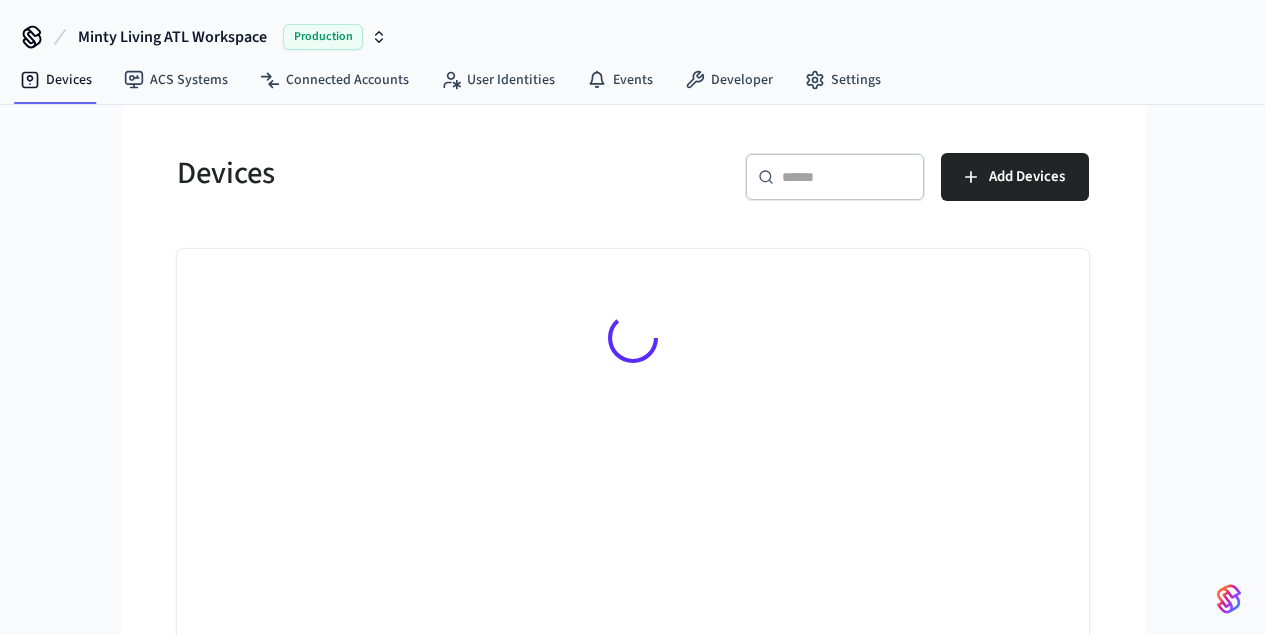scroll, scrollTop: 0, scrollLeft: 0, axis: both 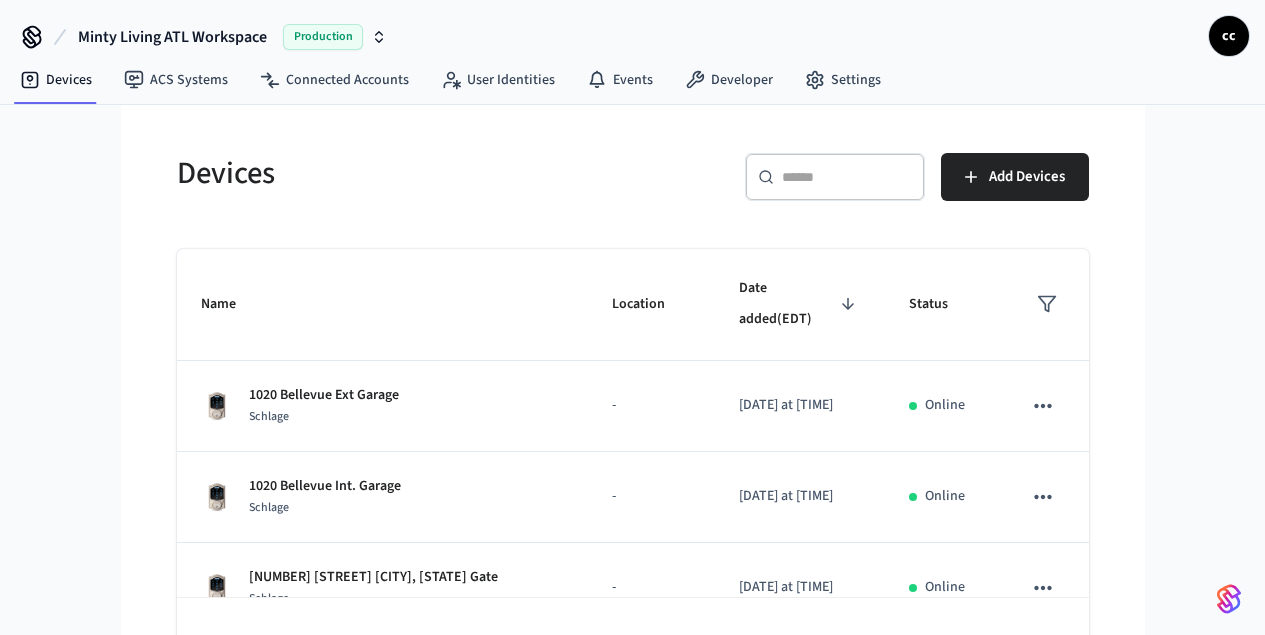click on "​ ​" at bounding box center [835, 177] 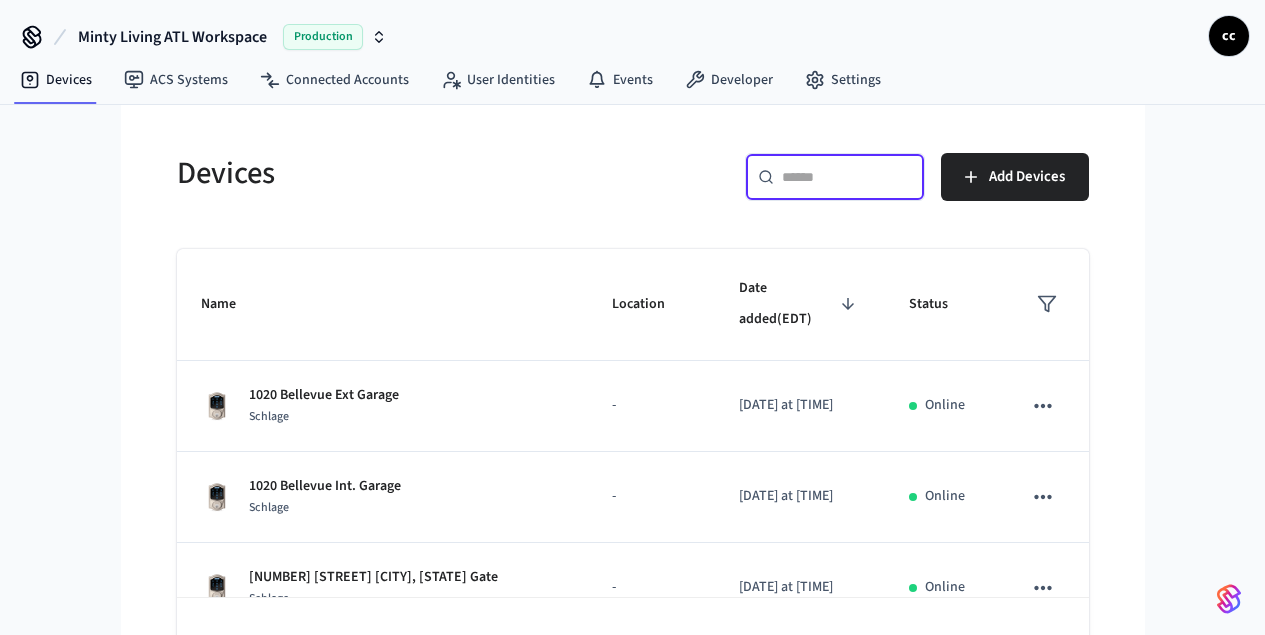 paste on "**********" 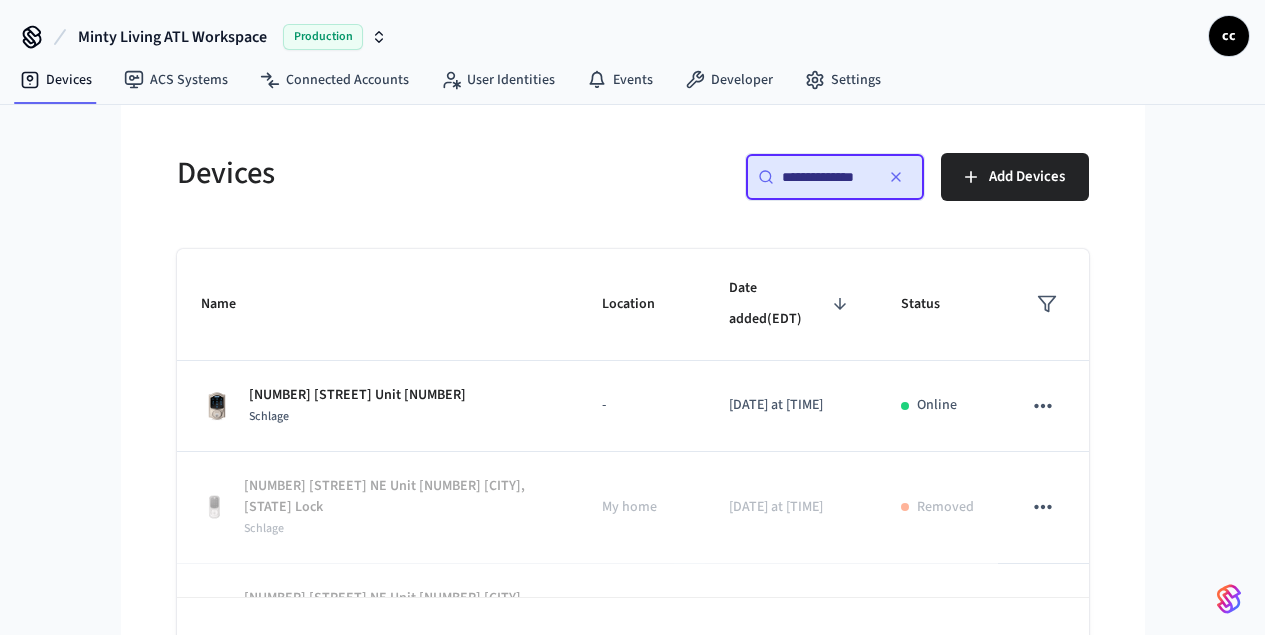 scroll, scrollTop: 0, scrollLeft: 1, axis: horizontal 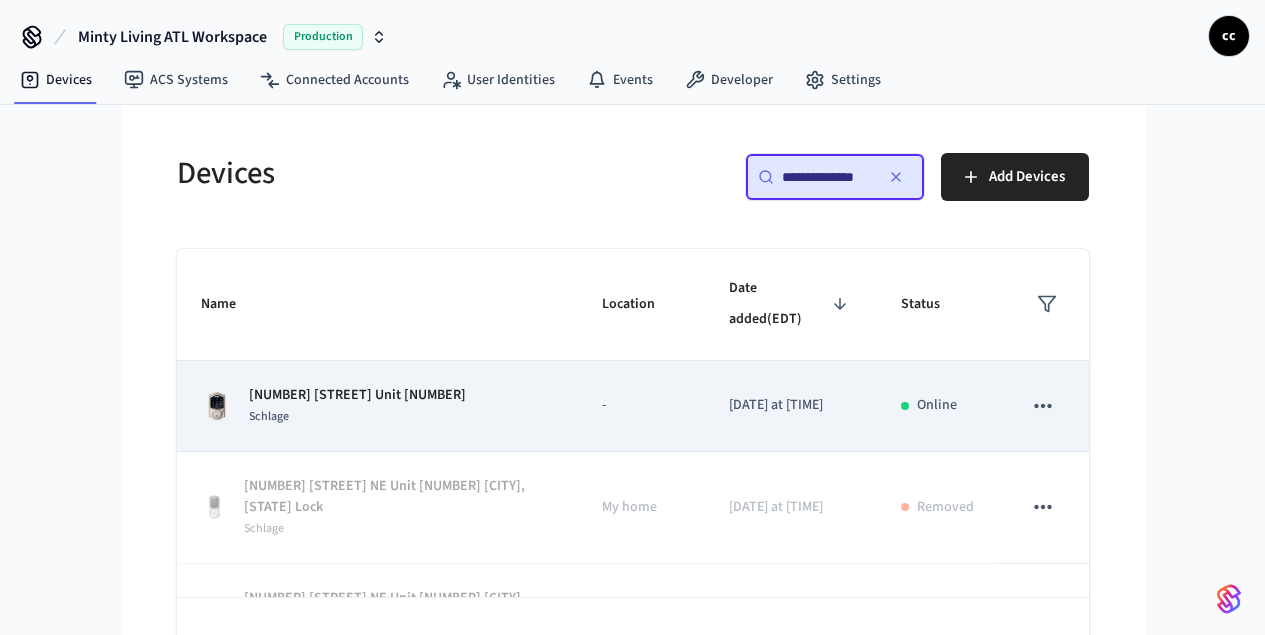 type on "**********" 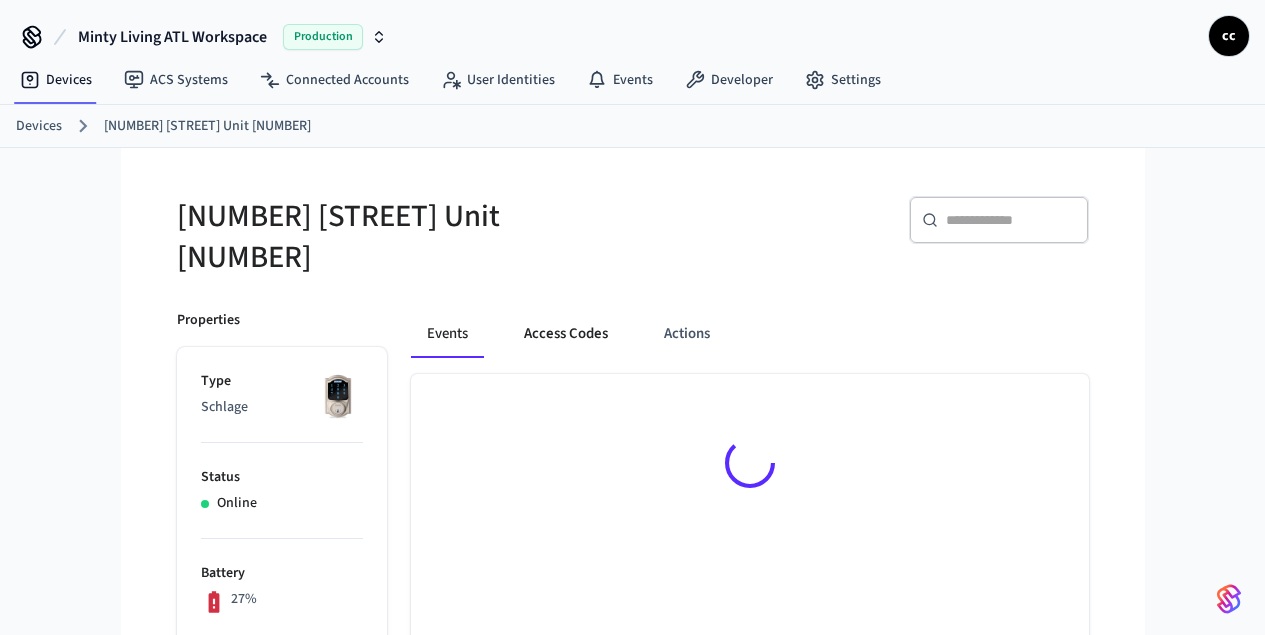 click on "Access Codes" at bounding box center (566, 334) 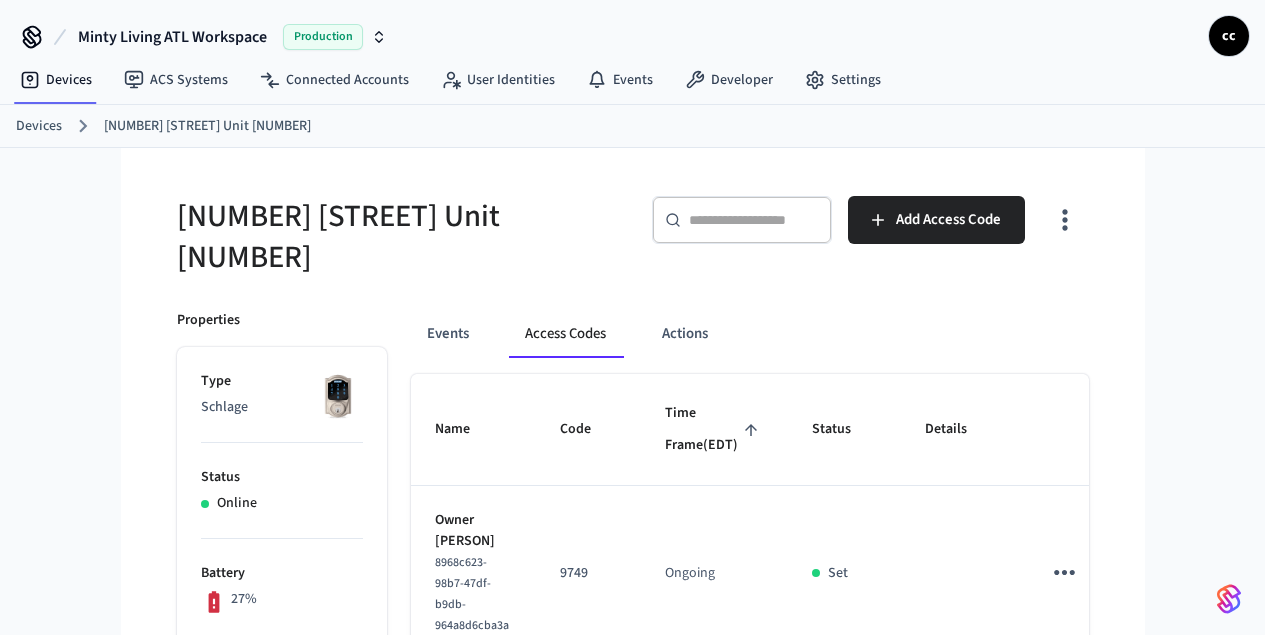 click on "Time Frame  (EDT)" at bounding box center (714, 429) 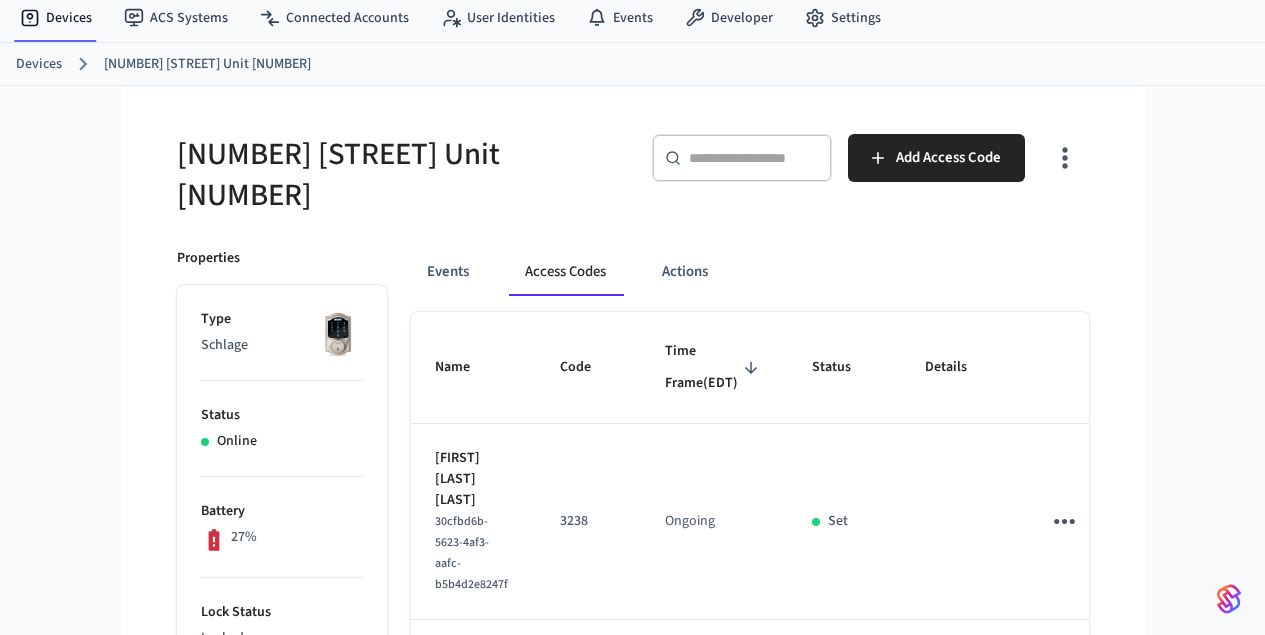 scroll, scrollTop: 186, scrollLeft: 0, axis: vertical 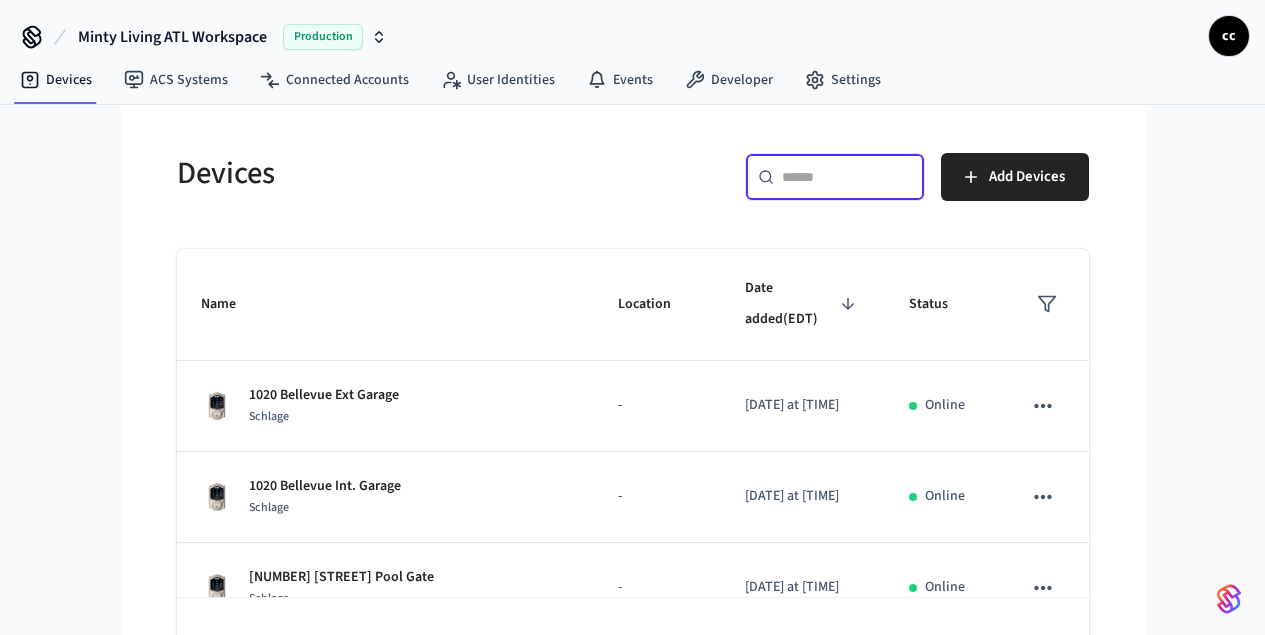 click at bounding box center (847, 177) 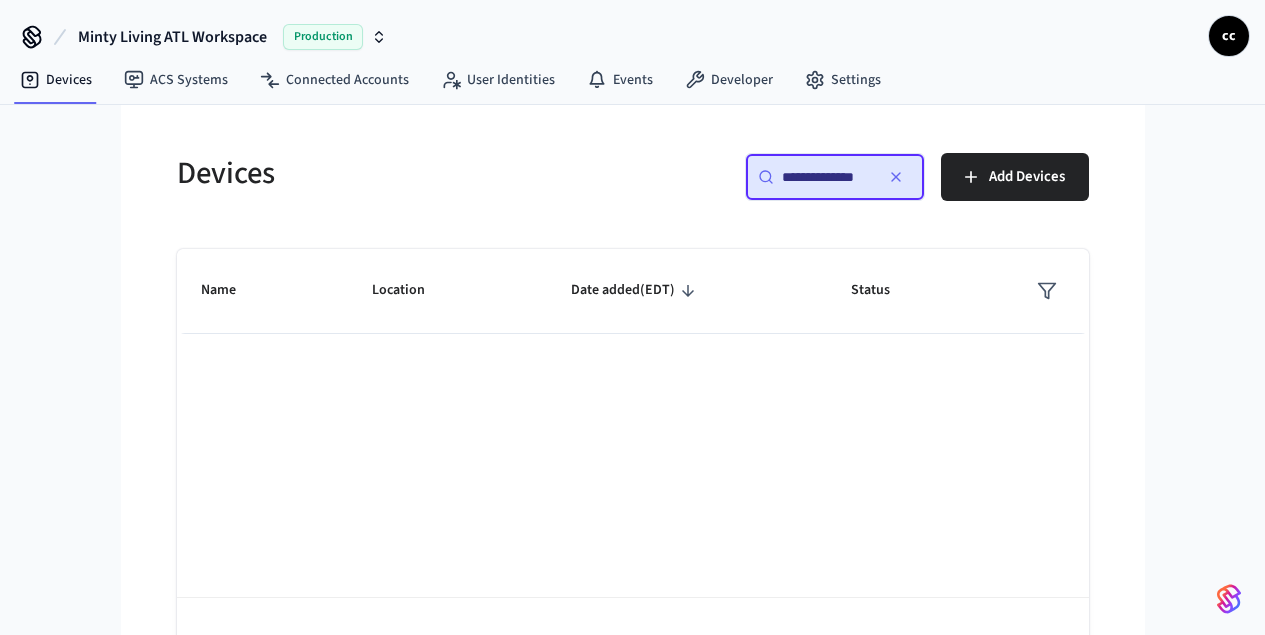 scroll, scrollTop: 0, scrollLeft: 1, axis: horizontal 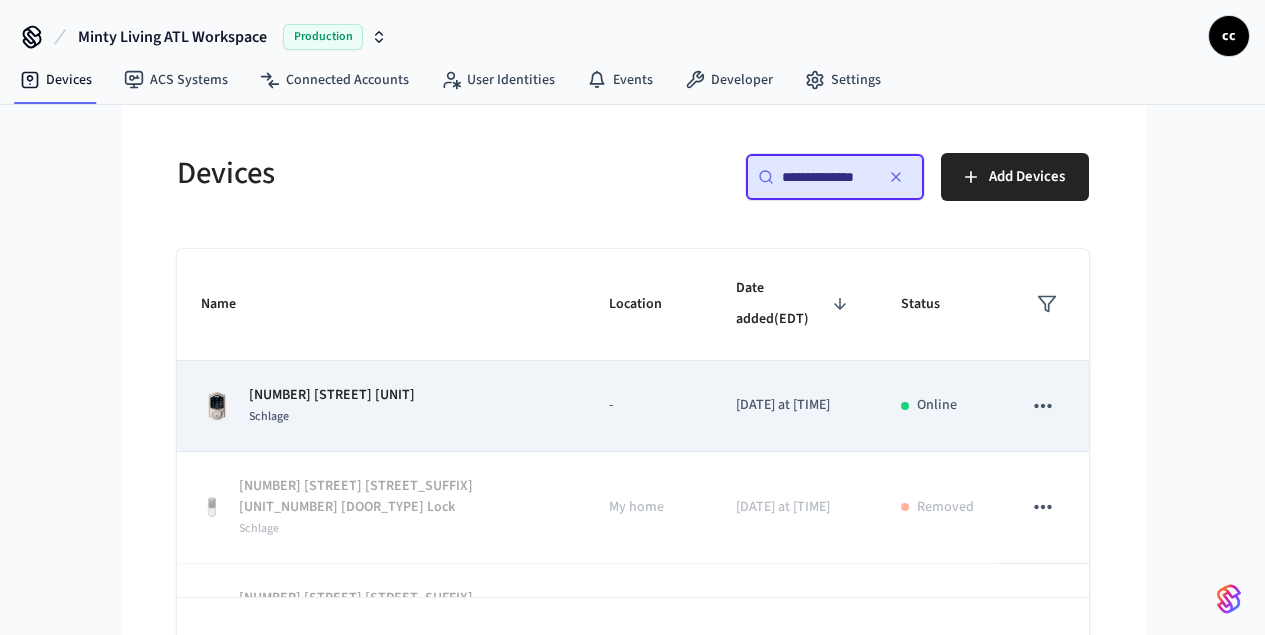 type on "**********" 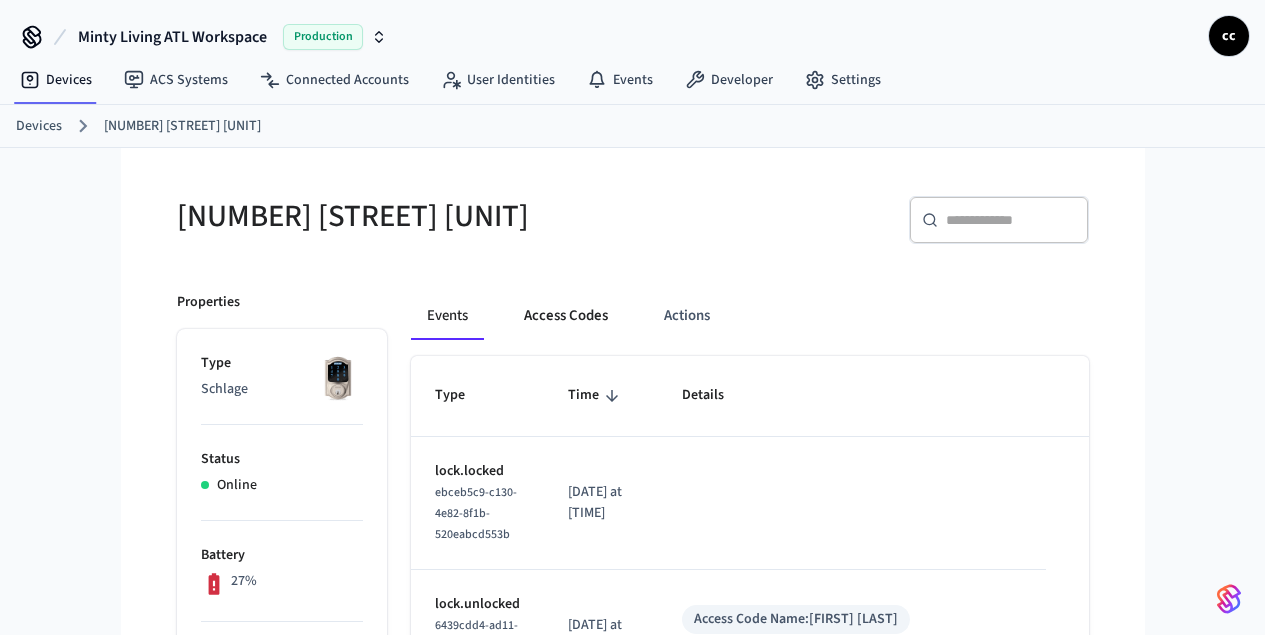 click on "Access Codes" at bounding box center (566, 316) 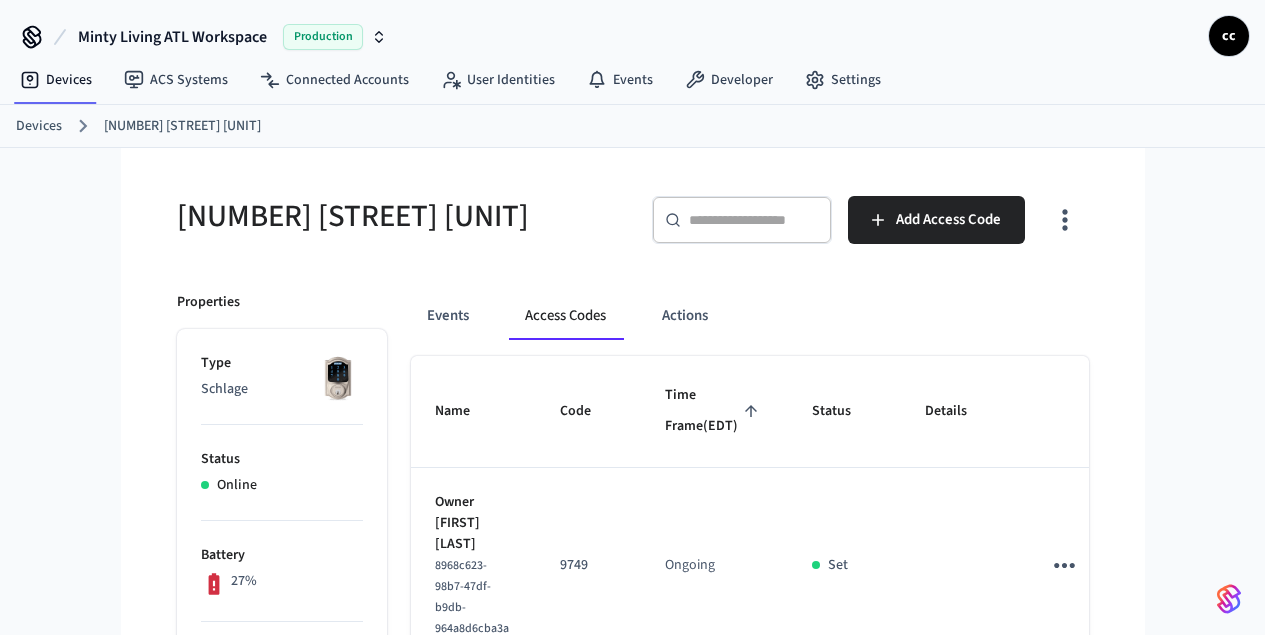 click on "Time Frame  (EDT)" at bounding box center (714, 411) 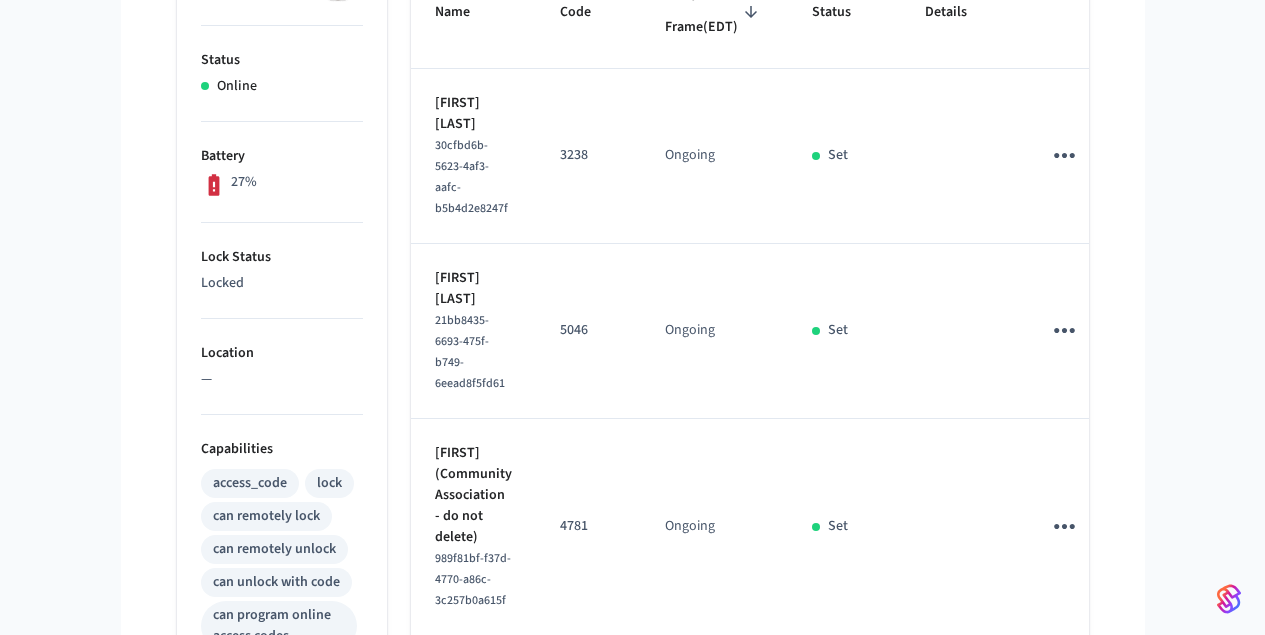 scroll, scrollTop: 406, scrollLeft: 0, axis: vertical 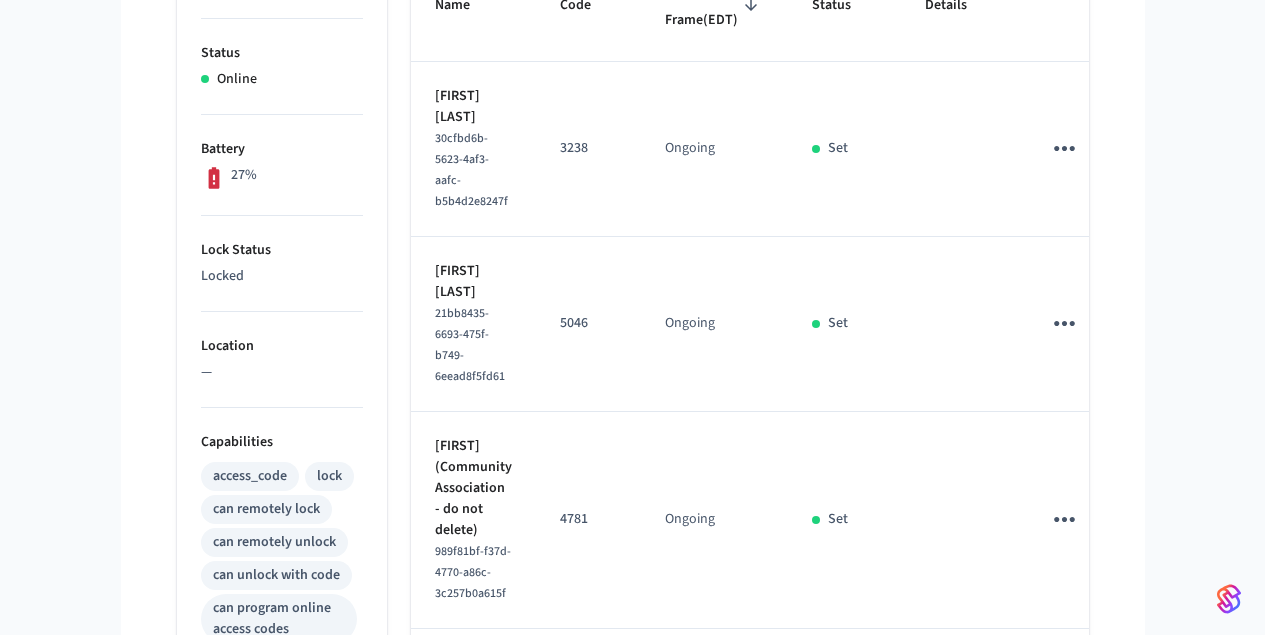 click 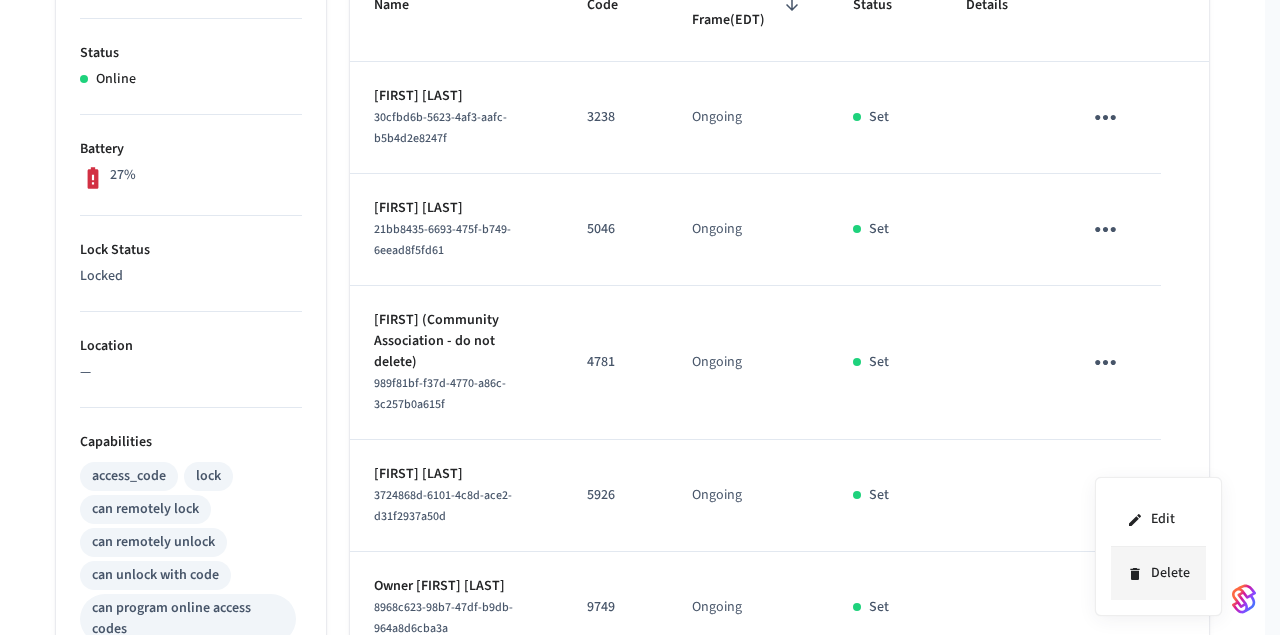 click on "Delete" at bounding box center (1158, 573) 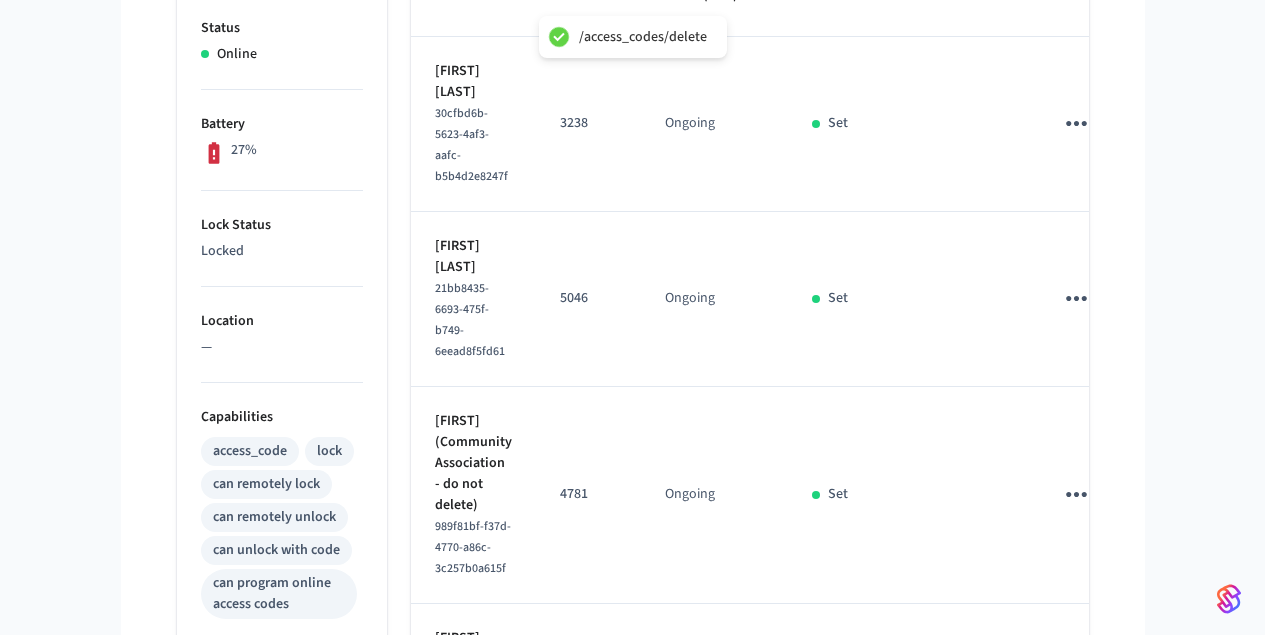scroll, scrollTop: 408, scrollLeft: 0, axis: vertical 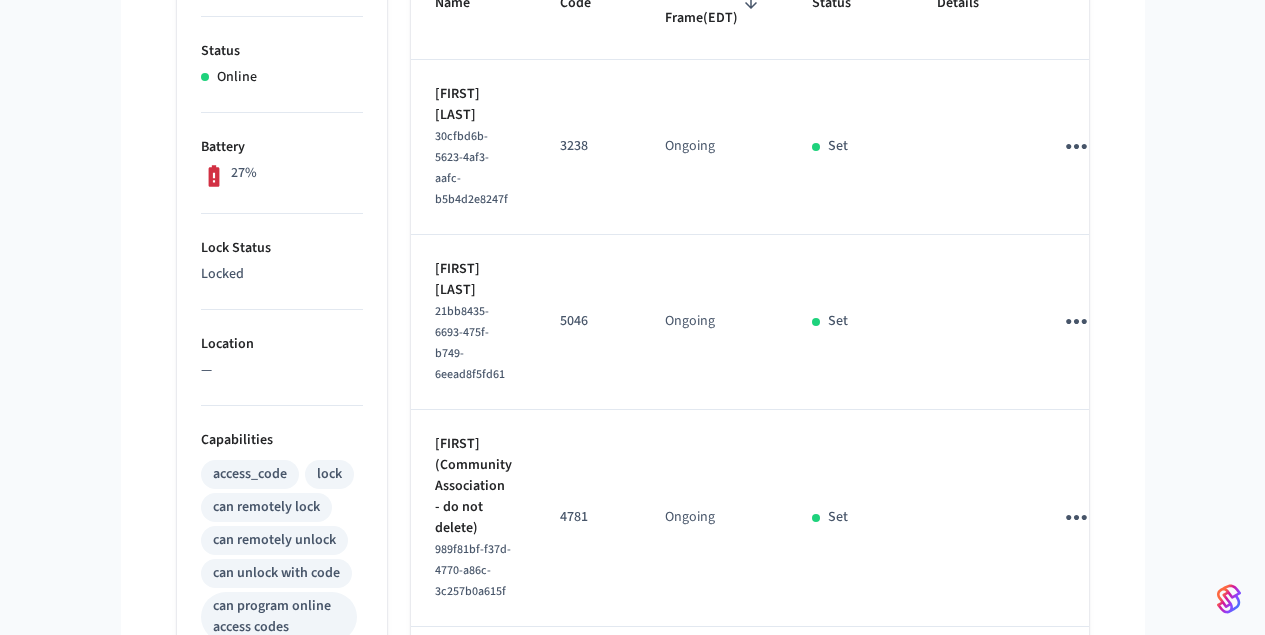 drag, startPoint x: 480, startPoint y: 235, endPoint x: 370, endPoint y: 237, distance: 110.01818 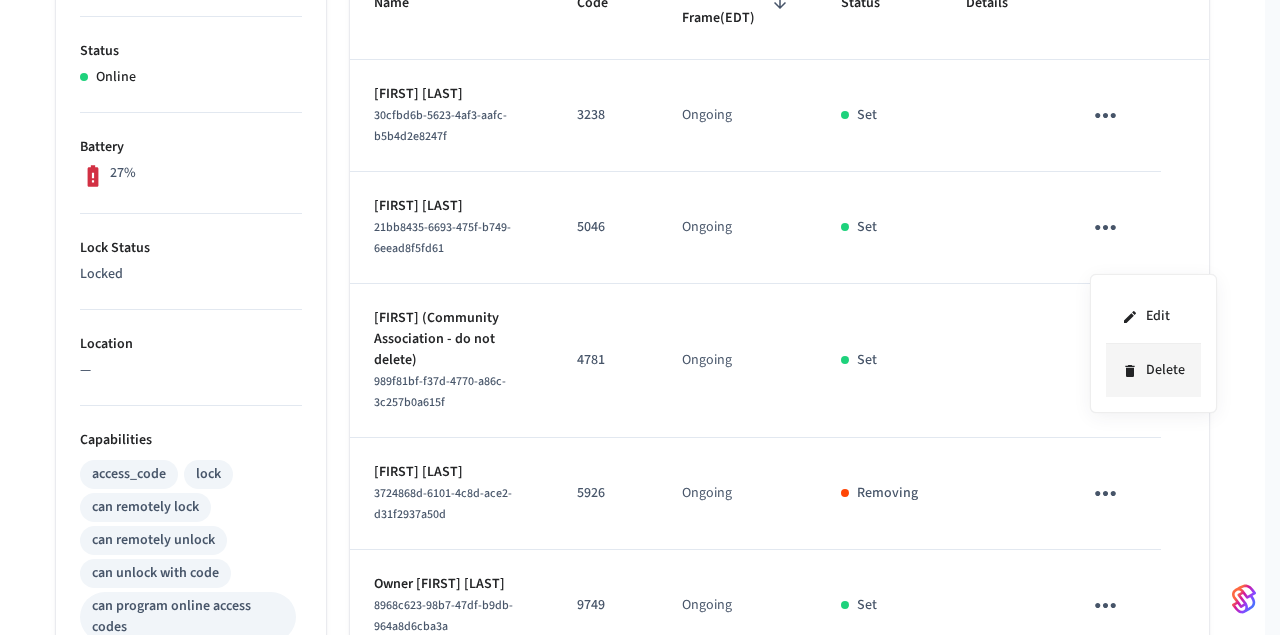 click on "Delete" at bounding box center [1153, 370] 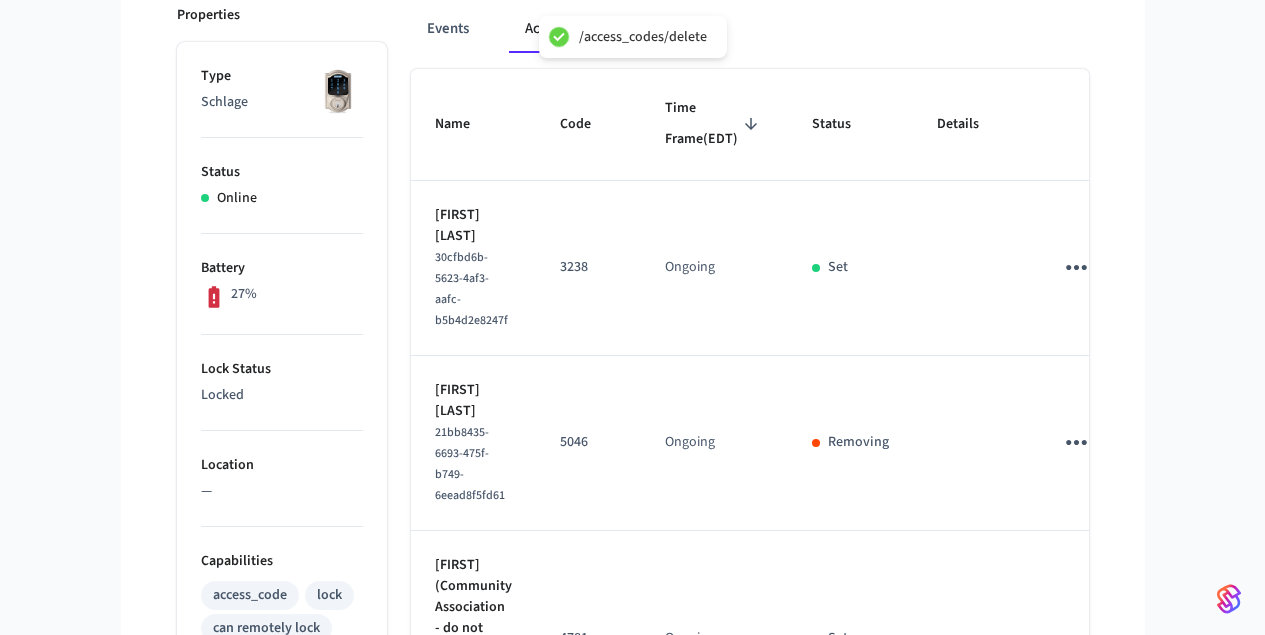 scroll, scrollTop: 238, scrollLeft: 0, axis: vertical 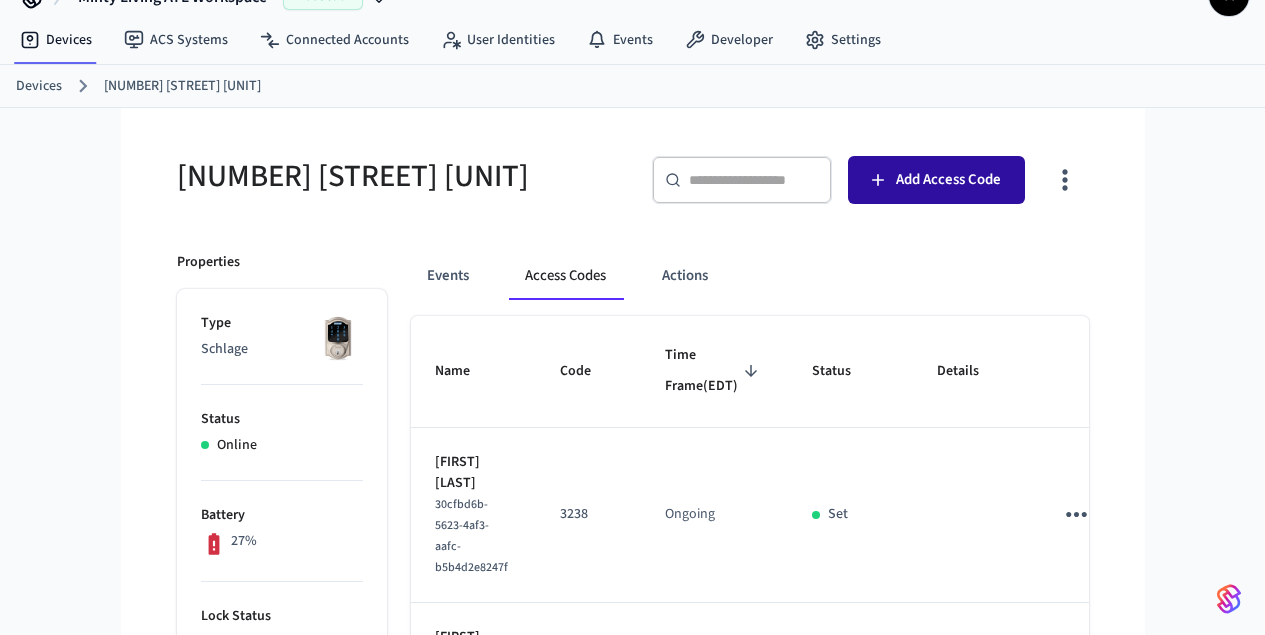 click 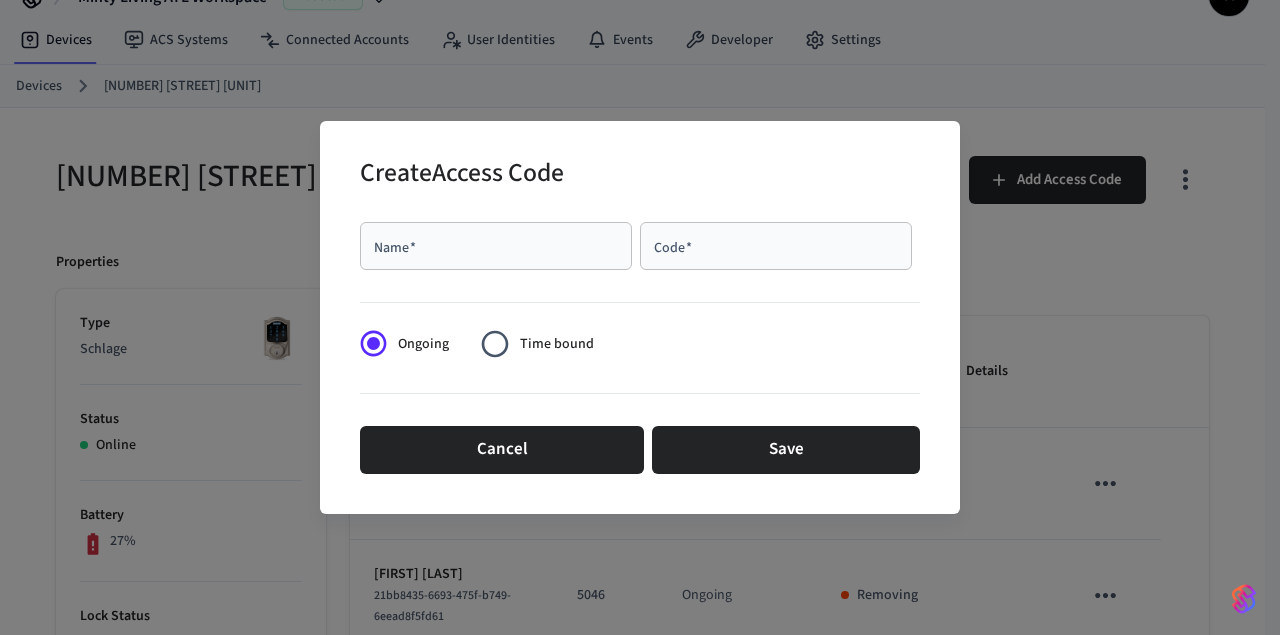 click on "Name   *" at bounding box center (496, 246) 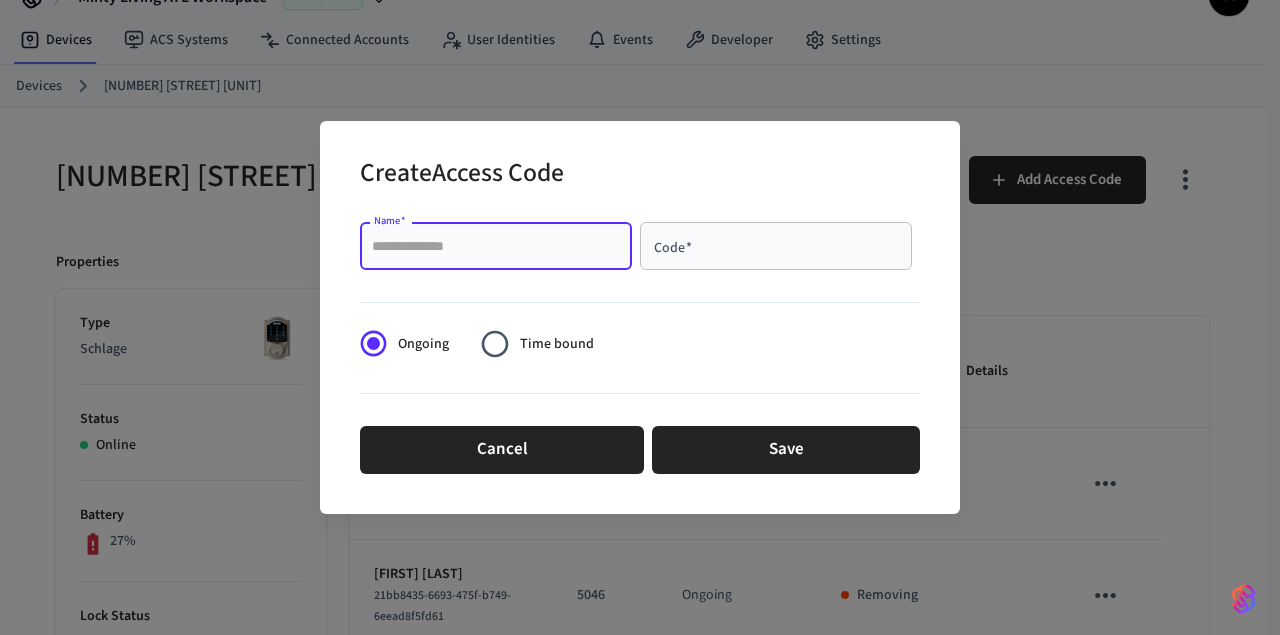 paste on "**********" 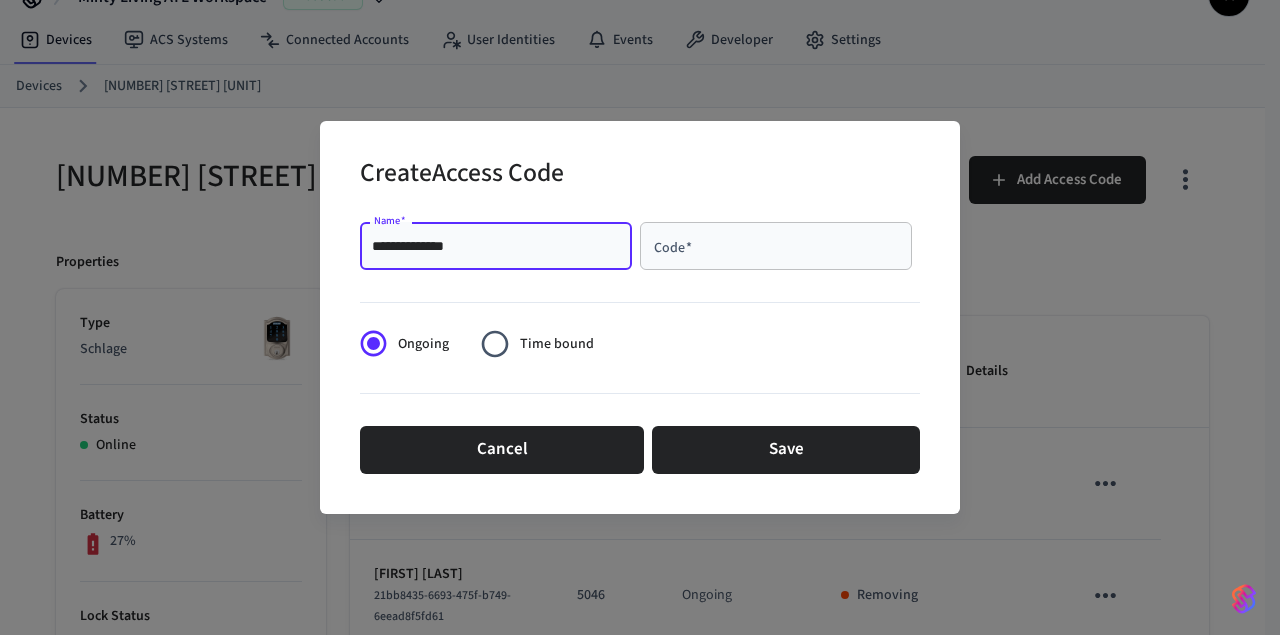 type on "**********" 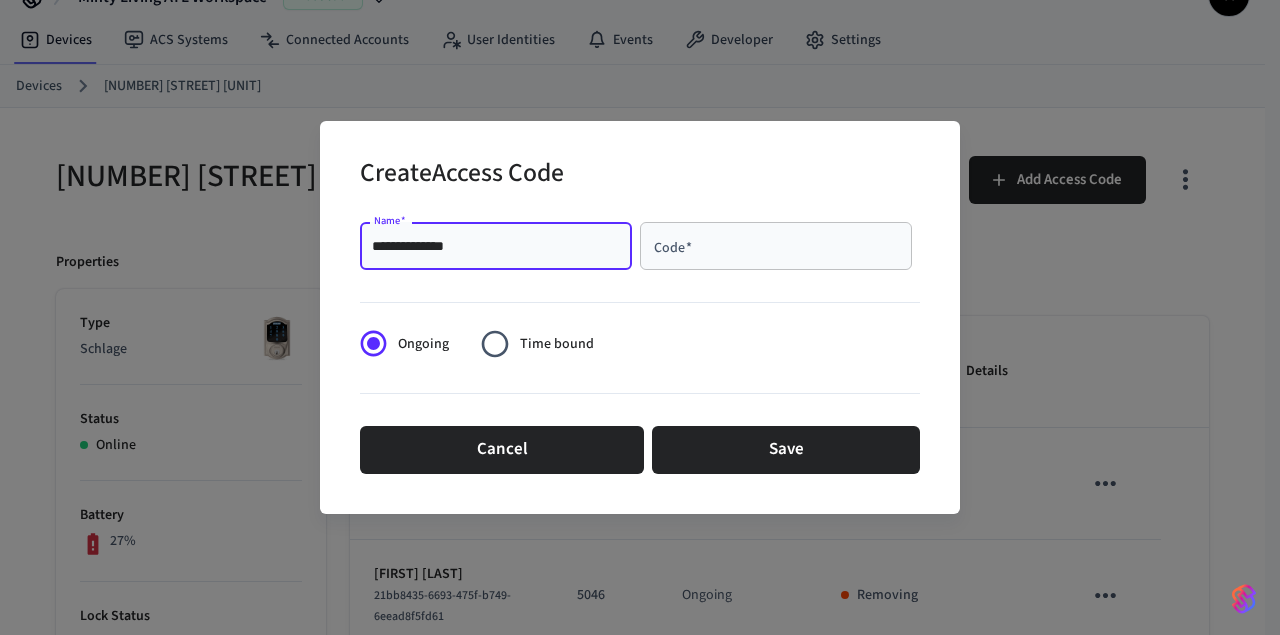 click on "Code   *" at bounding box center [776, 246] 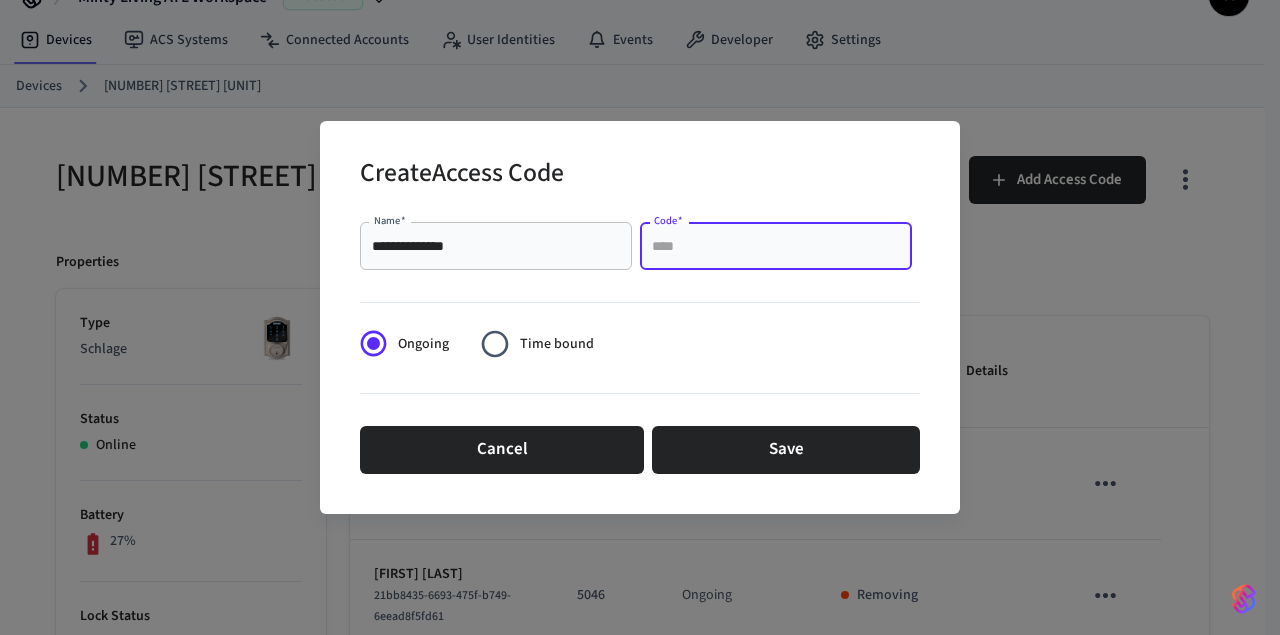 paste on "****" 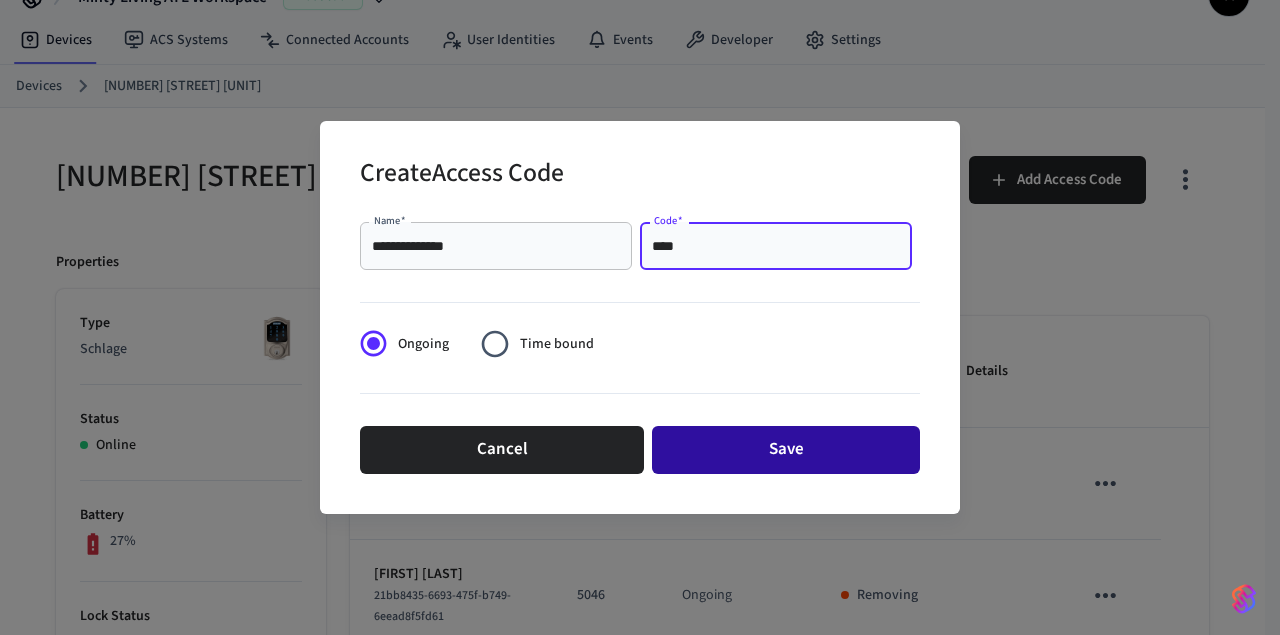 type on "****" 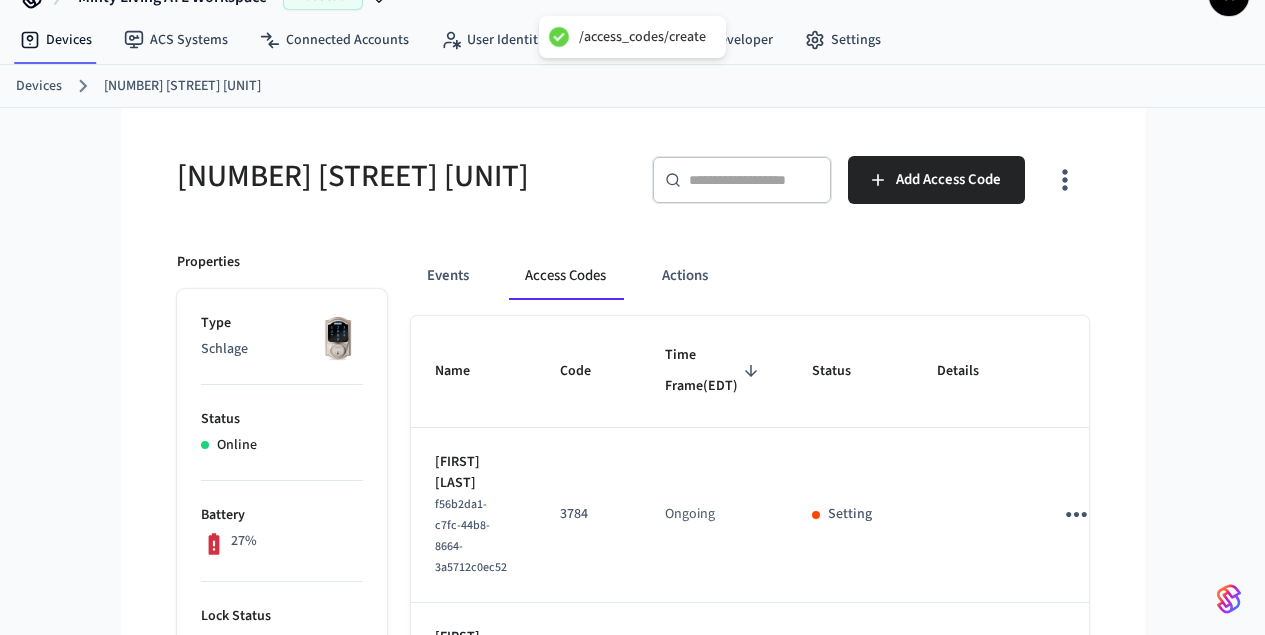 type 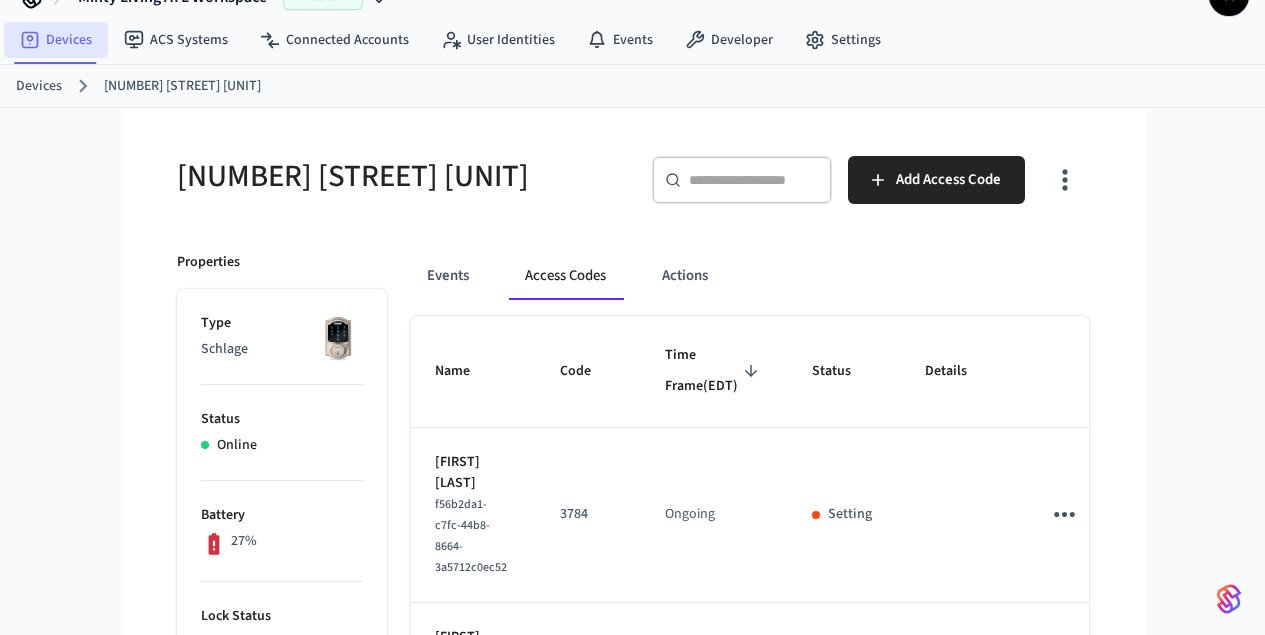 click on "Devices" at bounding box center (56, 40) 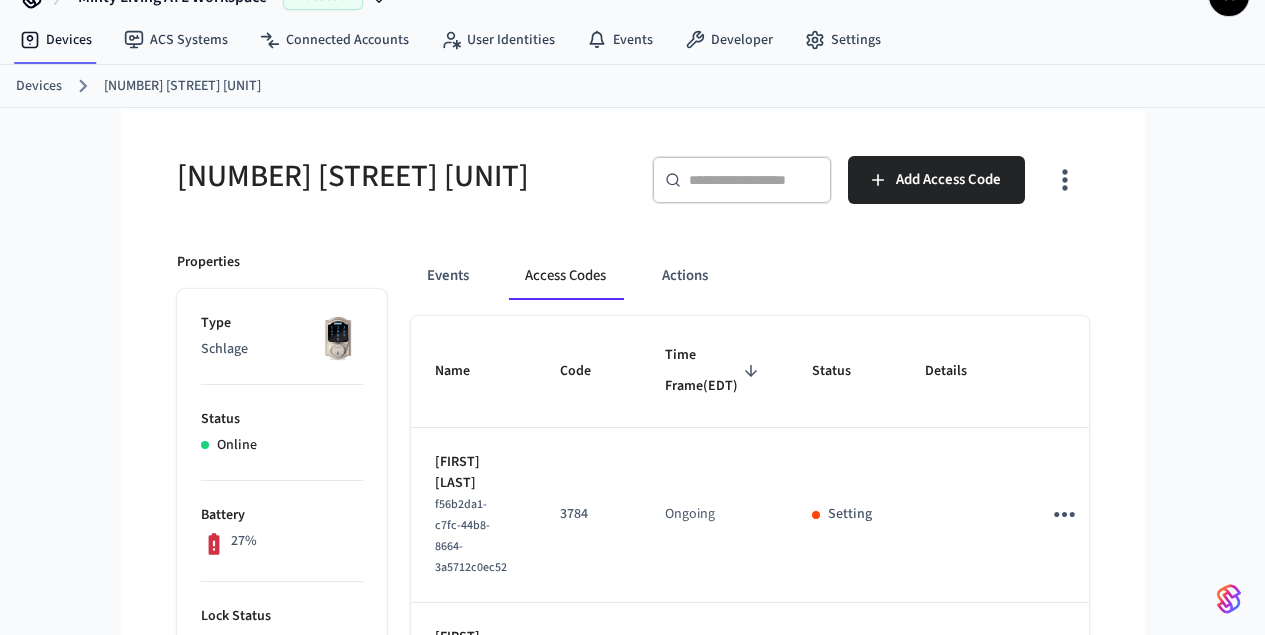 scroll, scrollTop: 0, scrollLeft: 0, axis: both 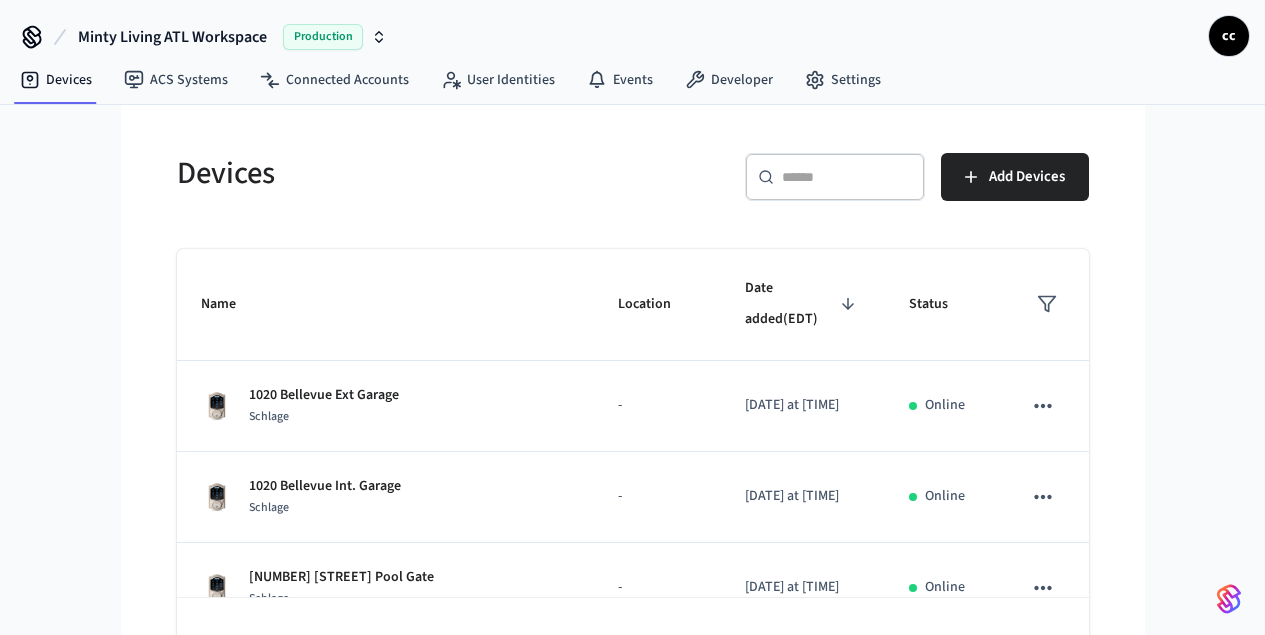 click at bounding box center (847, 177) 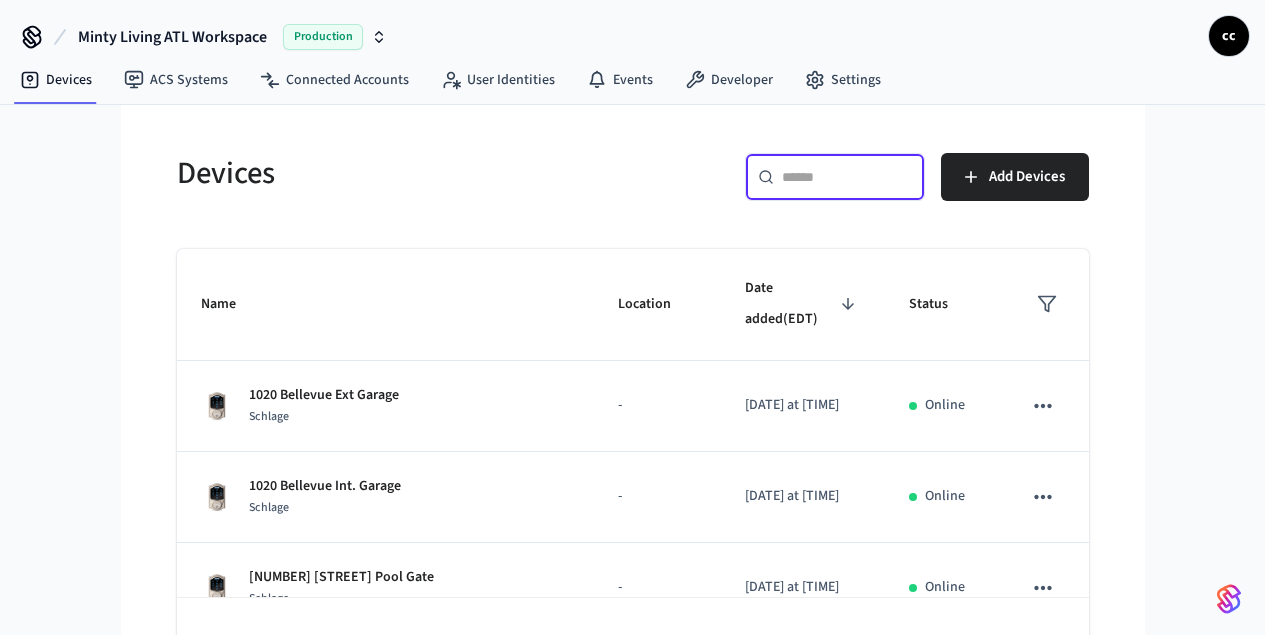 paste on "**********" 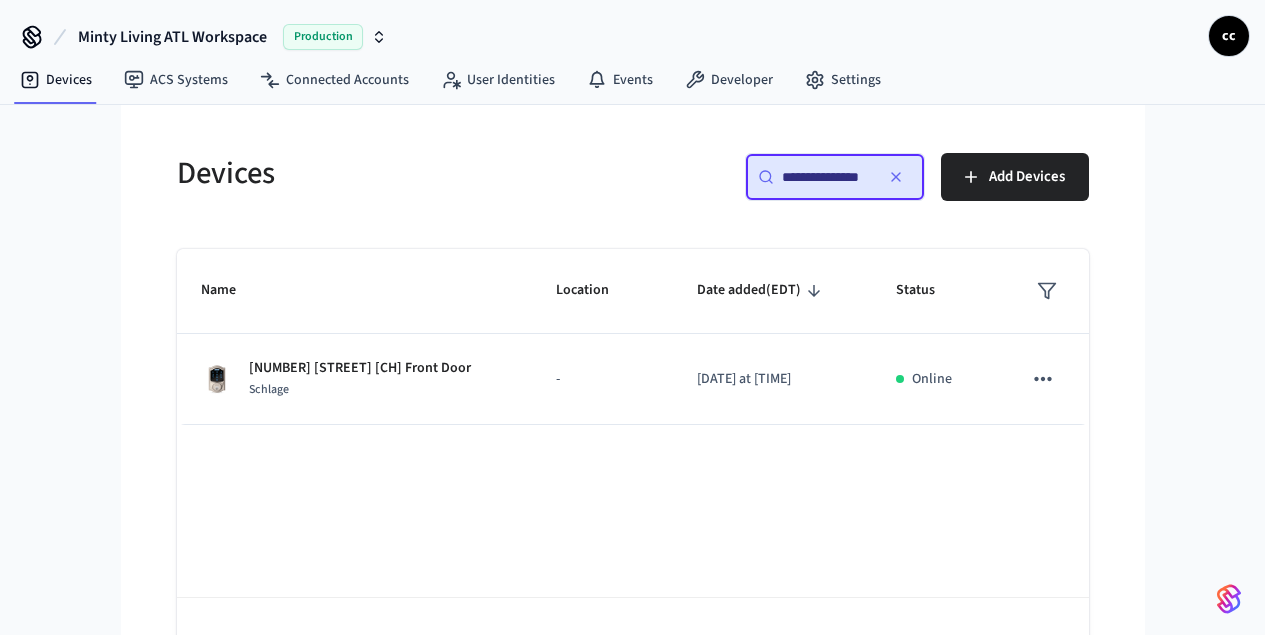 scroll, scrollTop: 0, scrollLeft: 0, axis: both 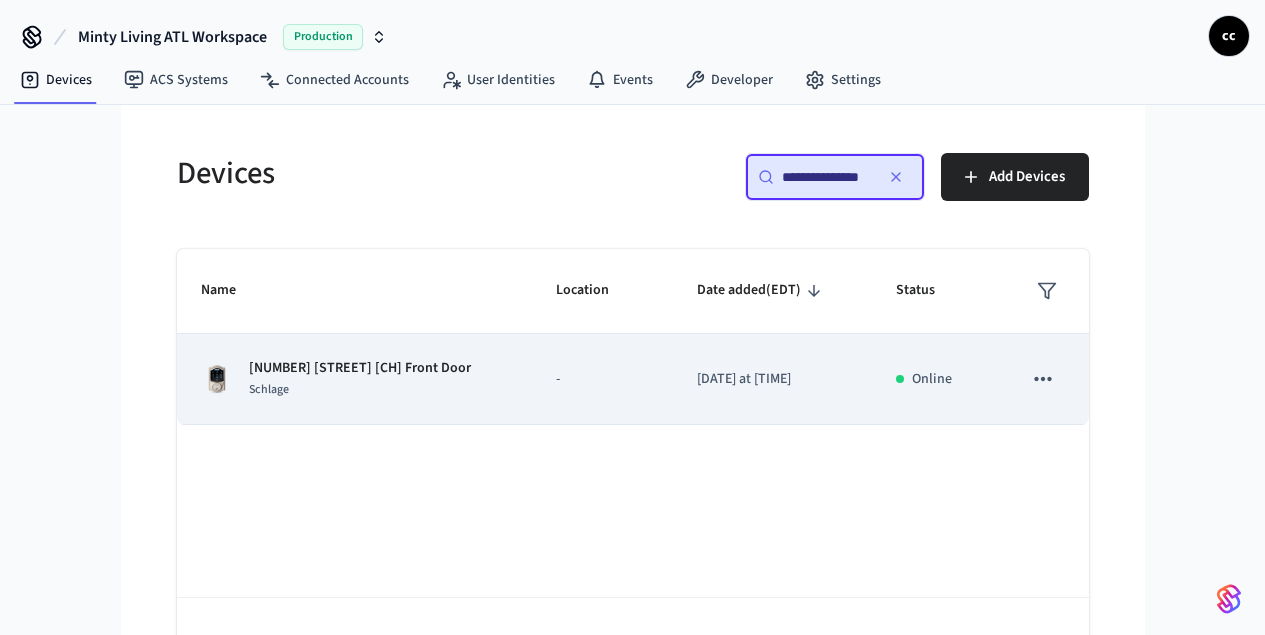 type on "**********" 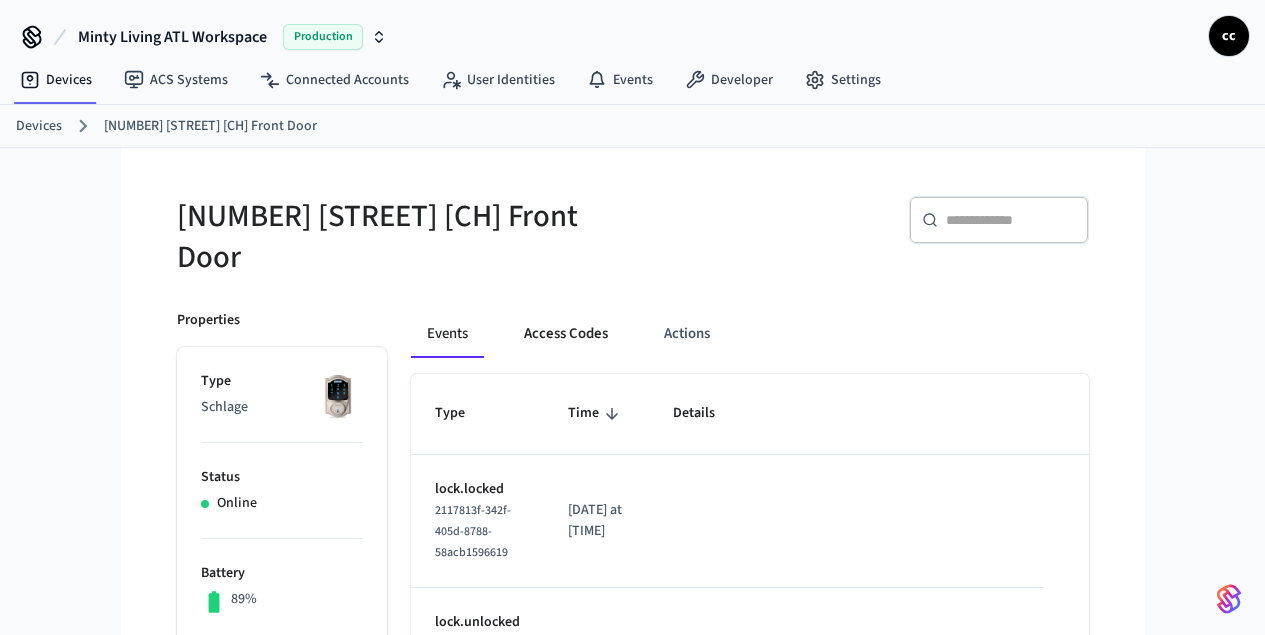 click on "Access Codes" at bounding box center (566, 334) 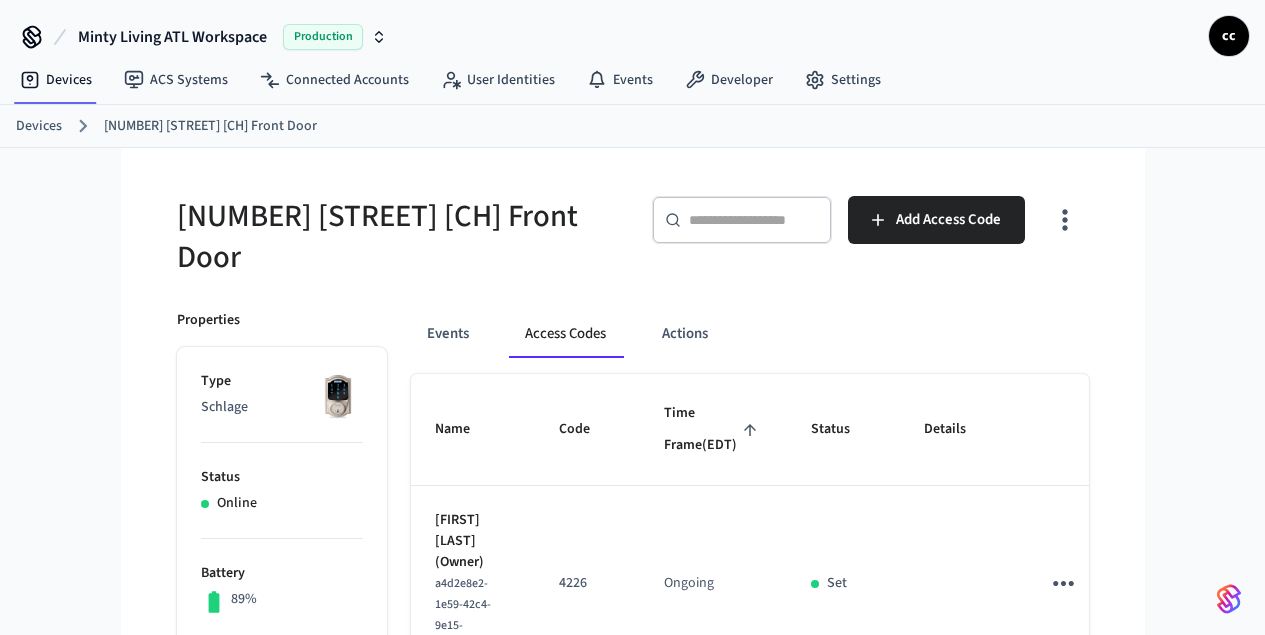 click on "Time Frame  (EDT)" at bounding box center (713, 429) 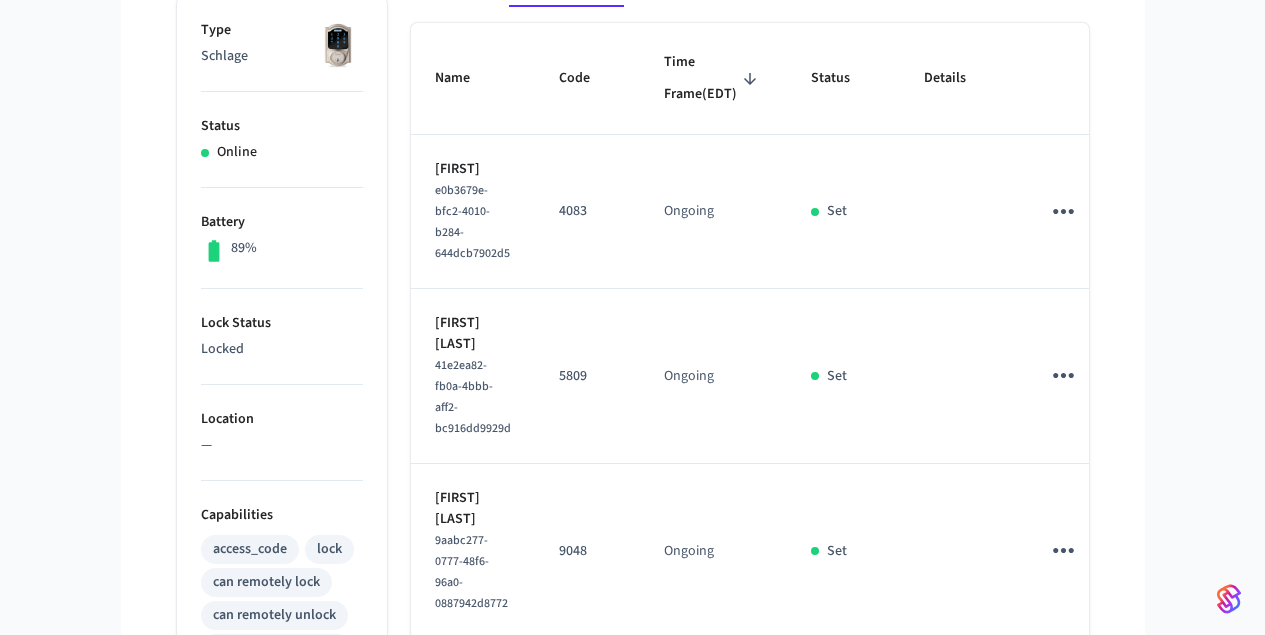 scroll, scrollTop: 370, scrollLeft: 0, axis: vertical 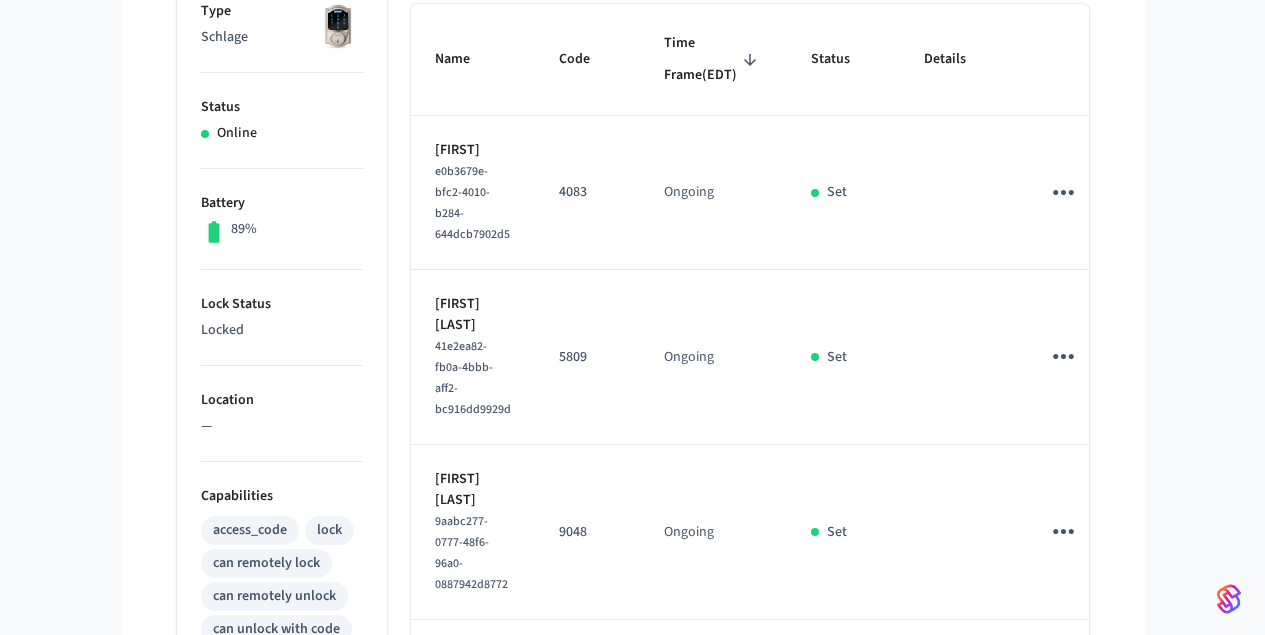 click 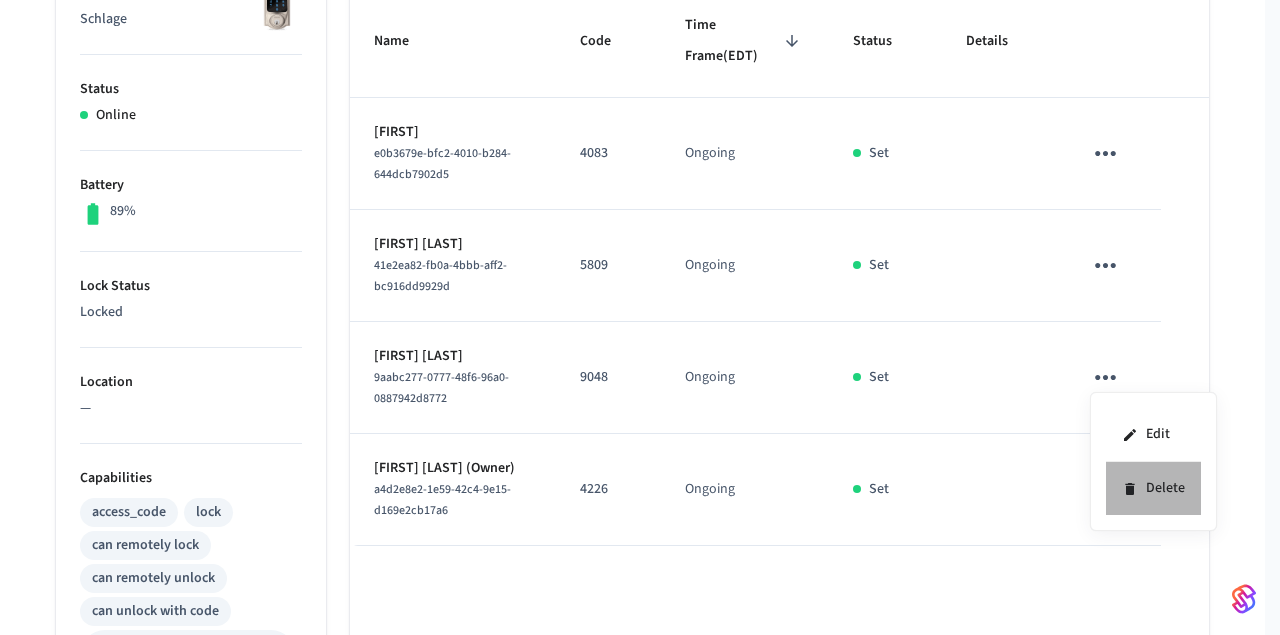 click on "Delete" at bounding box center [1153, 488] 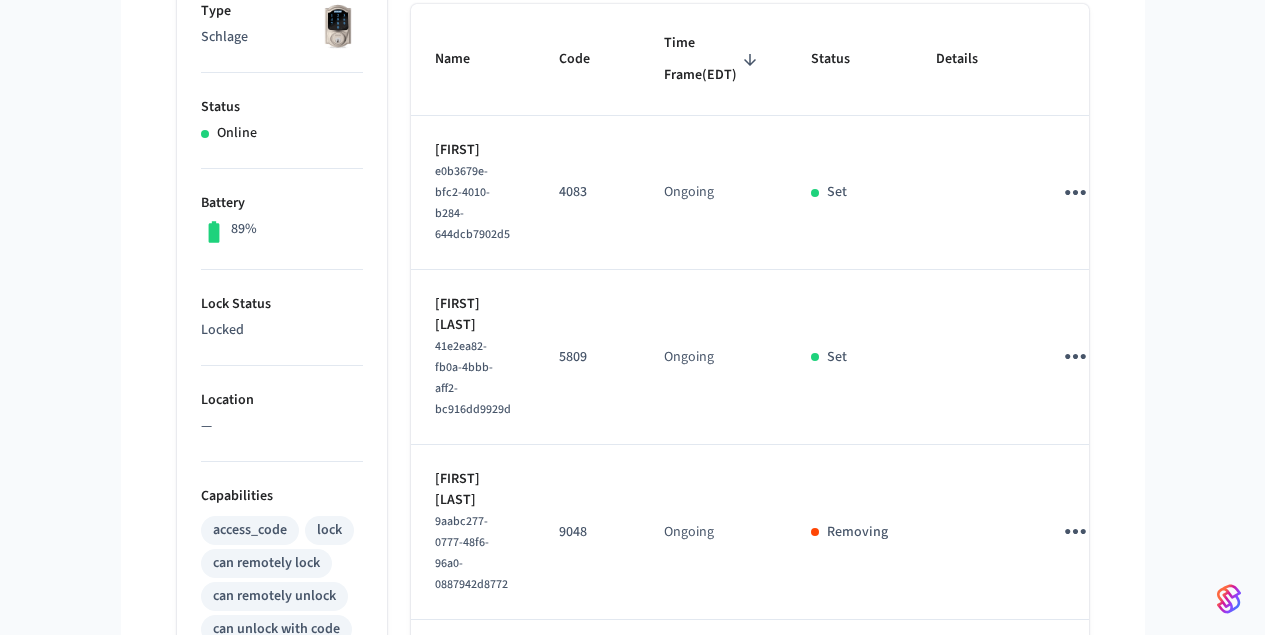 click 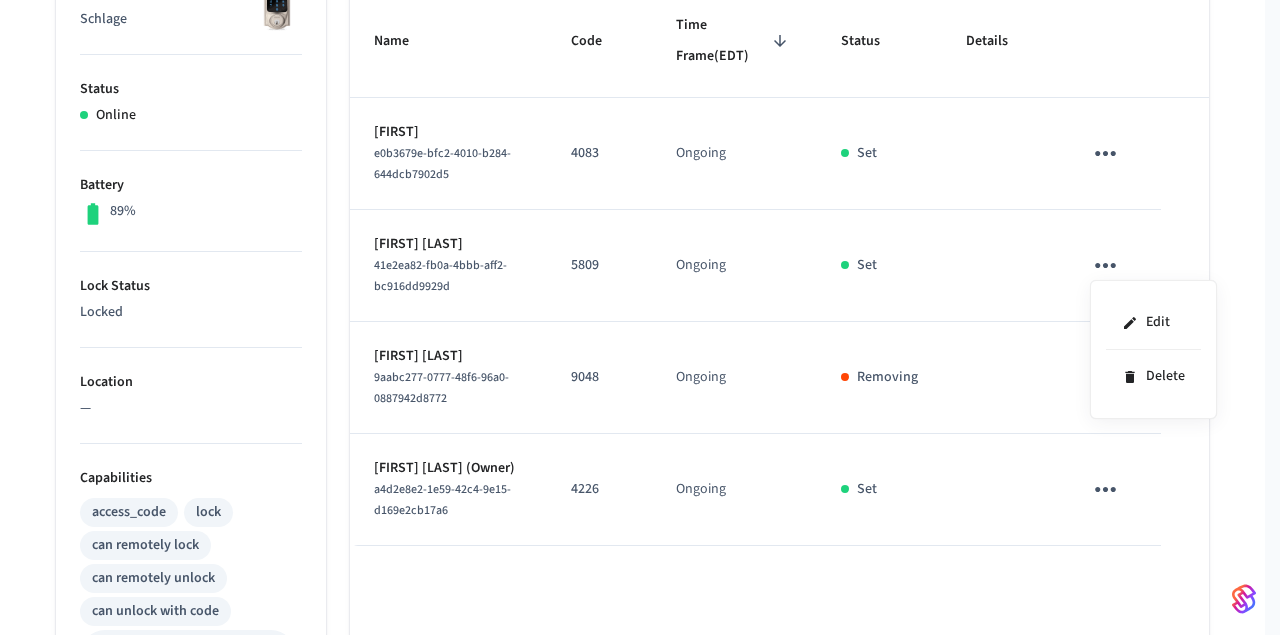 click at bounding box center [640, 317] 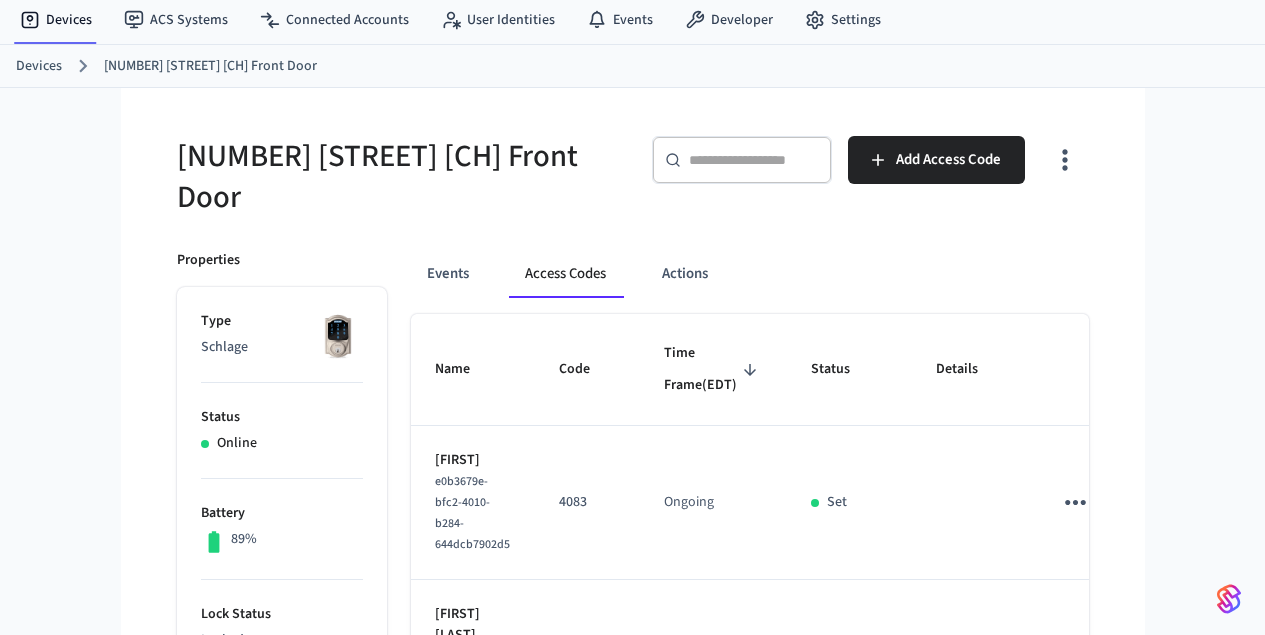 scroll, scrollTop: 0, scrollLeft: 0, axis: both 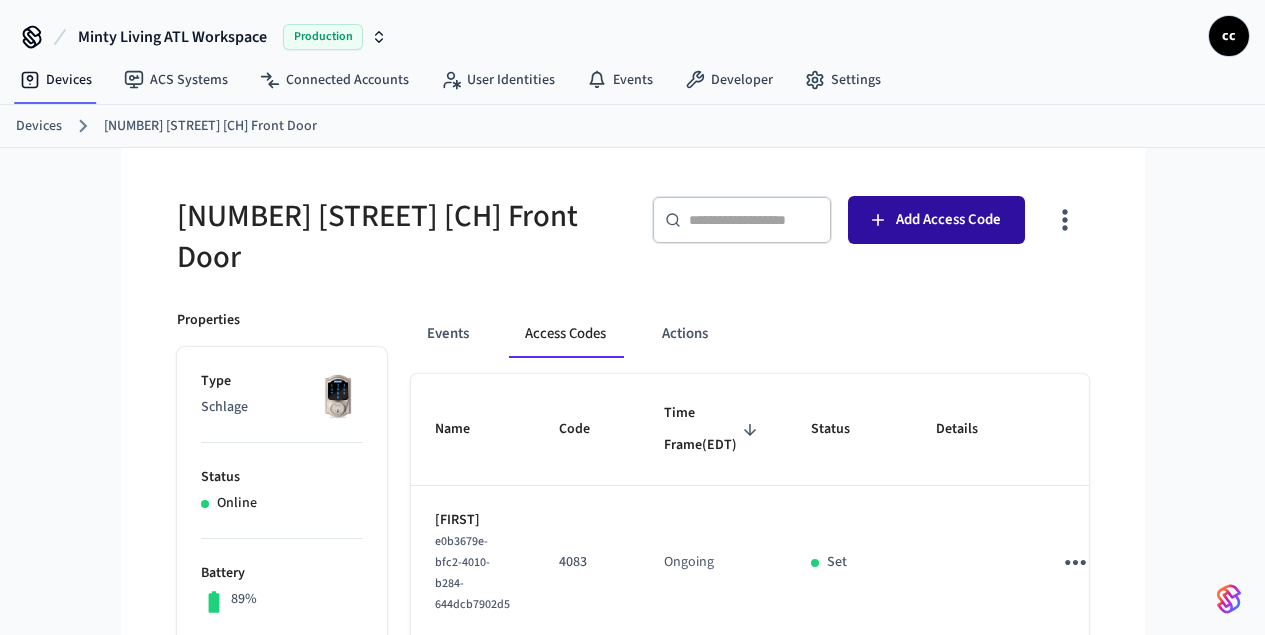 click on "Add Access Code" at bounding box center [936, 220] 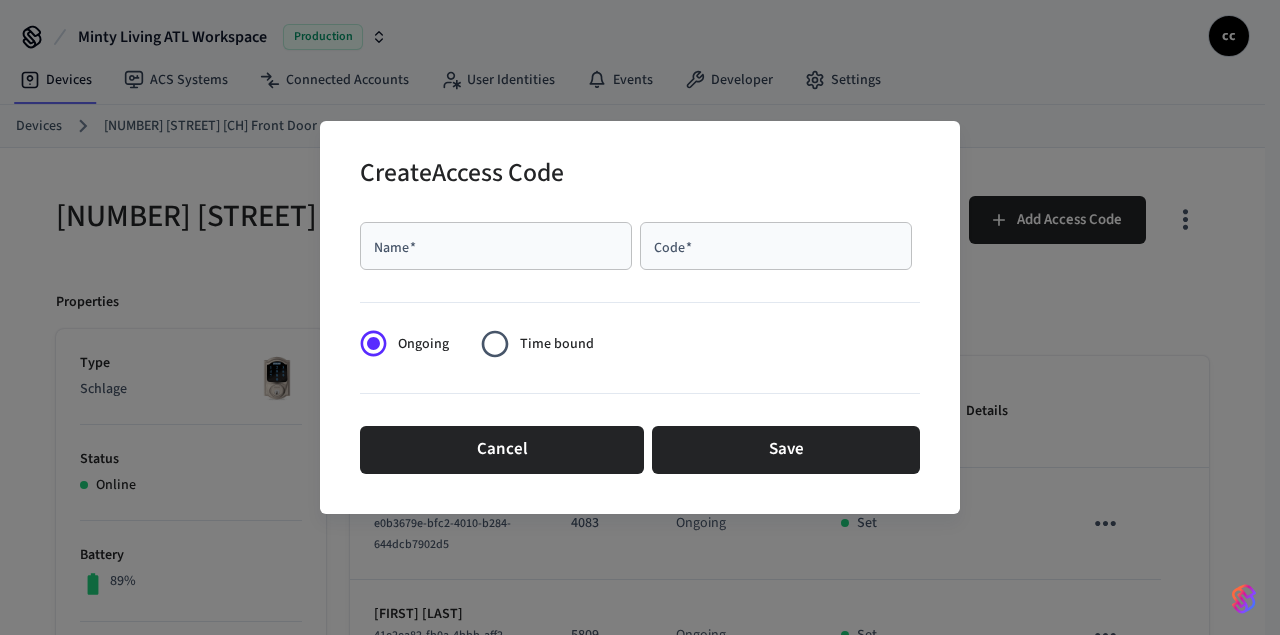 click on "Name   *" at bounding box center [496, 246] 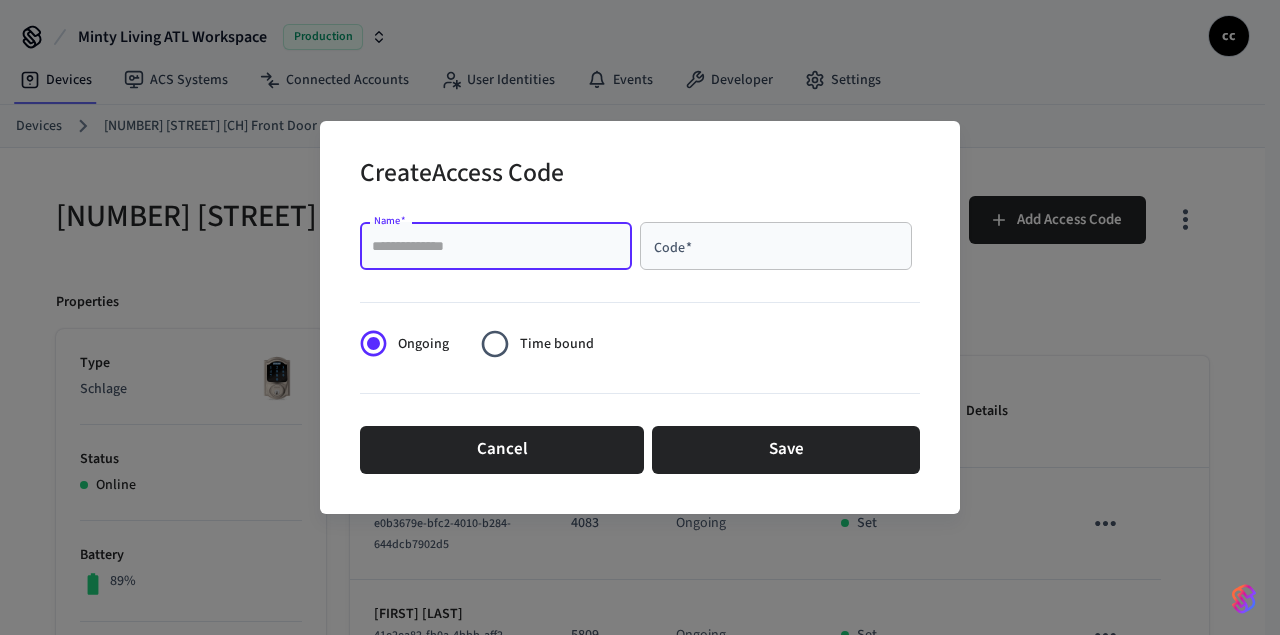 paste on "**********" 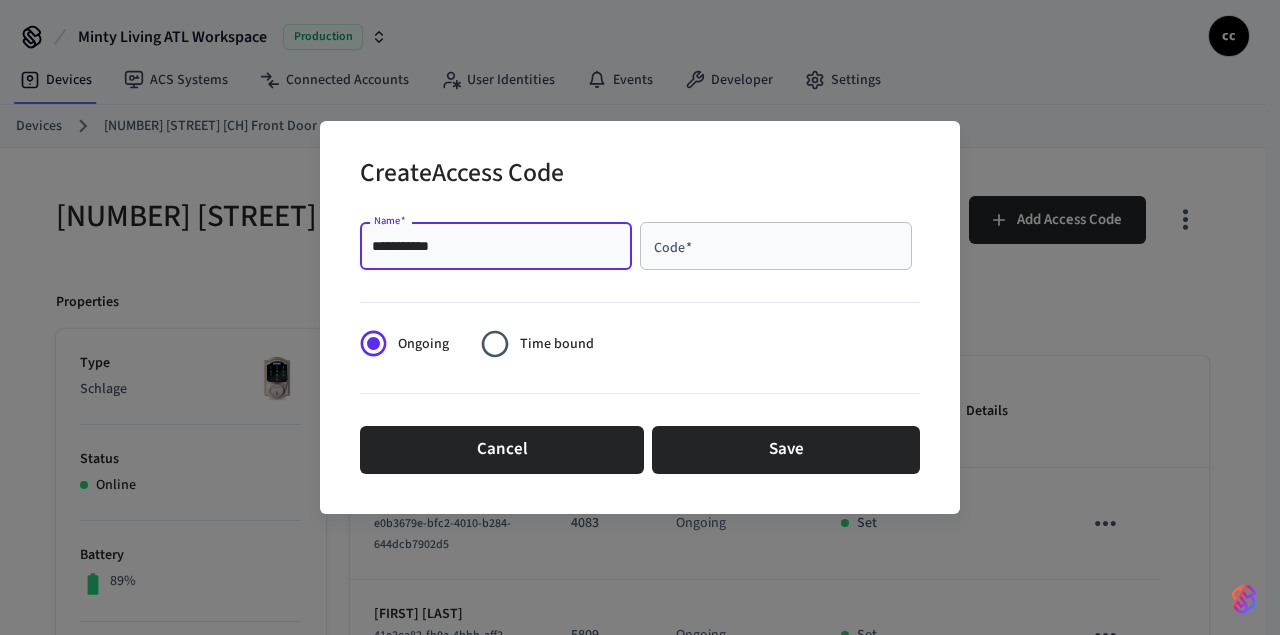 type on "**********" 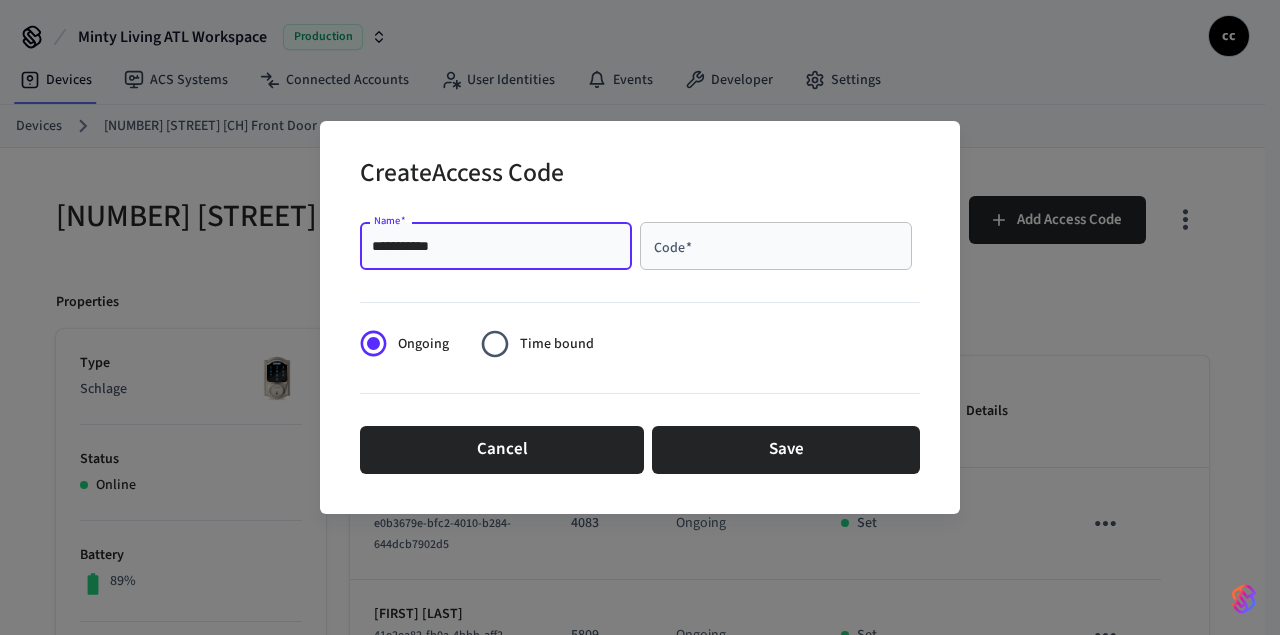 click on "Code   *" at bounding box center [776, 246] 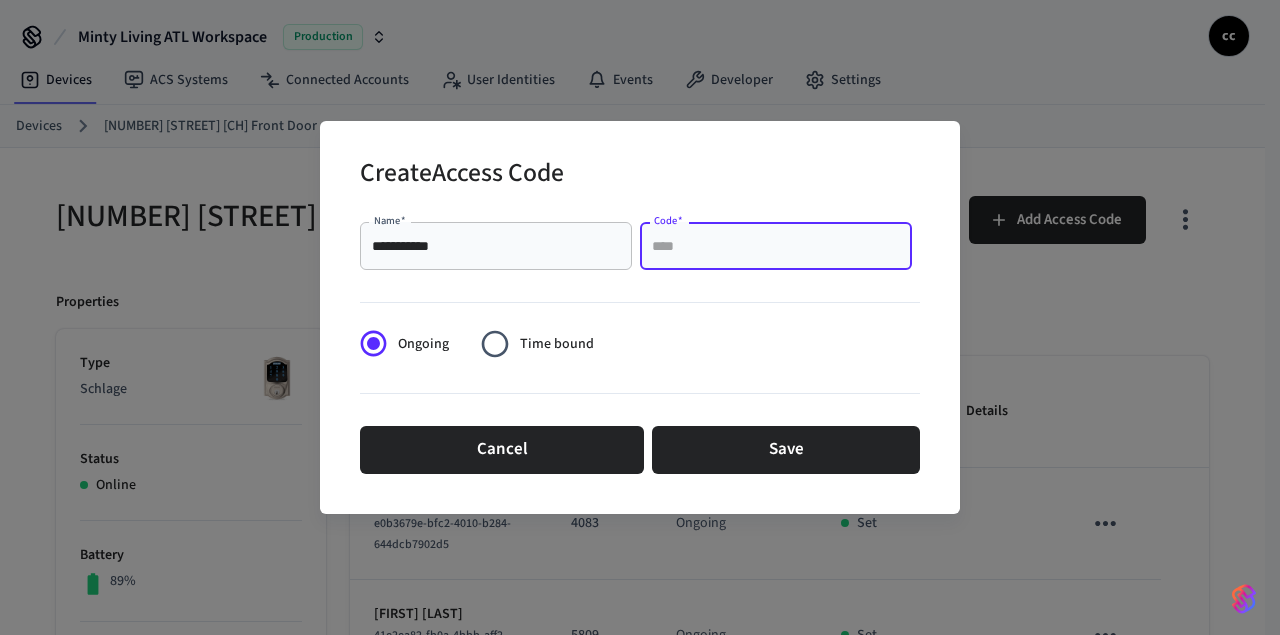 paste on "****" 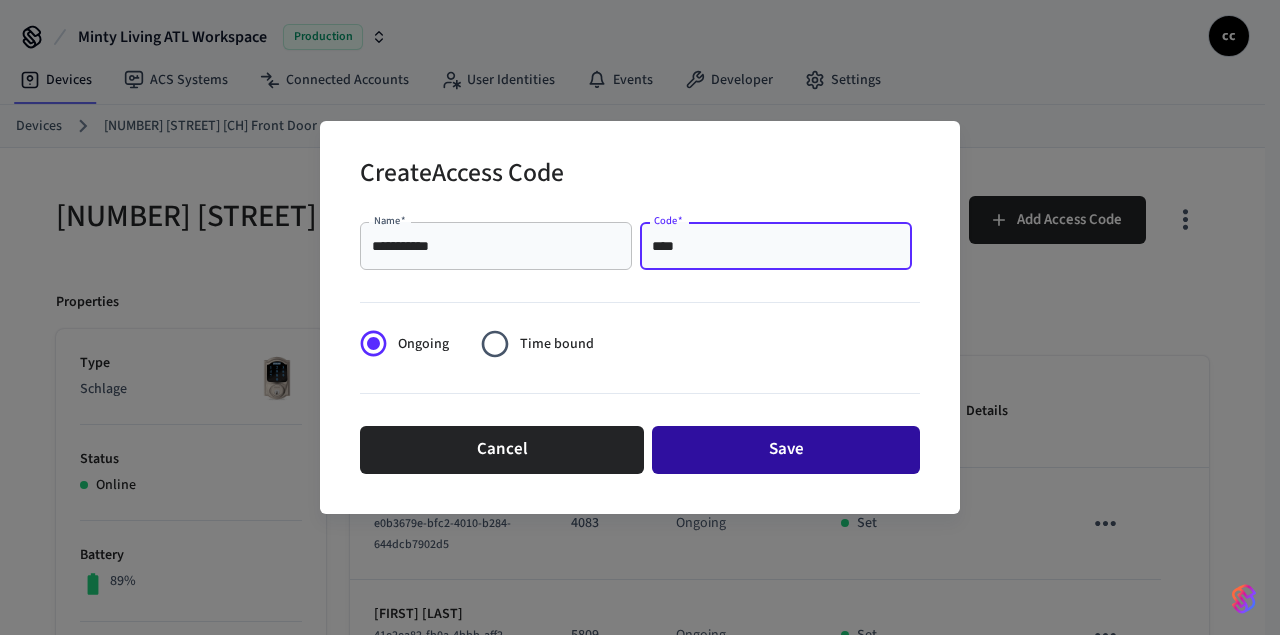 type on "****" 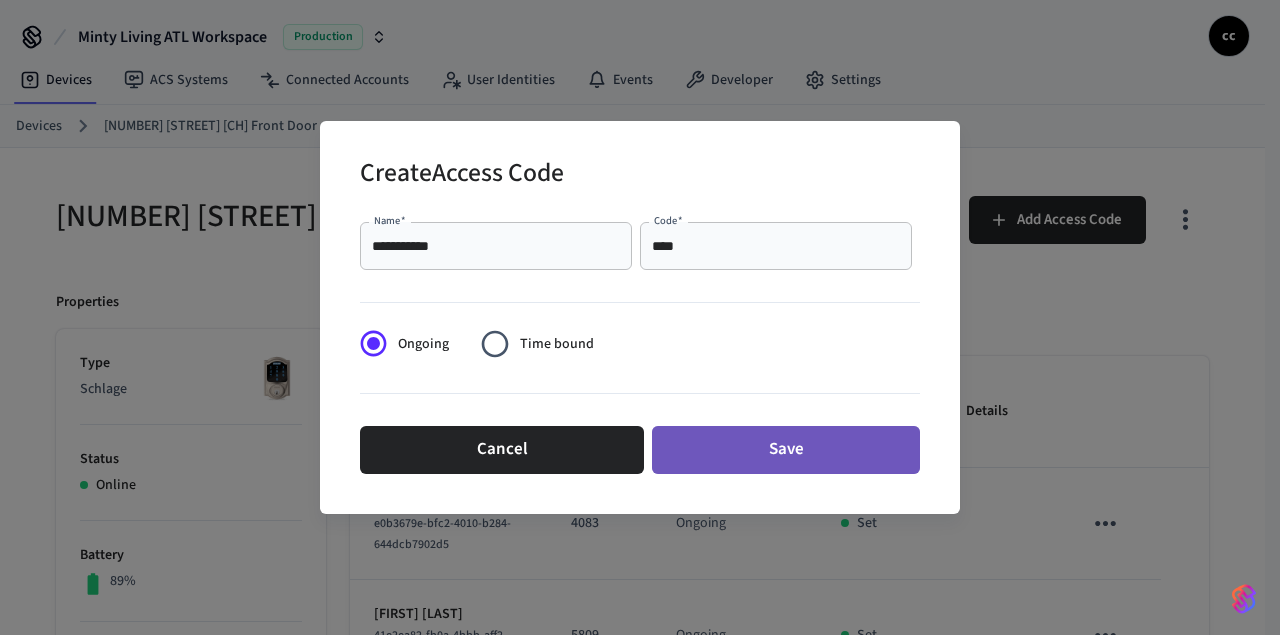click on "Save" at bounding box center (786, 450) 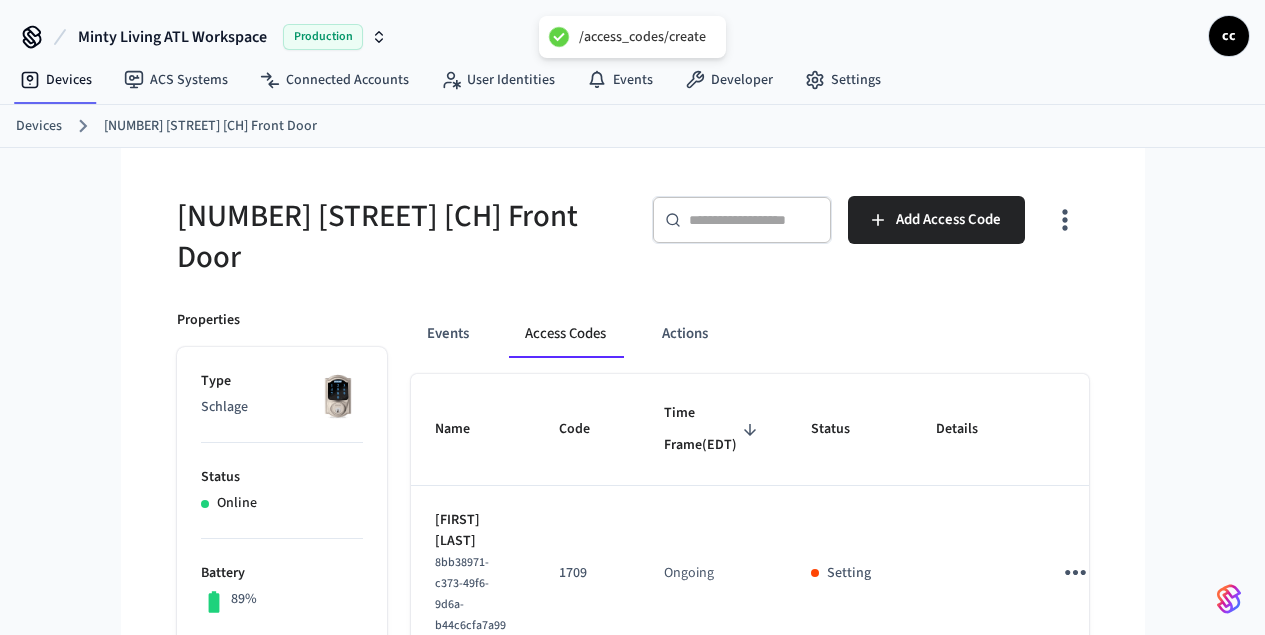 type 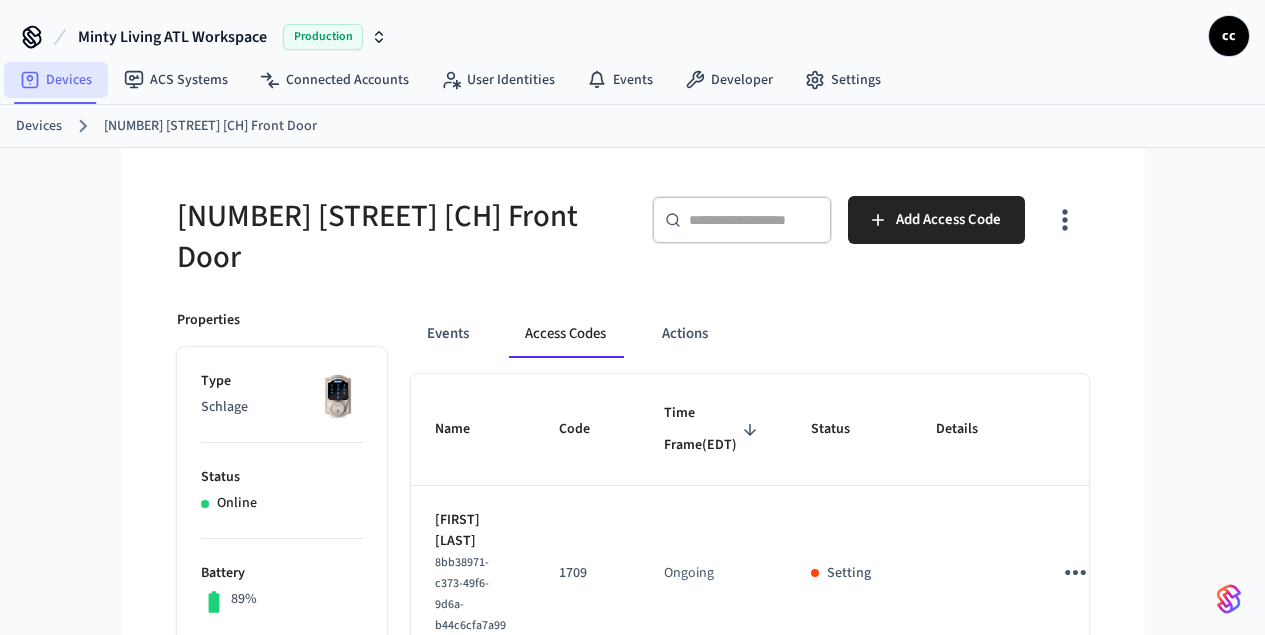 click on "Devices" at bounding box center (56, 80) 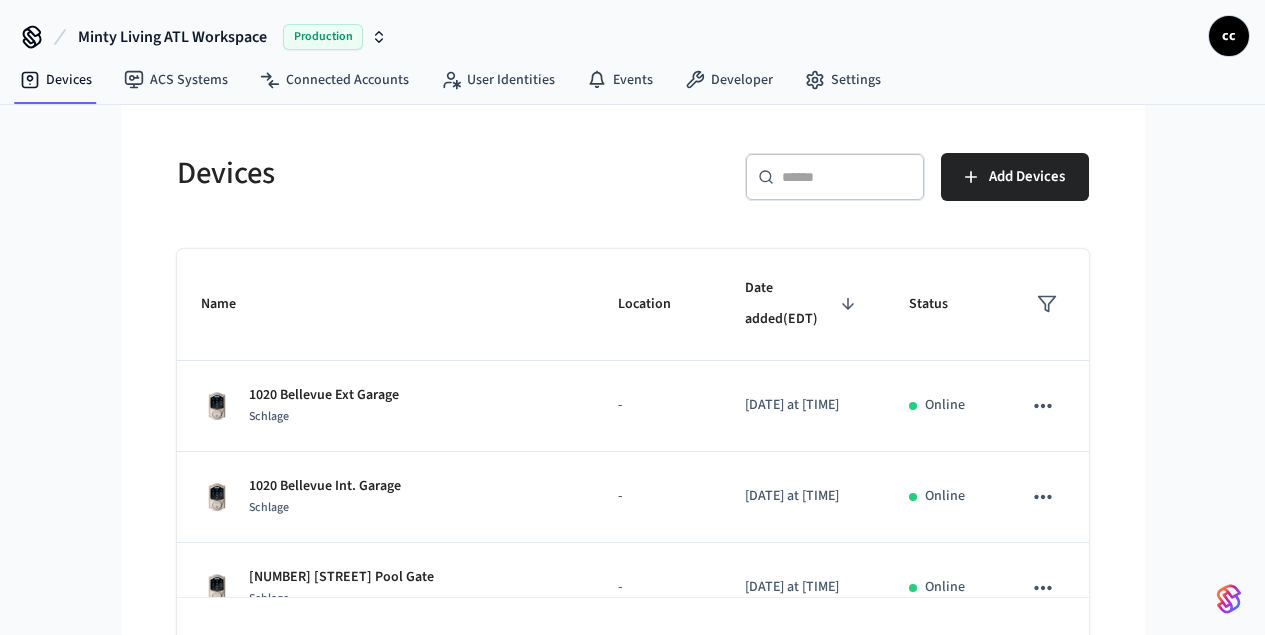 click at bounding box center (847, 177) 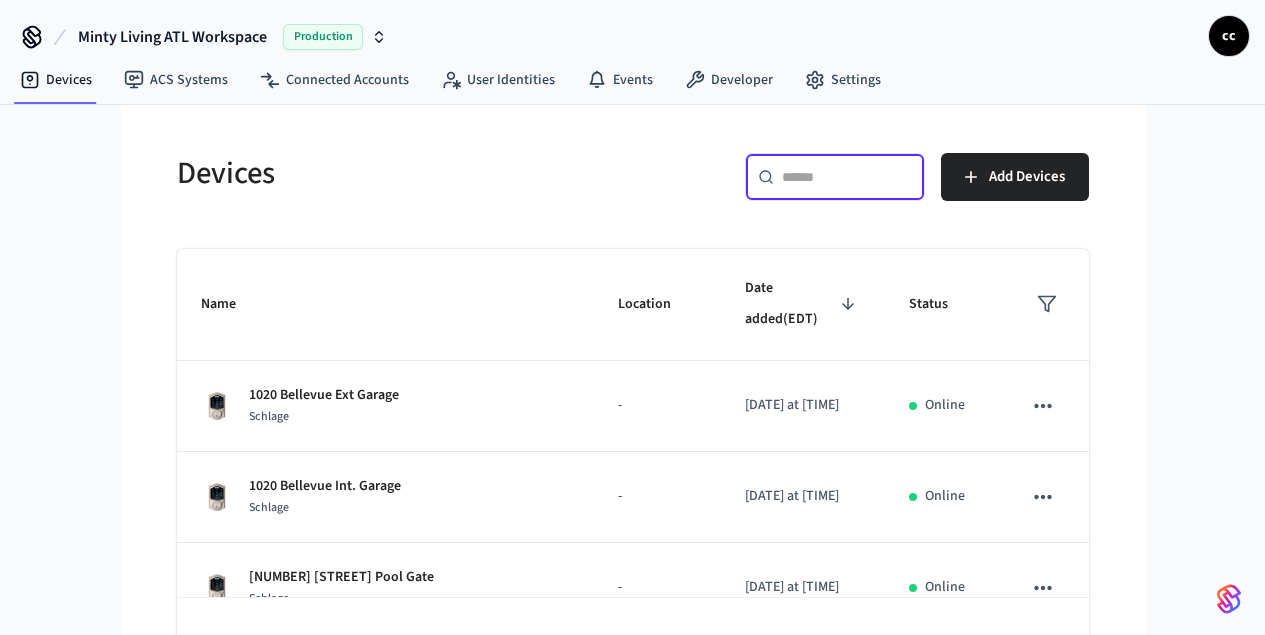 paste on "**********" 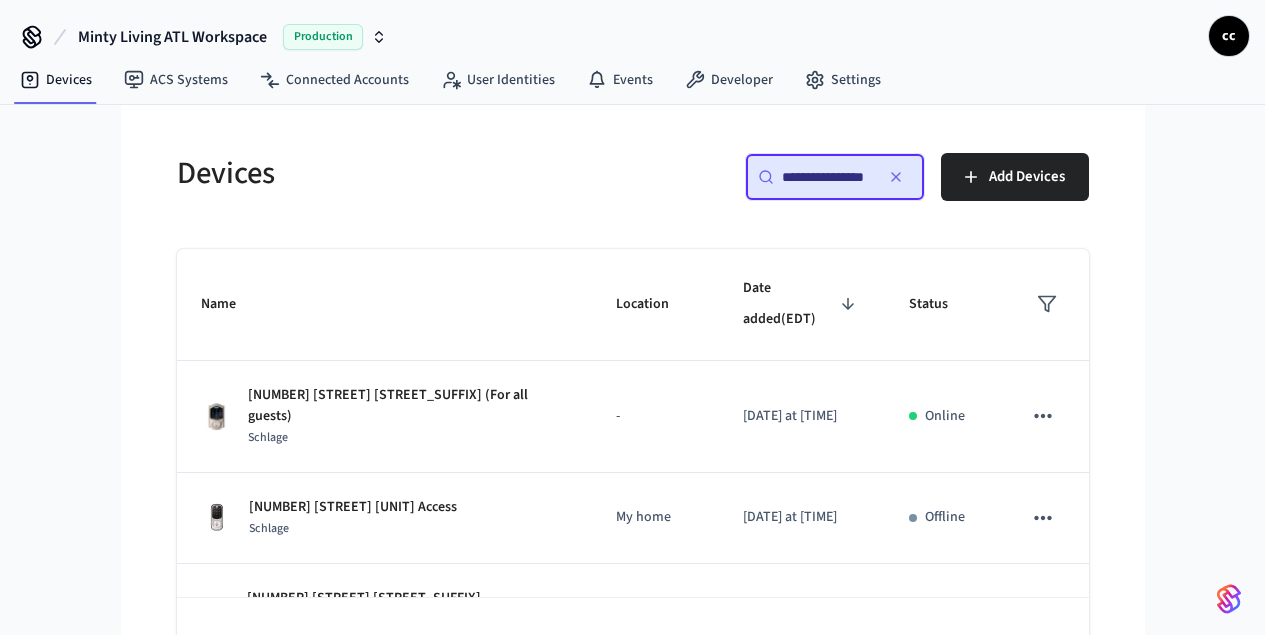 scroll, scrollTop: 0, scrollLeft: 20, axis: horizontal 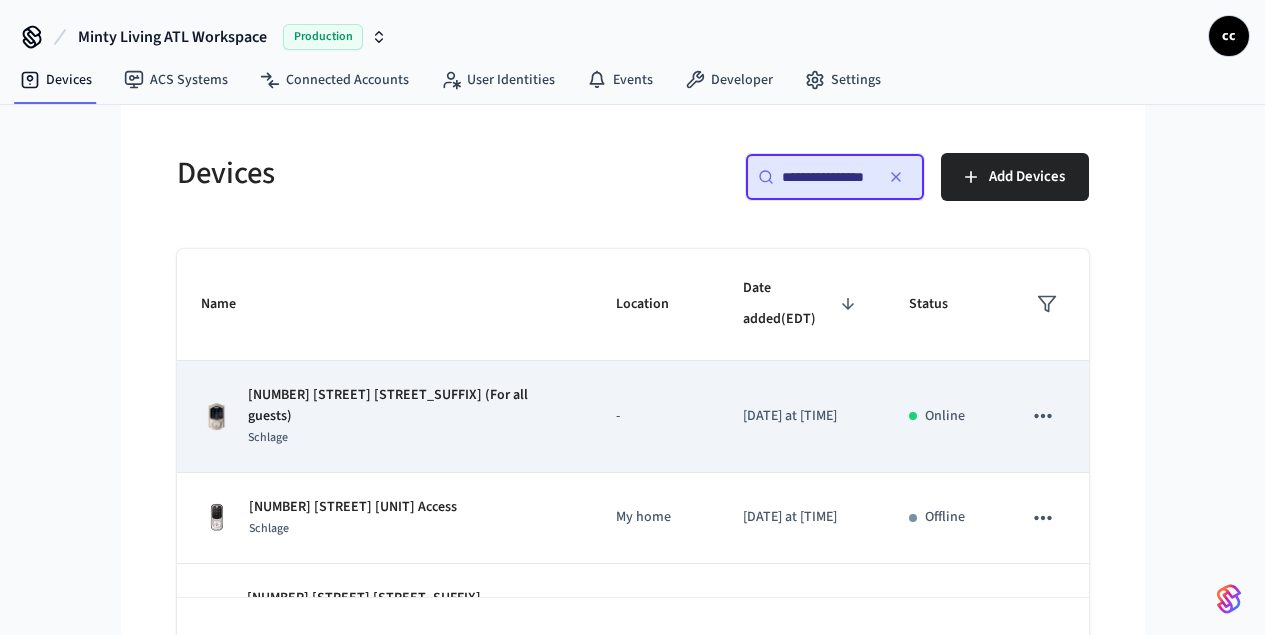 type on "**********" 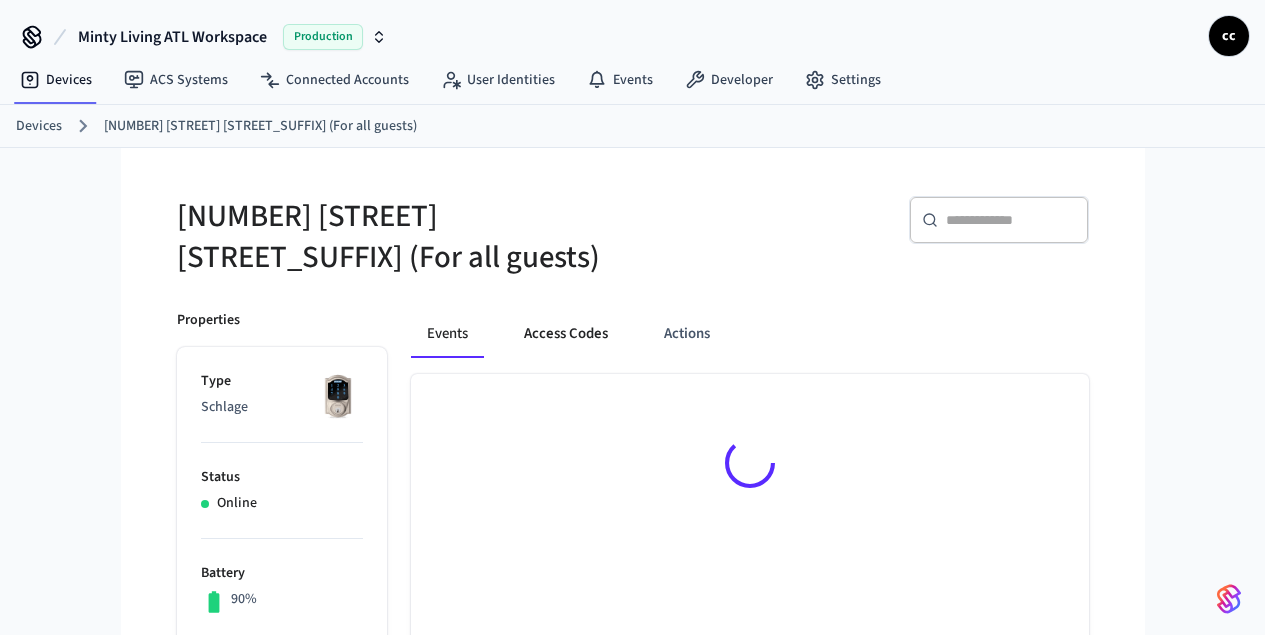 click on "Access Codes" at bounding box center [566, 334] 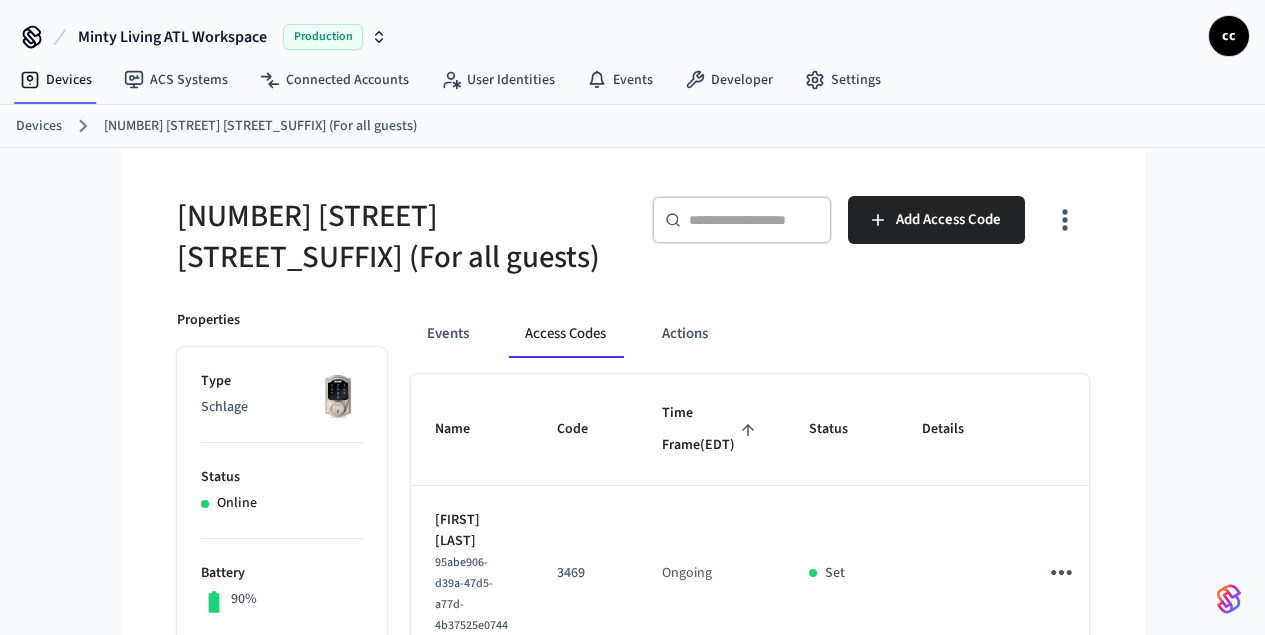 click on "Time Frame  (EDT)" at bounding box center [711, 429] 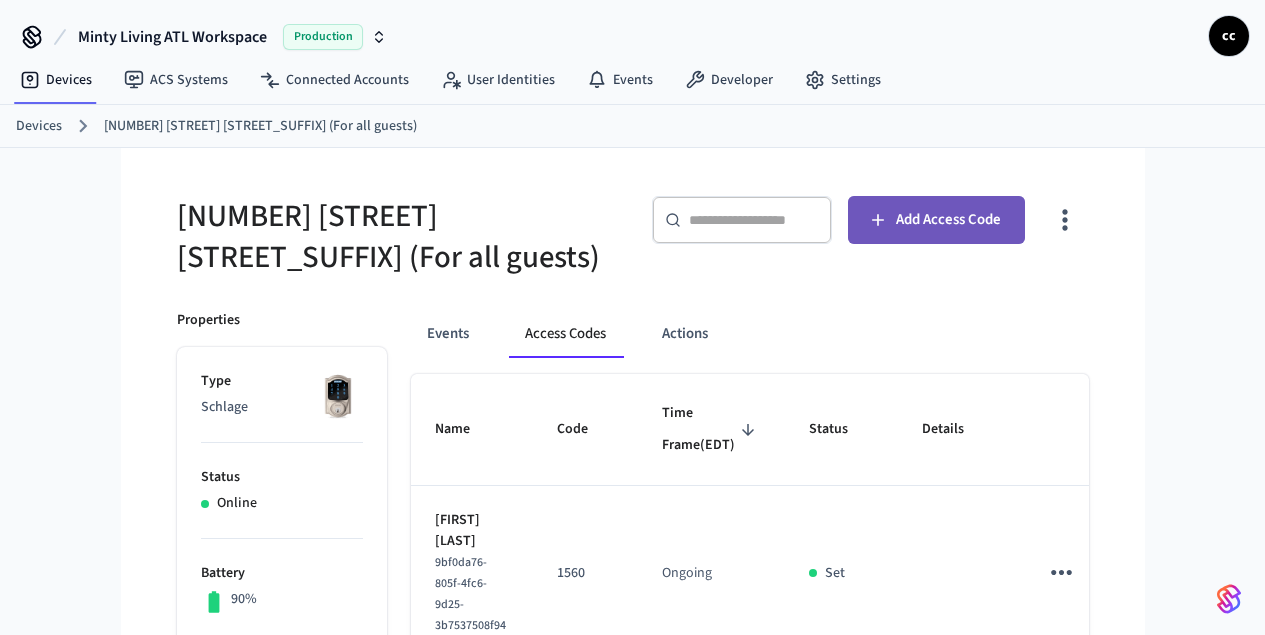 click on "Add Access Code" at bounding box center [936, 220] 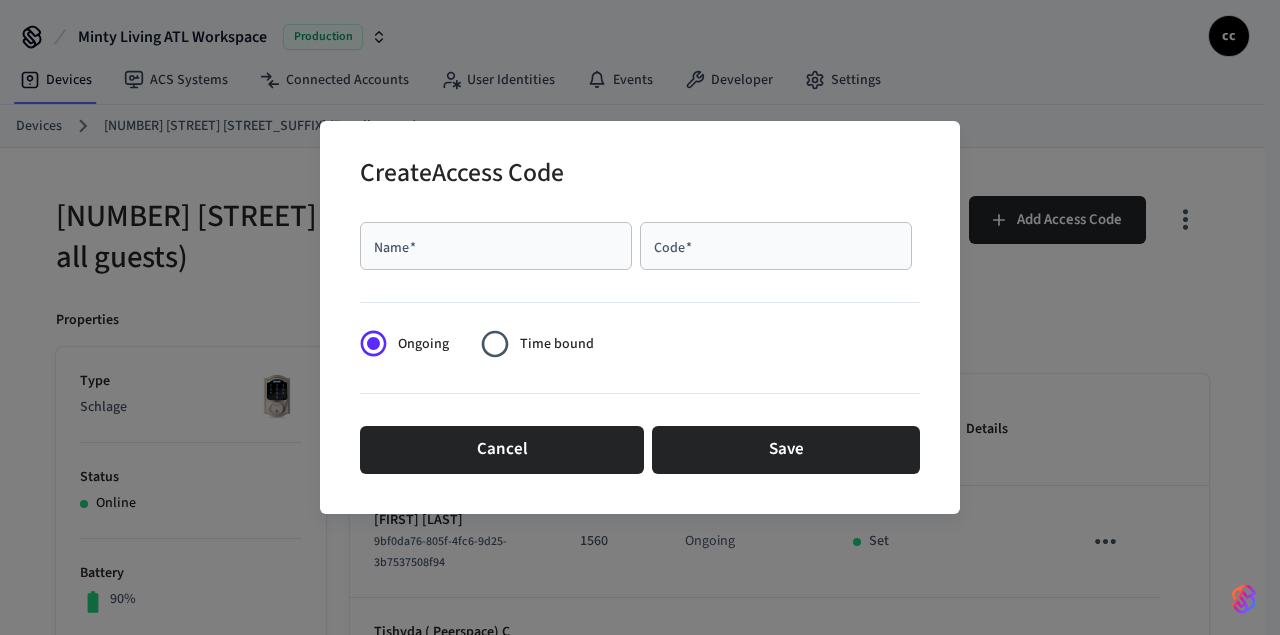 click on "Name   *" at bounding box center [496, 246] 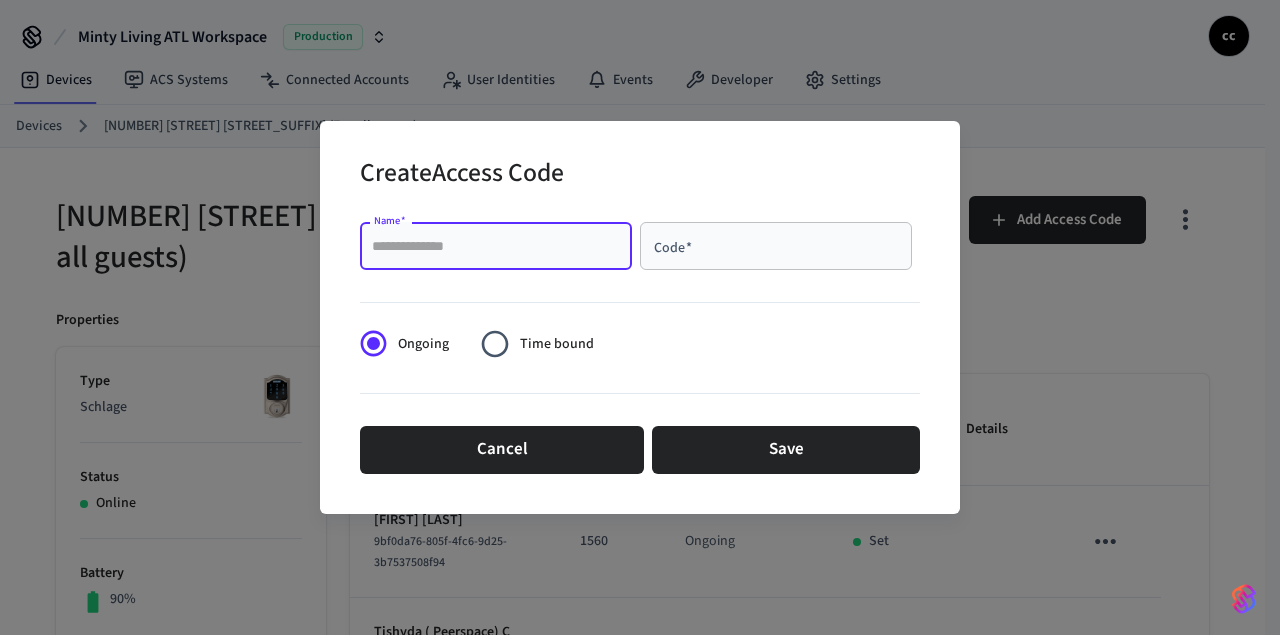 paste on "******" 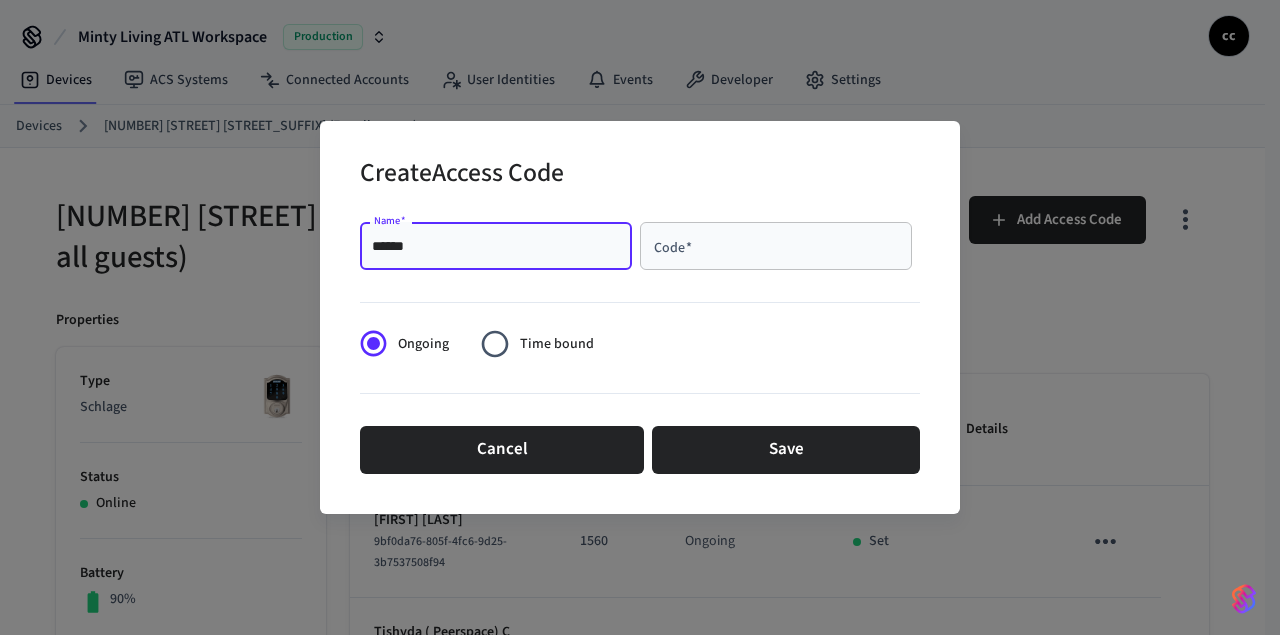 type on "******" 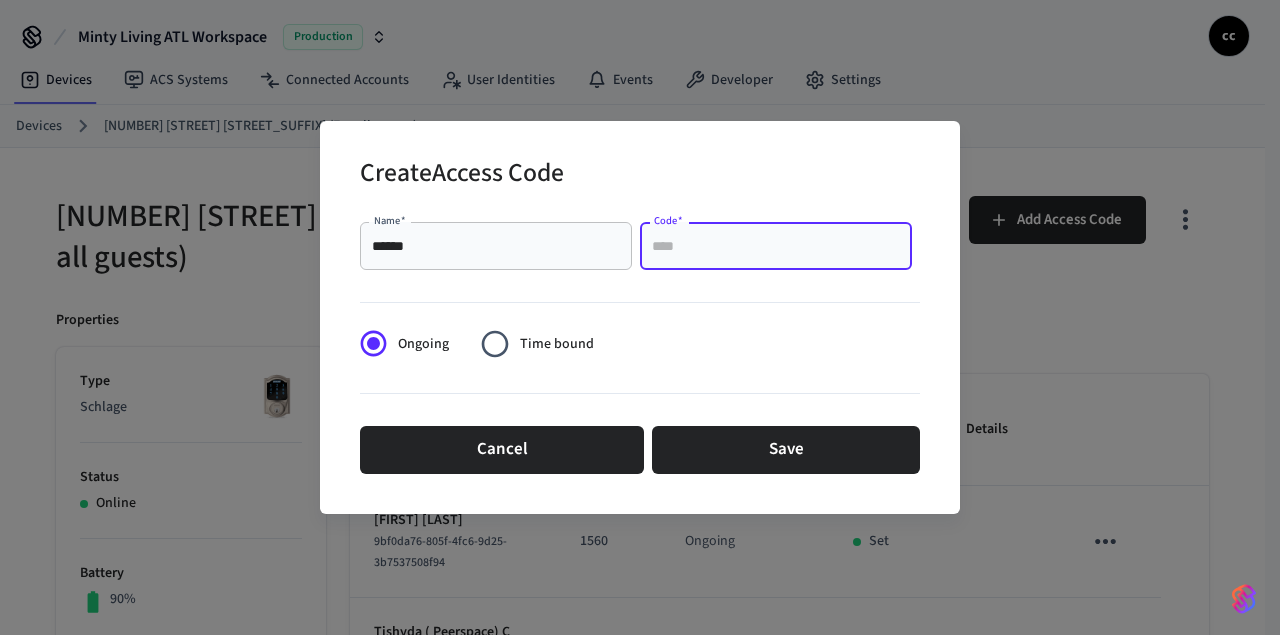 paste on "****" 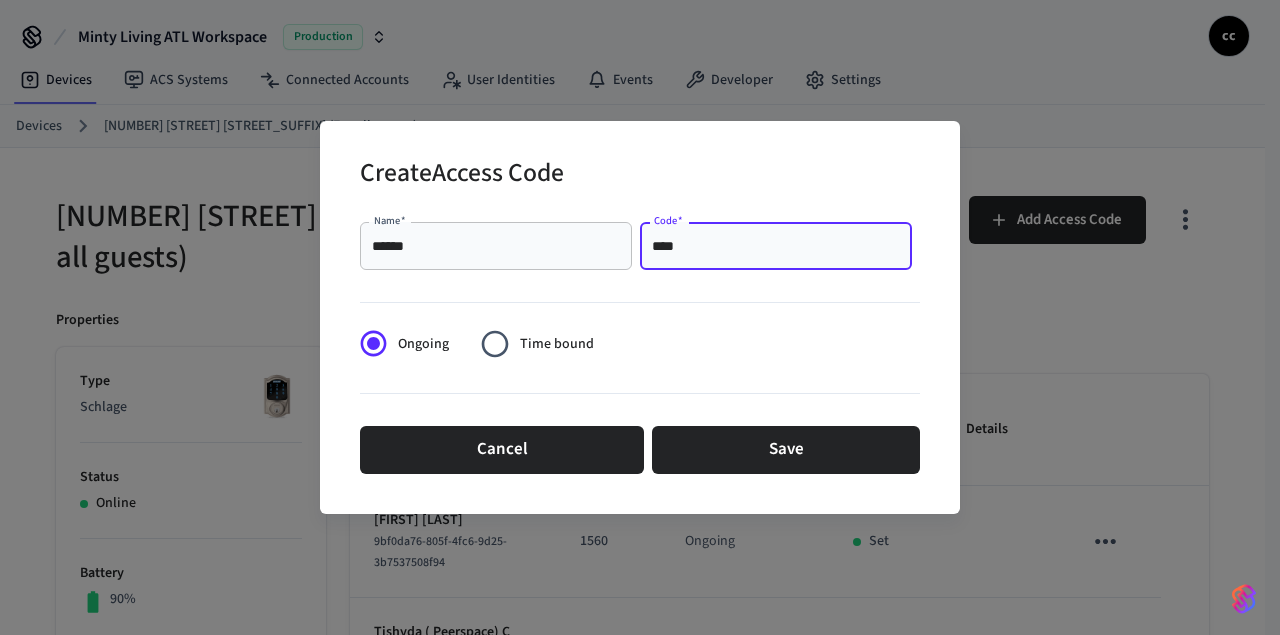 type on "****" 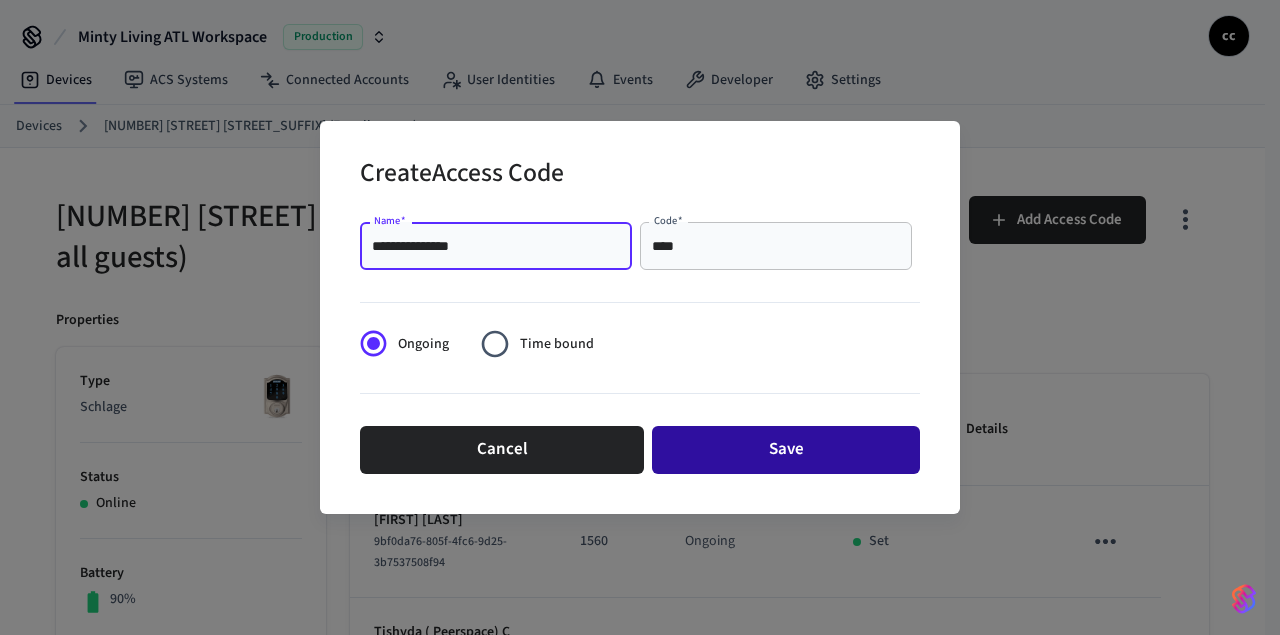 type on "**********" 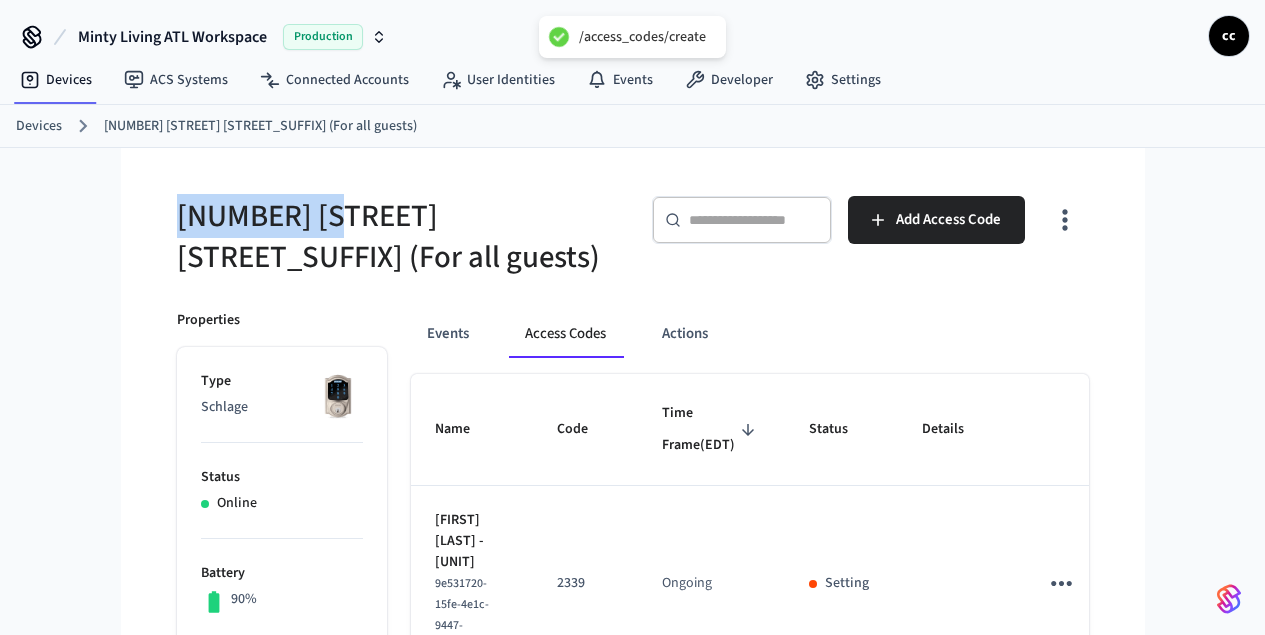 drag, startPoint x: 213, startPoint y: 210, endPoint x: 61, endPoint y: 182, distance: 154.55743 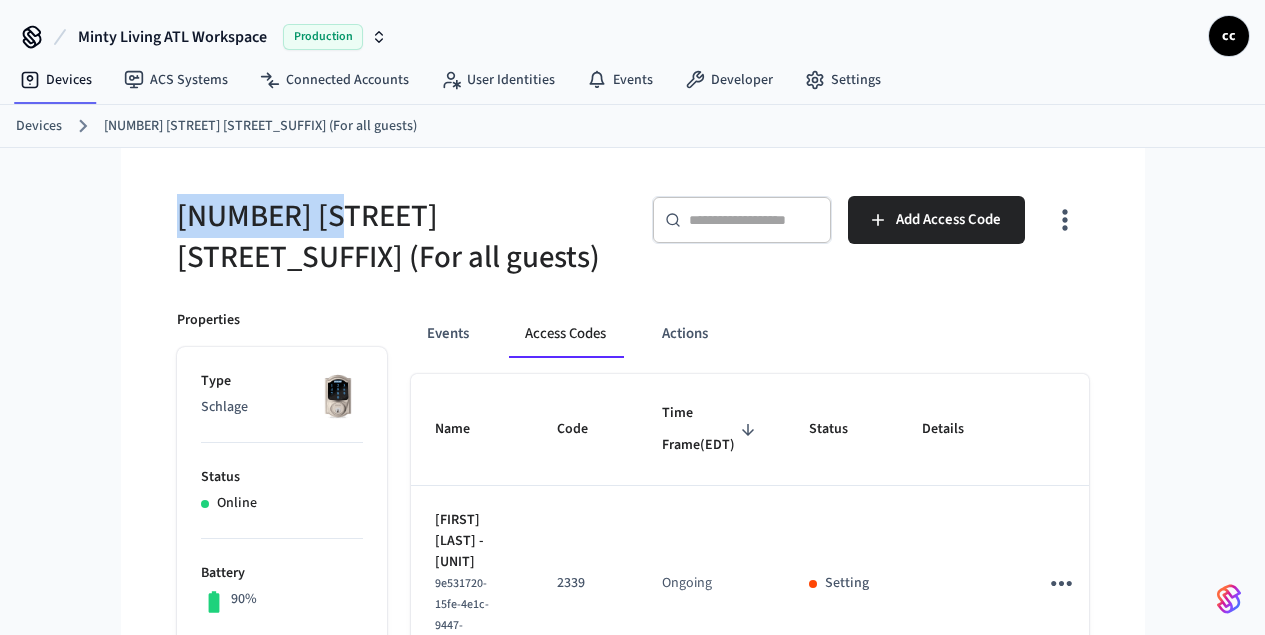 copy on "[NUMBER] [STREET]" 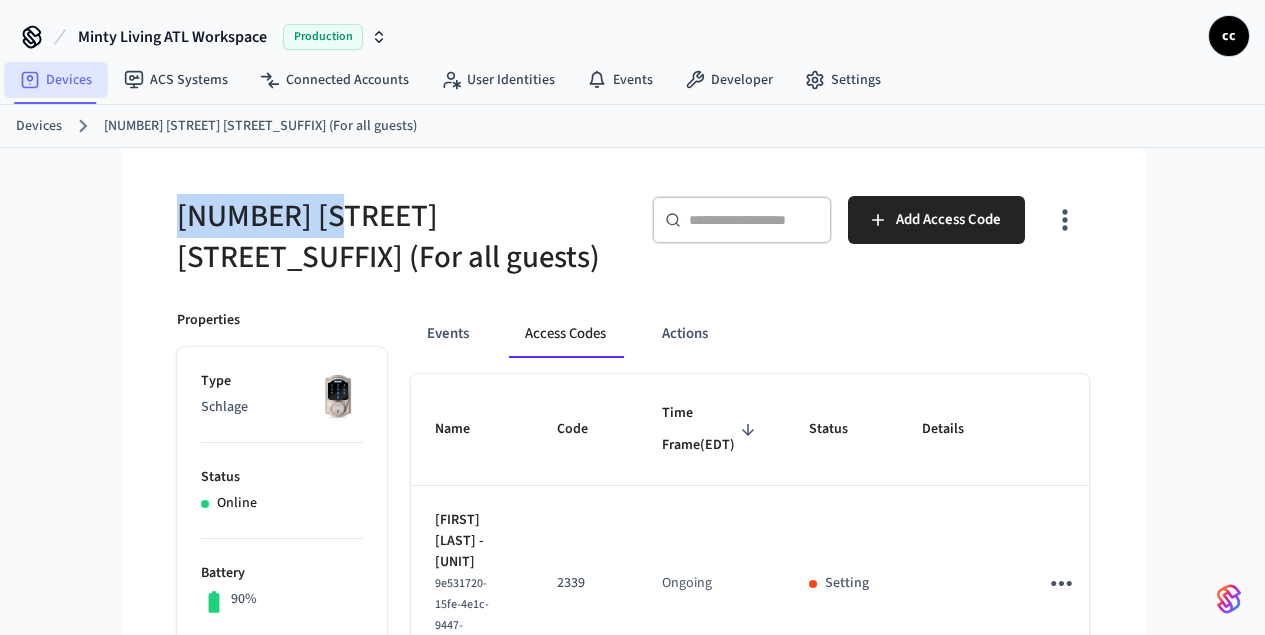 click on "Devices" at bounding box center (56, 80) 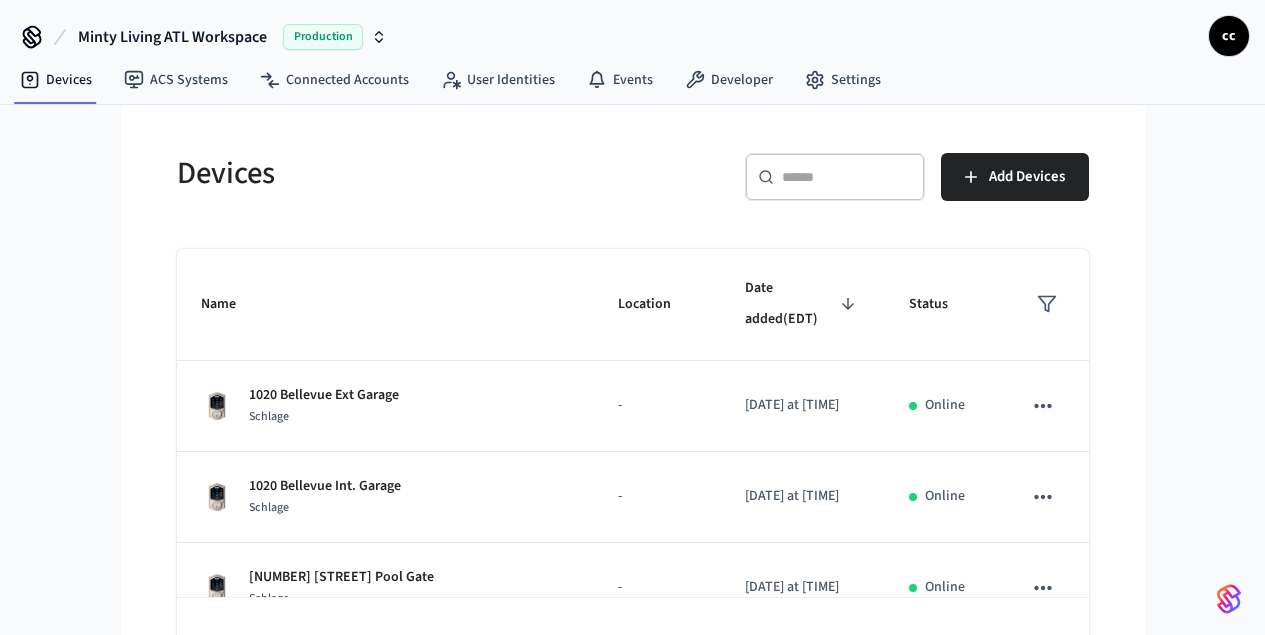 click on "​ ​" at bounding box center [835, 177] 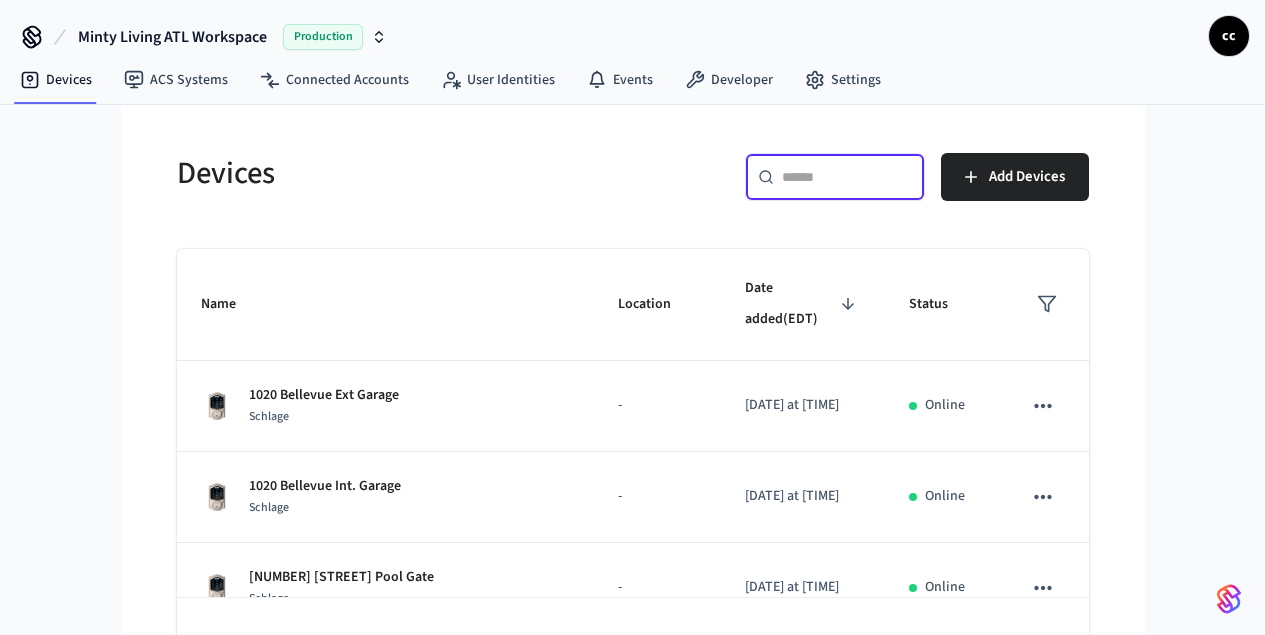 paste on "**********" 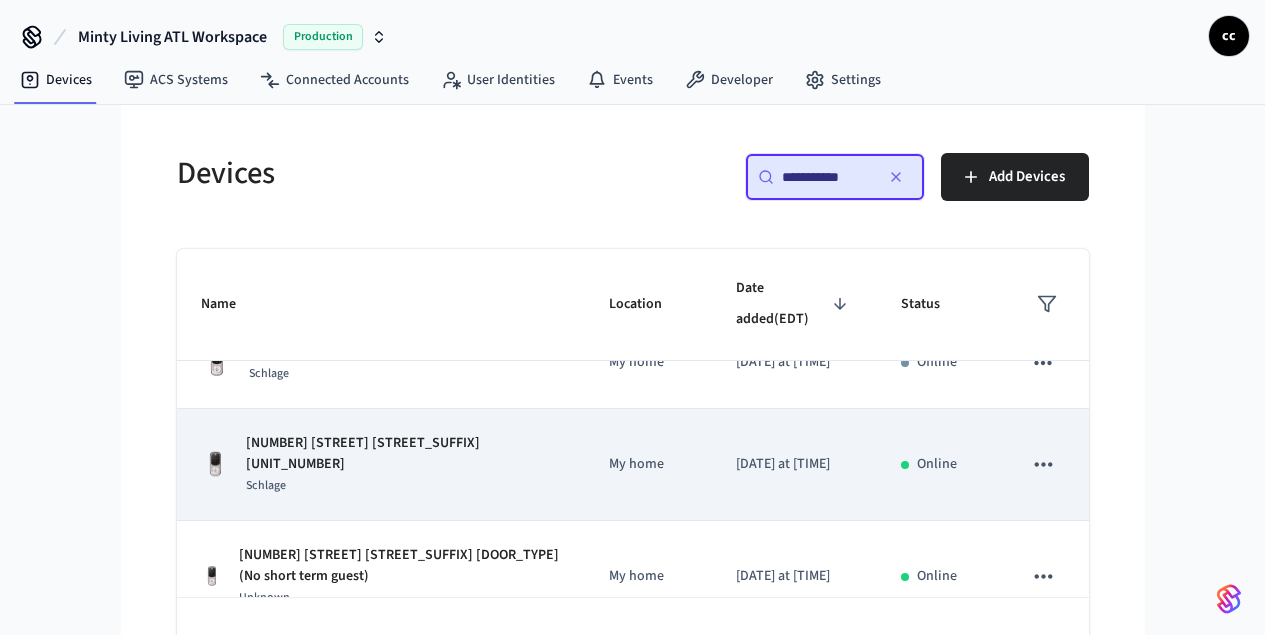 scroll, scrollTop: 375, scrollLeft: 0, axis: vertical 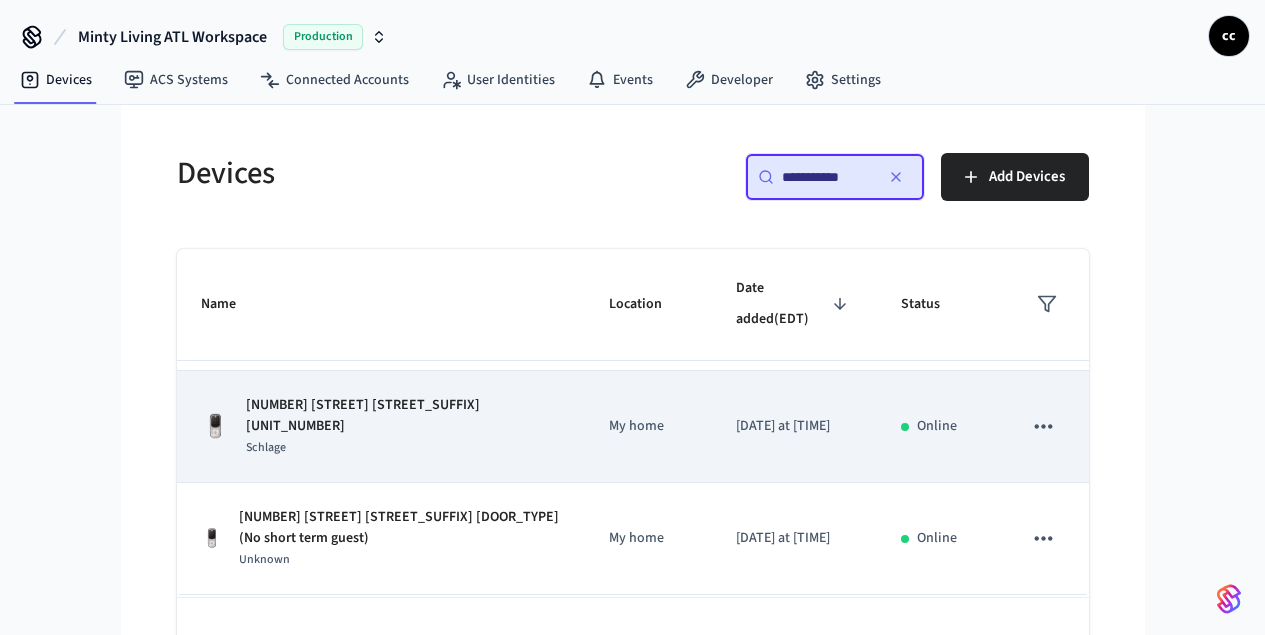 type on "**********" 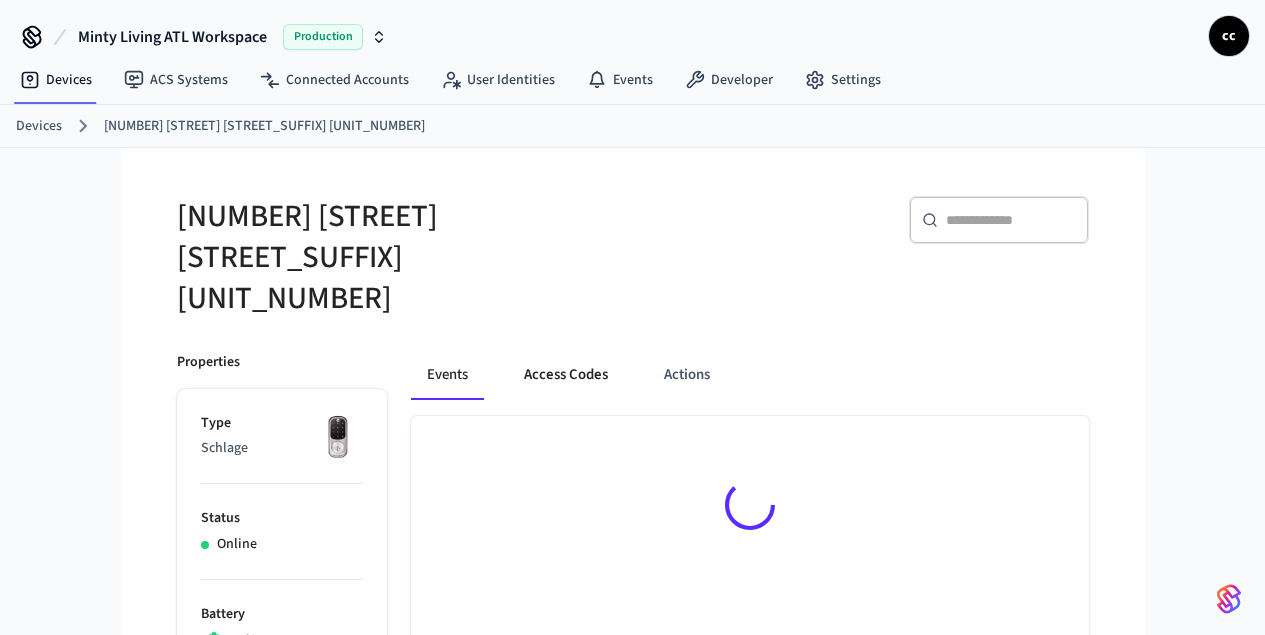click on "Access Codes" at bounding box center [566, 376] 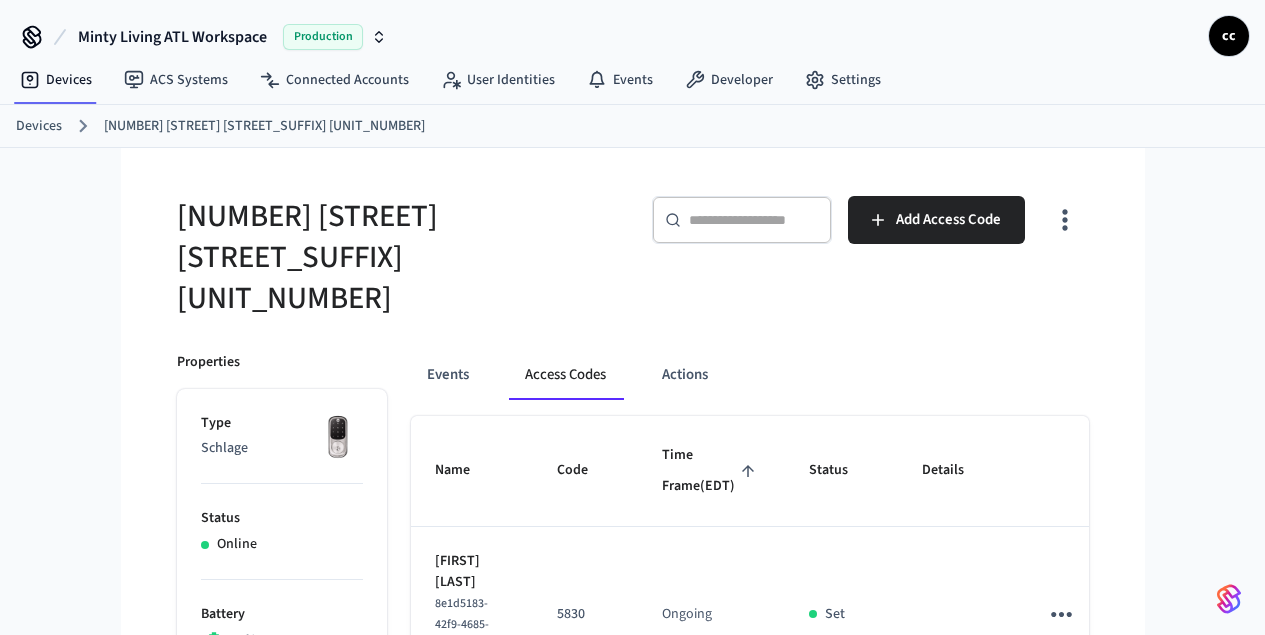 click on "Time Frame  (EDT)" at bounding box center (711, 471) 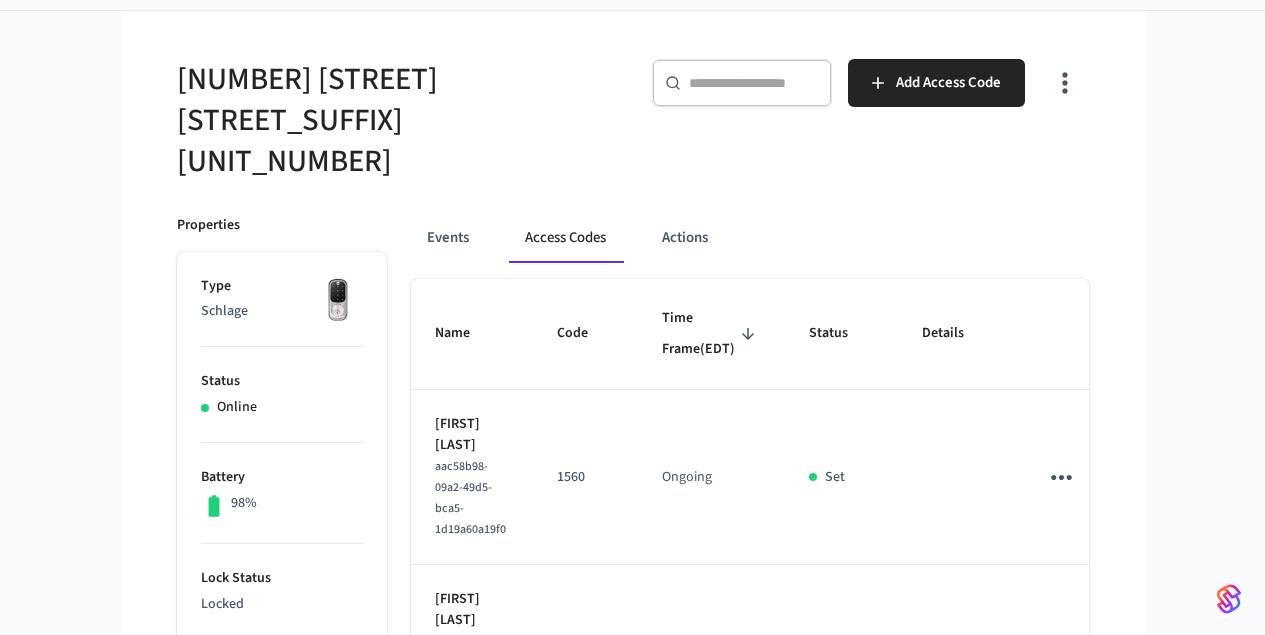 scroll, scrollTop: 154, scrollLeft: 0, axis: vertical 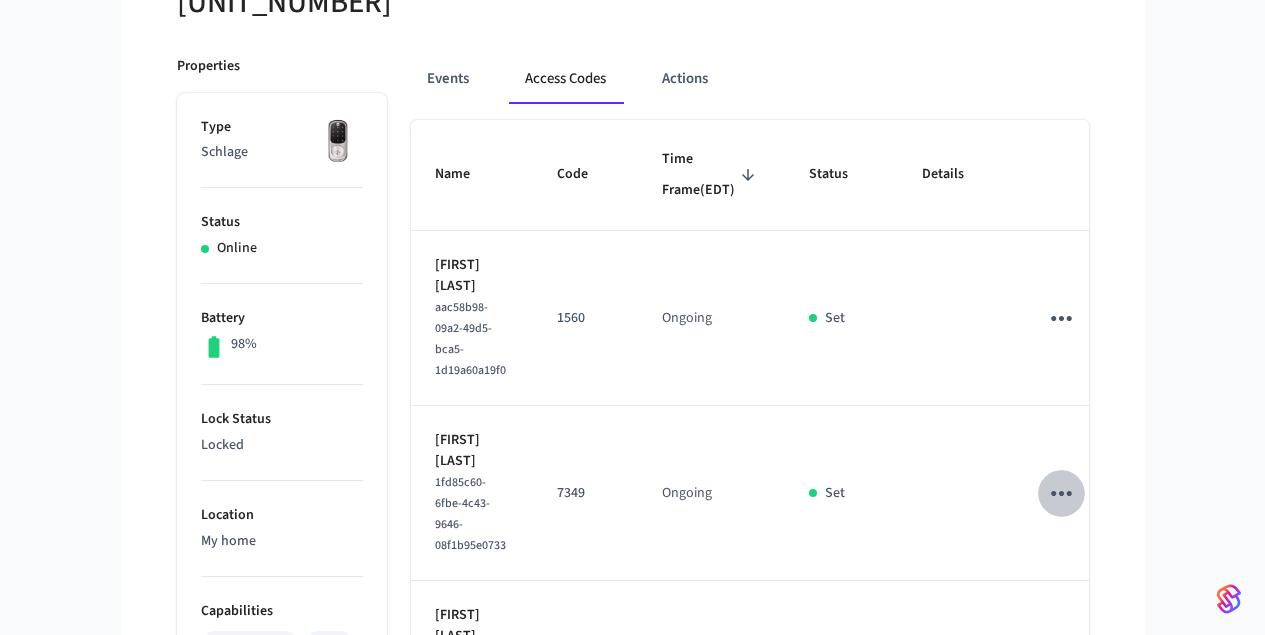 click 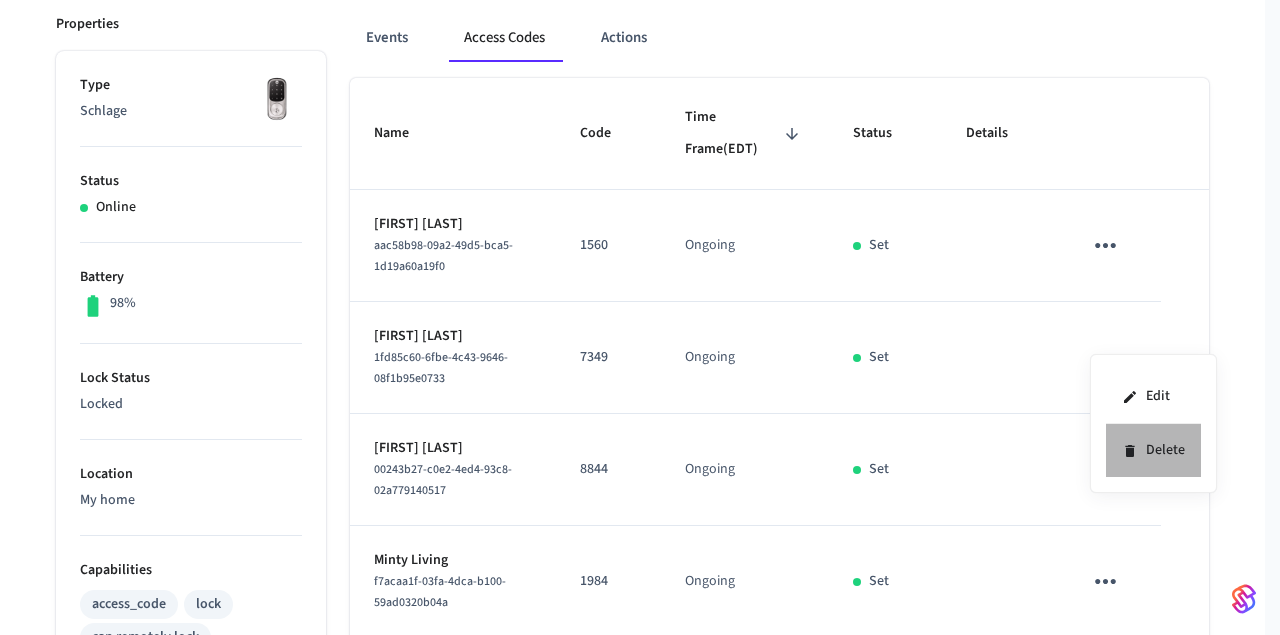 click 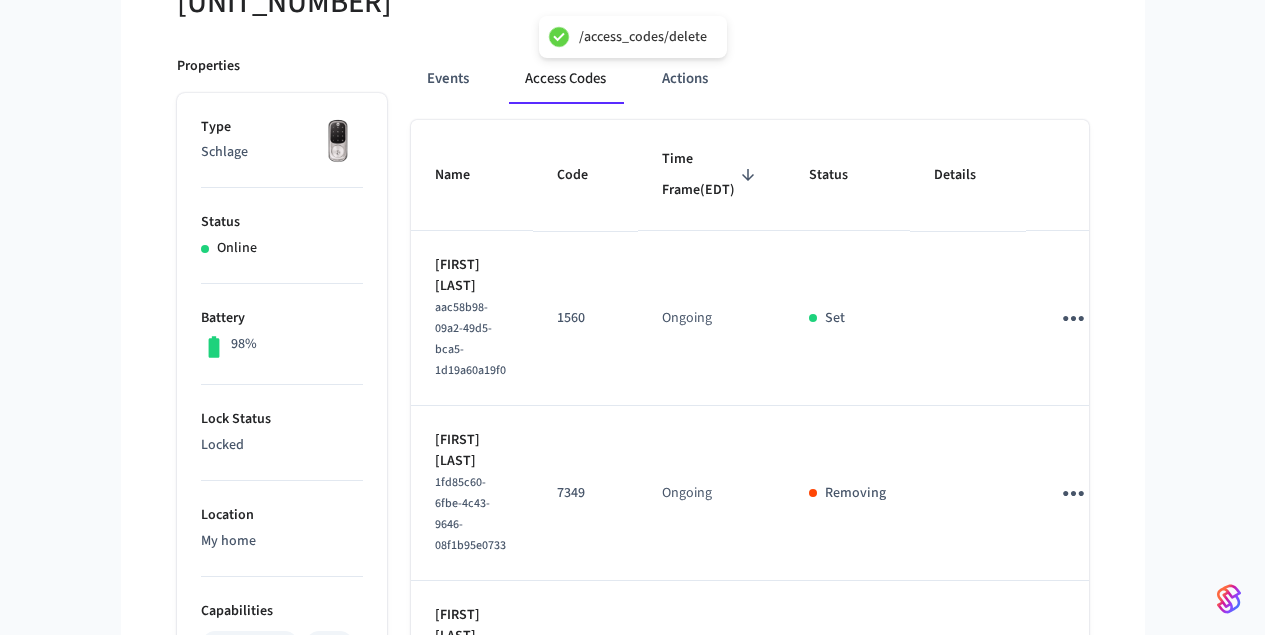 click 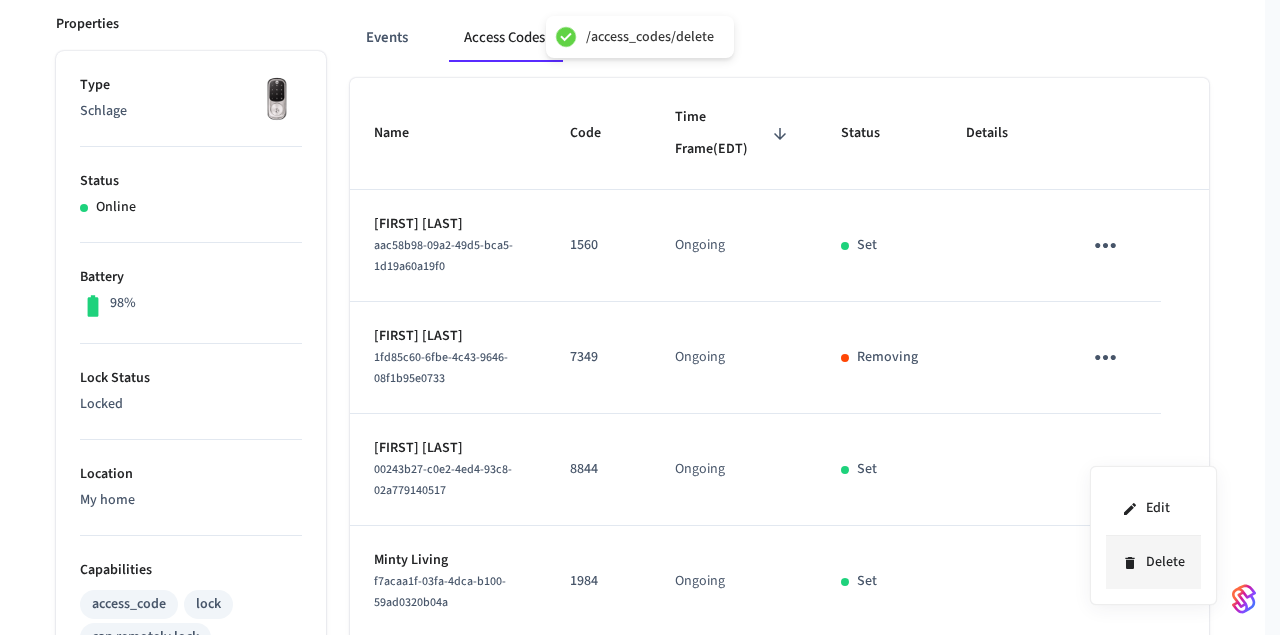 click on "Delete" at bounding box center [1153, 562] 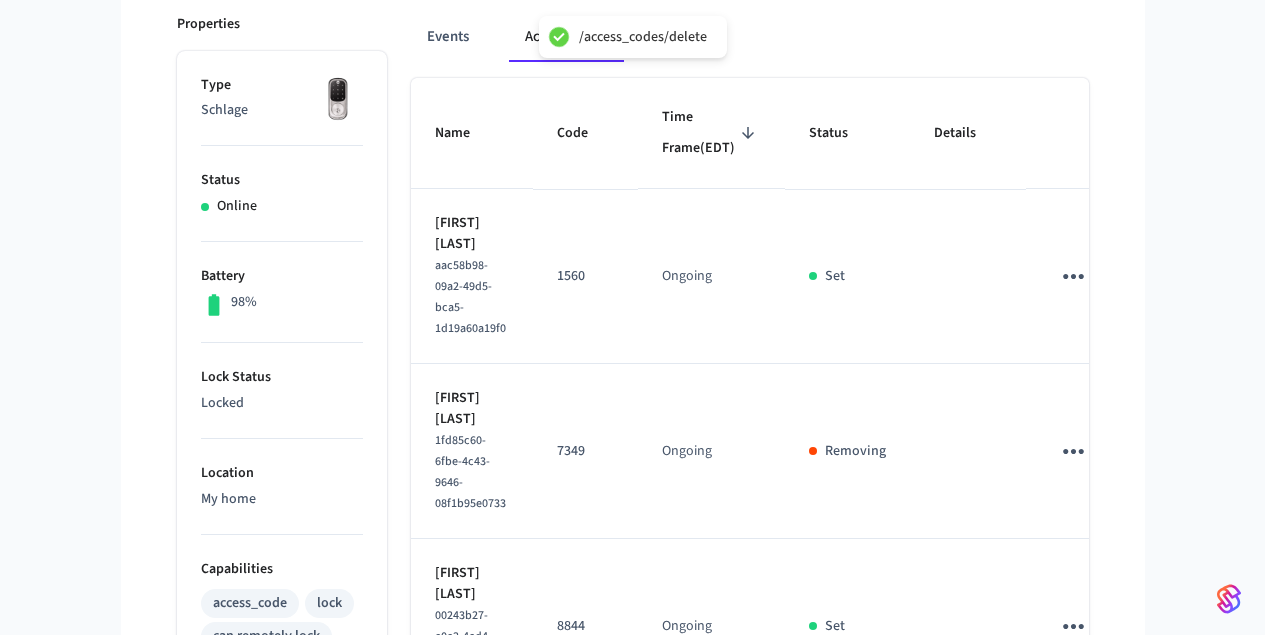 scroll, scrollTop: 448, scrollLeft: 0, axis: vertical 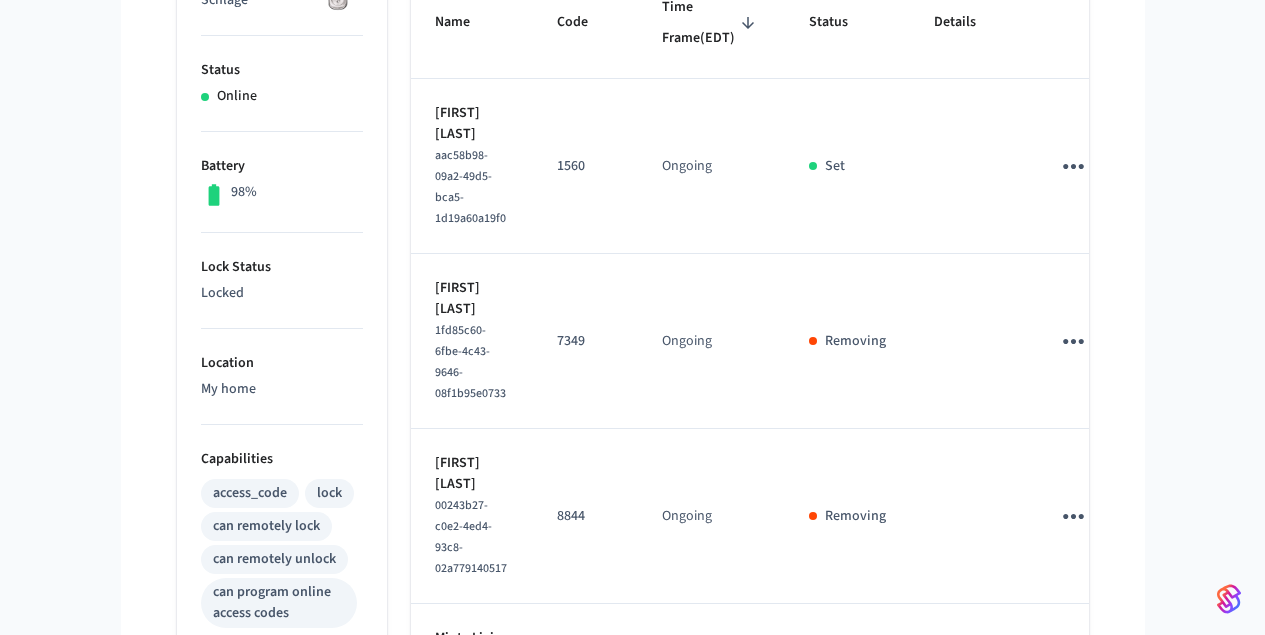 type 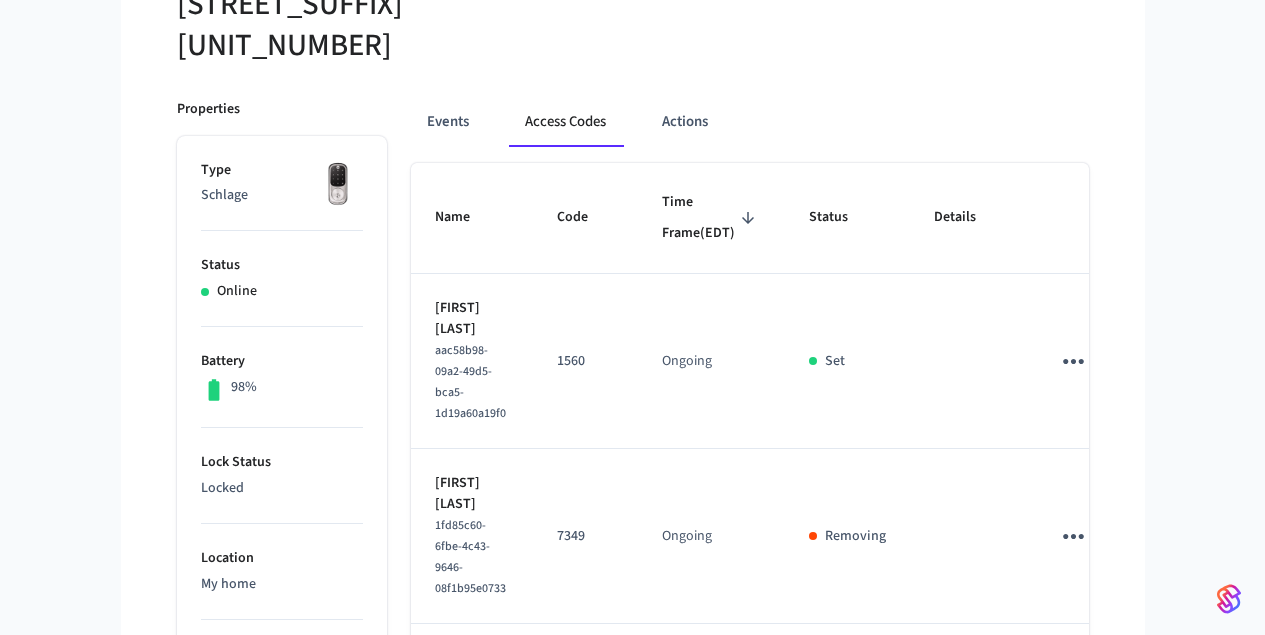 scroll, scrollTop: 0, scrollLeft: 0, axis: both 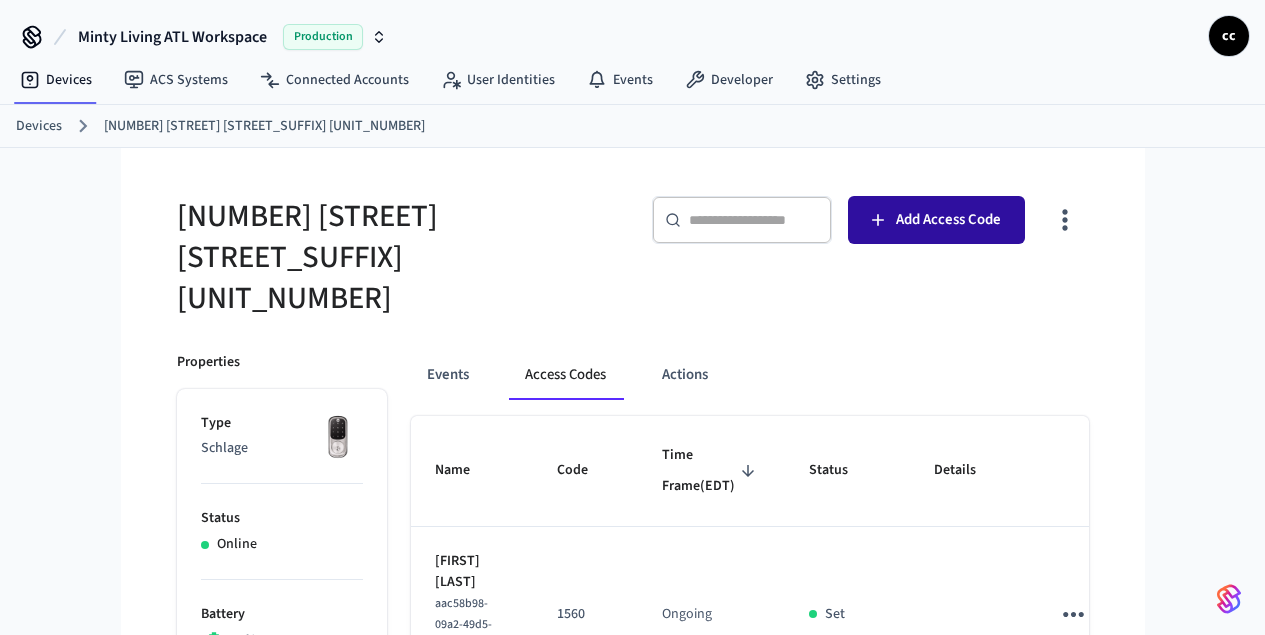 click on "Add Access Code" at bounding box center (936, 220) 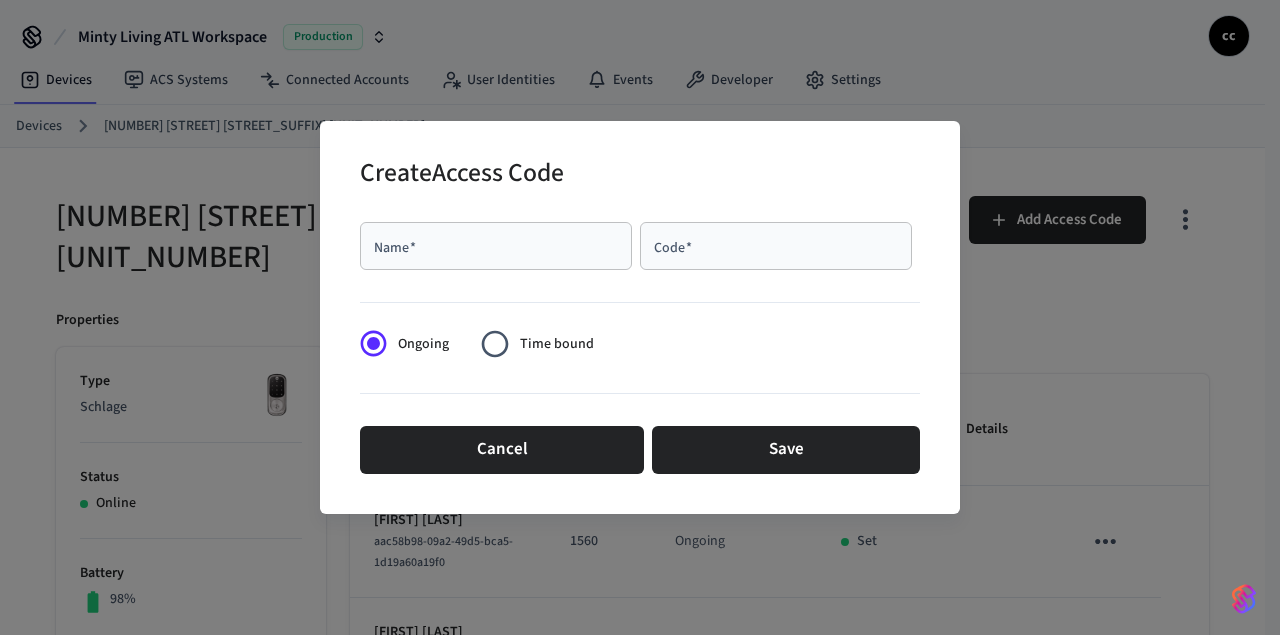 click on "Name   *" at bounding box center (496, 246) 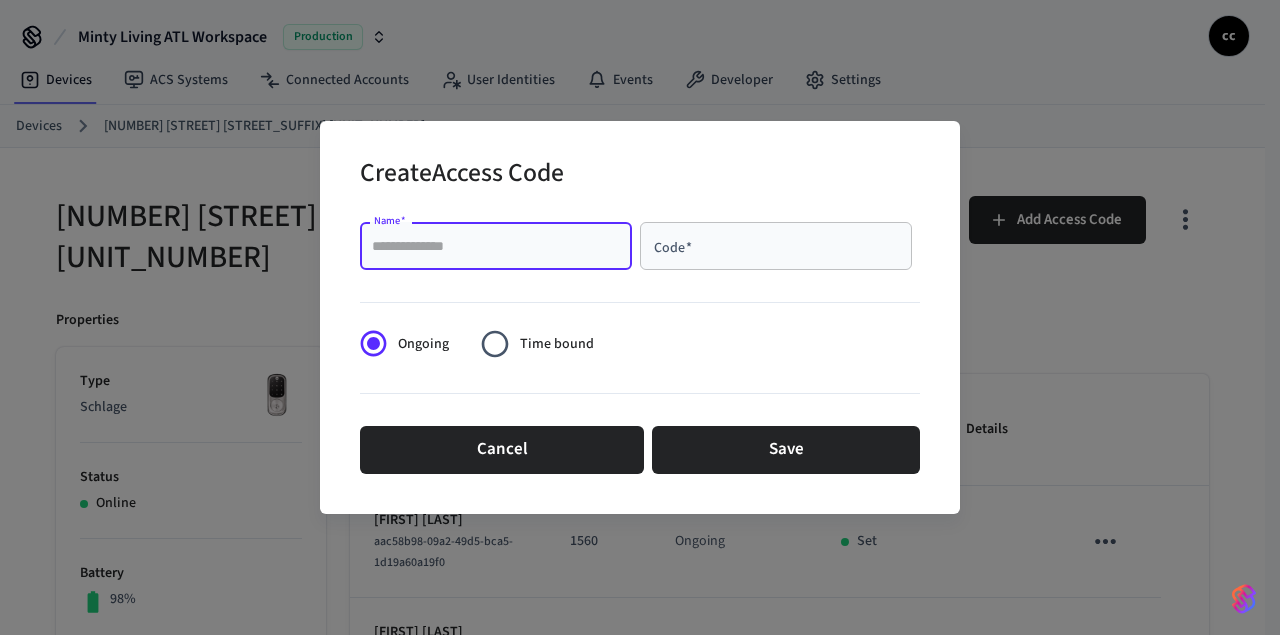 paste on "******" 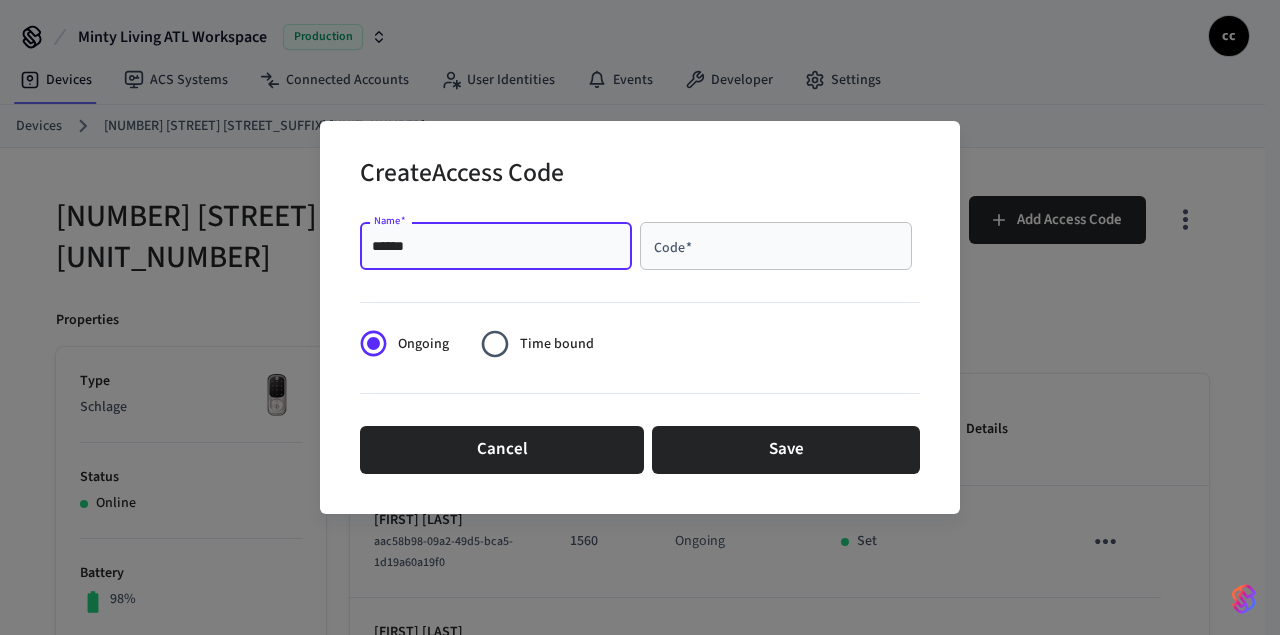 type on "******" 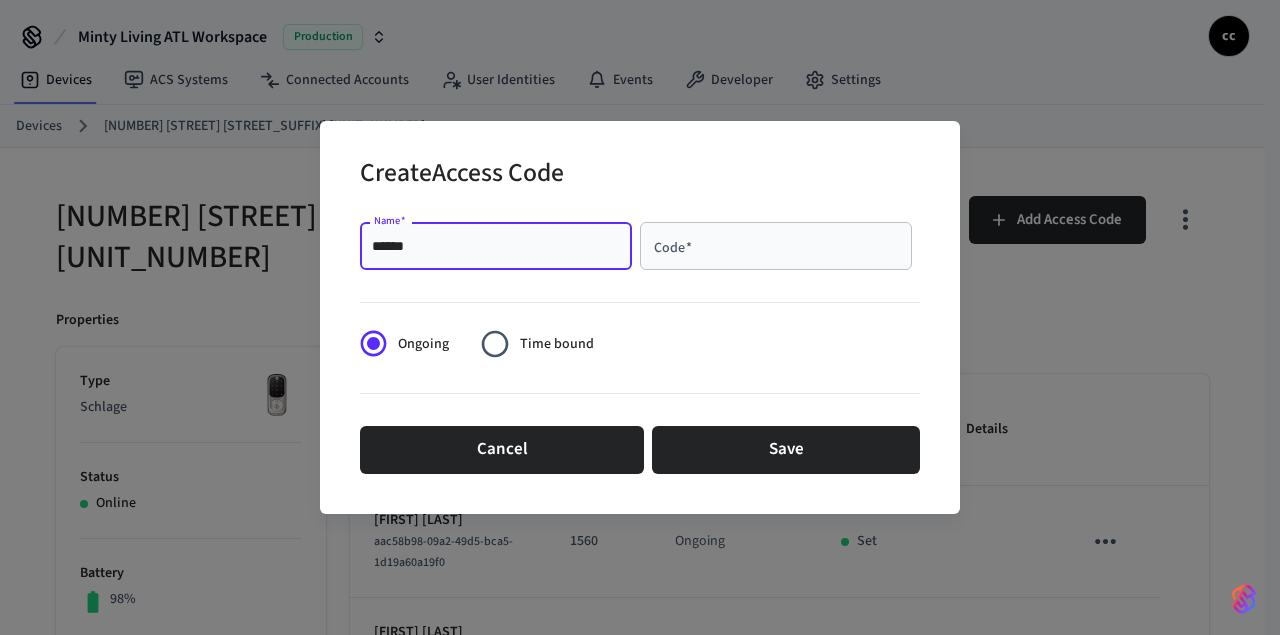 click on "Code   *" at bounding box center (776, 246) 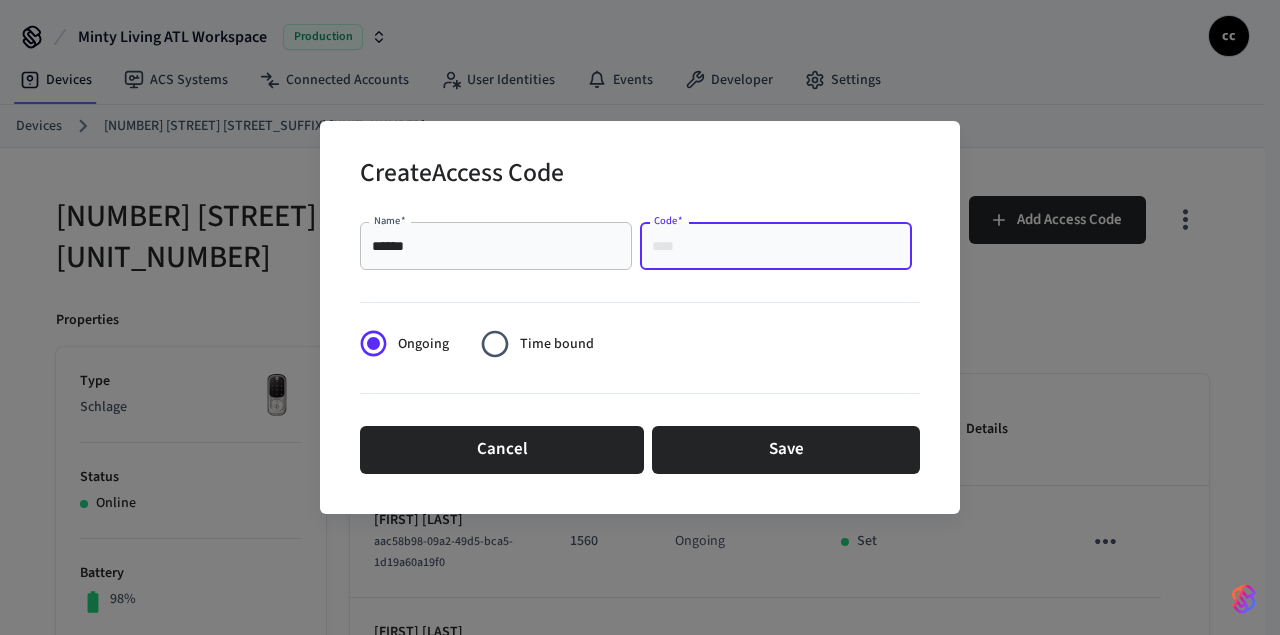 paste on "****" 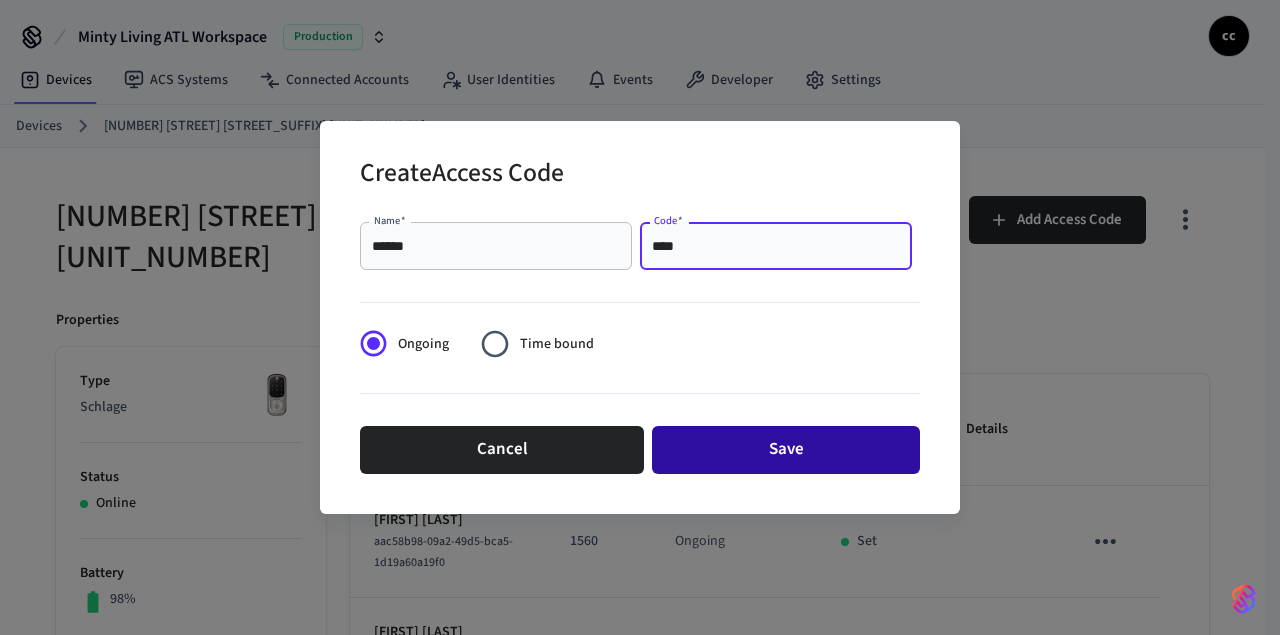 type on "****" 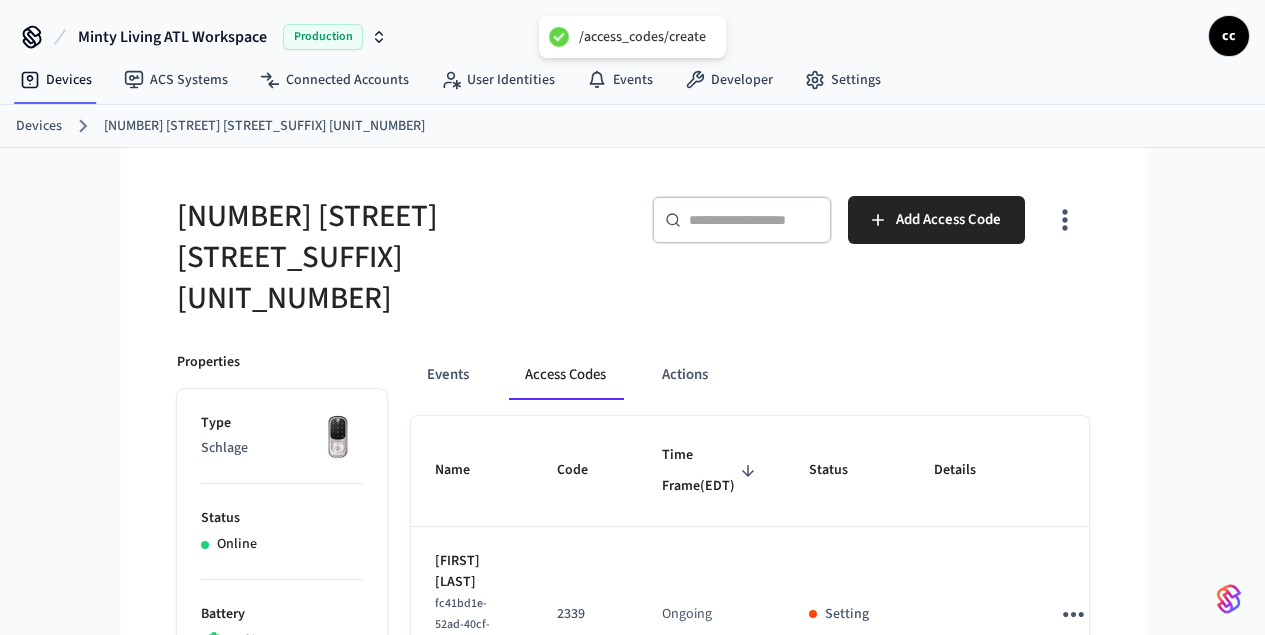type 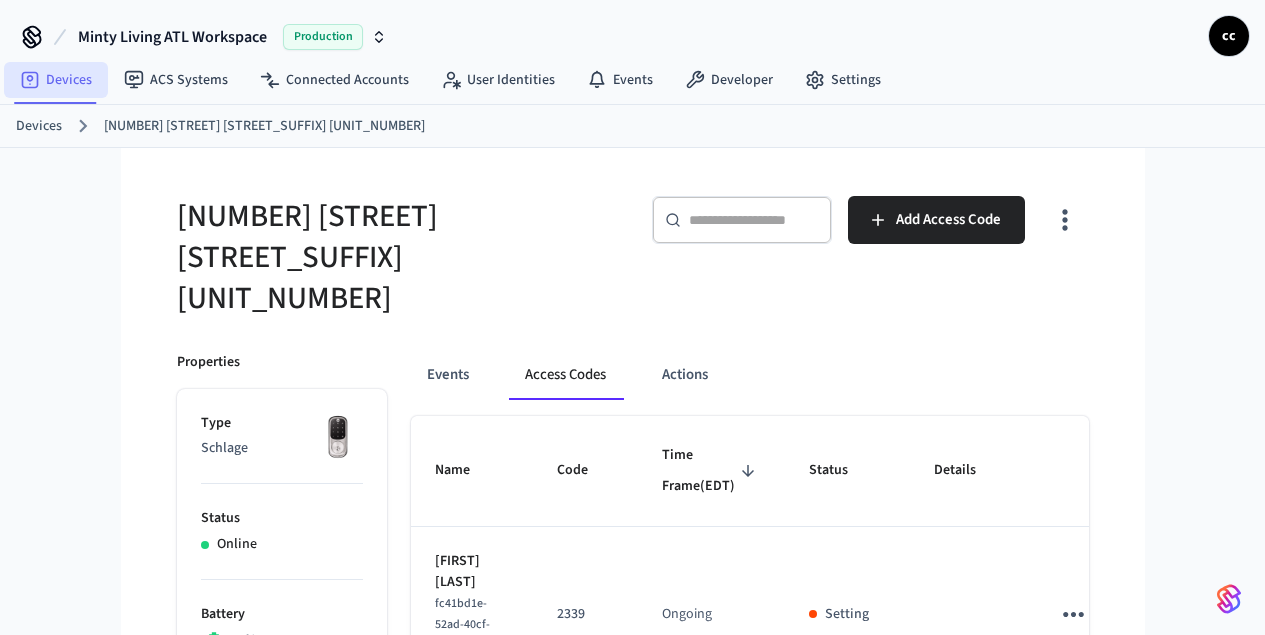 click on "Devices" at bounding box center [56, 80] 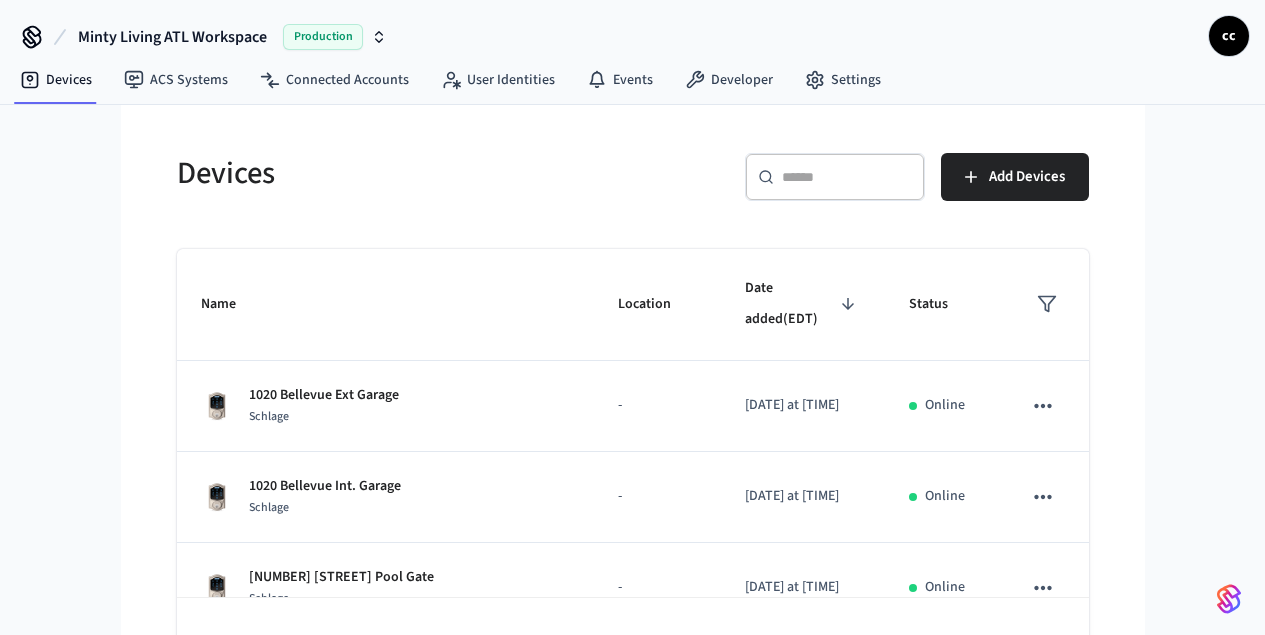 click at bounding box center (847, 177) 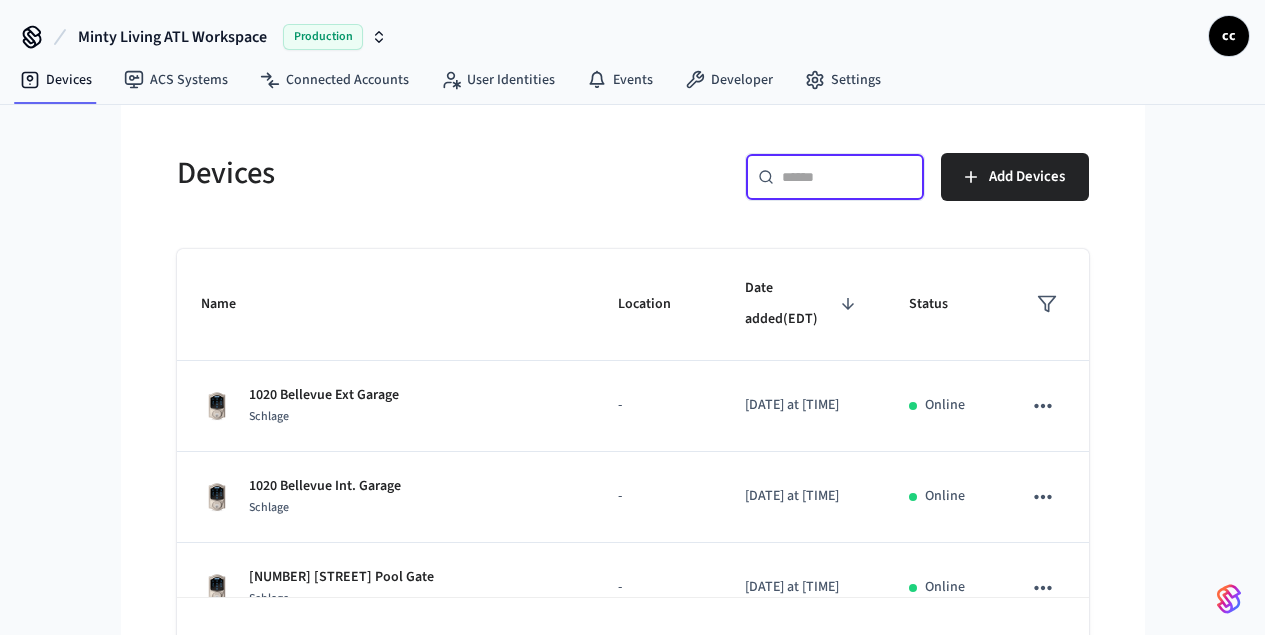 paste on "**********" 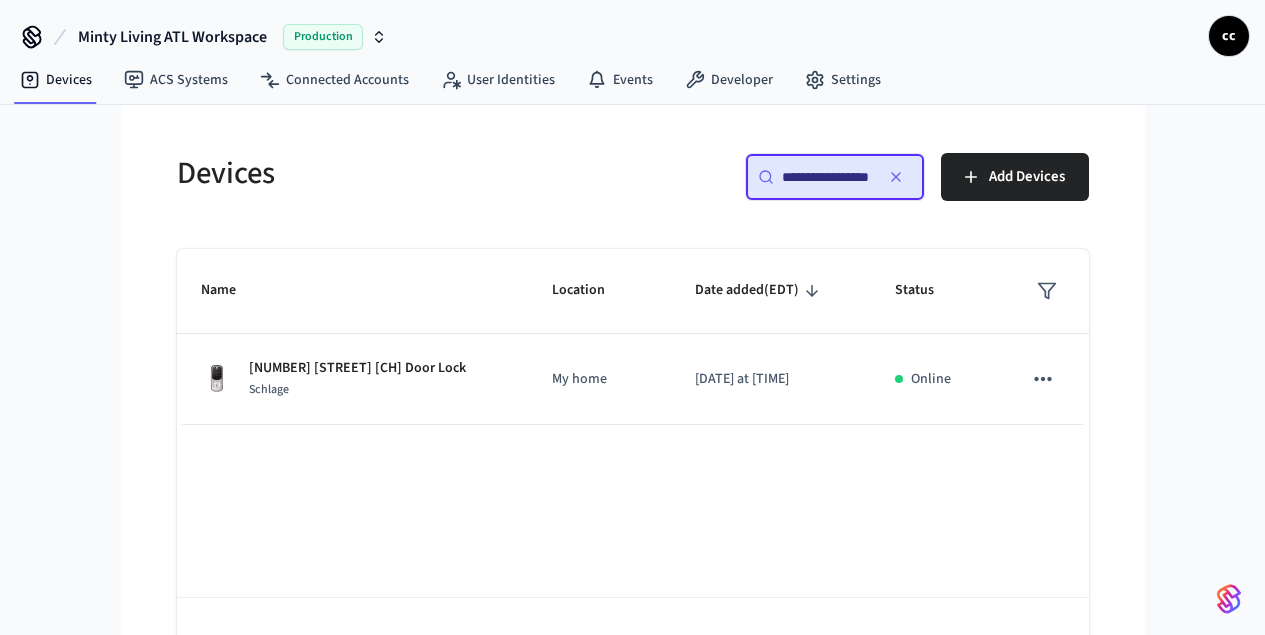 scroll, scrollTop: 0, scrollLeft: 17, axis: horizontal 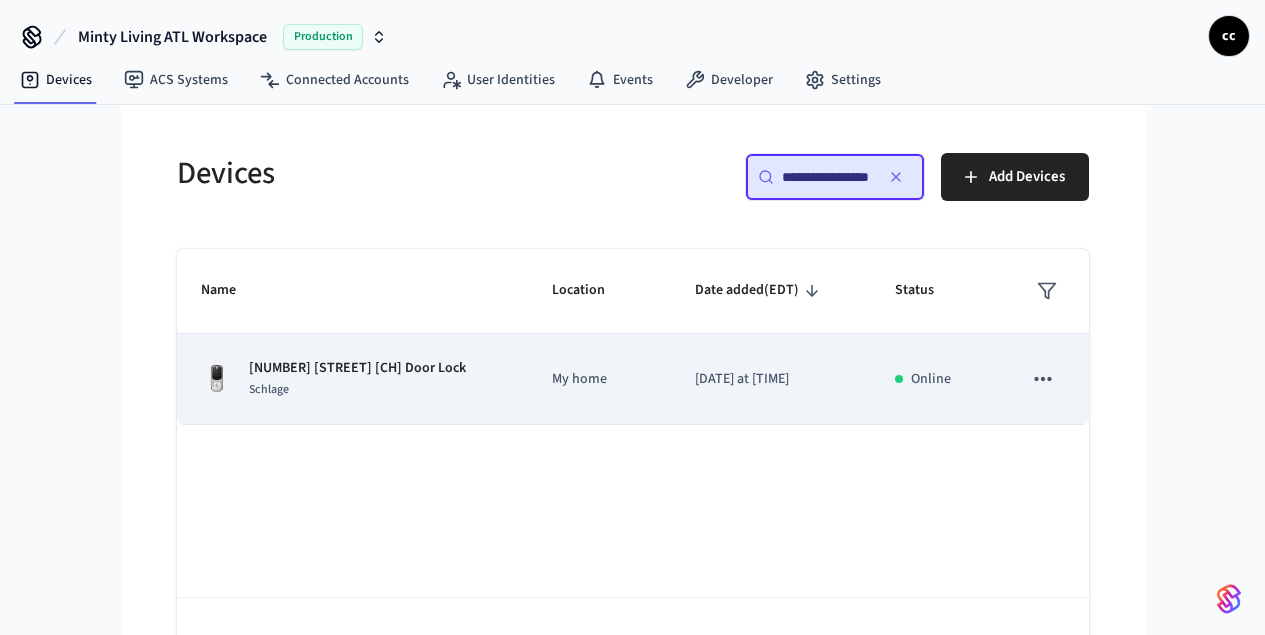 type on "**********" 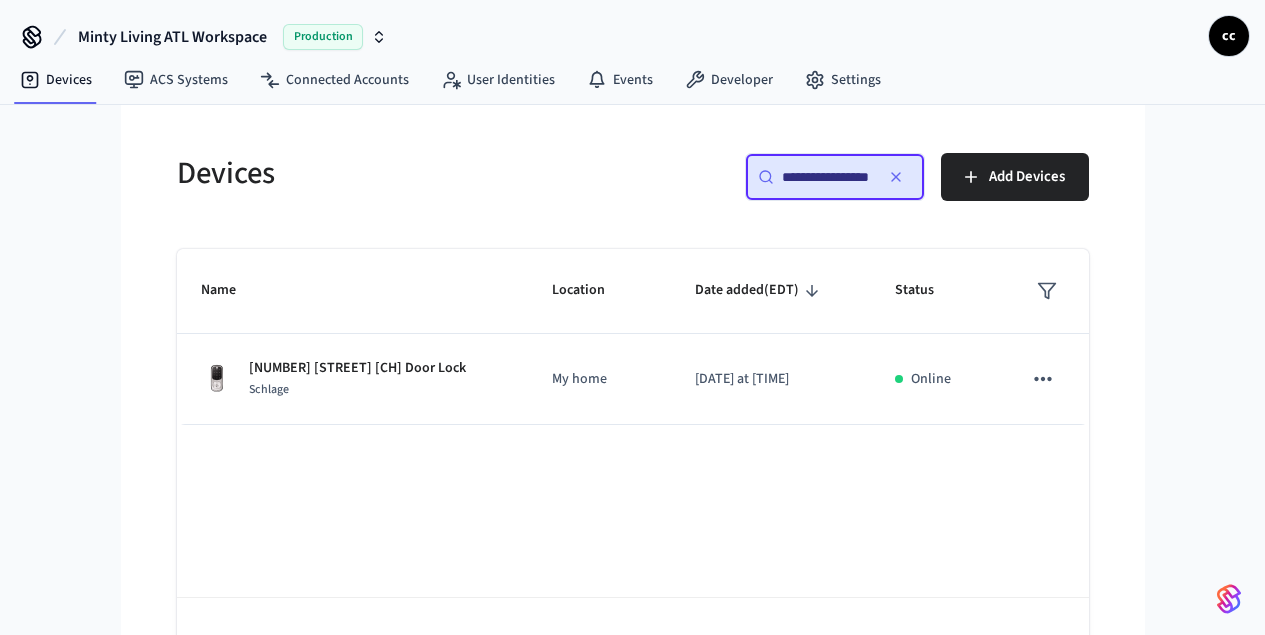 scroll, scrollTop: 0, scrollLeft: 0, axis: both 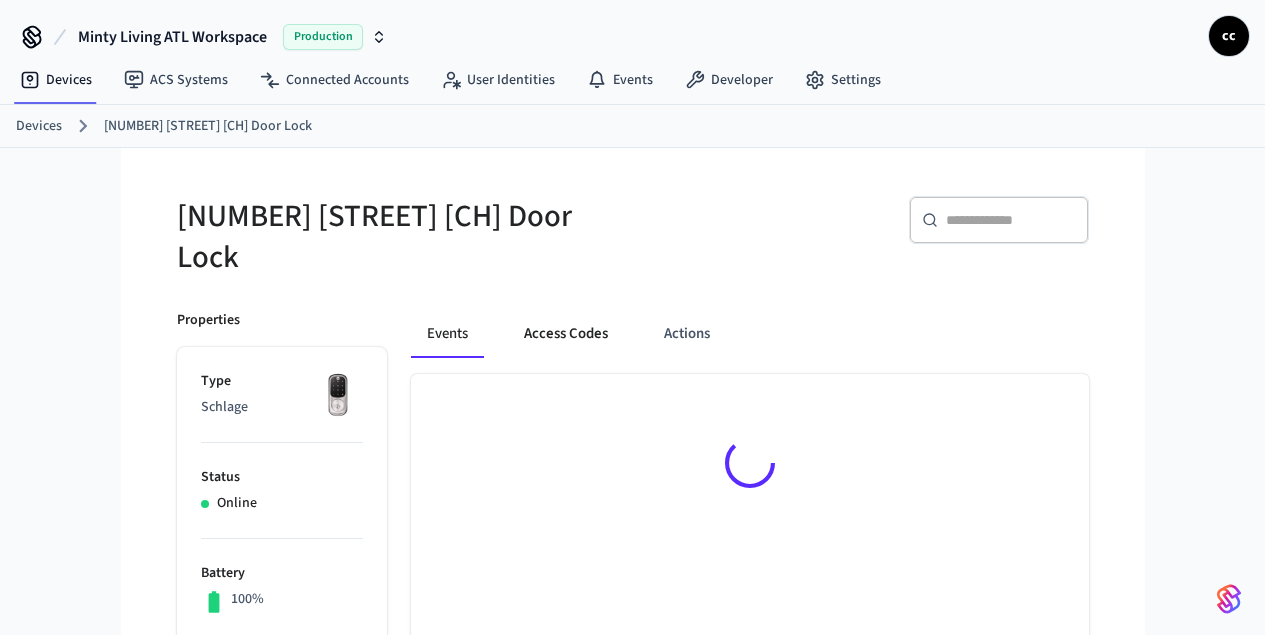 click on "Access Codes" at bounding box center [566, 334] 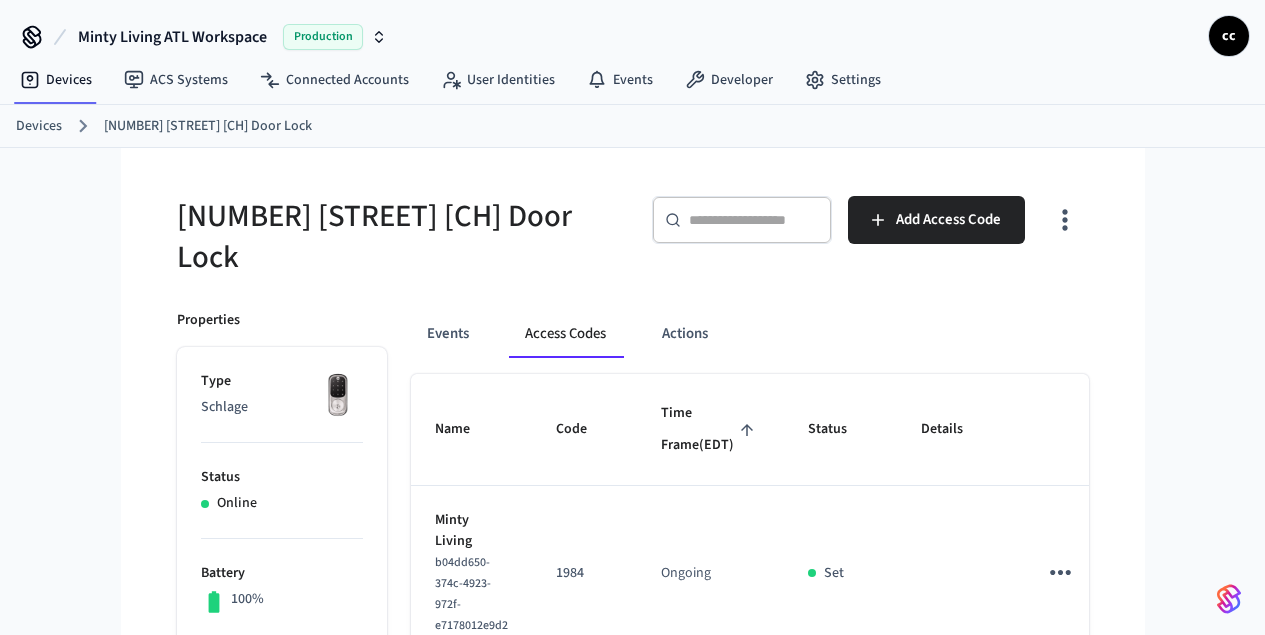 click on "Time Frame  (EDT)" at bounding box center (710, 429) 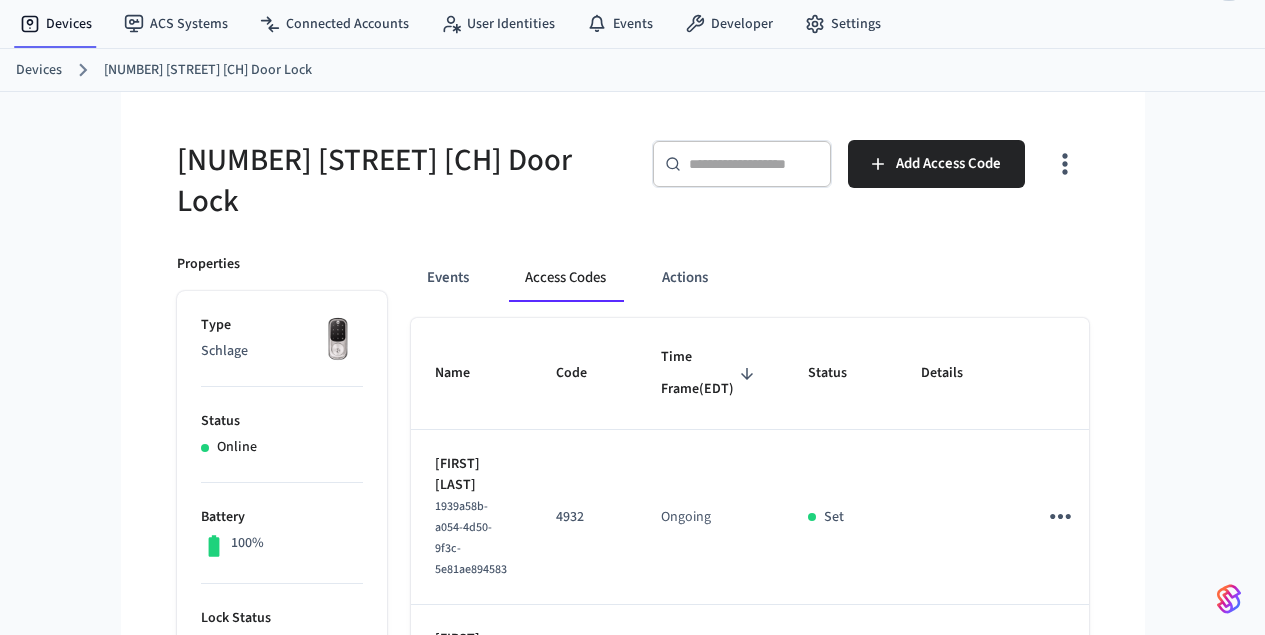 scroll, scrollTop: 170, scrollLeft: 0, axis: vertical 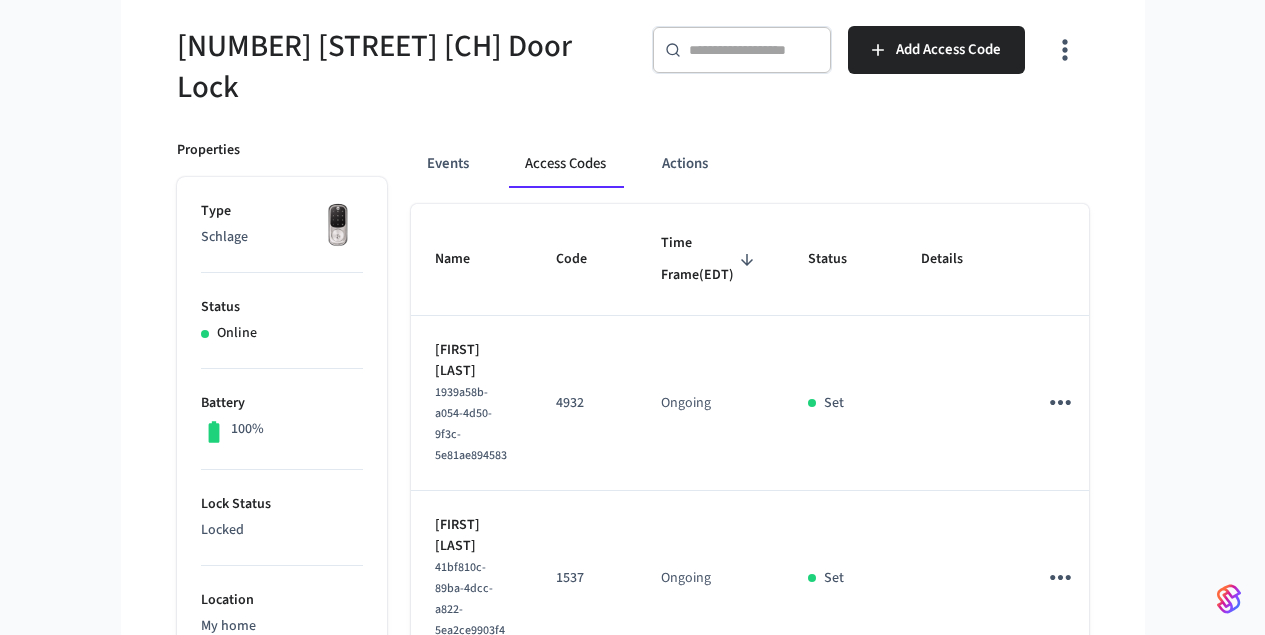 click on "Time Frame  (EDT)" at bounding box center (710, 259) 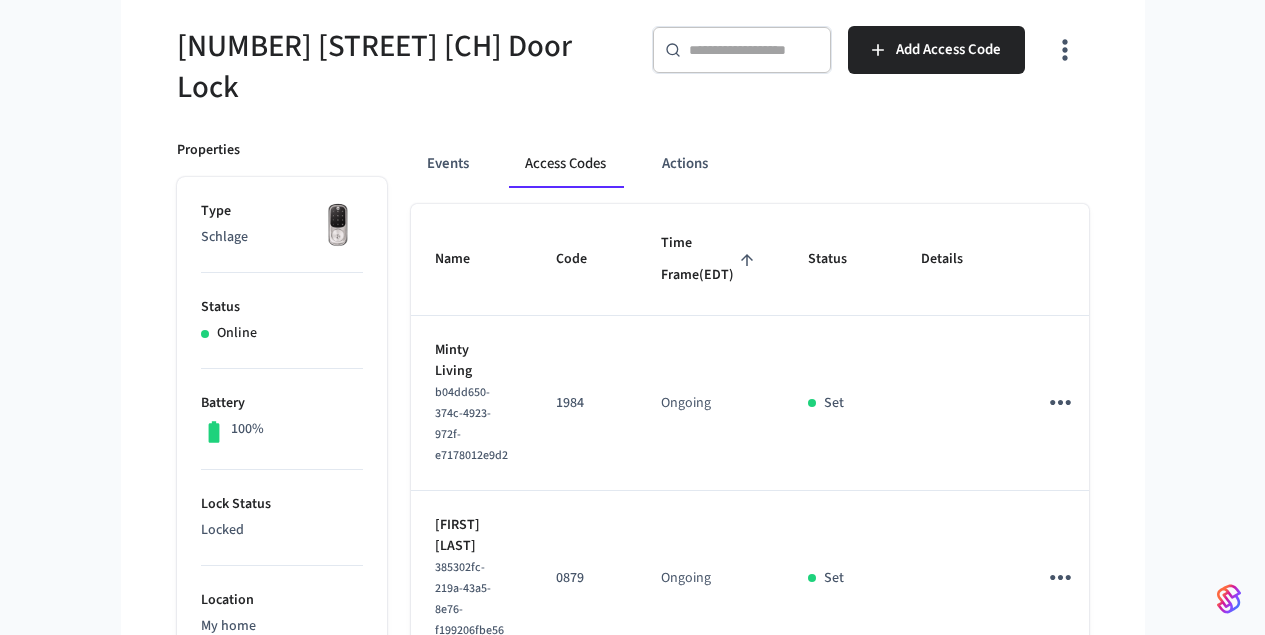 click on "Time Frame  (EDT)" at bounding box center [710, 259] 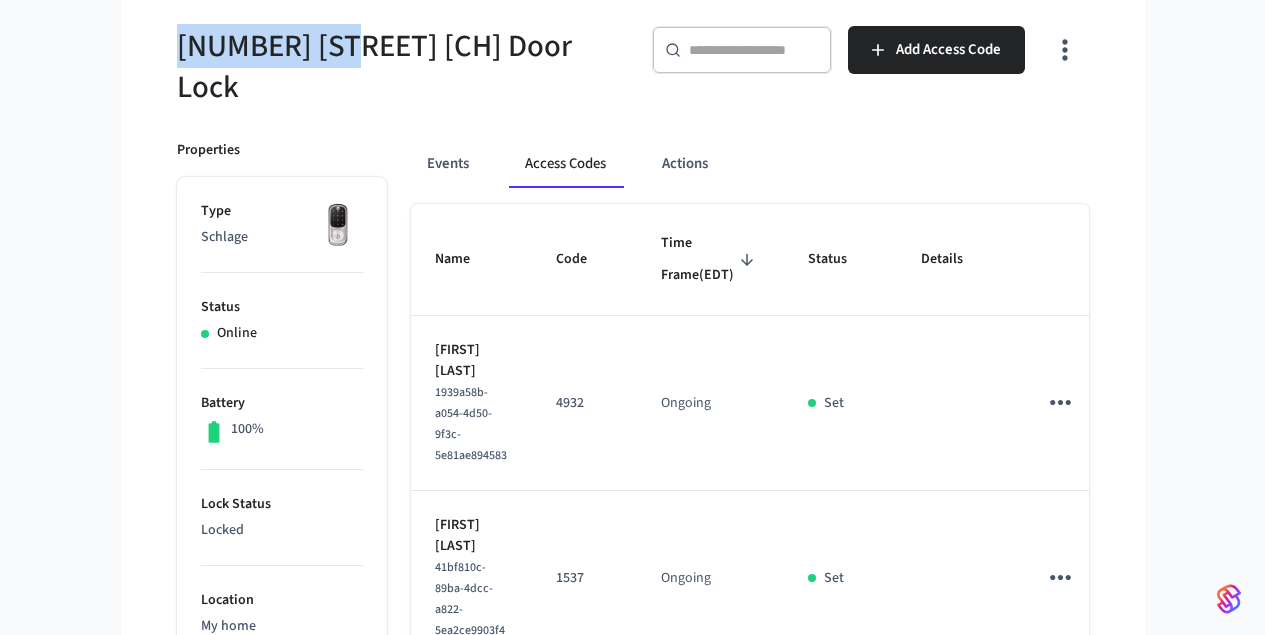 drag, startPoint x: 211, startPoint y: 50, endPoint x: 61, endPoint y: 45, distance: 150.08331 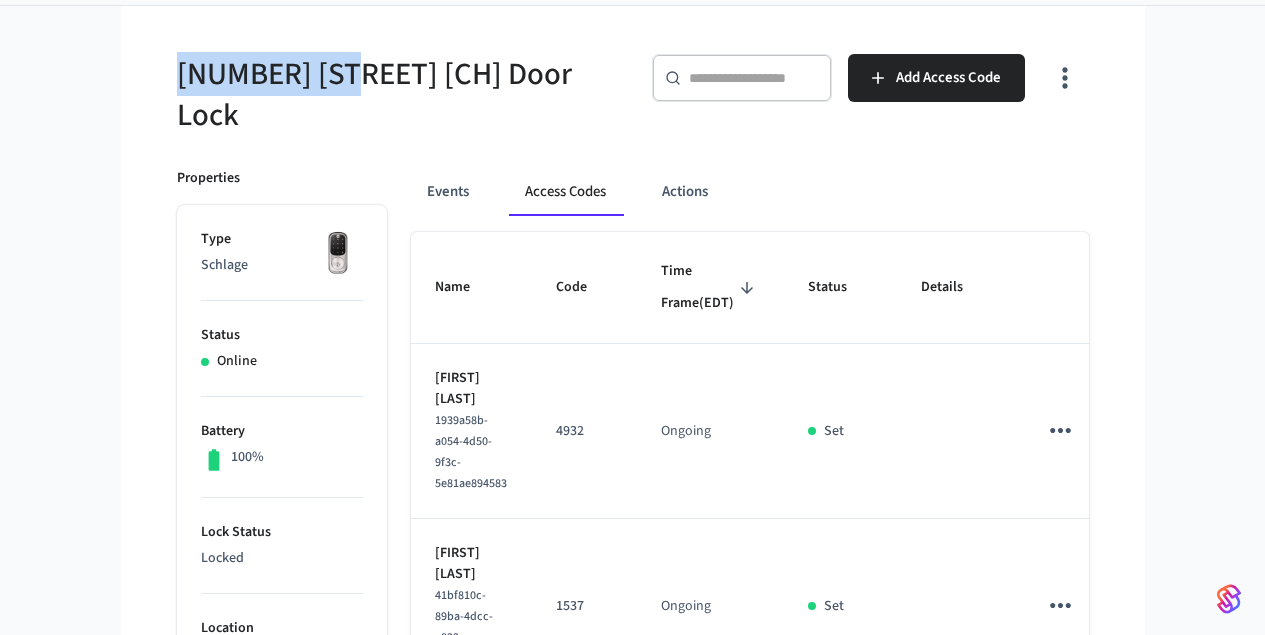 scroll, scrollTop: 13, scrollLeft: 0, axis: vertical 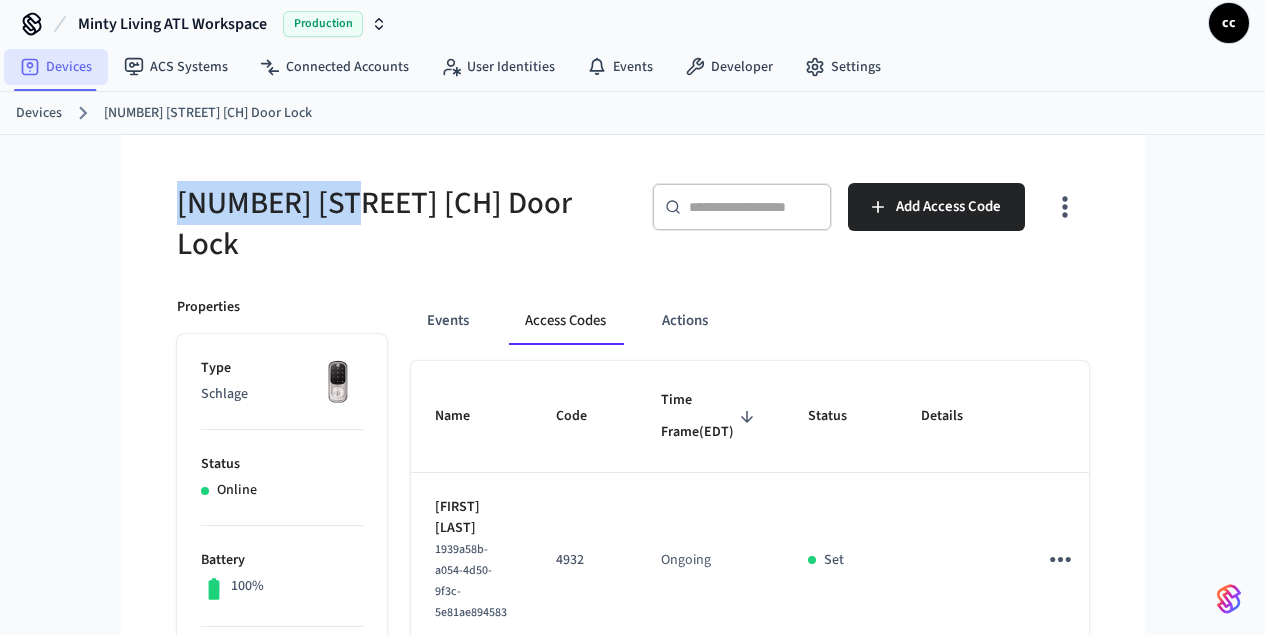 click on "Devices" at bounding box center (56, 67) 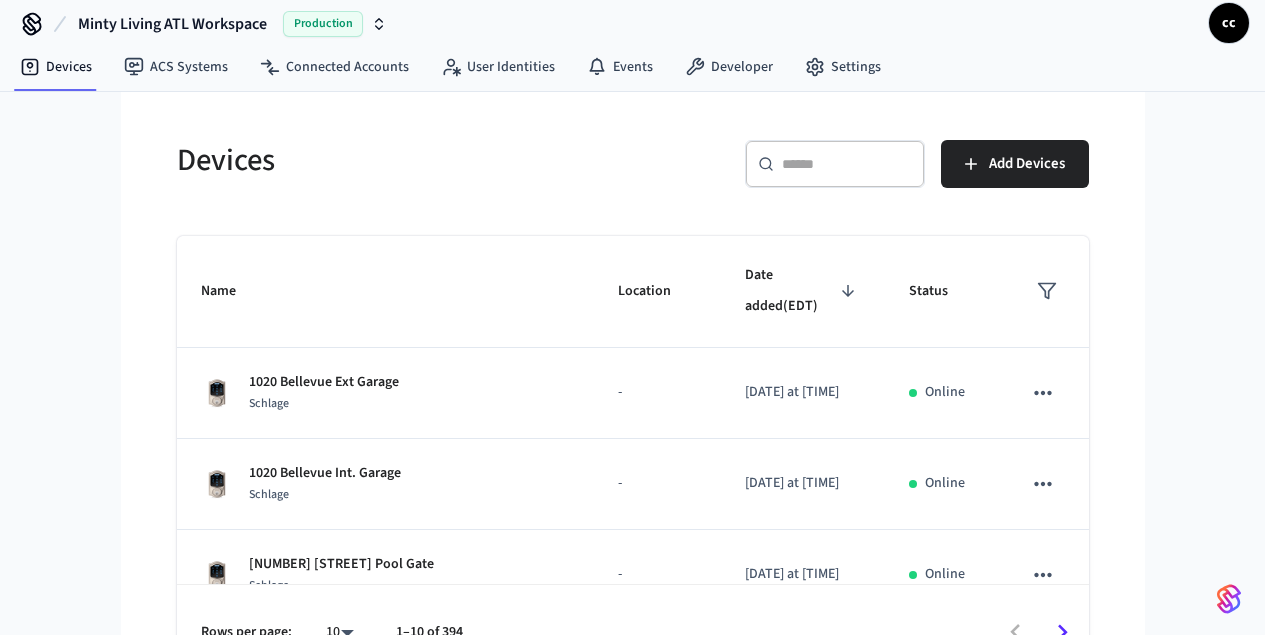 scroll, scrollTop: 0, scrollLeft: 0, axis: both 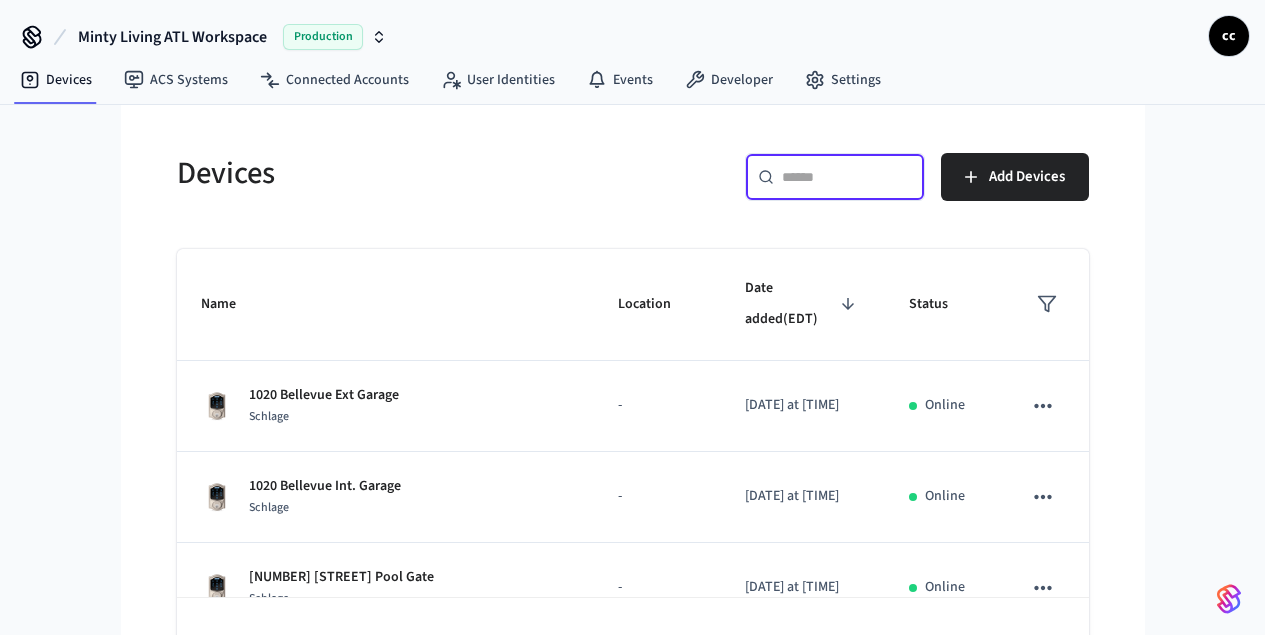 click at bounding box center (847, 177) 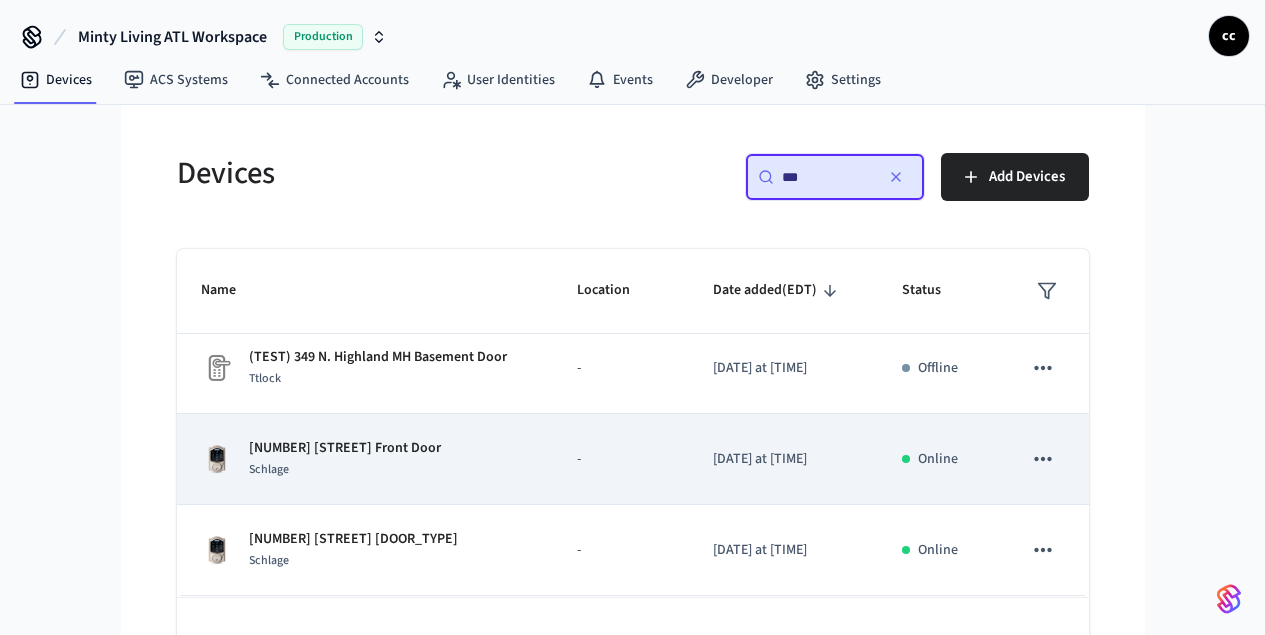 scroll, scrollTop: 102, scrollLeft: 0, axis: vertical 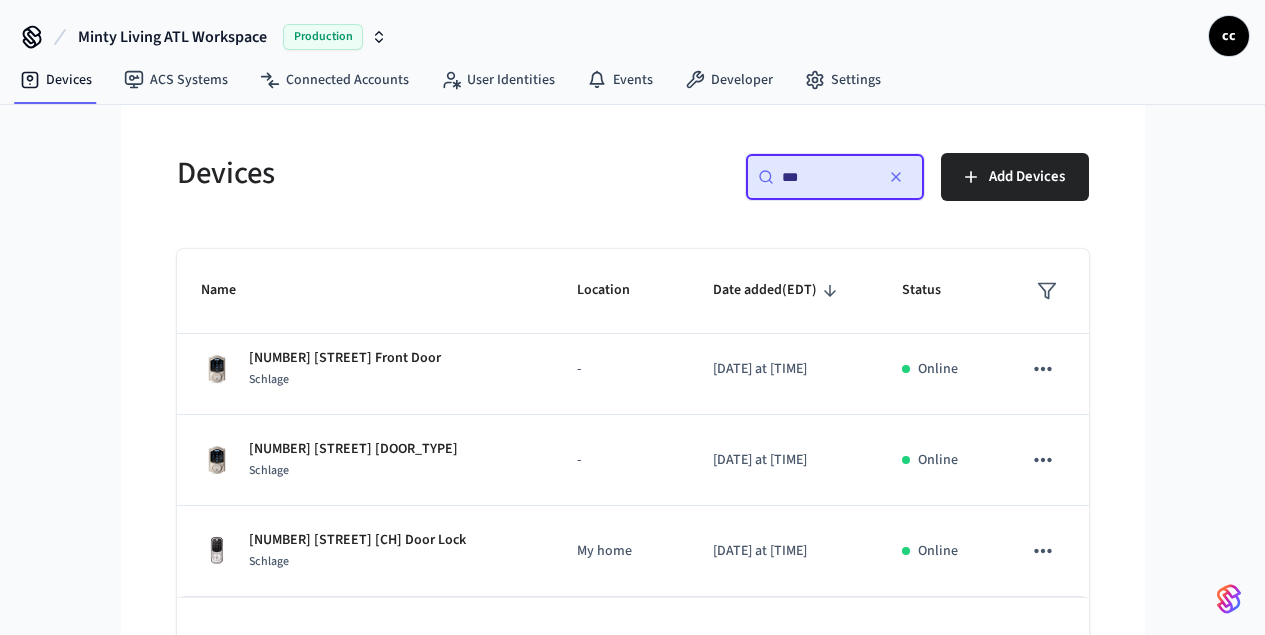 type on "***" 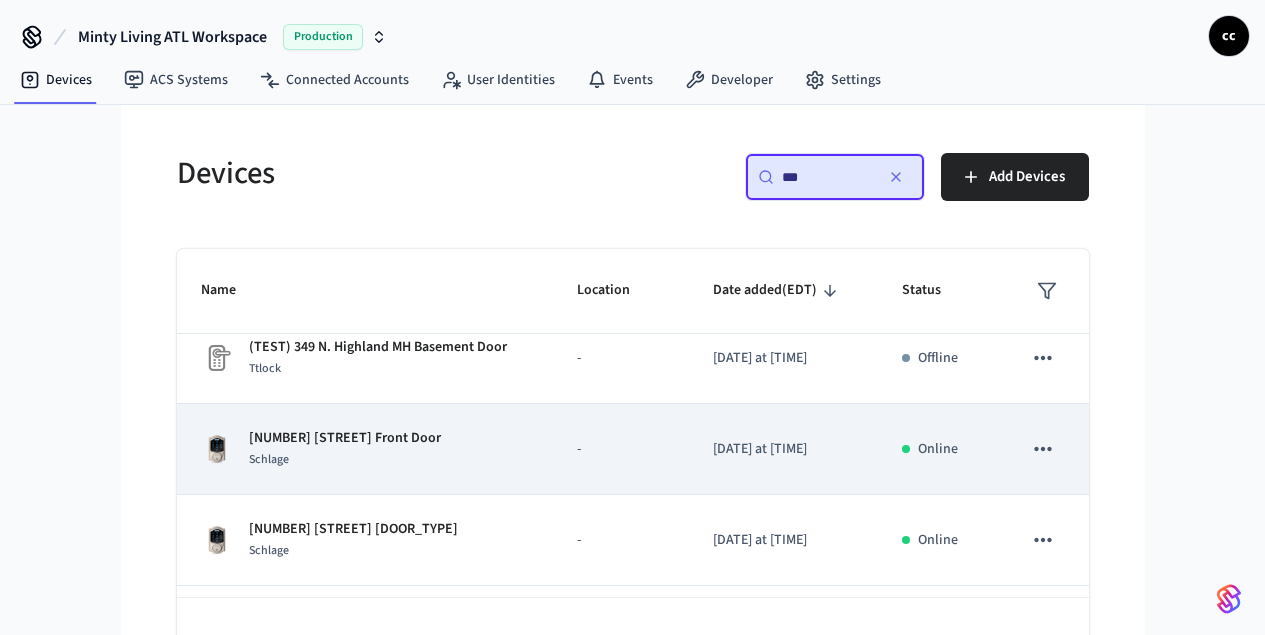 scroll, scrollTop: 0, scrollLeft: 0, axis: both 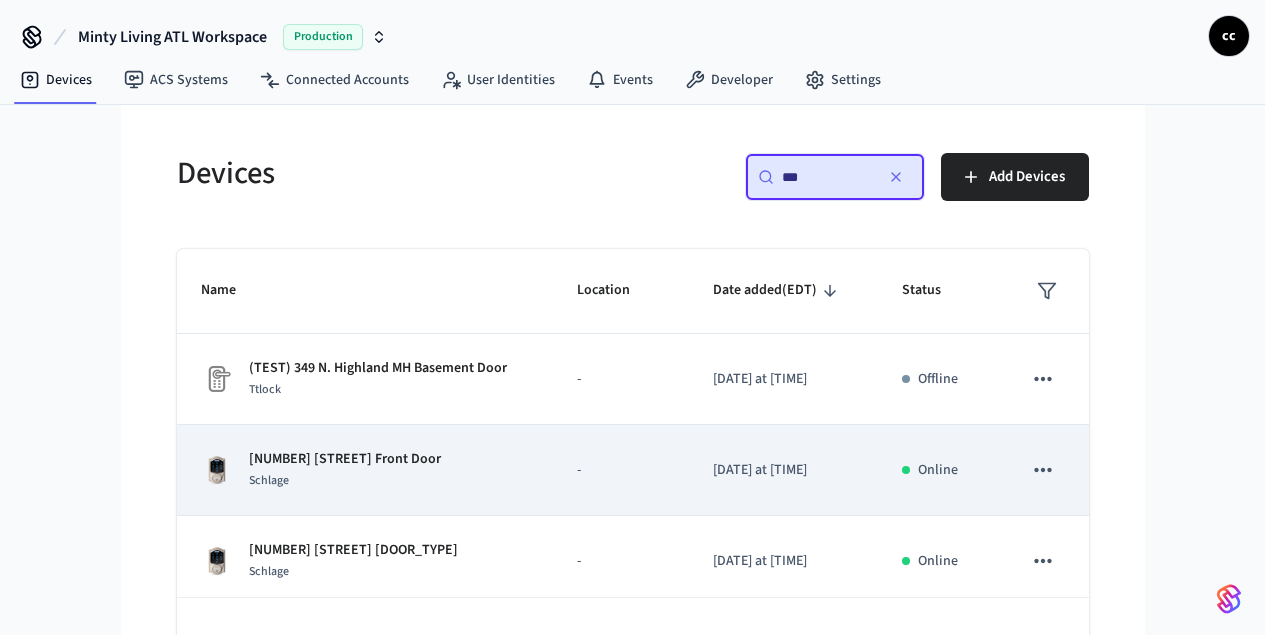 click on "[NUMBER] [STREET] Front Door" at bounding box center (345, 459) 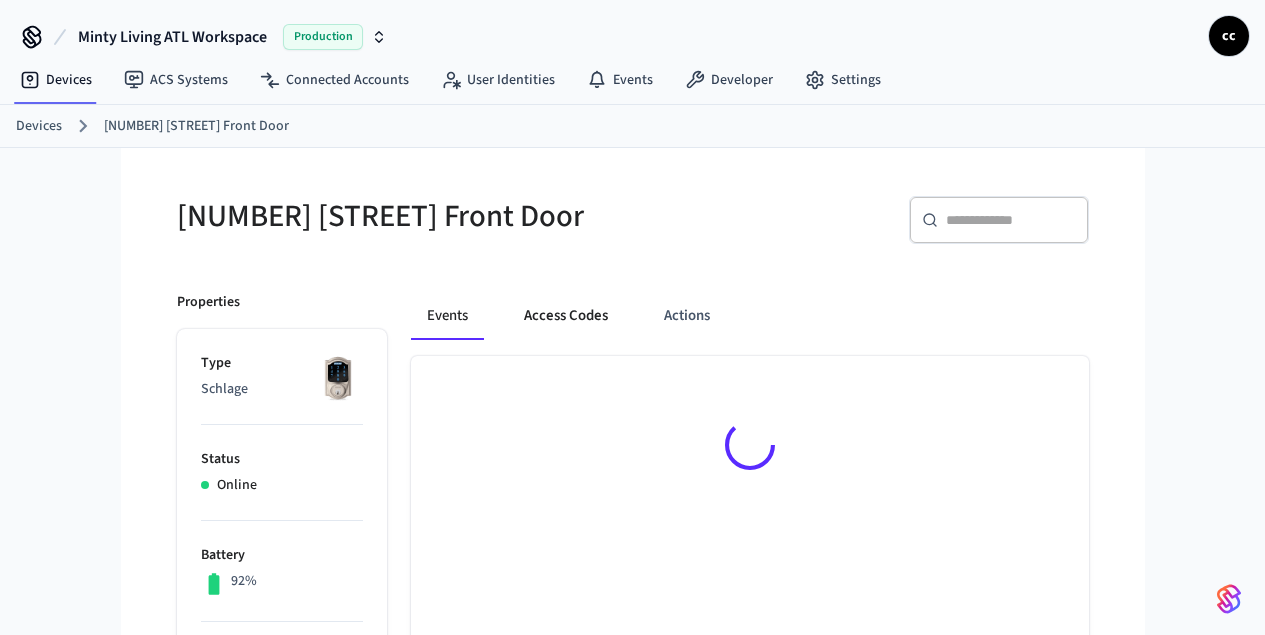 click on "Access Codes" at bounding box center [566, 316] 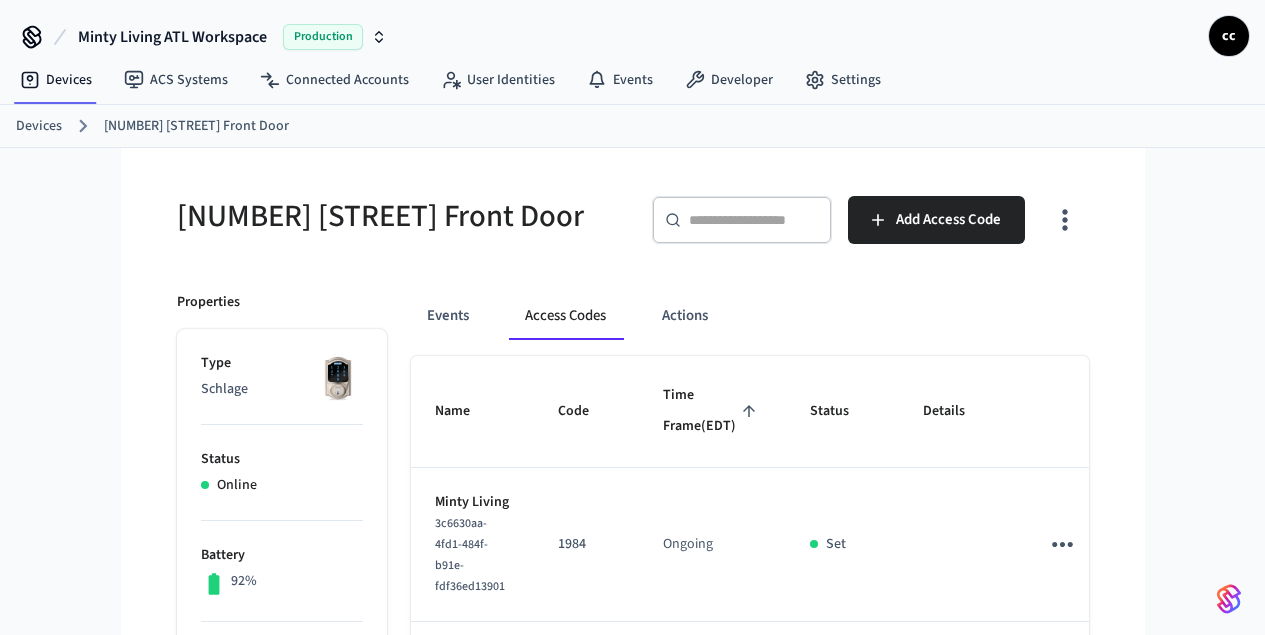 click on "Time Frame  (EDT)" at bounding box center (712, 411) 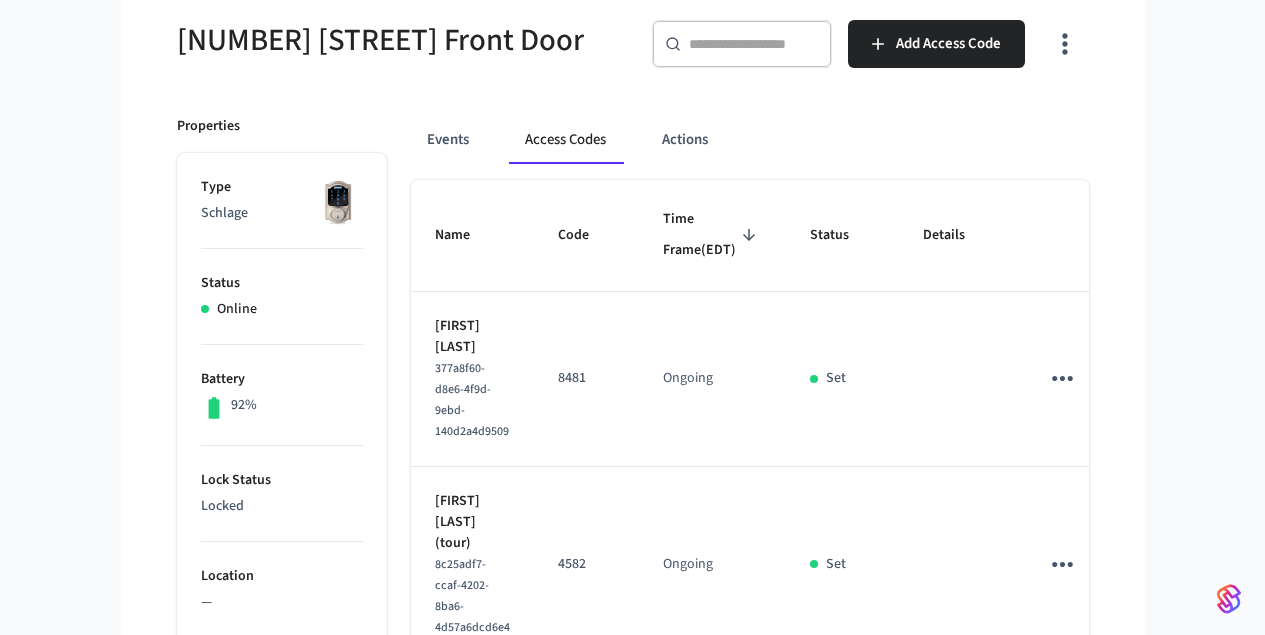 scroll, scrollTop: 223, scrollLeft: 0, axis: vertical 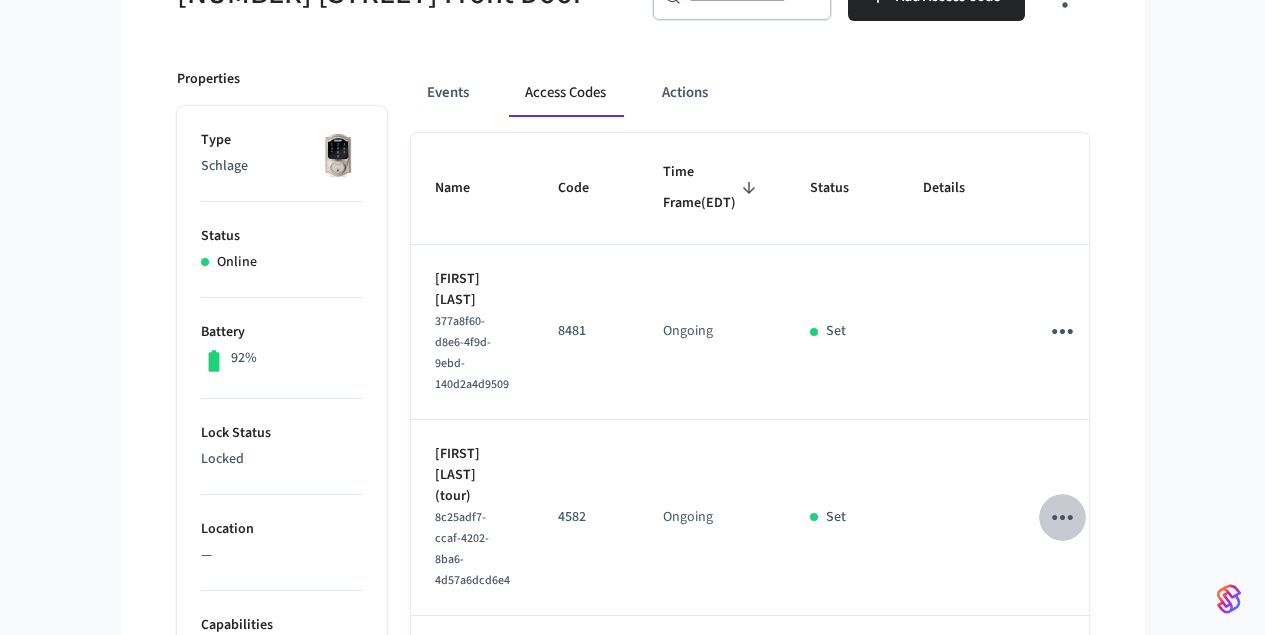 click 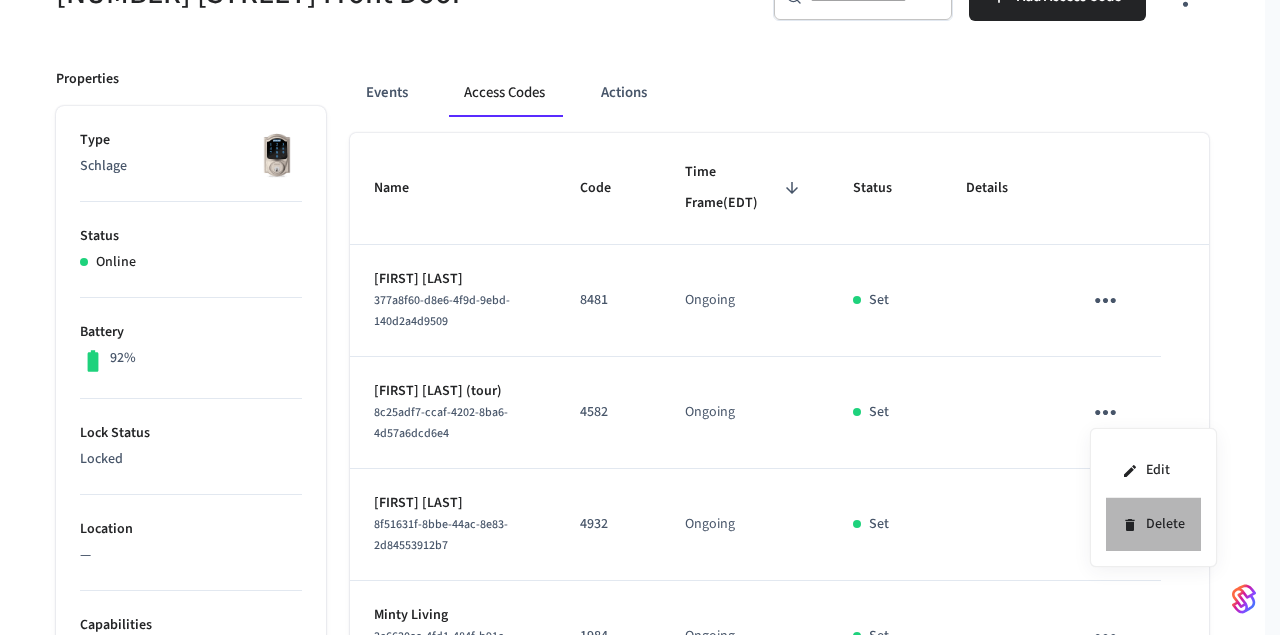 click on "Delete" at bounding box center (1153, 524) 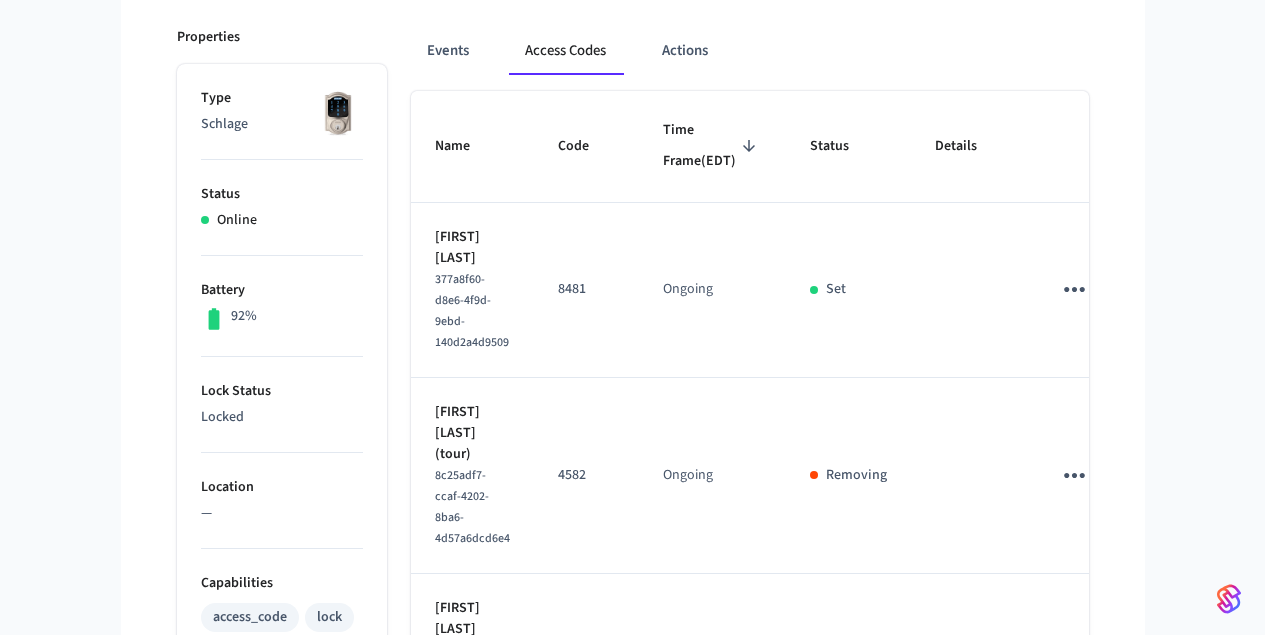 scroll, scrollTop: 417, scrollLeft: 0, axis: vertical 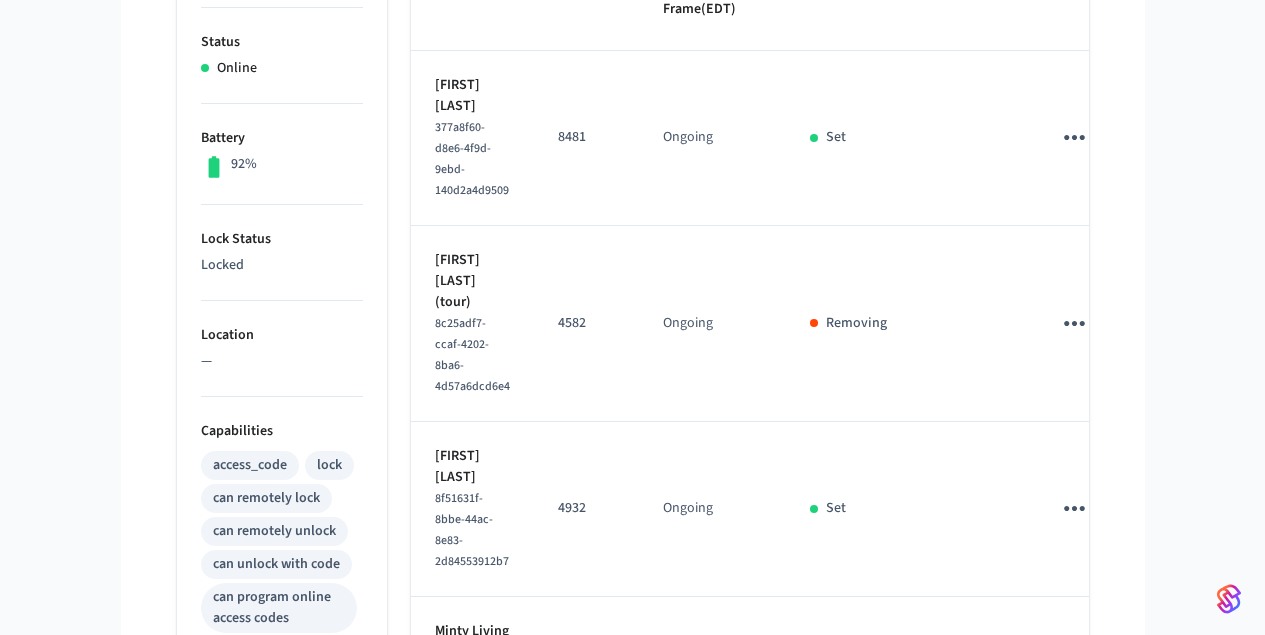 click 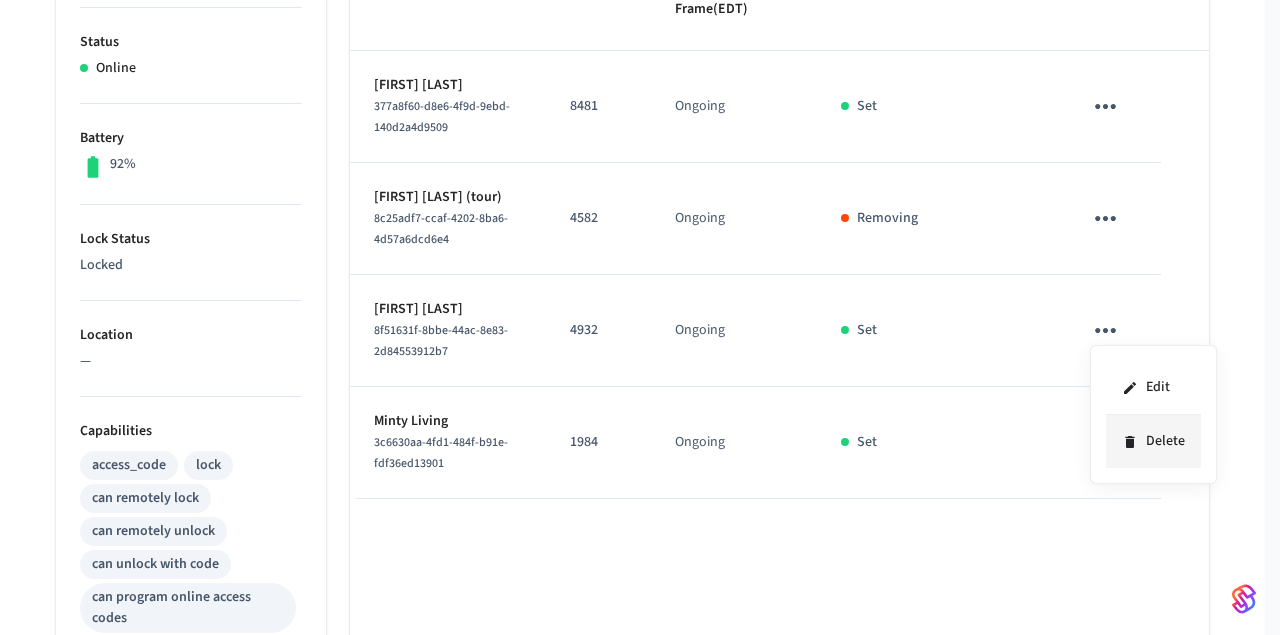 click on "Delete" at bounding box center (1153, 441) 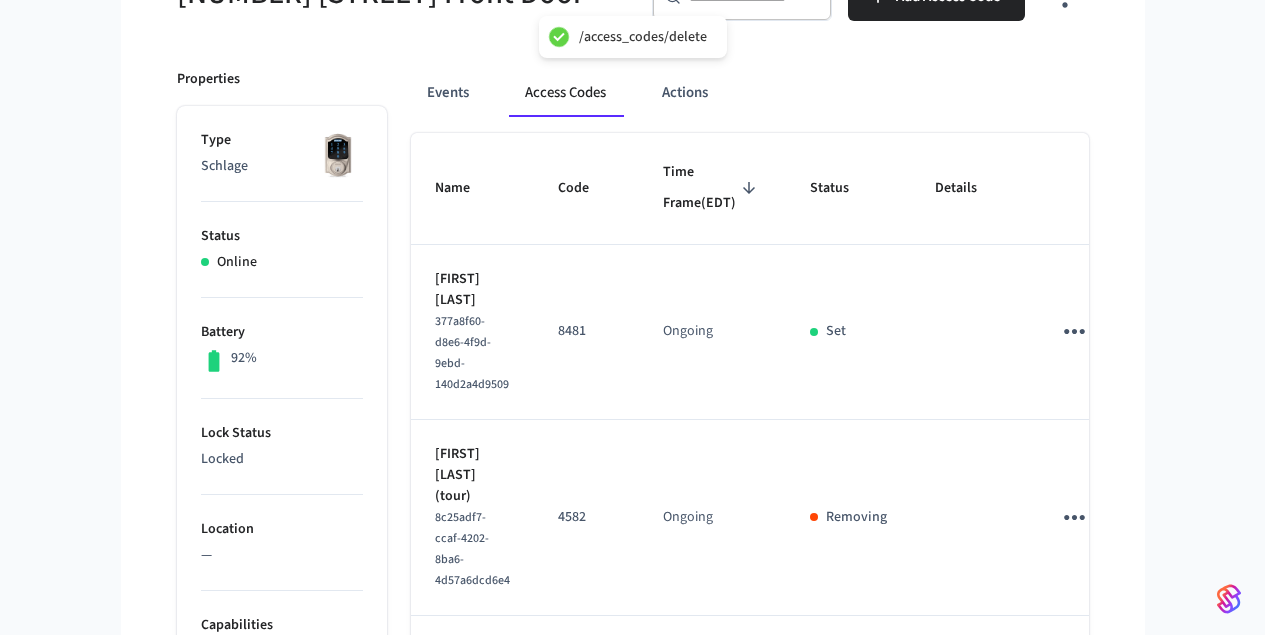 scroll, scrollTop: 0, scrollLeft: 0, axis: both 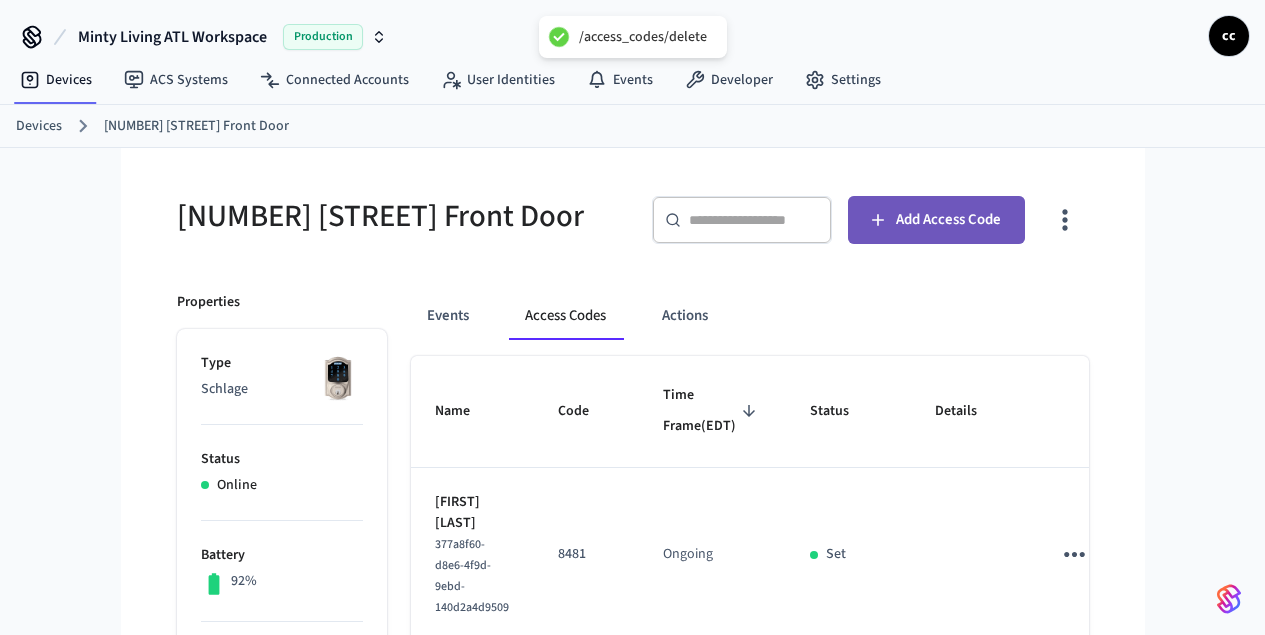 click on "Add Access Code" at bounding box center [948, 220] 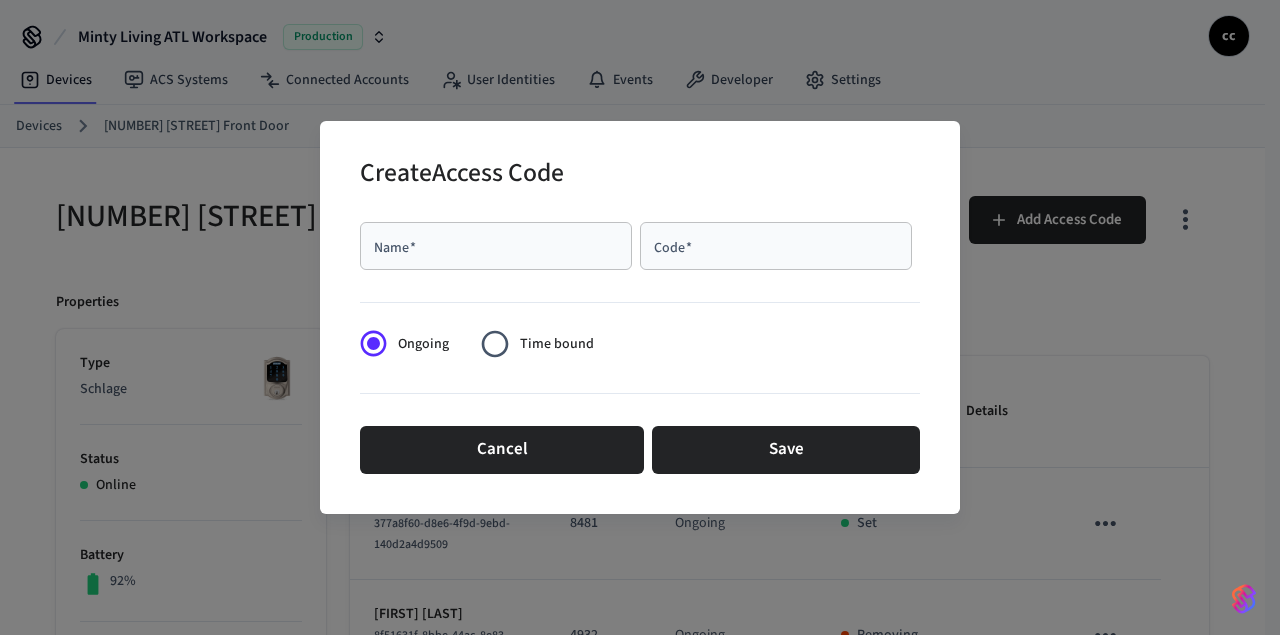 click on "Name   *" at bounding box center [496, 246] 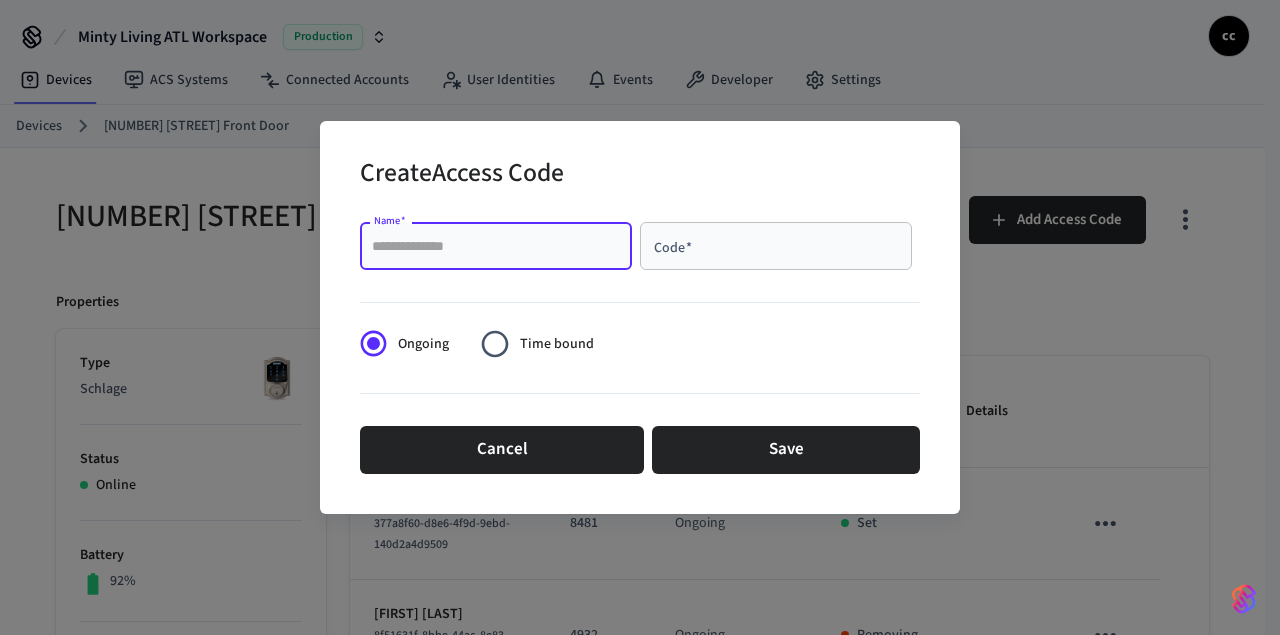 paste on "**********" 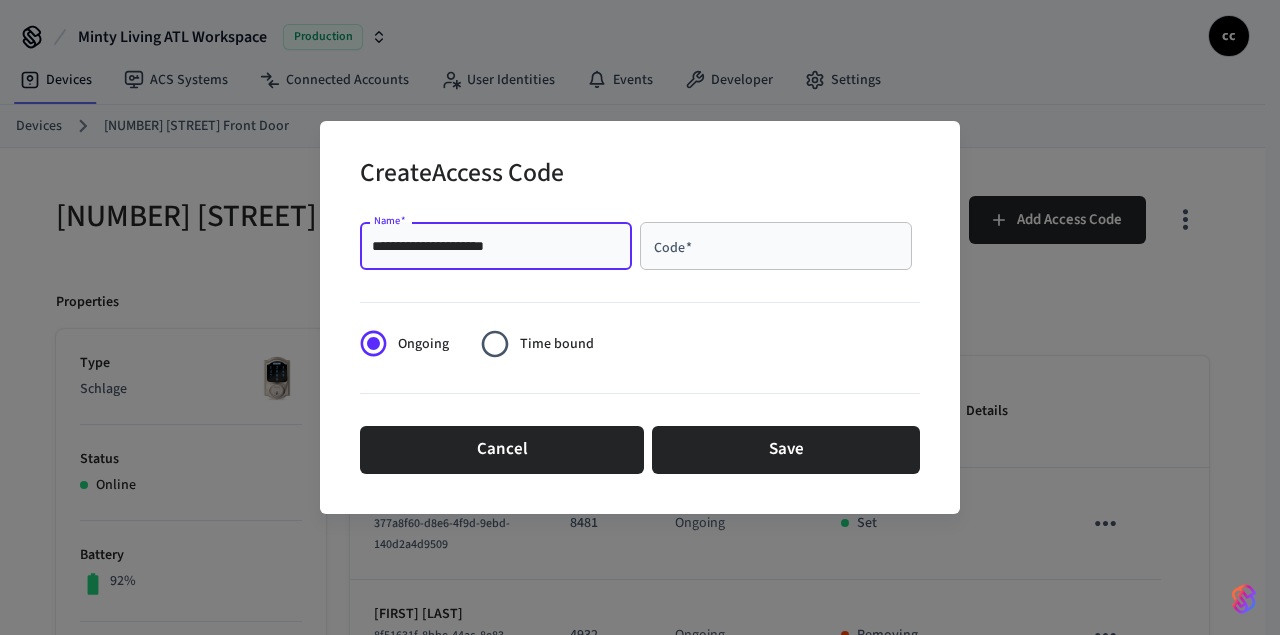 type on "**********" 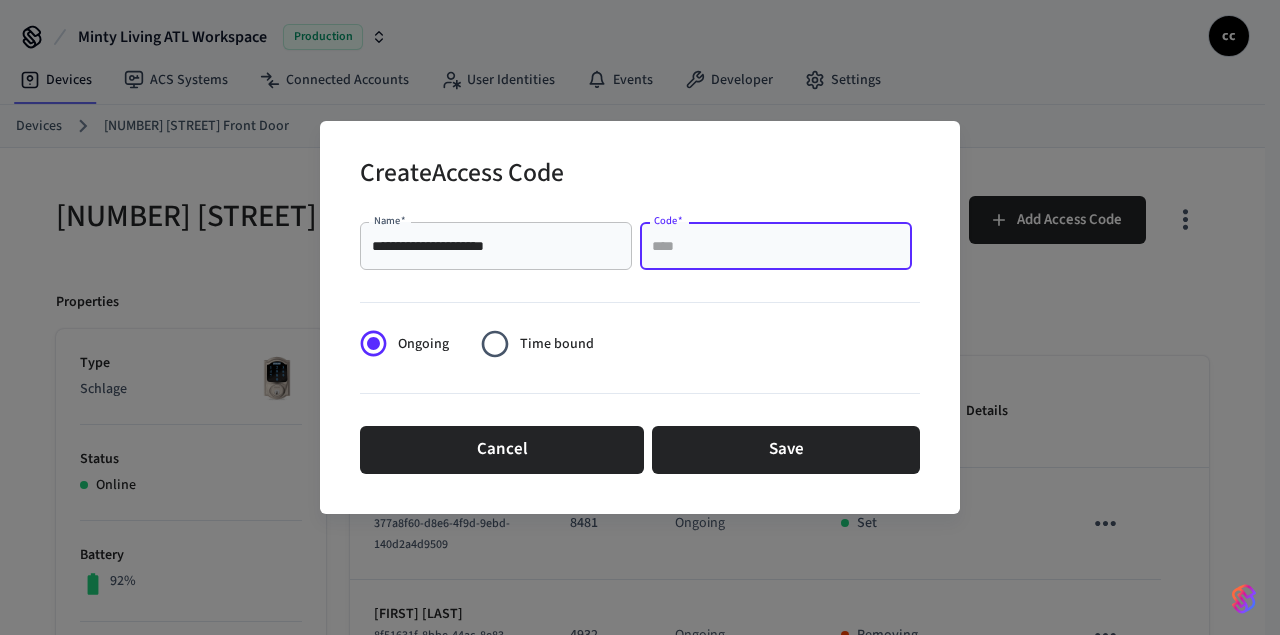 click on "Code   *" at bounding box center [776, 246] 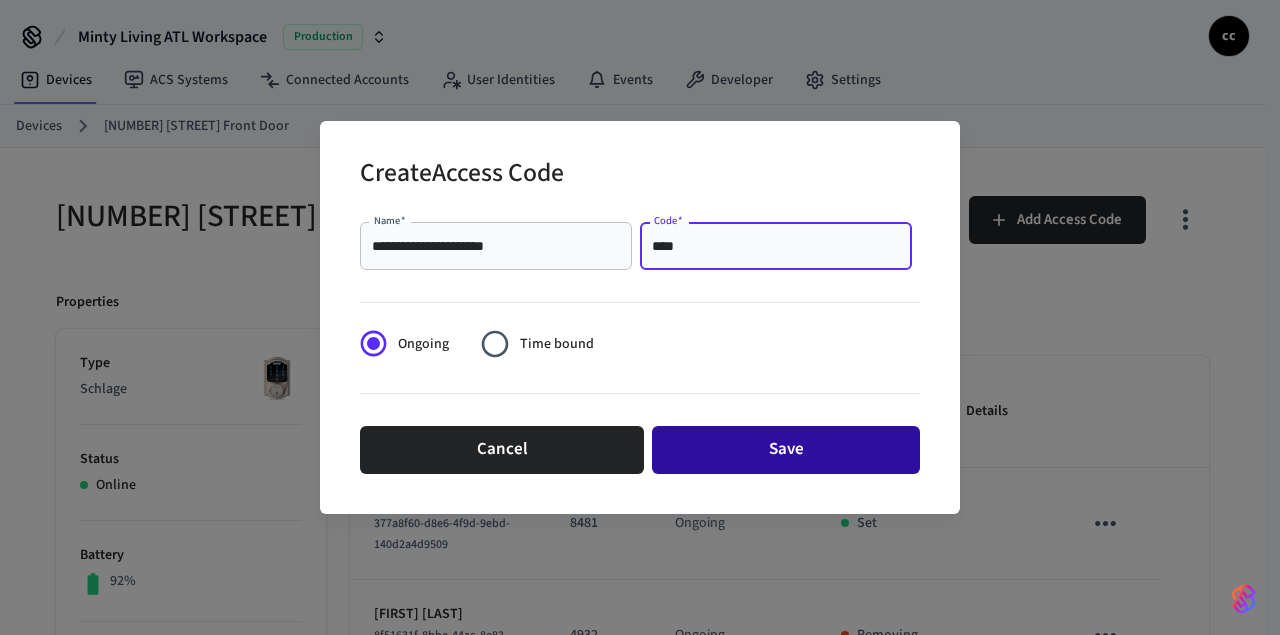 type on "****" 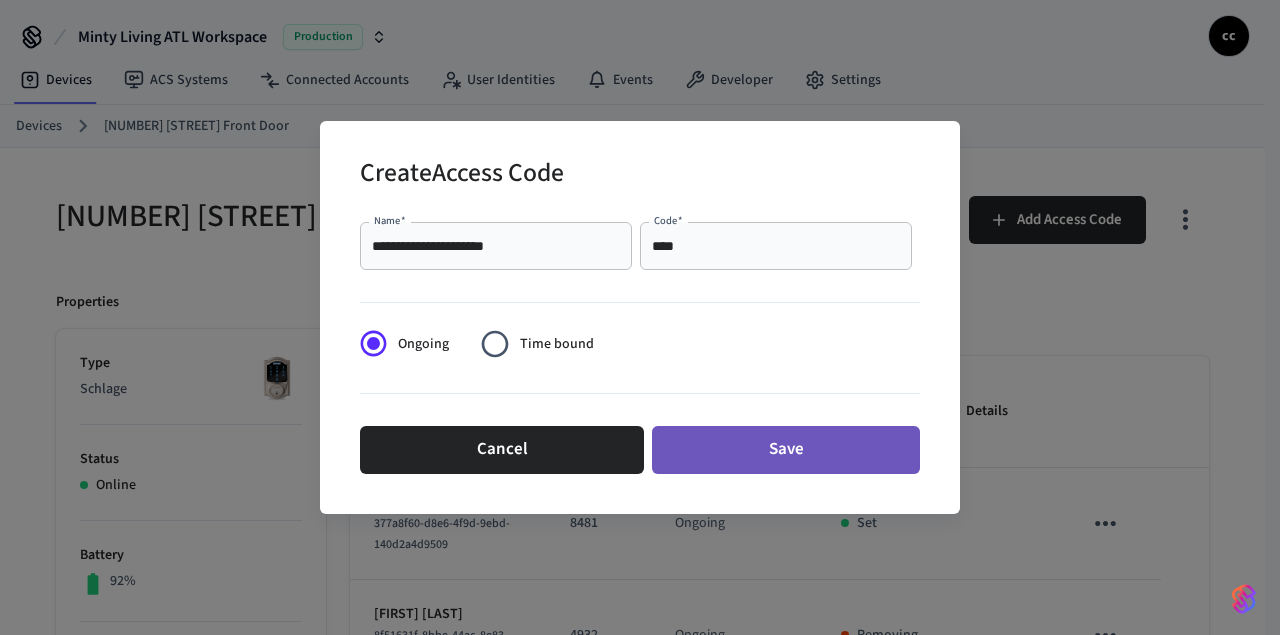 click on "Save" at bounding box center (786, 450) 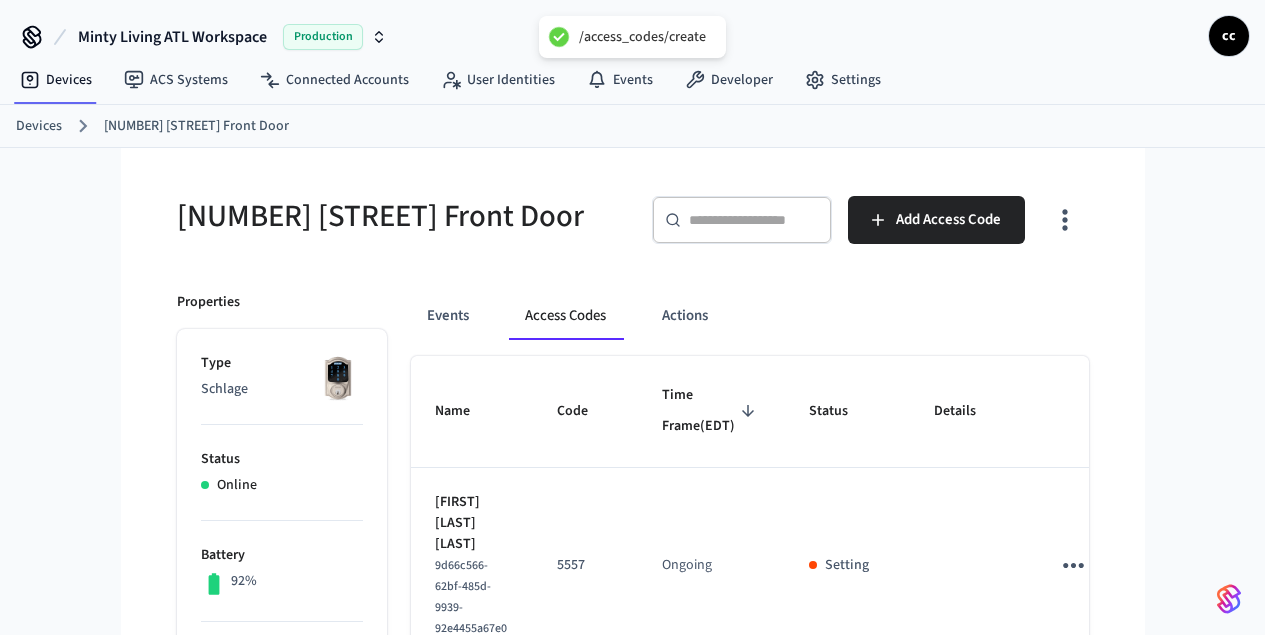click on "[NUMBER] [STREET] Front Door" at bounding box center (399, 216) 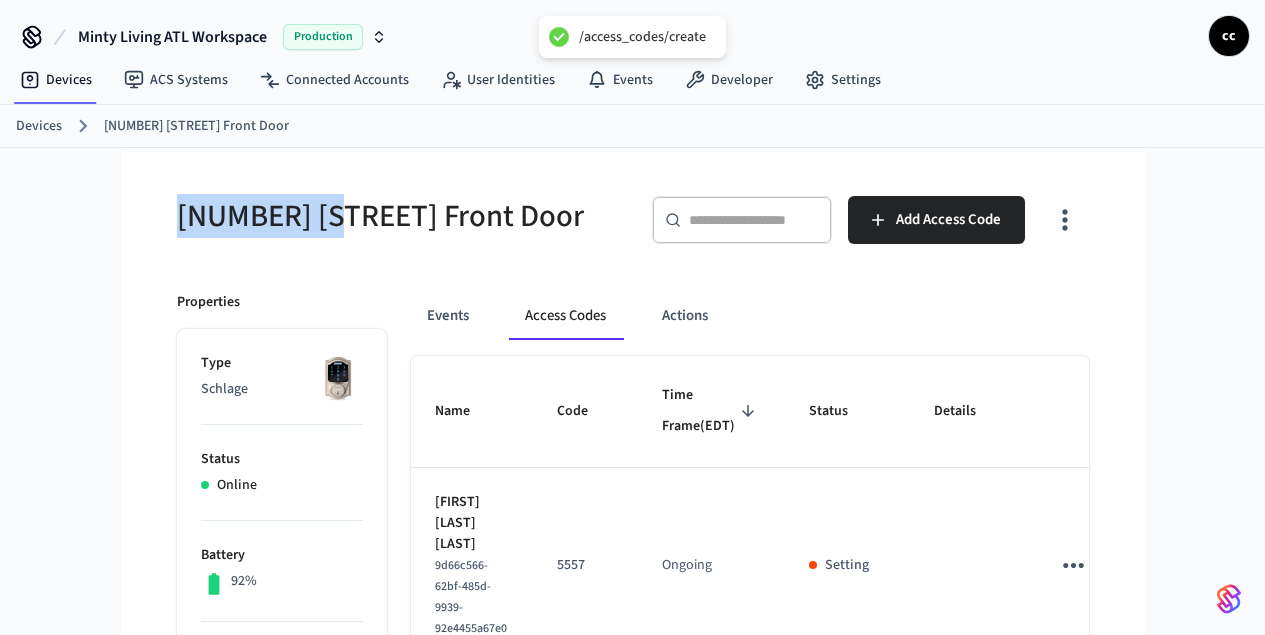 drag, startPoint x: 102, startPoint y: 216, endPoint x: 40, endPoint y: 216, distance: 62 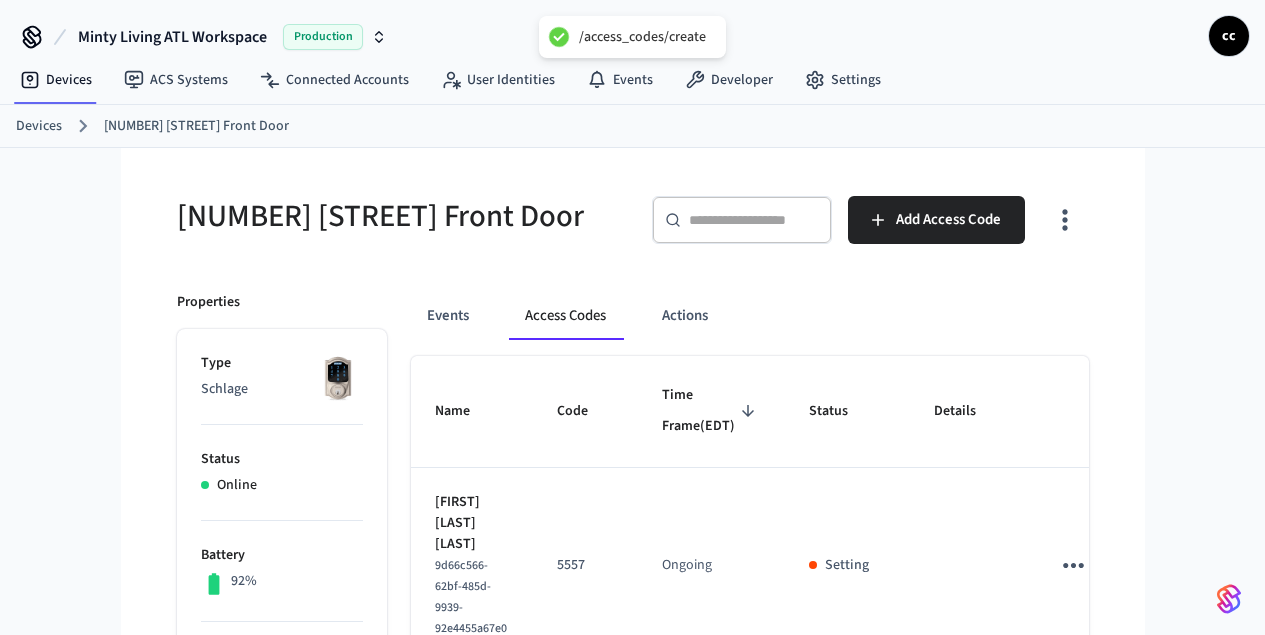 drag, startPoint x: 105, startPoint y: 217, endPoint x: 131, endPoint y: 225, distance: 27.202942 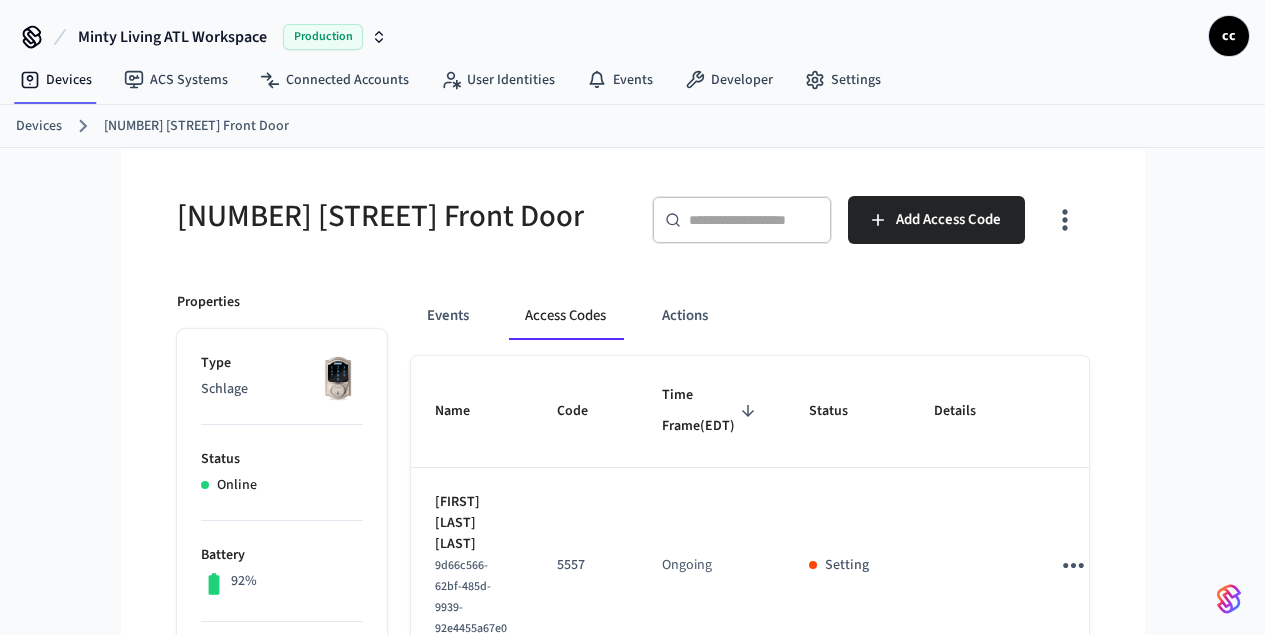 drag, startPoint x: 129, startPoint y: 220, endPoint x: 108, endPoint y: 220, distance: 21 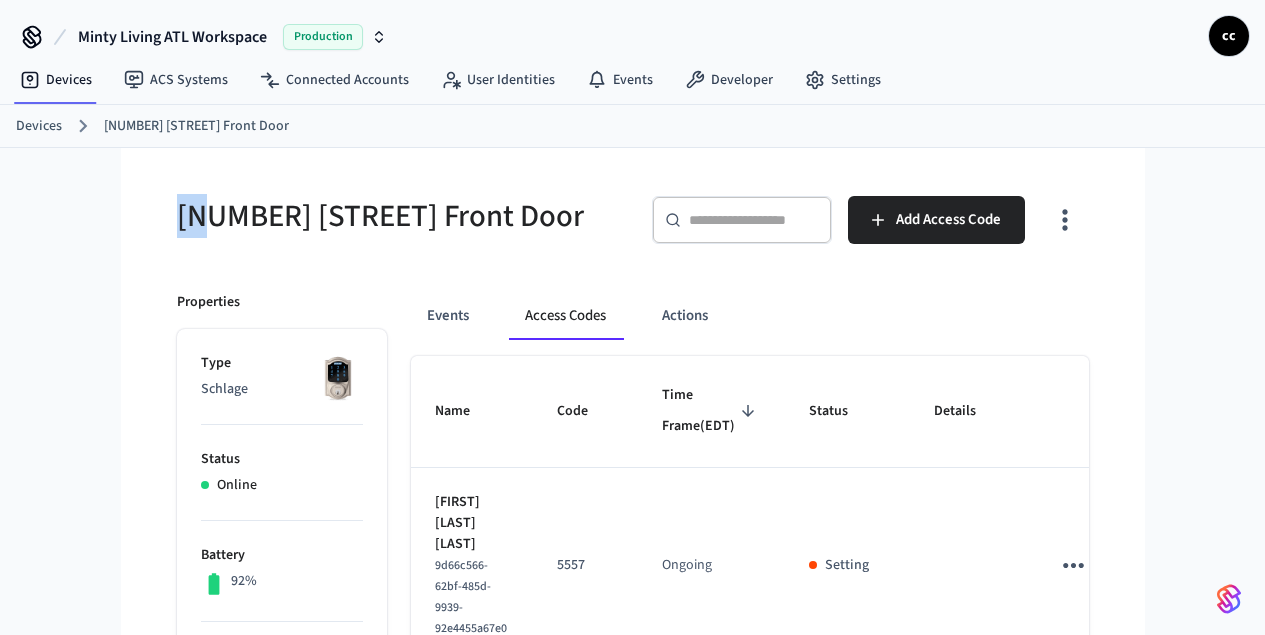 drag, startPoint x: 93, startPoint y: 217, endPoint x: 29, endPoint y: 217, distance: 64 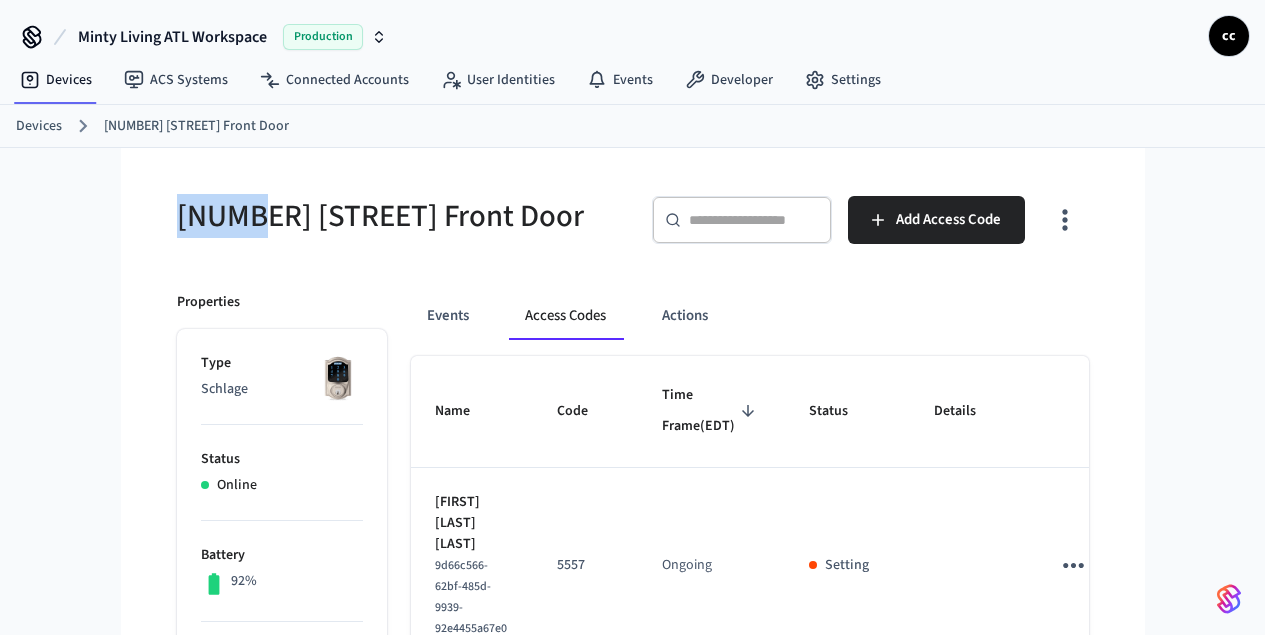 drag, startPoint x: 126, startPoint y: 207, endPoint x: 47, endPoint y: 209, distance: 79.025314 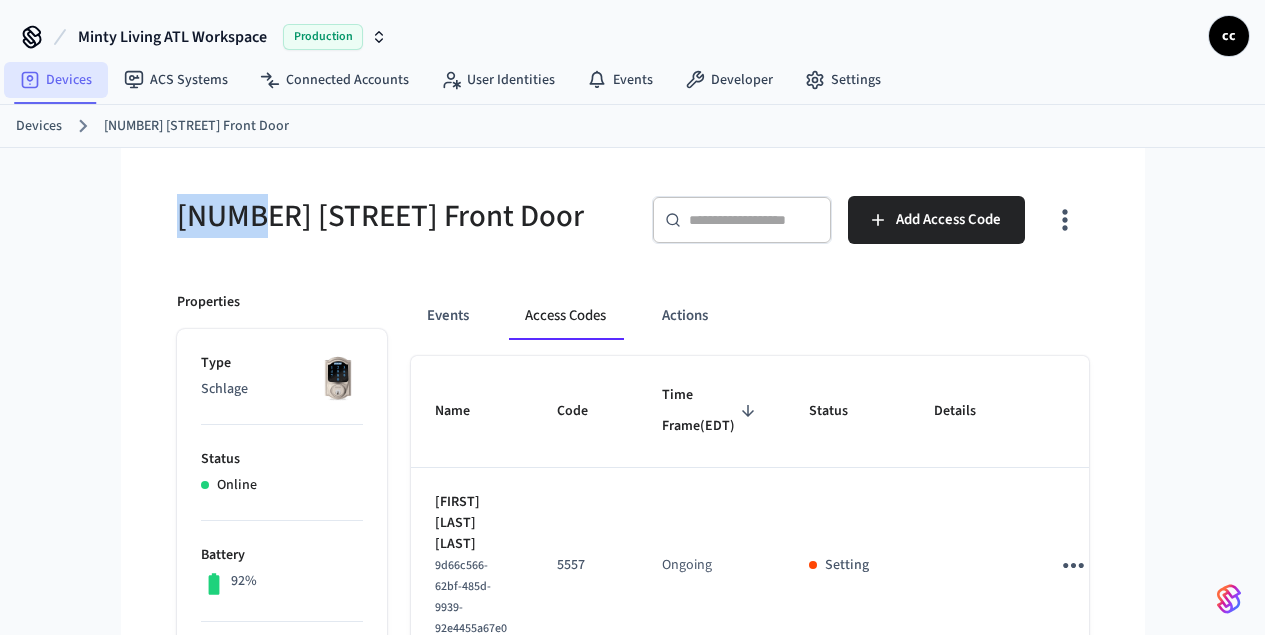 click on "Devices" at bounding box center [56, 80] 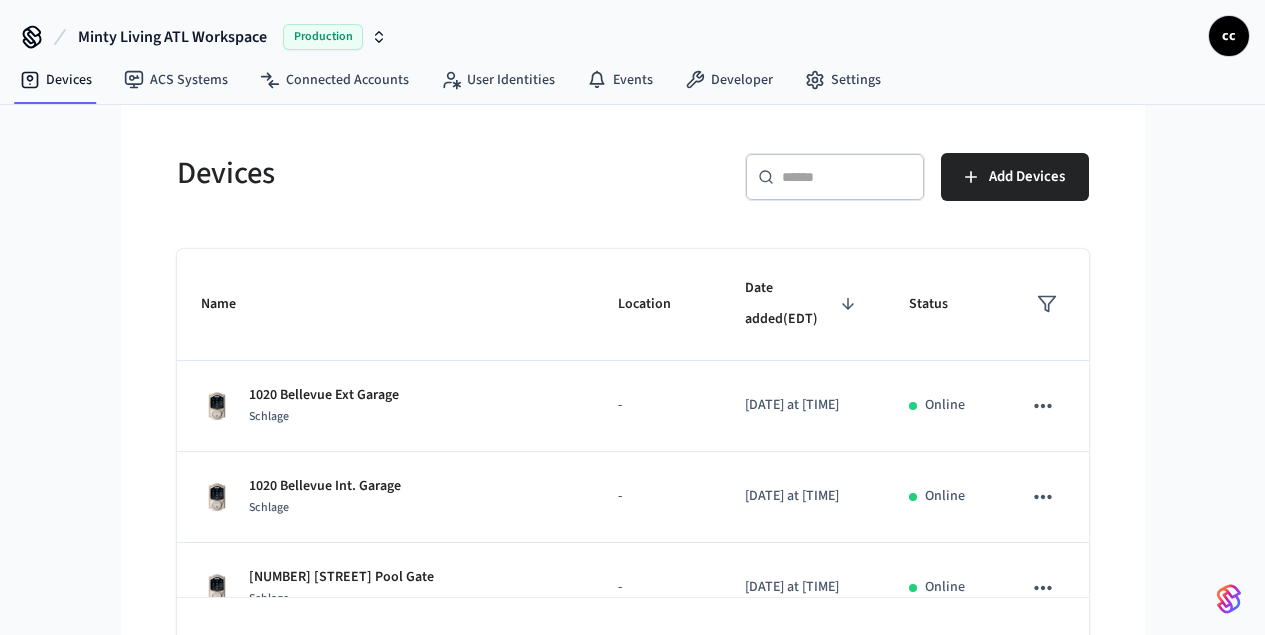 click at bounding box center [847, 177] 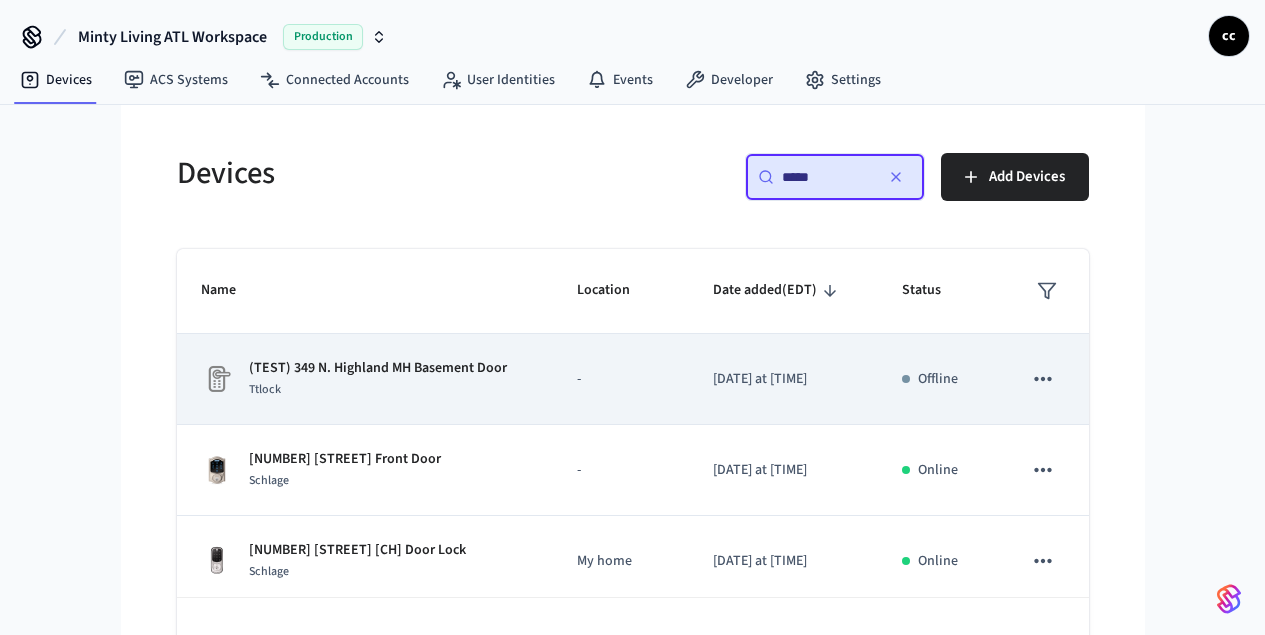 scroll, scrollTop: 11, scrollLeft: 0, axis: vertical 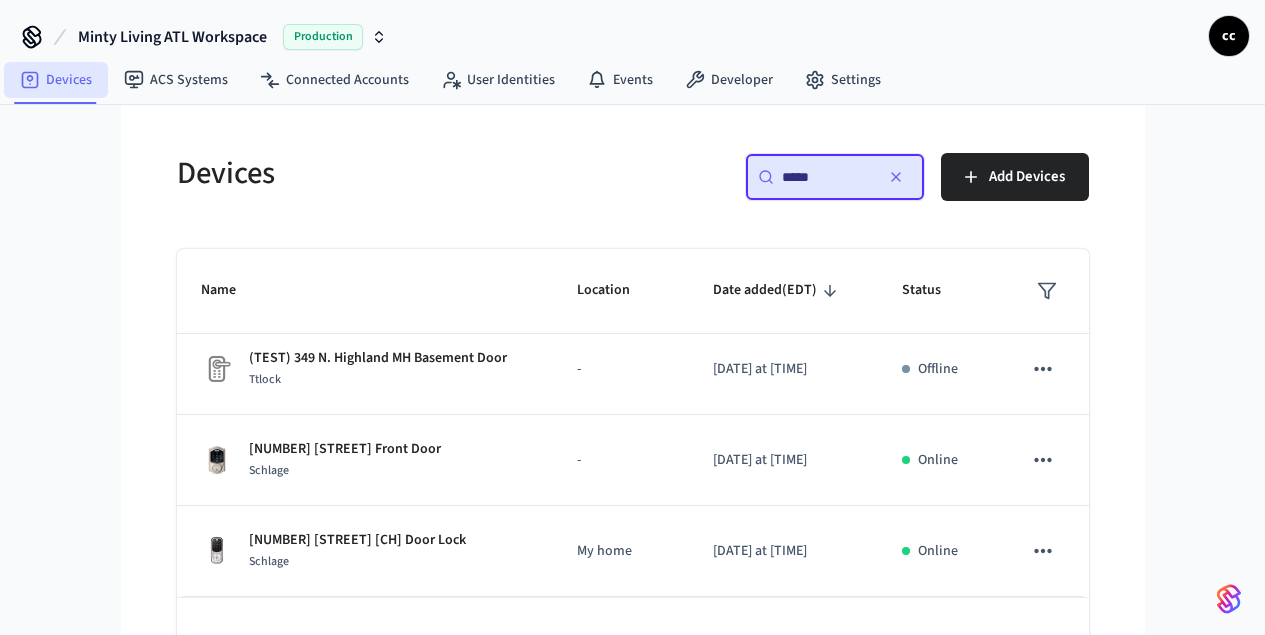 click on "Devices" at bounding box center [56, 80] 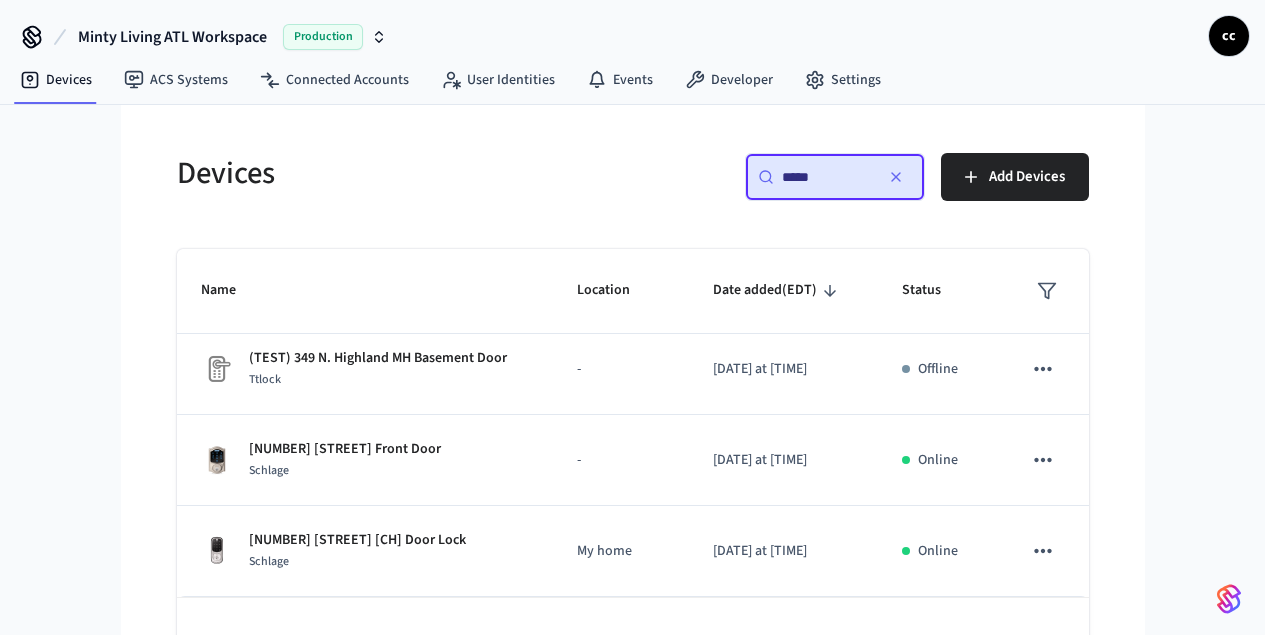 drag, startPoint x: 956, startPoint y: 180, endPoint x: 815, endPoint y: 157, distance: 142.86357 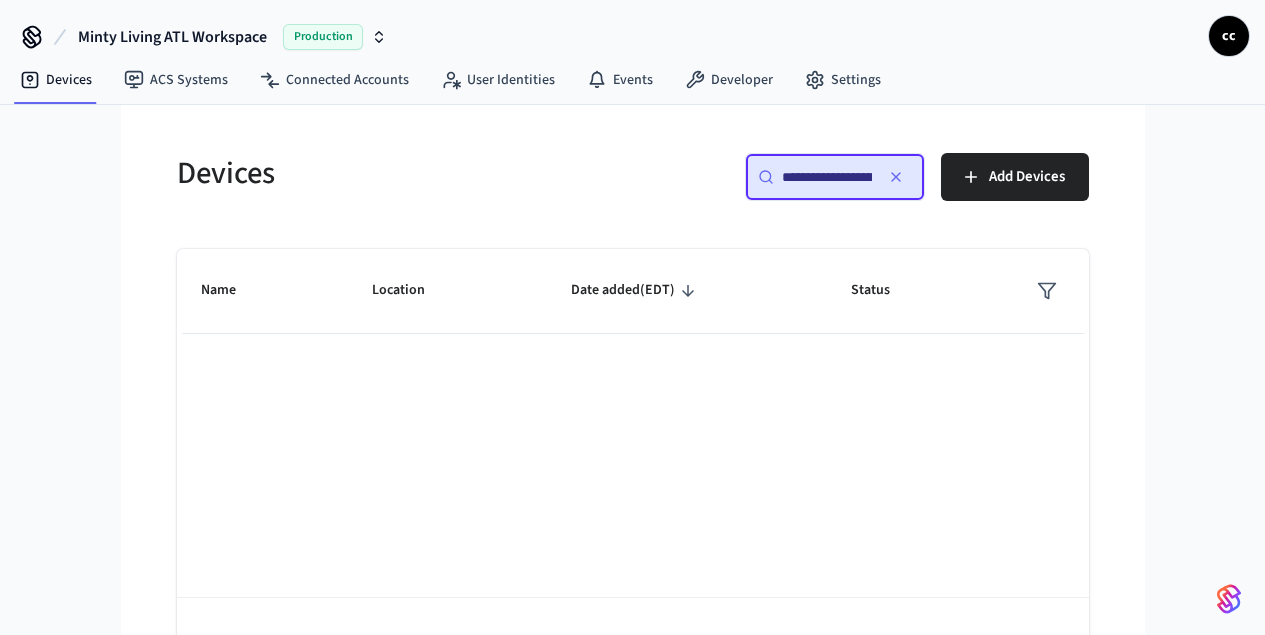 scroll, scrollTop: 0, scrollLeft: 83, axis: horizontal 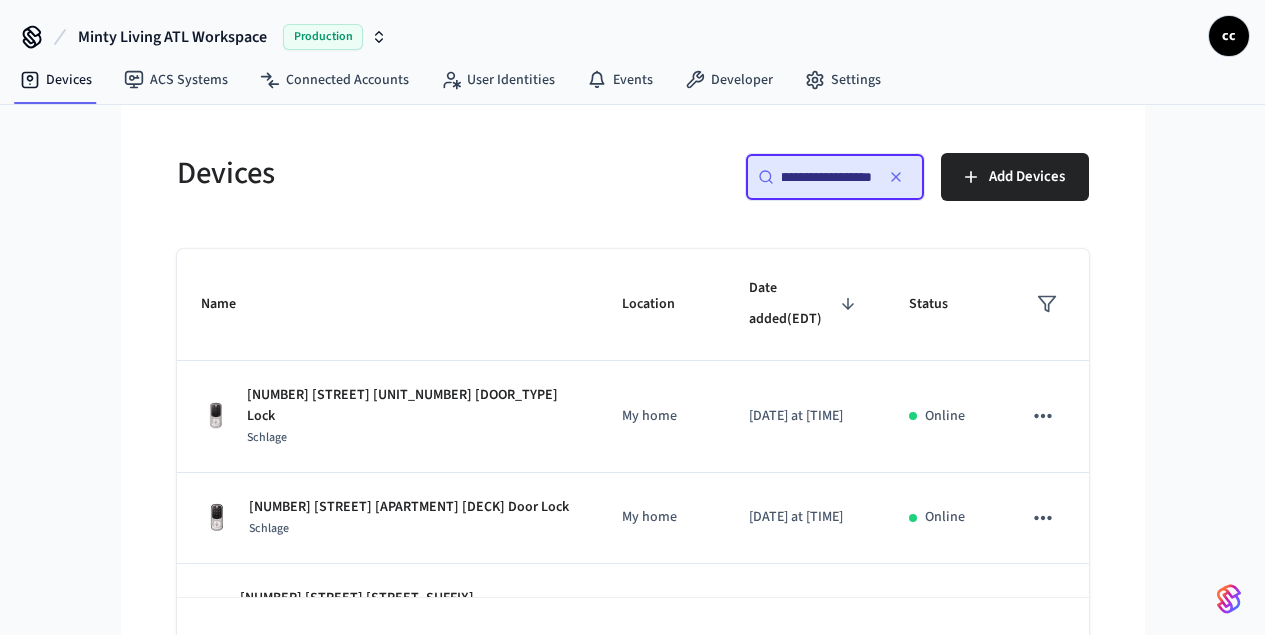 type on "**********" 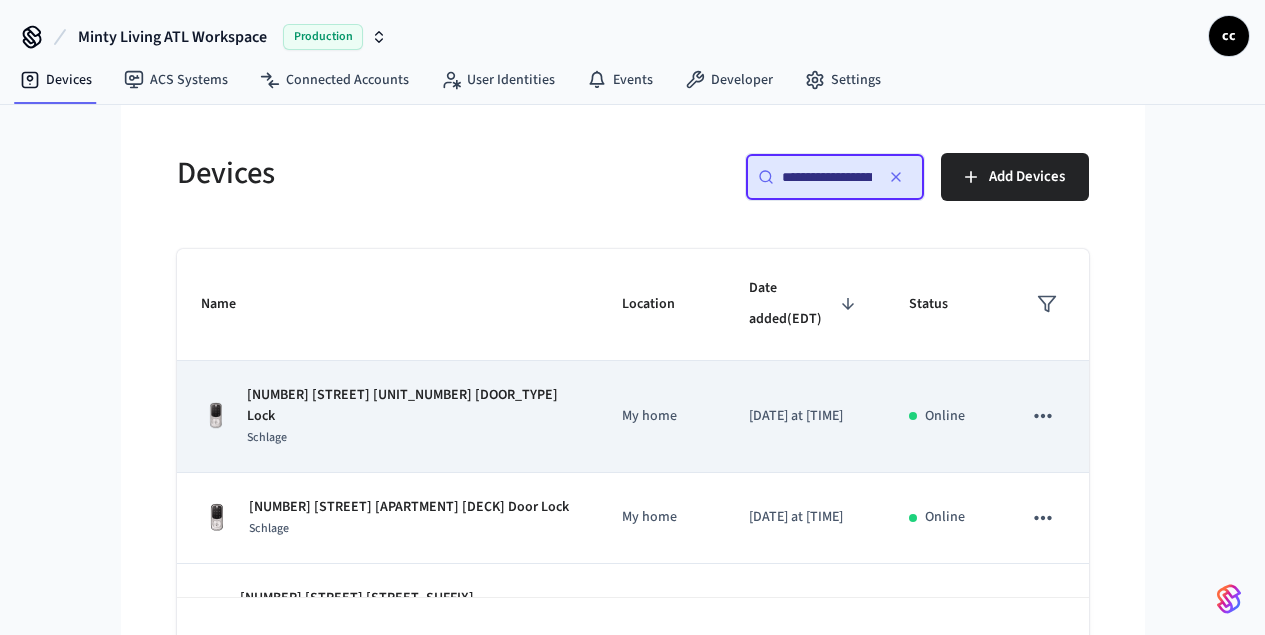 click on "[NUMBER] [STREET] [UNIT_NUMBER] [DOOR_TYPE] Lock" at bounding box center (410, 406) 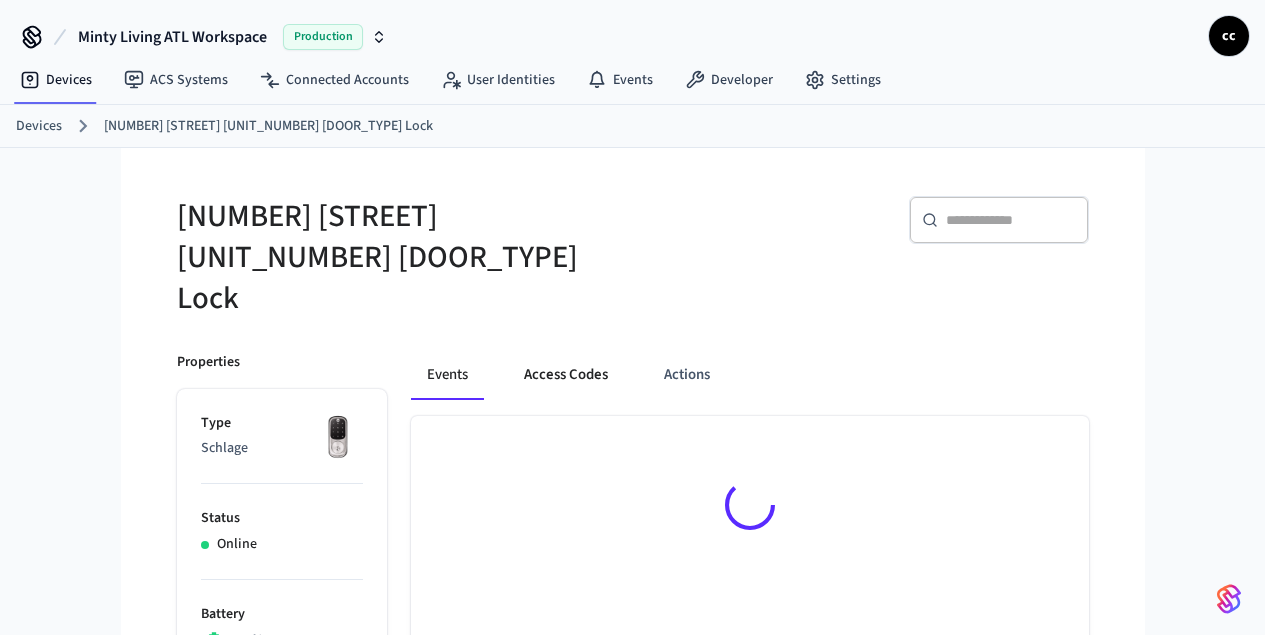 click on "Access Codes" at bounding box center [566, 376] 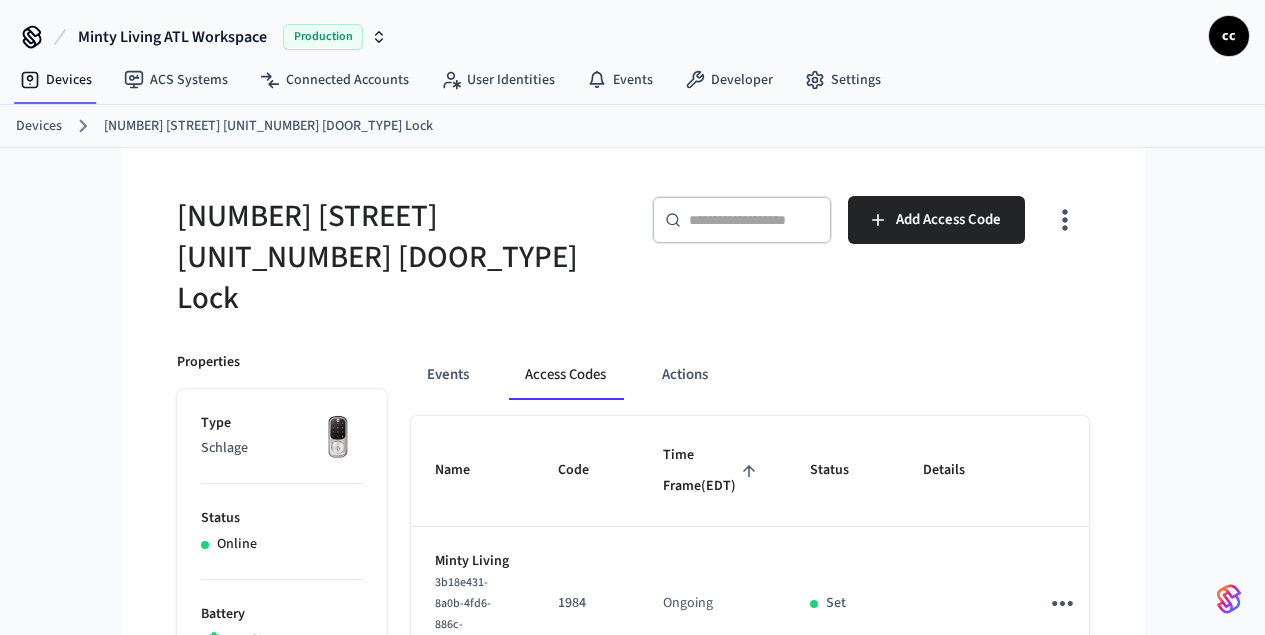 click on "Time Frame  (EDT)" at bounding box center [712, 471] 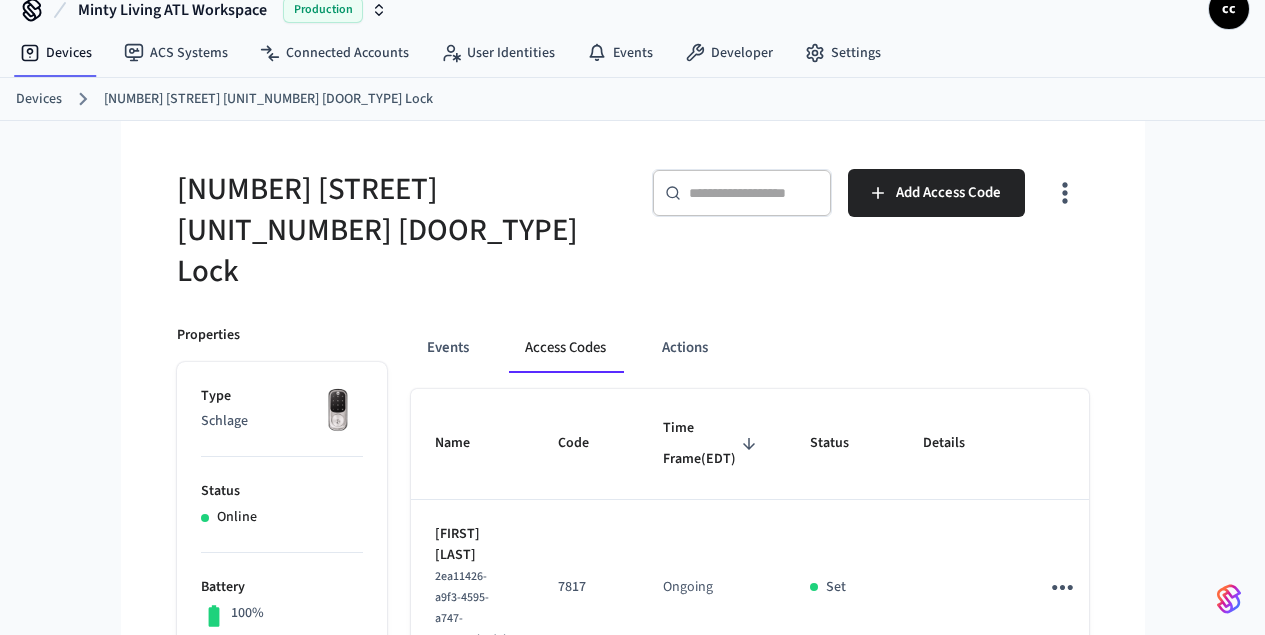 scroll, scrollTop: 183, scrollLeft: 0, axis: vertical 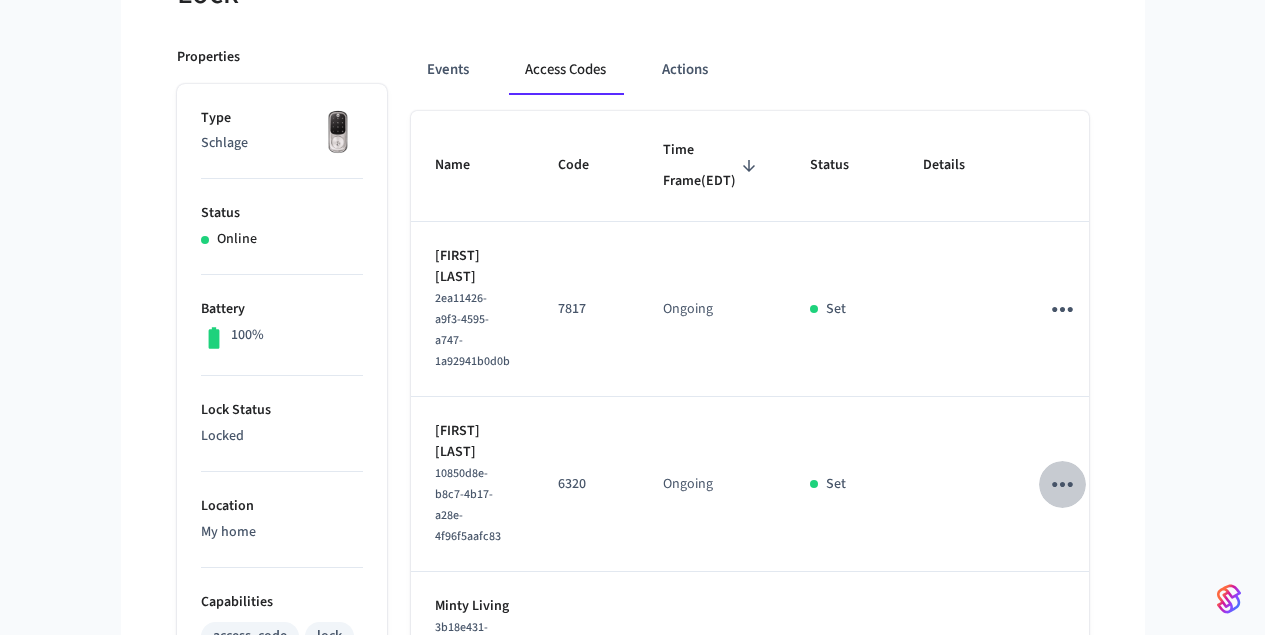 click 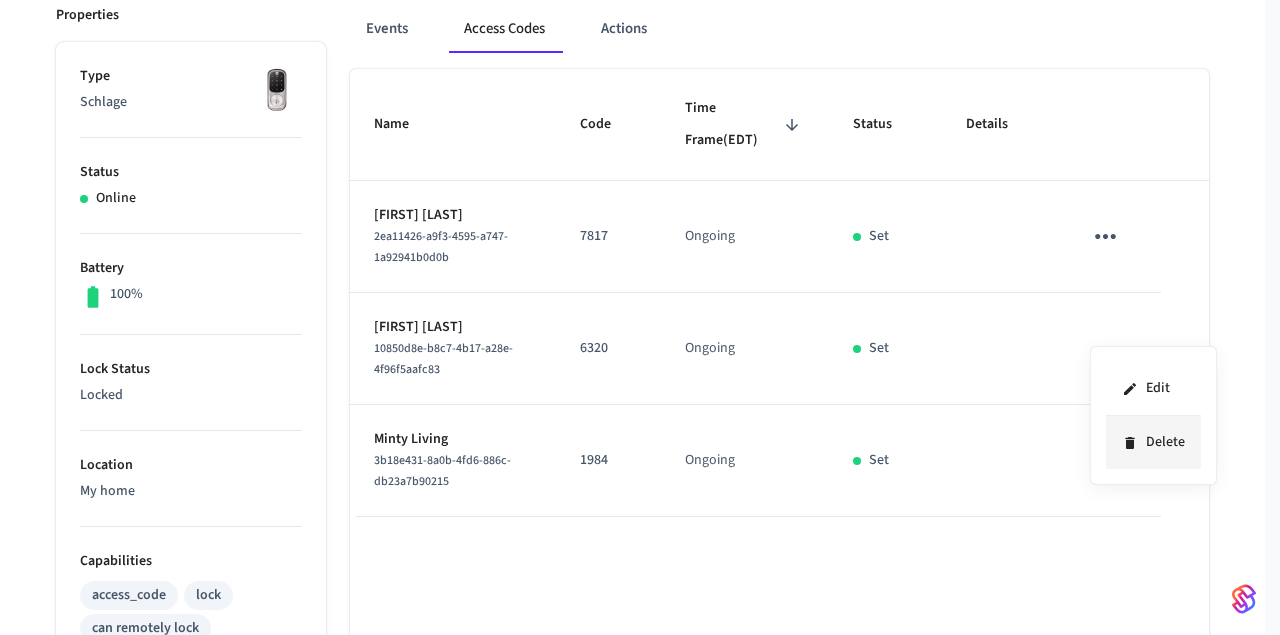 click on "Delete" at bounding box center [1153, 442] 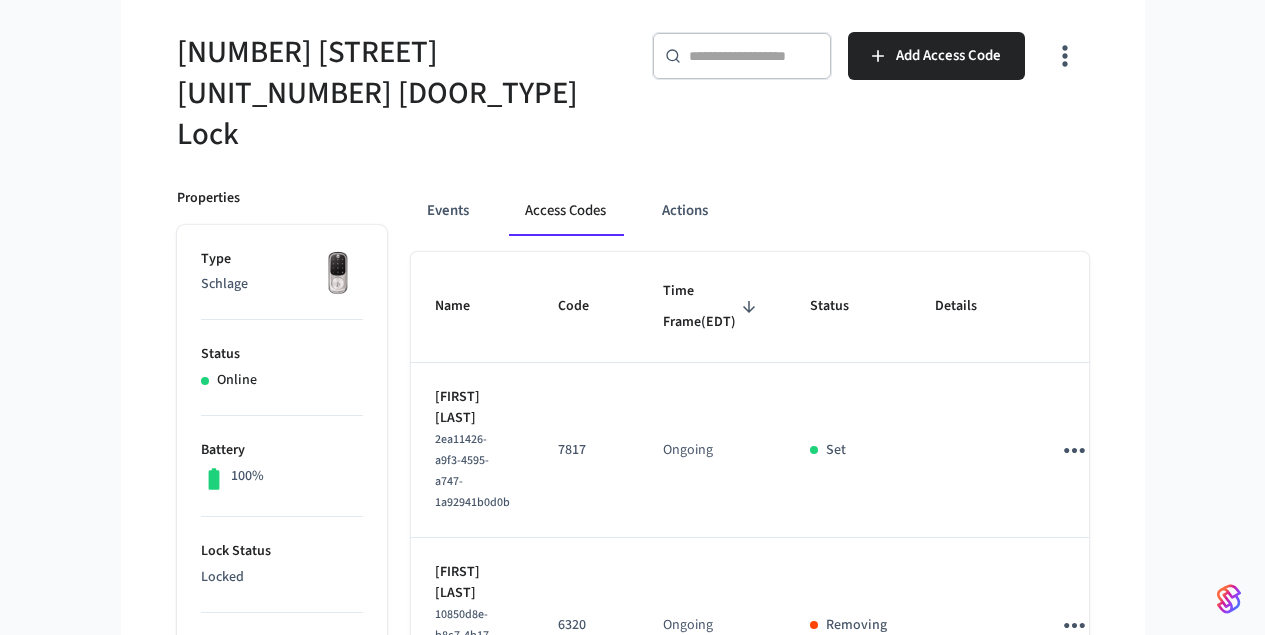 scroll, scrollTop: 117, scrollLeft: 0, axis: vertical 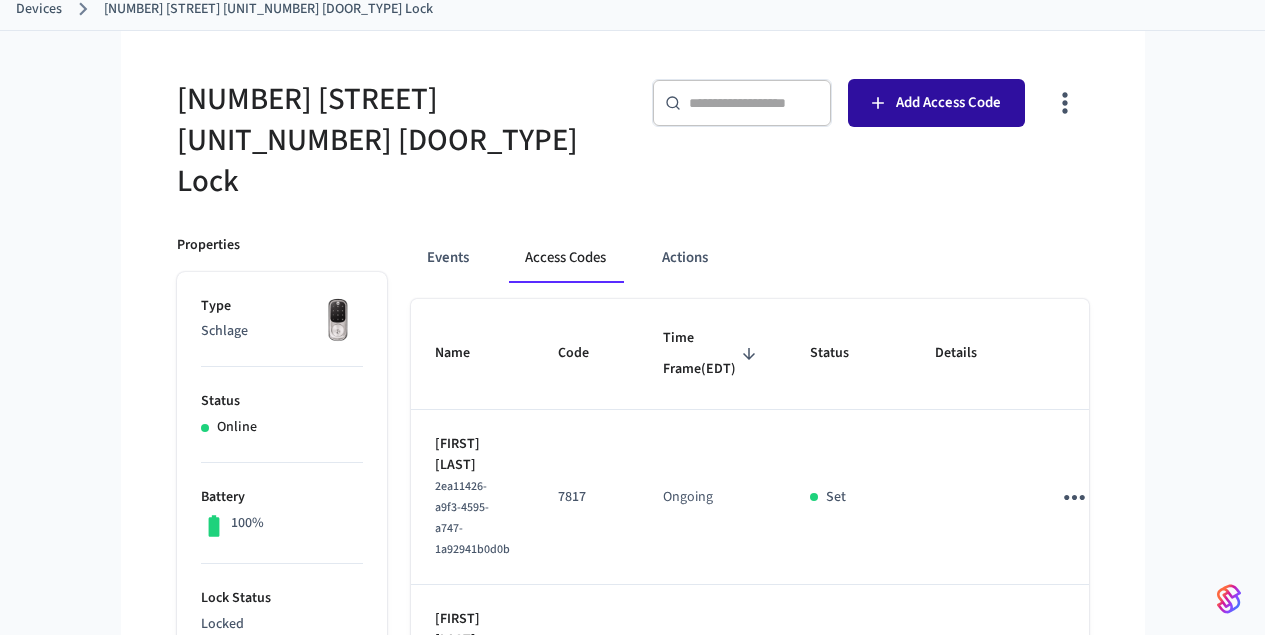 click on "Add Access Code" at bounding box center [936, 103] 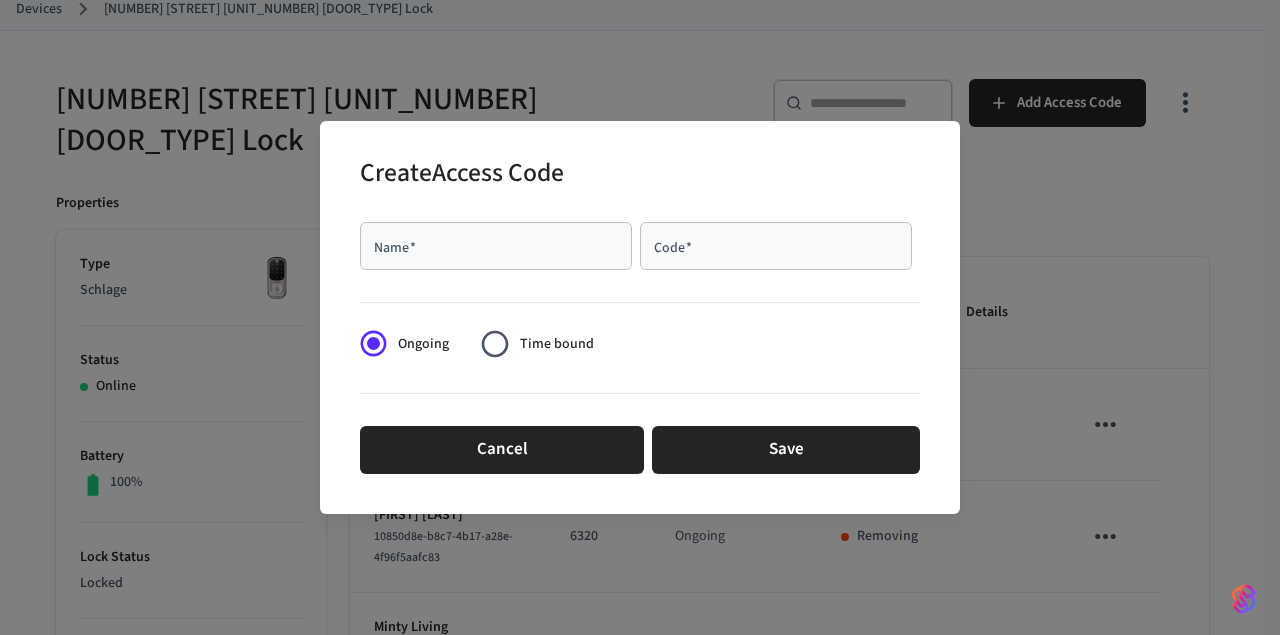 click on "Name   *" at bounding box center [496, 246] 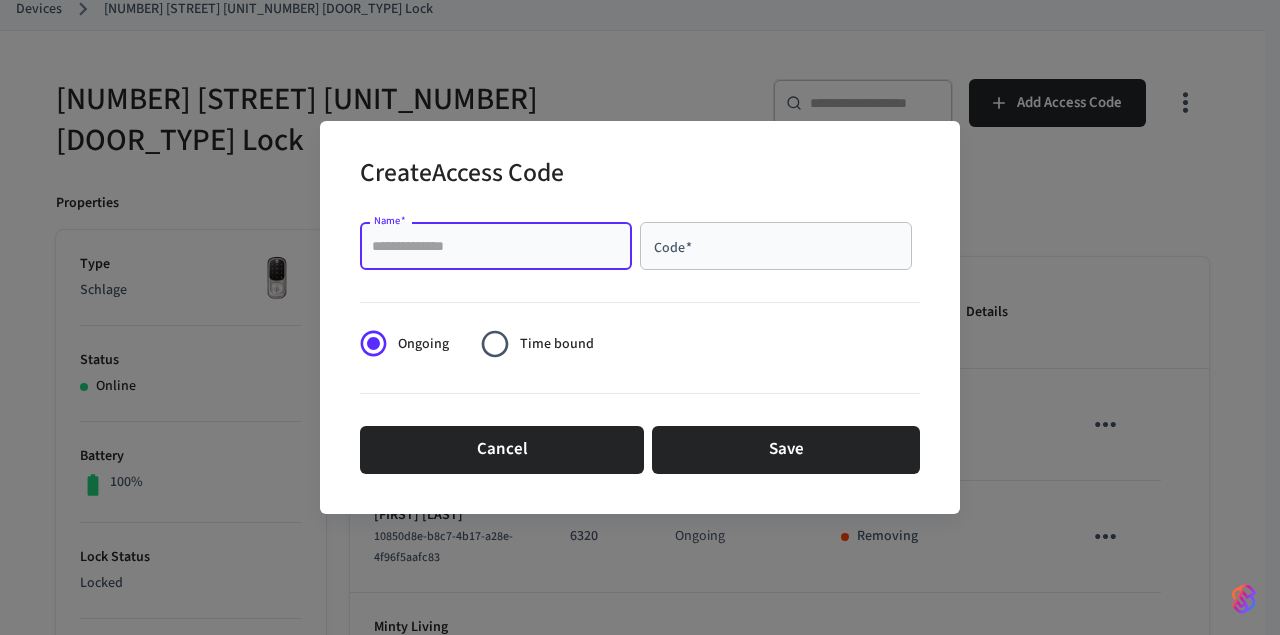 paste on "**********" 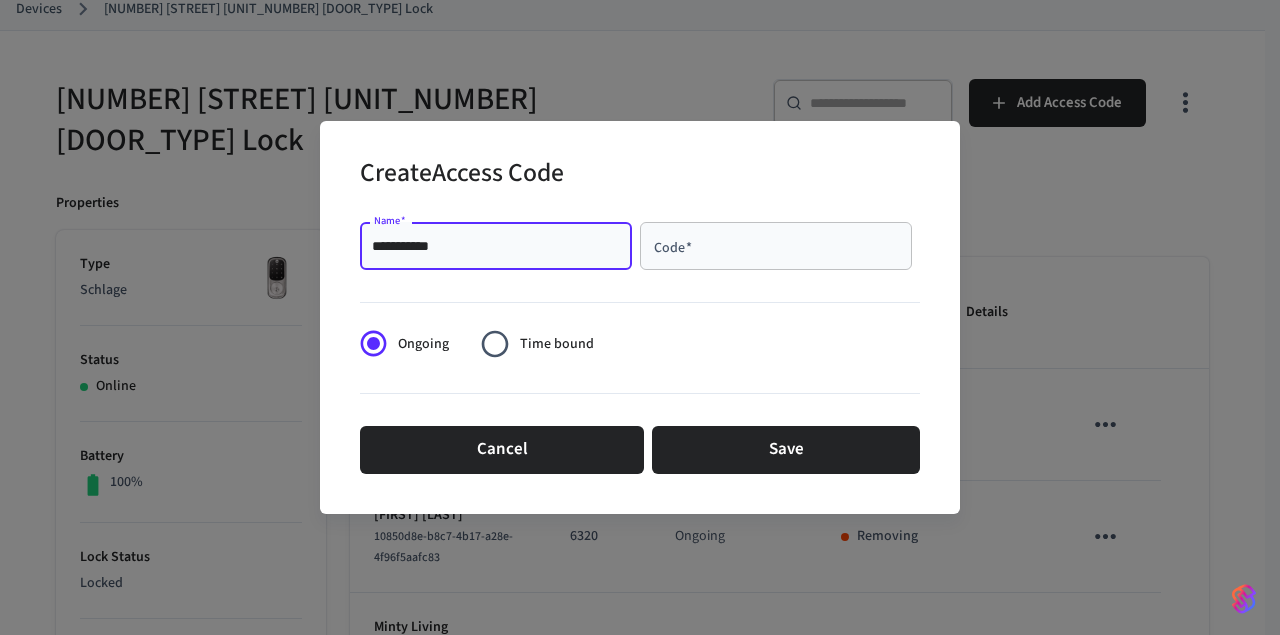 type on "**********" 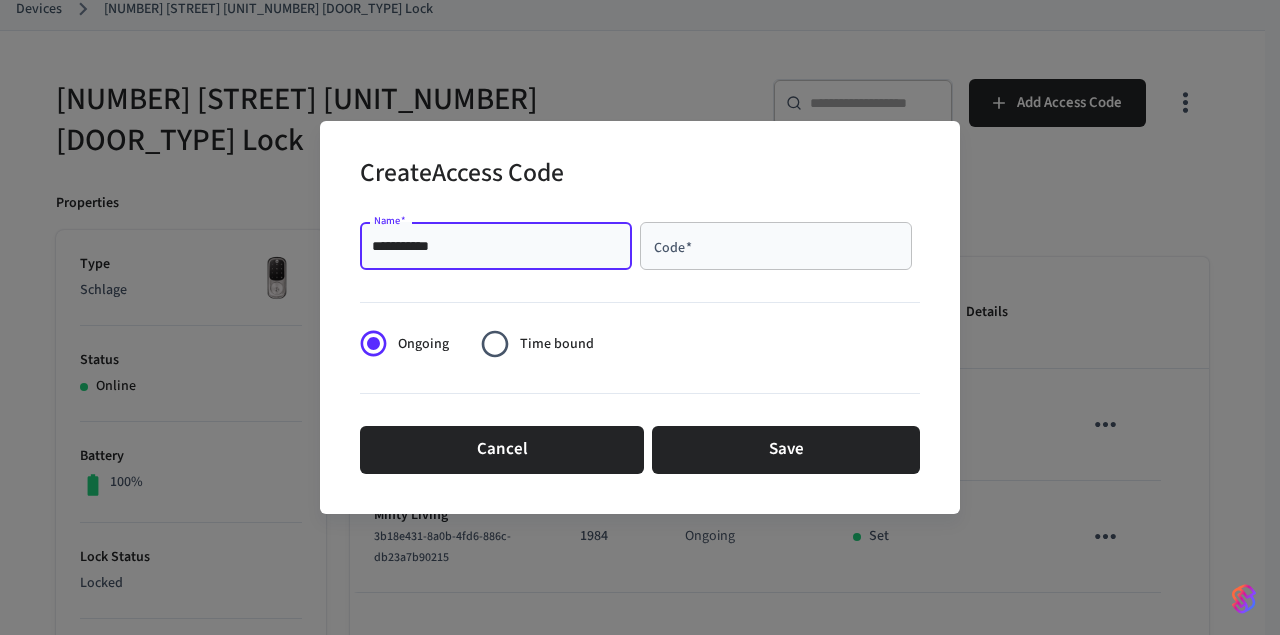 click on "Code   *" at bounding box center (776, 246) 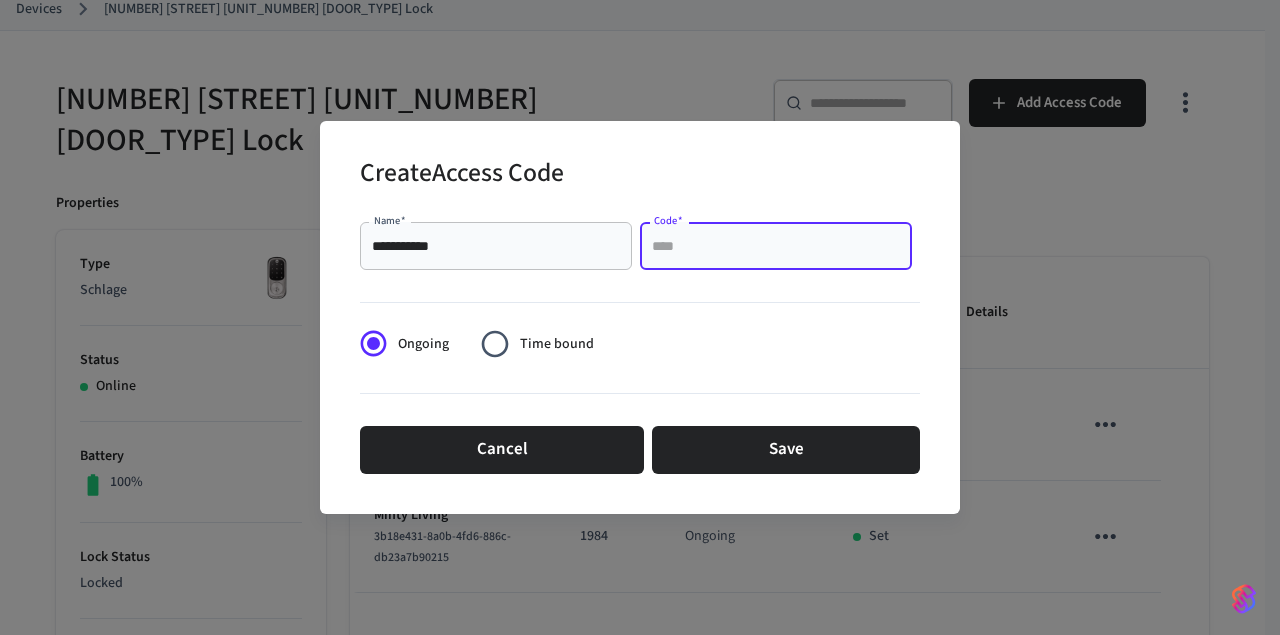 paste on "****" 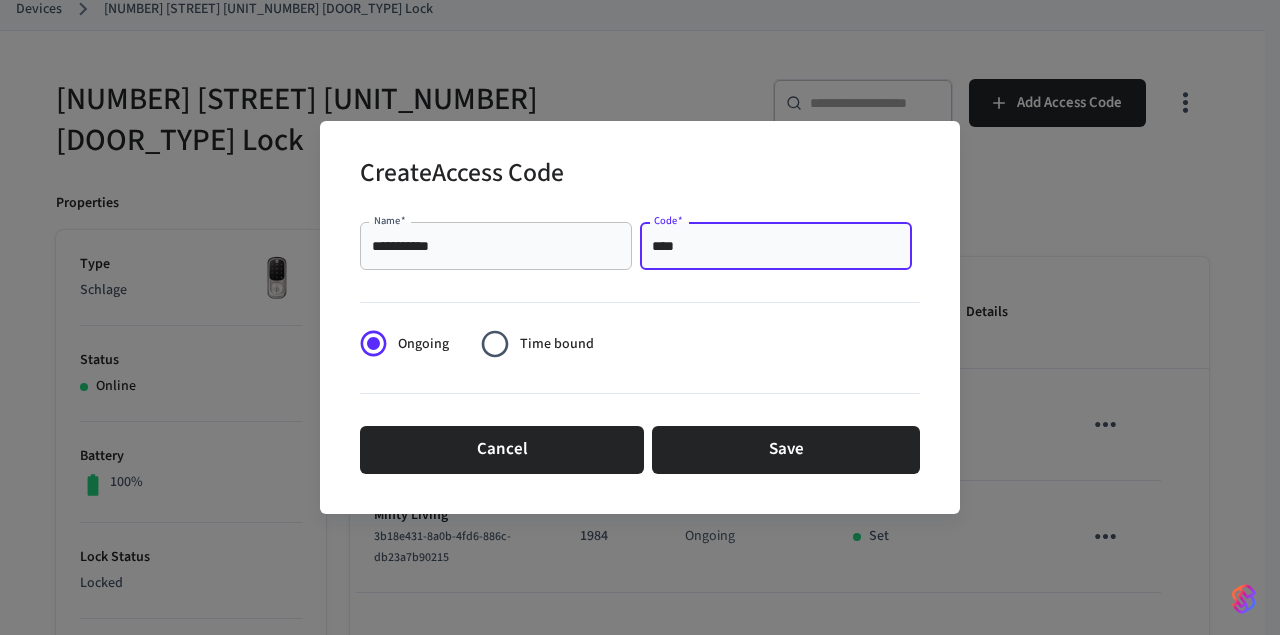 type on "****" 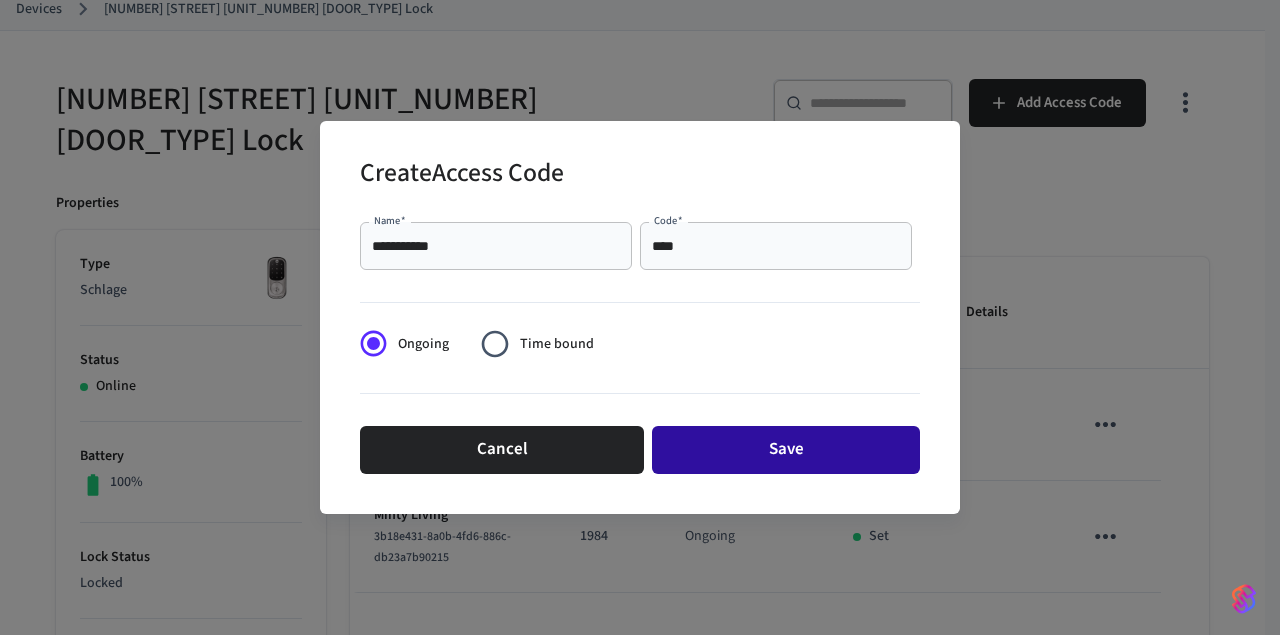 click on "Save" at bounding box center (786, 450) 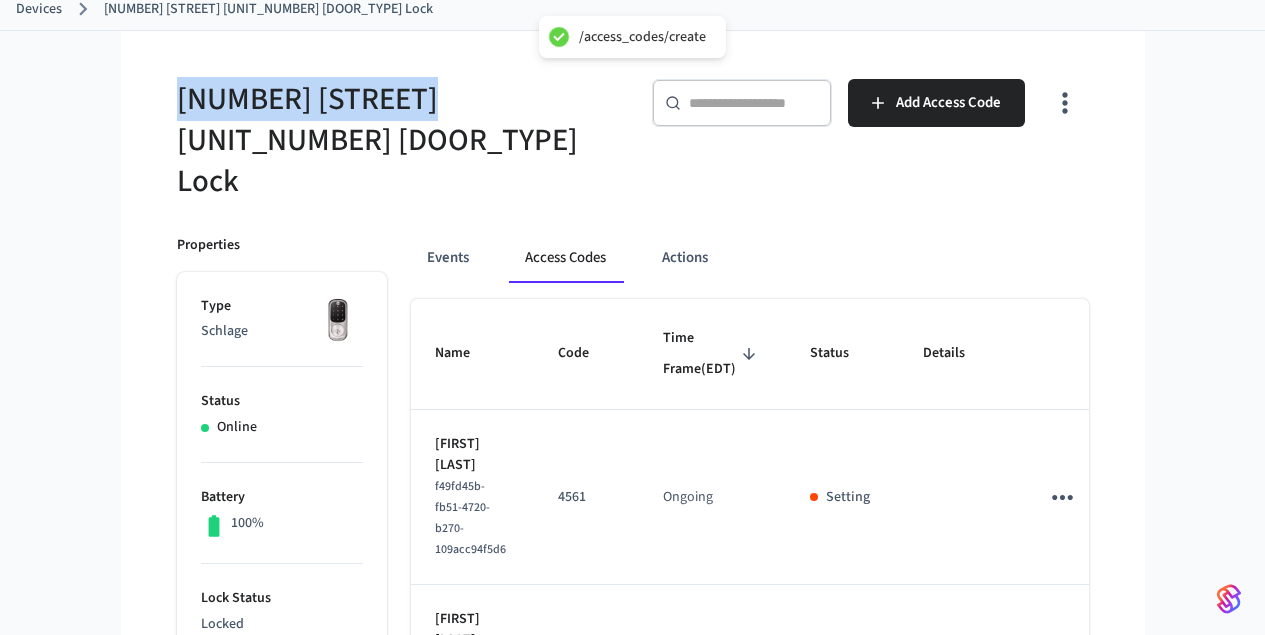 drag, startPoint x: 256, startPoint y: 109, endPoint x: 35, endPoint y: 88, distance: 221.9955 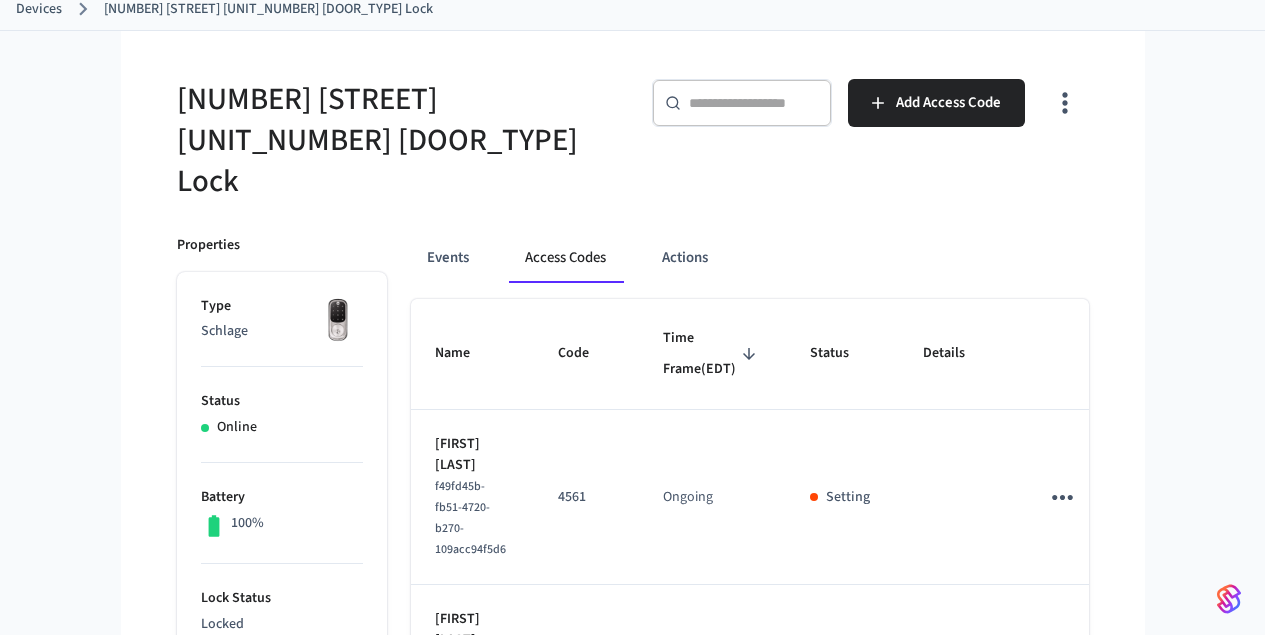 click on "Devices" at bounding box center (39, 9) 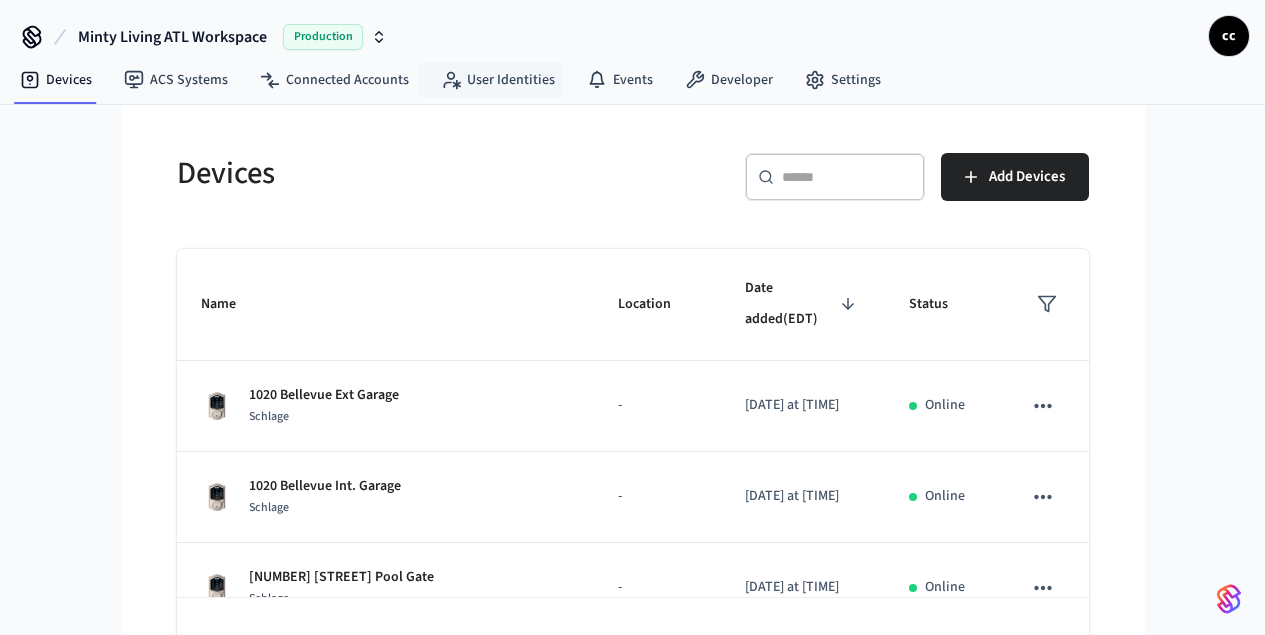 click at bounding box center (847, 177) 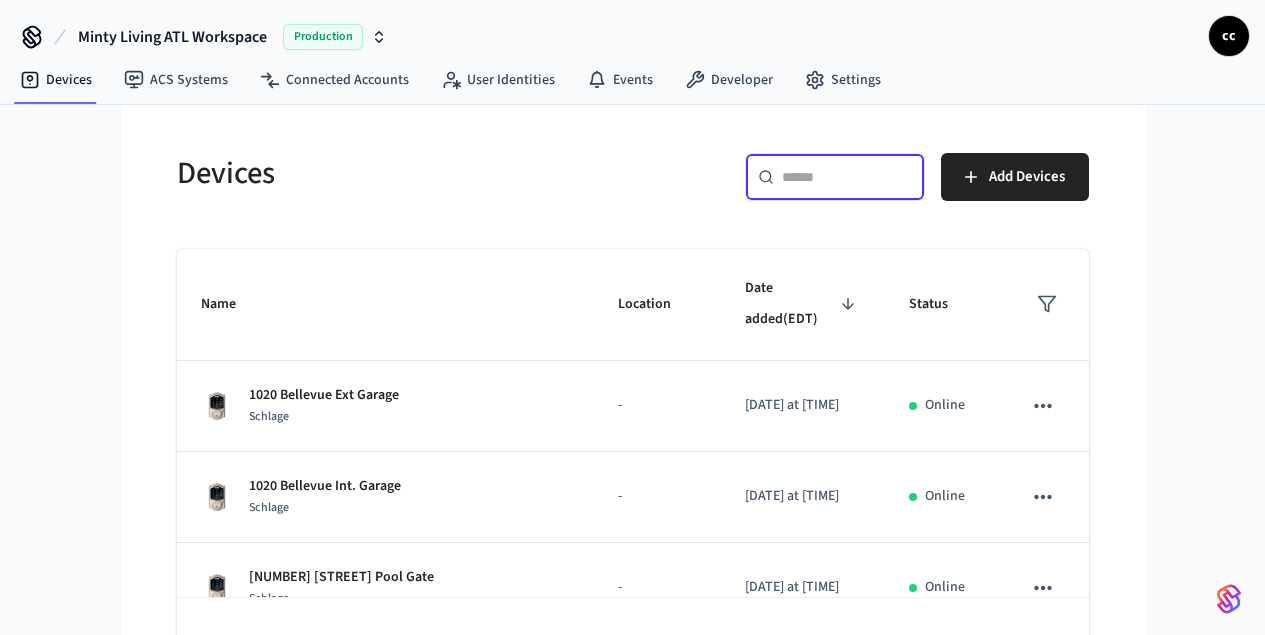 paste on "**********" 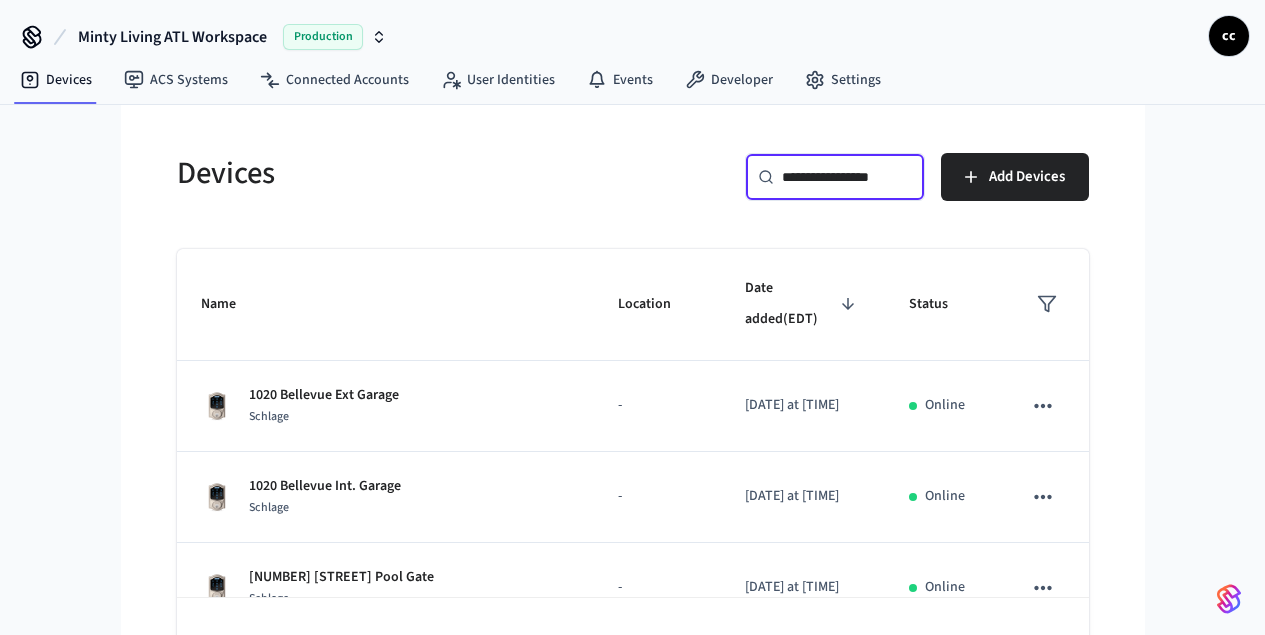 scroll, scrollTop: 0, scrollLeft: 11, axis: horizontal 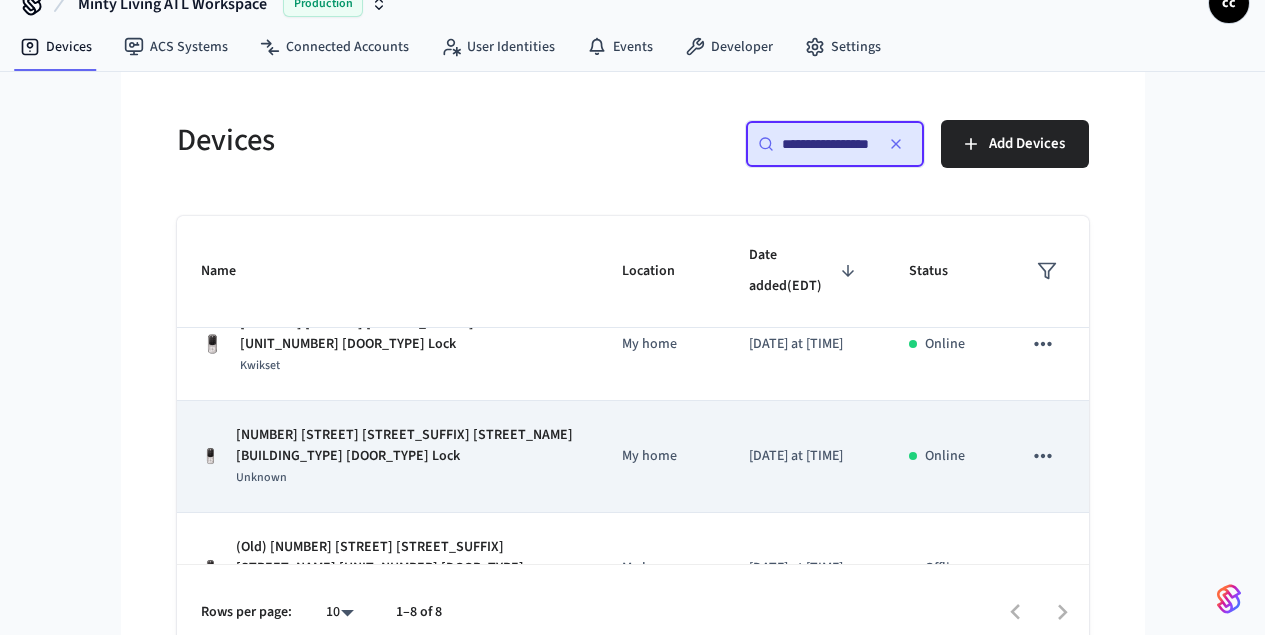 type on "**********" 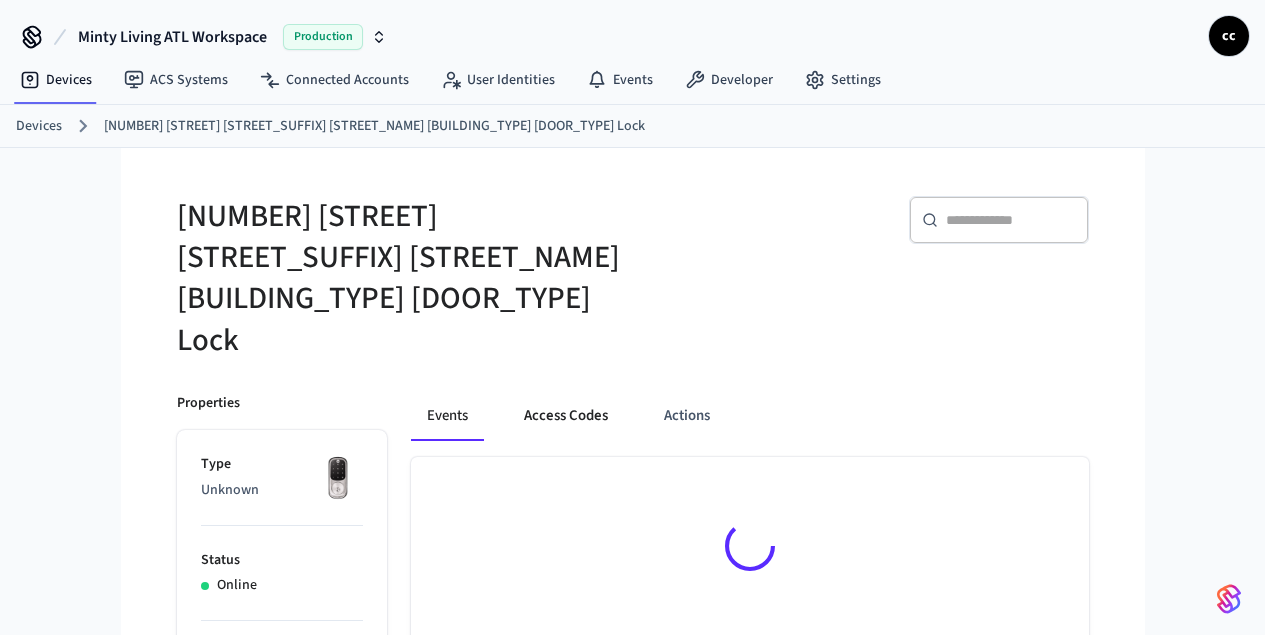 click on "Access Codes" at bounding box center (566, 417) 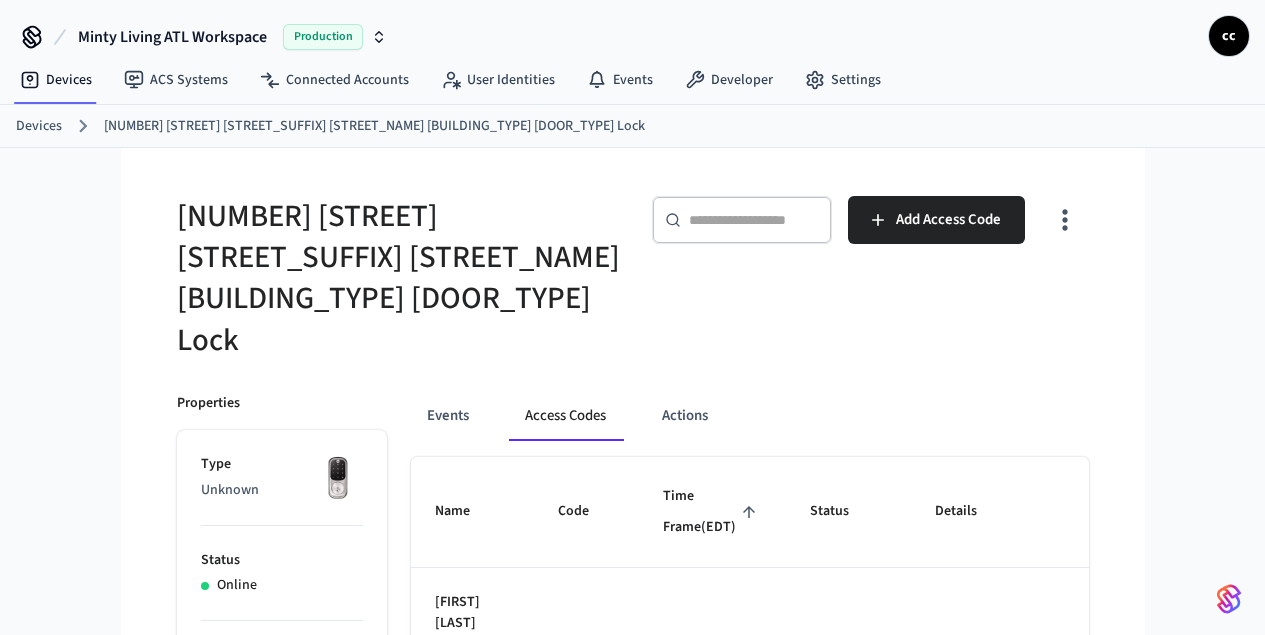 click on "Time Frame  (EDT)" at bounding box center (712, 512) 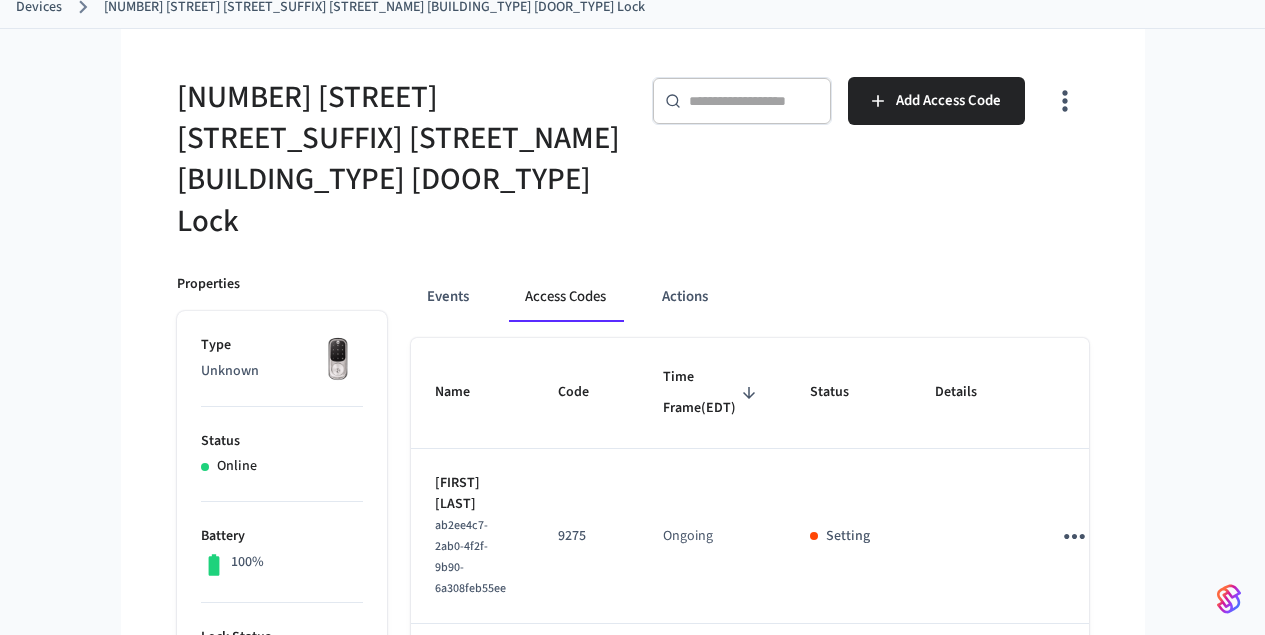 scroll, scrollTop: 0, scrollLeft: 0, axis: both 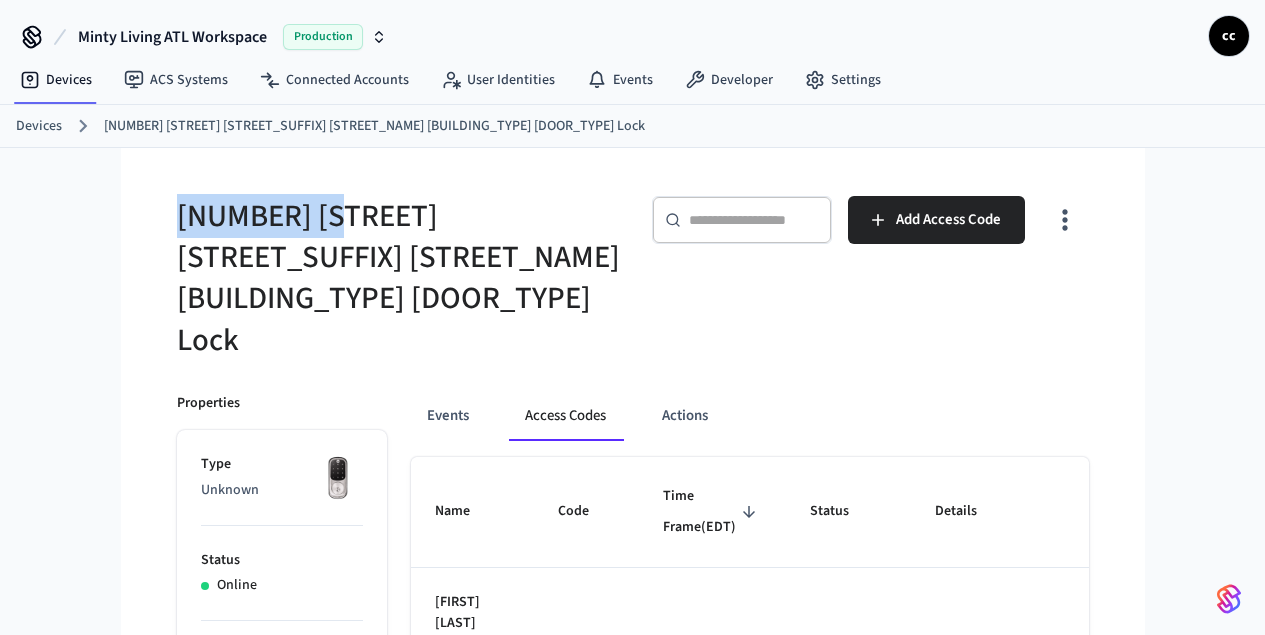 drag, startPoint x: 206, startPoint y: 215, endPoint x: 49, endPoint y: 209, distance: 157.11461 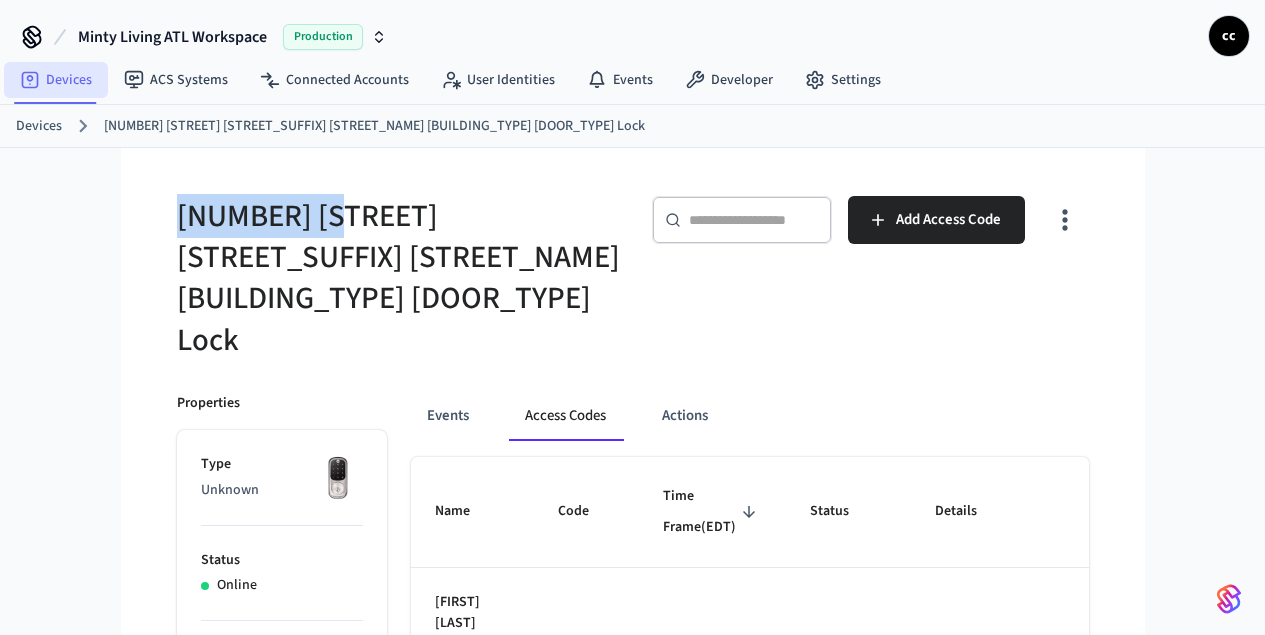 click on "Devices" at bounding box center (56, 80) 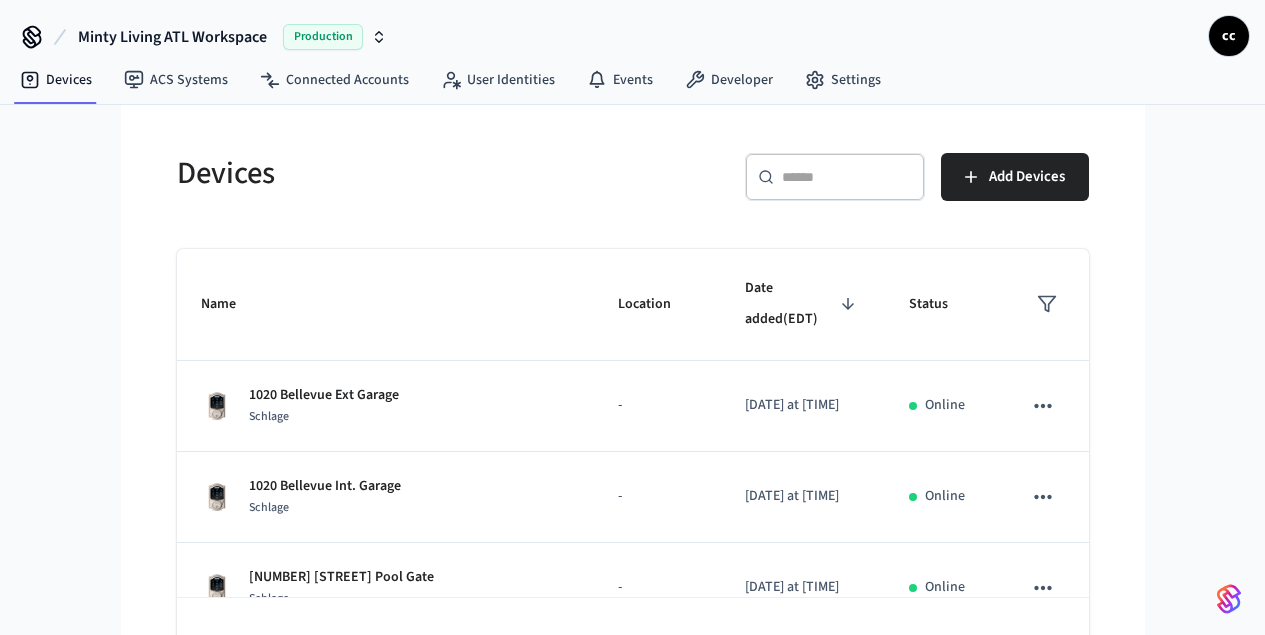 click on "​ ​" at bounding box center [835, 177] 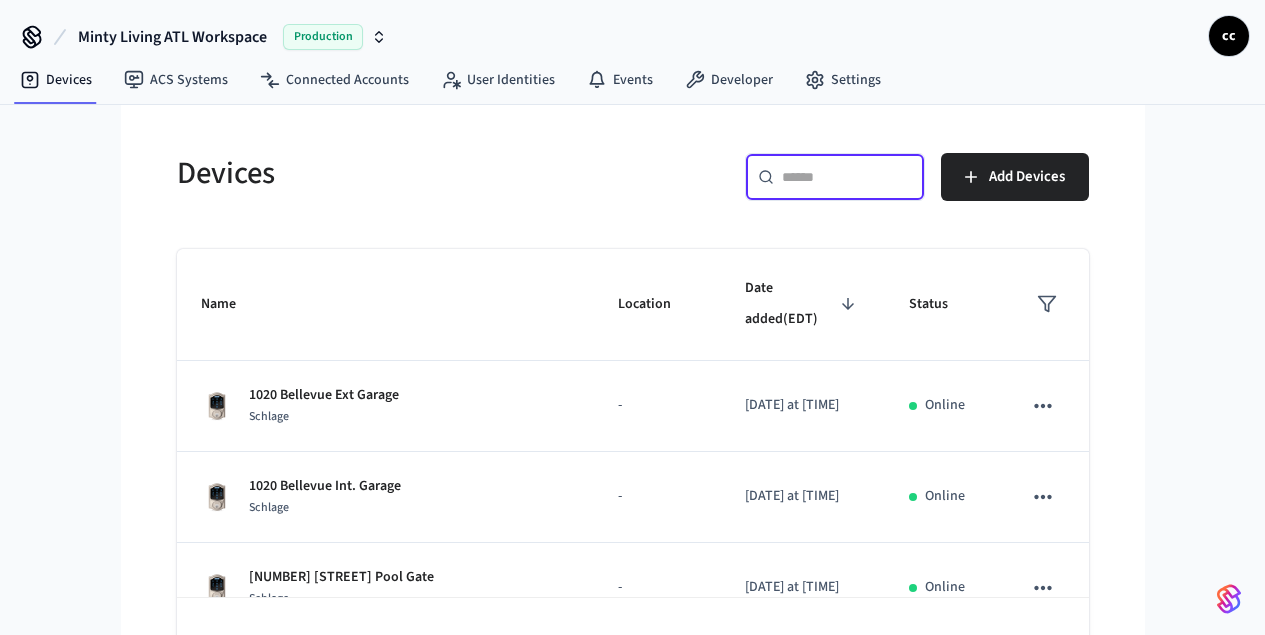 paste on "**********" 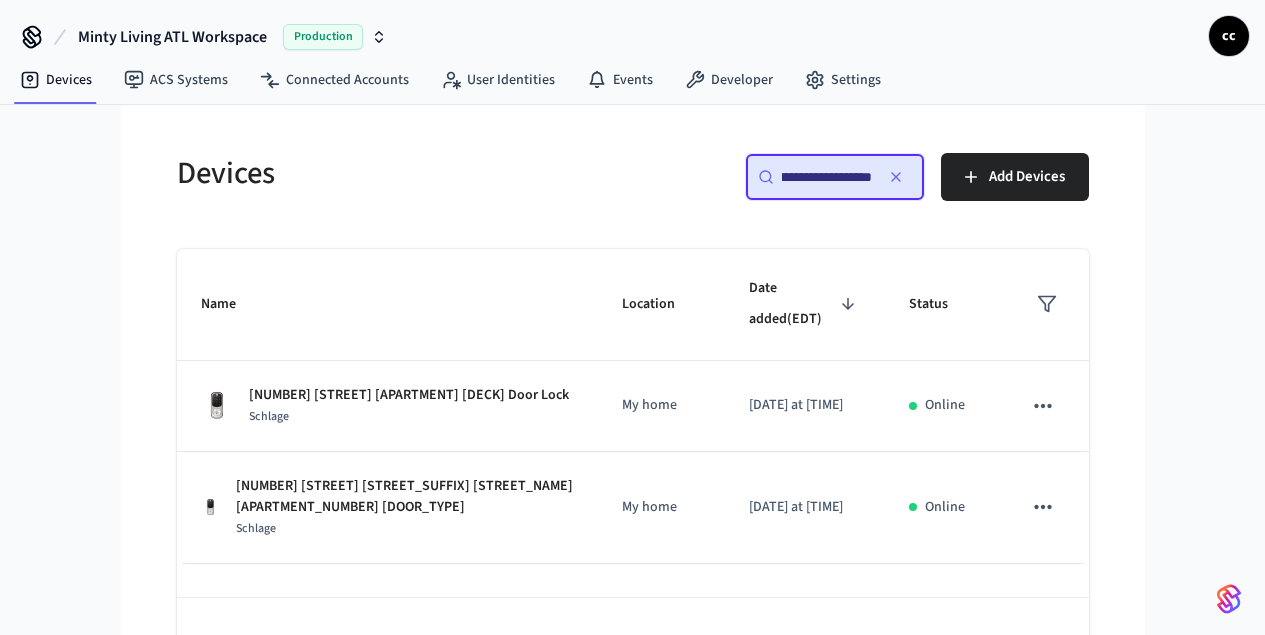 scroll, scrollTop: 0, scrollLeft: 28, axis: horizontal 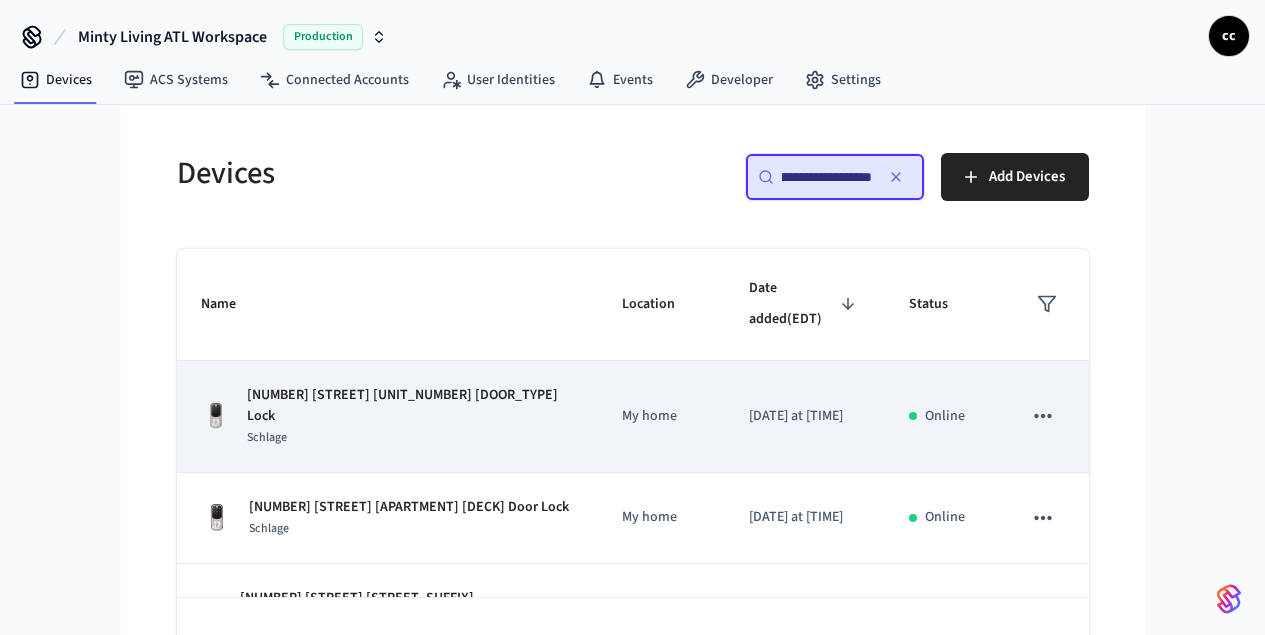 type on "**********" 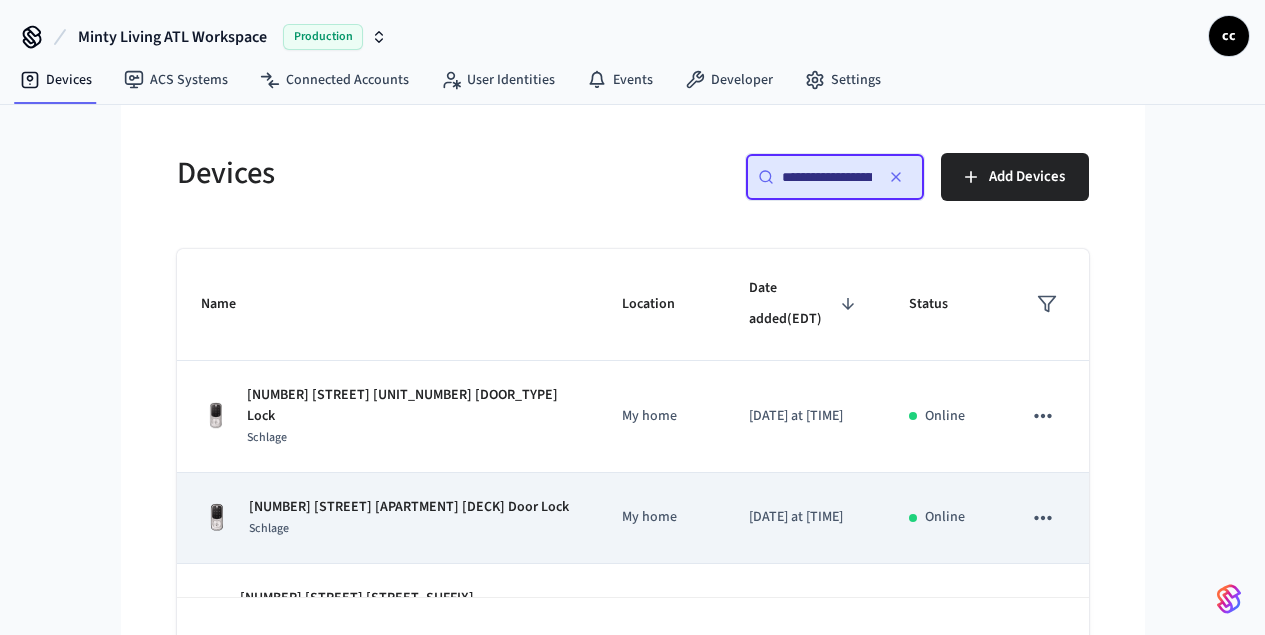 click on "Schlage" at bounding box center (409, 528) 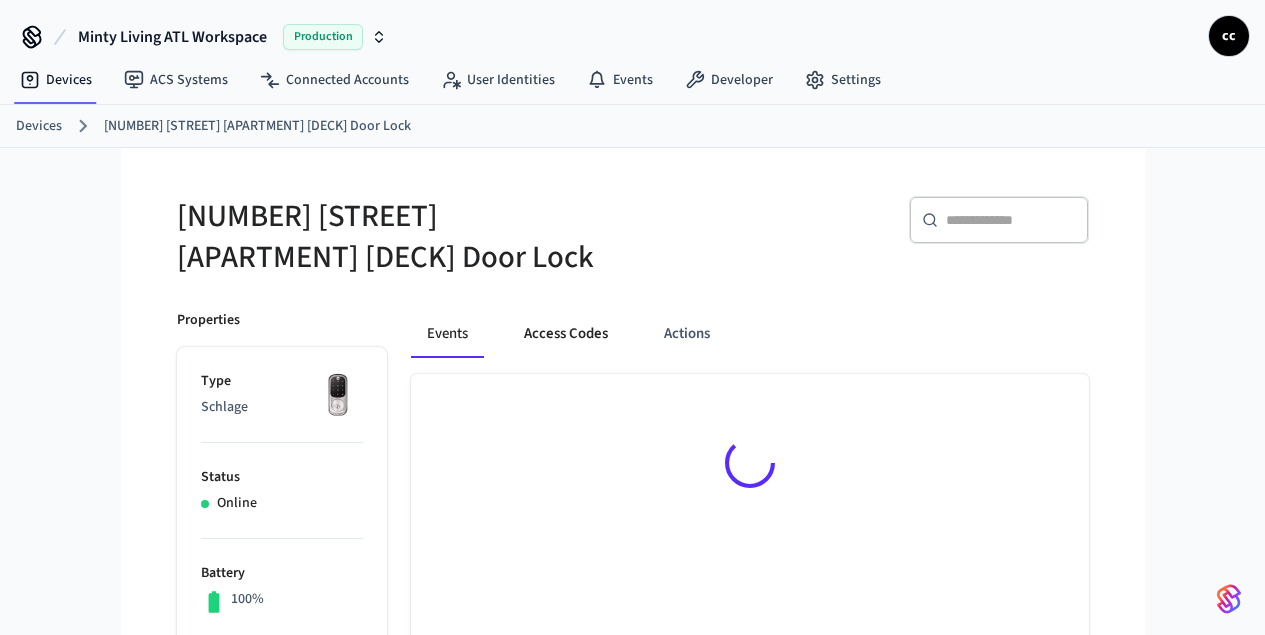 click on "Access Codes" at bounding box center (566, 334) 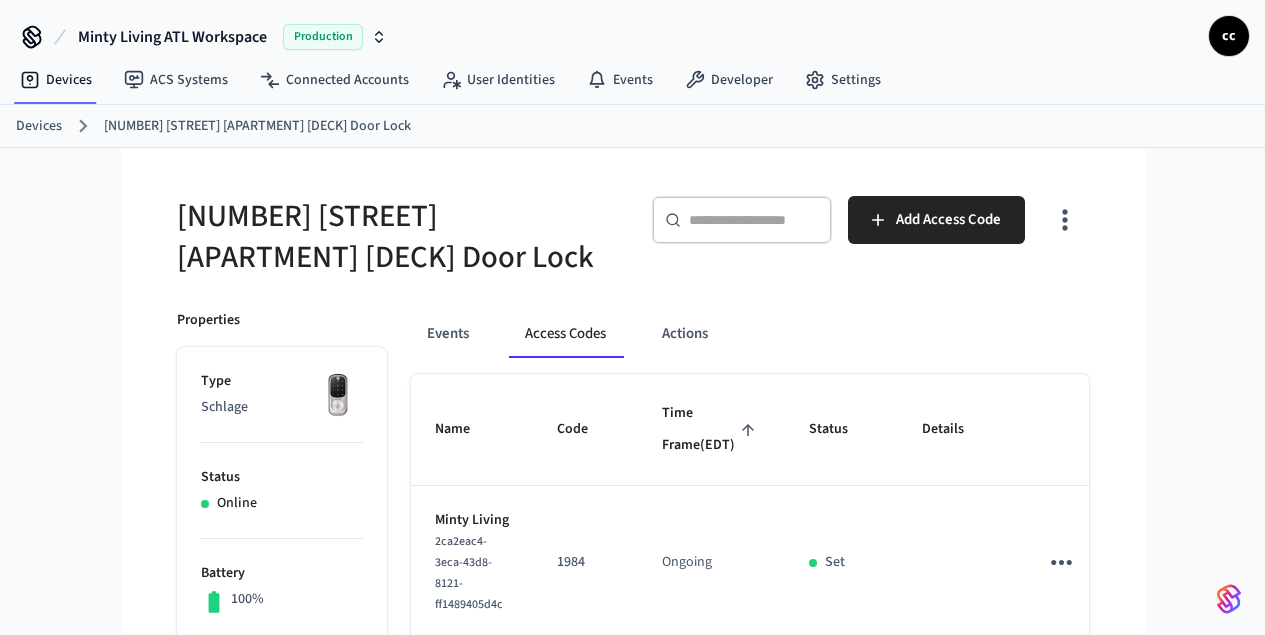 click on "Time Frame  (EDT)" at bounding box center (711, 429) 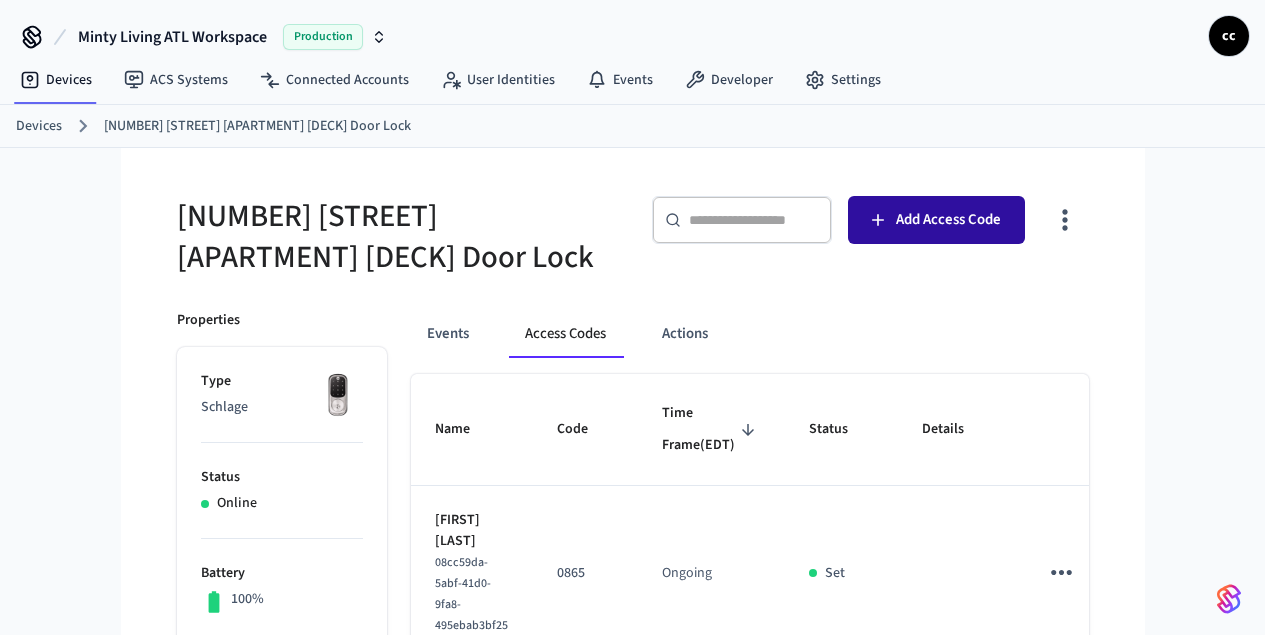 click on "Add Access Code" at bounding box center (948, 220) 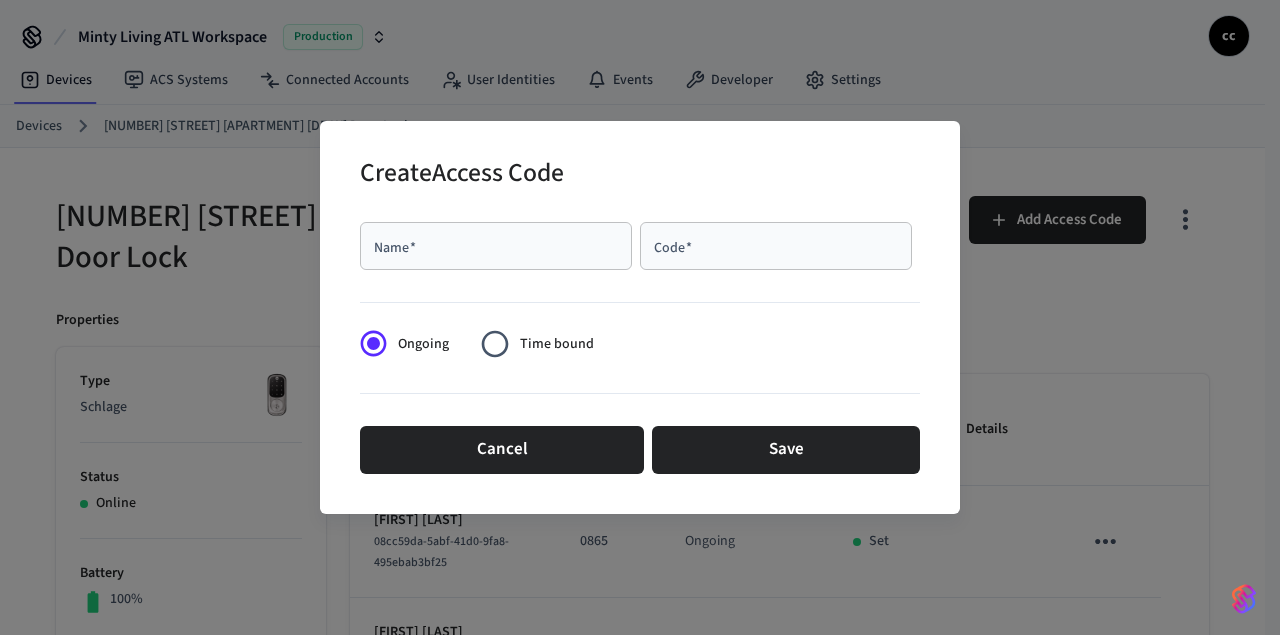 click on "Name   *" at bounding box center [496, 246] 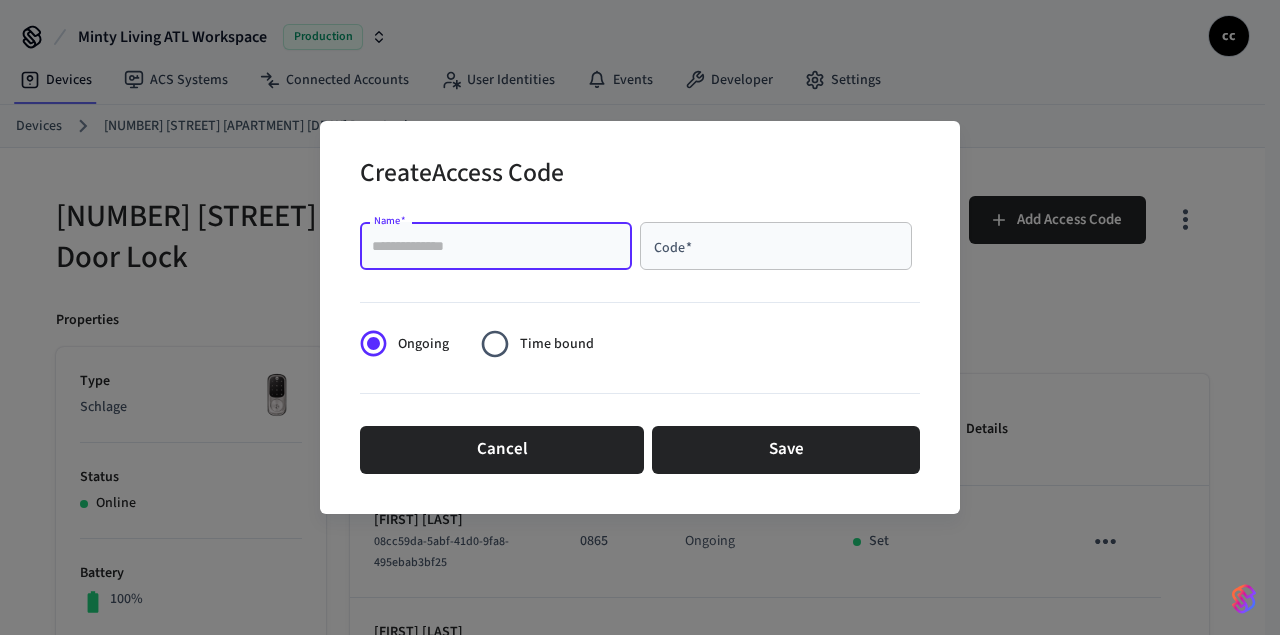 paste on "**********" 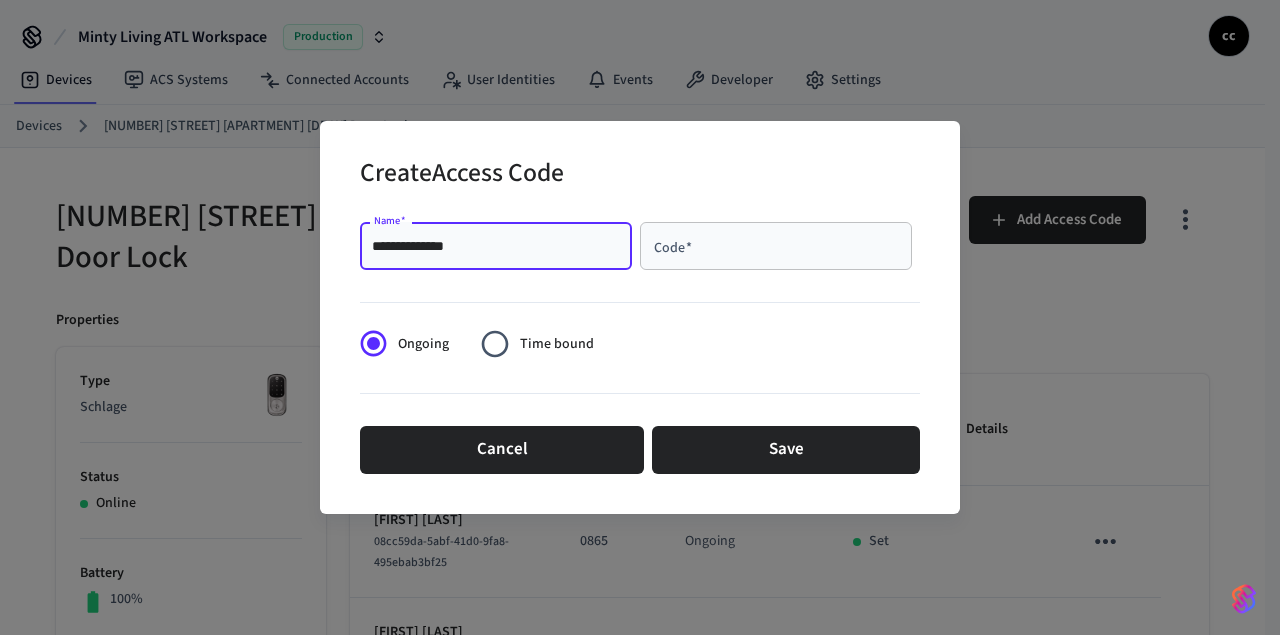 type on "**********" 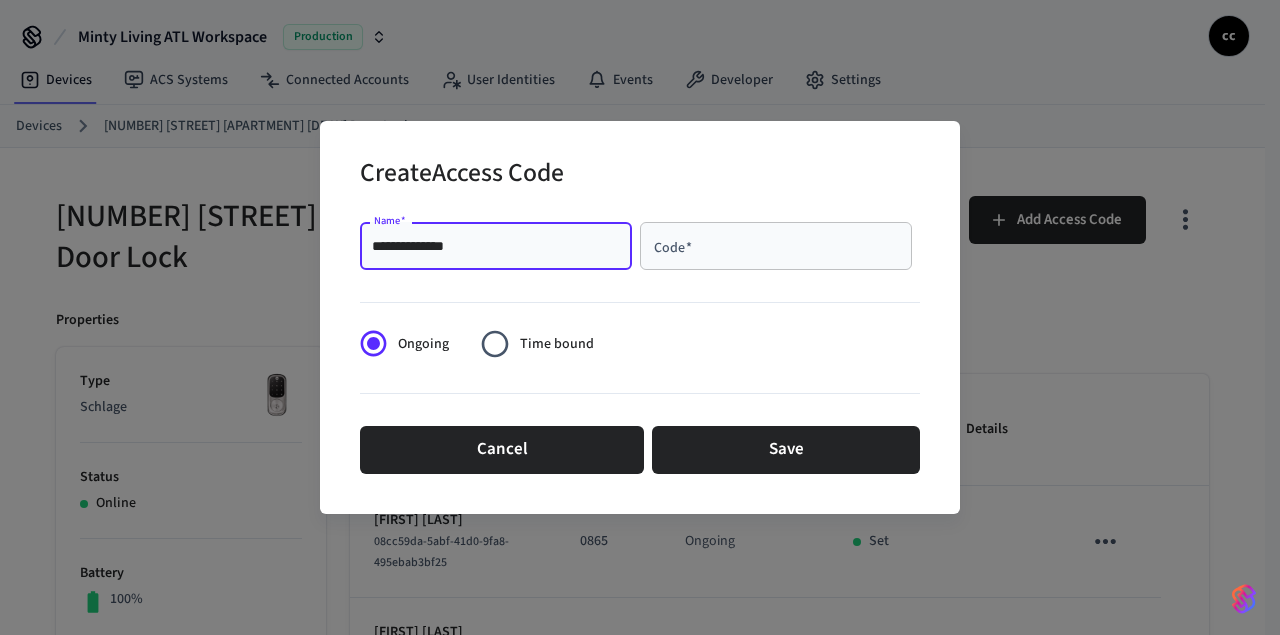 drag, startPoint x: 682, startPoint y: 247, endPoint x: 688, endPoint y: 256, distance: 10.816654 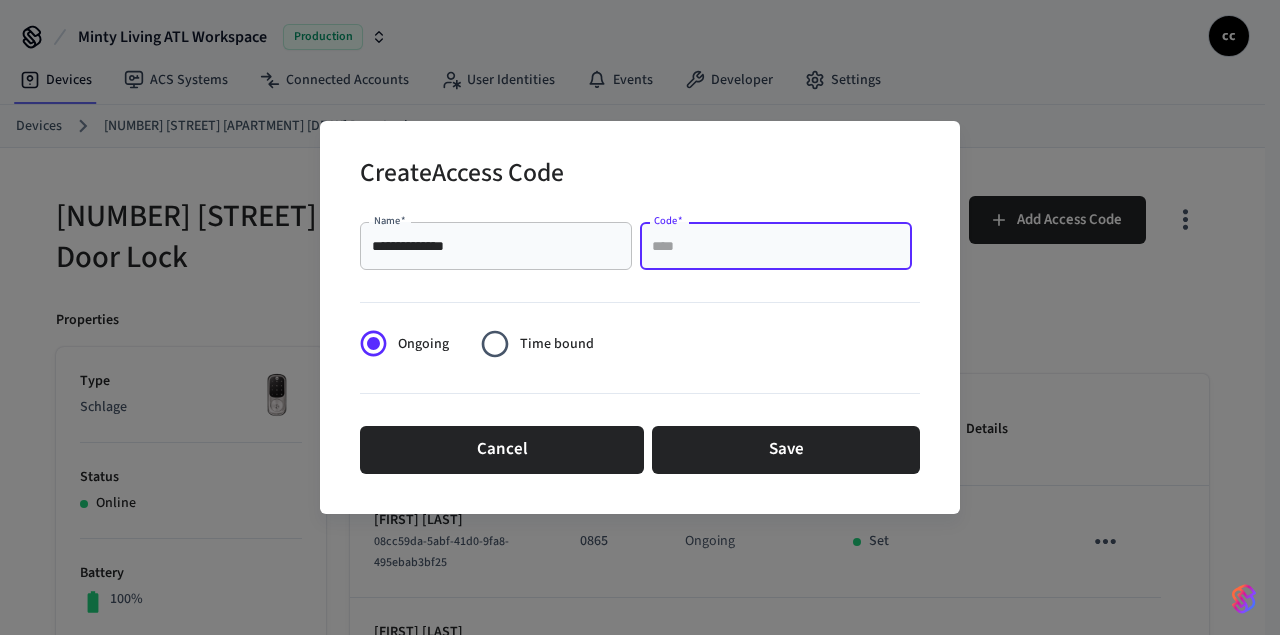 paste on "****" 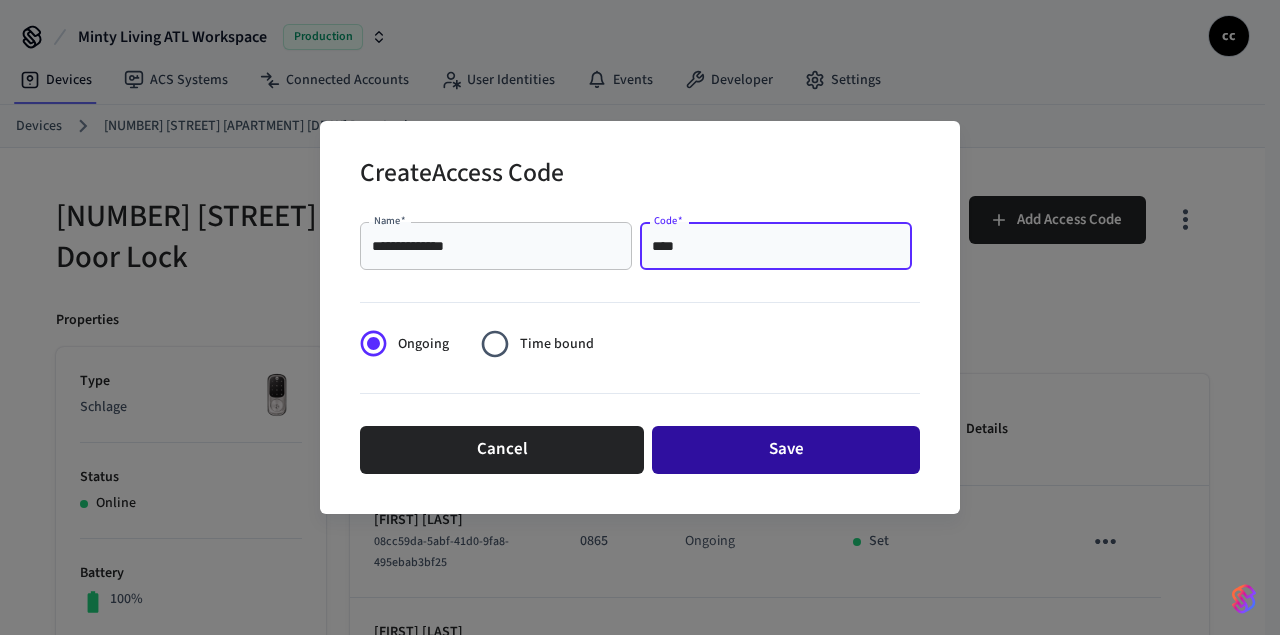 type on "****" 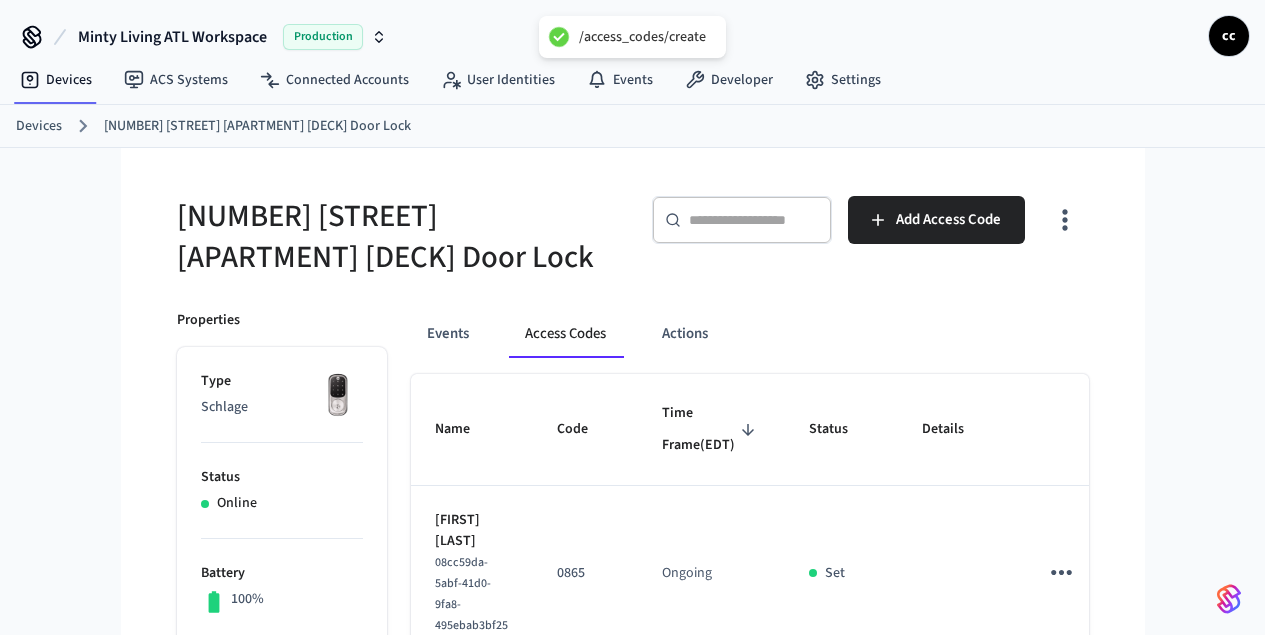 click on "[NUMBER] [STREET] [APARTMENT] [DECK] Door Lock" at bounding box center (399, 237) 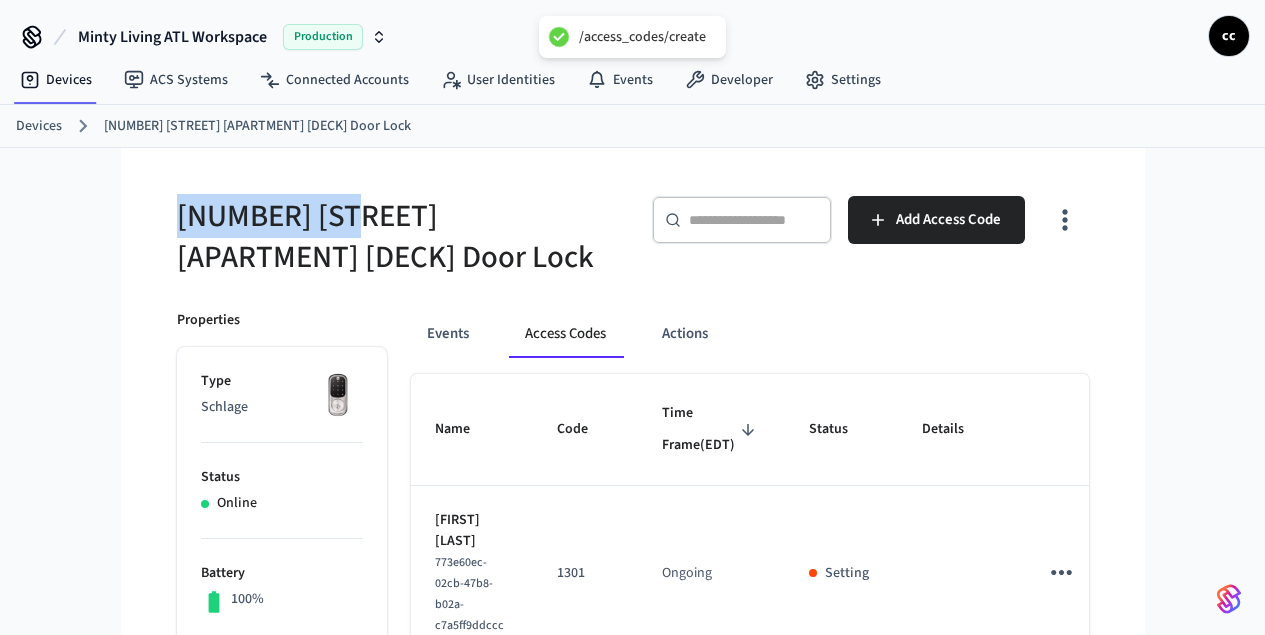 drag, startPoint x: 78, startPoint y: 211, endPoint x: 52, endPoint y: 211, distance: 26 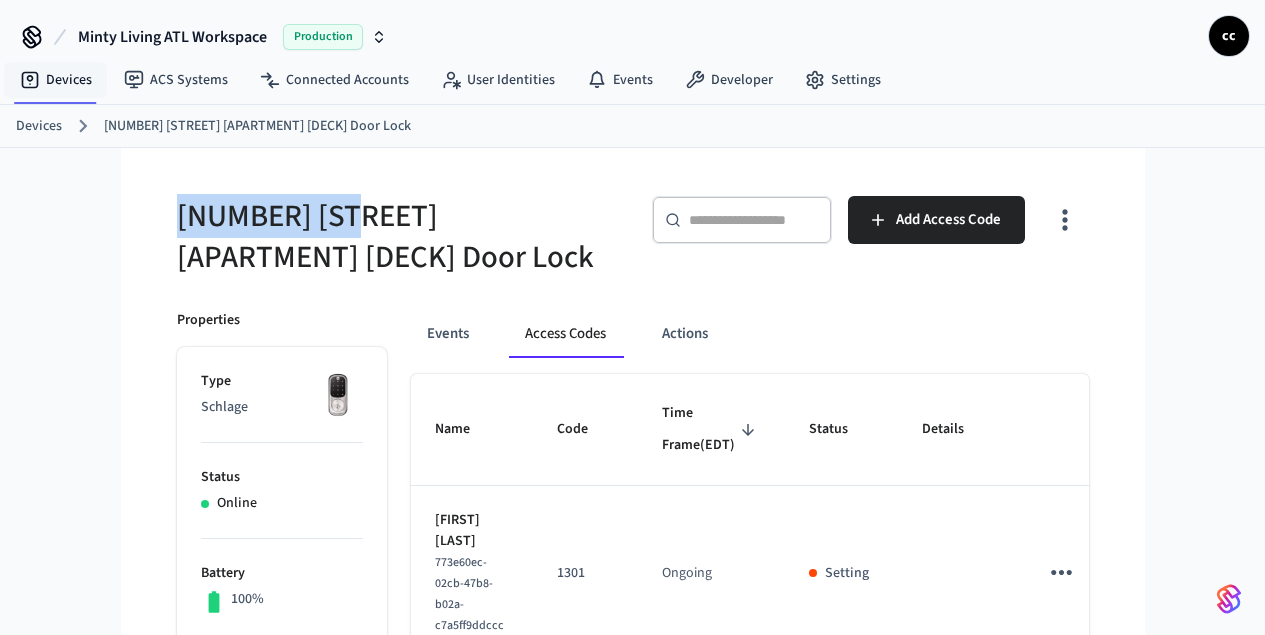 click on "Devices" at bounding box center [56, 80] 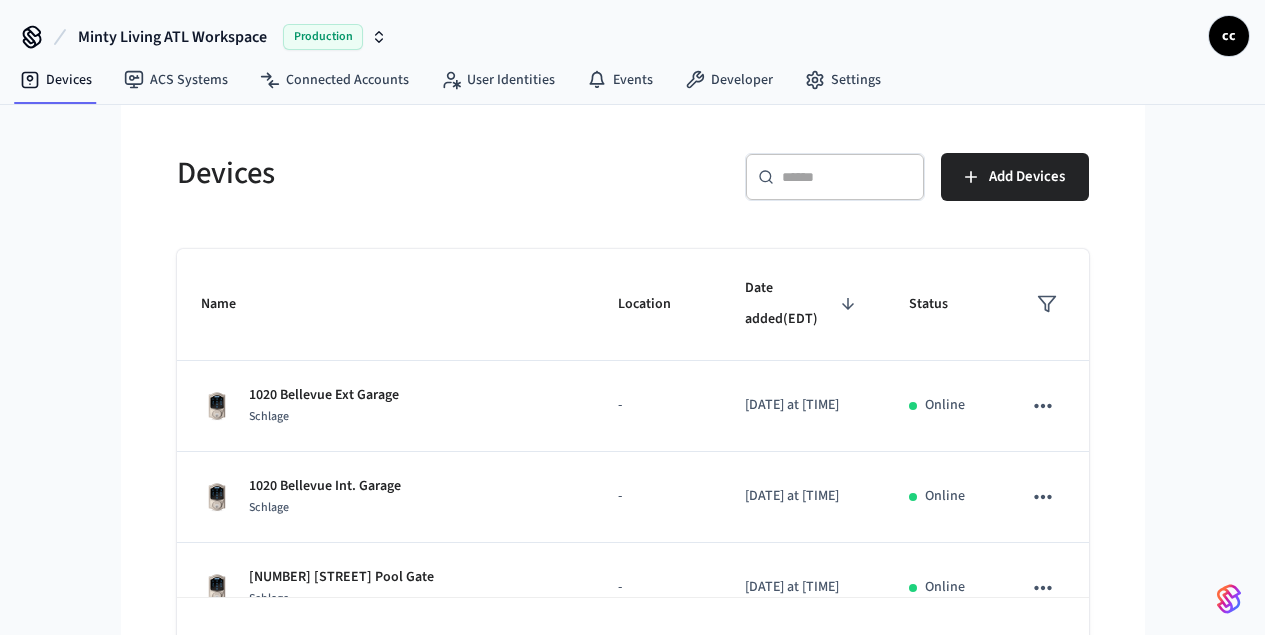click at bounding box center (847, 177) 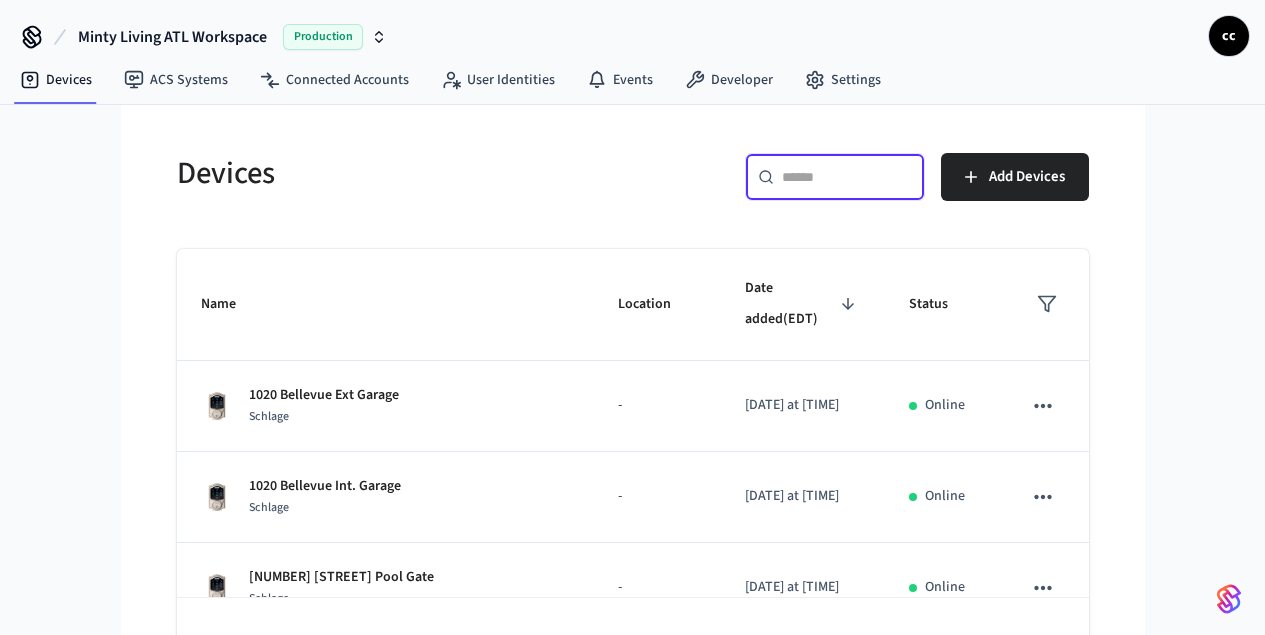 paste on "**********" 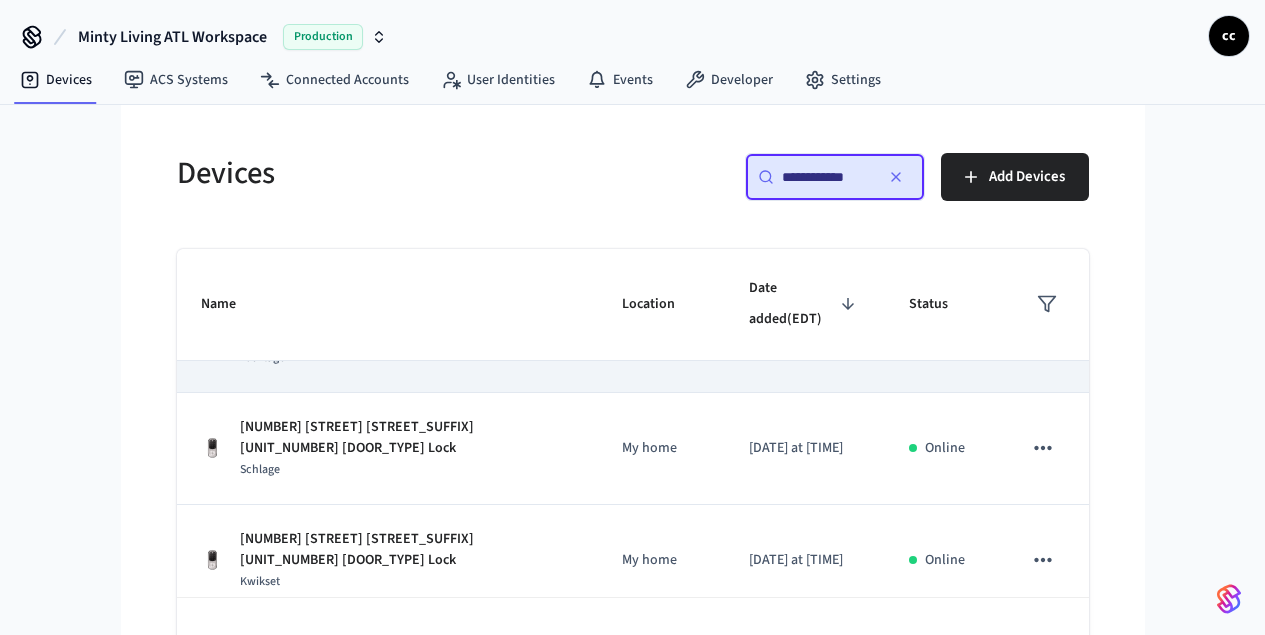 scroll, scrollTop: 305, scrollLeft: 0, axis: vertical 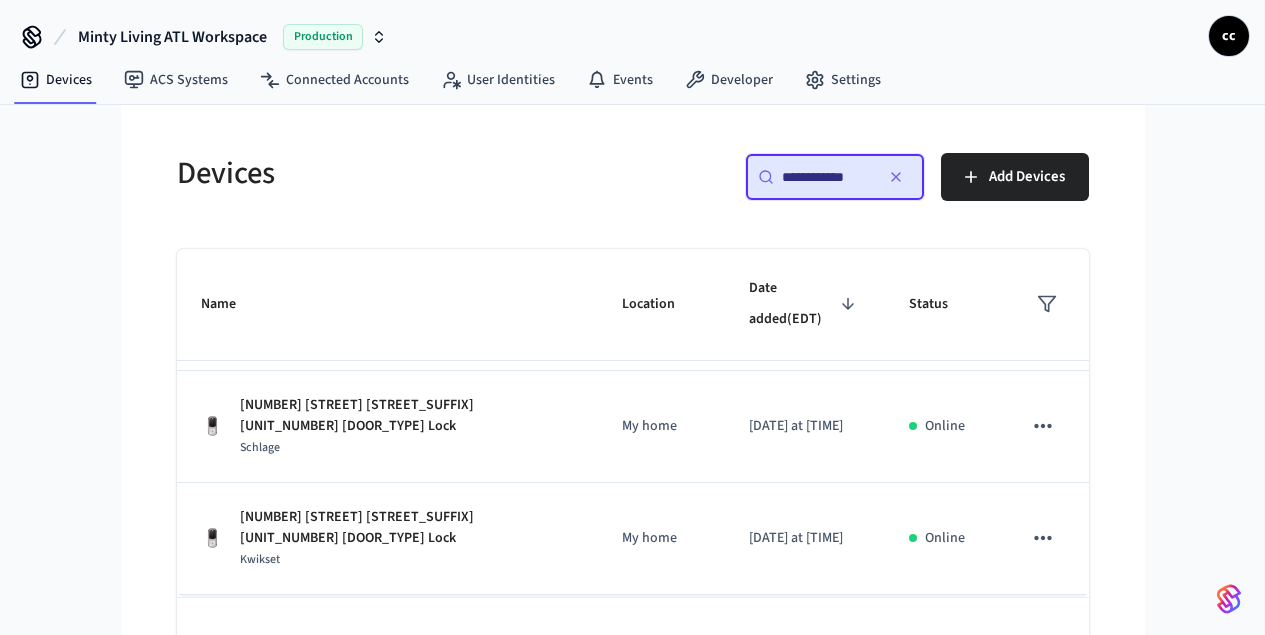 type on "**********" 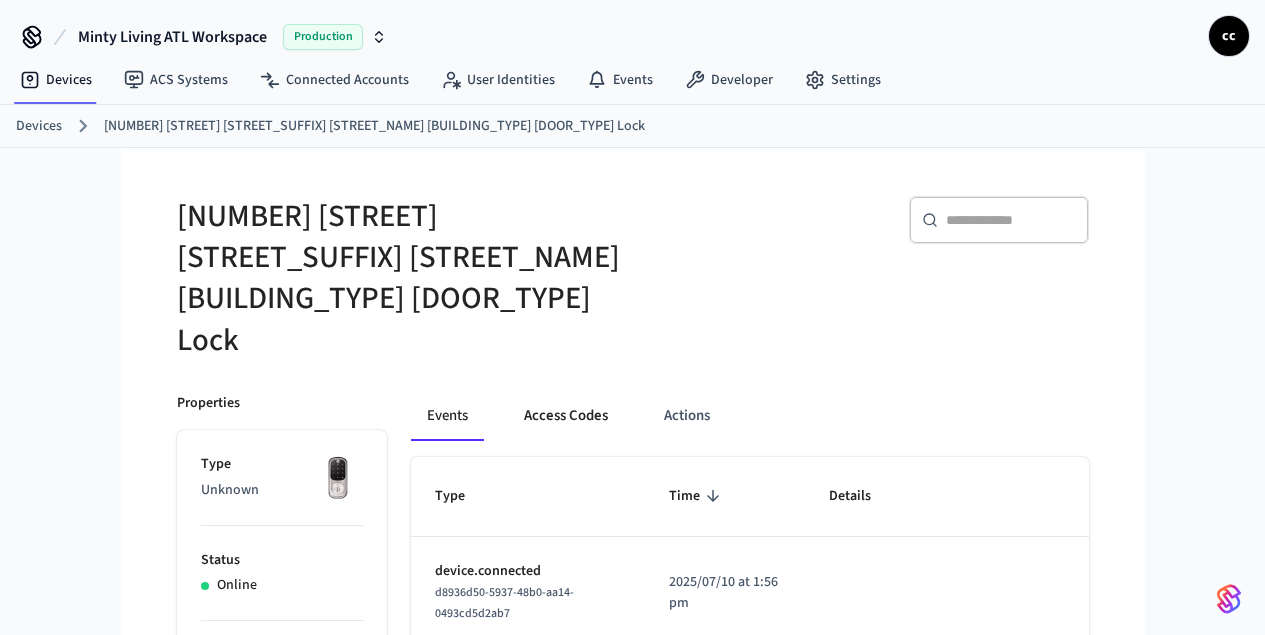 click on "Access Codes" at bounding box center (566, 417) 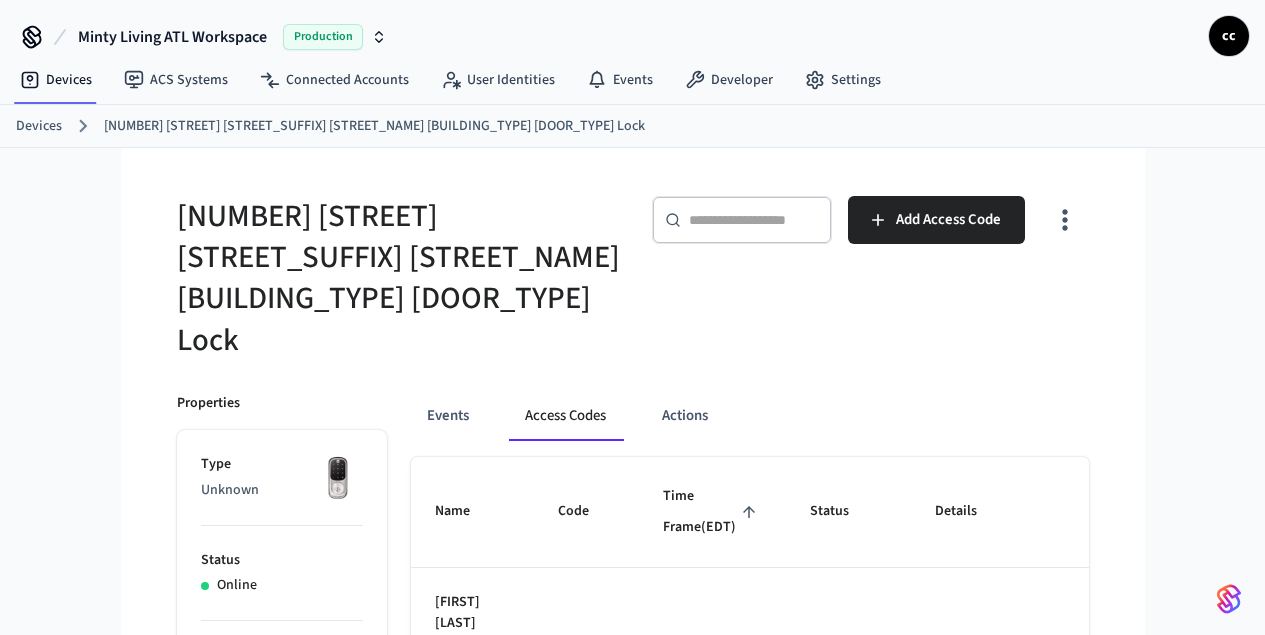 click on "Time Frame  (EDT)" at bounding box center [712, 512] 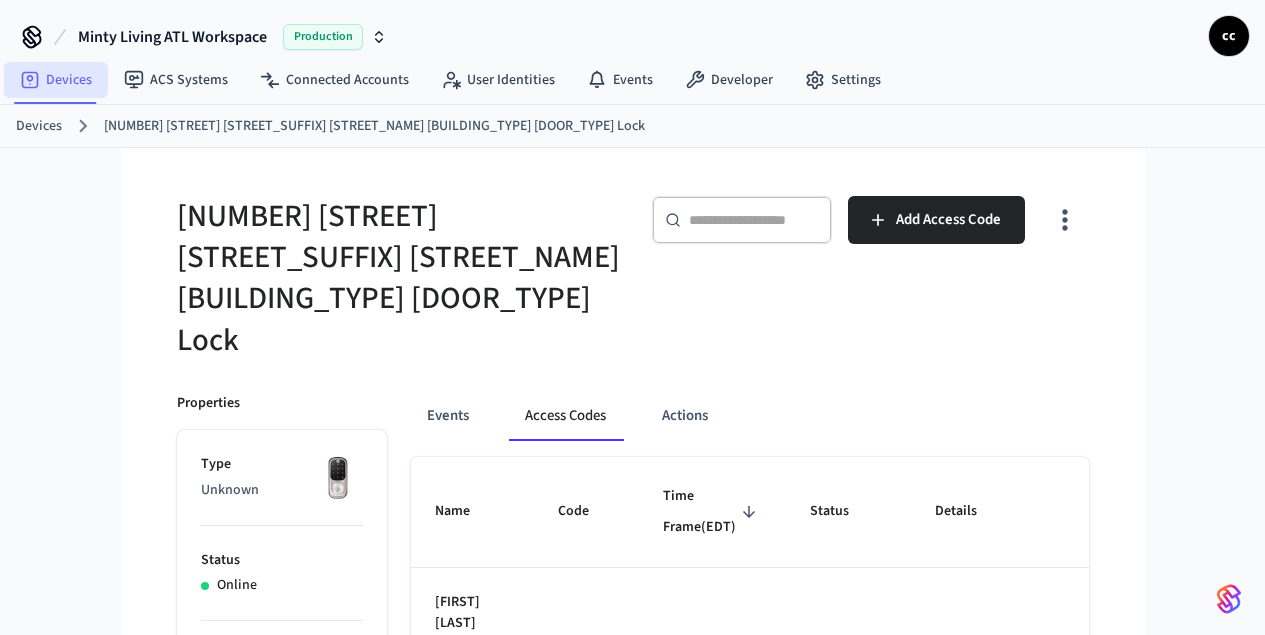 click on "Devices" at bounding box center (56, 80) 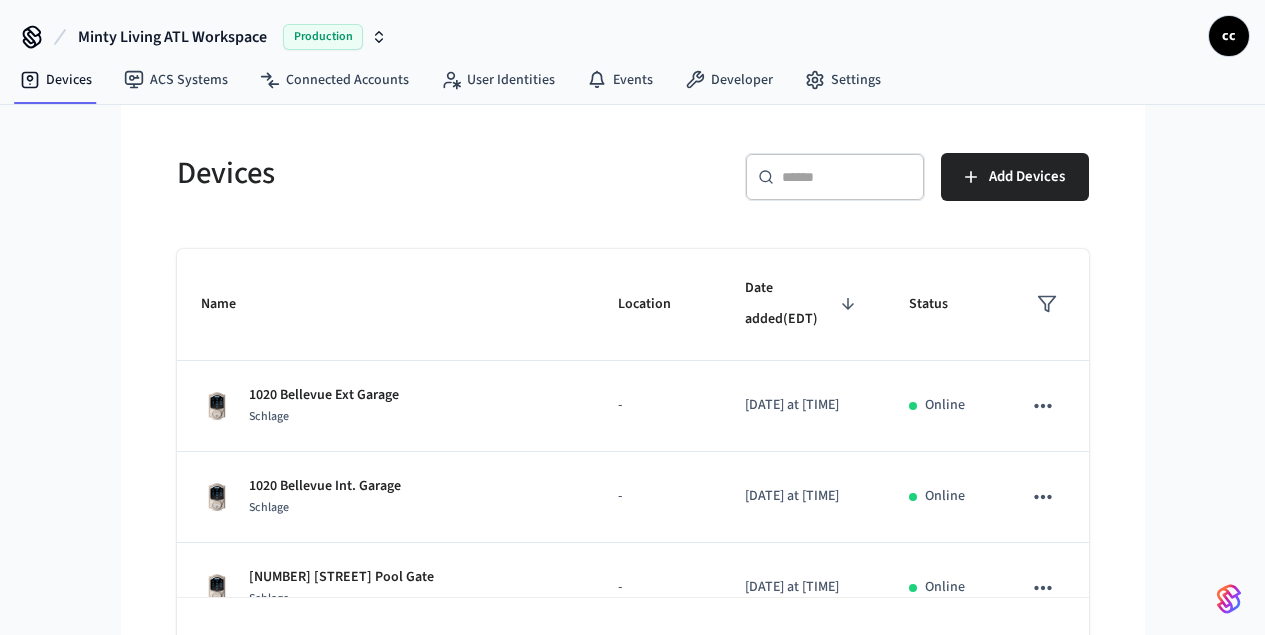 click at bounding box center (847, 177) 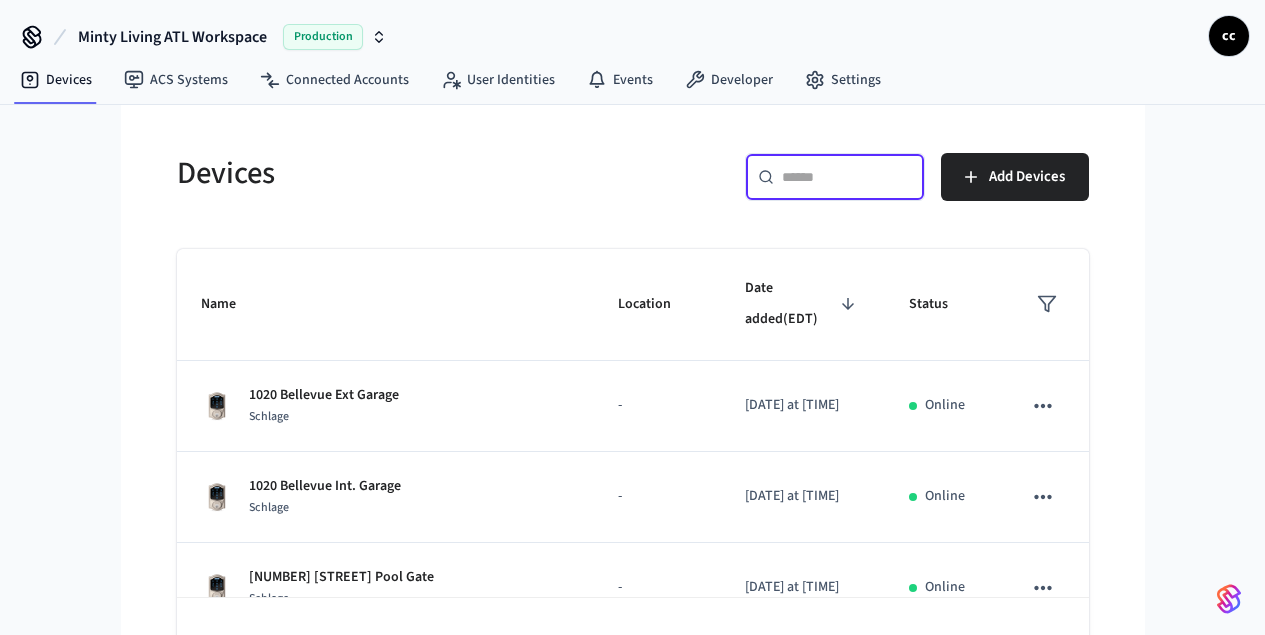 paste on "**********" 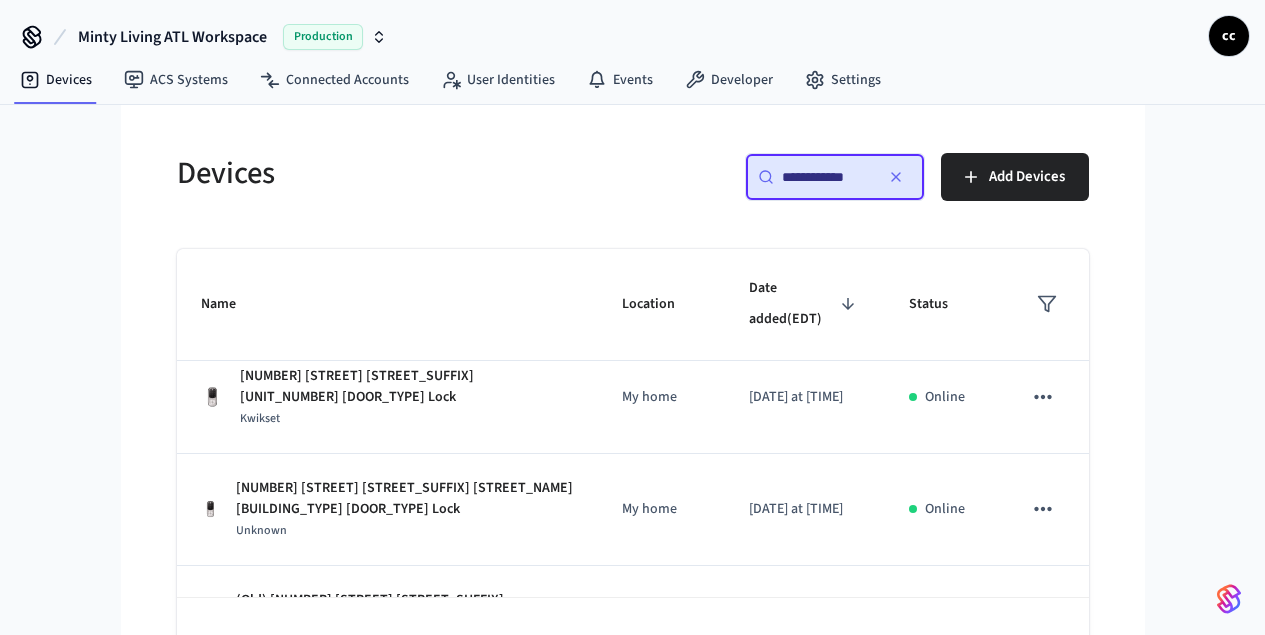 scroll, scrollTop: 466, scrollLeft: 0, axis: vertical 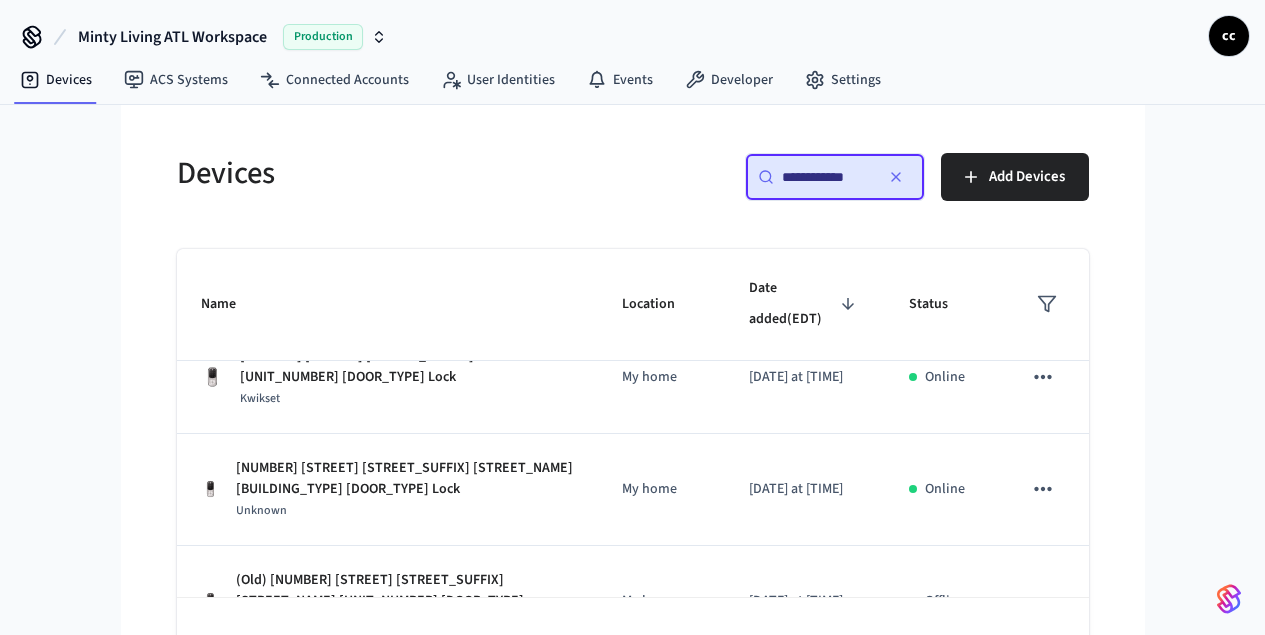 type on "**********" 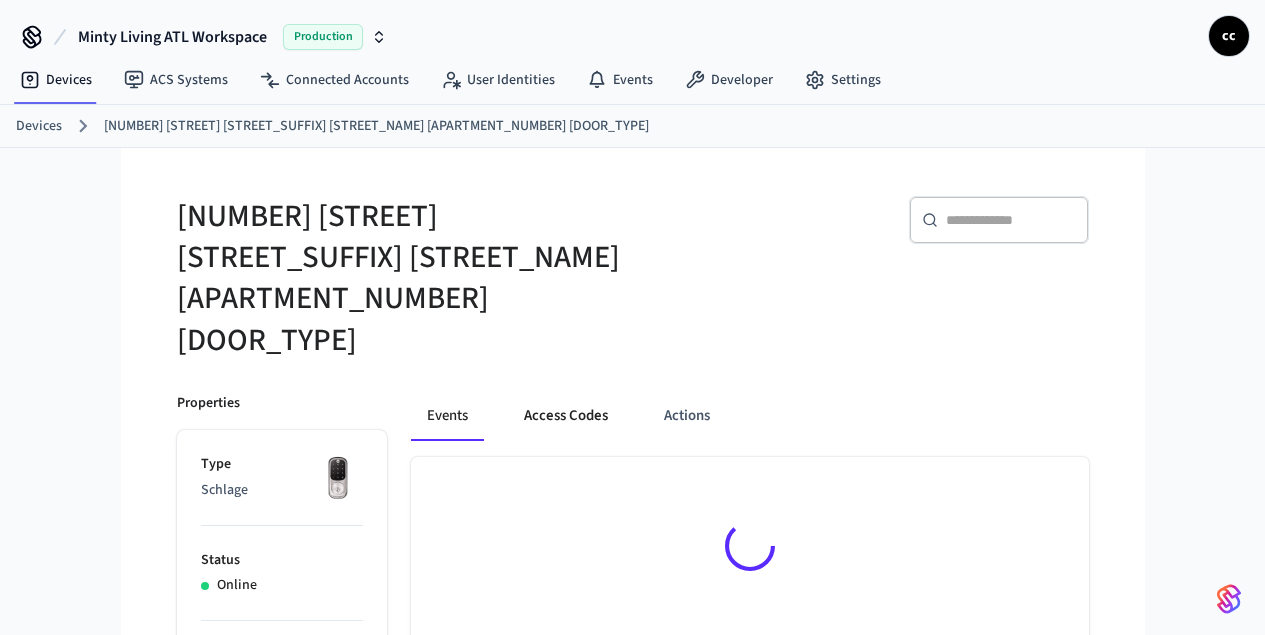 click on "Access Codes" at bounding box center [566, 417] 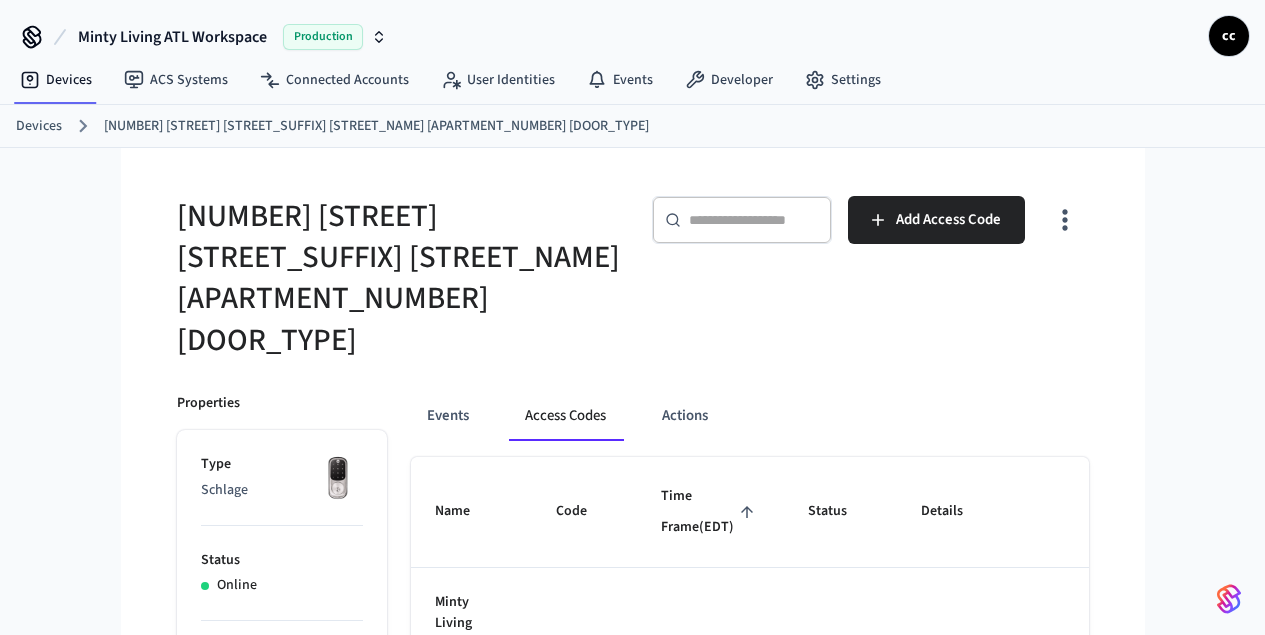 click on "Time Frame  (EDT)" at bounding box center (710, 512) 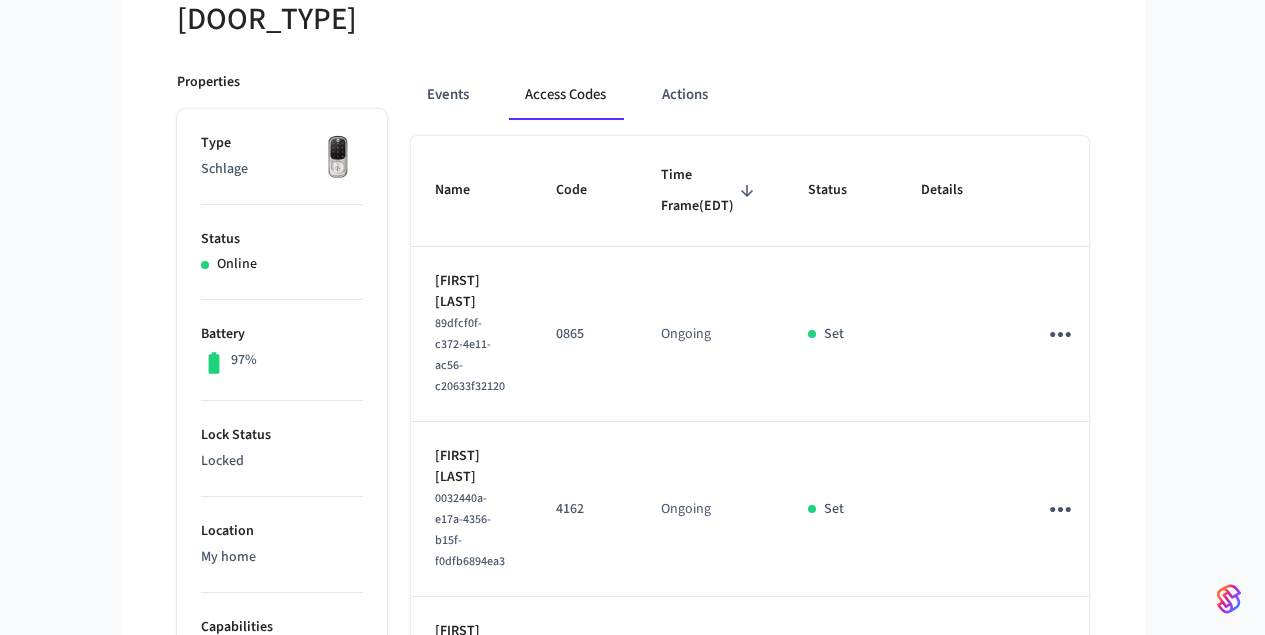 scroll, scrollTop: 324, scrollLeft: 0, axis: vertical 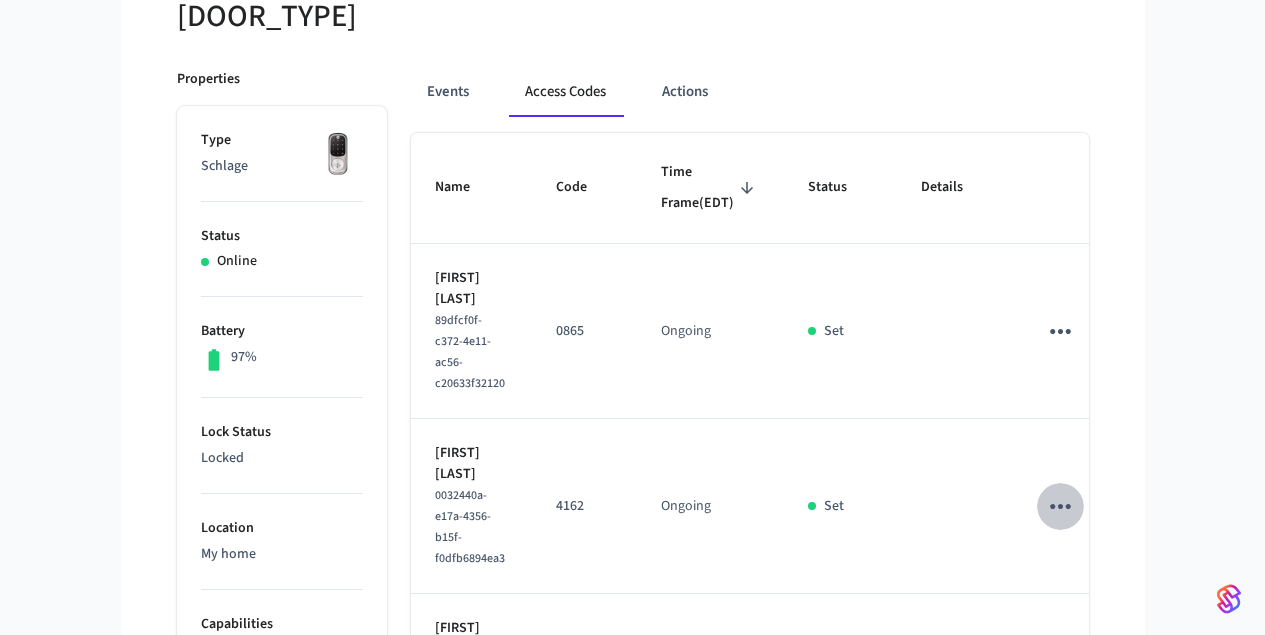 click 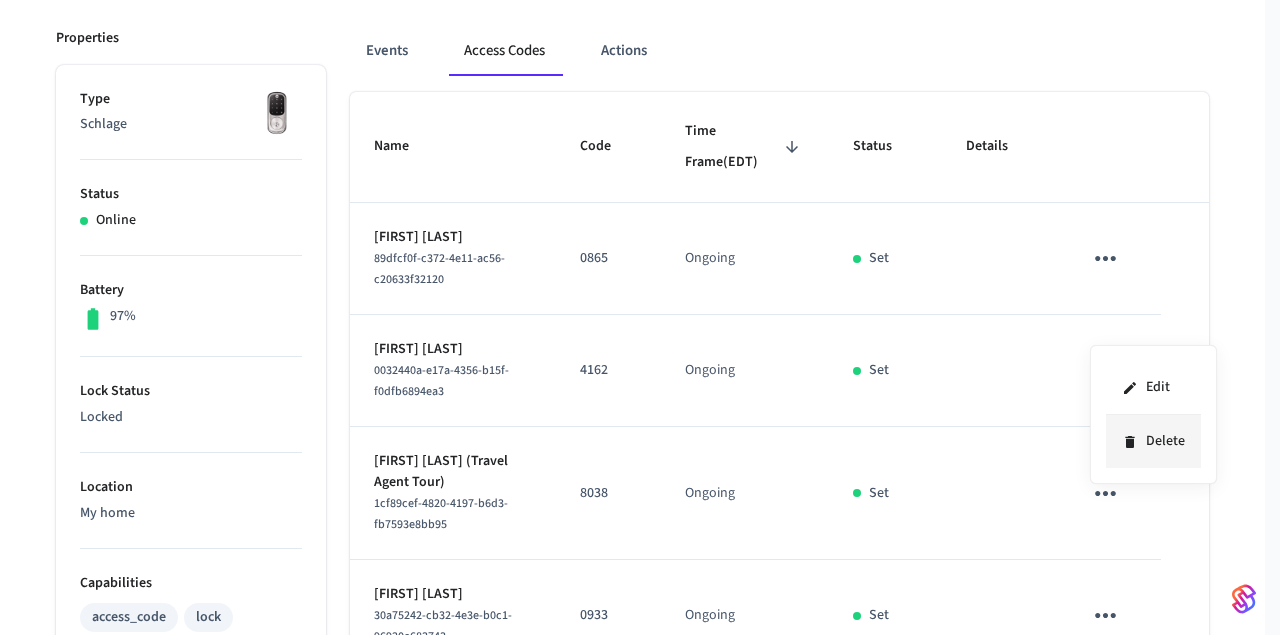 click on "Delete" at bounding box center [1153, 441] 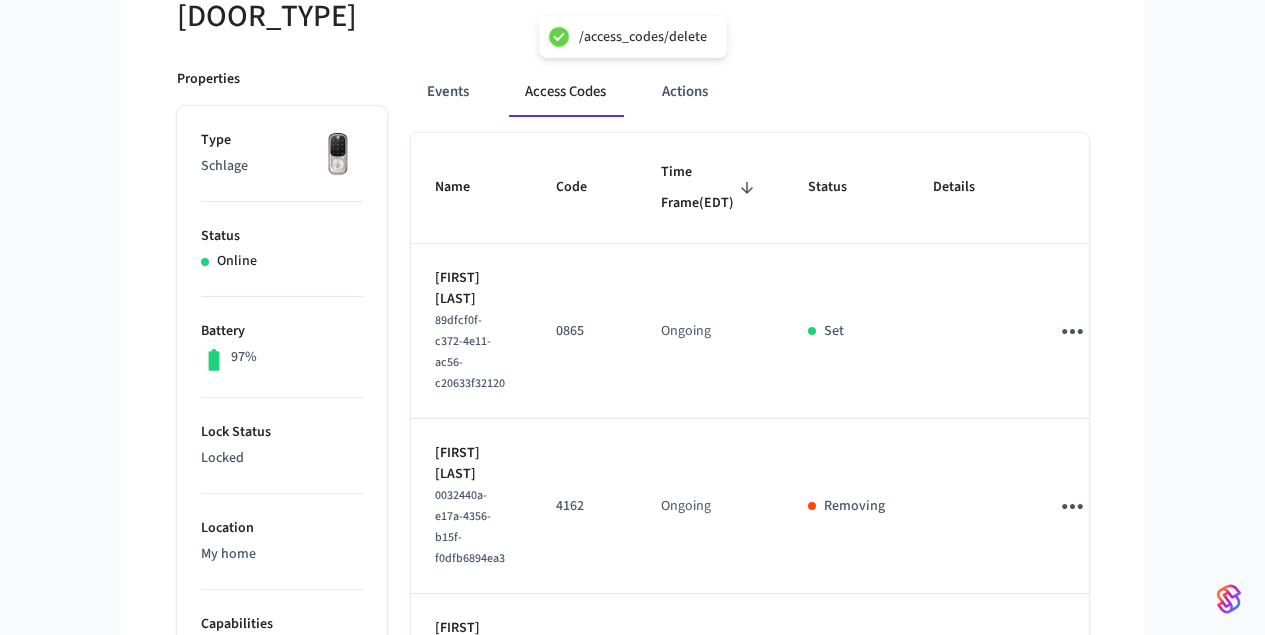 click 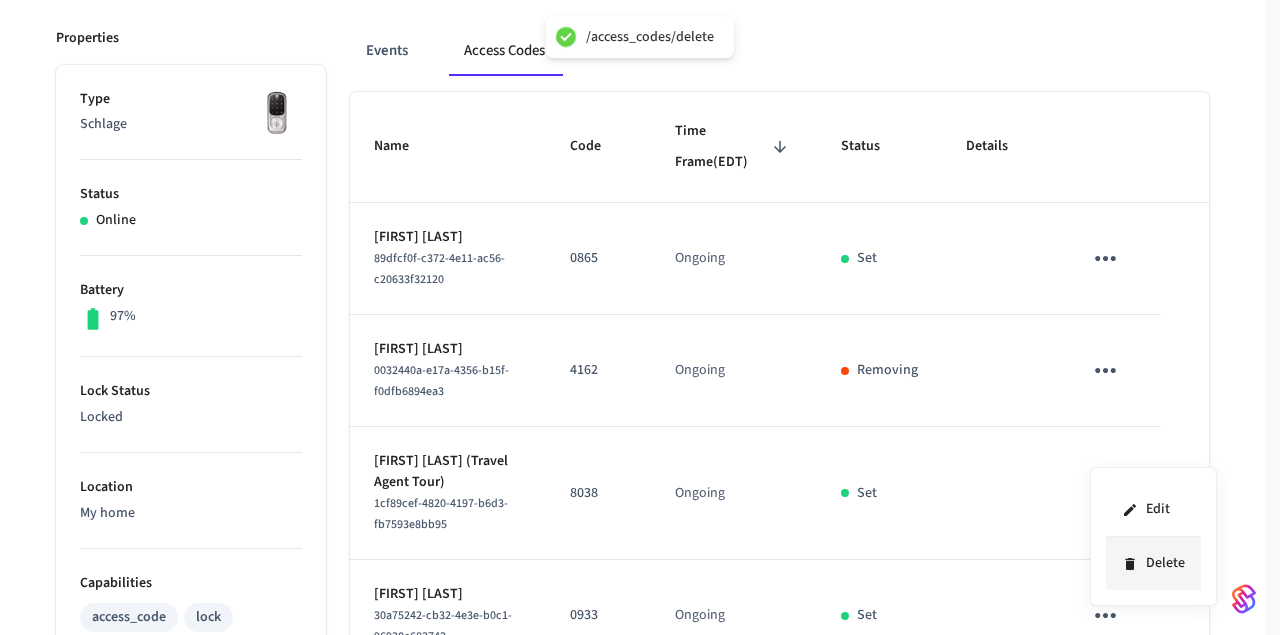 click on "Delete" at bounding box center [1153, 563] 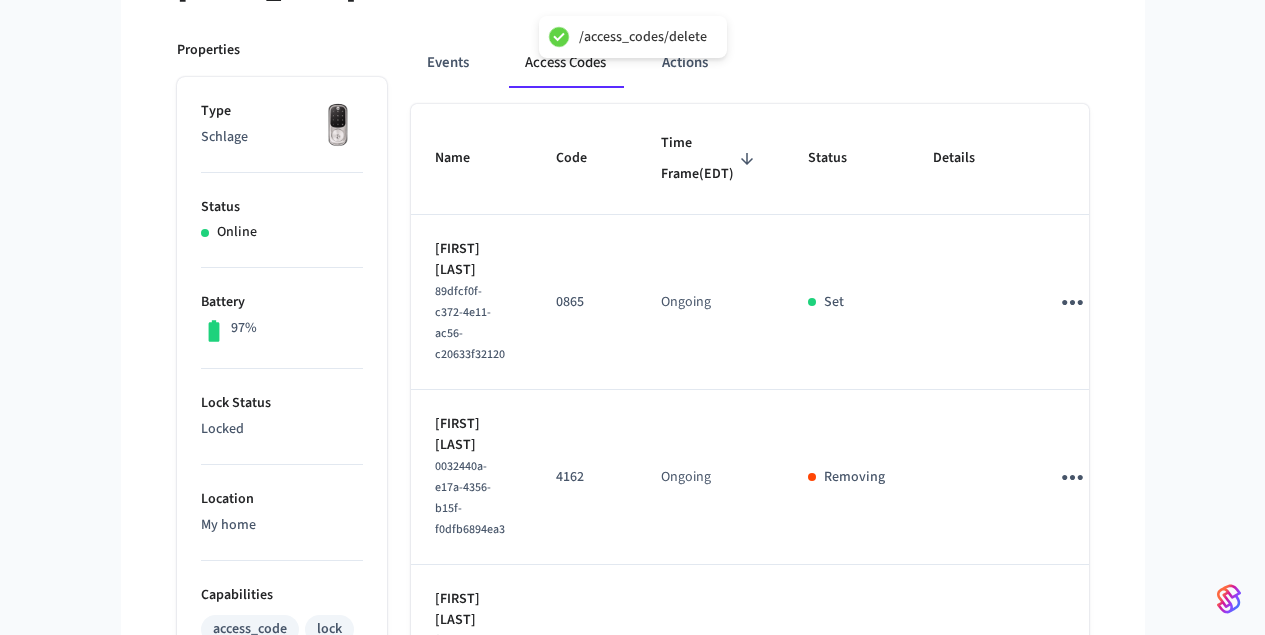 scroll, scrollTop: 441, scrollLeft: 0, axis: vertical 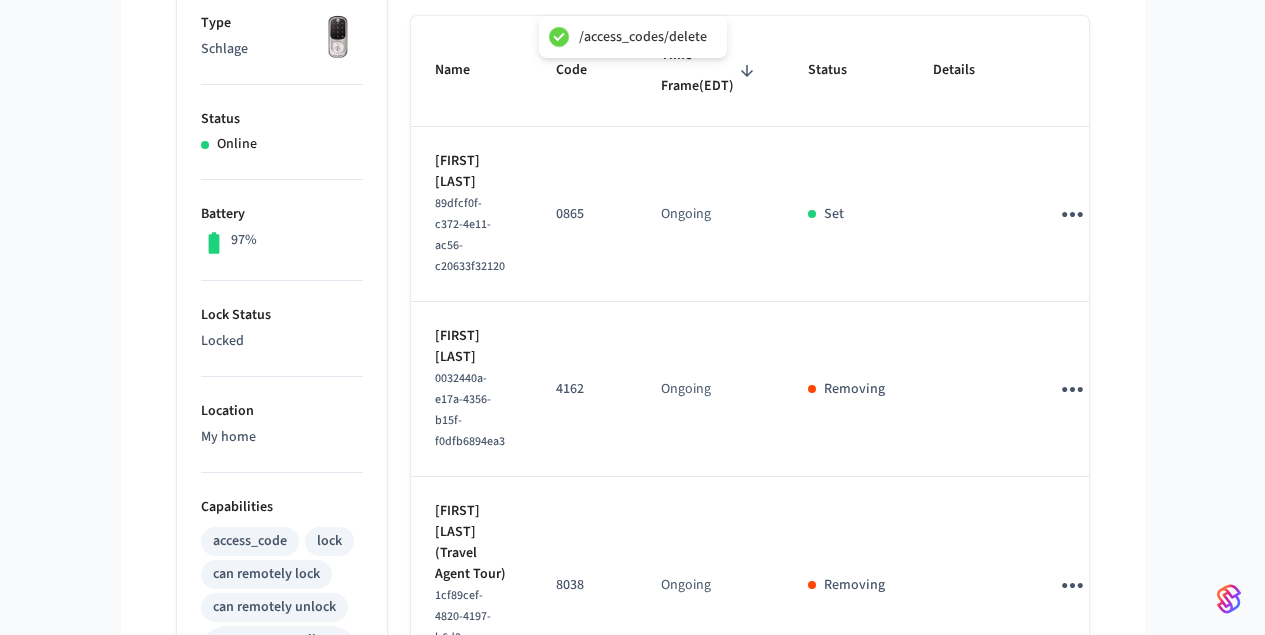 click 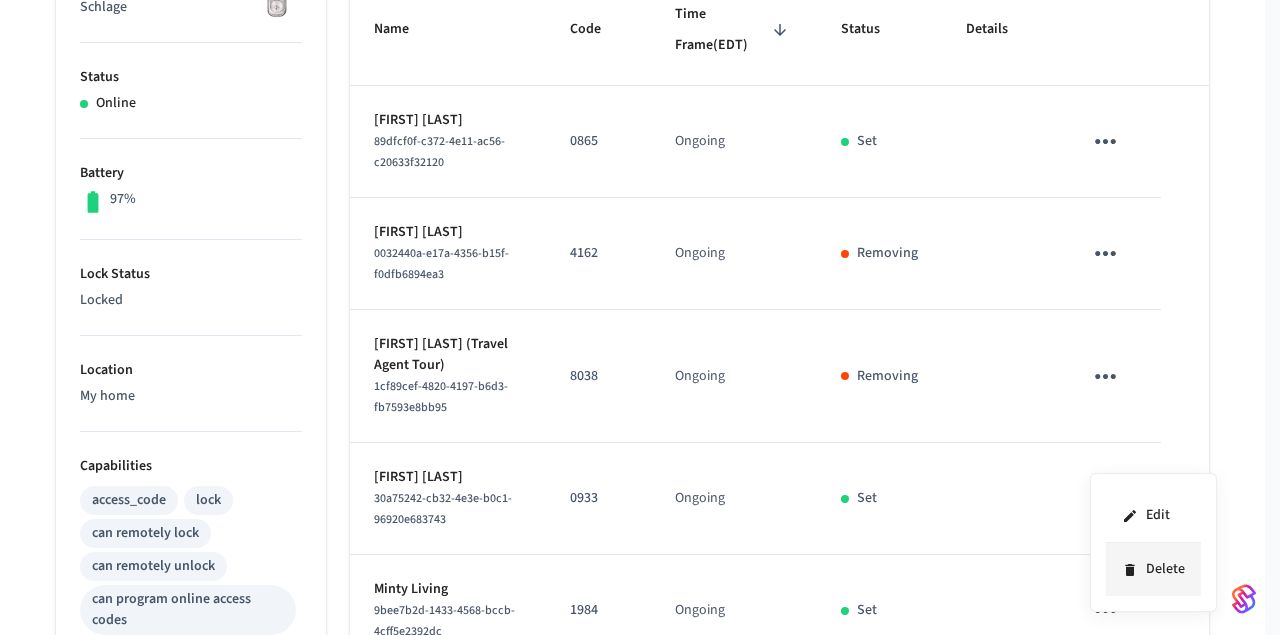 click on "Delete" at bounding box center [1153, 569] 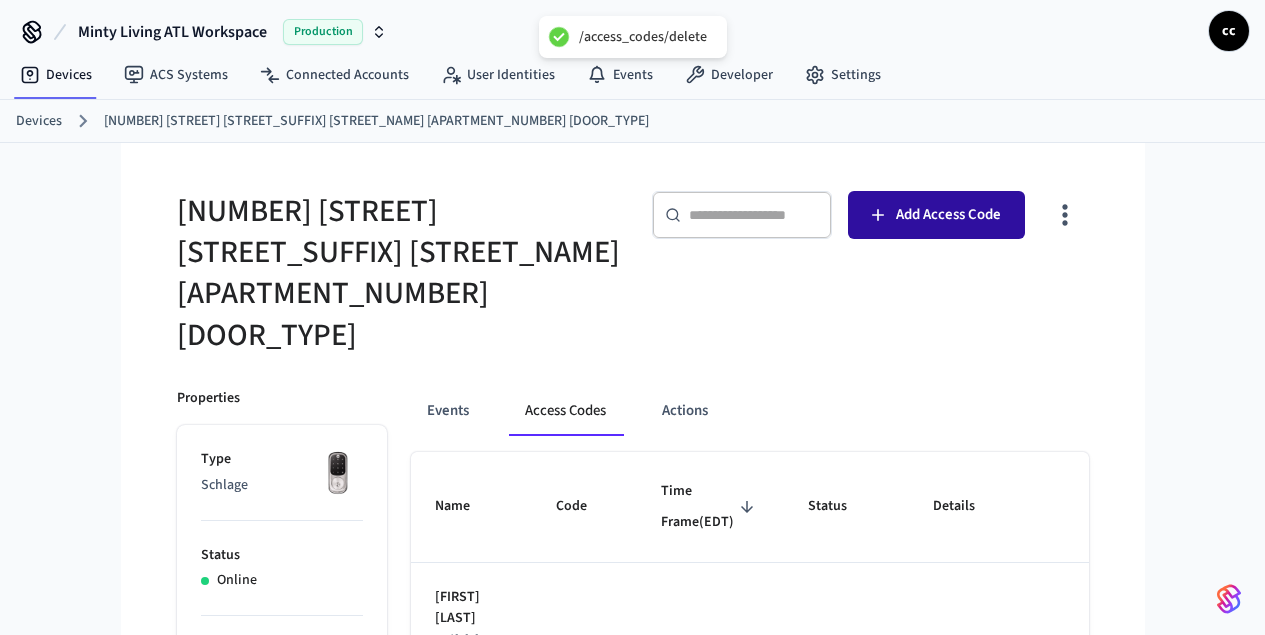 scroll, scrollTop: 0, scrollLeft: 0, axis: both 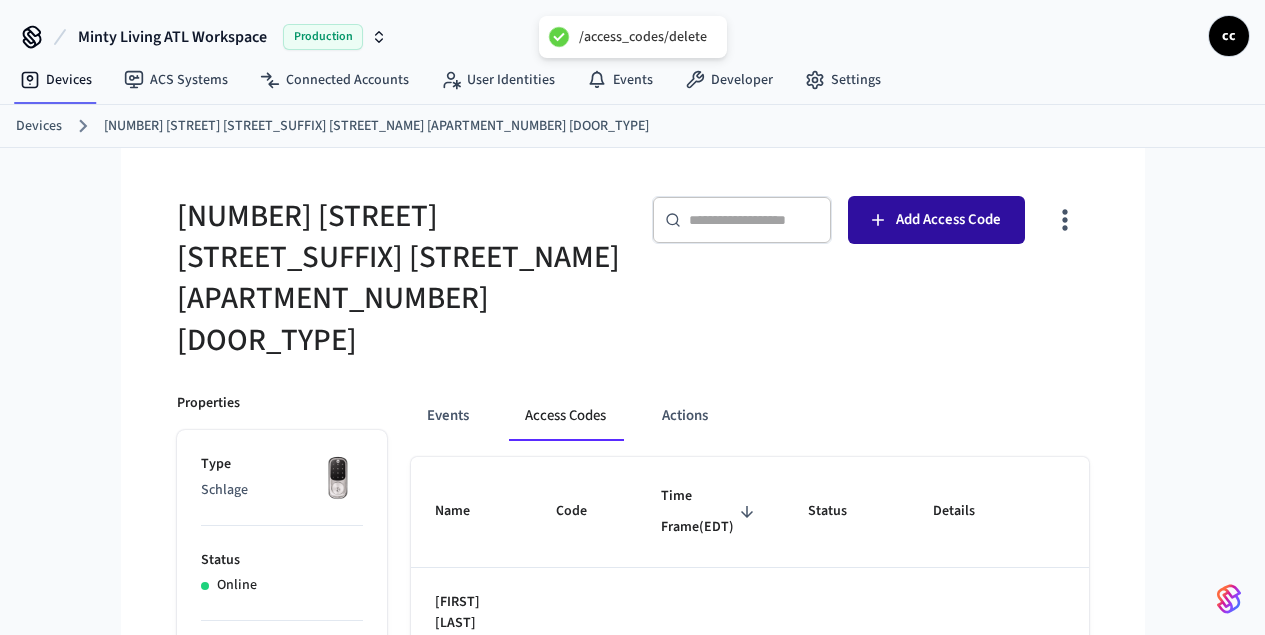 click 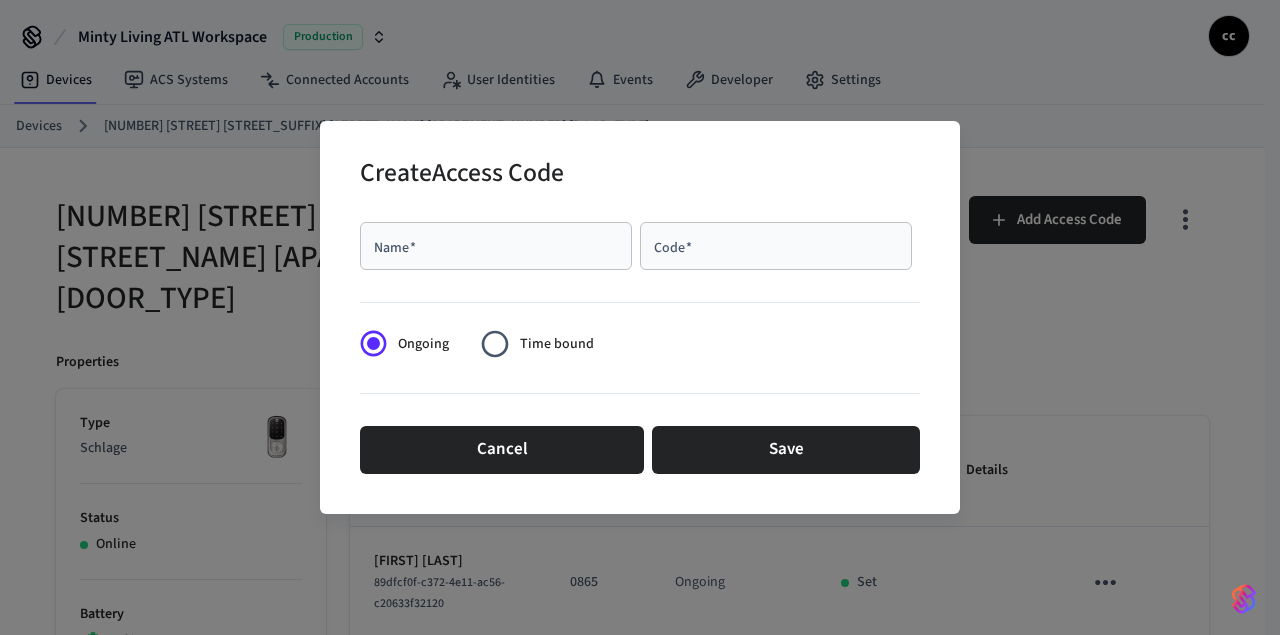 click on "Name   *" at bounding box center [496, 246] 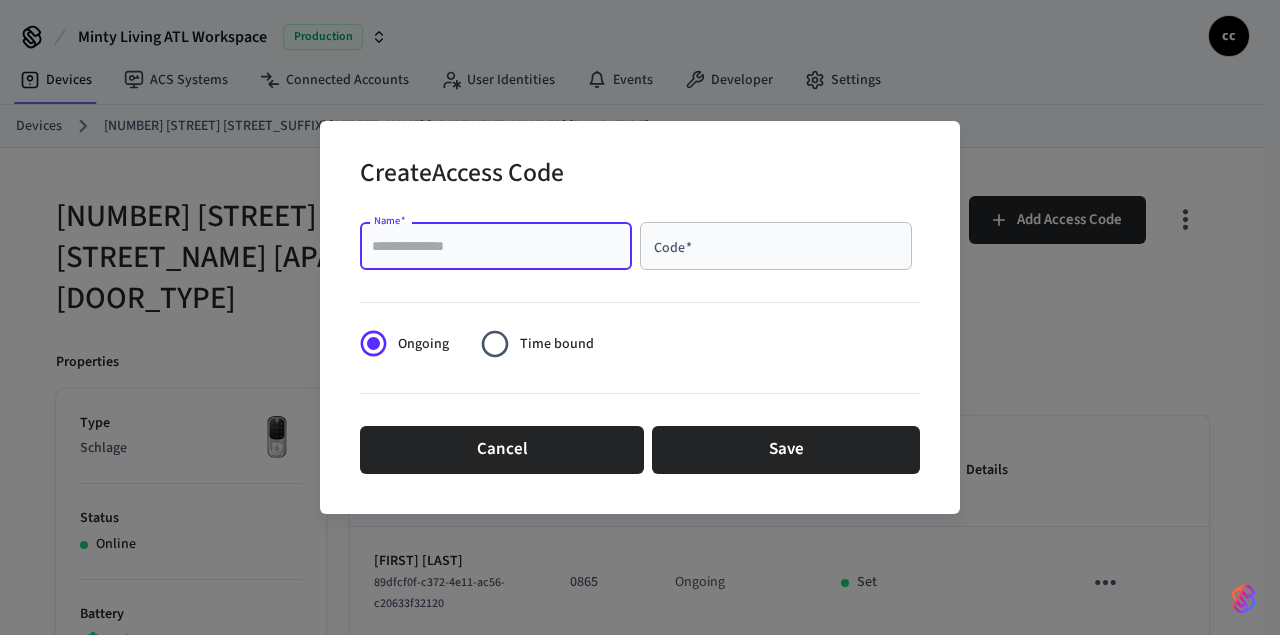 click on "Name   *" at bounding box center [496, 246] 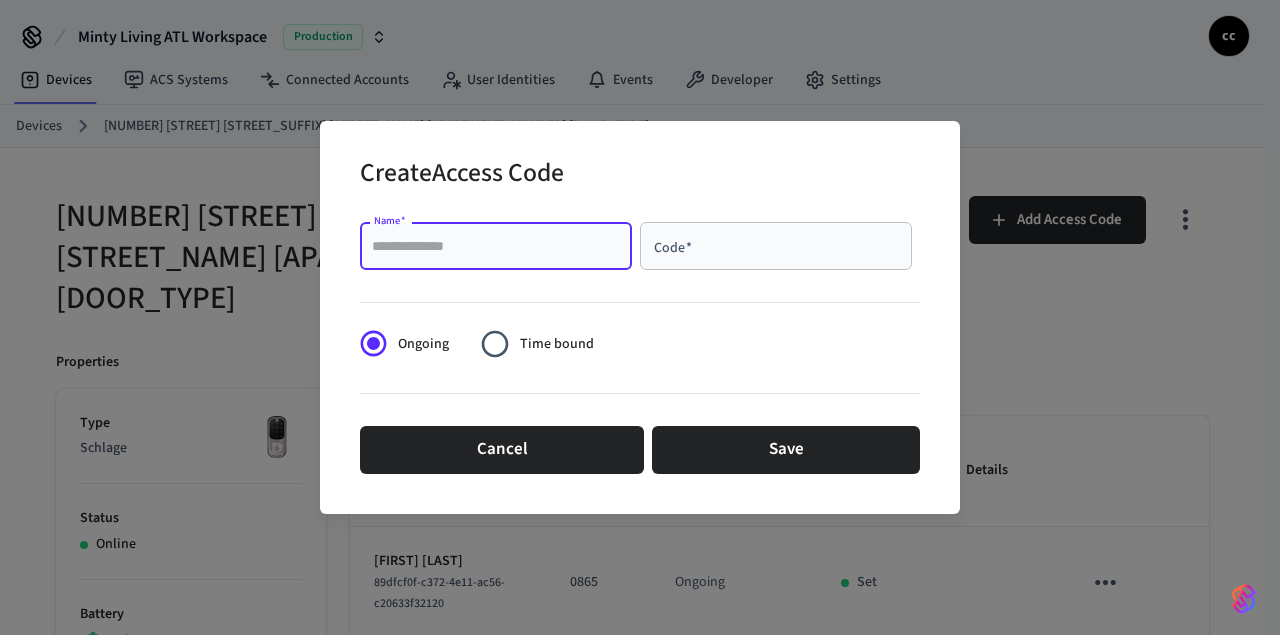 paste on "**********" 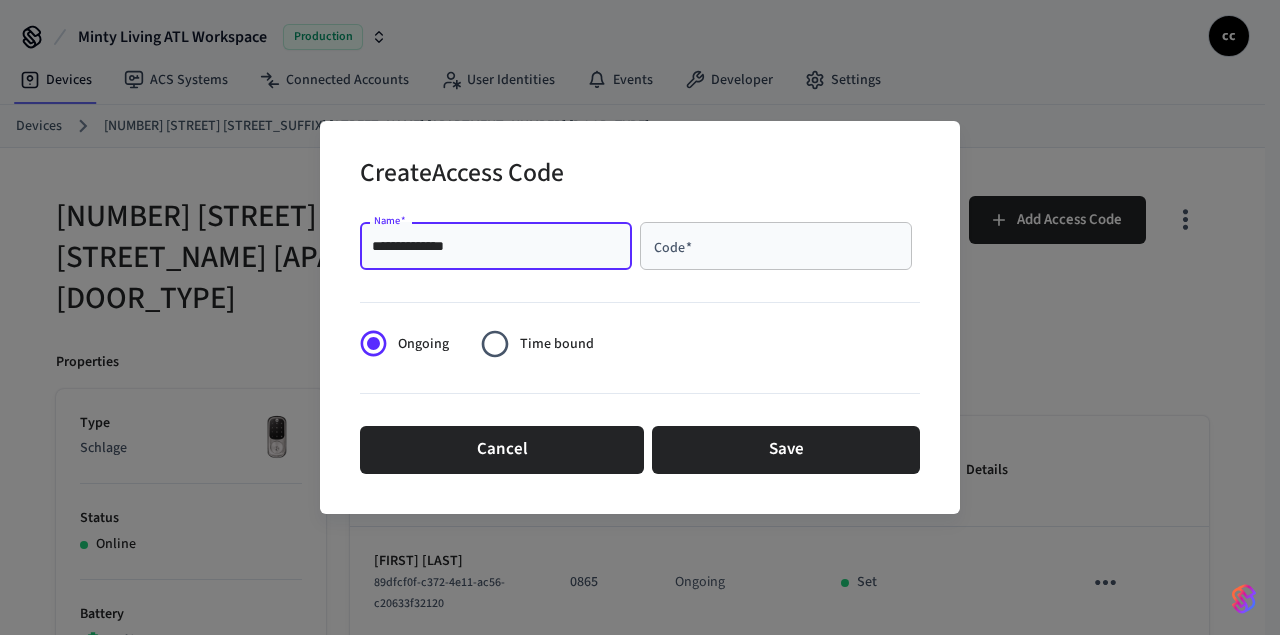 type on "**********" 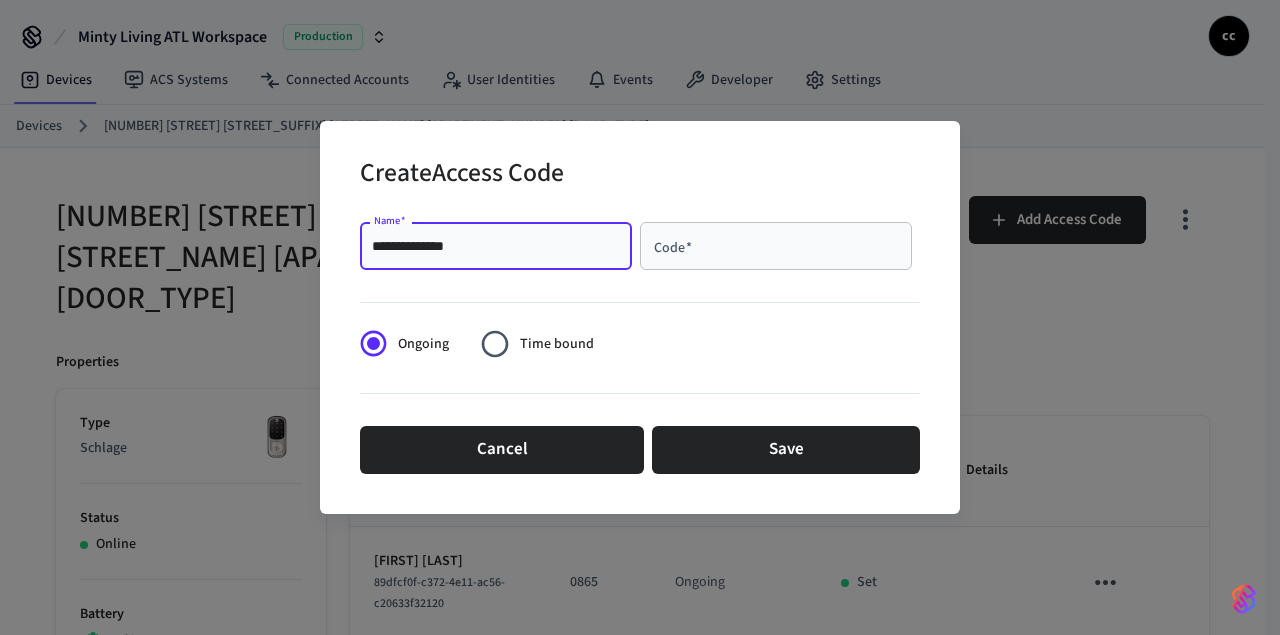 click on "Code   *" at bounding box center (776, 246) 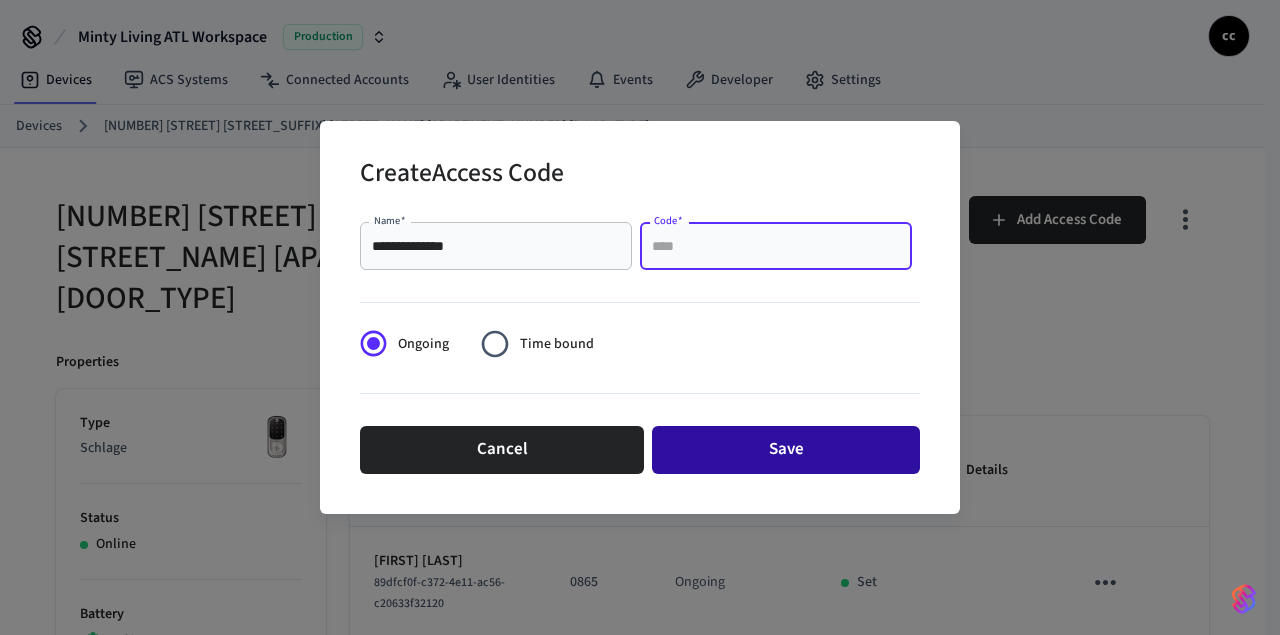 paste on "****" 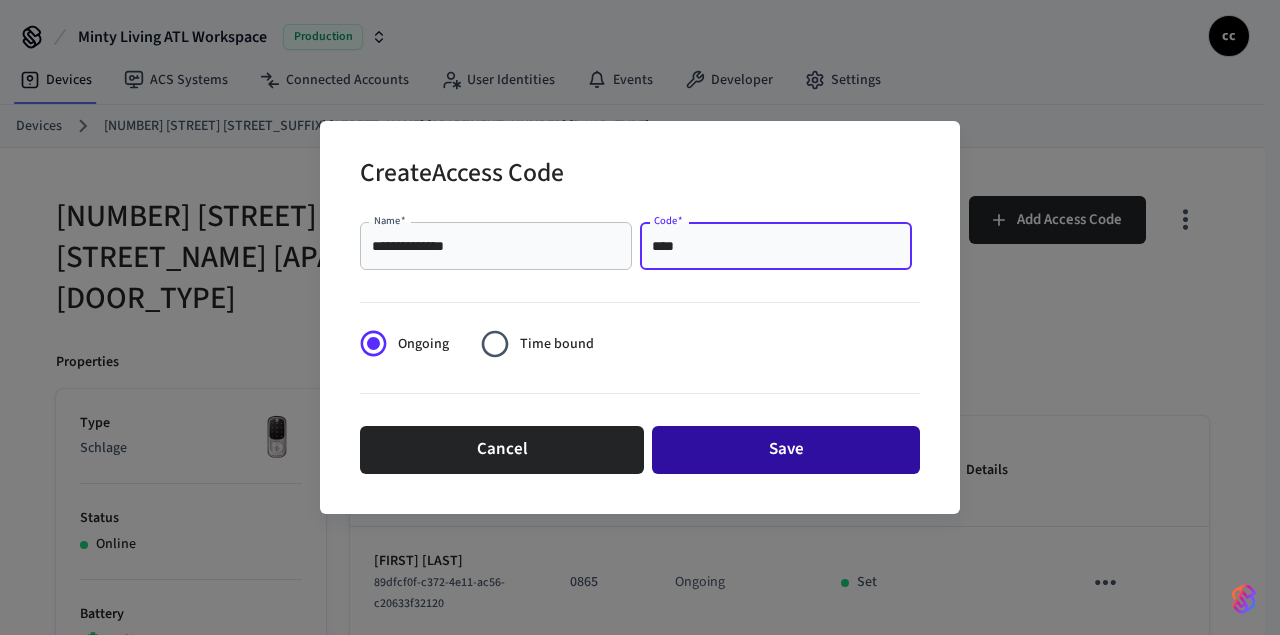 type on "****" 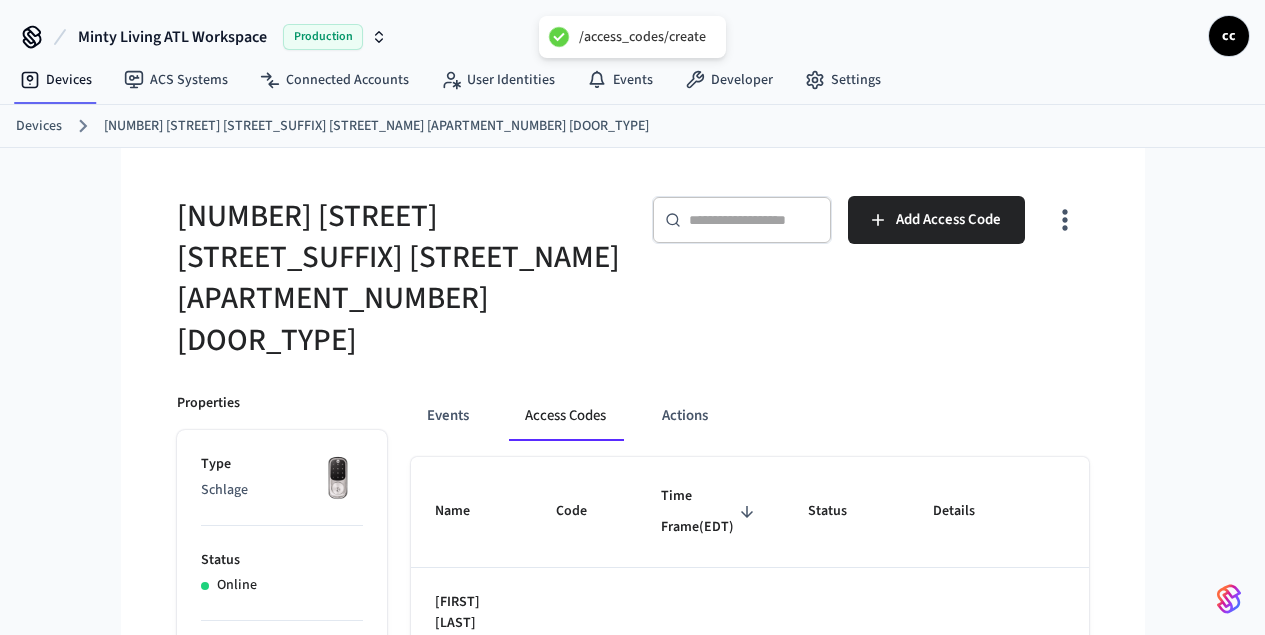 click on "[NUMBER] [STREET] [STREET_SUFFIX] [STREET_NAME] [APARTMENT_NUMBER] [DOOR_TYPE]" at bounding box center (399, 278) 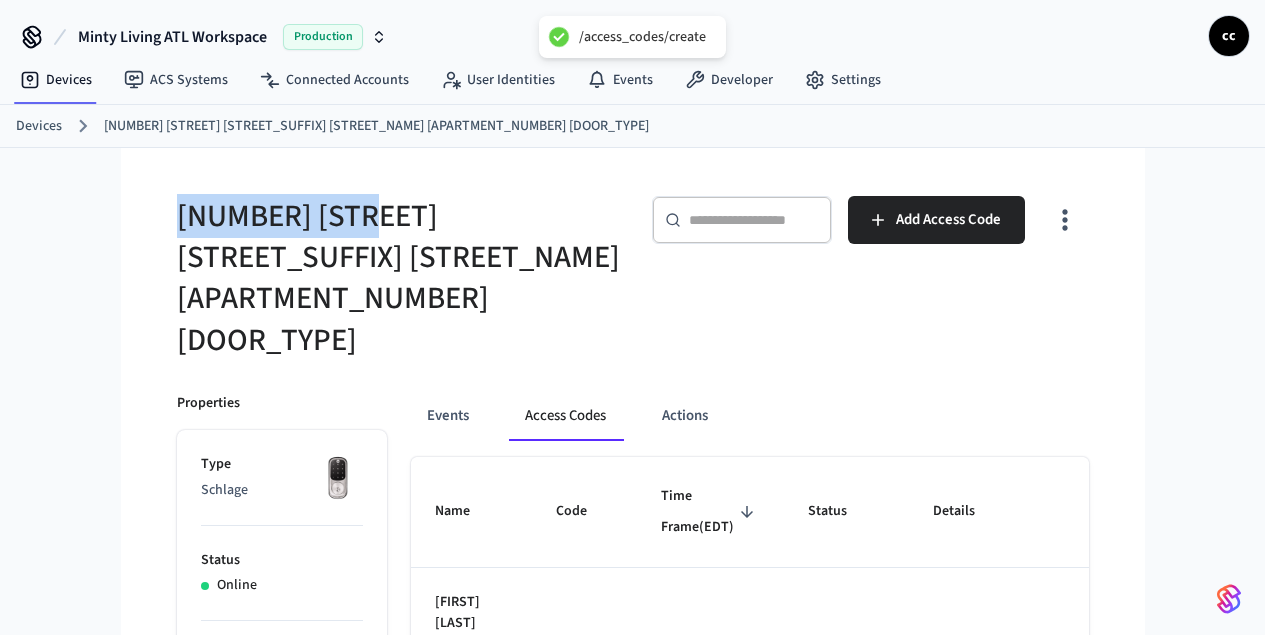 drag, startPoint x: 222, startPoint y: 224, endPoint x: 52, endPoint y: 211, distance: 170.49634 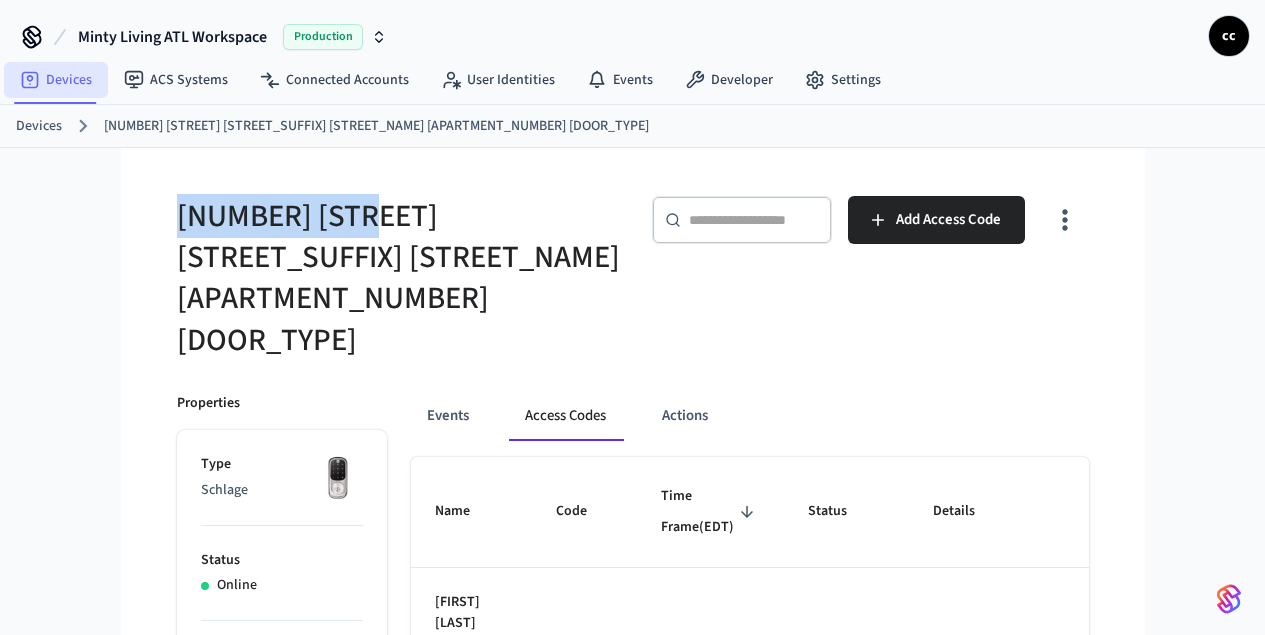 copy on "[NUMBER] [STREET]" 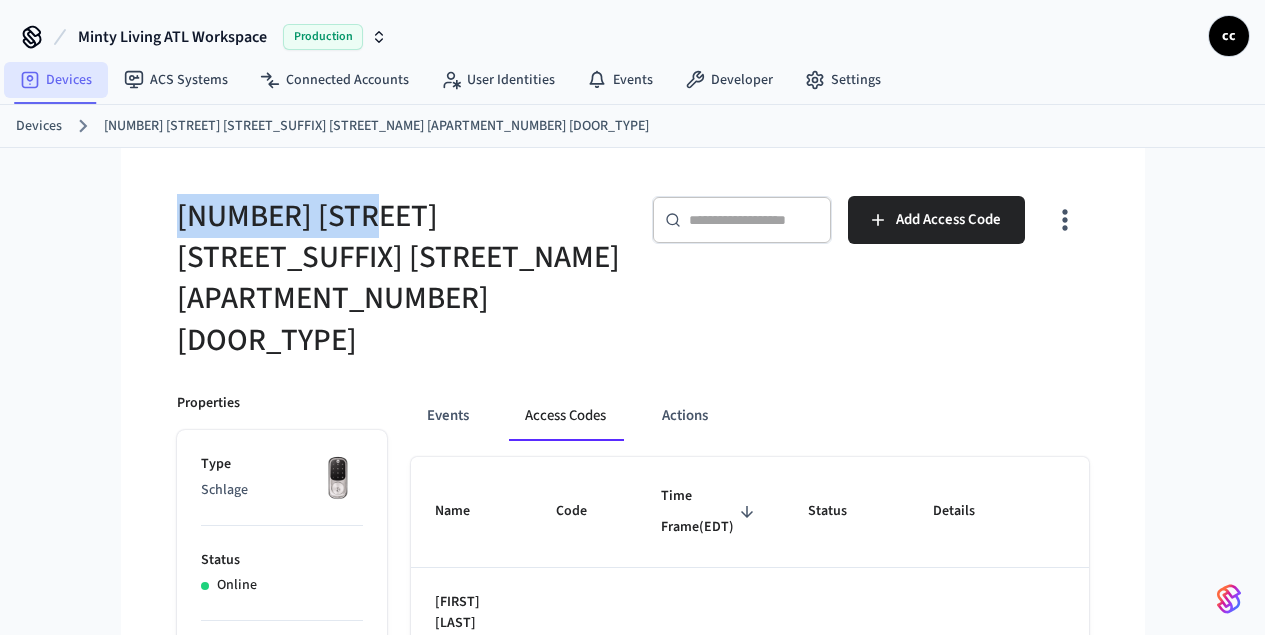 click on "Devices" at bounding box center (56, 80) 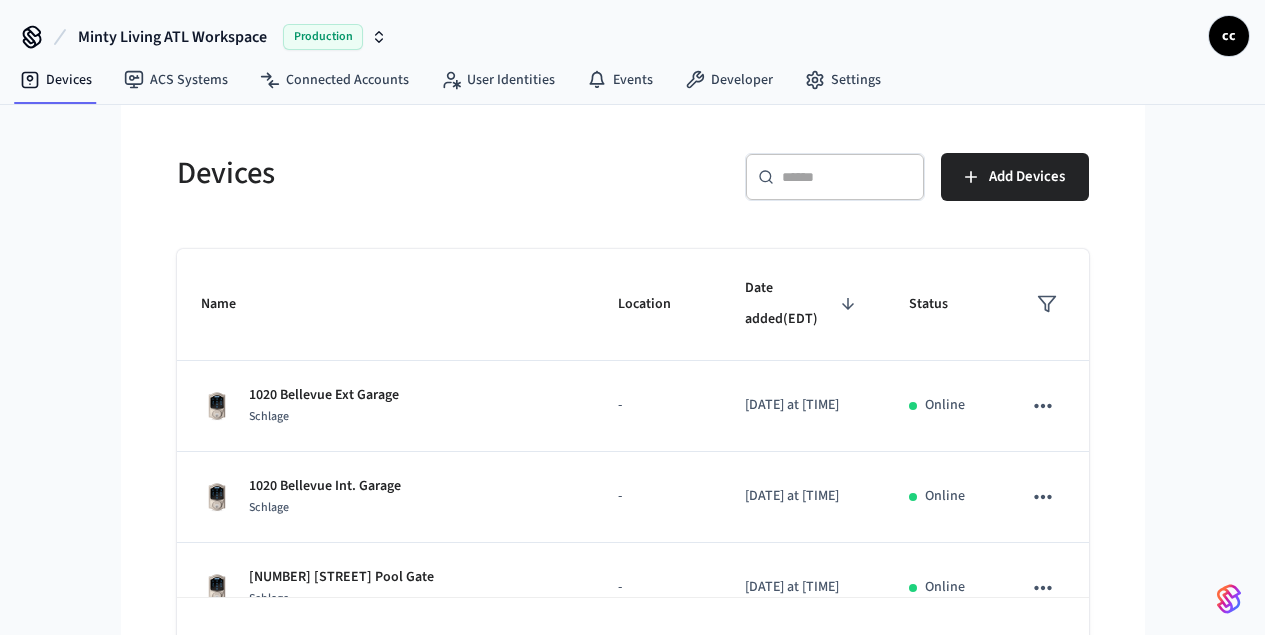 click at bounding box center (847, 177) 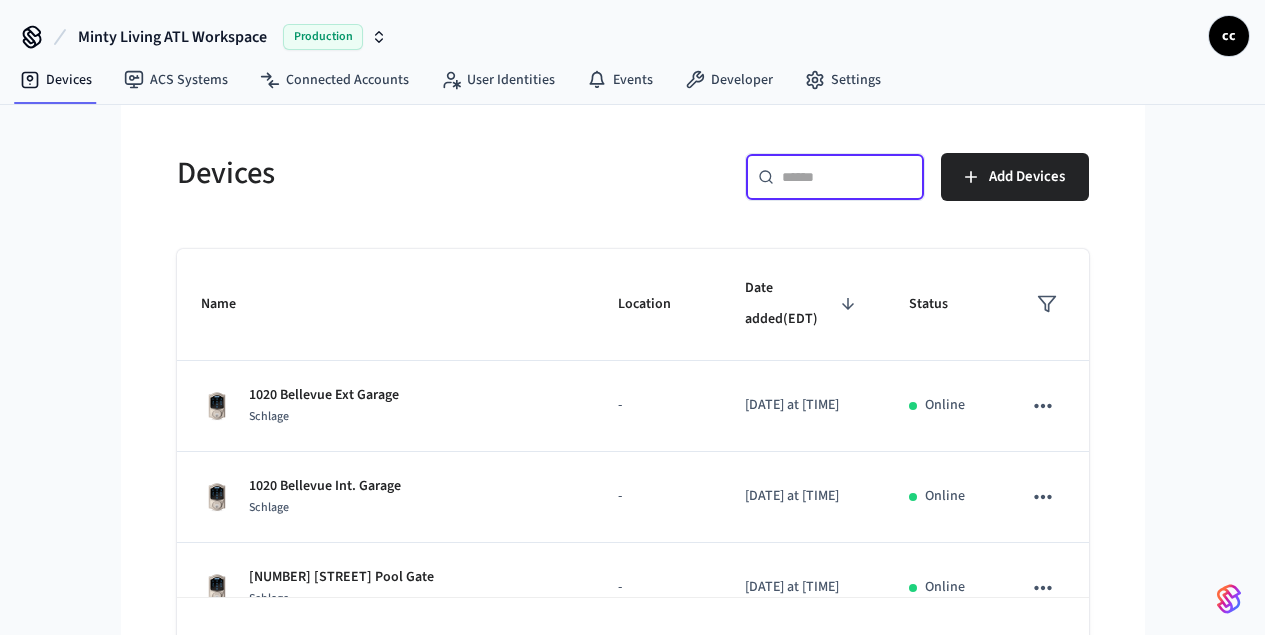 paste on "**********" 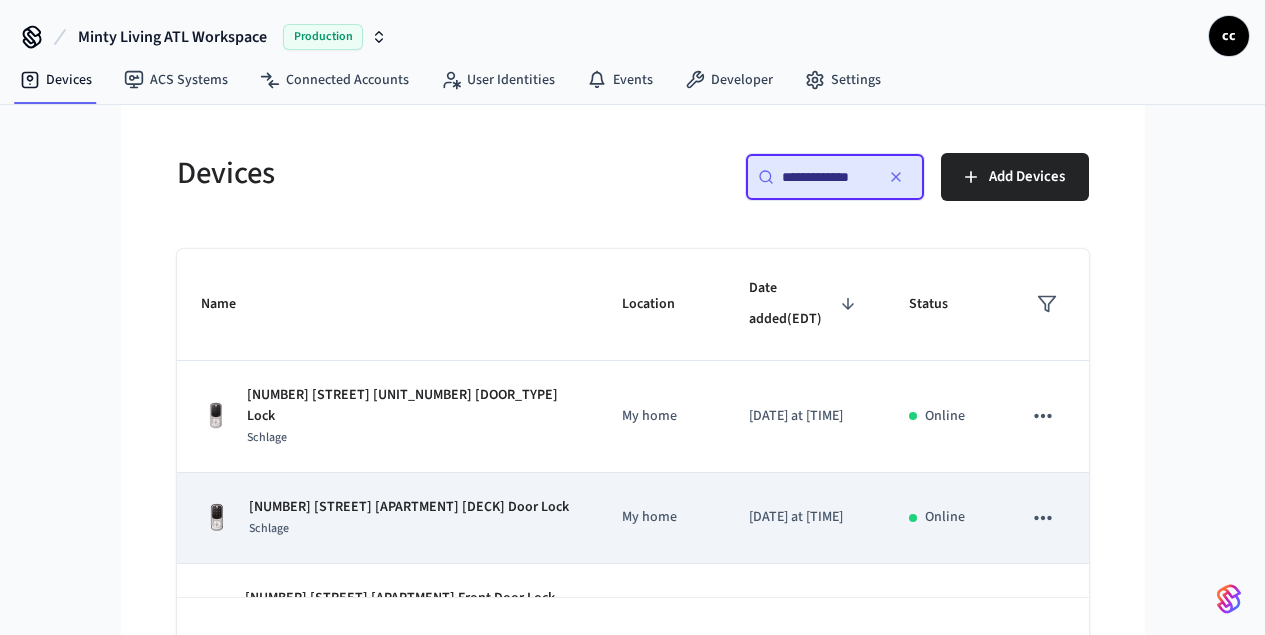 type on "**********" 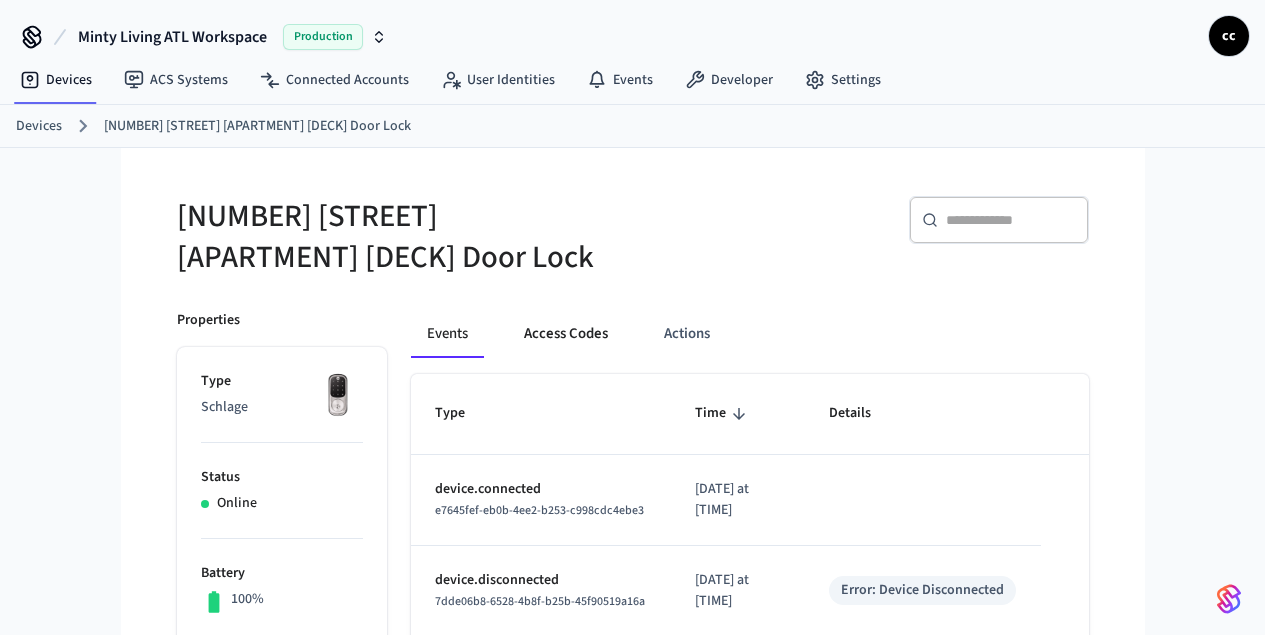 click on "Access Codes" at bounding box center [566, 334] 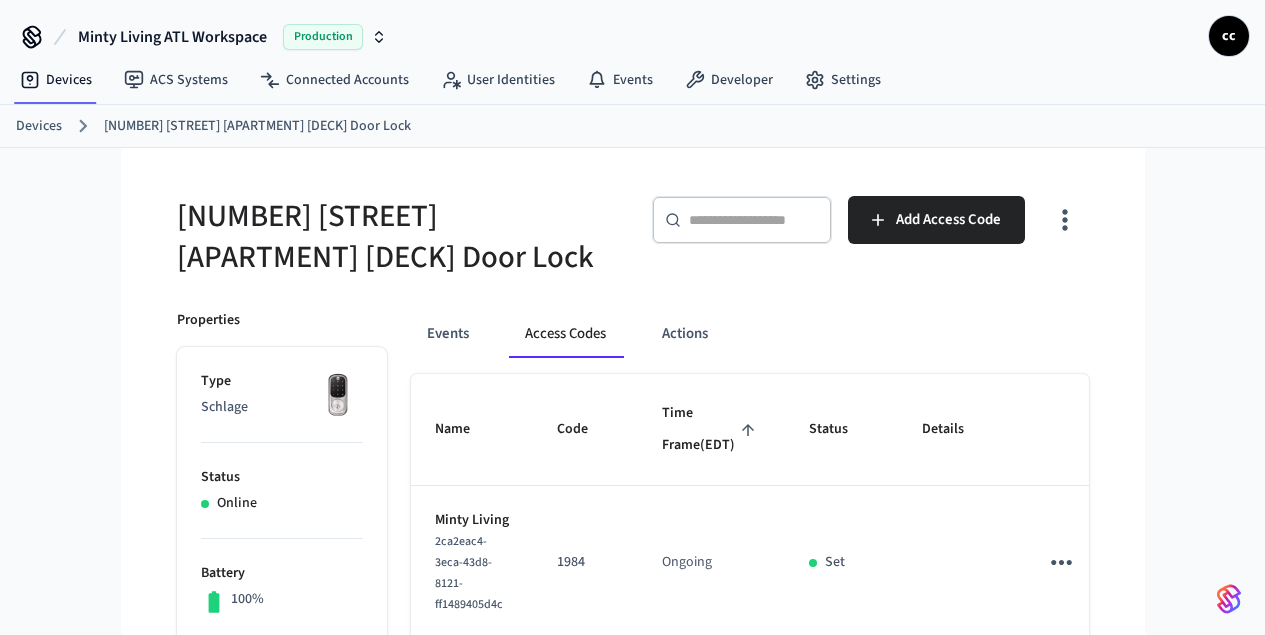 click on "Time Frame  (EDT)" at bounding box center (711, 429) 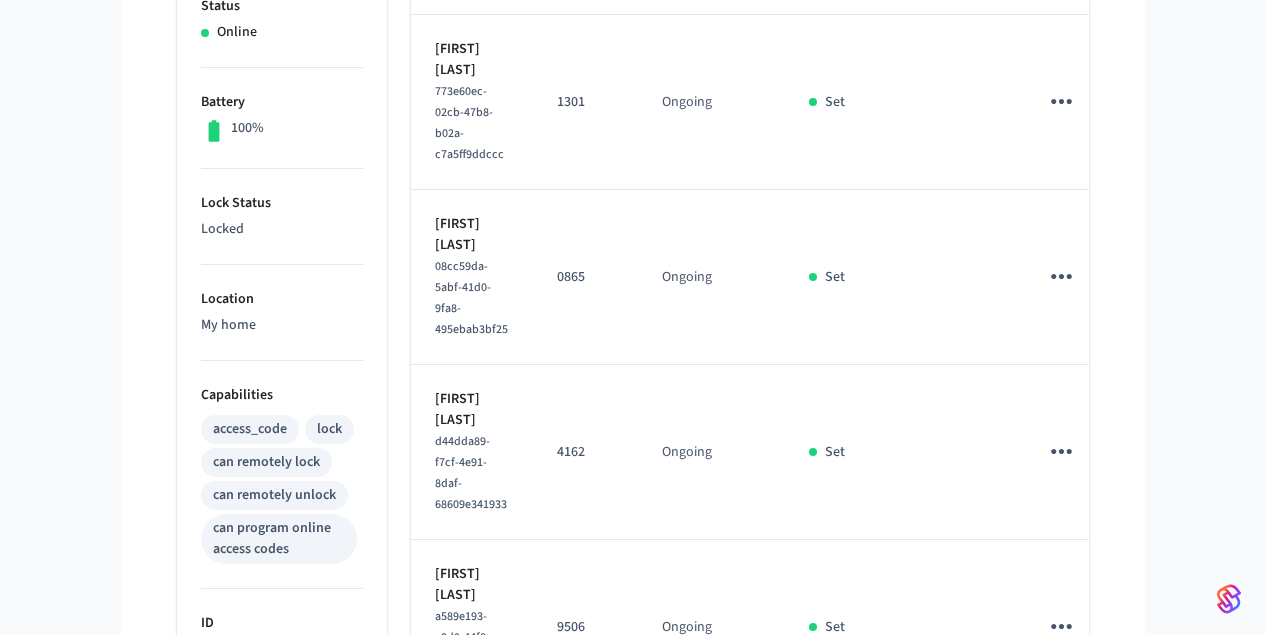 scroll, scrollTop: 451, scrollLeft: 0, axis: vertical 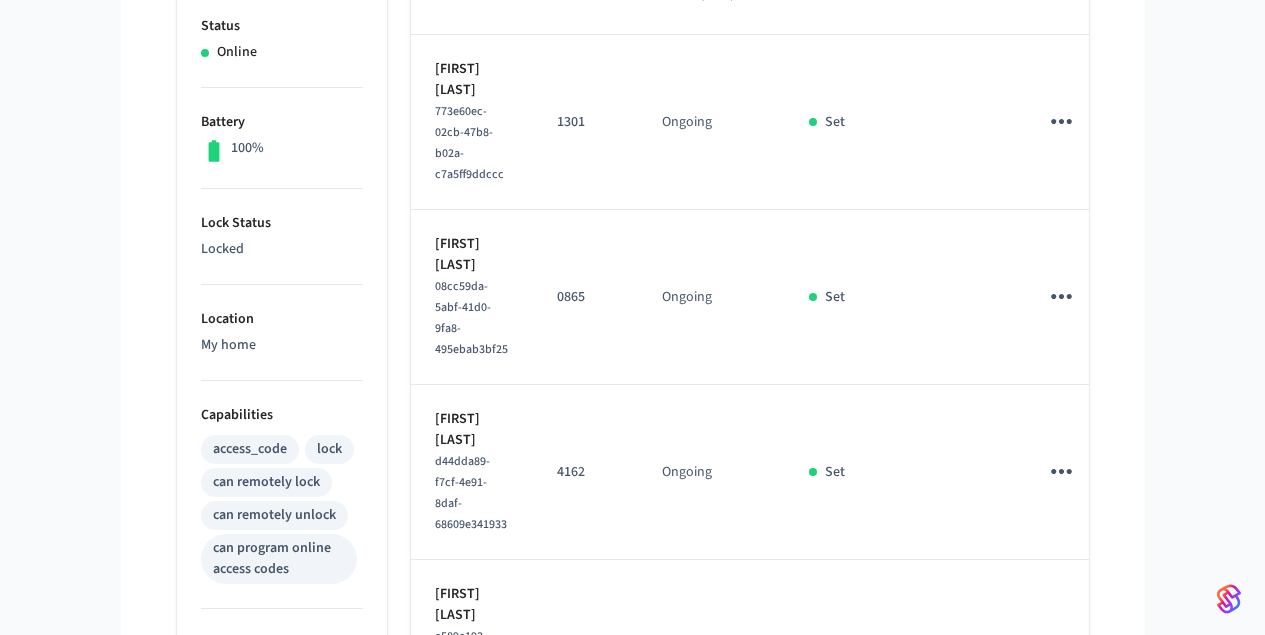 click 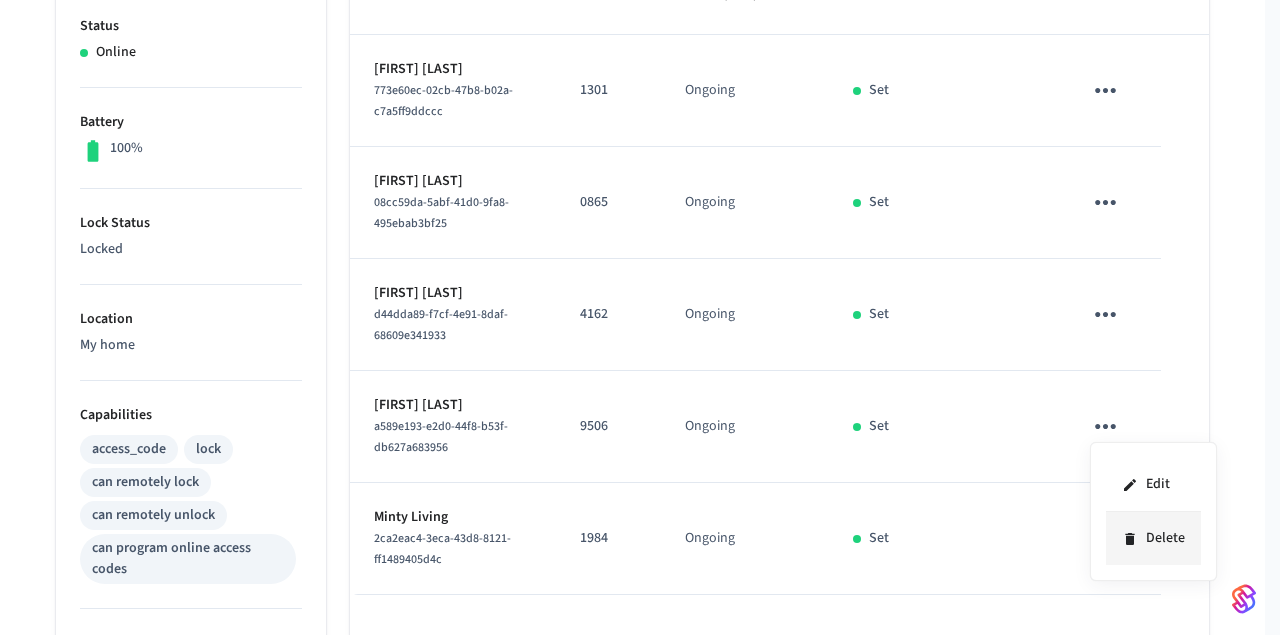 click on "Delete" at bounding box center [1153, 538] 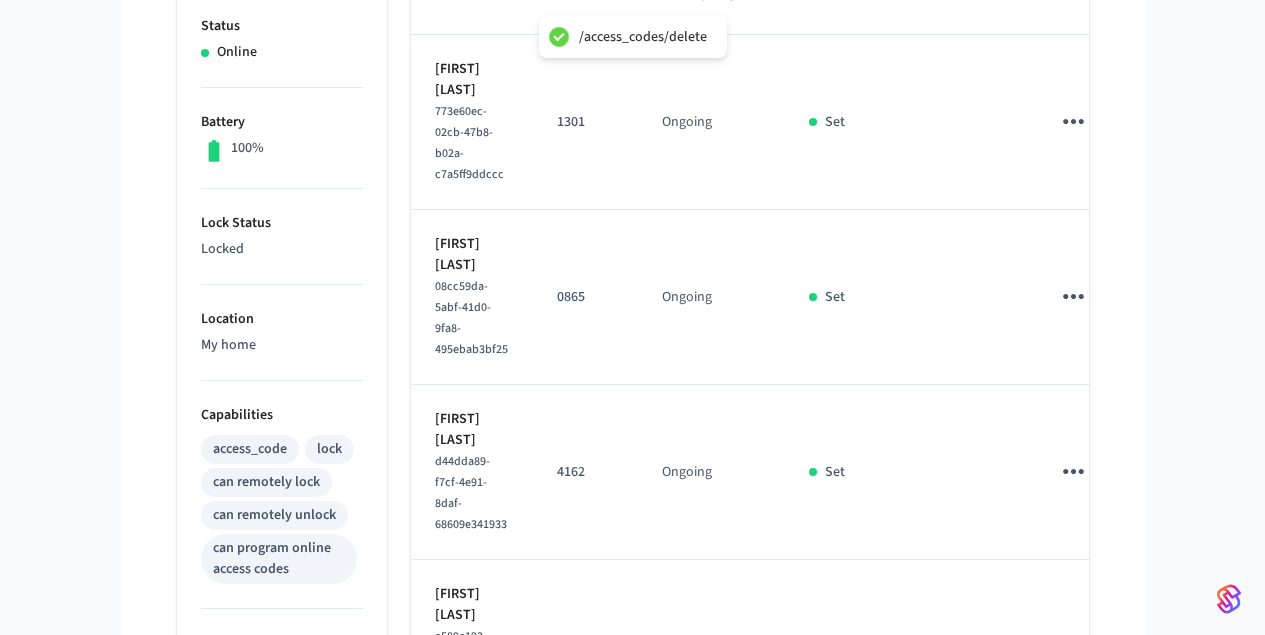 click 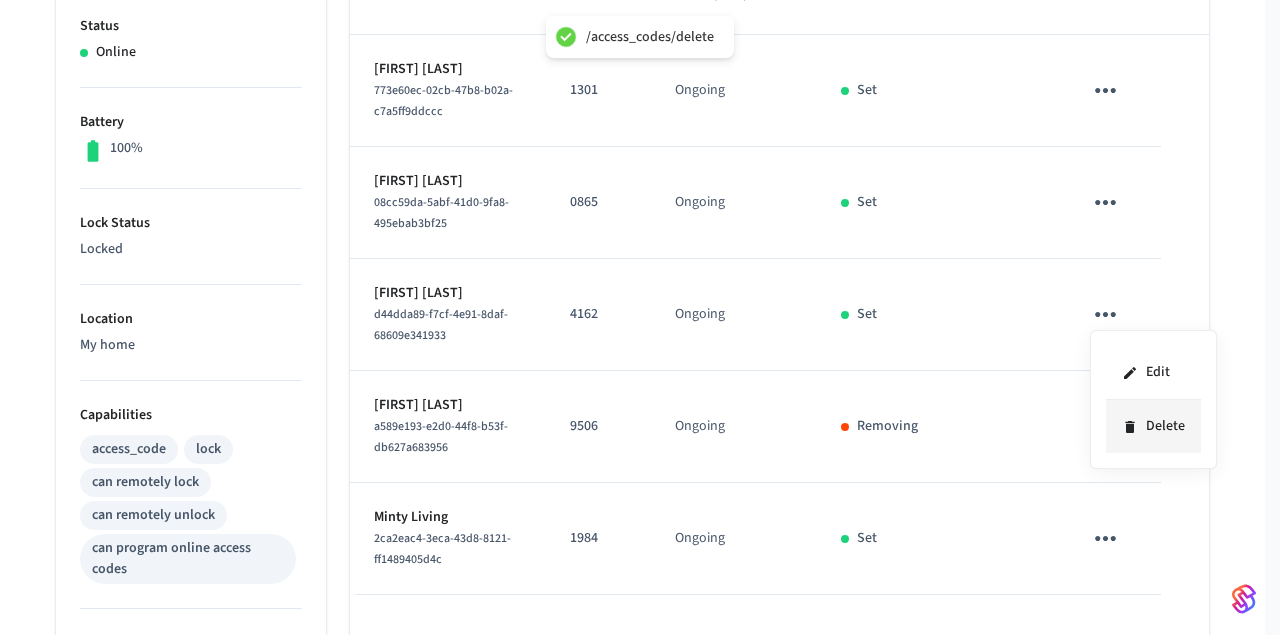 click on "Delete" at bounding box center (1153, 426) 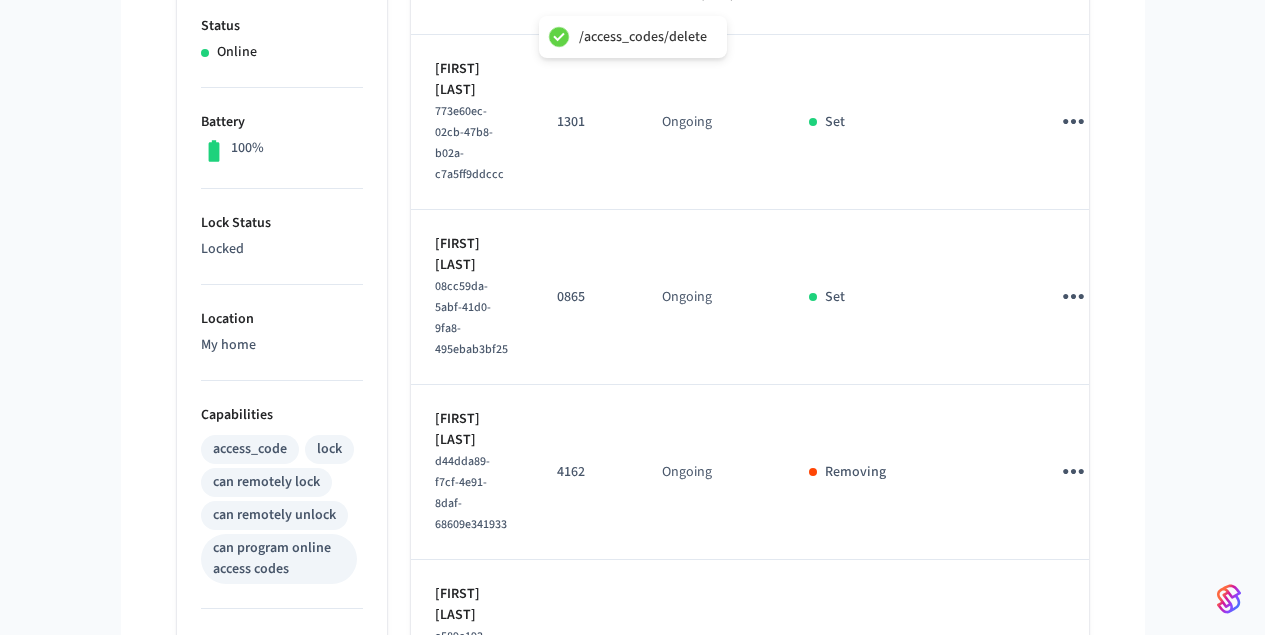 click 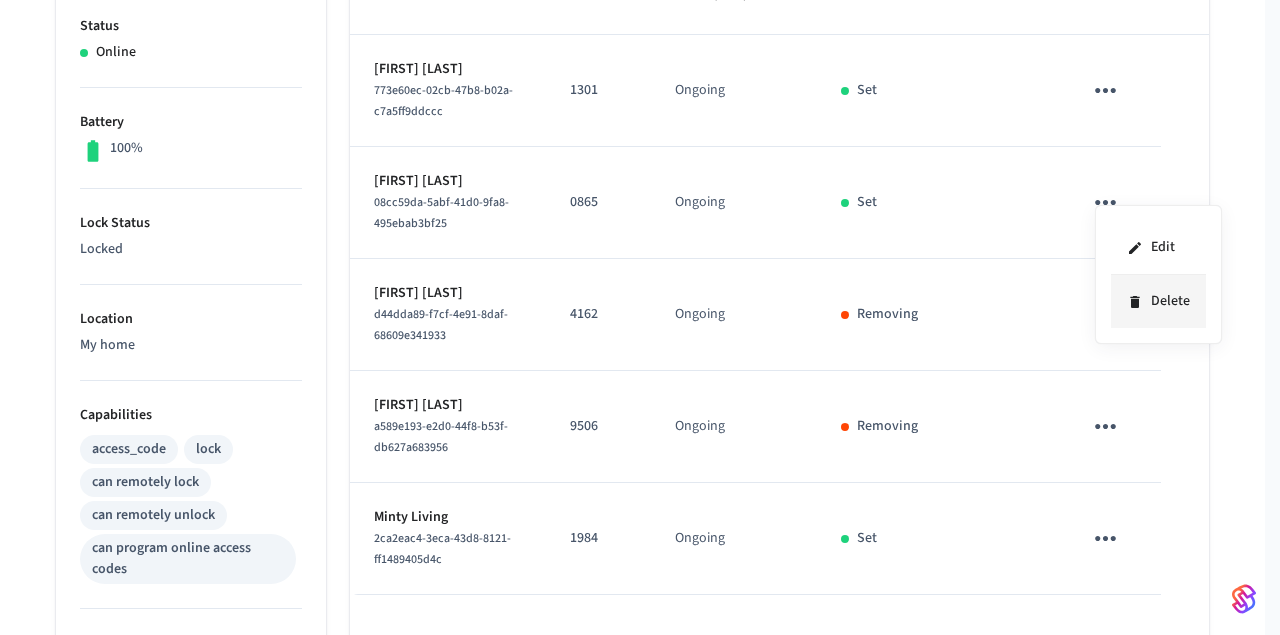 click on "Delete" at bounding box center (1158, 301) 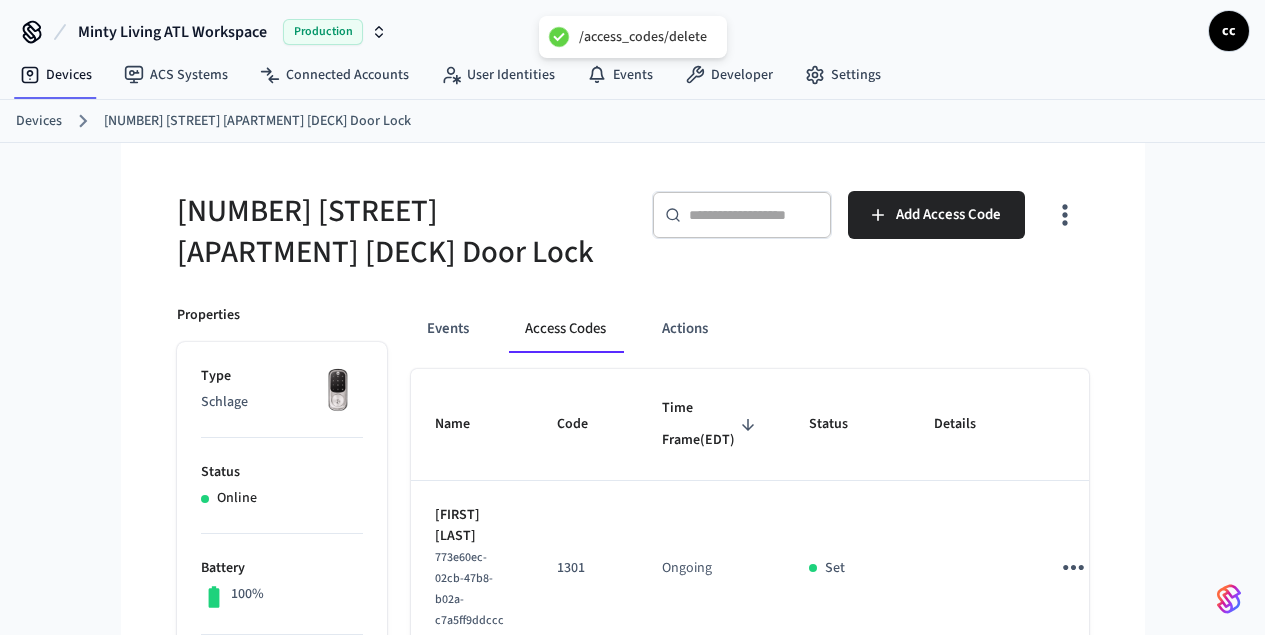 scroll, scrollTop: 0, scrollLeft: 0, axis: both 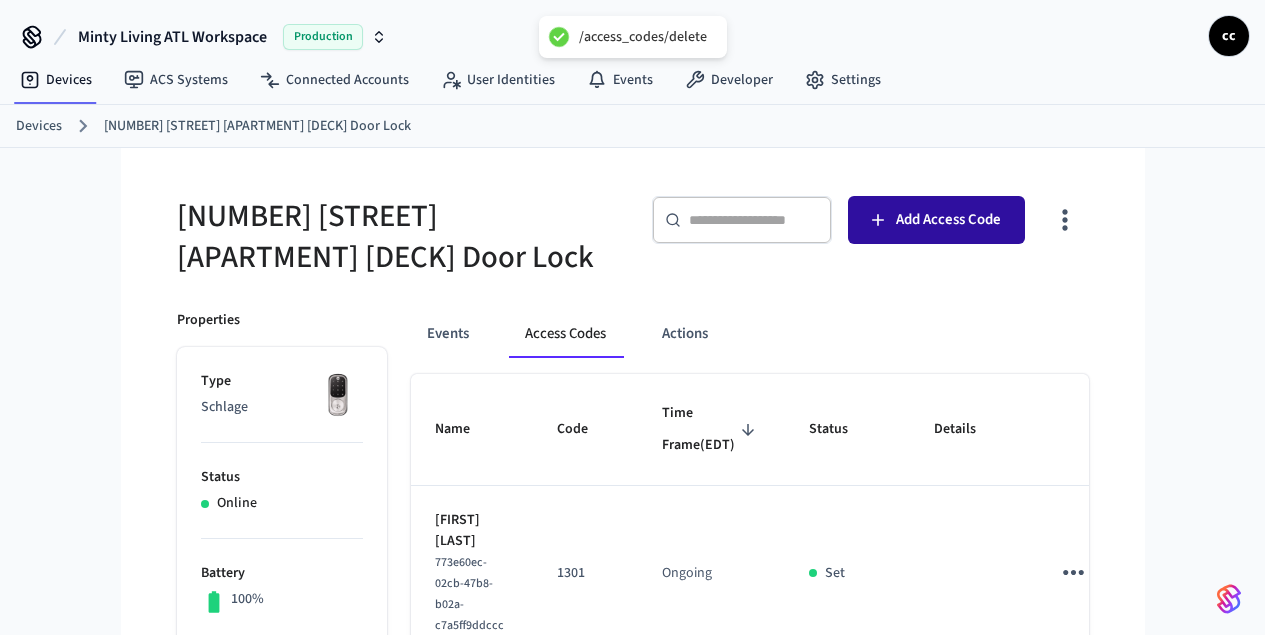 click on "Add Access Code" at bounding box center (948, 220) 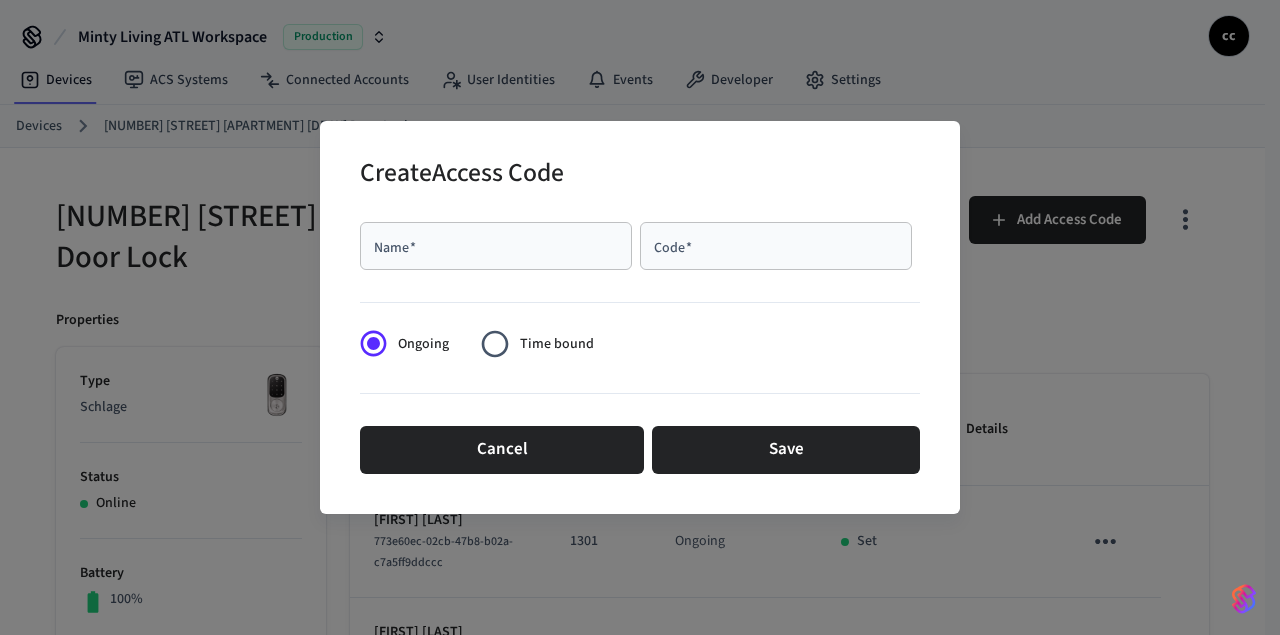 click on "Name   *" at bounding box center [496, 246] 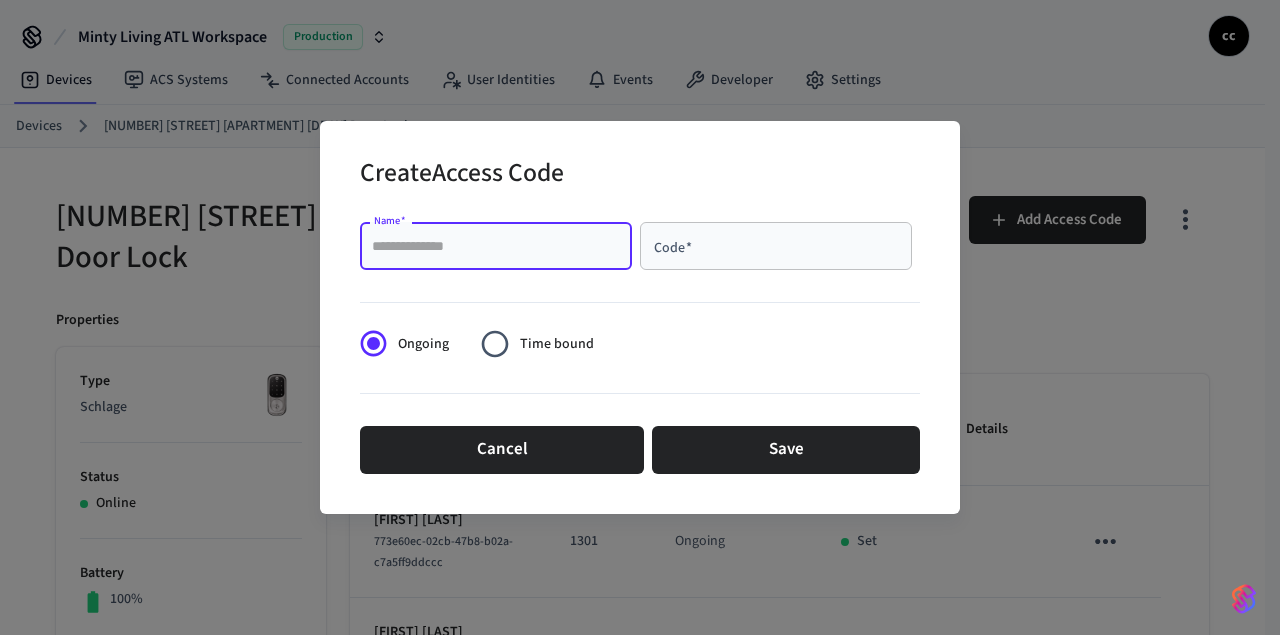 paste on "**********" 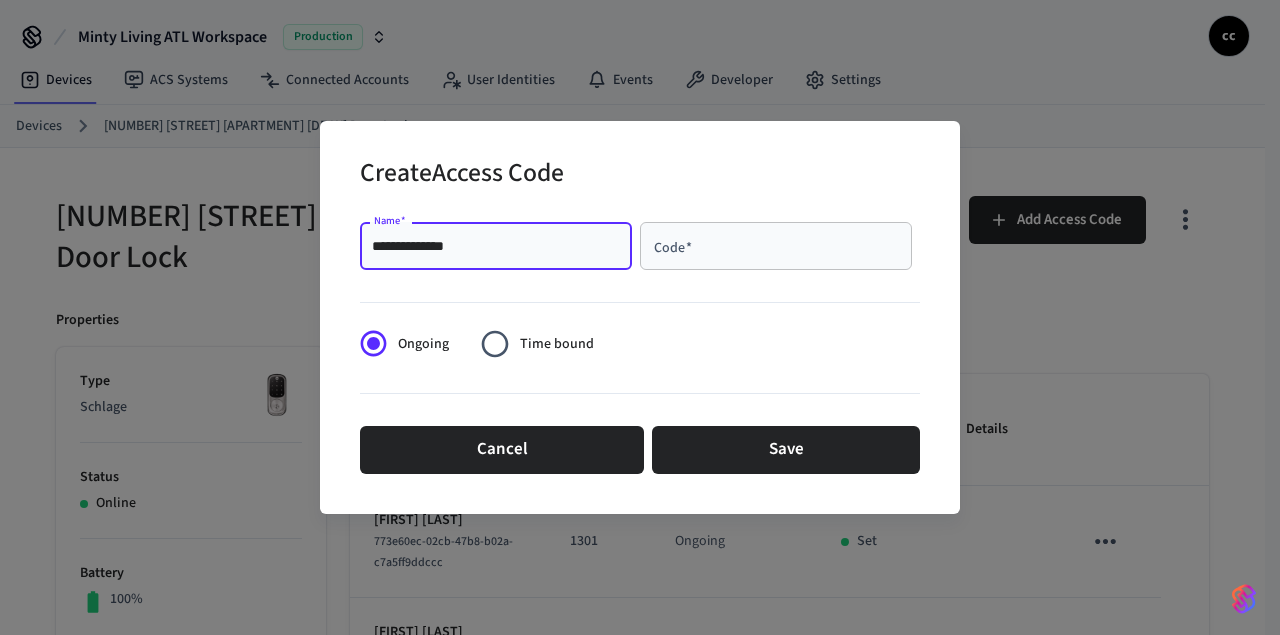 type on "**********" 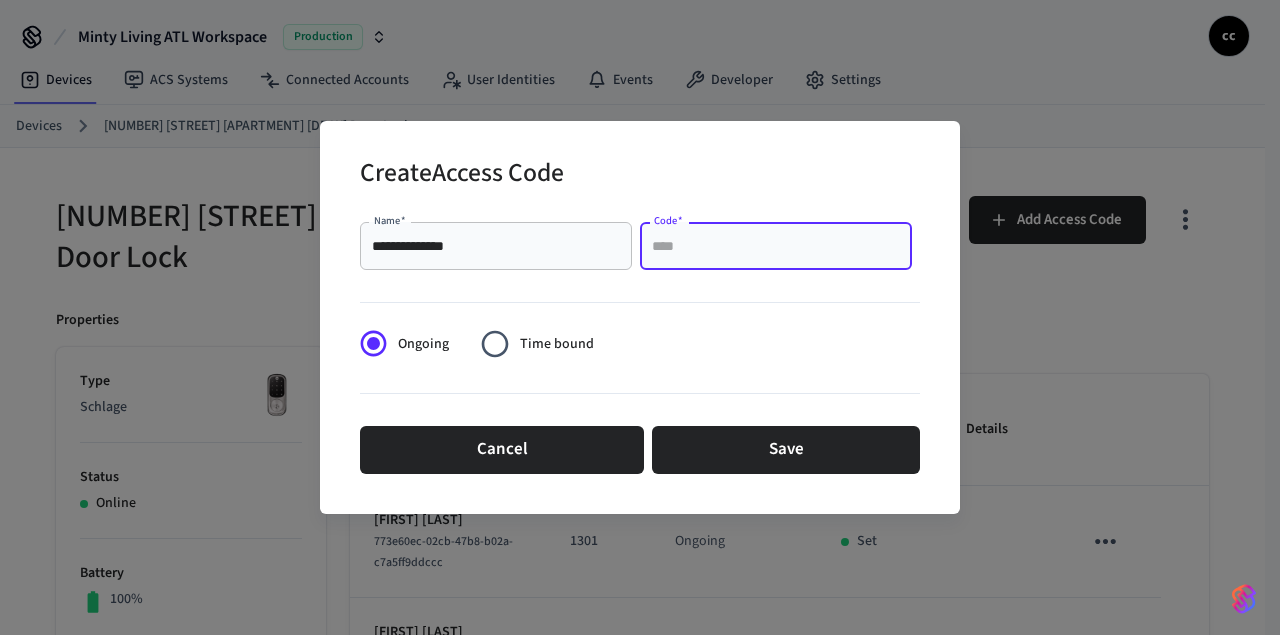 click on "Code   *" at bounding box center [776, 246] 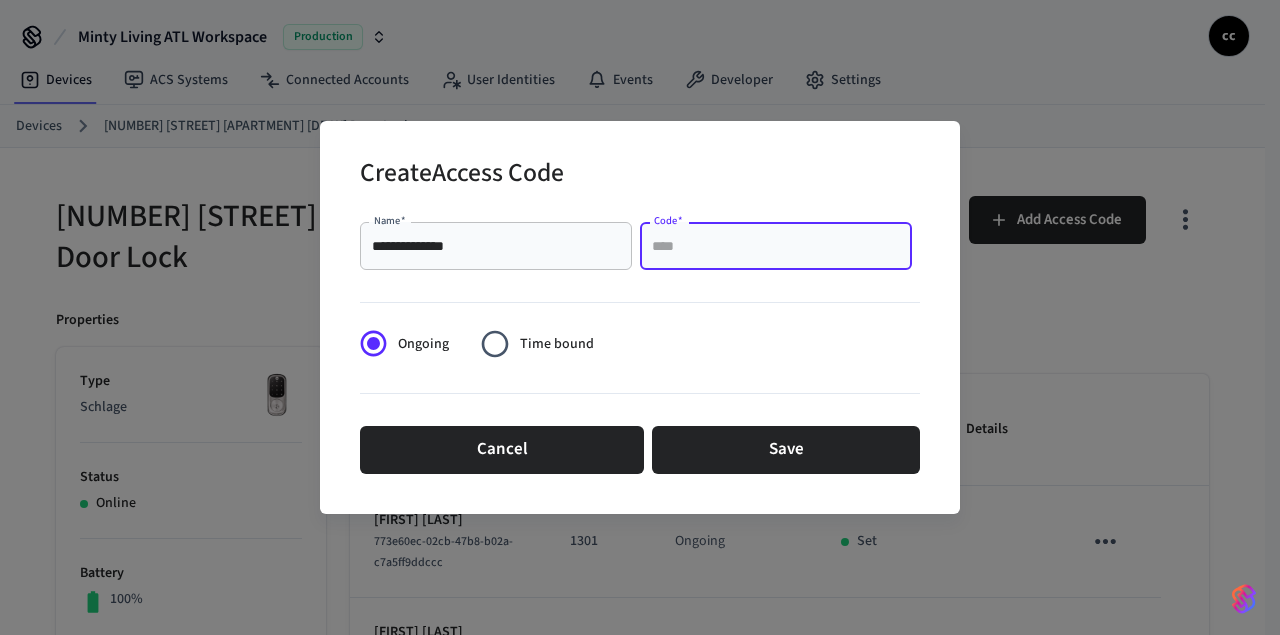 paste on "****" 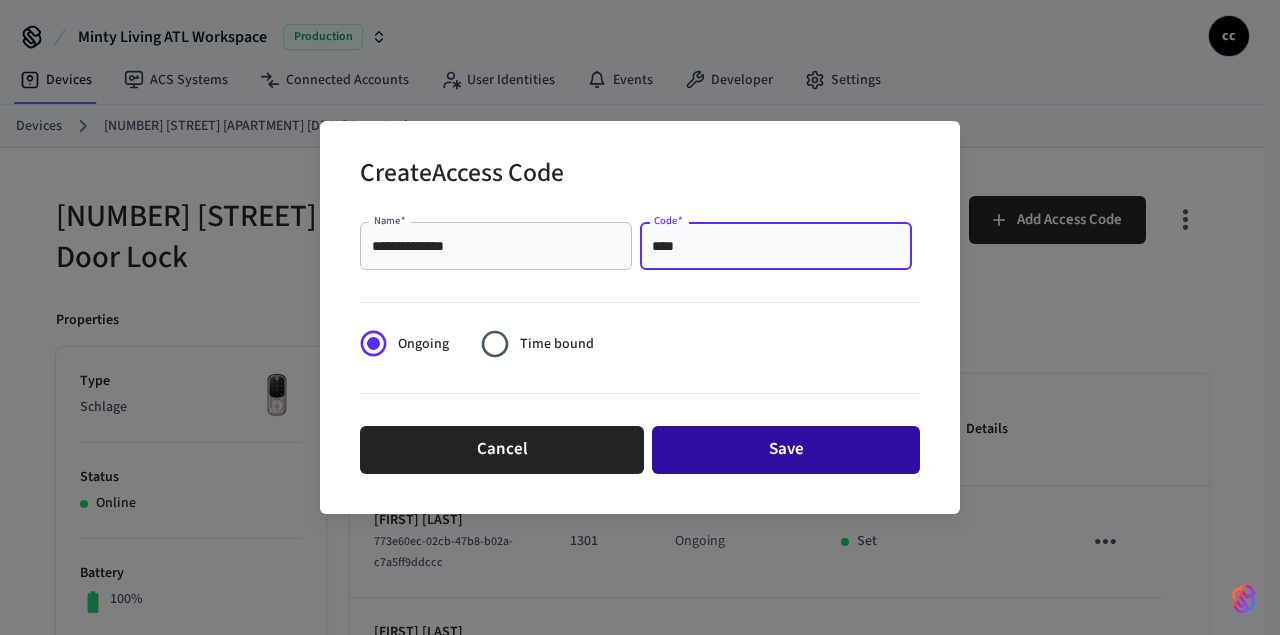 type on "****" 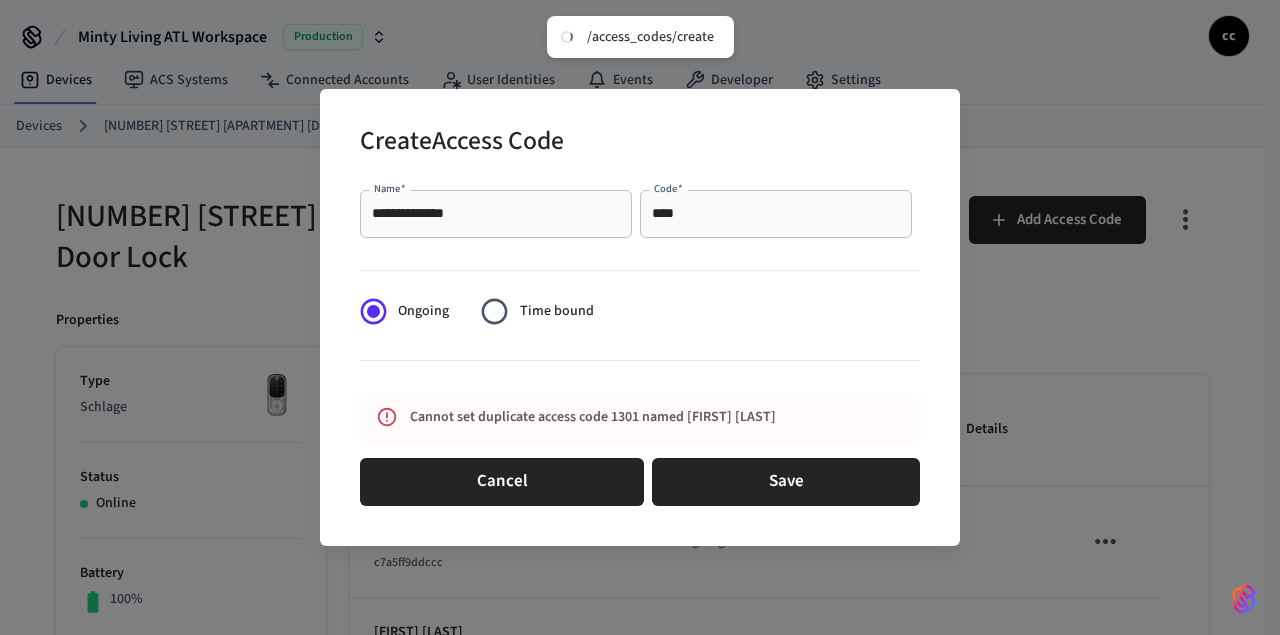 click on "Cancel" at bounding box center (502, 482) 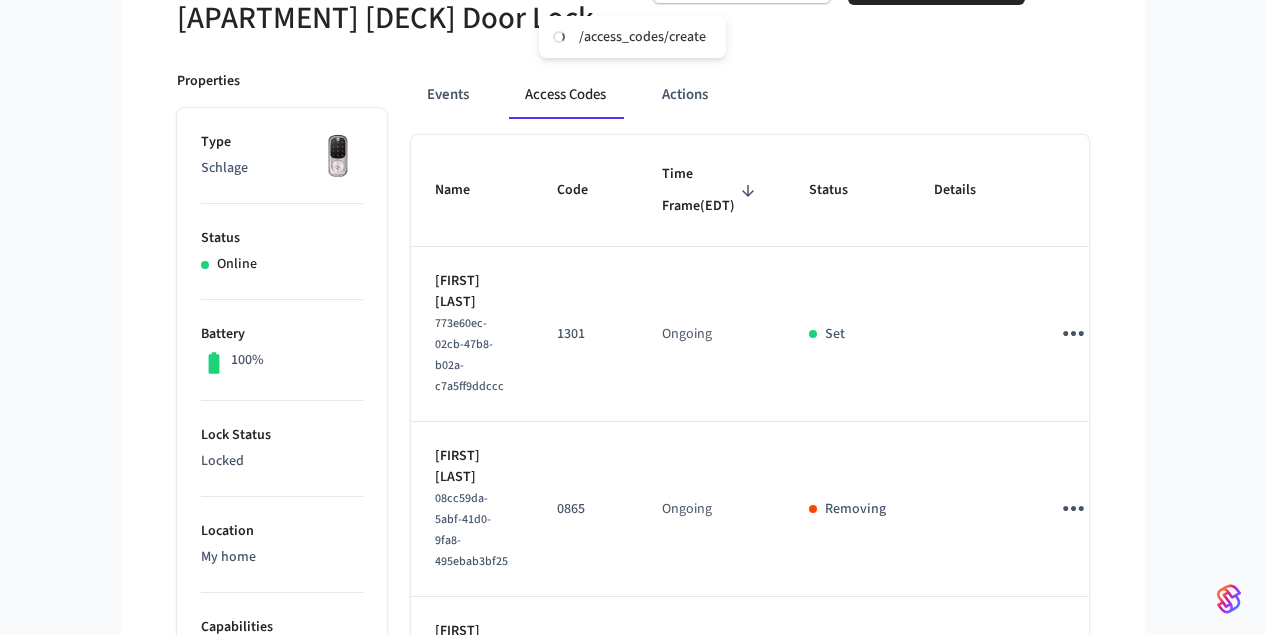 scroll, scrollTop: 243, scrollLeft: 0, axis: vertical 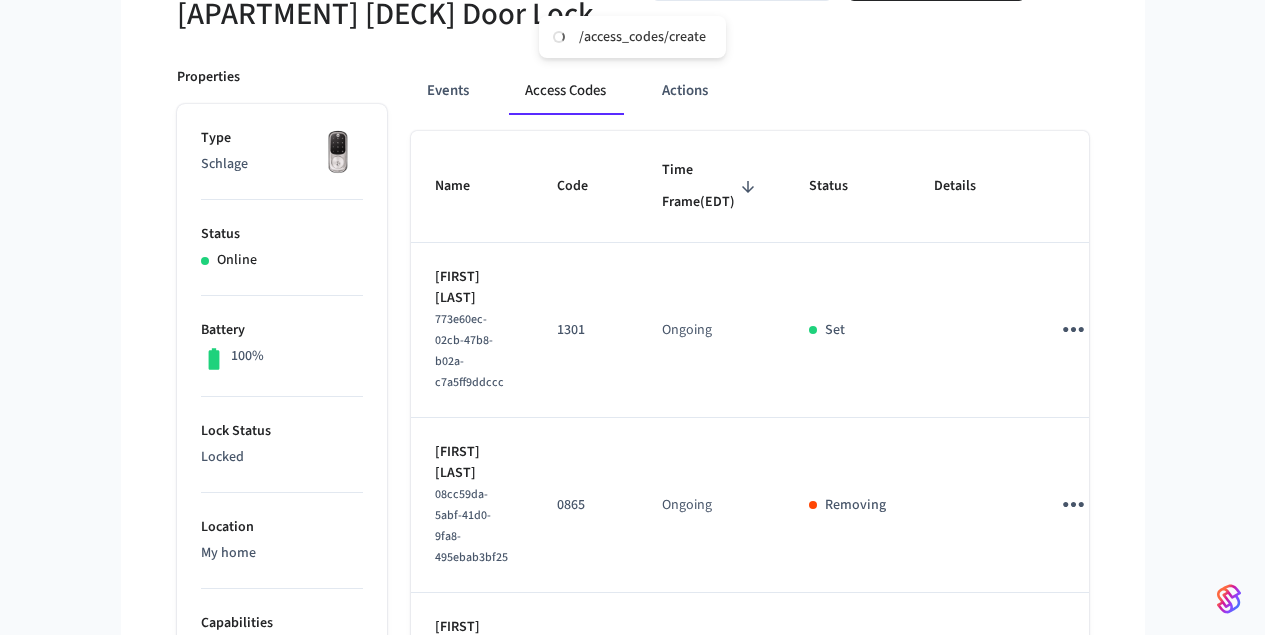 click 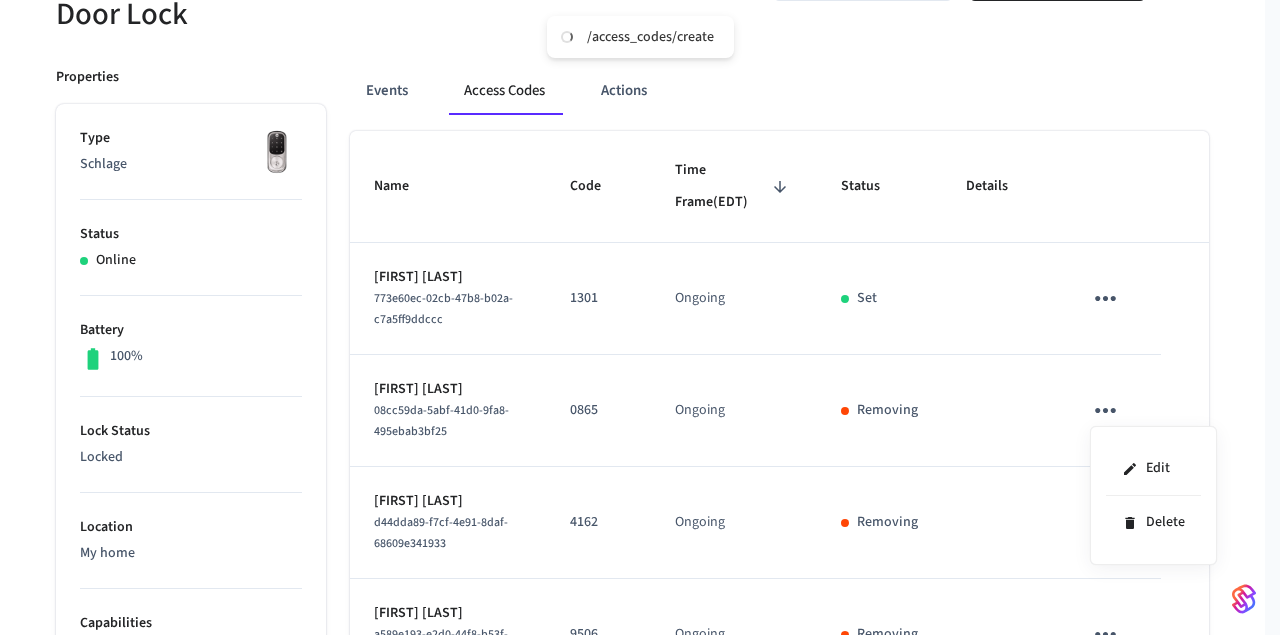 click at bounding box center [640, 317] 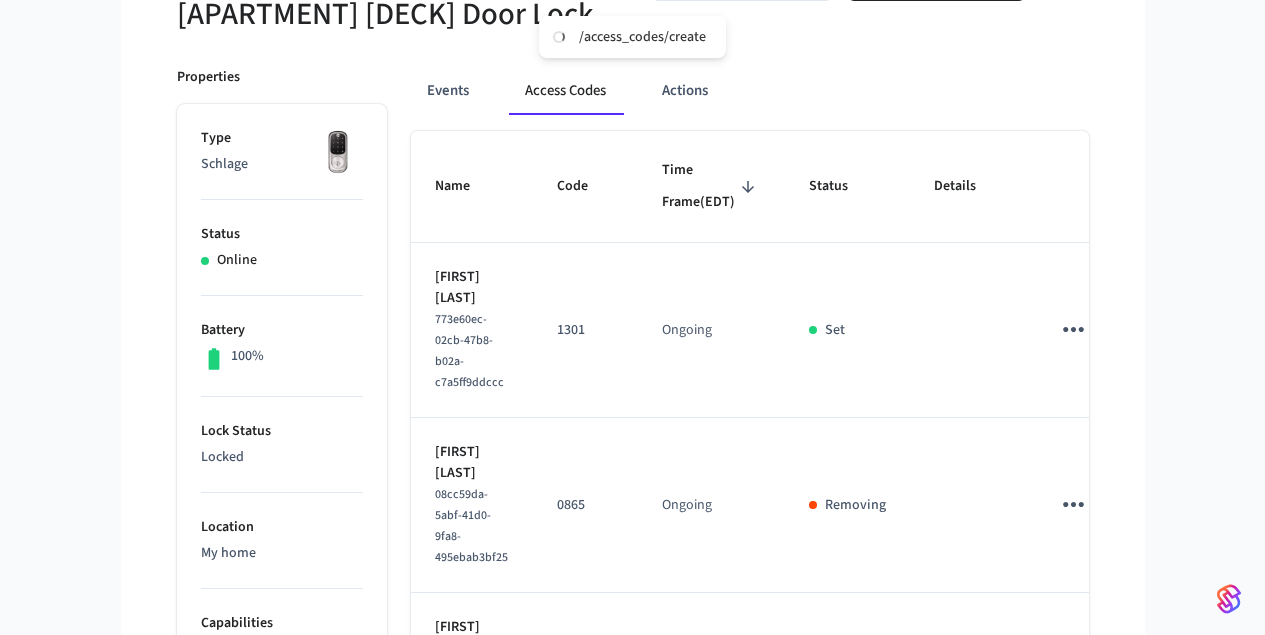 click 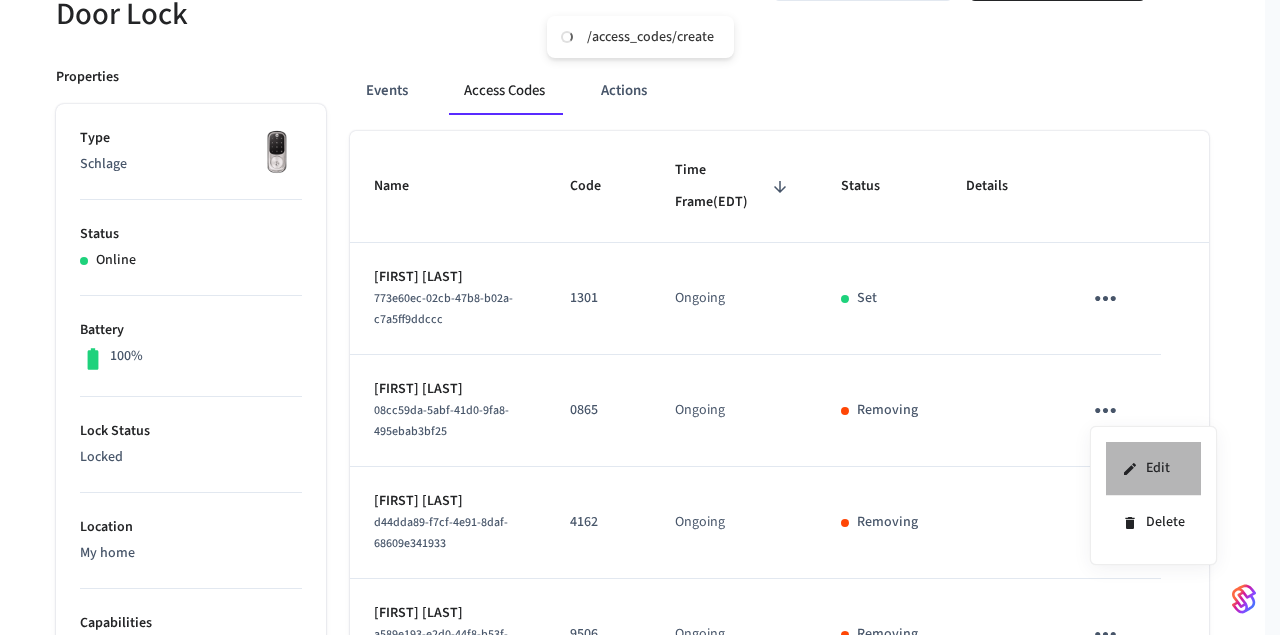 click on "Edit" at bounding box center (1153, 469) 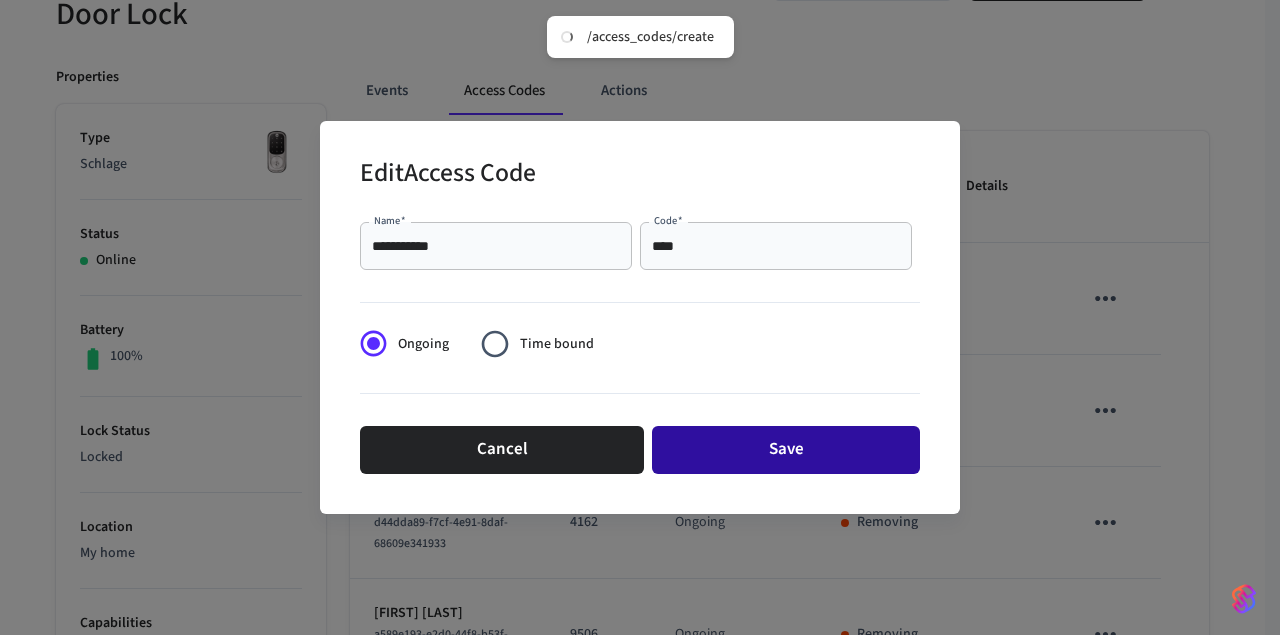 click on "Save" at bounding box center [786, 450] 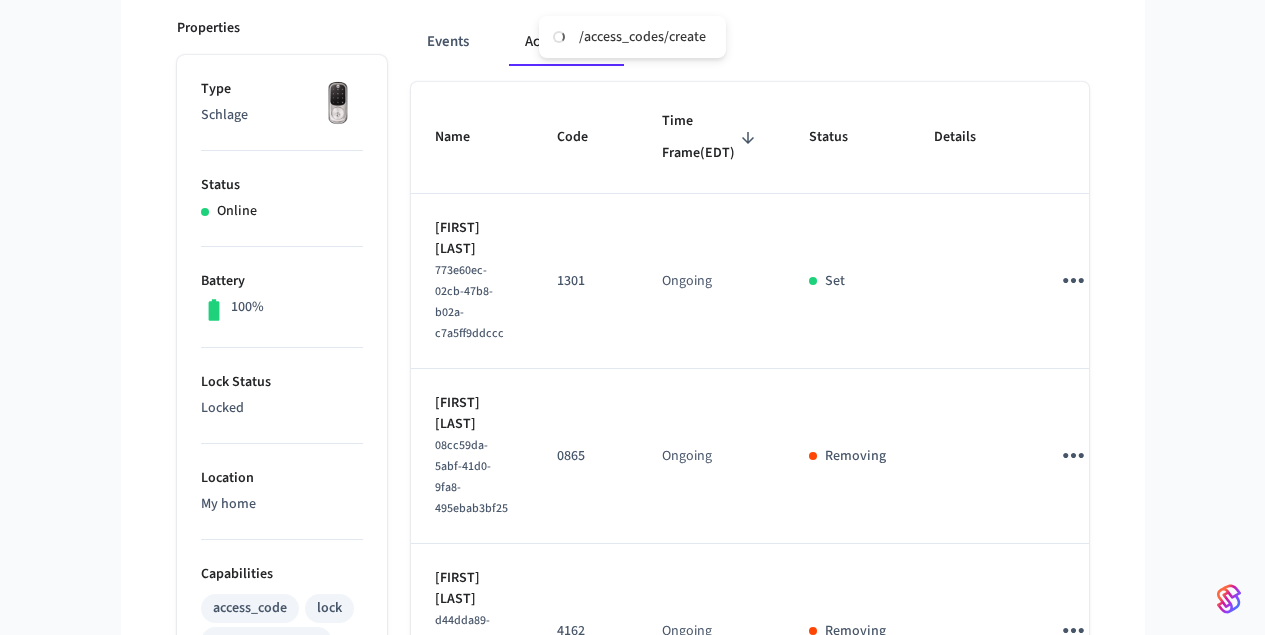scroll, scrollTop: 406, scrollLeft: 0, axis: vertical 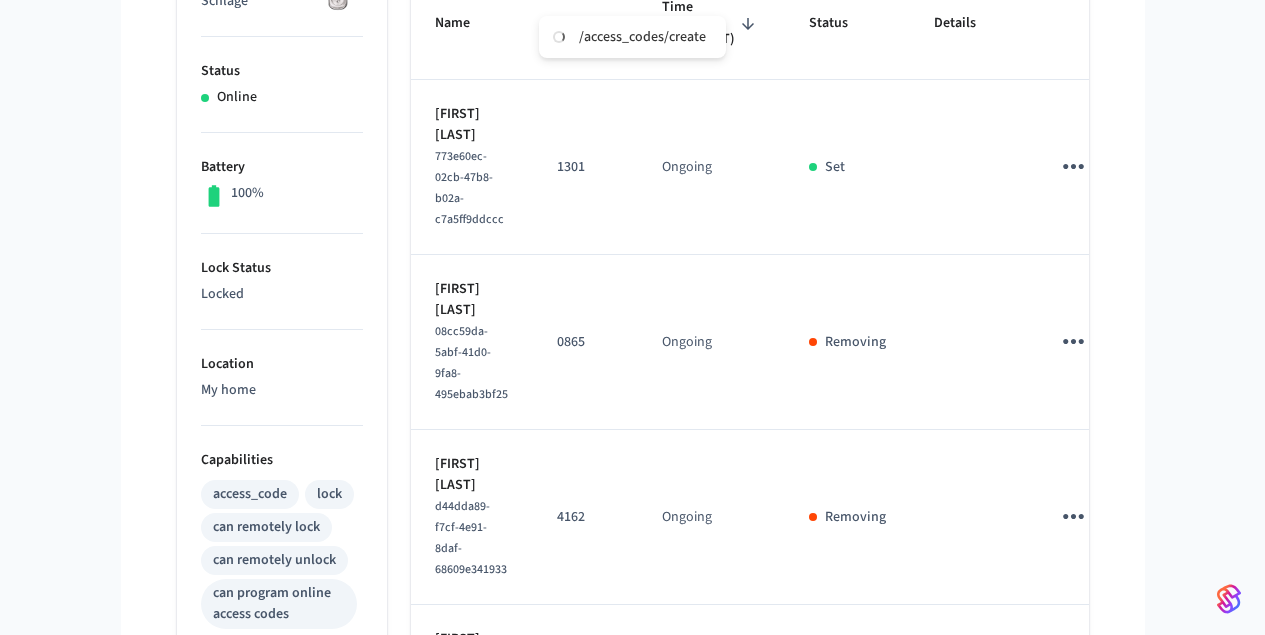 type 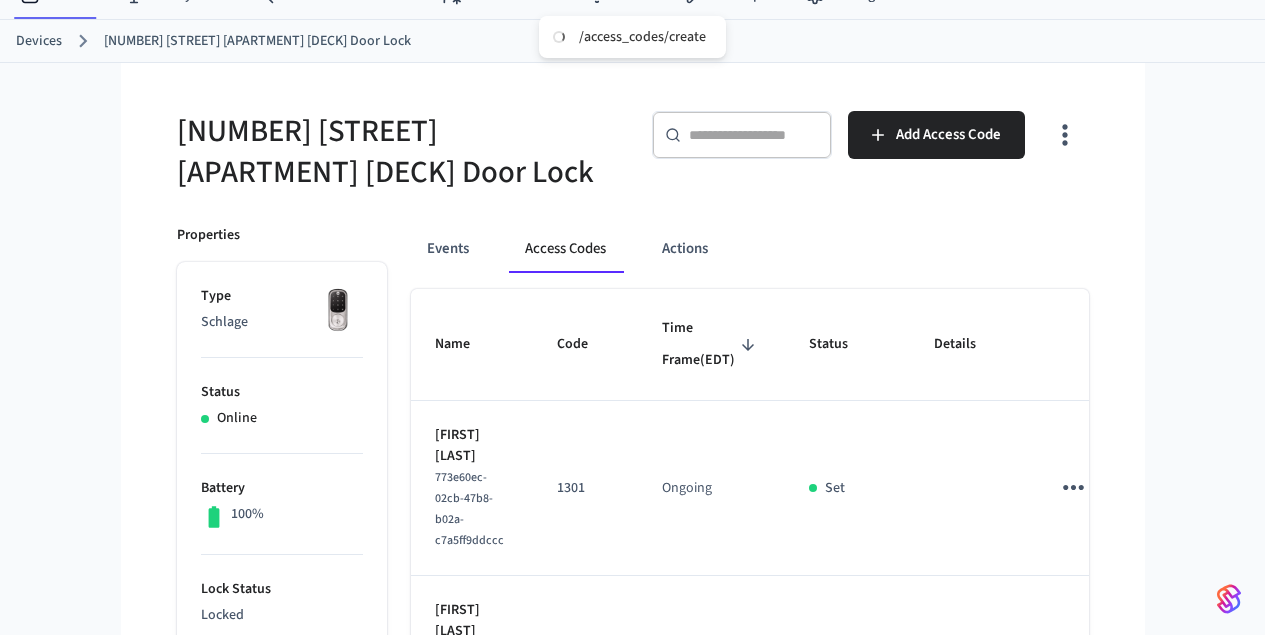 scroll, scrollTop: 0, scrollLeft: 0, axis: both 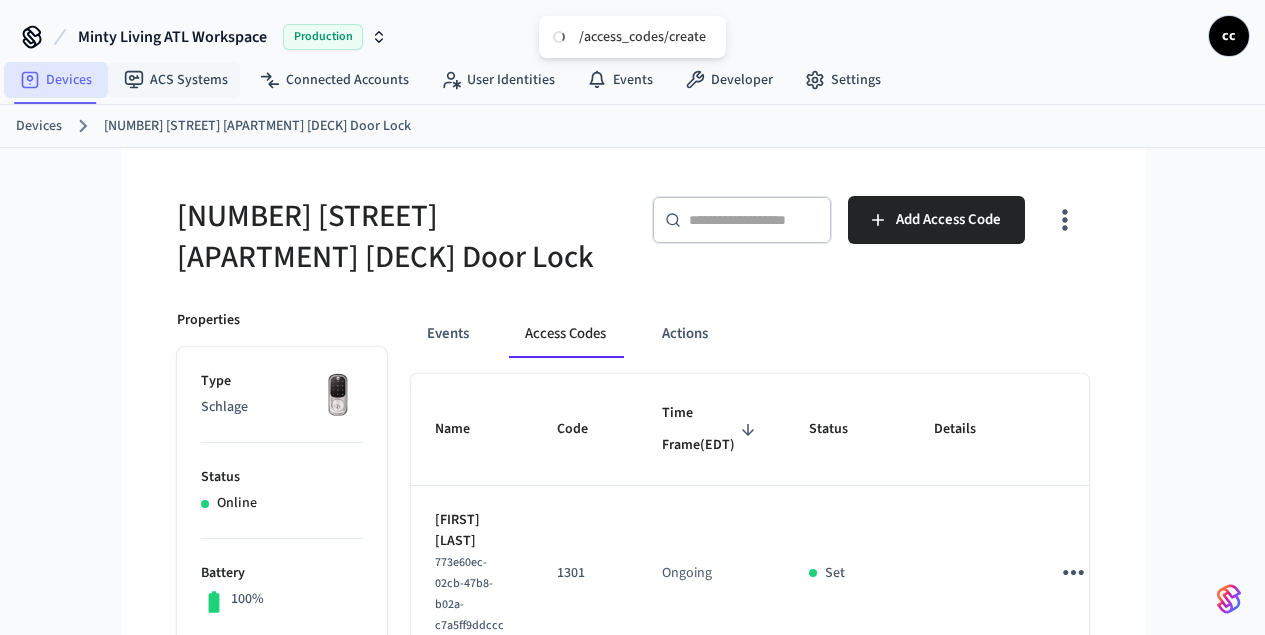 click on "Devices" at bounding box center (56, 80) 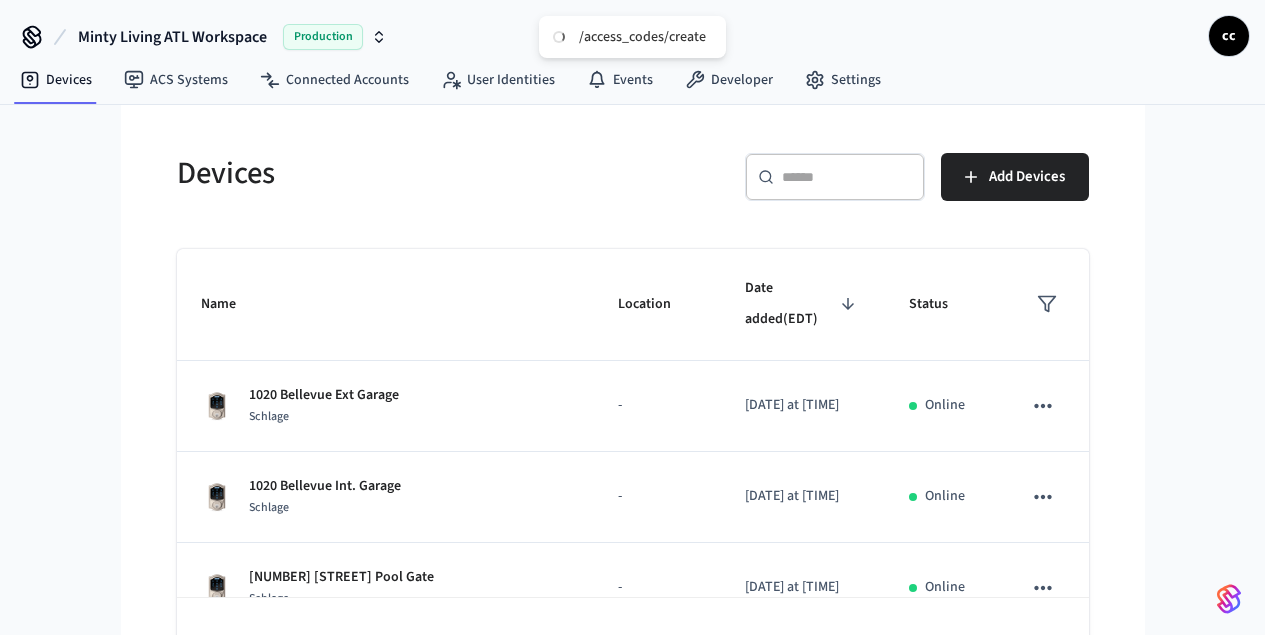click at bounding box center (847, 177) 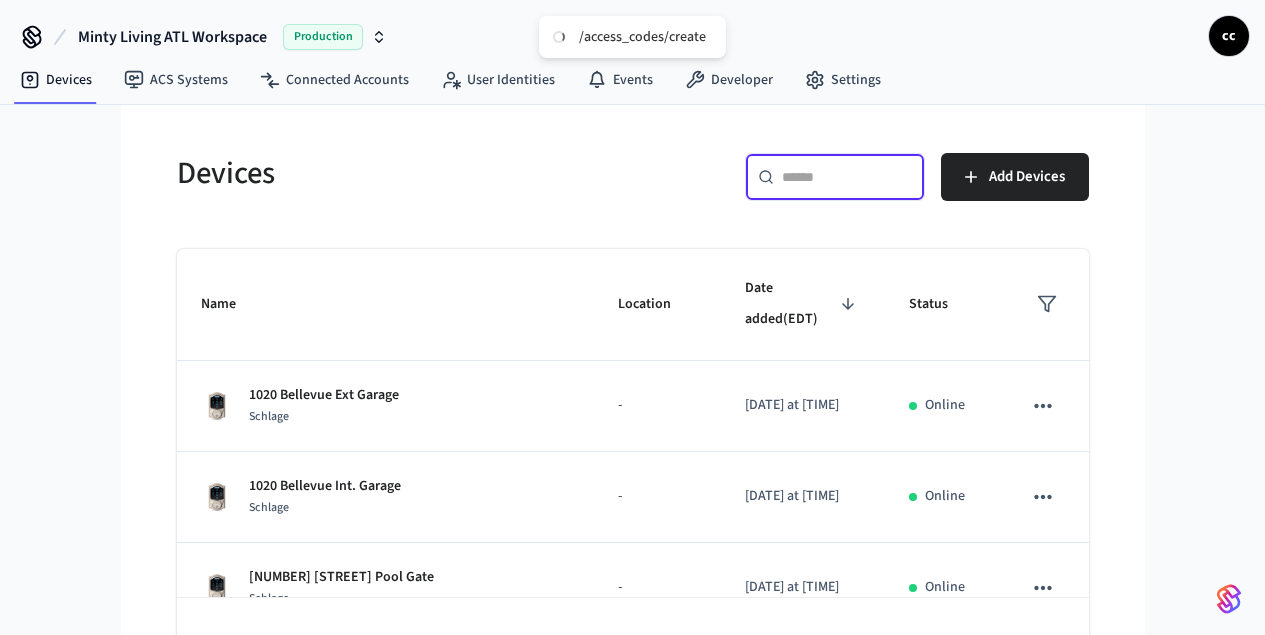 paste on "**********" 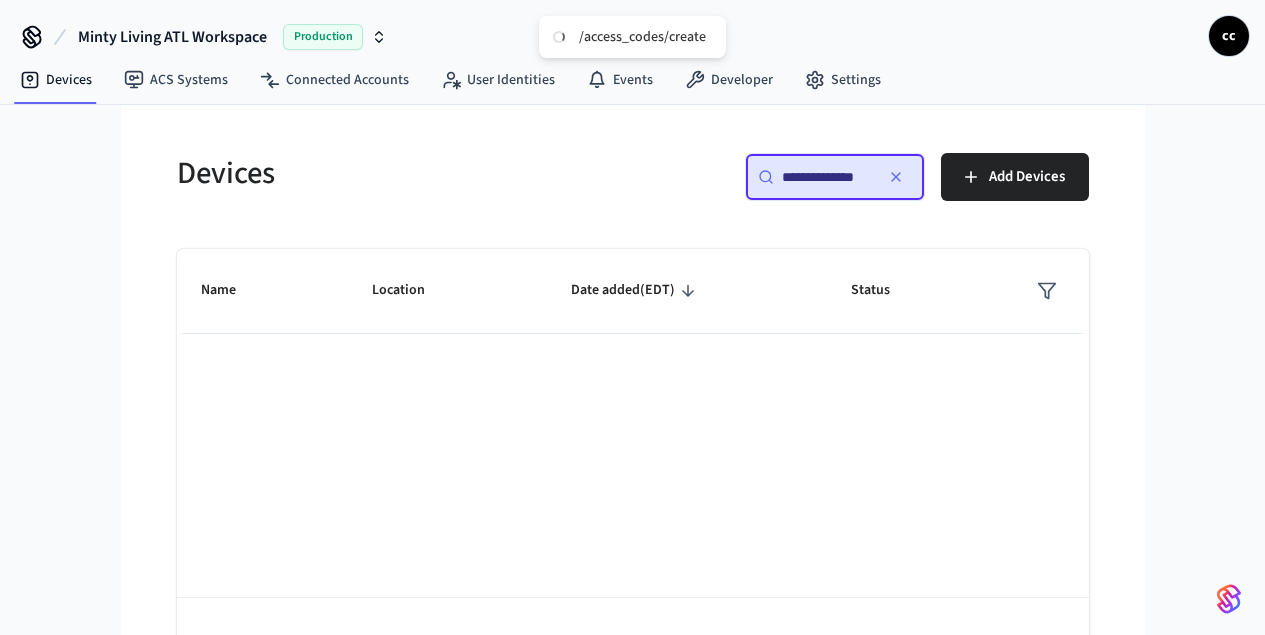 scroll, scrollTop: 0, scrollLeft: 0, axis: both 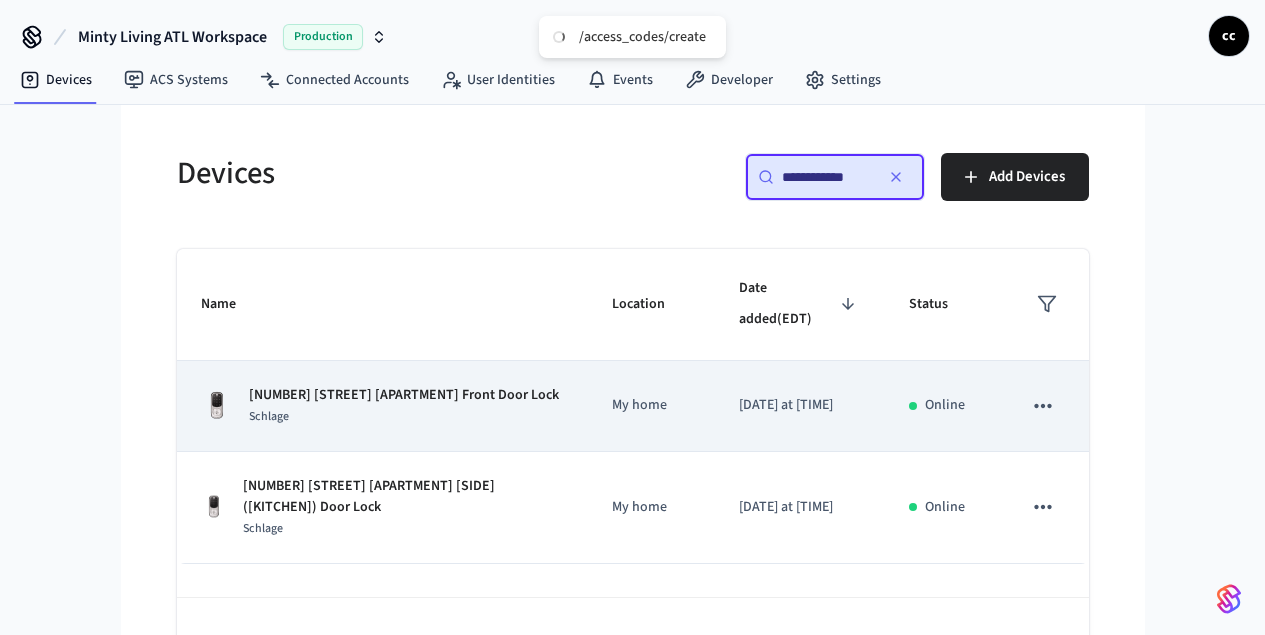 type on "**********" 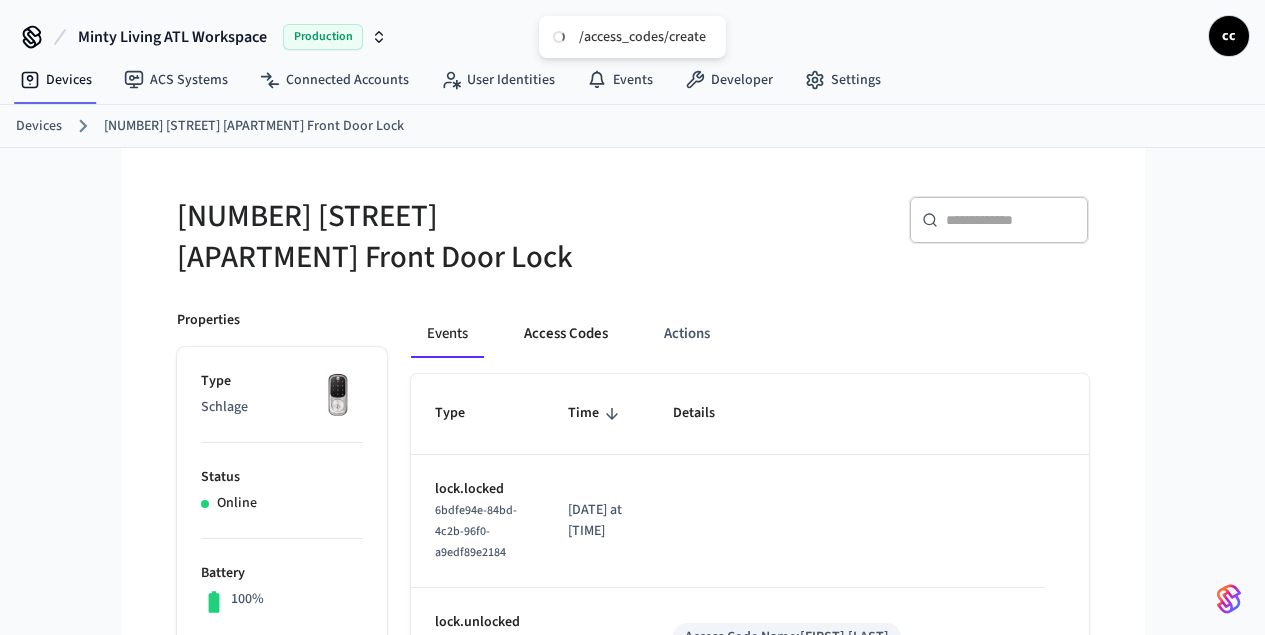 click on "Access Codes" at bounding box center [566, 334] 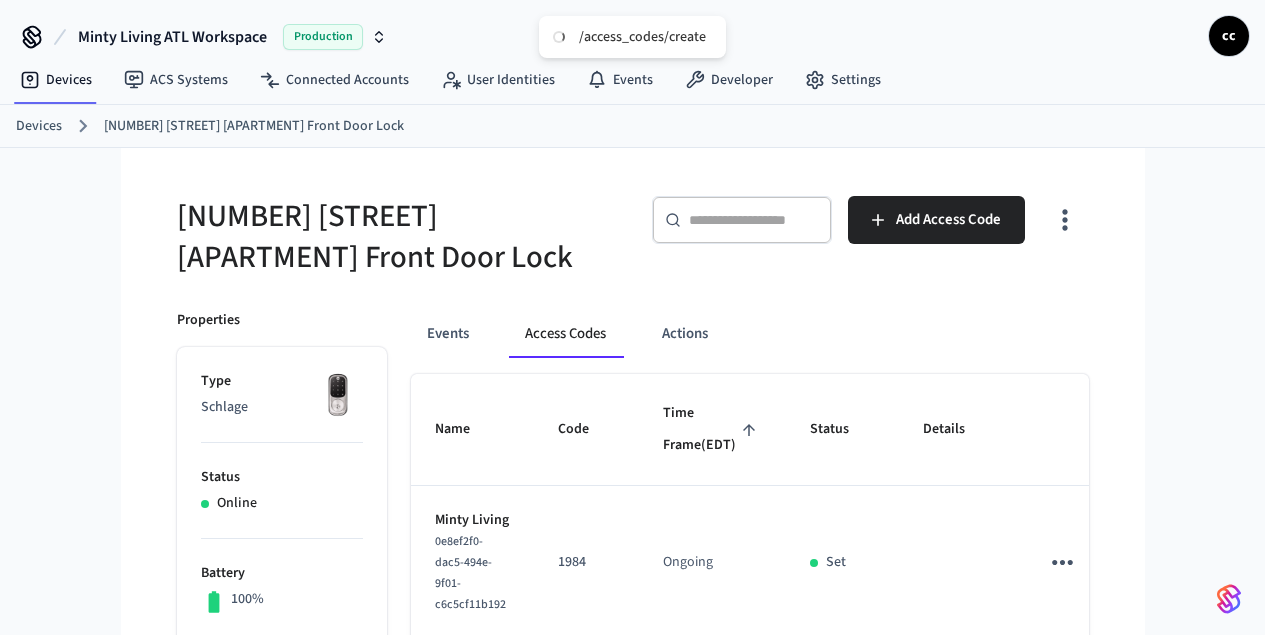 click on "Time Frame  (EDT)" at bounding box center (712, 429) 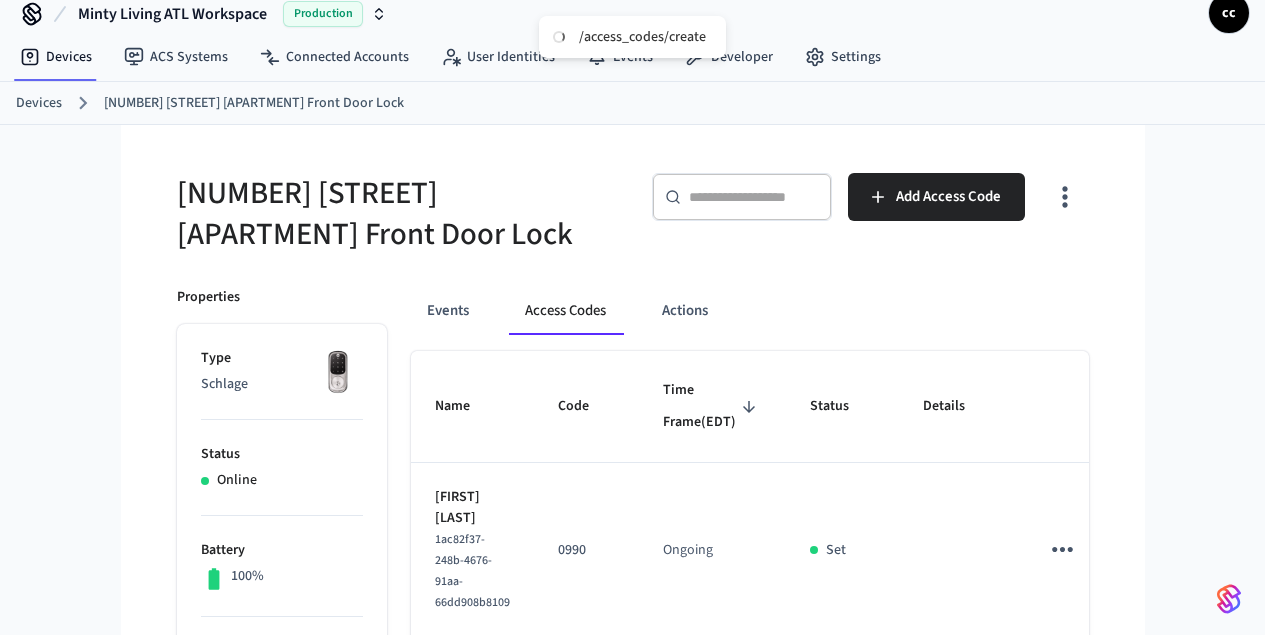 scroll, scrollTop: 0, scrollLeft: 0, axis: both 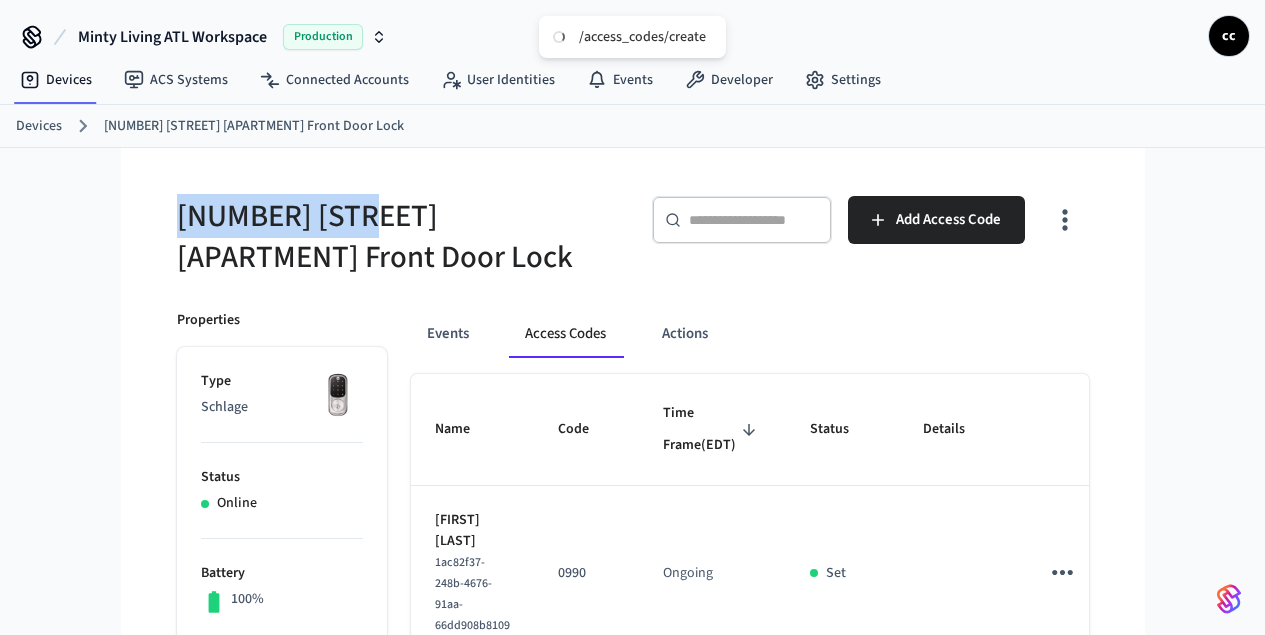 drag, startPoint x: 229, startPoint y: 212, endPoint x: 18, endPoint y: 209, distance: 211.02133 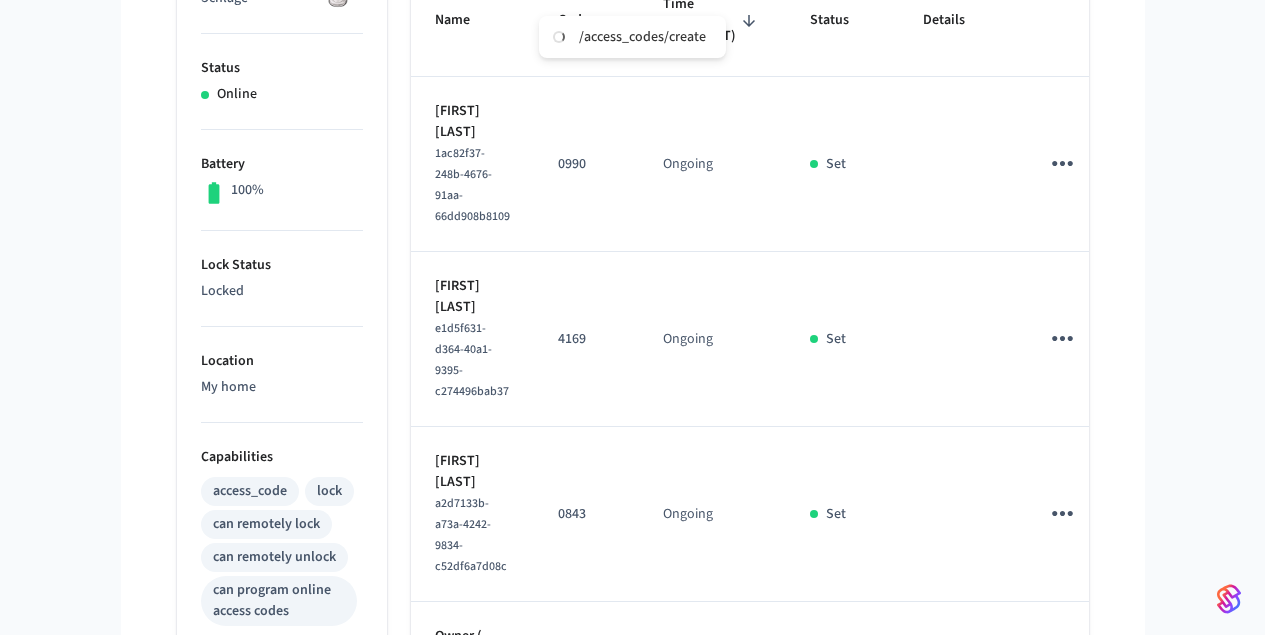 scroll, scrollTop: 434, scrollLeft: 0, axis: vertical 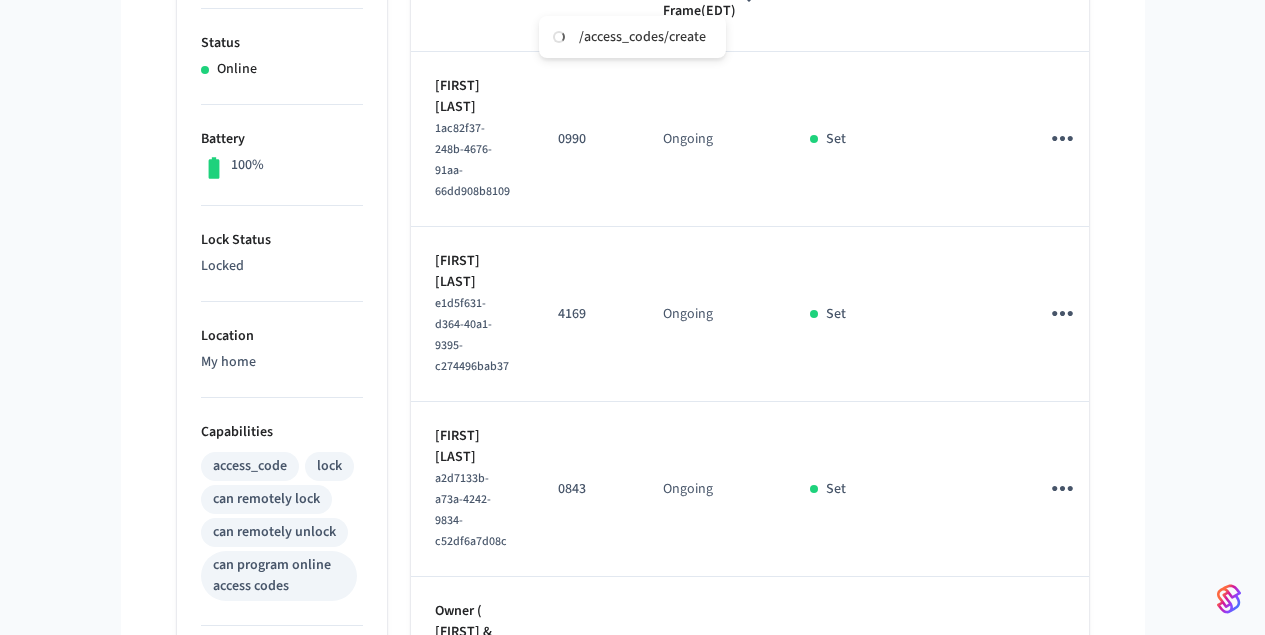 click 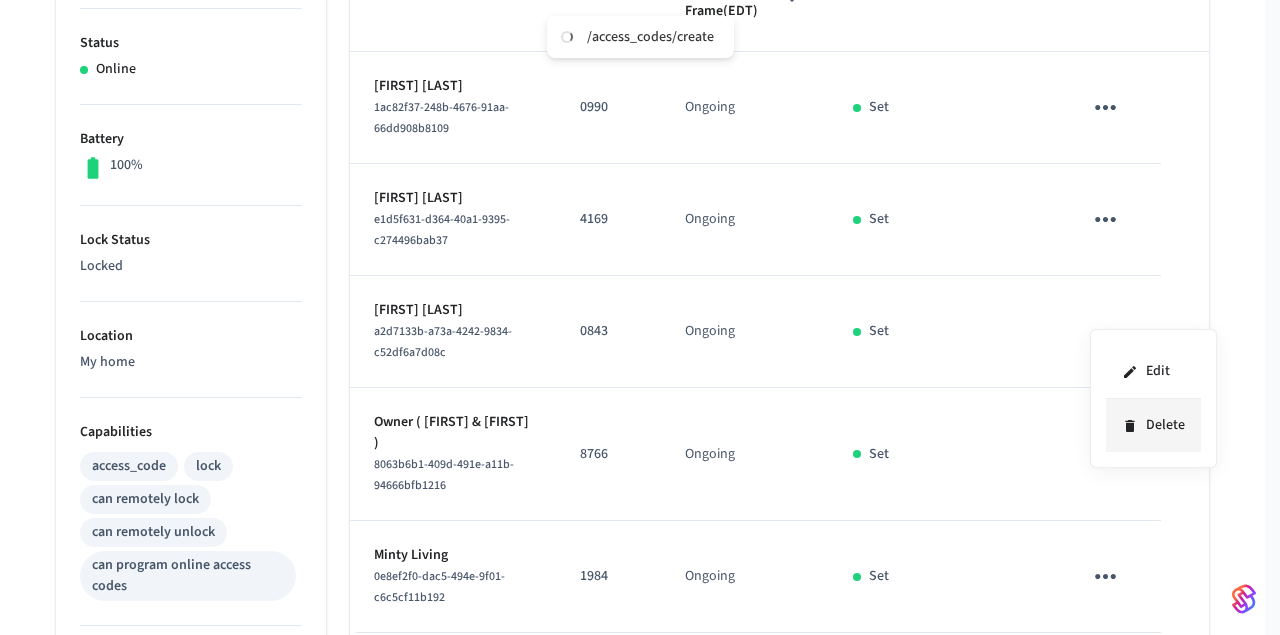 click on "Delete" at bounding box center [1153, 425] 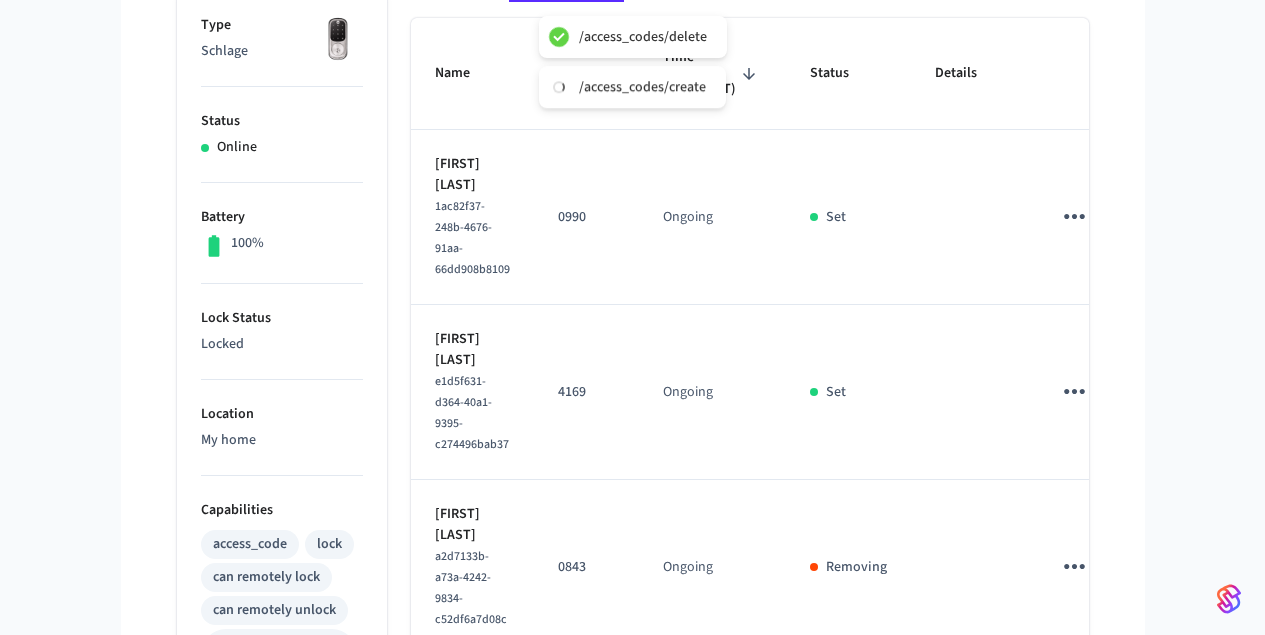 scroll, scrollTop: 279, scrollLeft: 0, axis: vertical 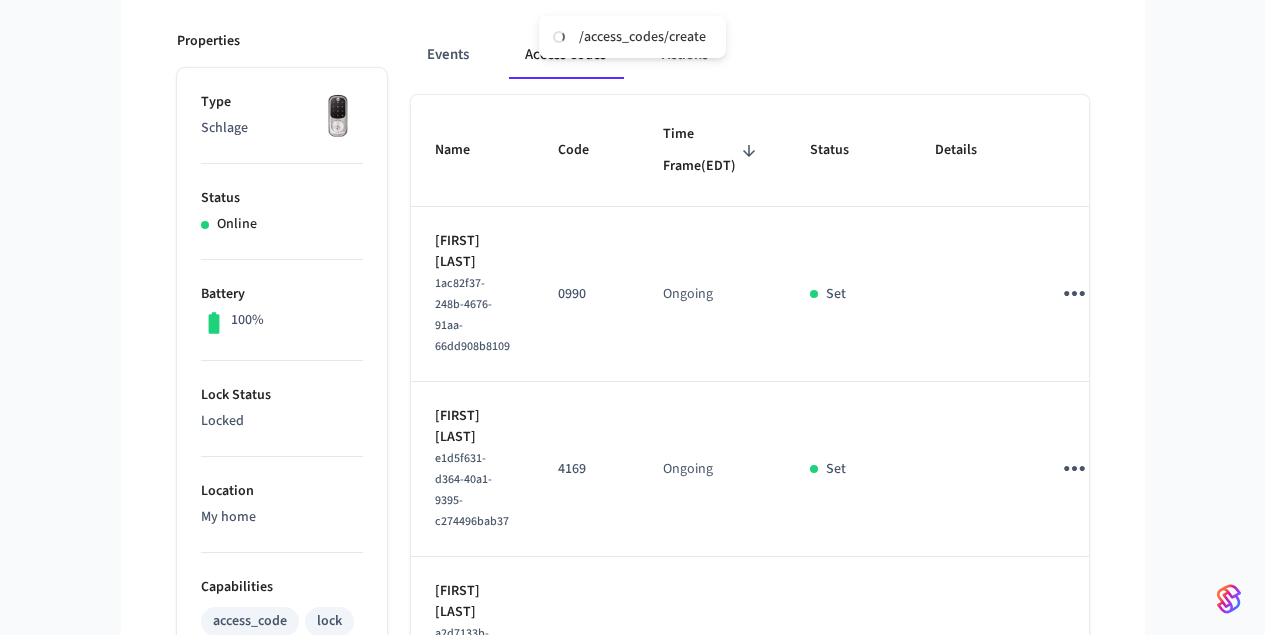click 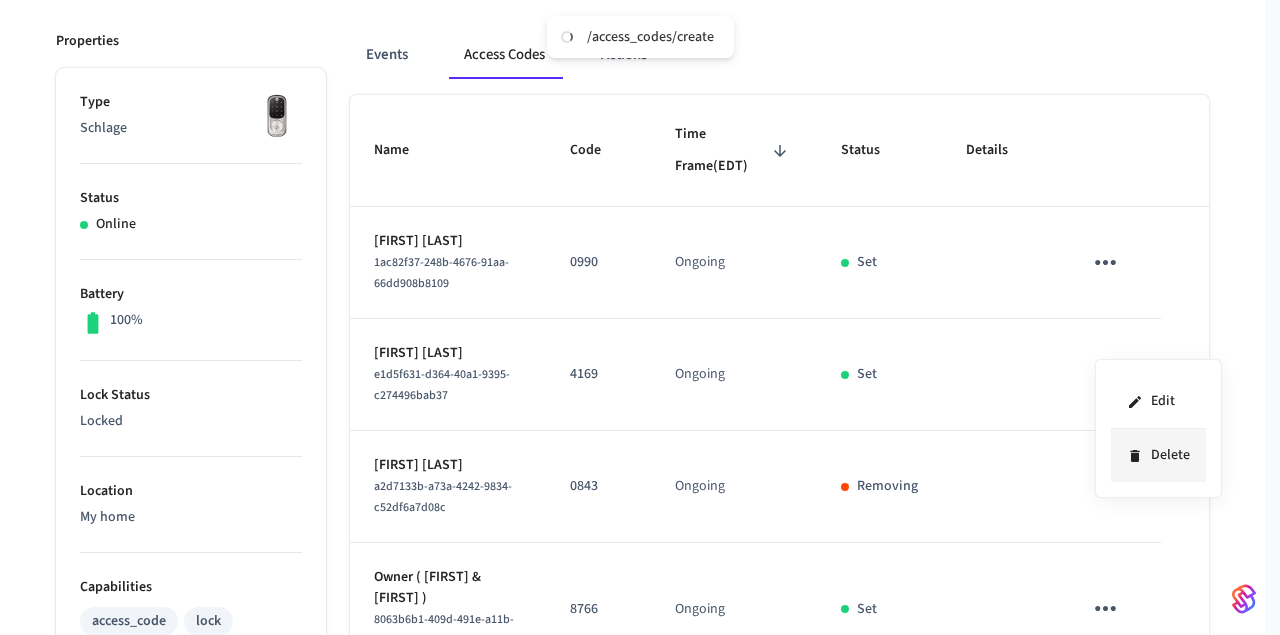 click on "Delete" at bounding box center [1158, 455] 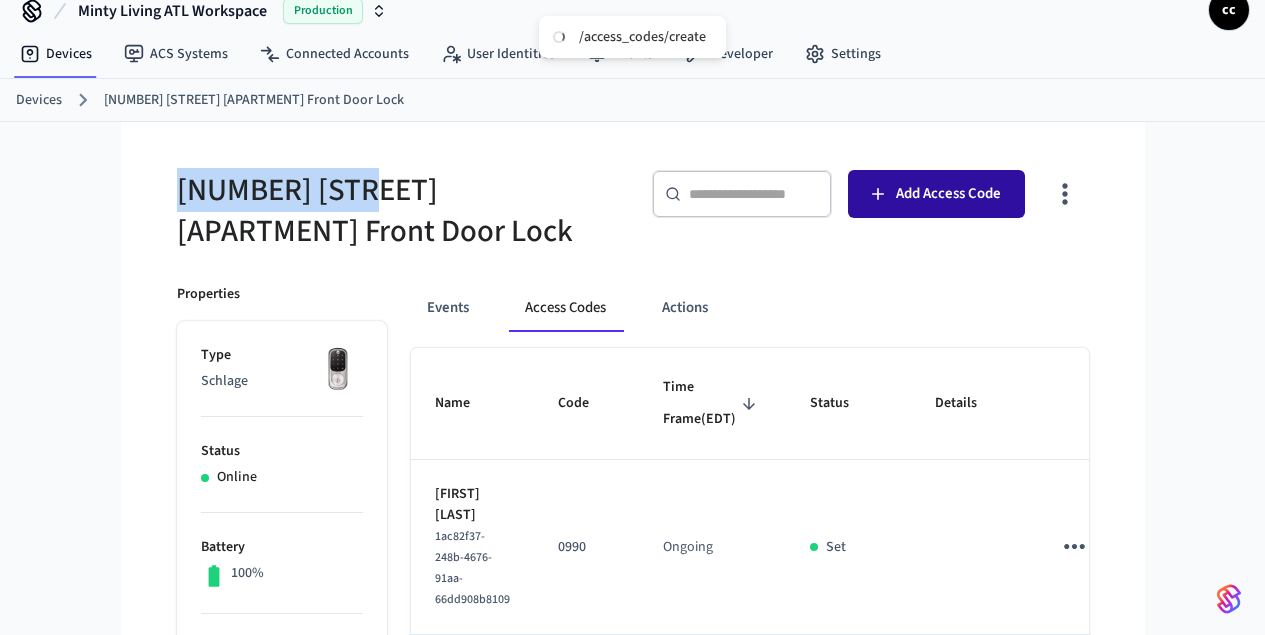 scroll, scrollTop: 0, scrollLeft: 0, axis: both 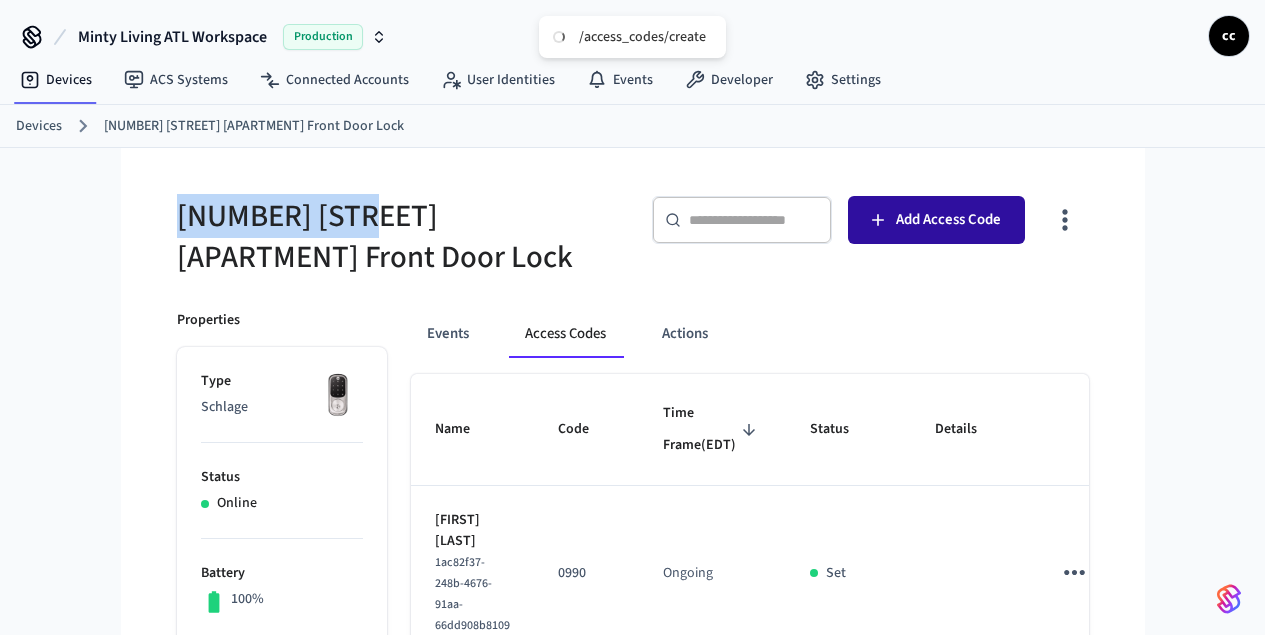click on "Add Access Code" at bounding box center [948, 220] 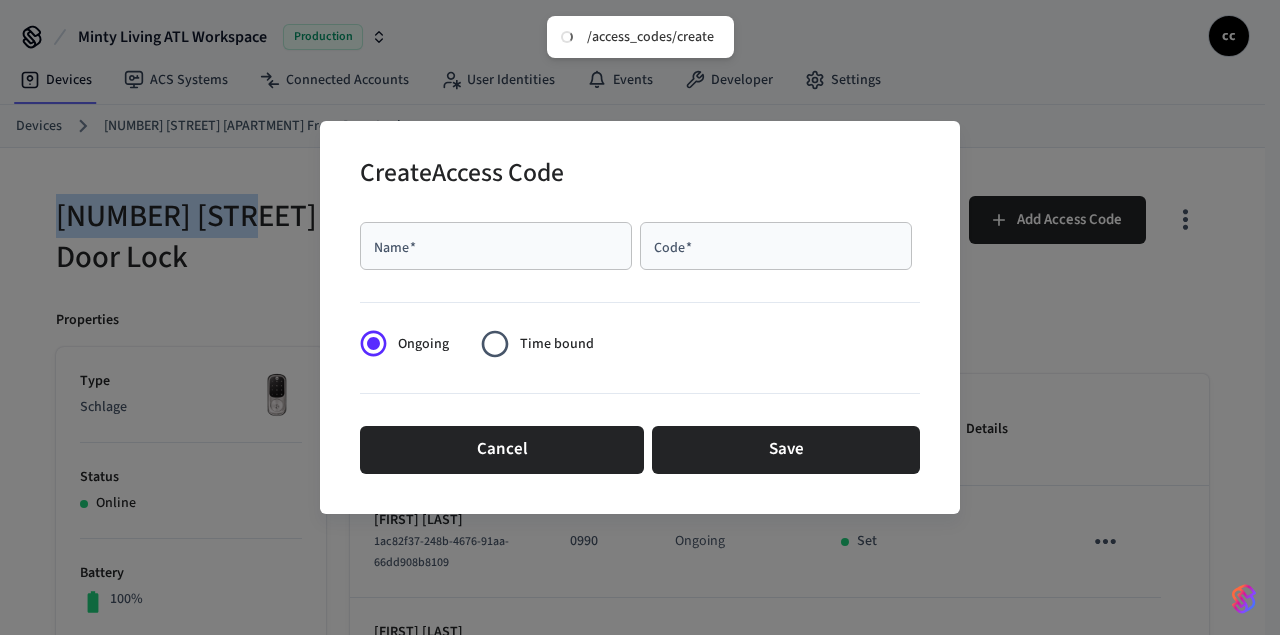click on "Name   *" at bounding box center [496, 246] 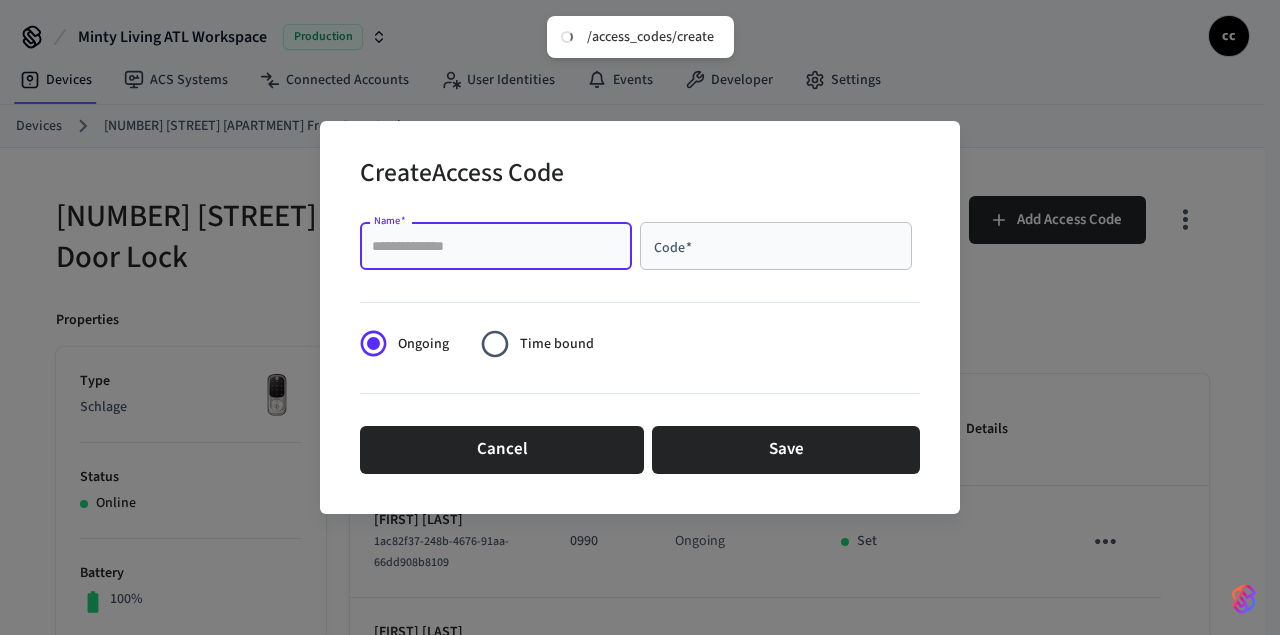 click on "Name   *" at bounding box center (496, 246) 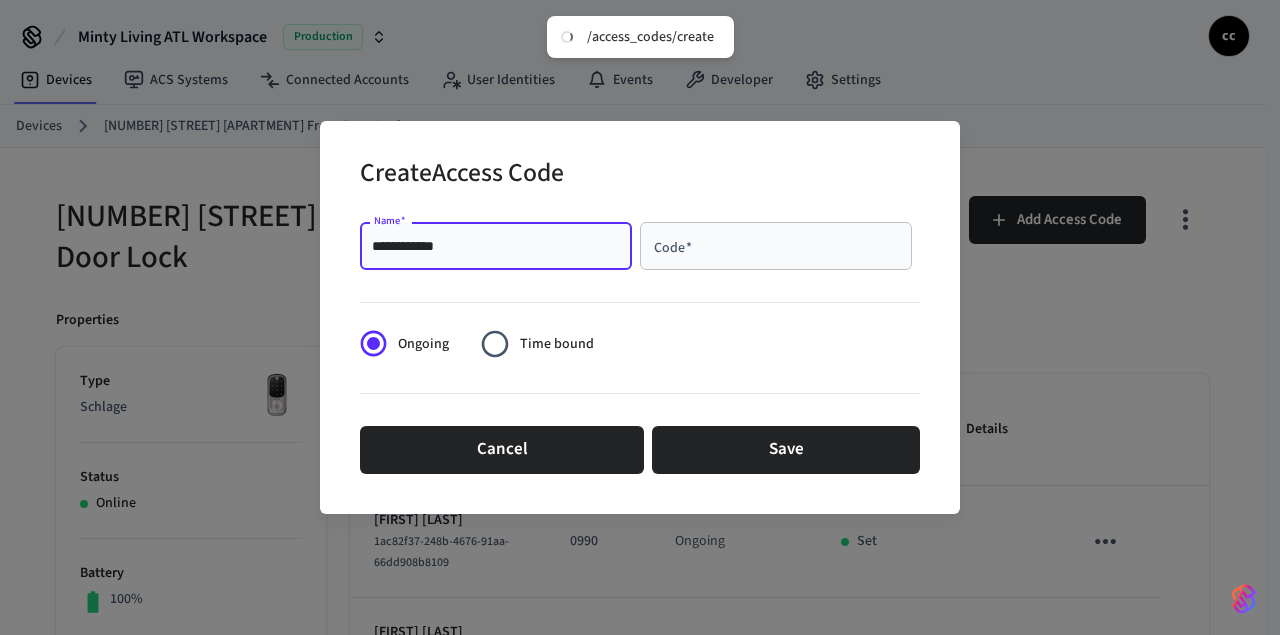 type on "**********" 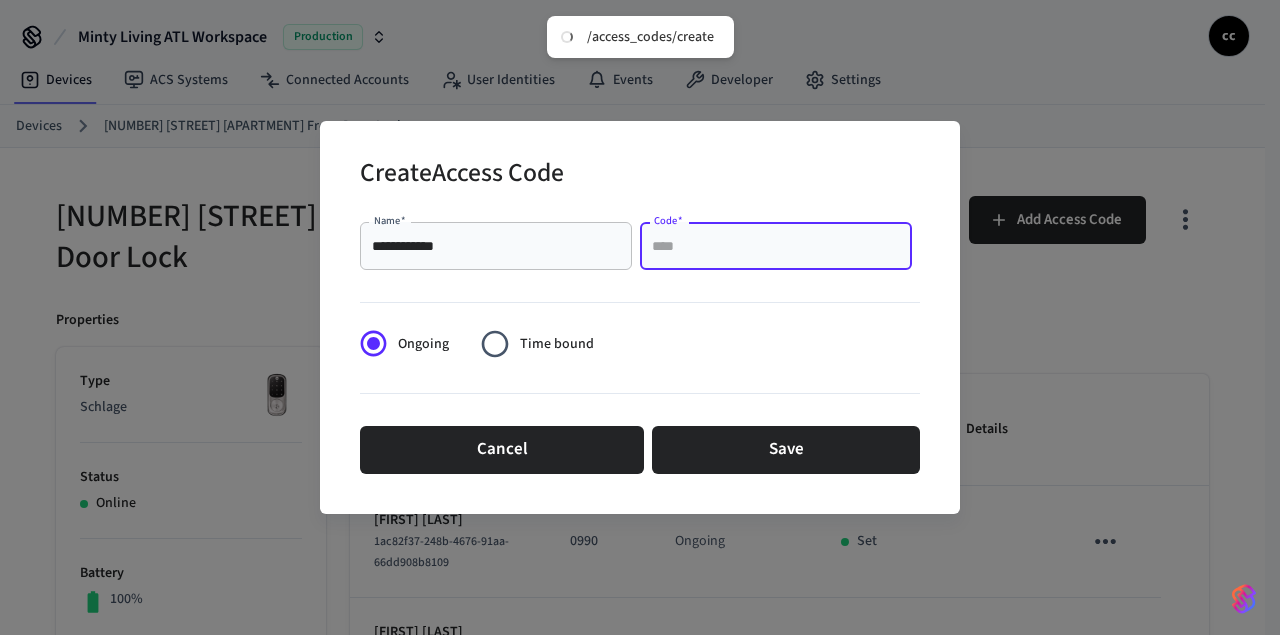 click on "Code   *" at bounding box center [776, 246] 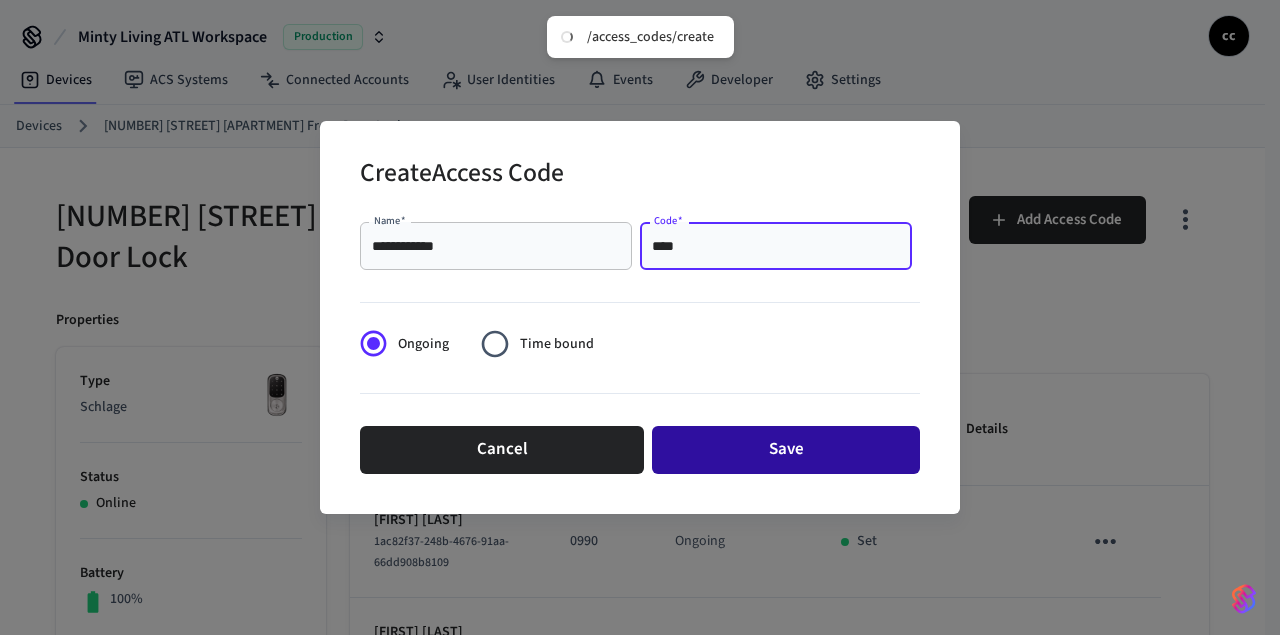 type on "****" 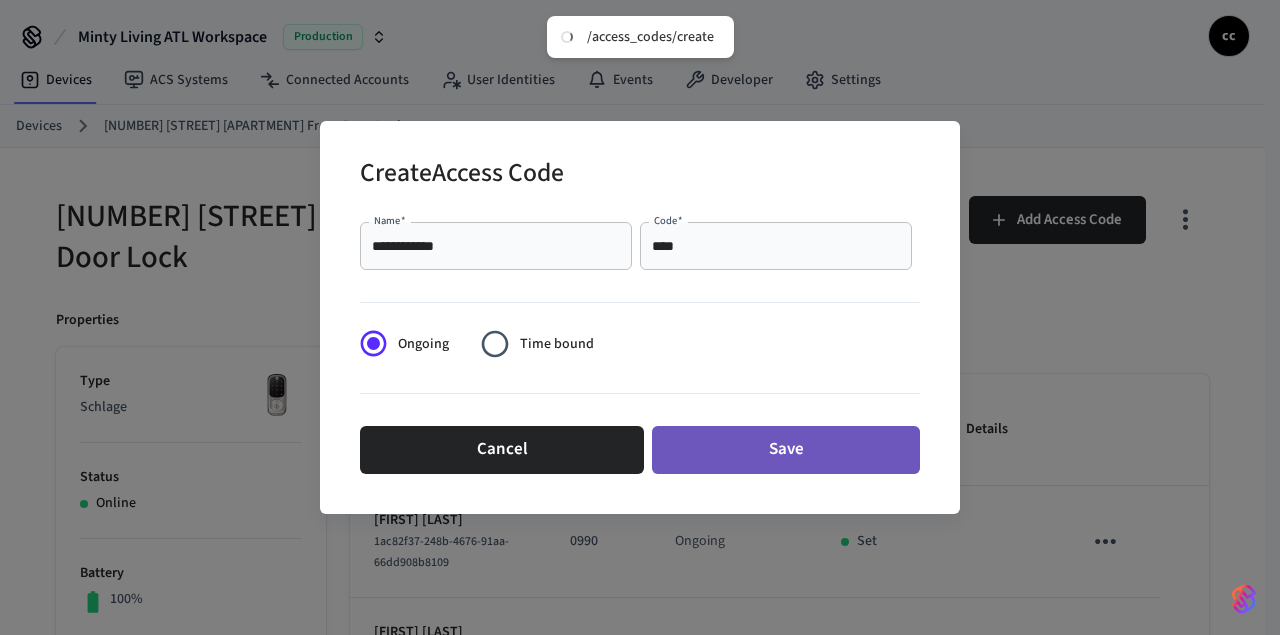 click on "Save" at bounding box center [786, 450] 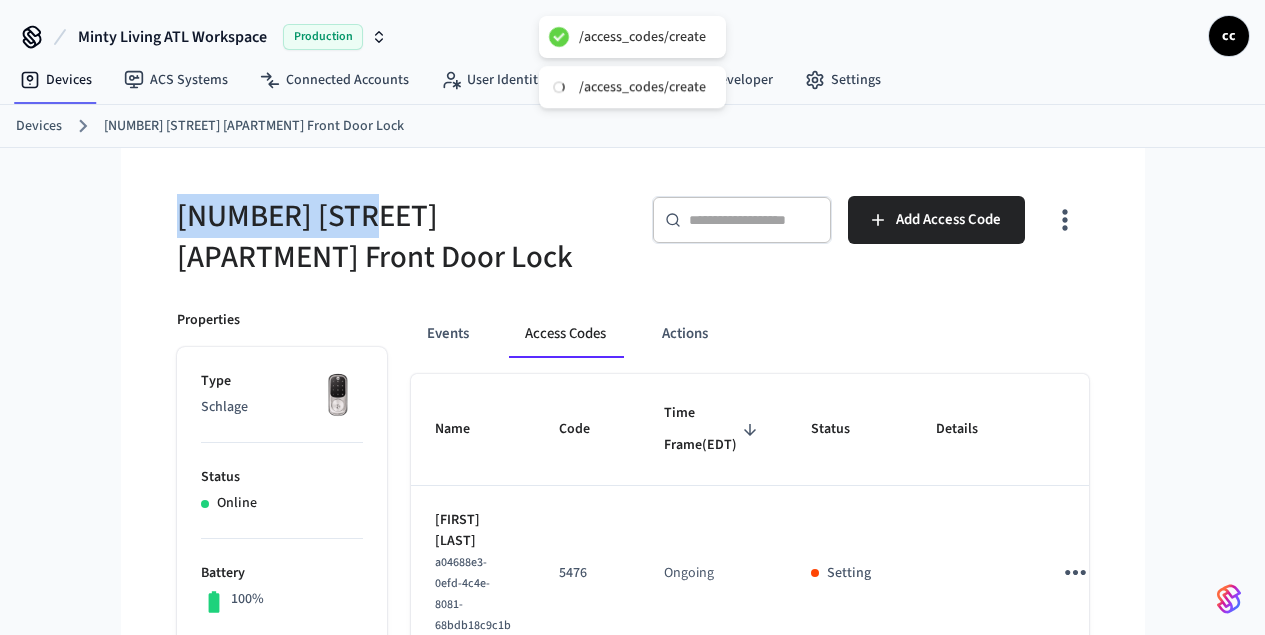 drag, startPoint x: 241, startPoint y: 216, endPoint x: 41, endPoint y: 201, distance: 200.5617 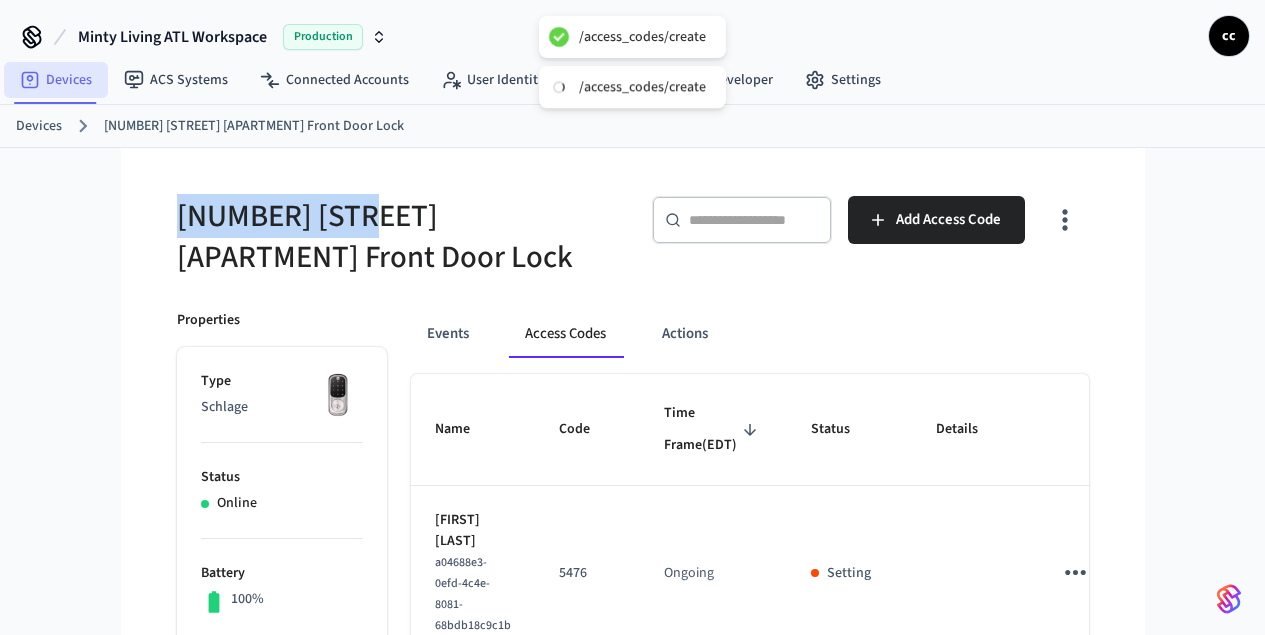 click on "Devices" at bounding box center (56, 80) 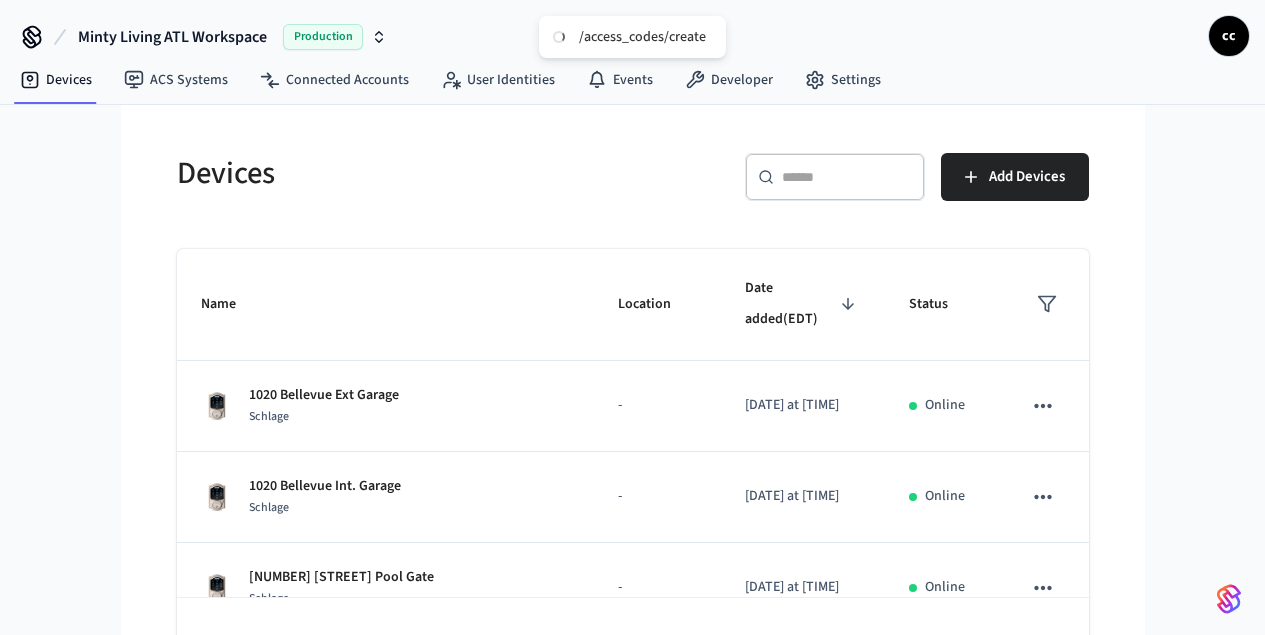 click at bounding box center [847, 177] 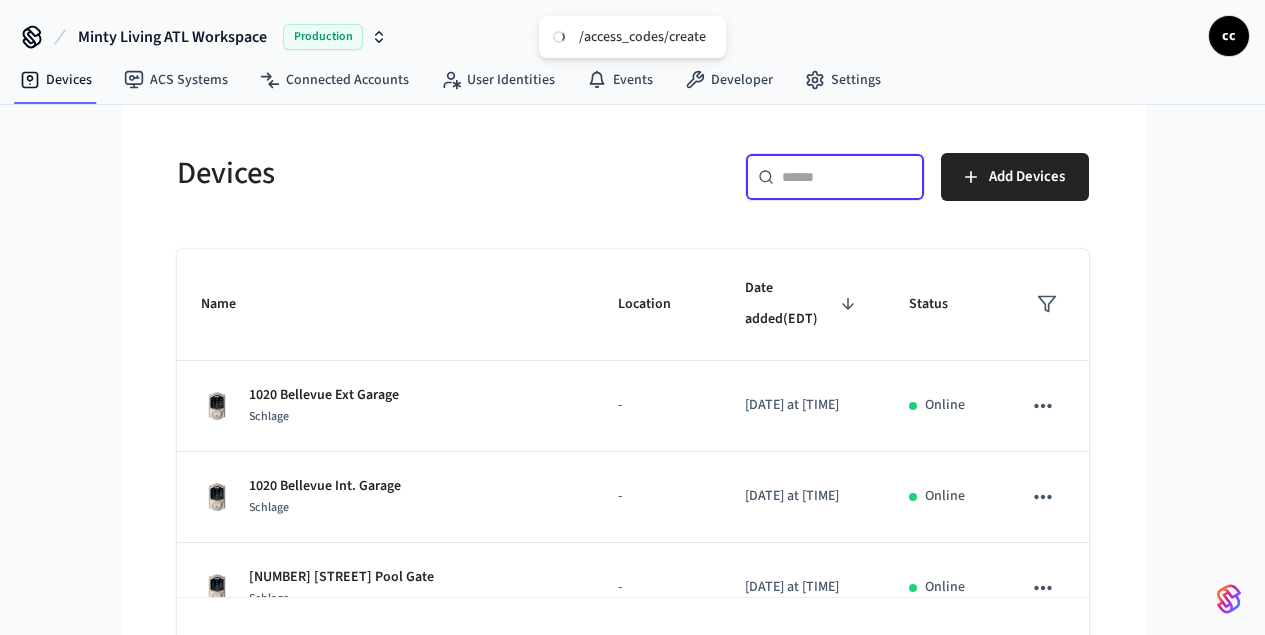 paste on "**********" 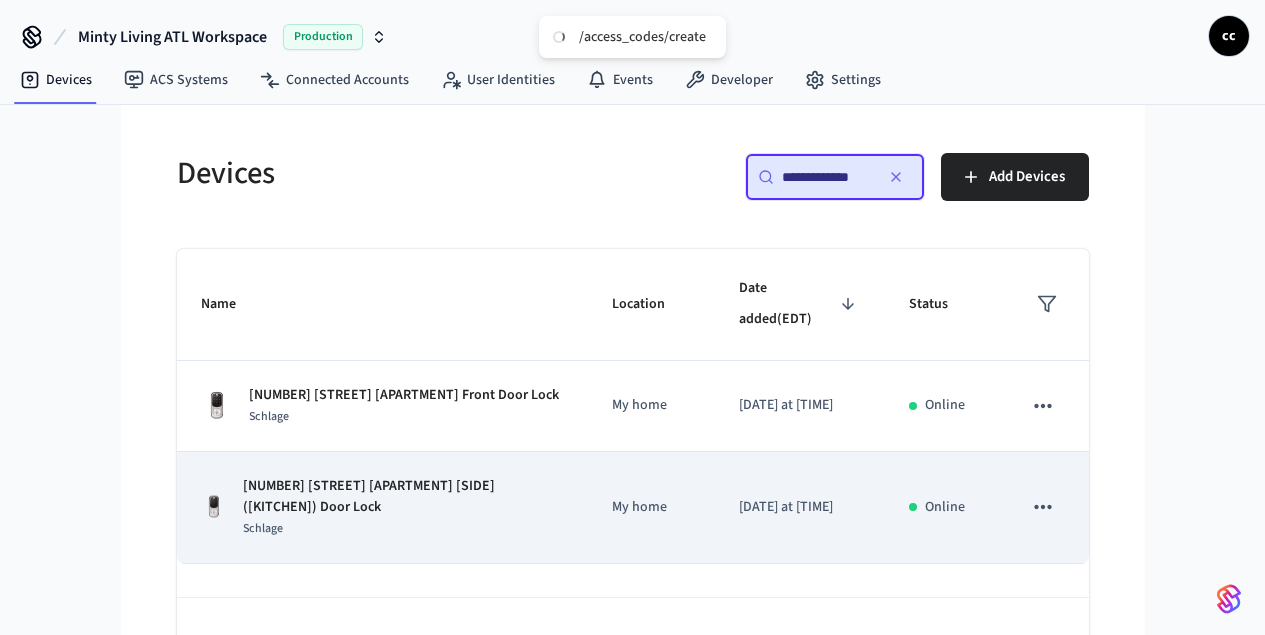 type on "**********" 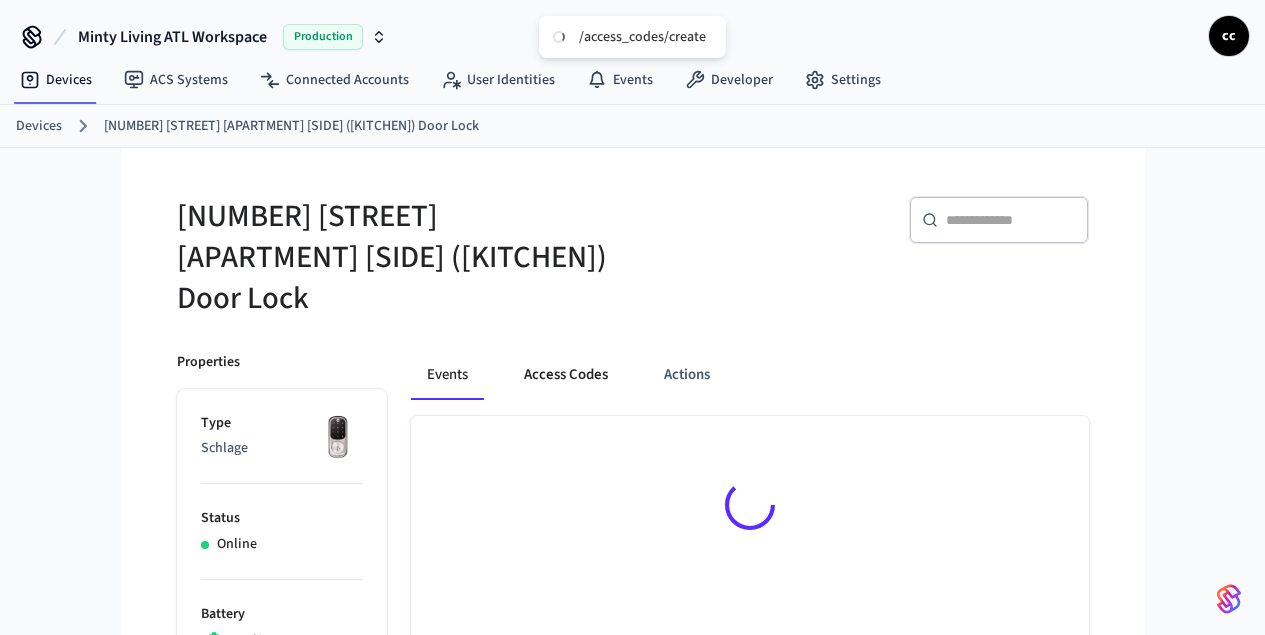 click on "Access Codes" at bounding box center [566, 376] 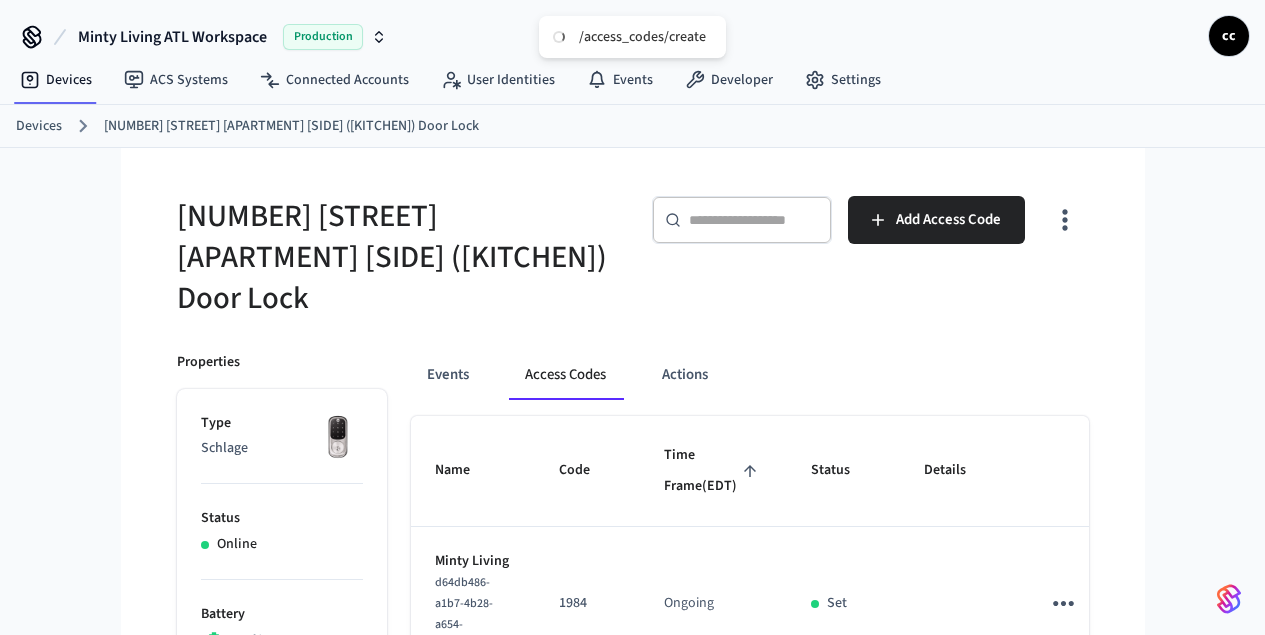 click on "Time Frame  (EDT)" at bounding box center [713, 471] 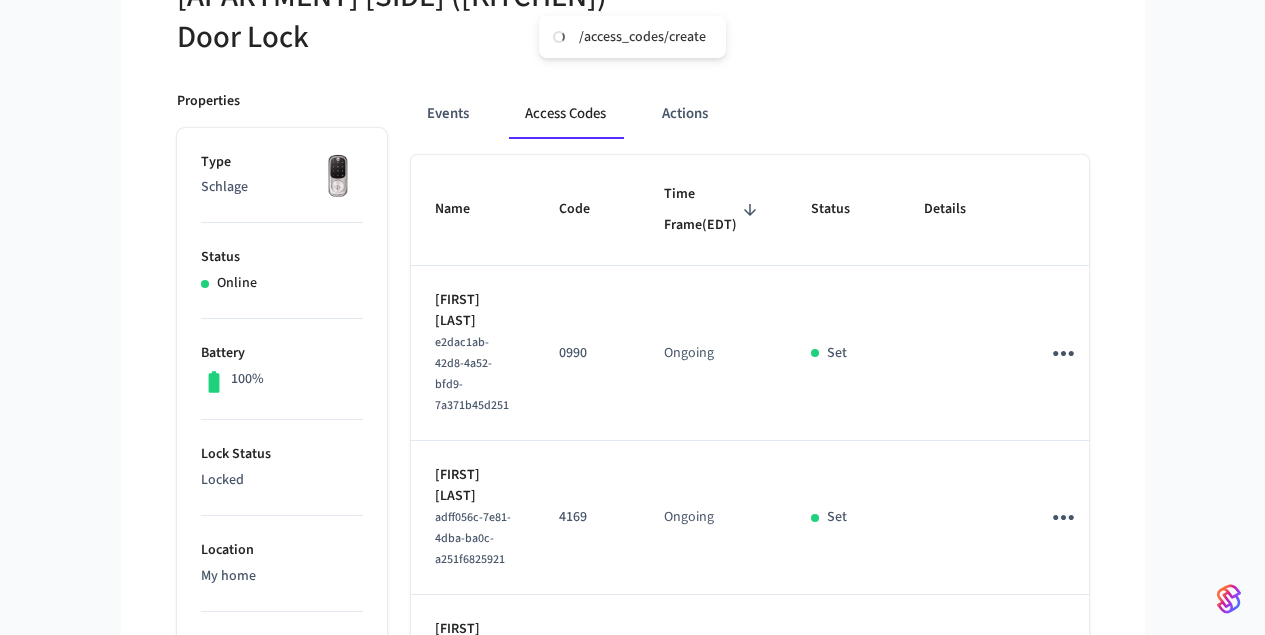 scroll, scrollTop: 382, scrollLeft: 0, axis: vertical 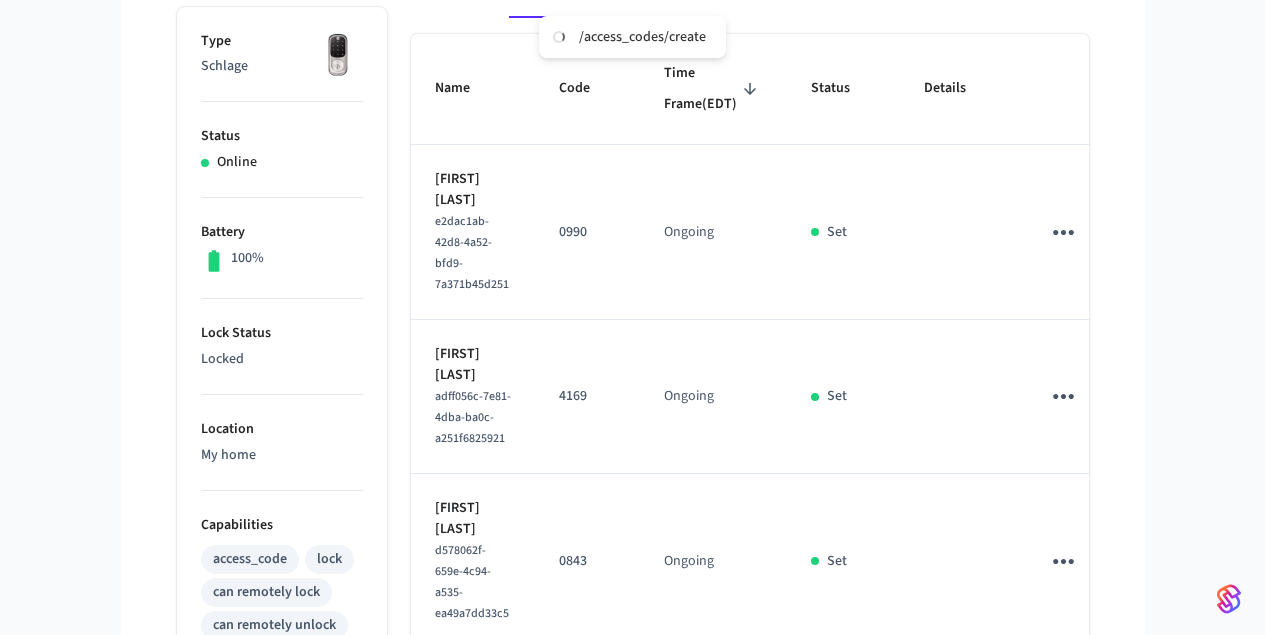 click 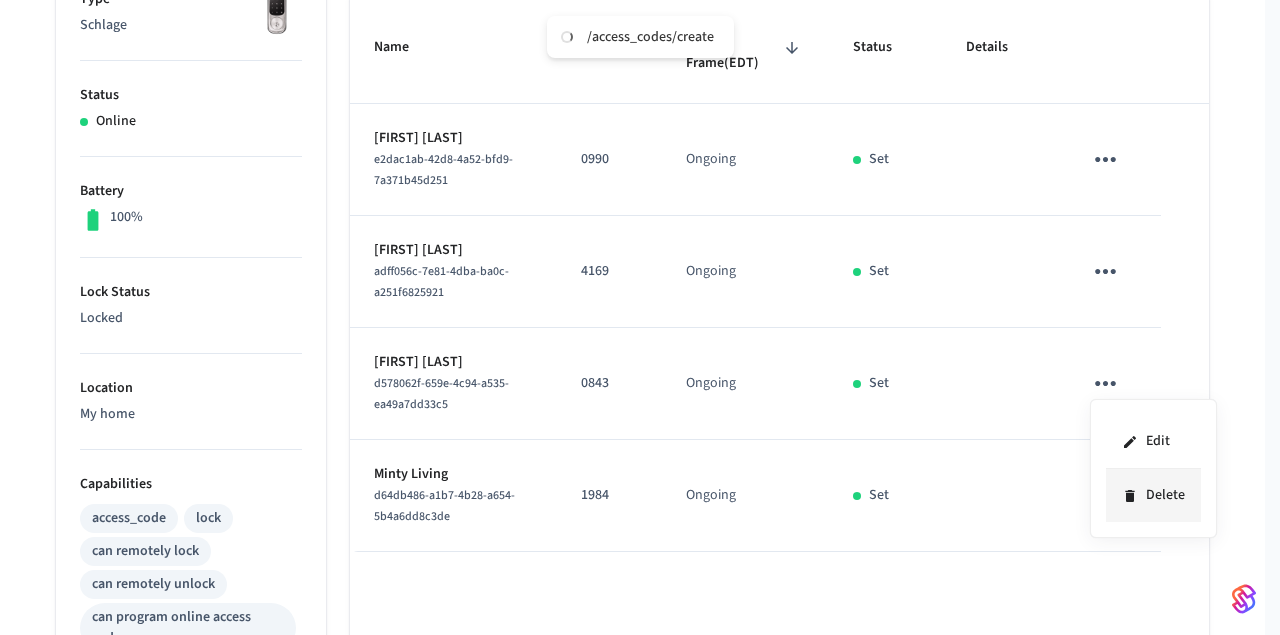 click 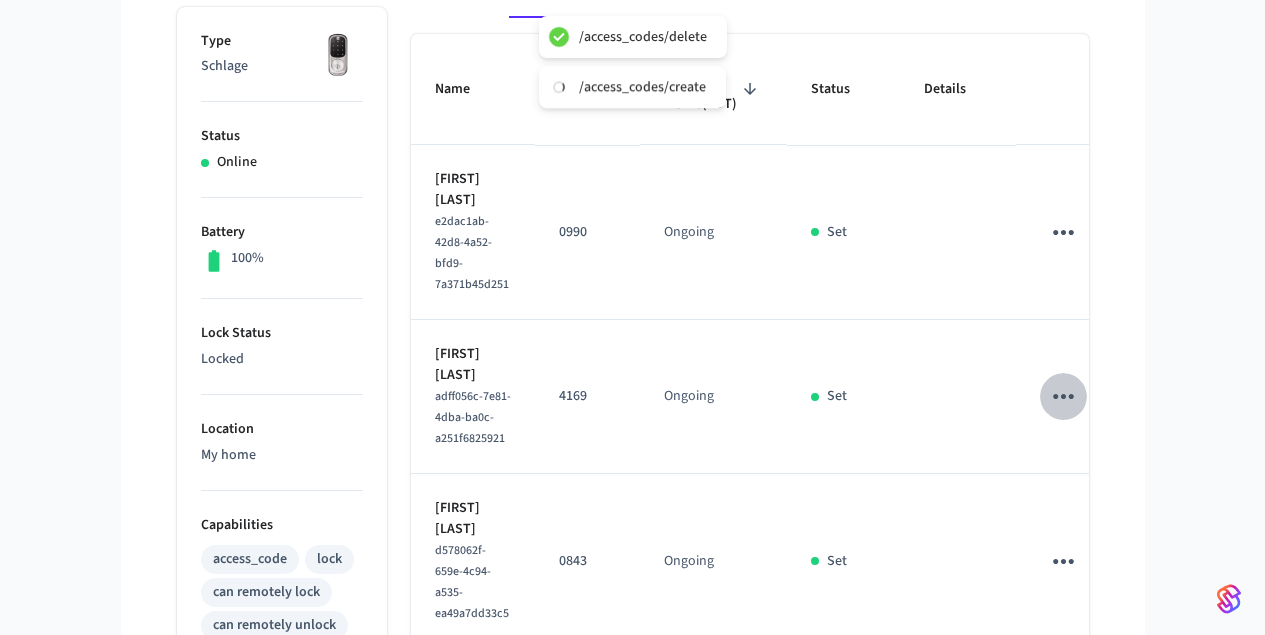click 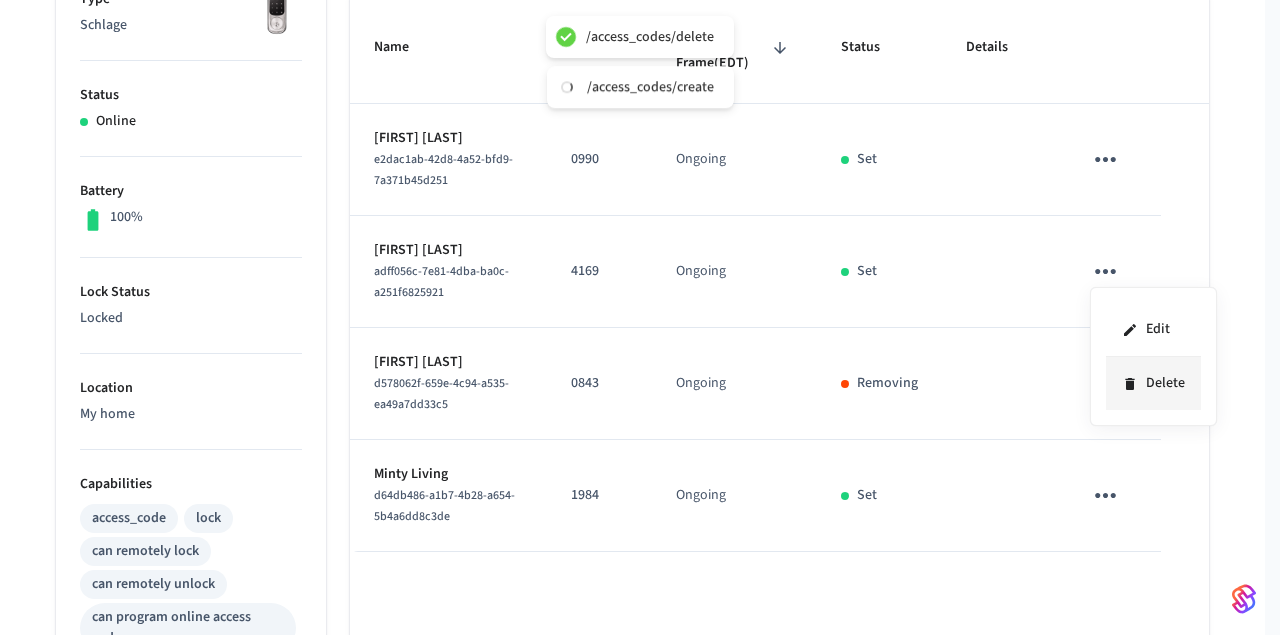 click on "Delete" at bounding box center (1153, 383) 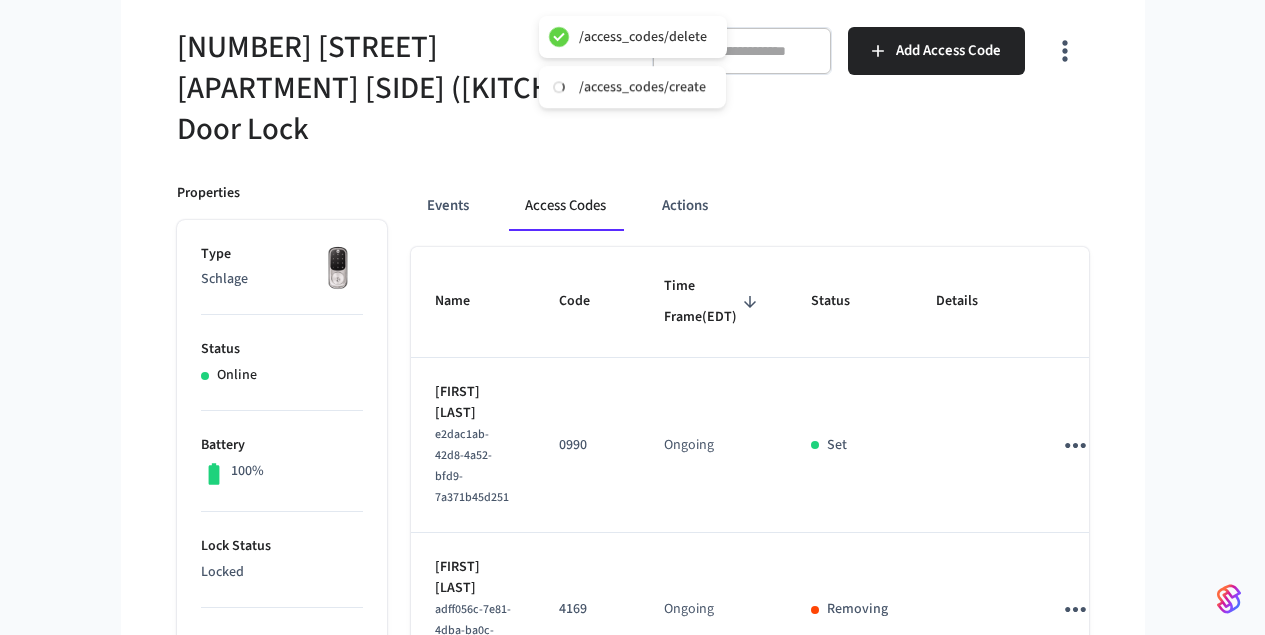 scroll, scrollTop: 155, scrollLeft: 0, axis: vertical 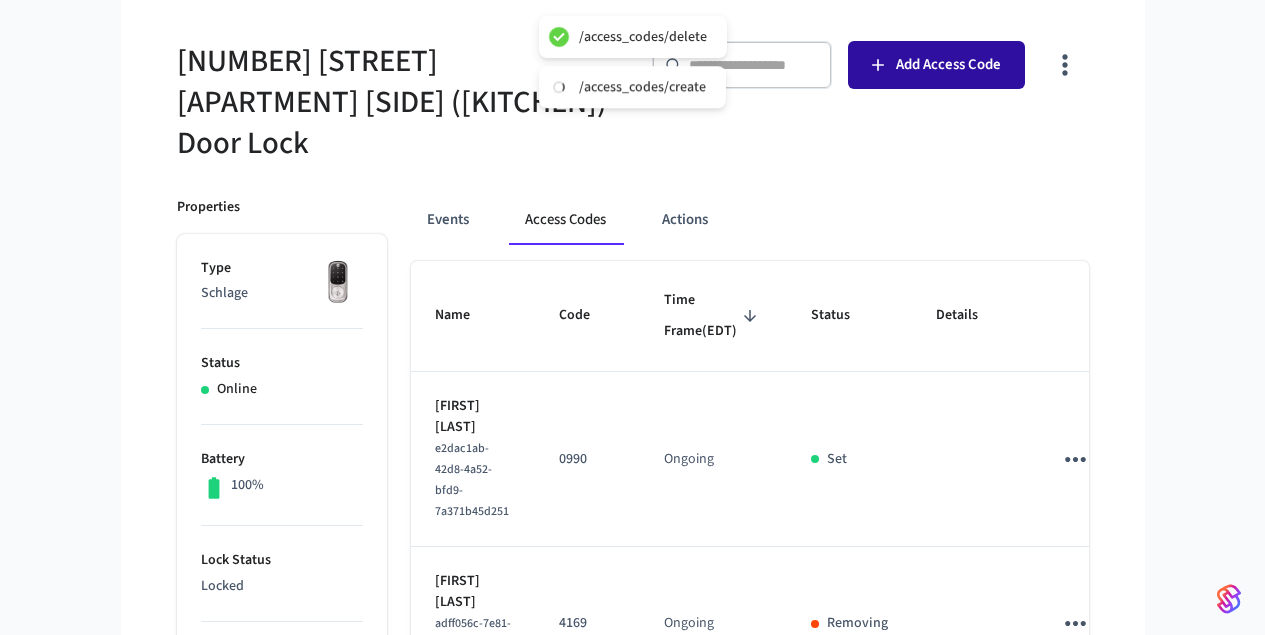 click on "Add Access Code" at bounding box center [948, 65] 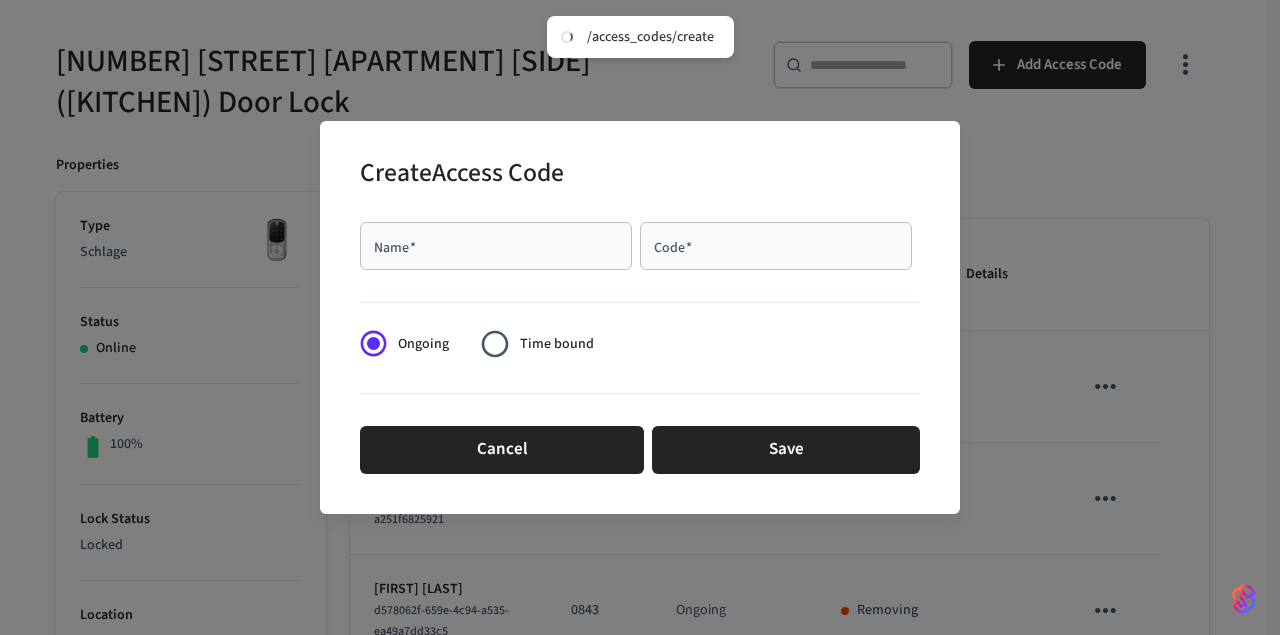 click on "Name   *" at bounding box center [496, 246] 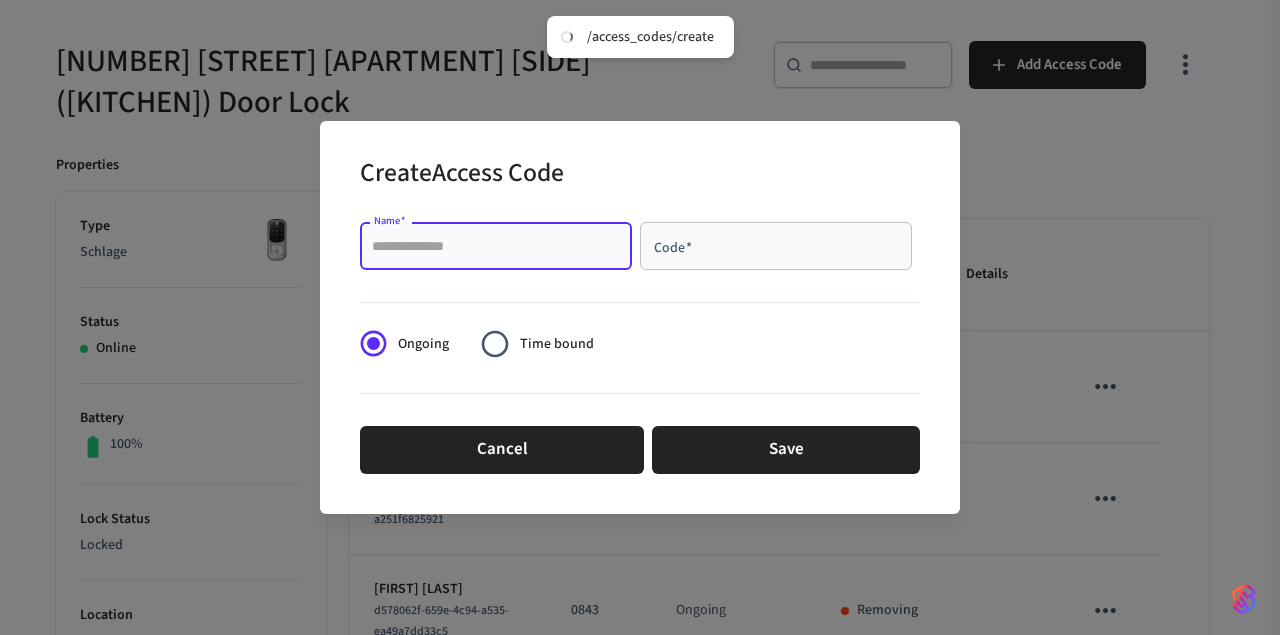 paste on "**********" 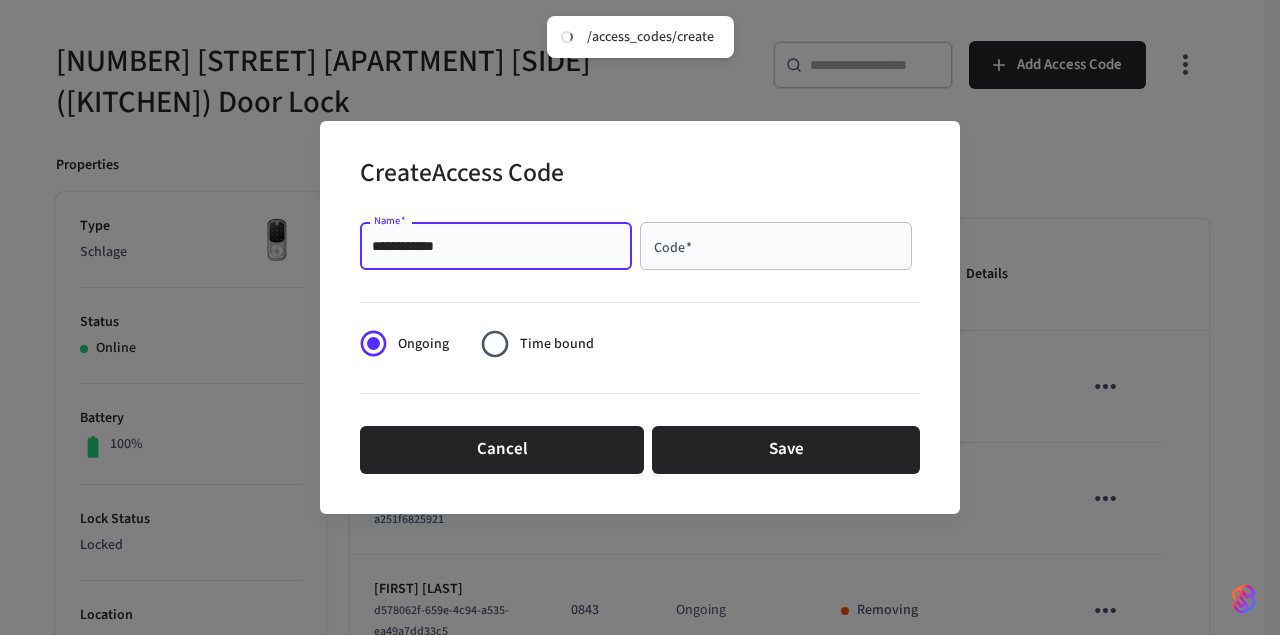 type on "**********" 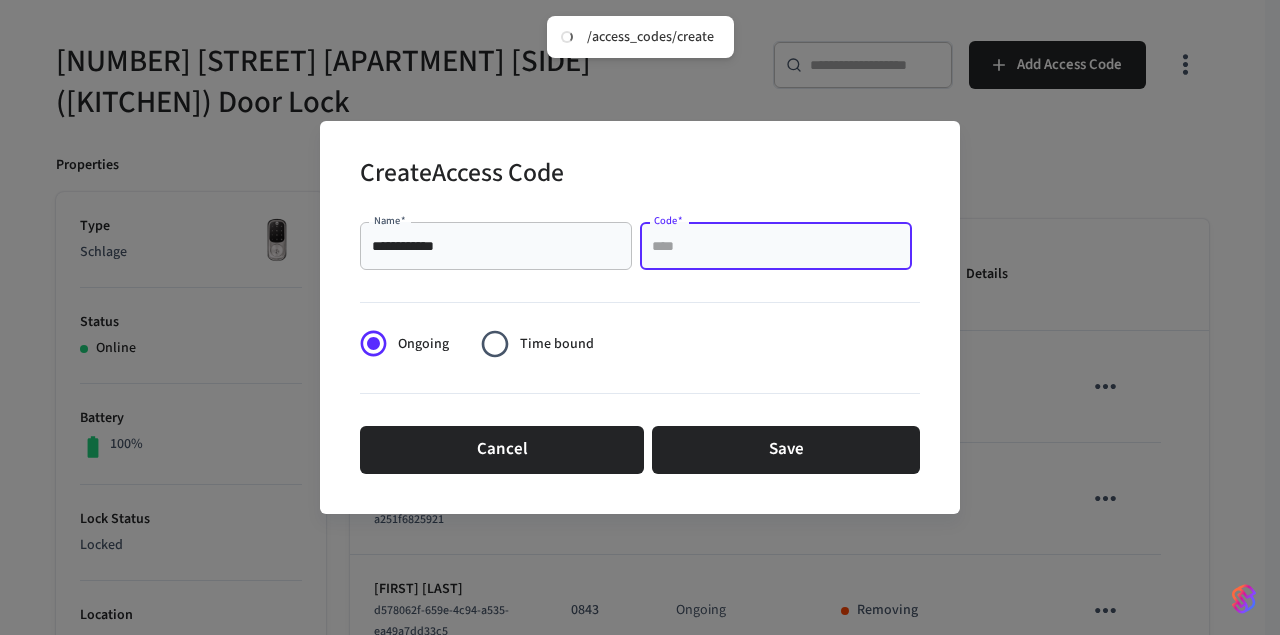 paste on "****" 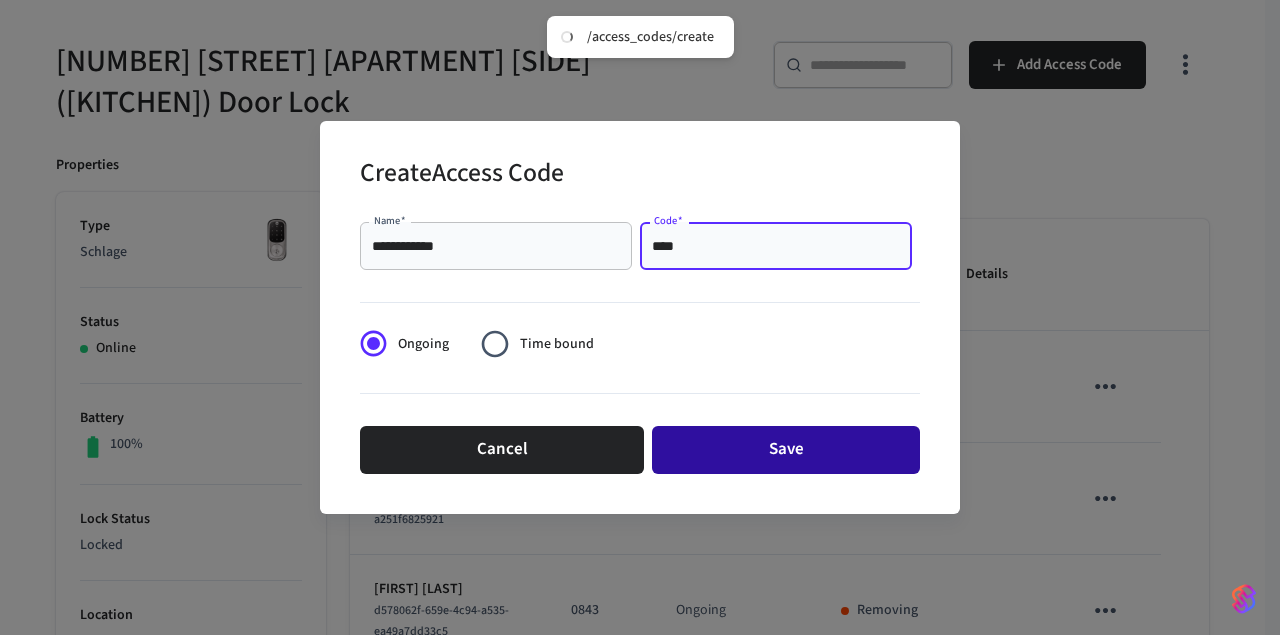 type on "****" 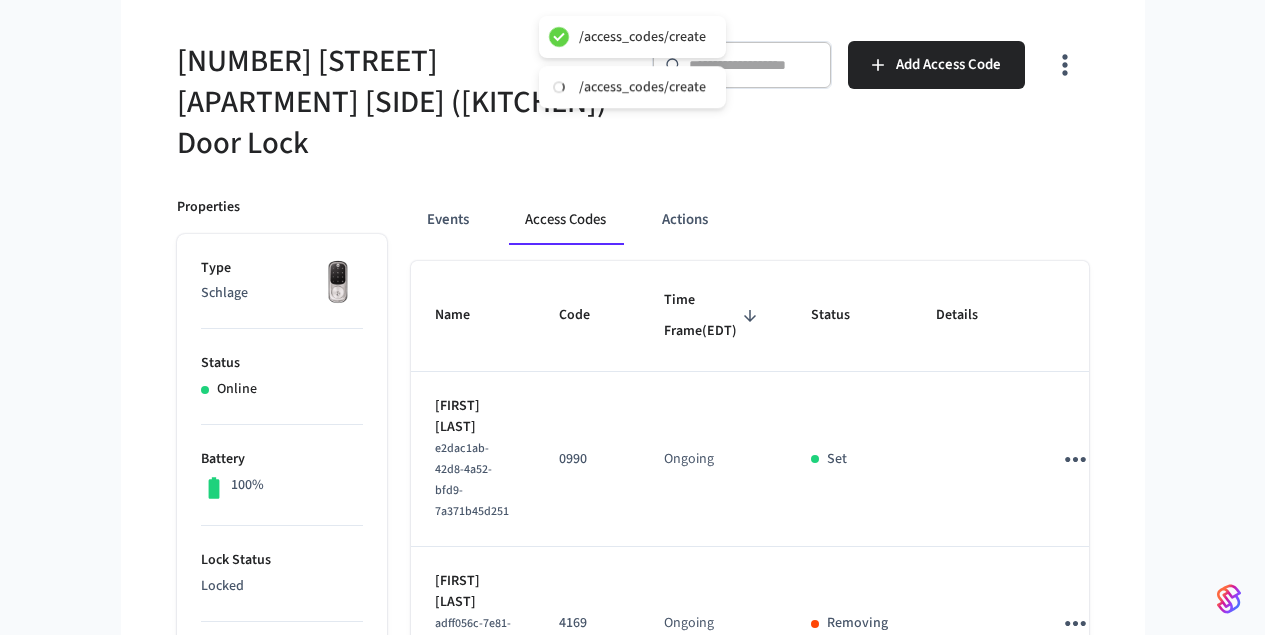 type 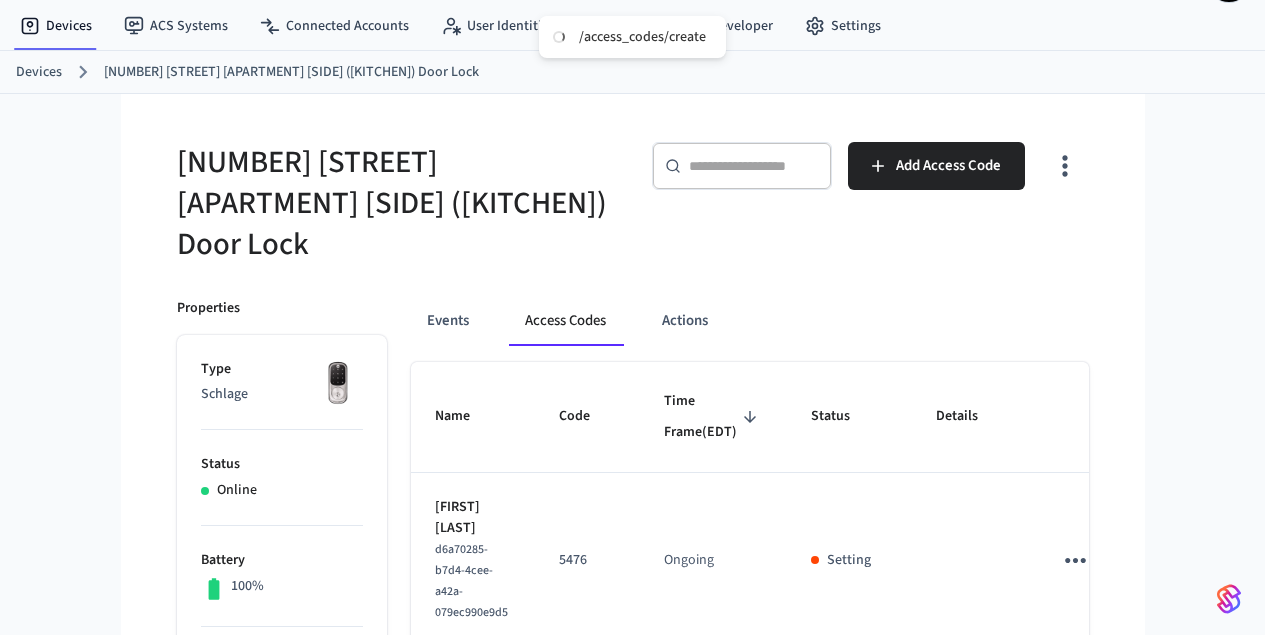 scroll, scrollTop: 0, scrollLeft: 0, axis: both 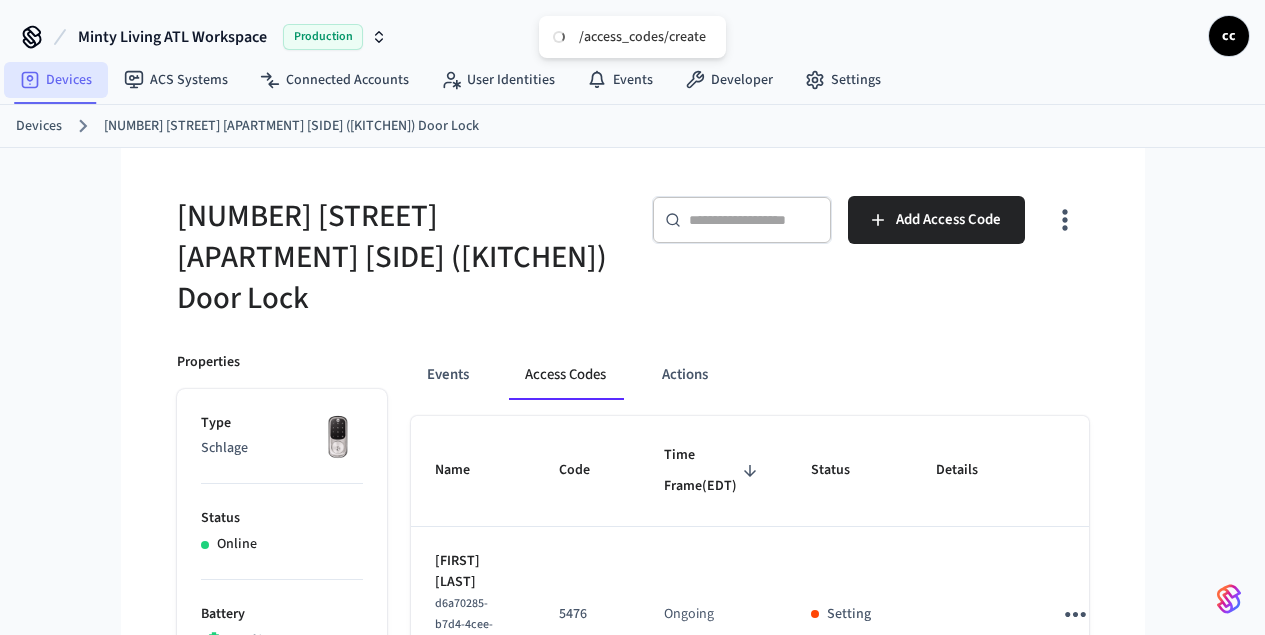 click on "Devices" at bounding box center (56, 80) 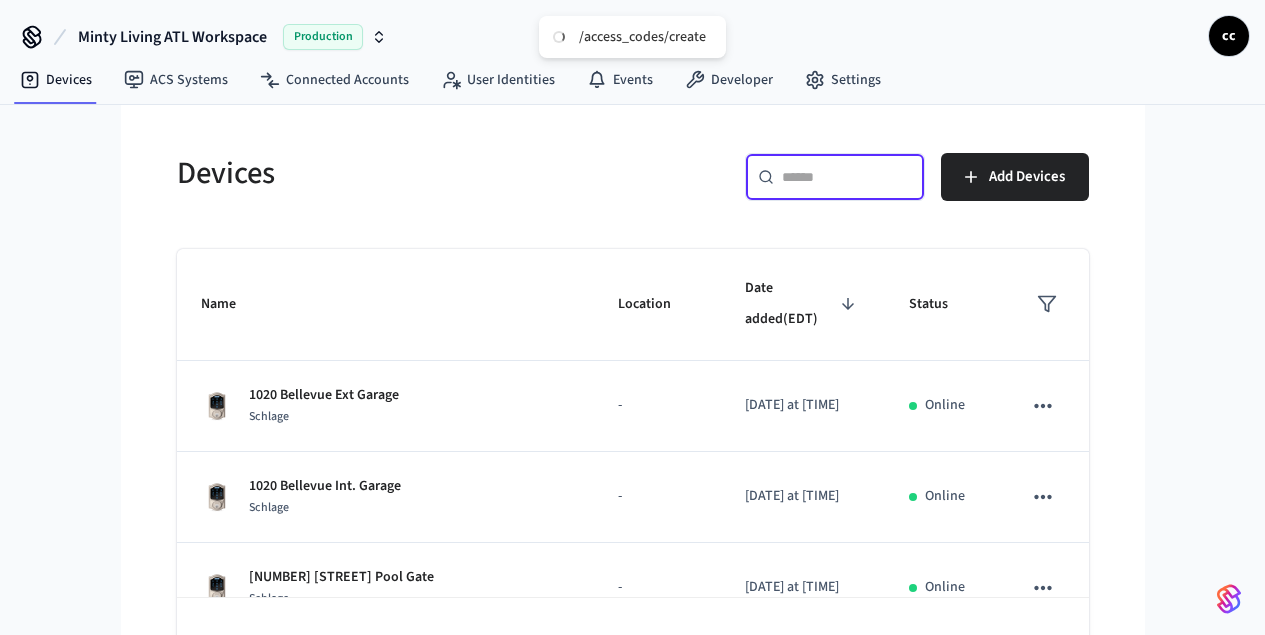 click at bounding box center (847, 177) 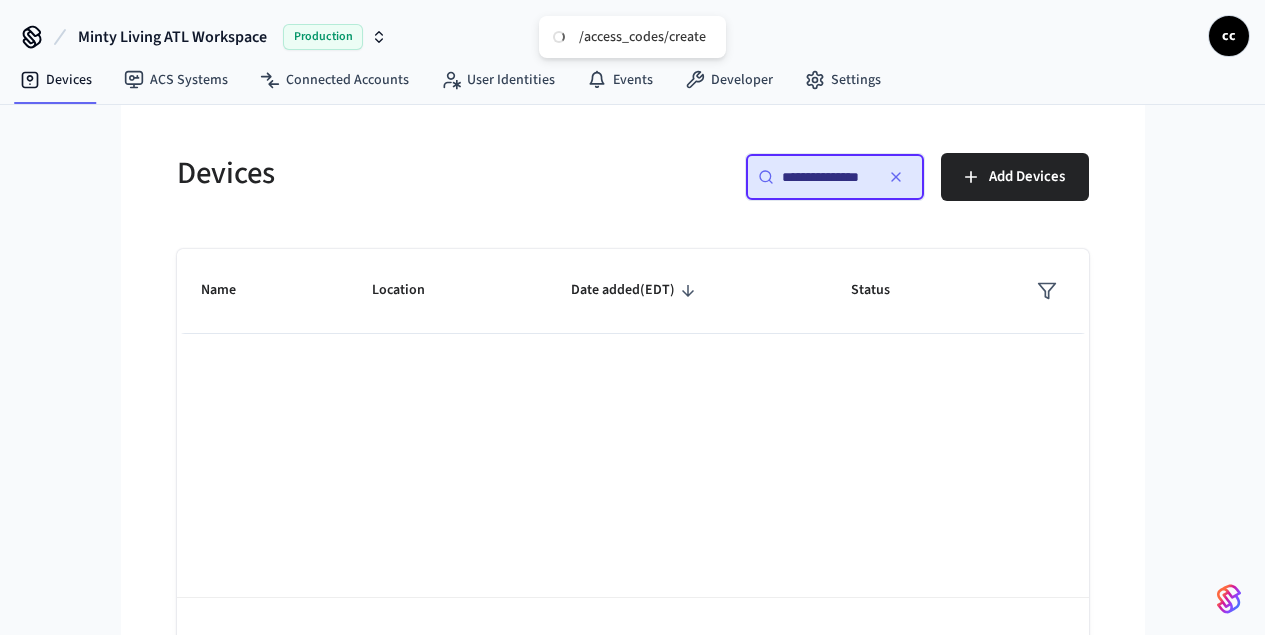 scroll, scrollTop: 0, scrollLeft: 0, axis: both 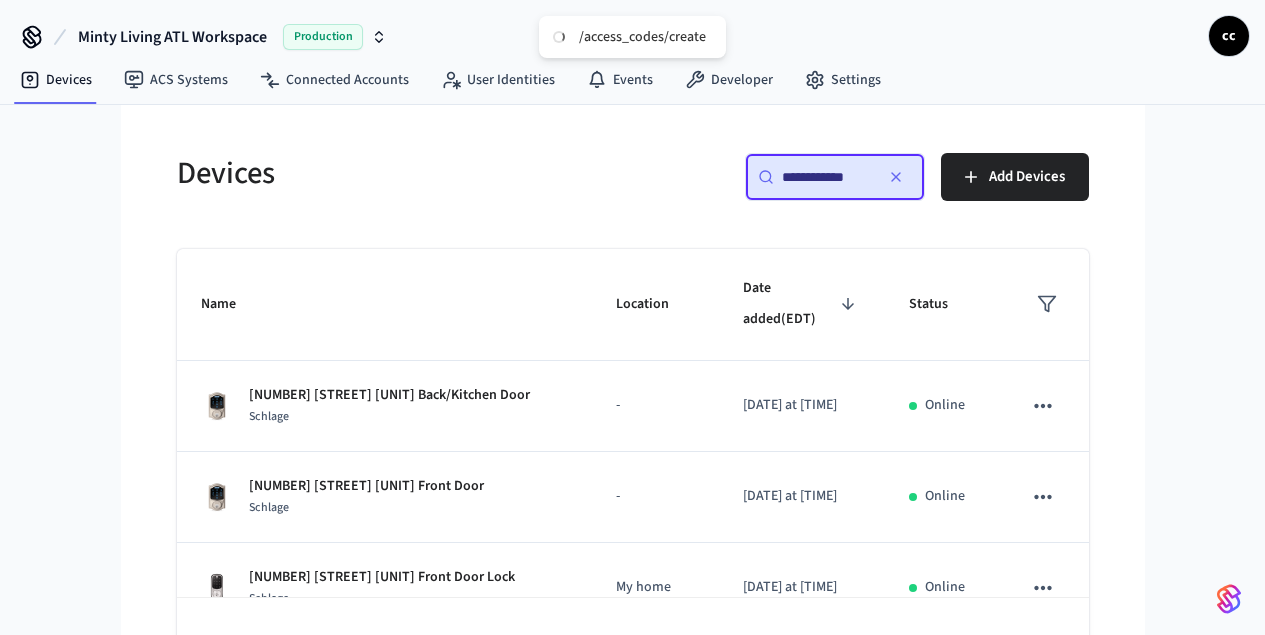 type on "**********" 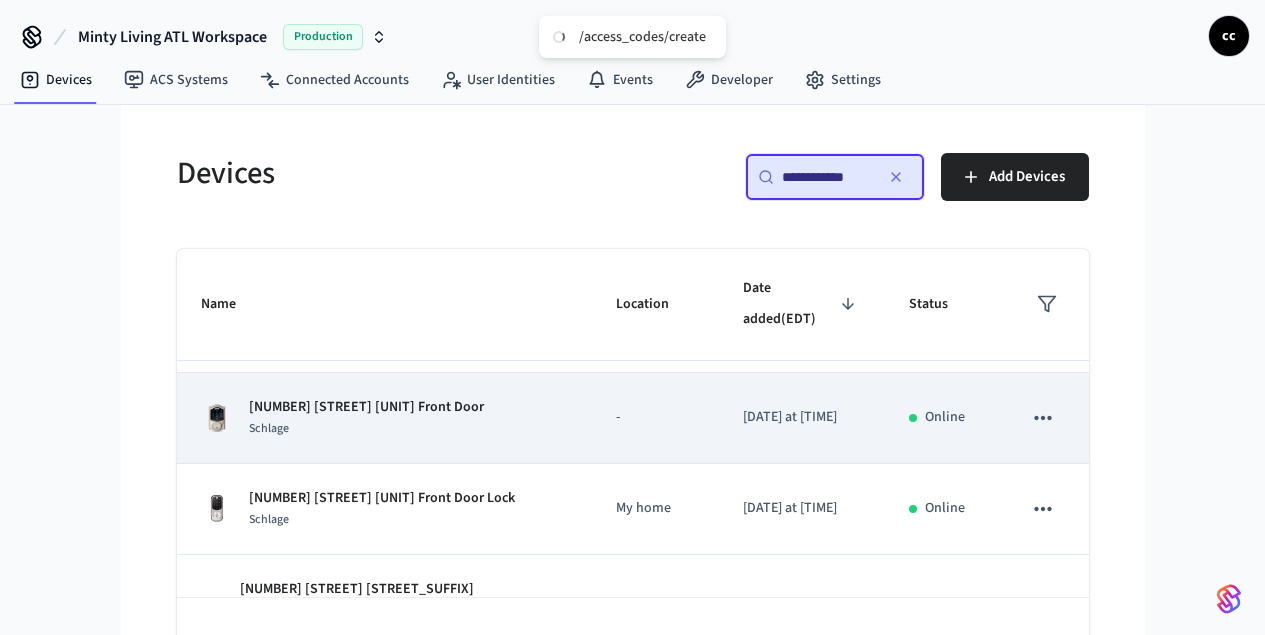 scroll, scrollTop: 99, scrollLeft: 0, axis: vertical 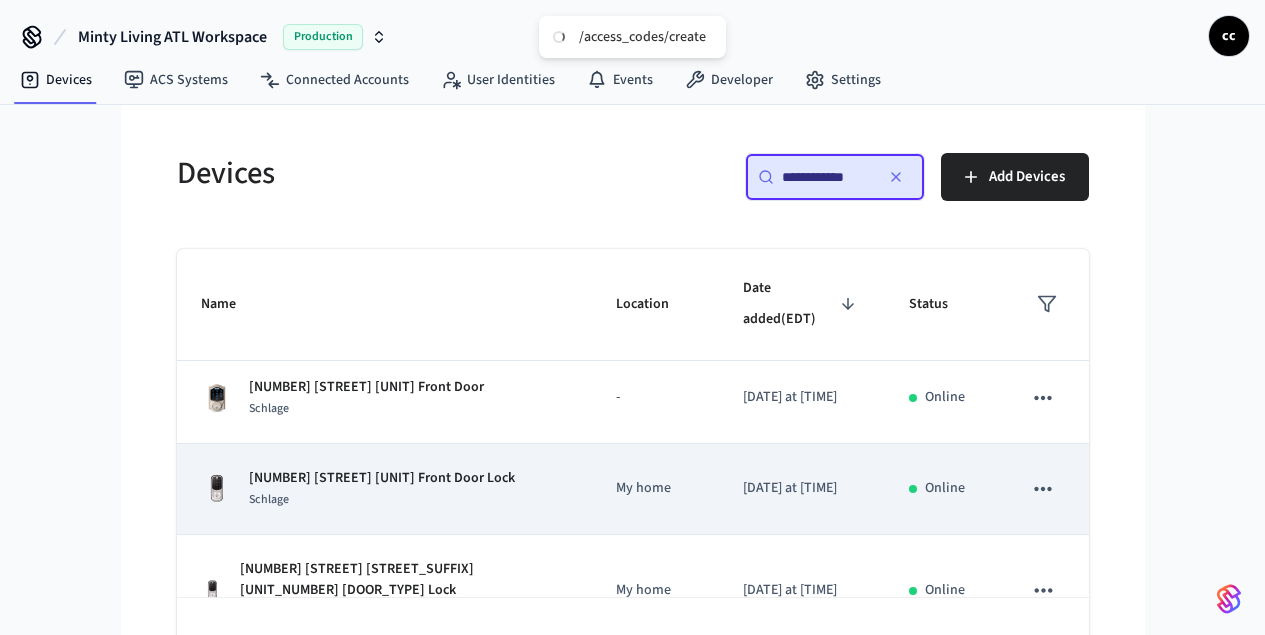 click on "My home" at bounding box center (655, 488) 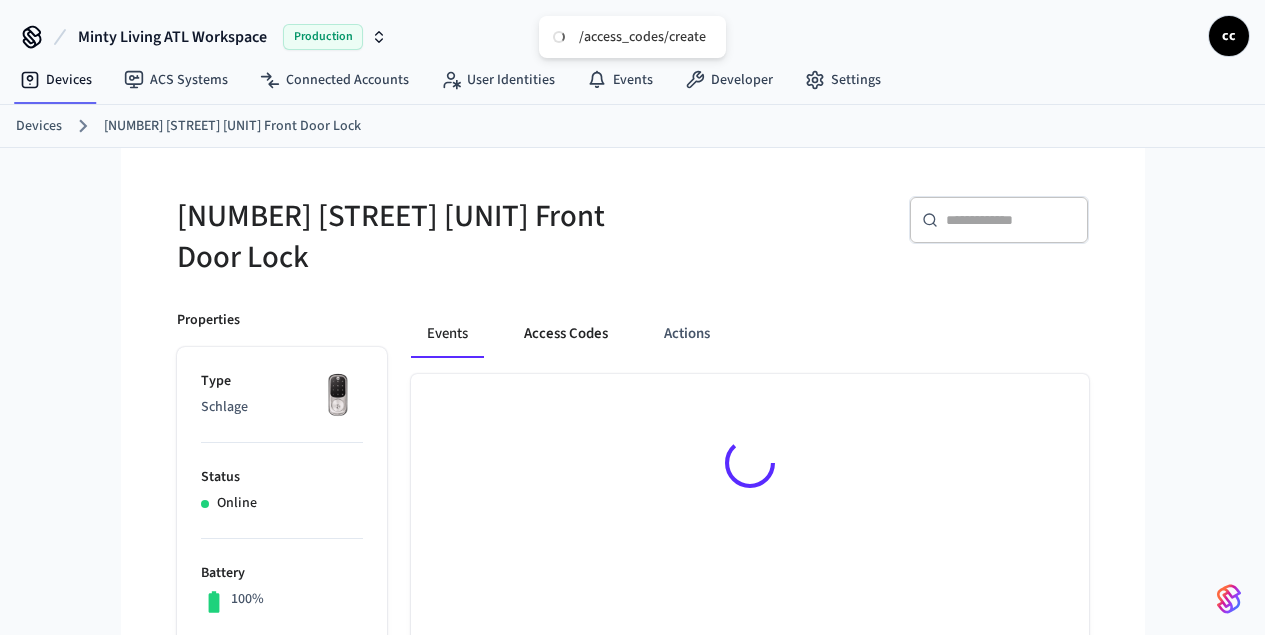 click on "Access Codes" at bounding box center [566, 334] 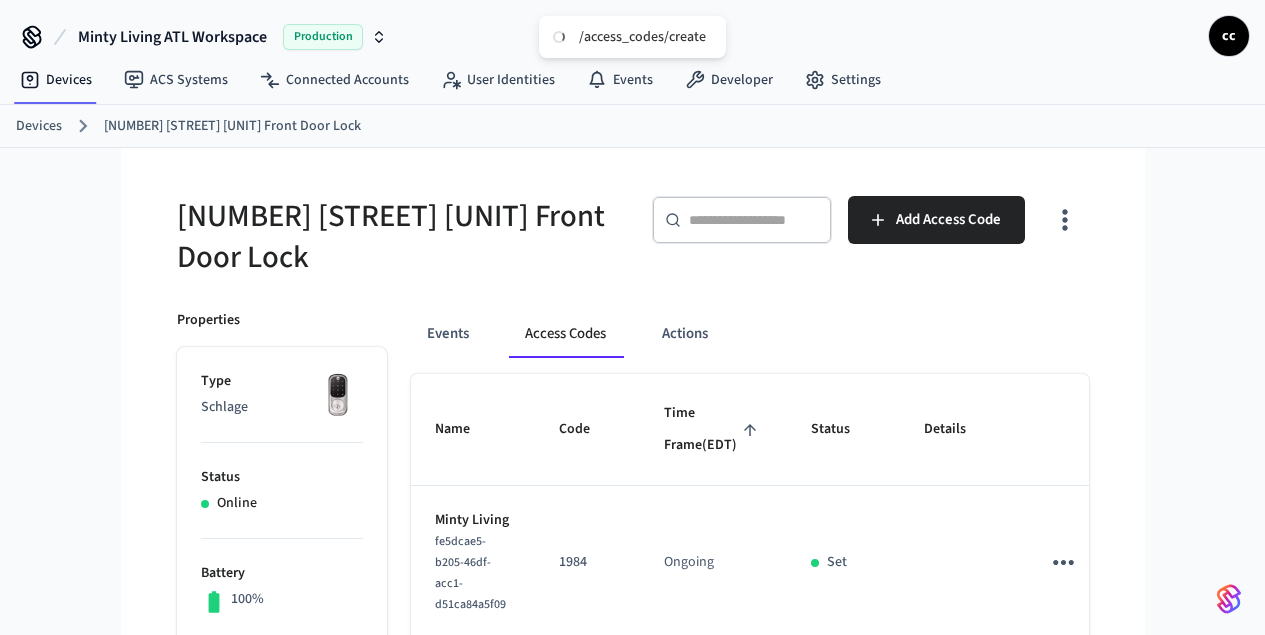 click on "Time Frame  (EDT)" at bounding box center [713, 429] 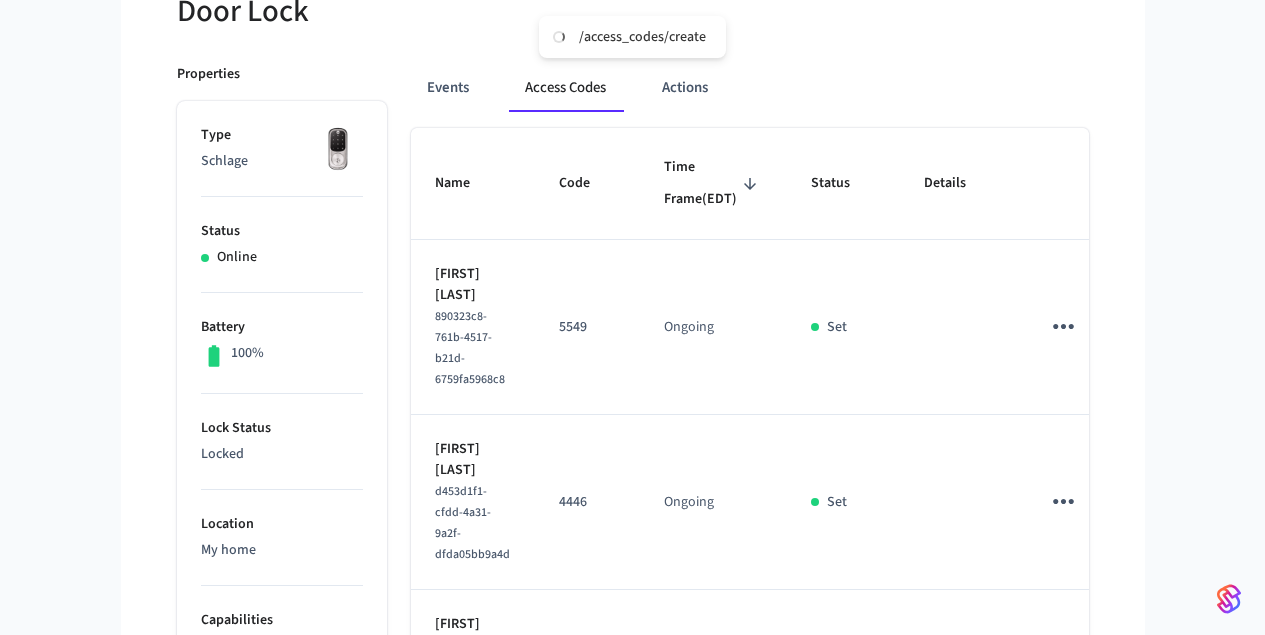 scroll, scrollTop: 362, scrollLeft: 0, axis: vertical 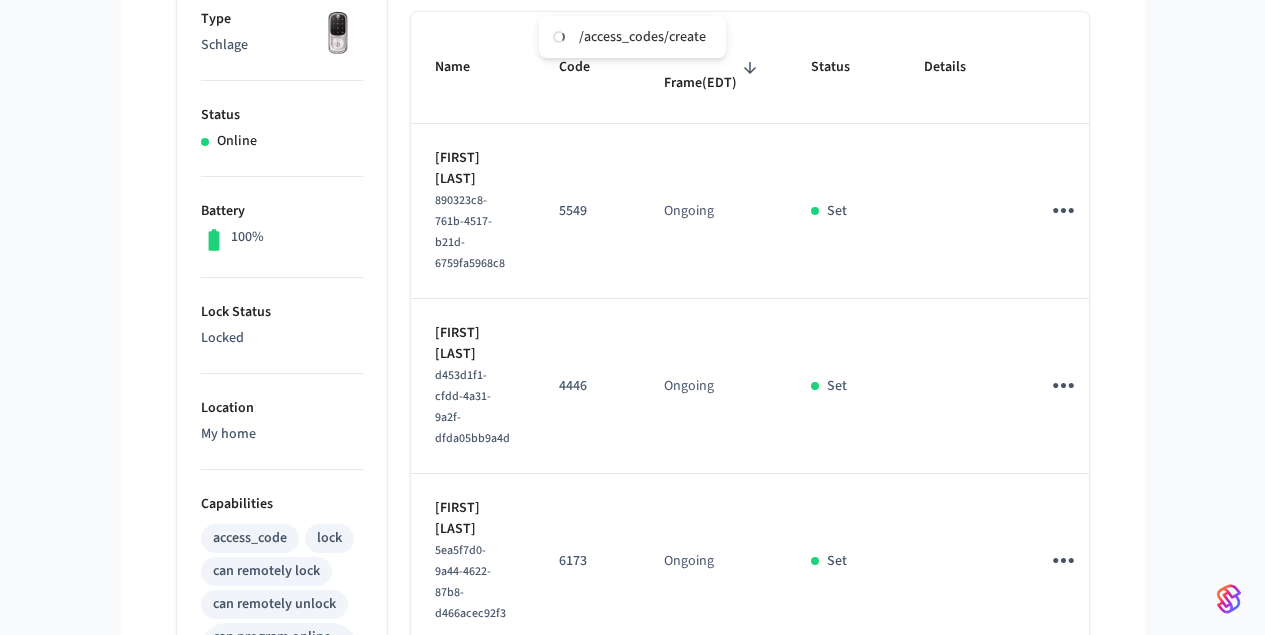 click 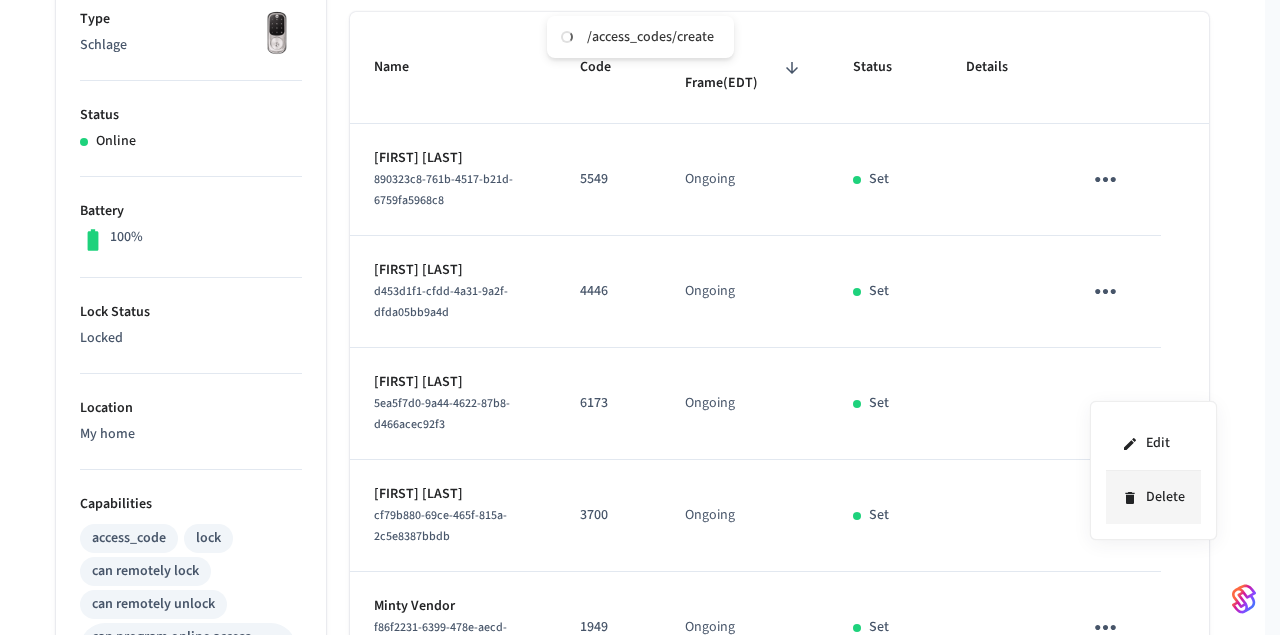 click on "Delete" at bounding box center [1153, 497] 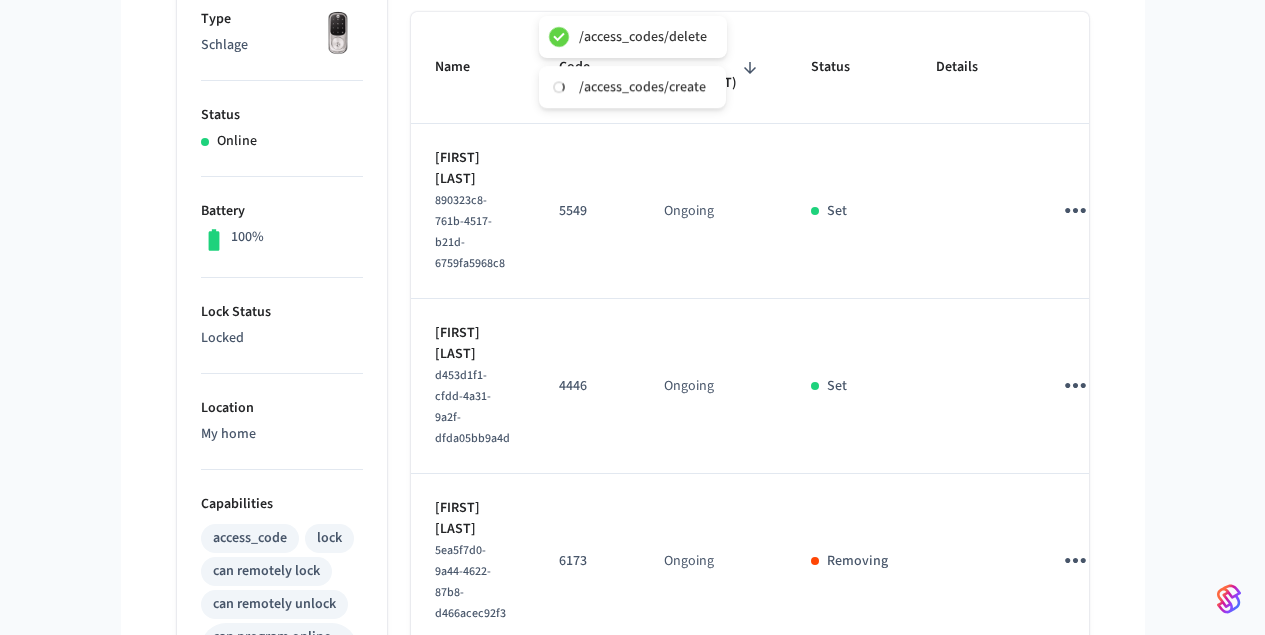 click 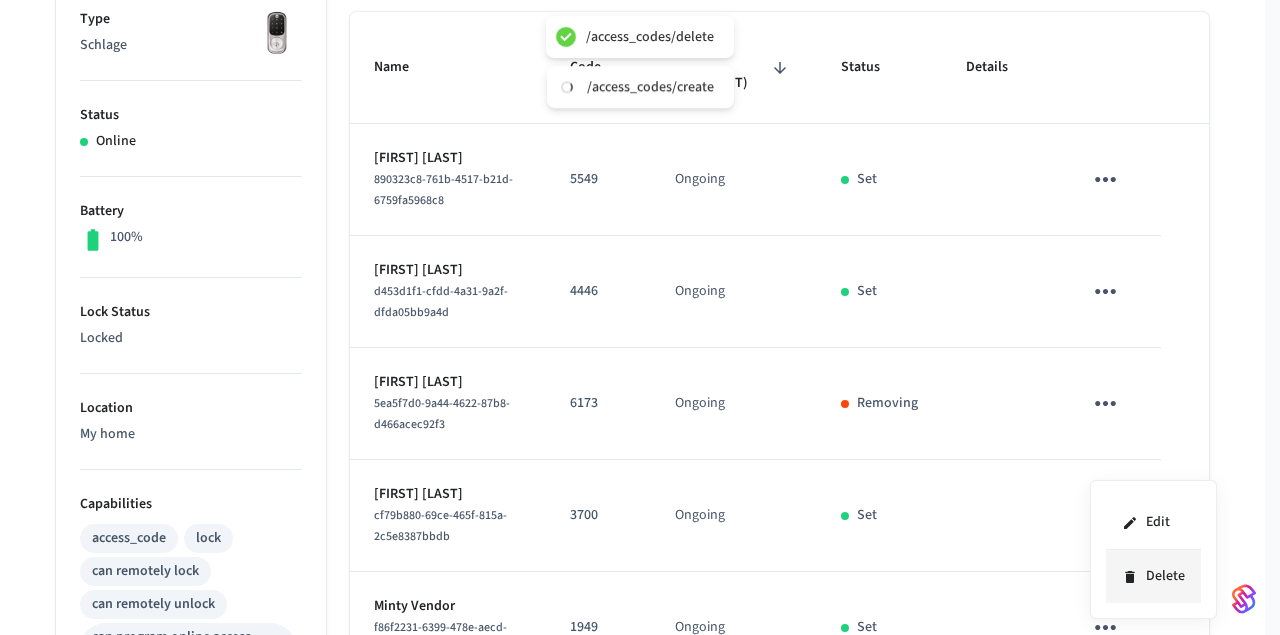 click on "Delete" at bounding box center (1153, 576) 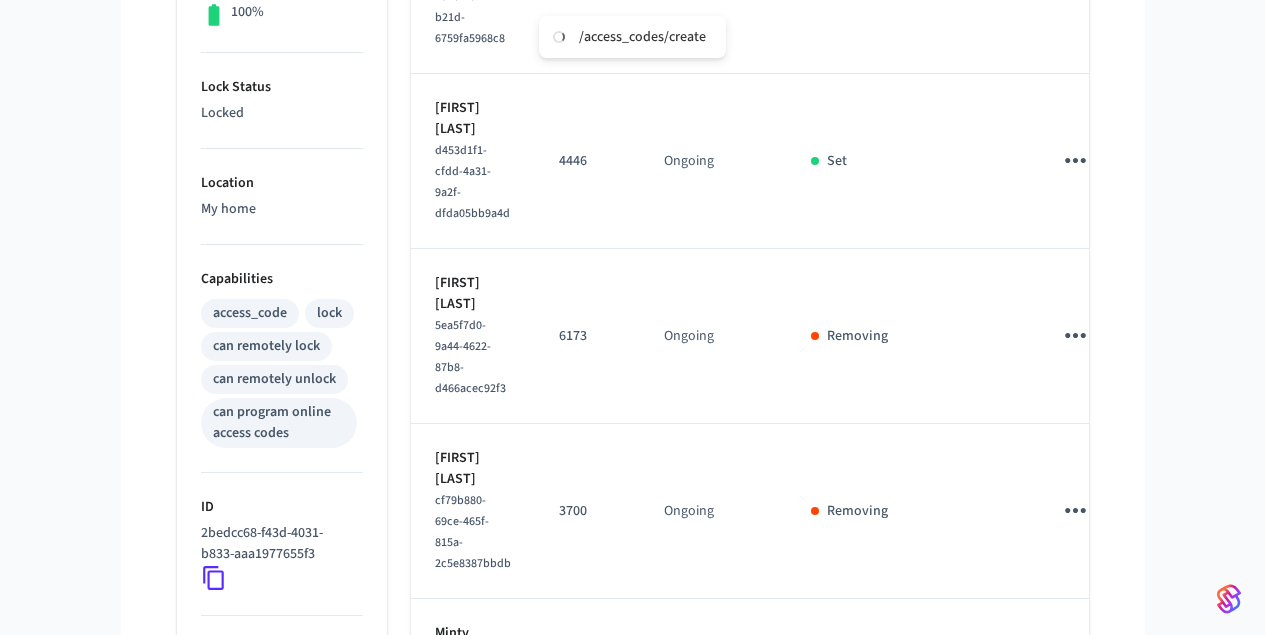 scroll, scrollTop: 157, scrollLeft: 0, axis: vertical 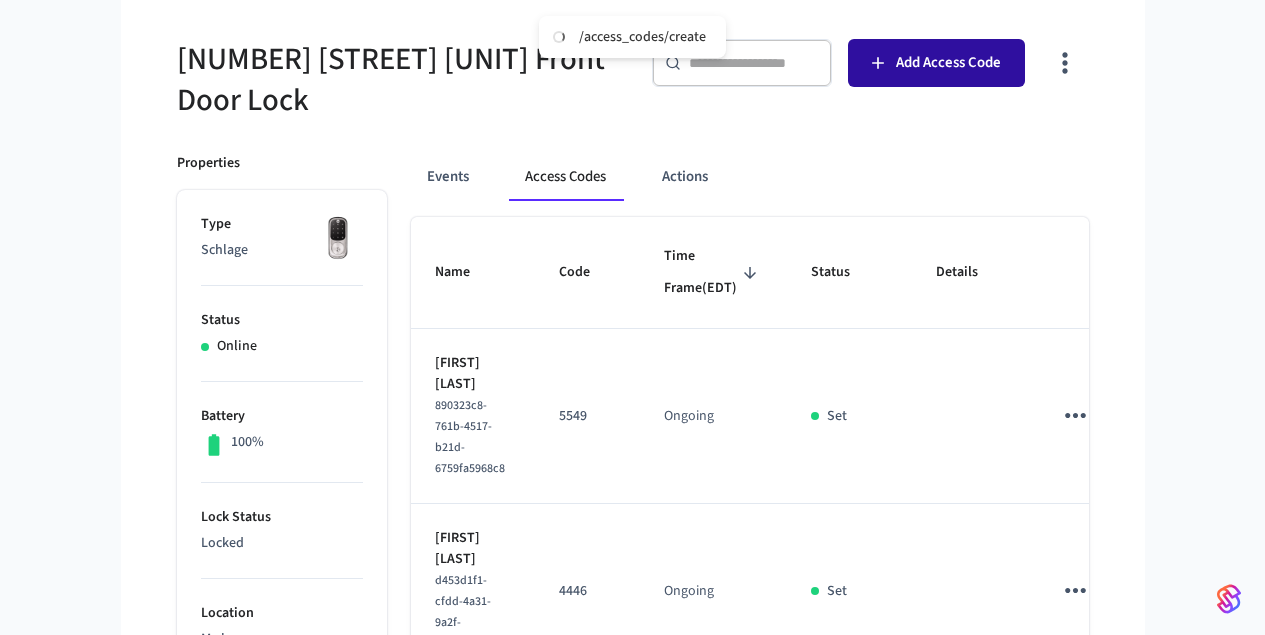 click on "Add Access Code" at bounding box center [948, 63] 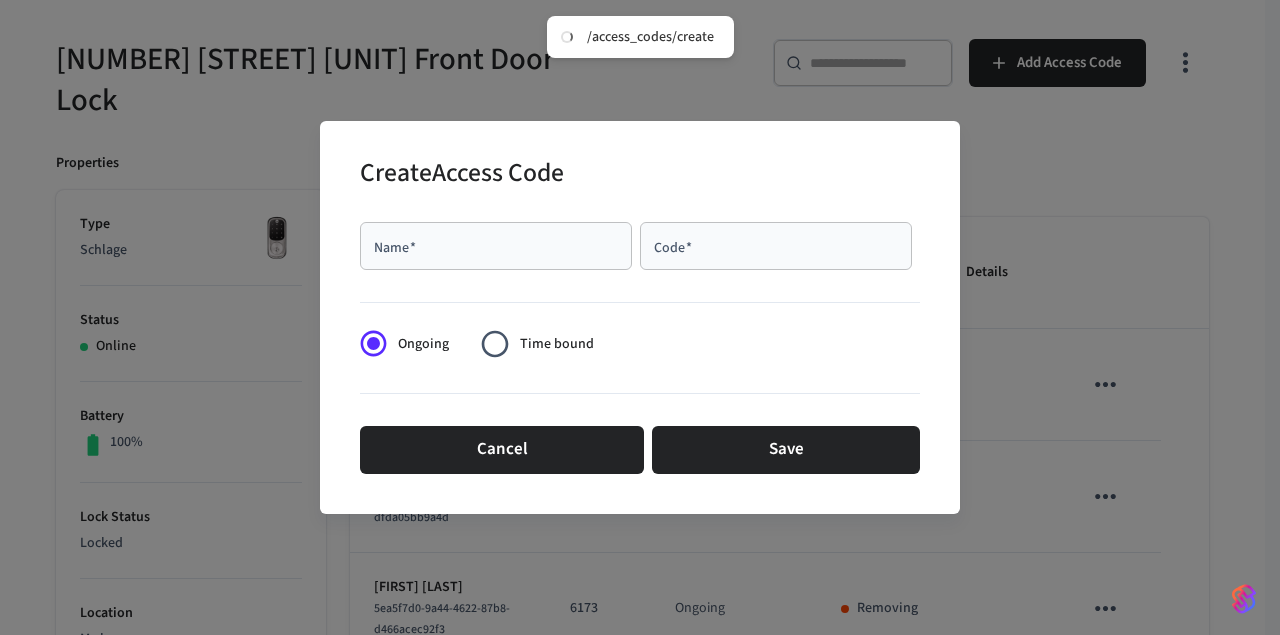click on "Name   *" at bounding box center (496, 246) 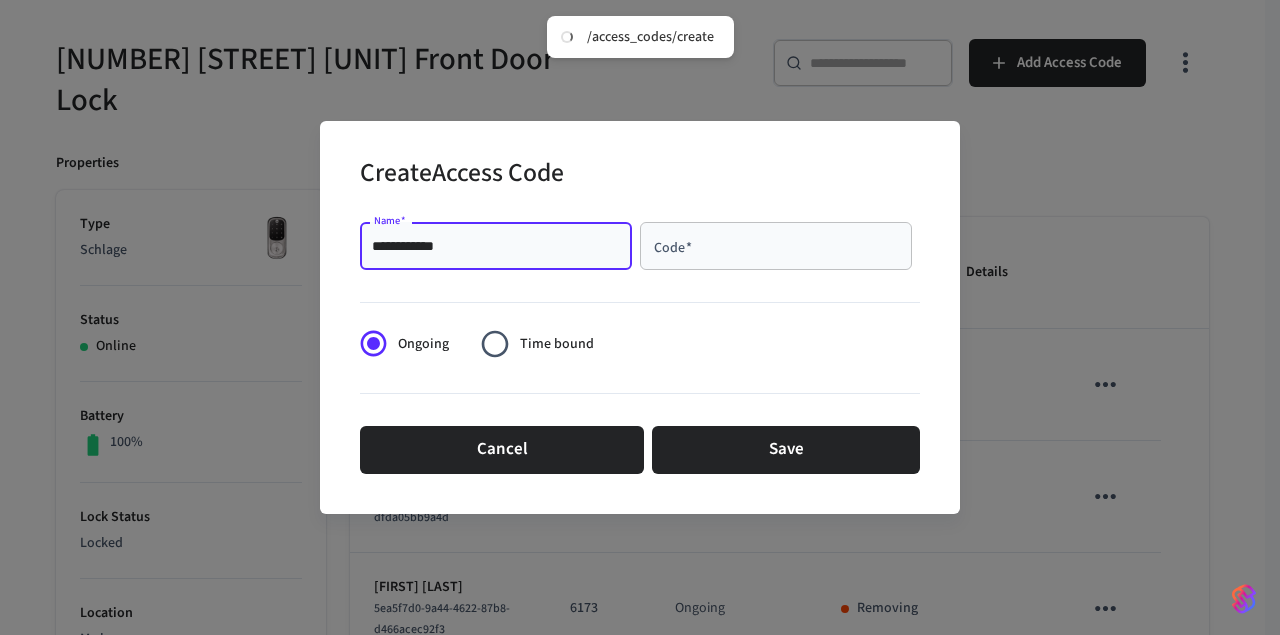 type on "**********" 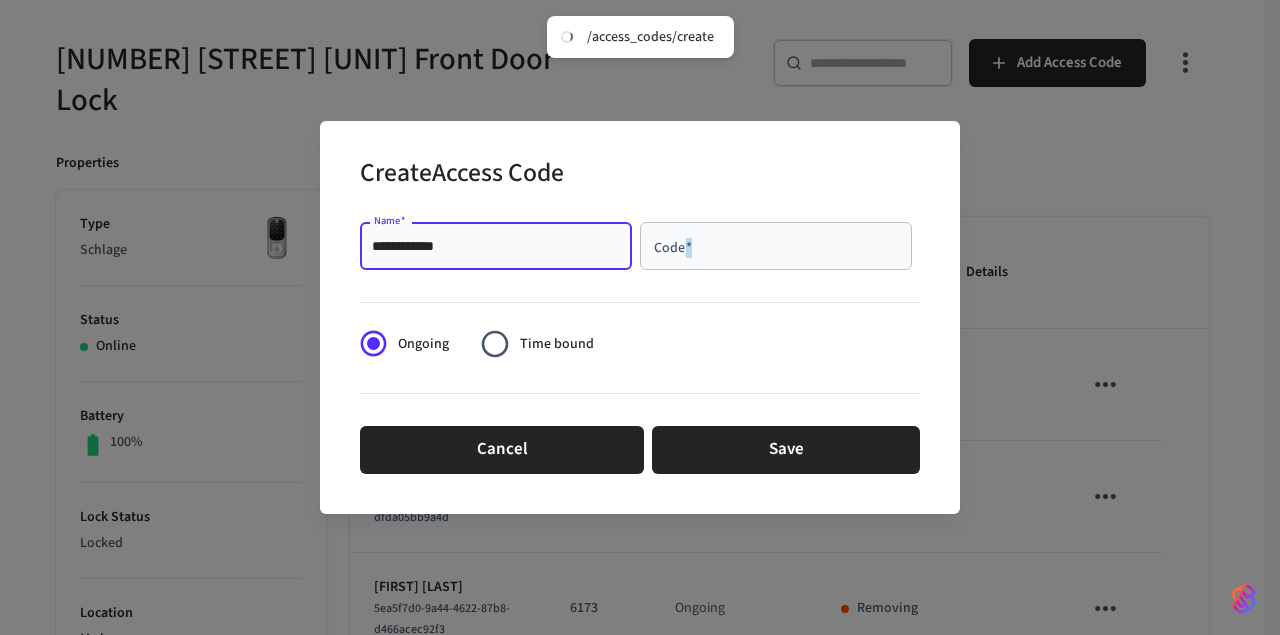 click on "Code   * Code   *" at bounding box center [776, 246] 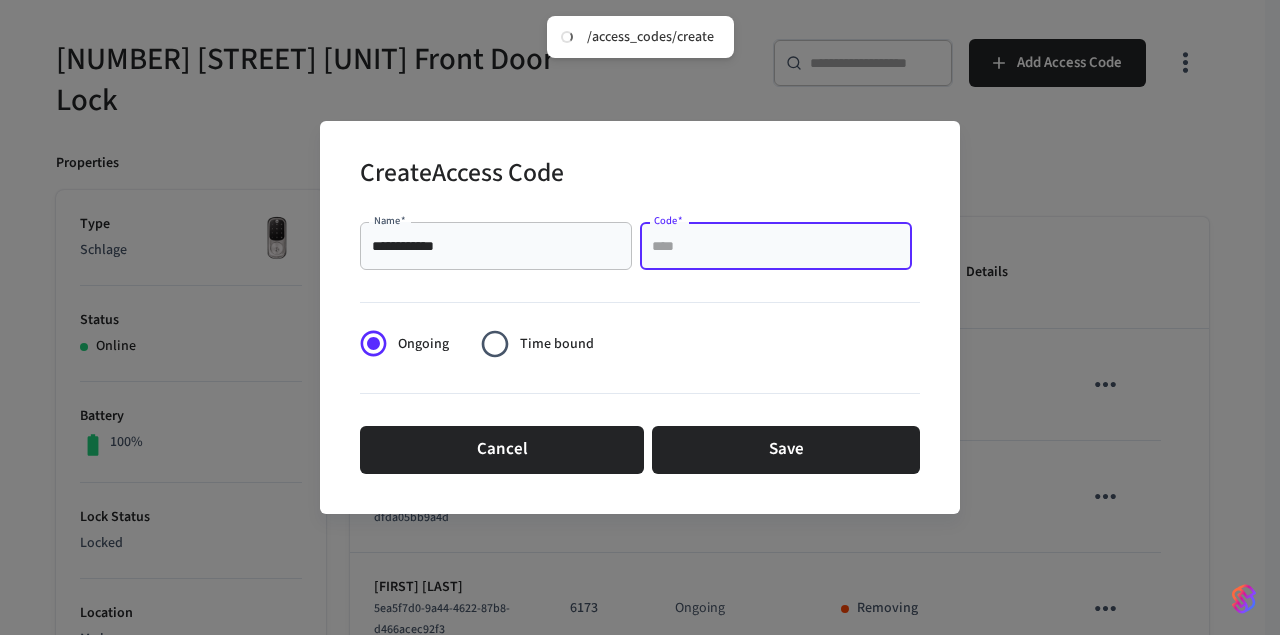click on "Code   *" at bounding box center (776, 246) 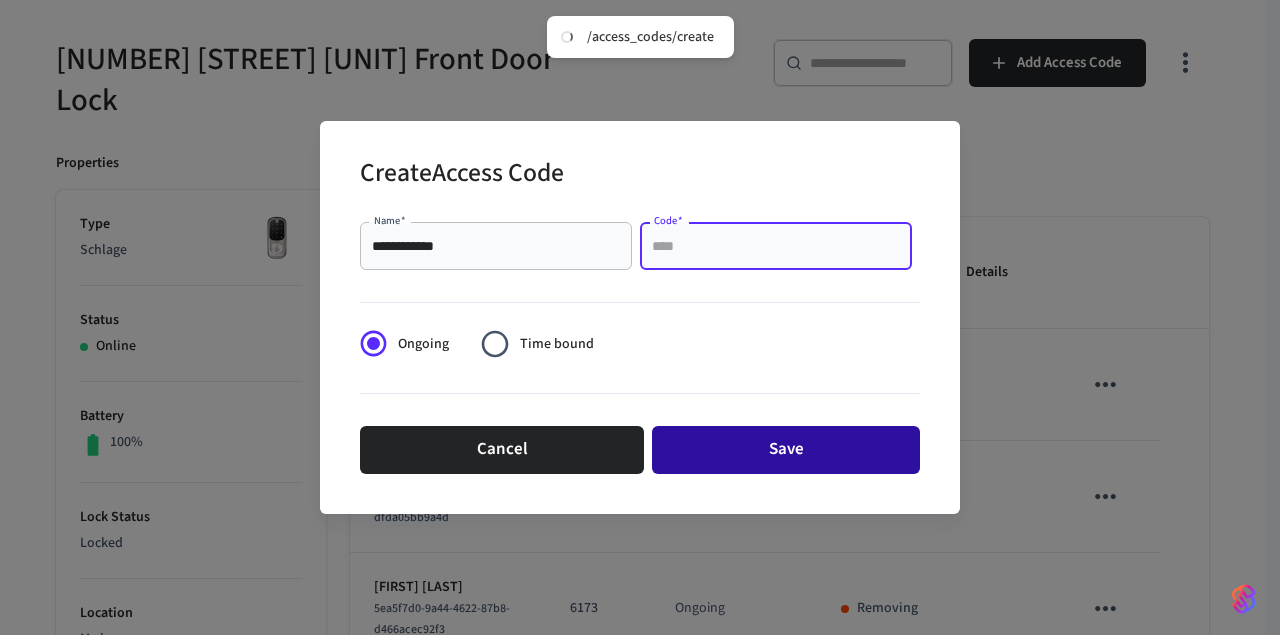 paste on "****" 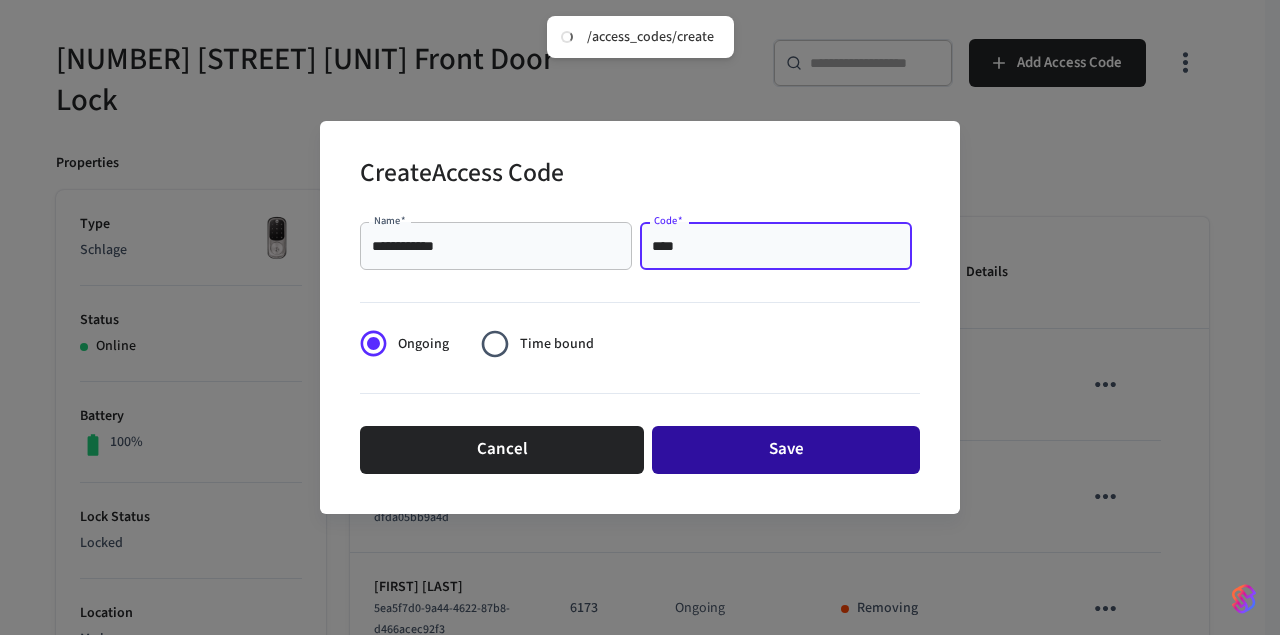 type on "****" 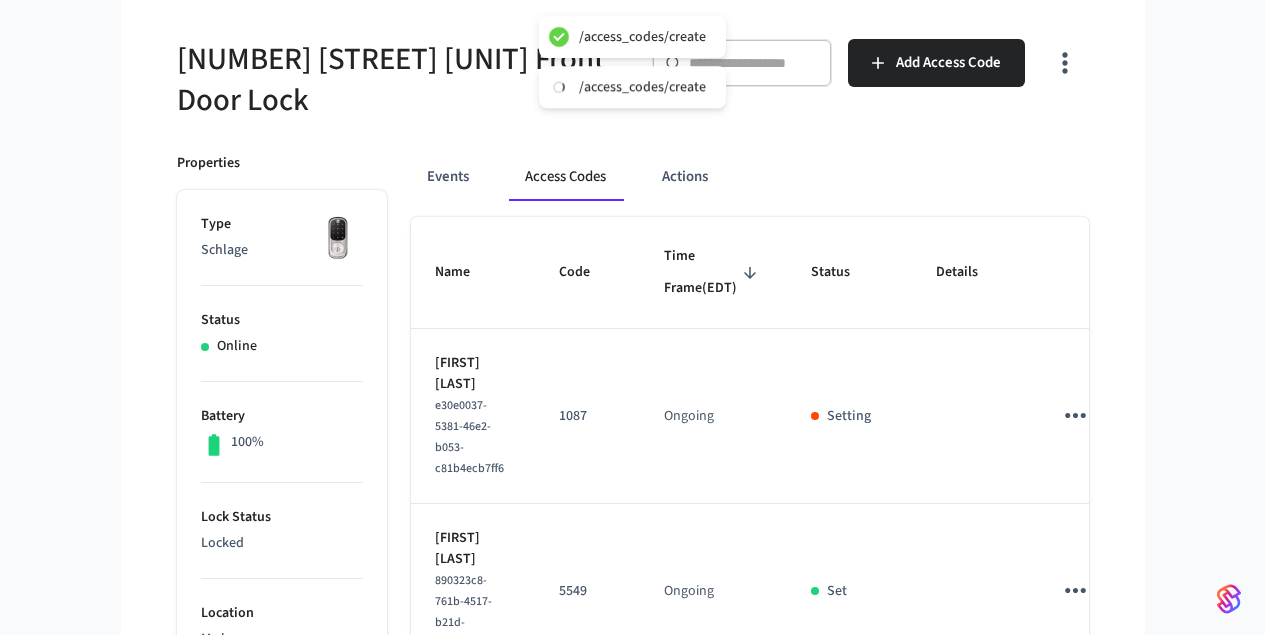 type 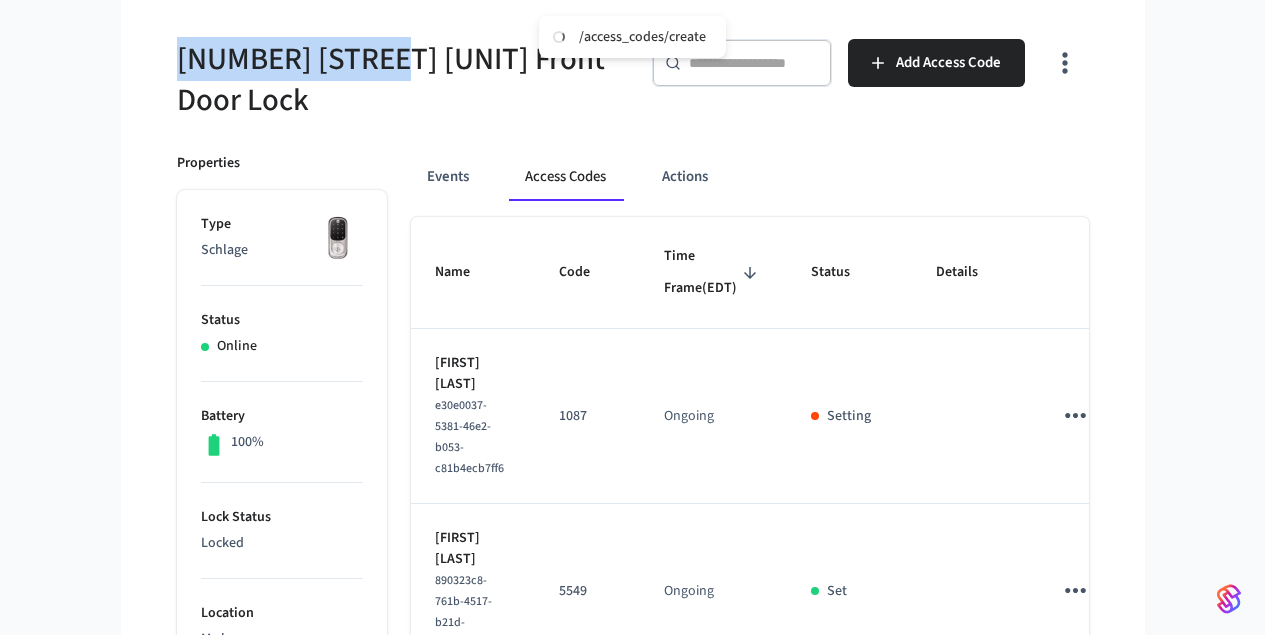 drag, startPoint x: 240, startPoint y: 67, endPoint x: 86, endPoint y: 70, distance: 154.02922 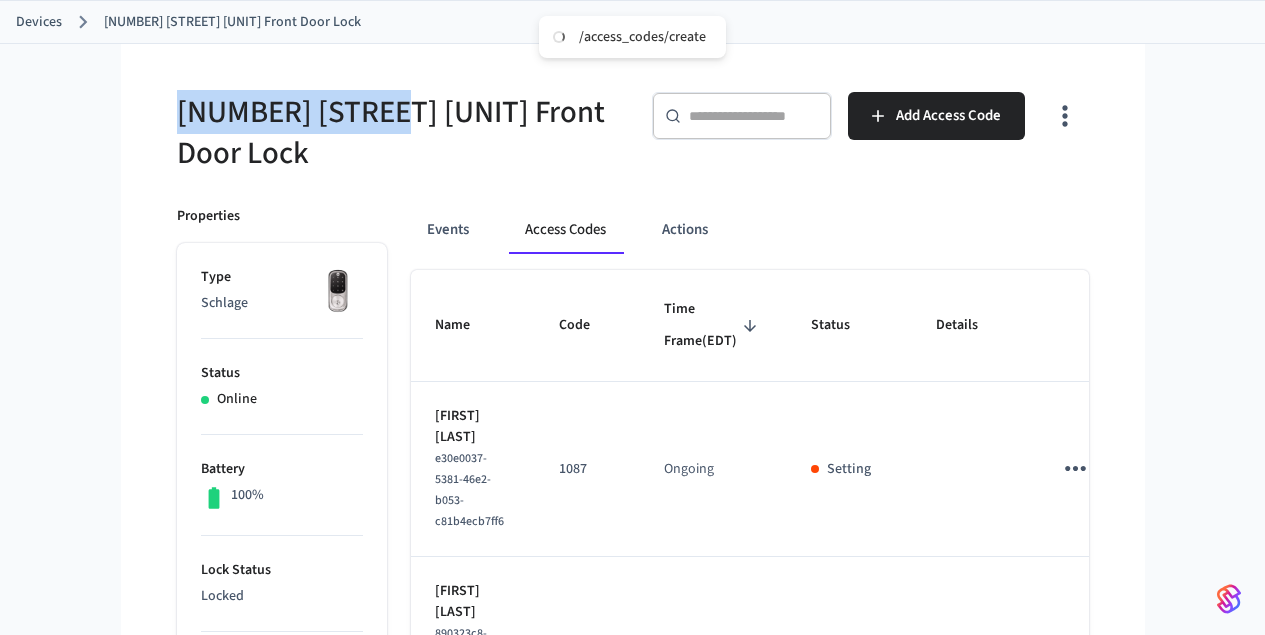 scroll, scrollTop: 0, scrollLeft: 0, axis: both 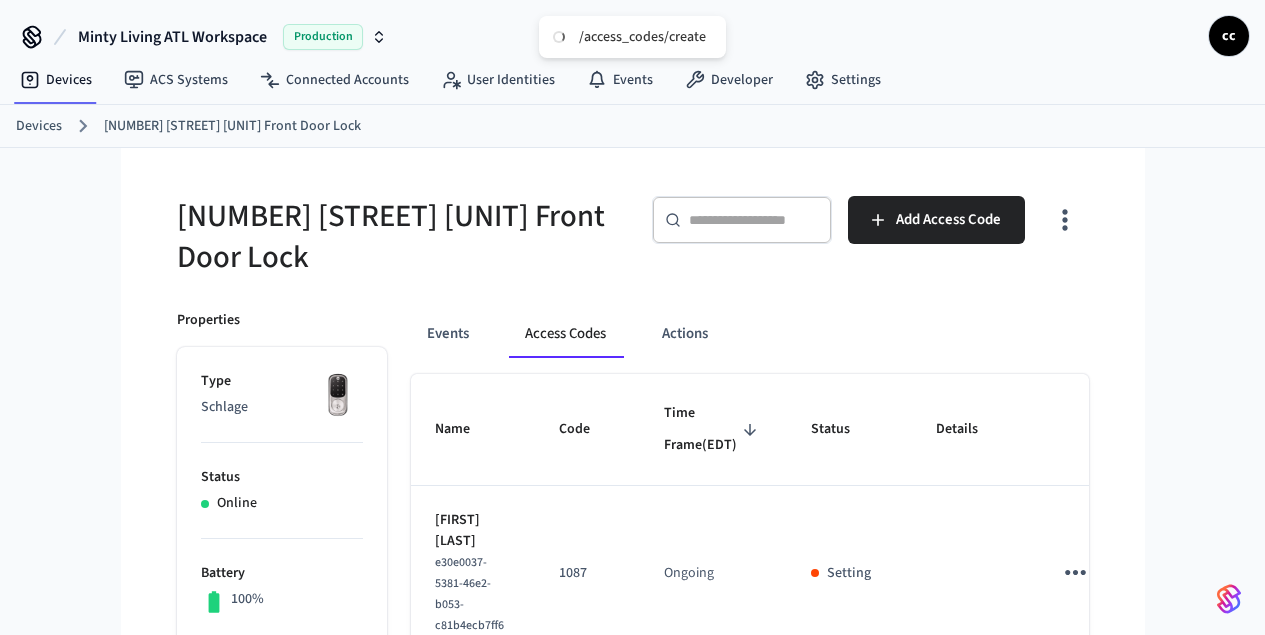 click on "Devices" at bounding box center (39, 126) 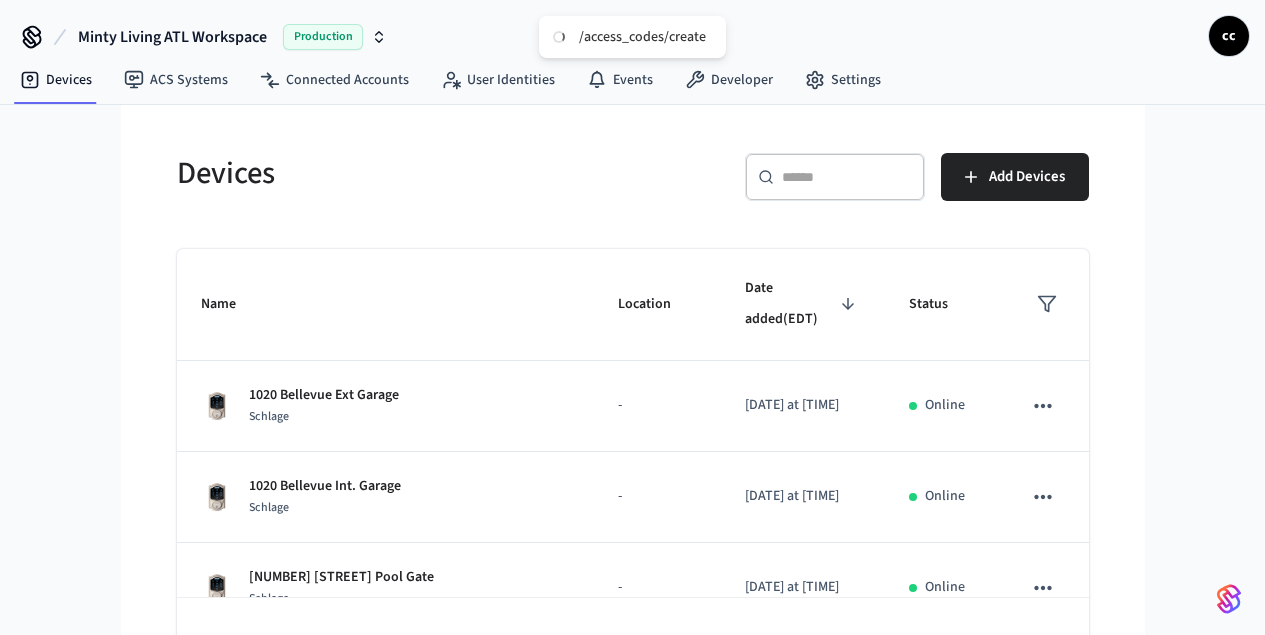 click on "​ ​" at bounding box center (835, 177) 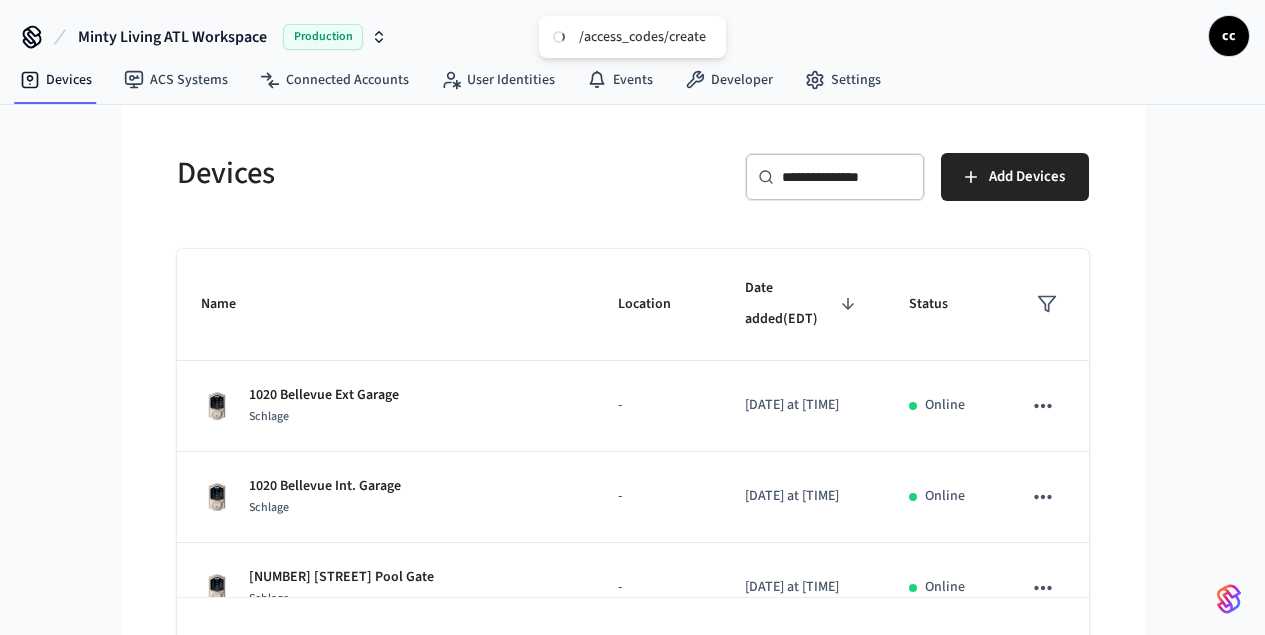 scroll, scrollTop: 0, scrollLeft: 2, axis: horizontal 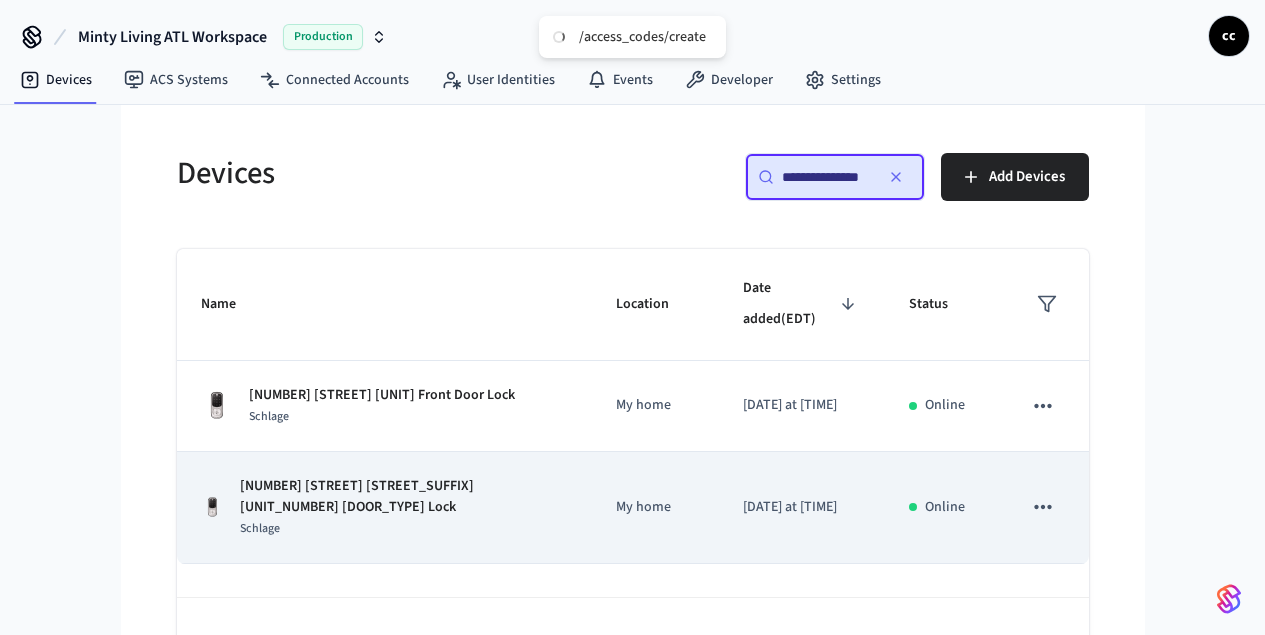 type on "**********" 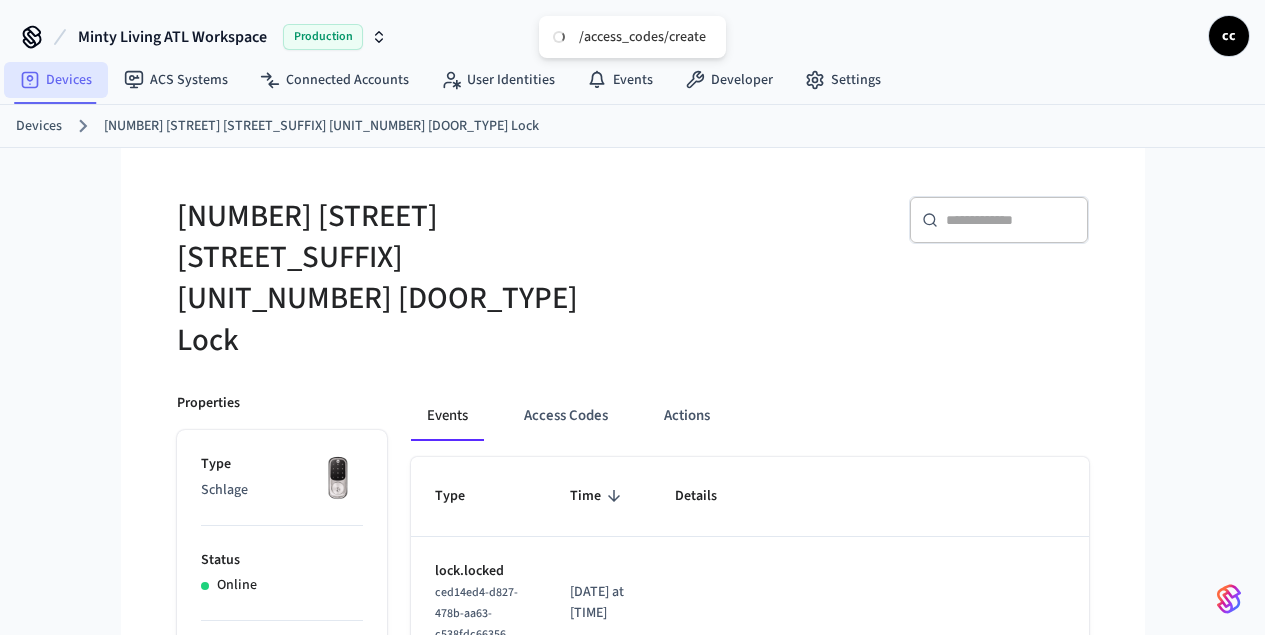 click on "Devices" at bounding box center [56, 80] 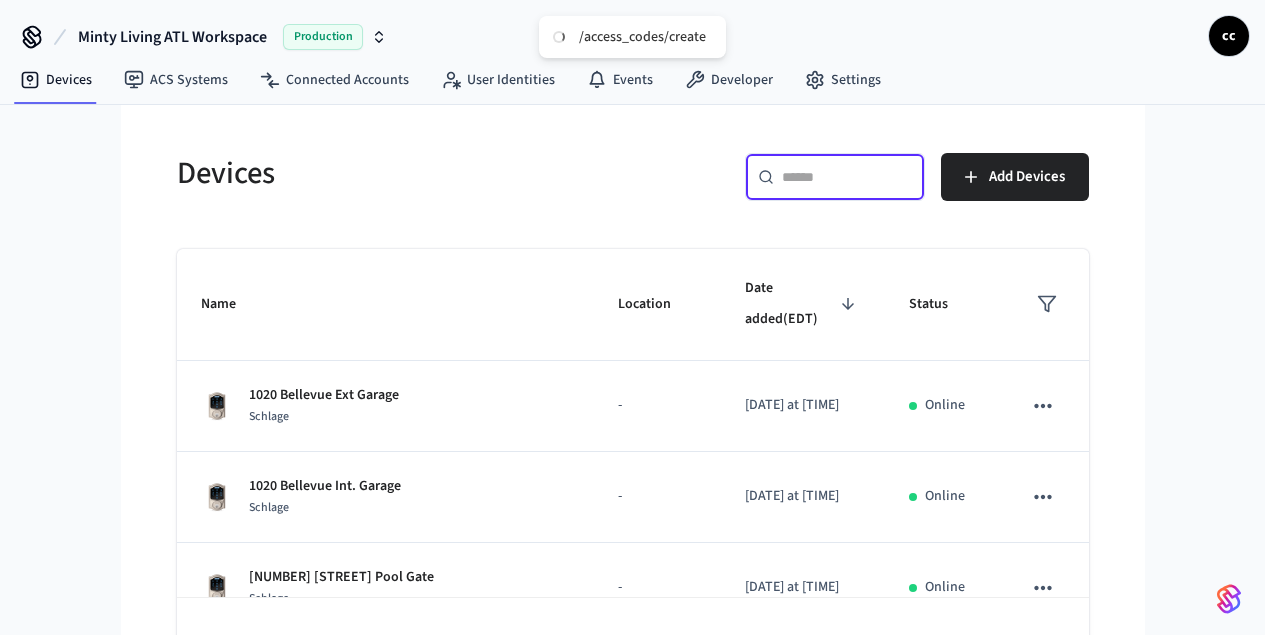 click at bounding box center (847, 177) 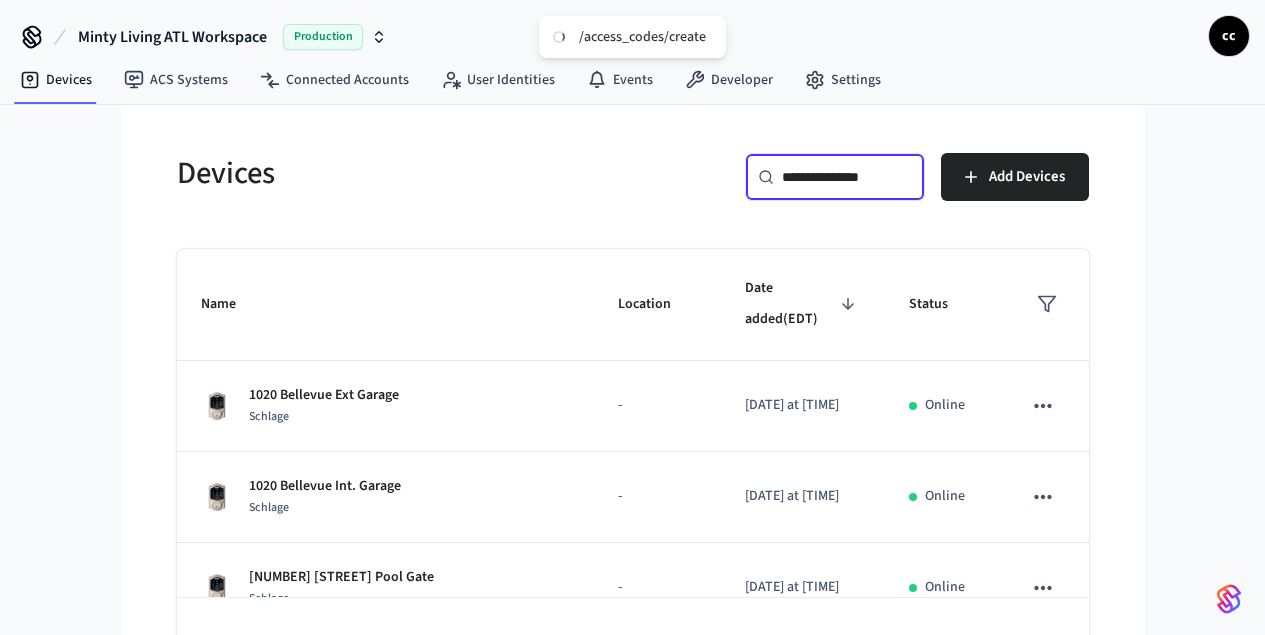 scroll, scrollTop: 0, scrollLeft: 2, axis: horizontal 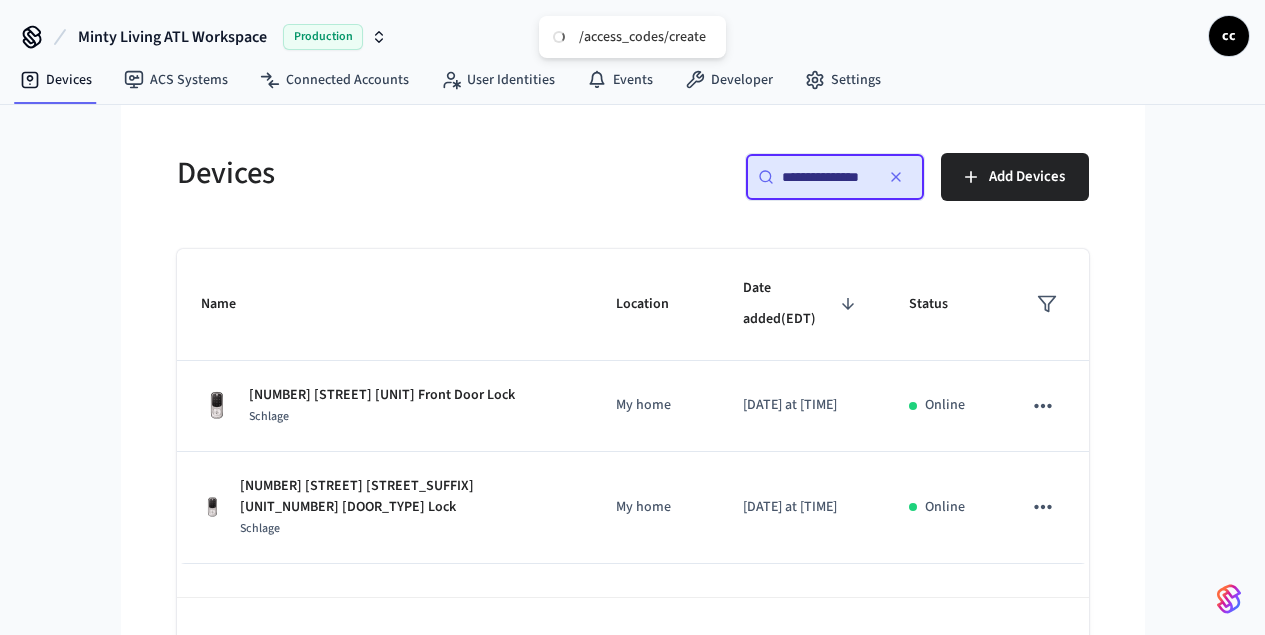 type on "**********" 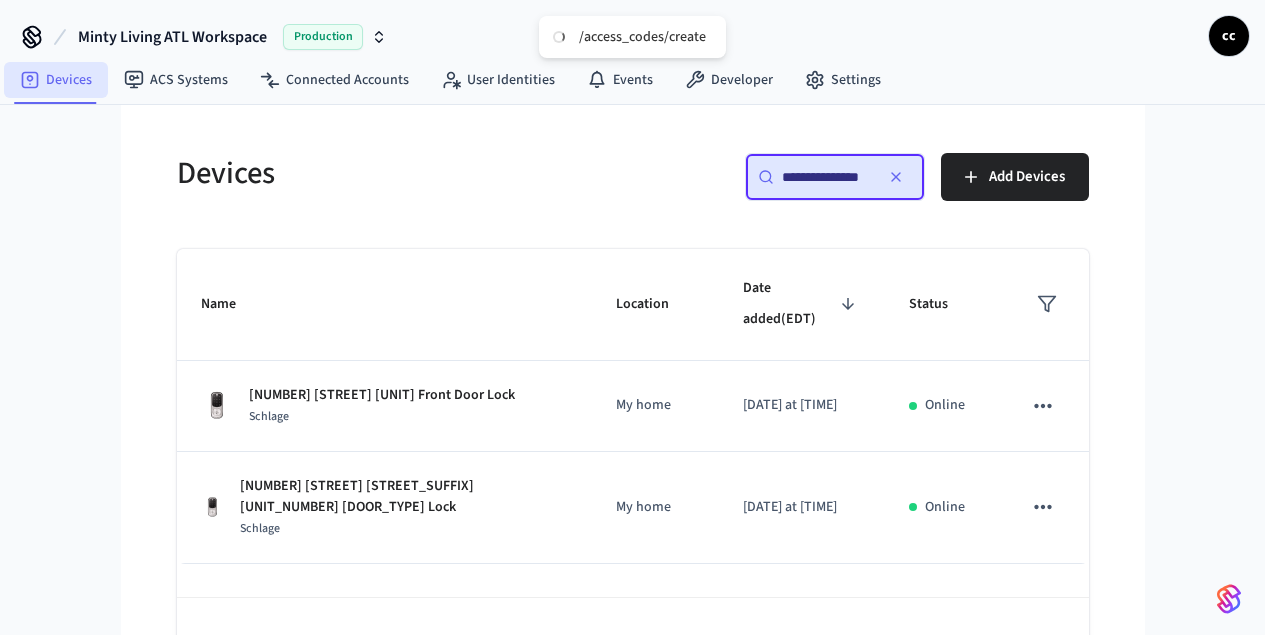 click on "Devices" at bounding box center [56, 80] 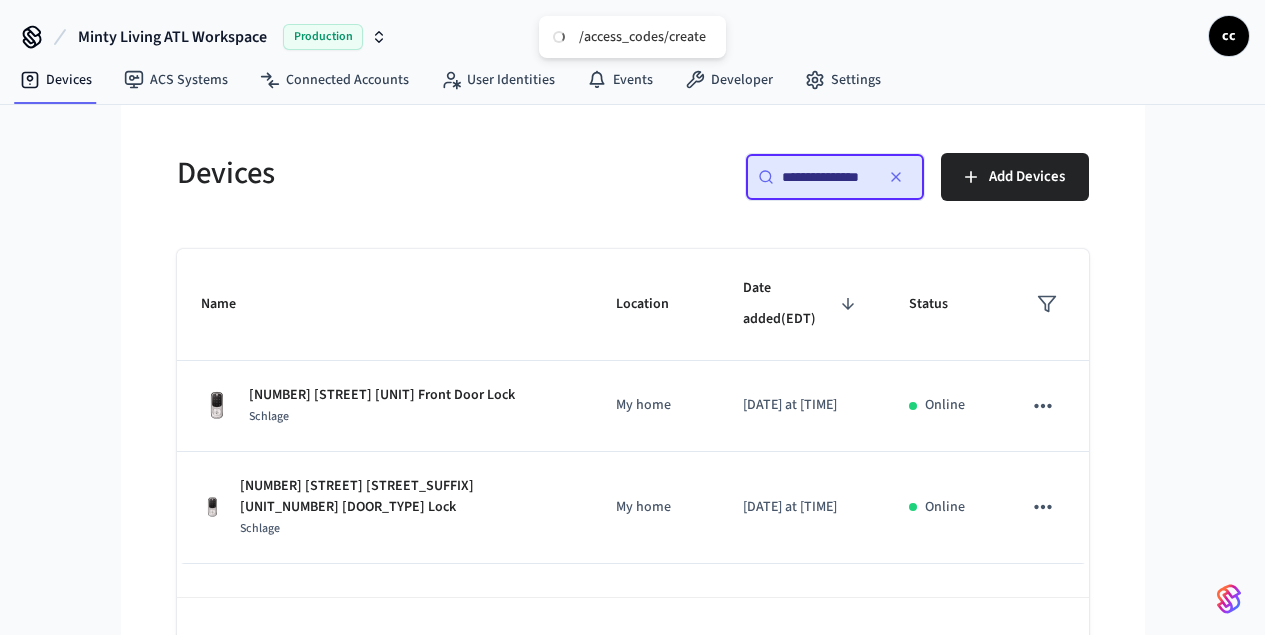 click 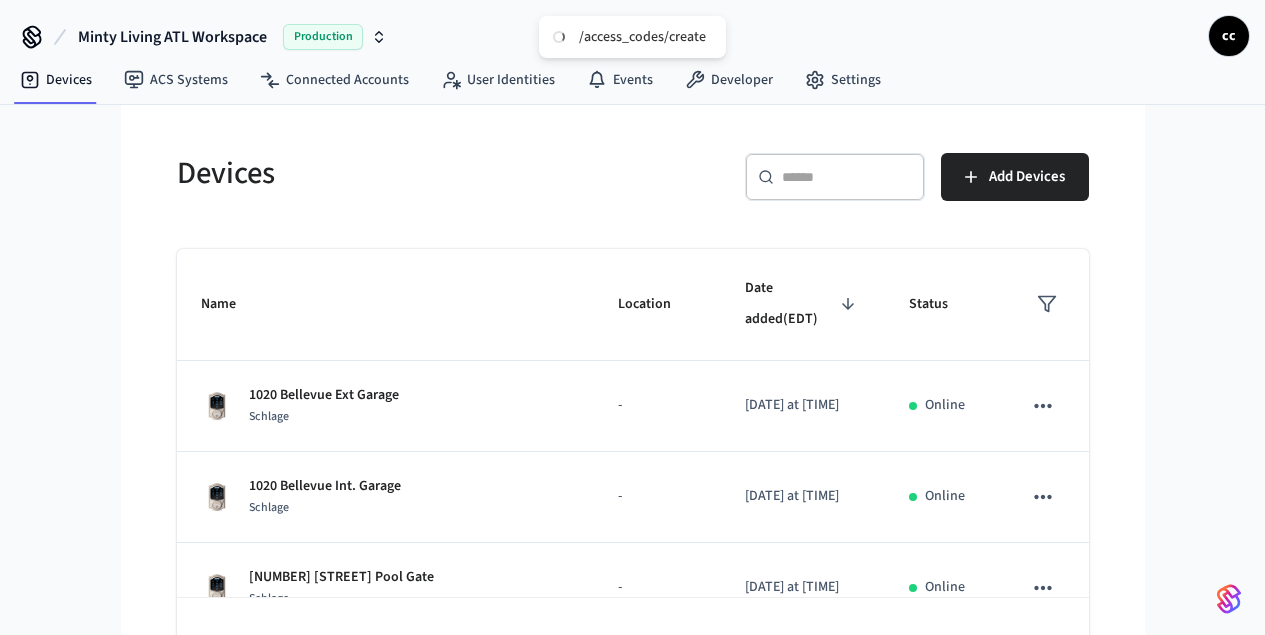 click at bounding box center (847, 177) 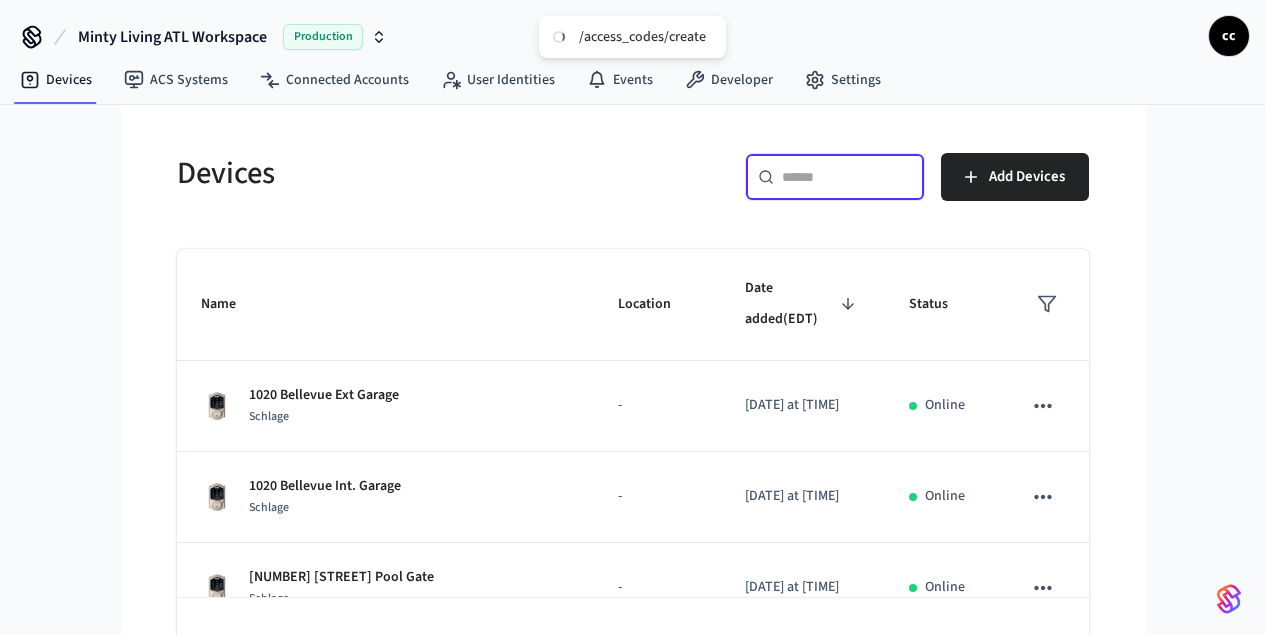 paste on "**********" 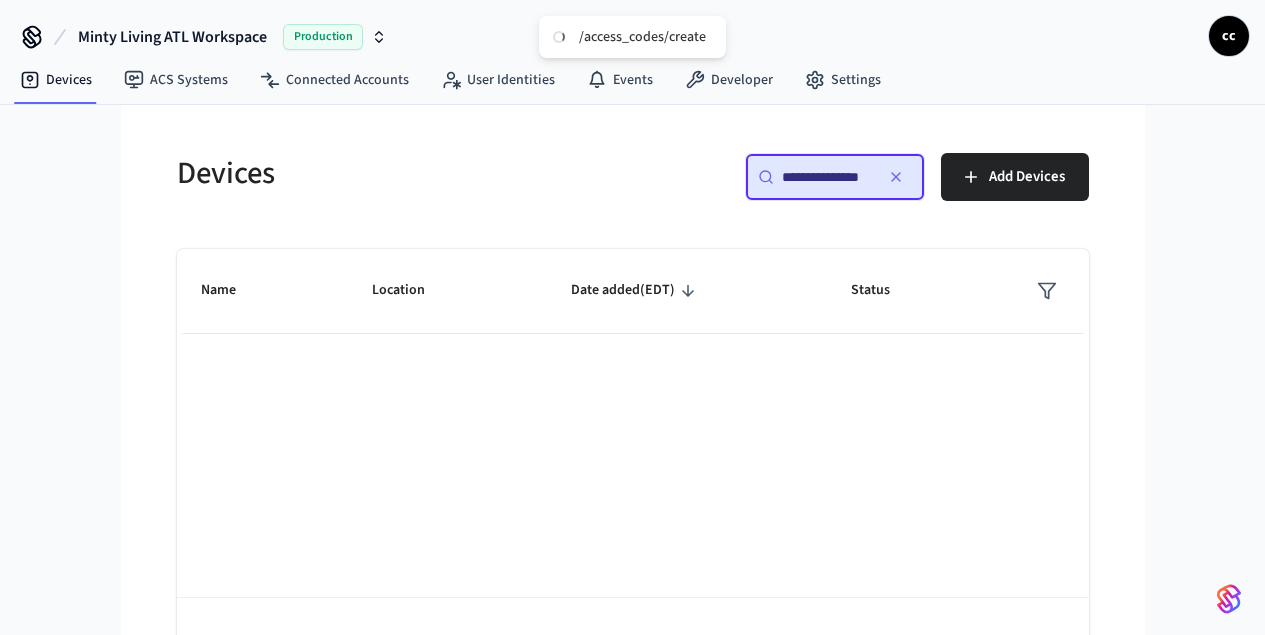 scroll, scrollTop: 0, scrollLeft: 0, axis: both 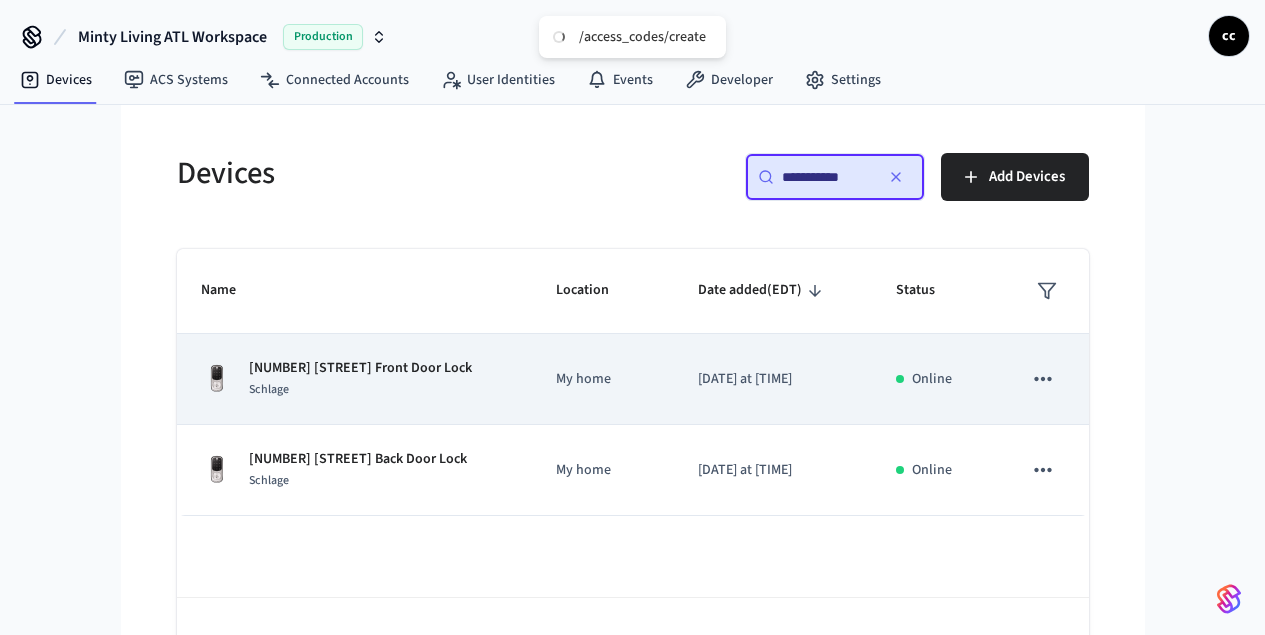 type on "**********" 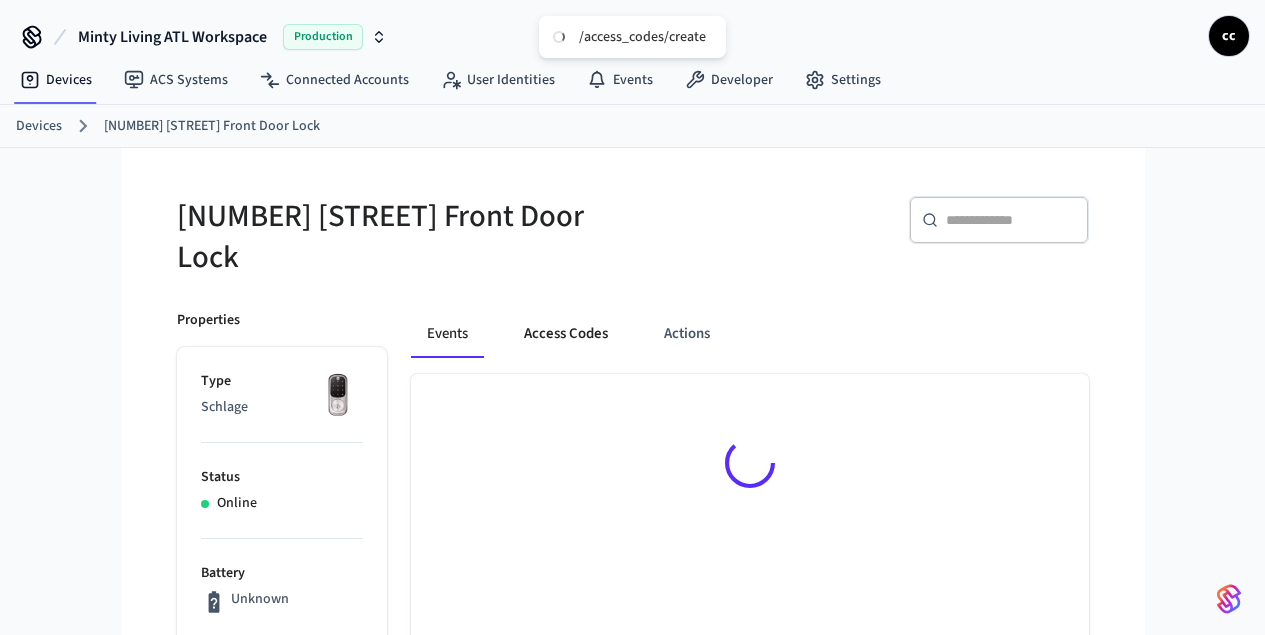 click on "Access Codes" at bounding box center [566, 334] 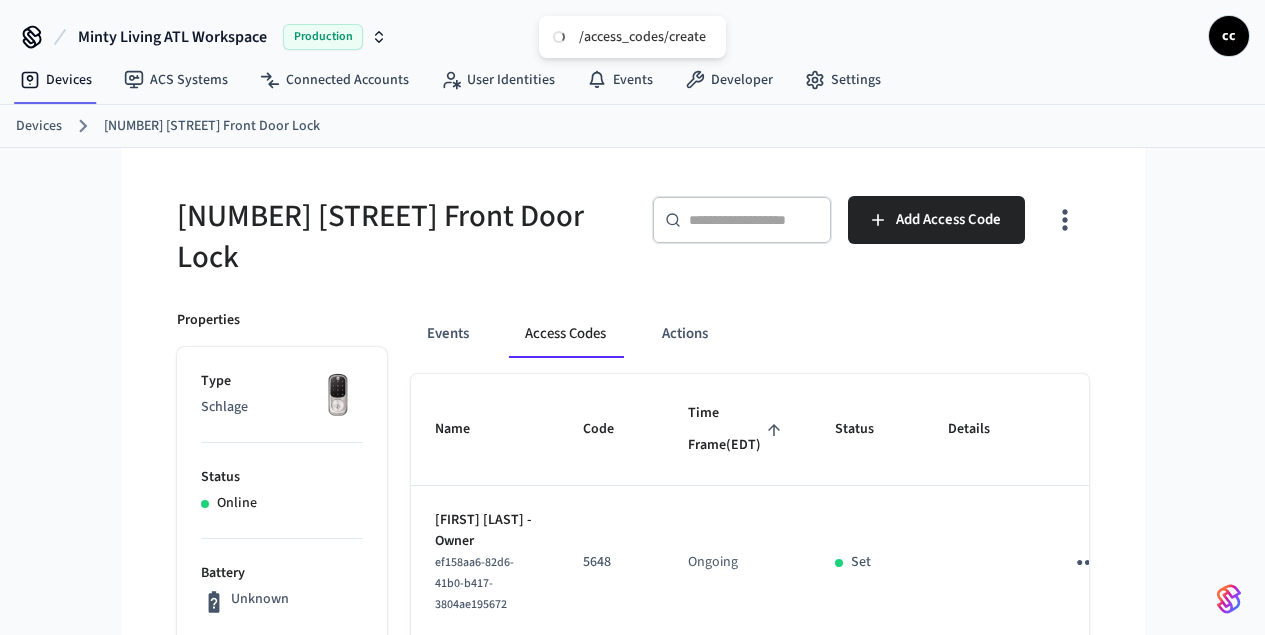 drag, startPoint x: 706, startPoint y: 423, endPoint x: 805, endPoint y: 422, distance: 99.00505 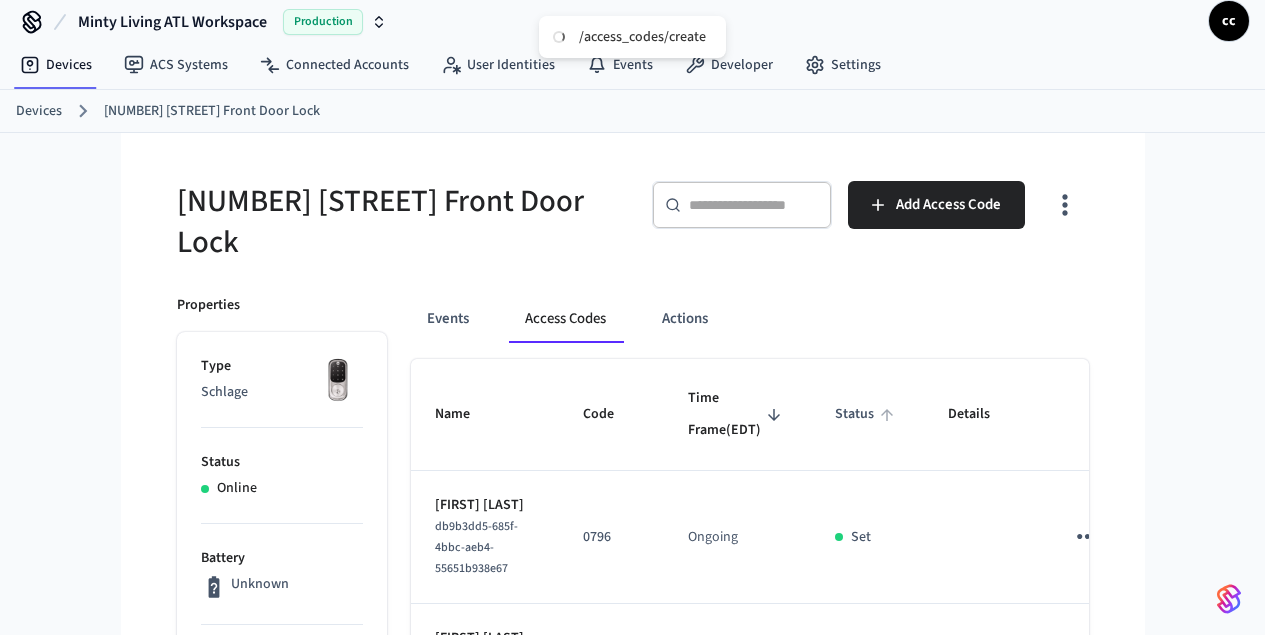 scroll, scrollTop: 38, scrollLeft: 0, axis: vertical 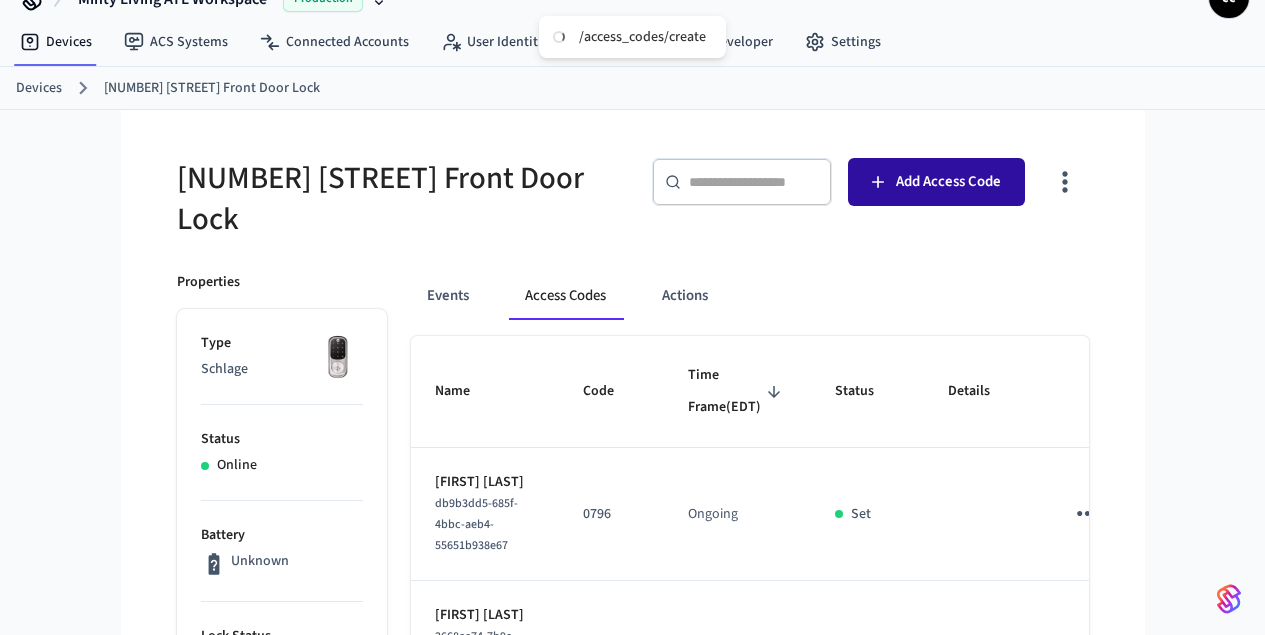 click 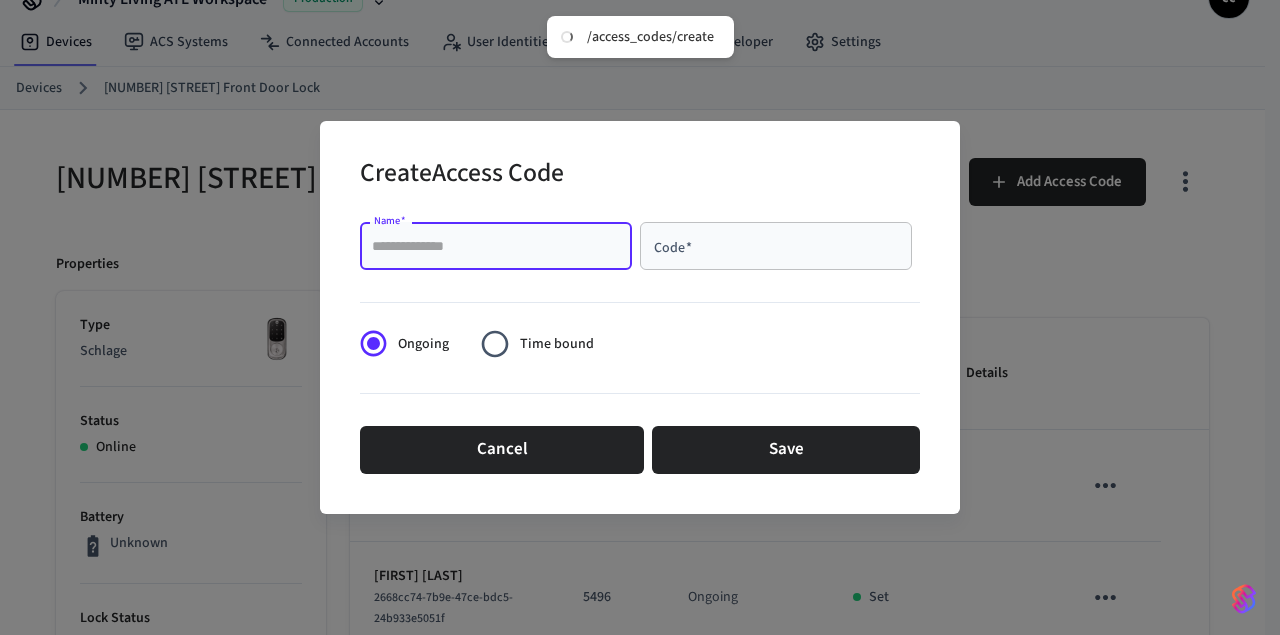 click on "Name   *" at bounding box center [496, 246] 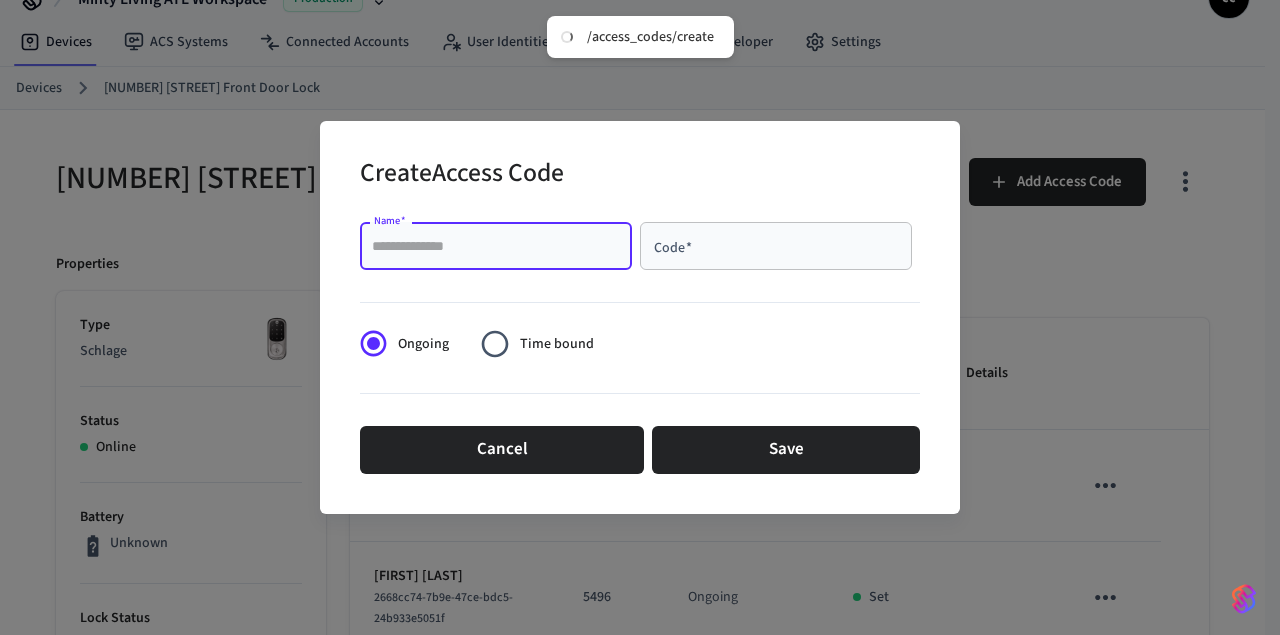 paste on "**********" 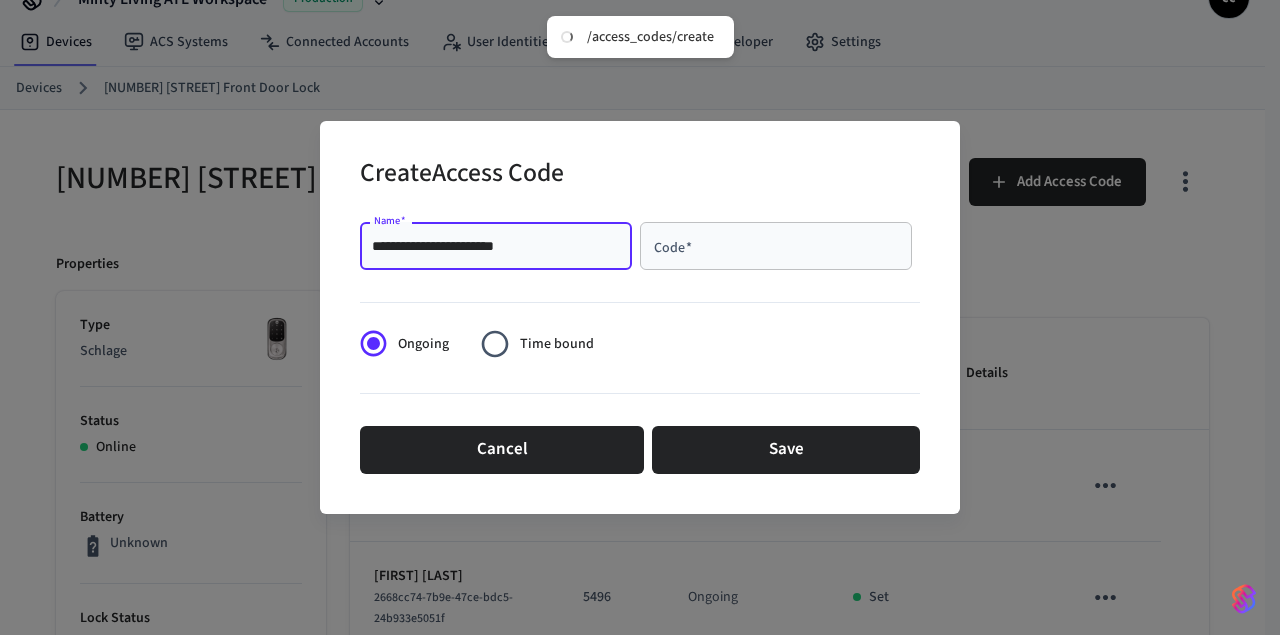 type on "**********" 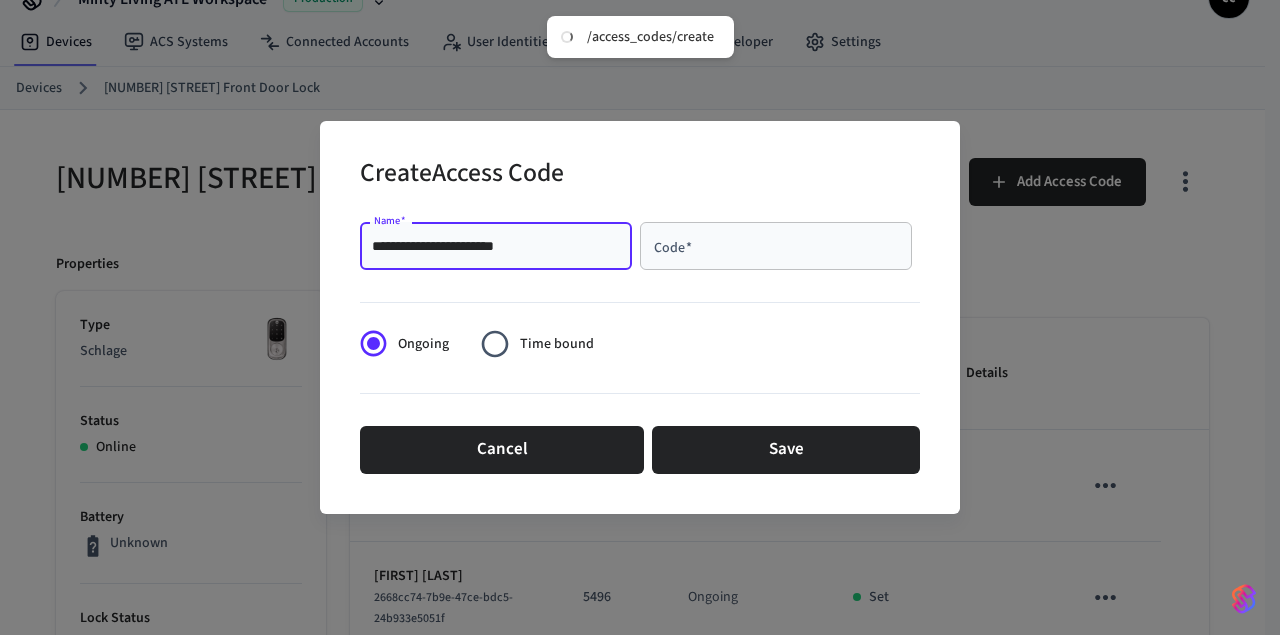 click on "Code   *" at bounding box center (776, 246) 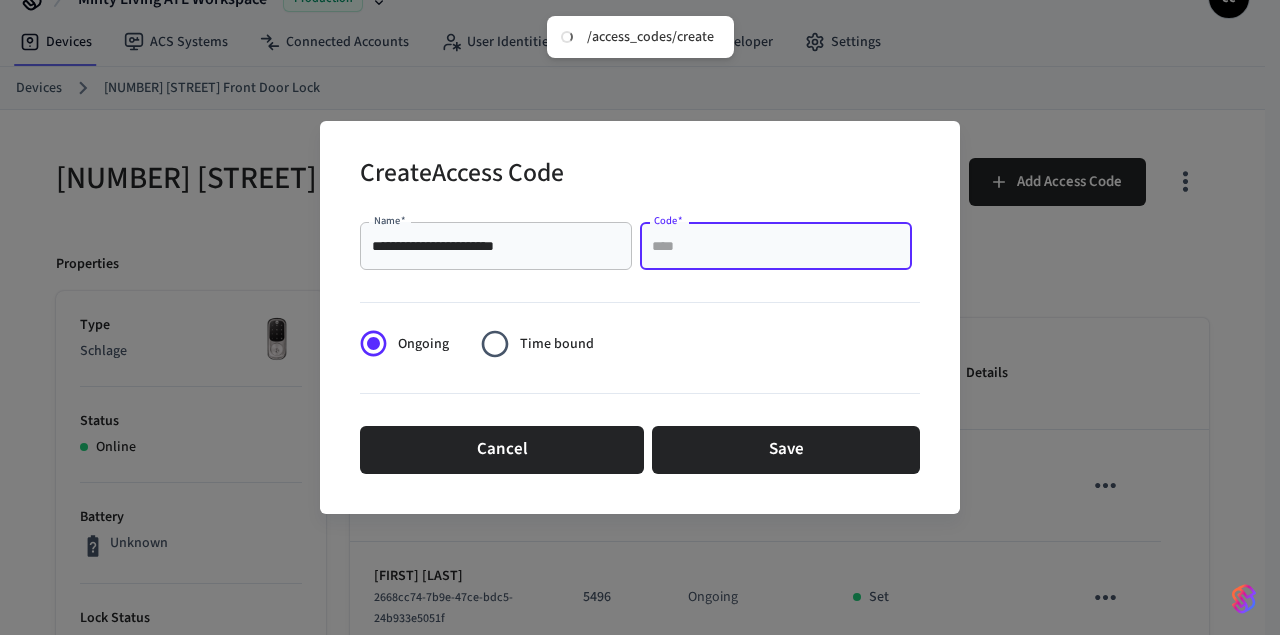 paste on "****" 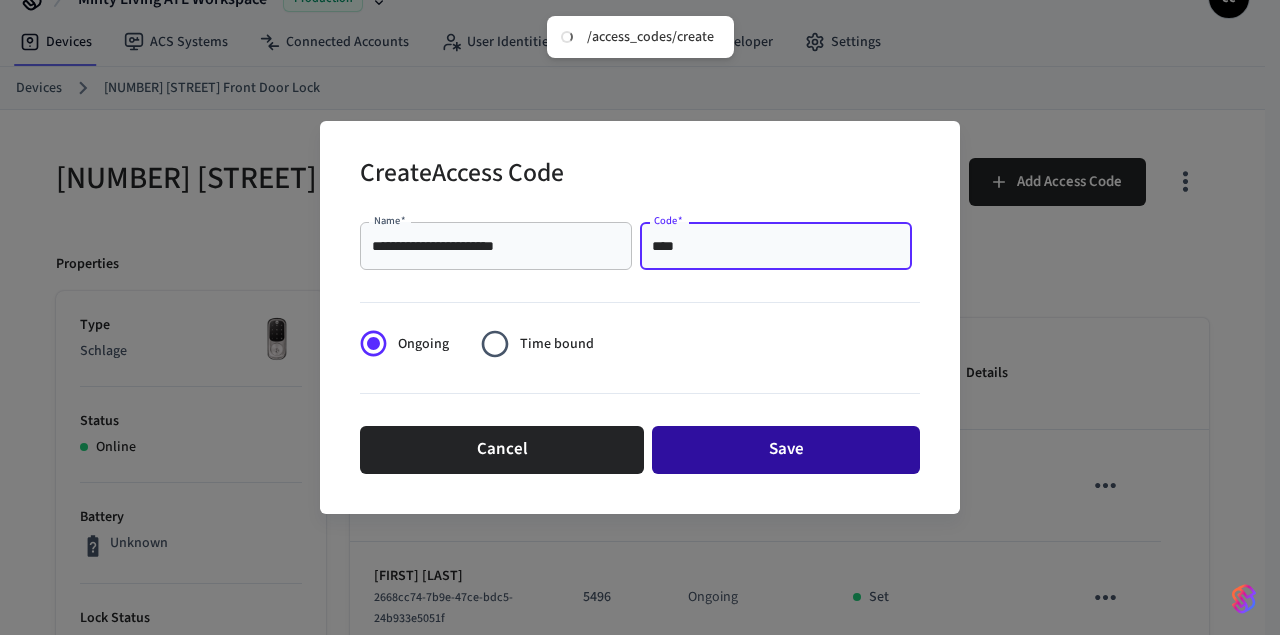 type on "****" 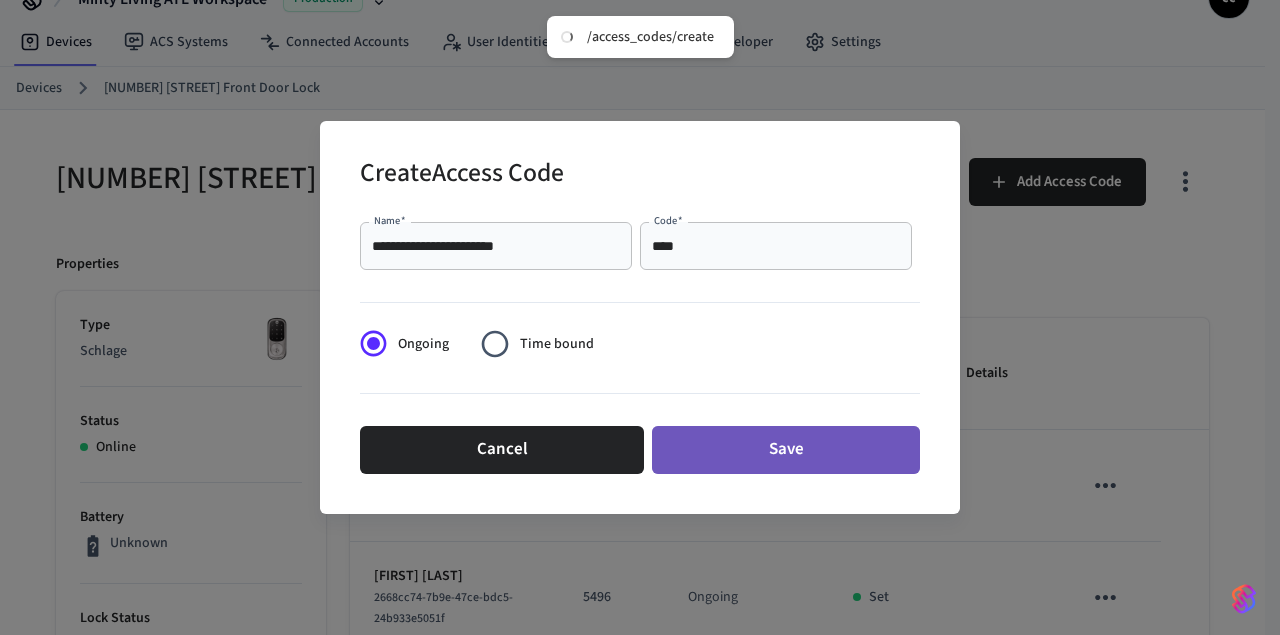 click on "Save" at bounding box center (786, 450) 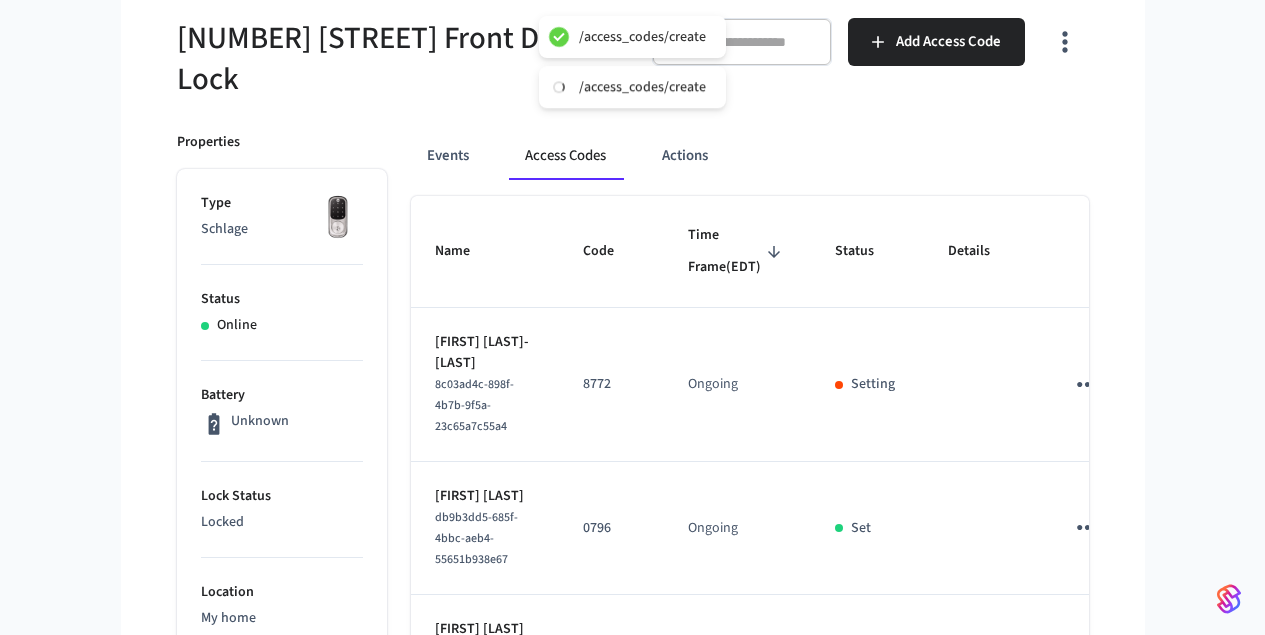 scroll, scrollTop: 247, scrollLeft: 0, axis: vertical 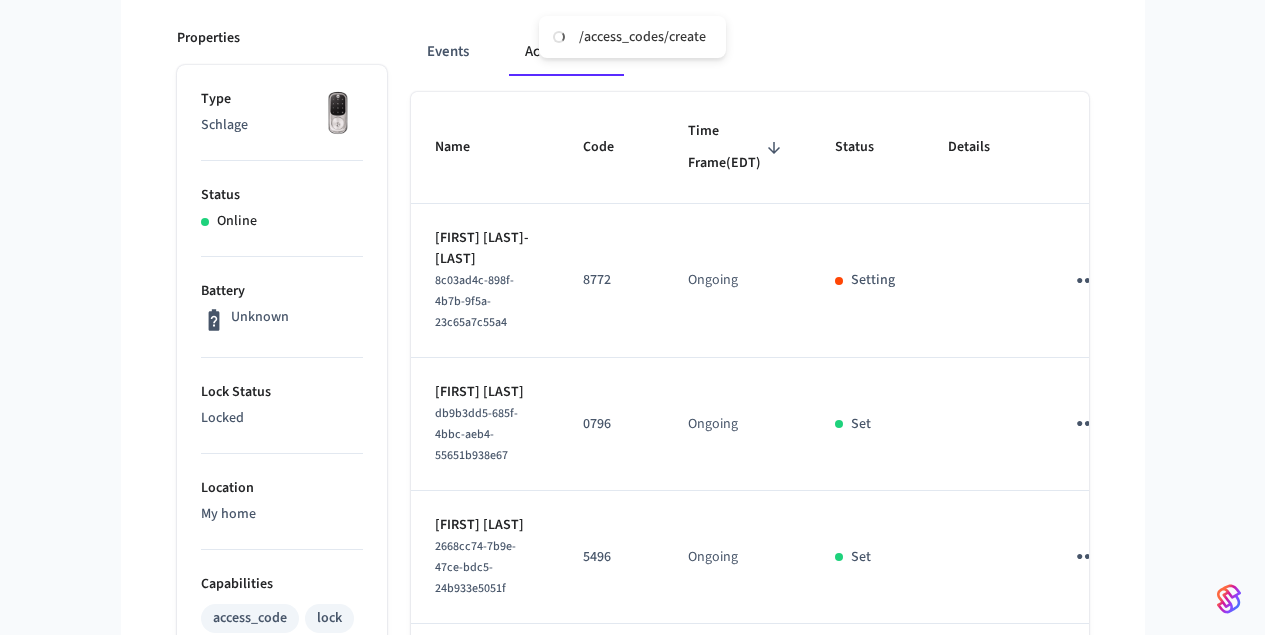 click 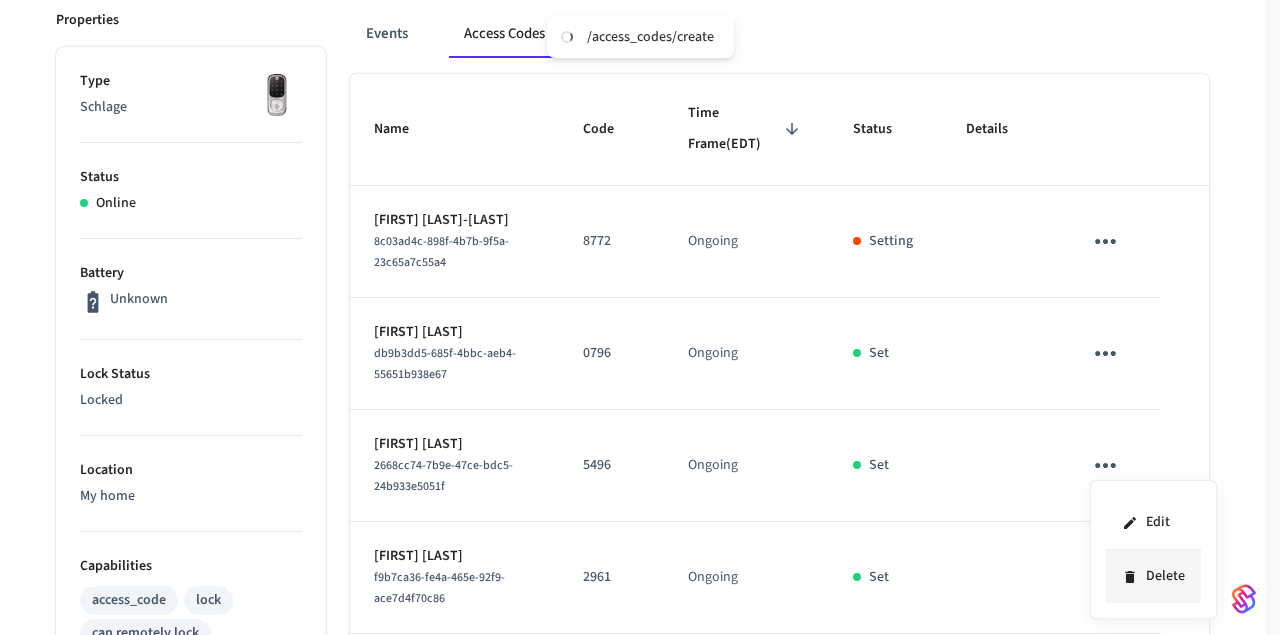 click on "Delete" at bounding box center [1153, 576] 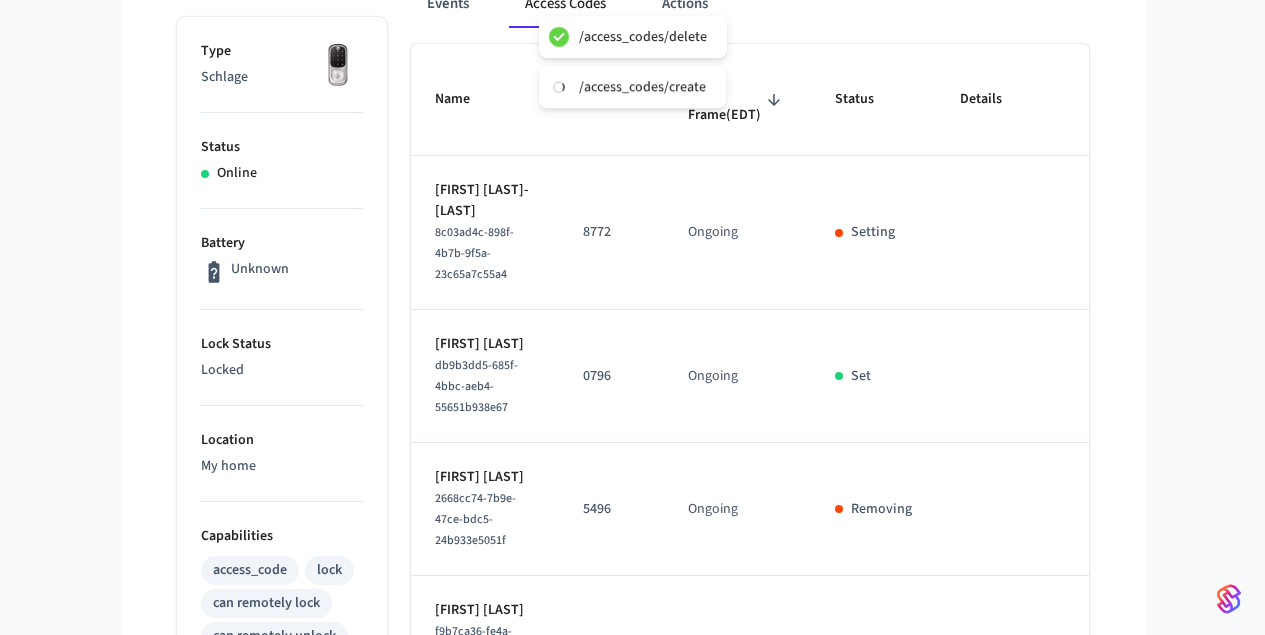 scroll, scrollTop: 418, scrollLeft: 0, axis: vertical 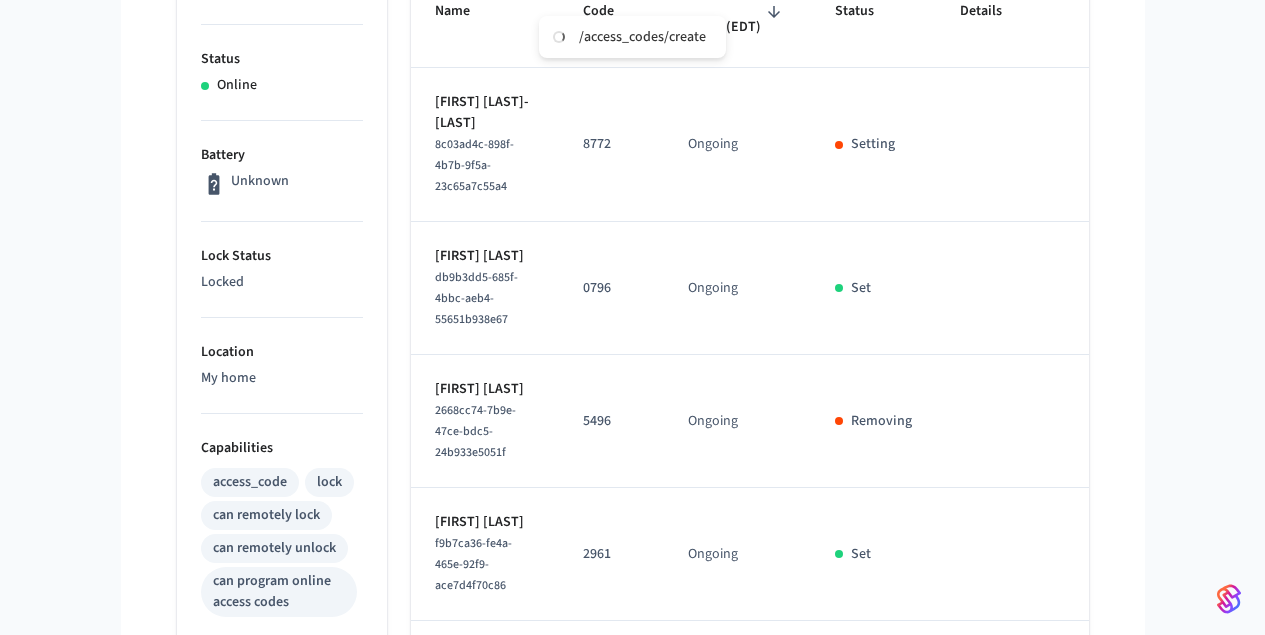 click 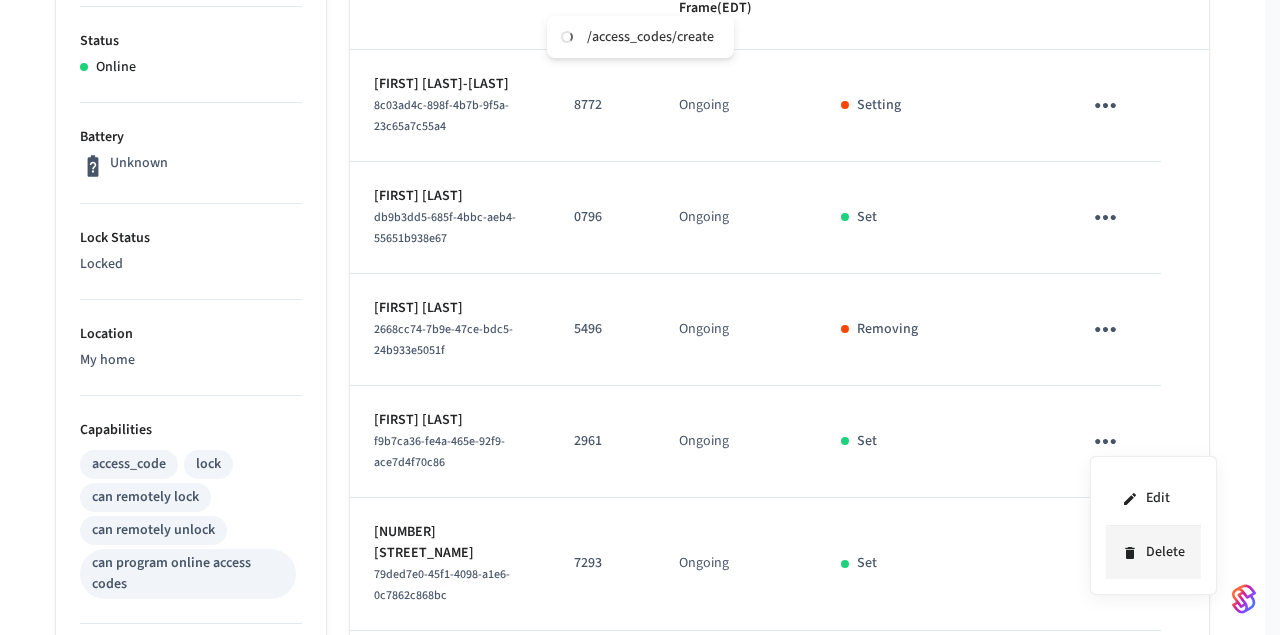 click on "Delete" at bounding box center (1153, 552) 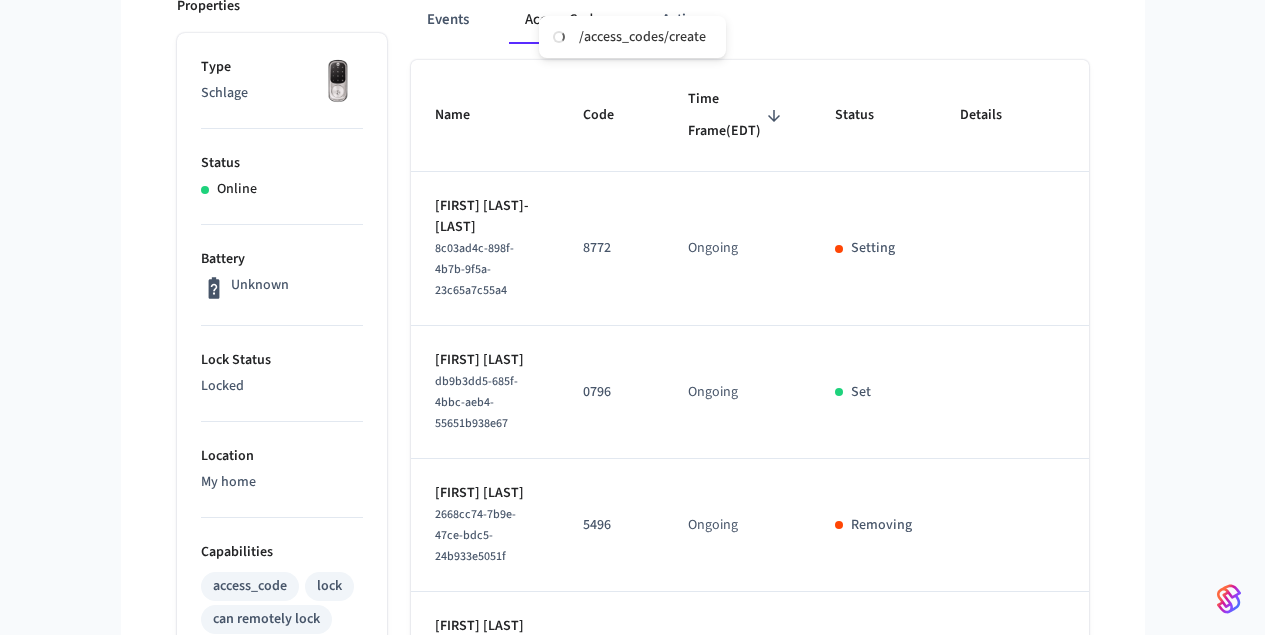 scroll, scrollTop: 0, scrollLeft: 0, axis: both 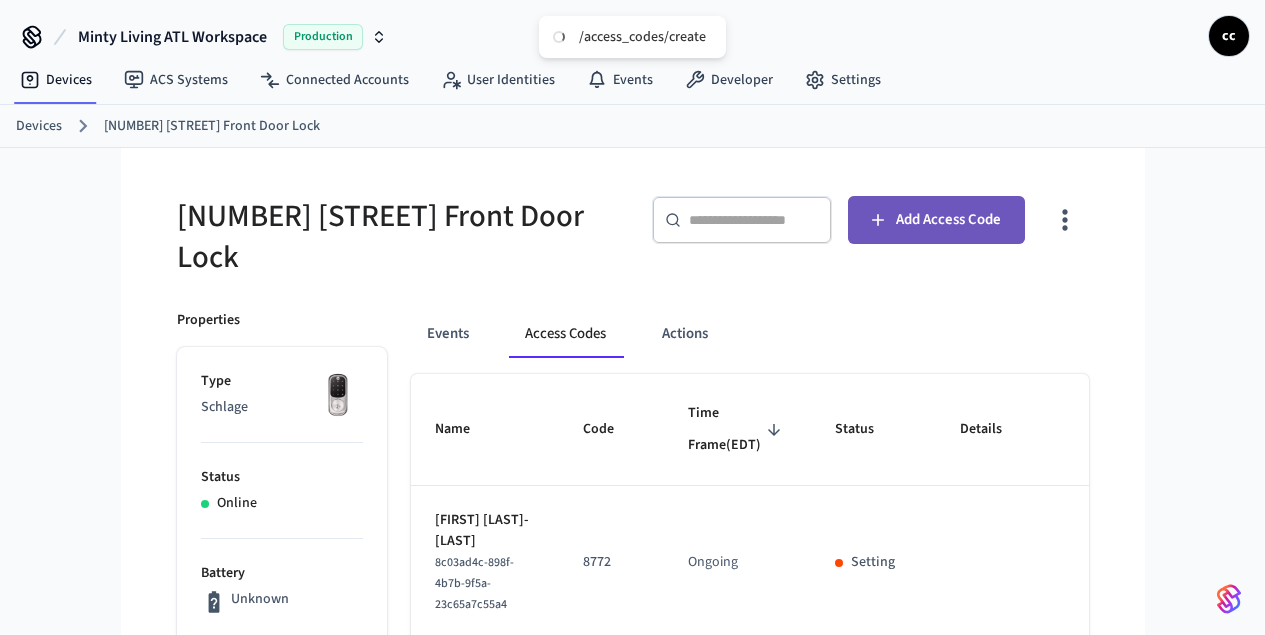 click 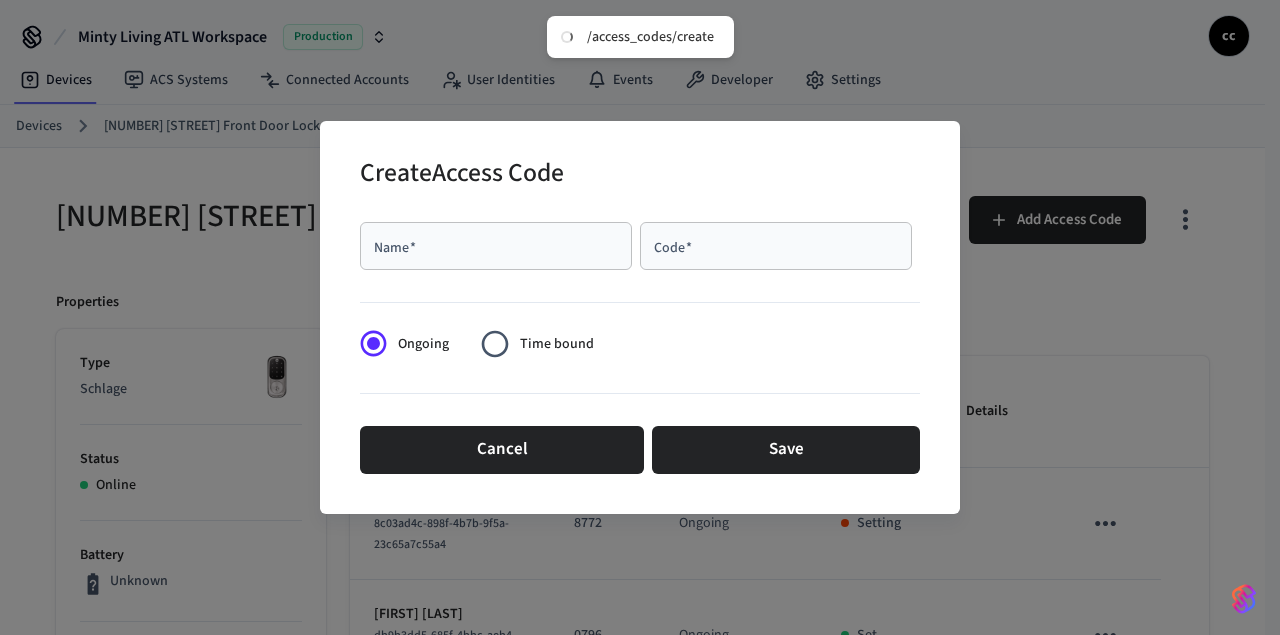 click on "Name   *" at bounding box center (496, 246) 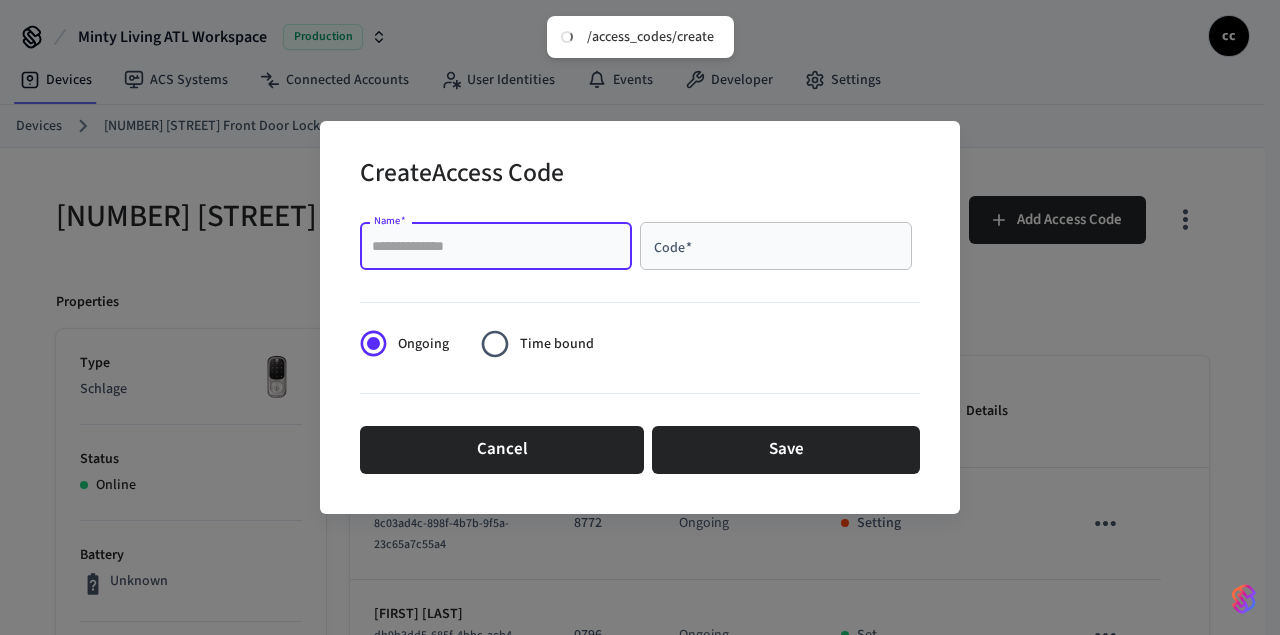 click on "Name   *" at bounding box center [496, 246] 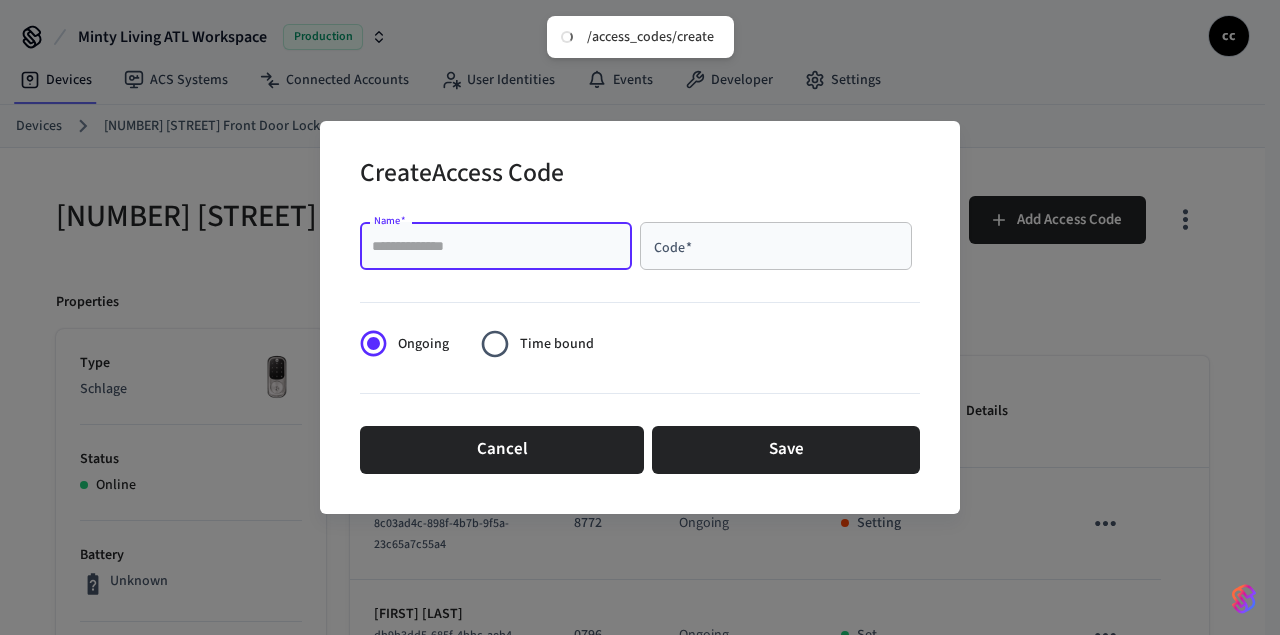 paste on "**********" 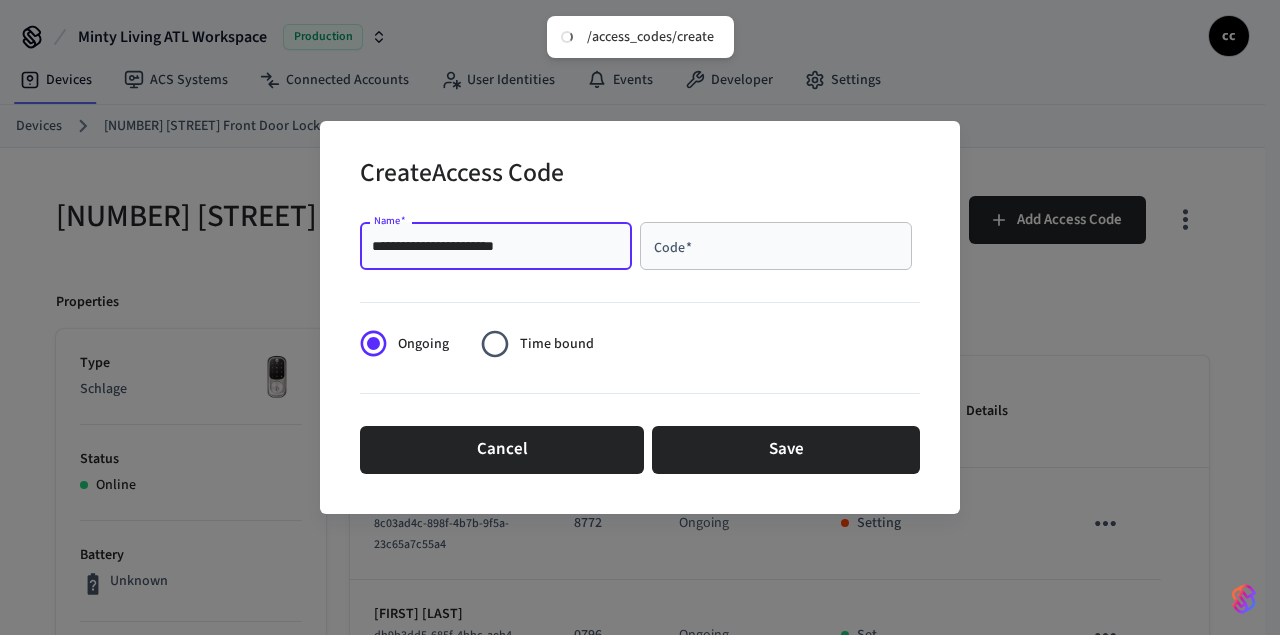 type on "**********" 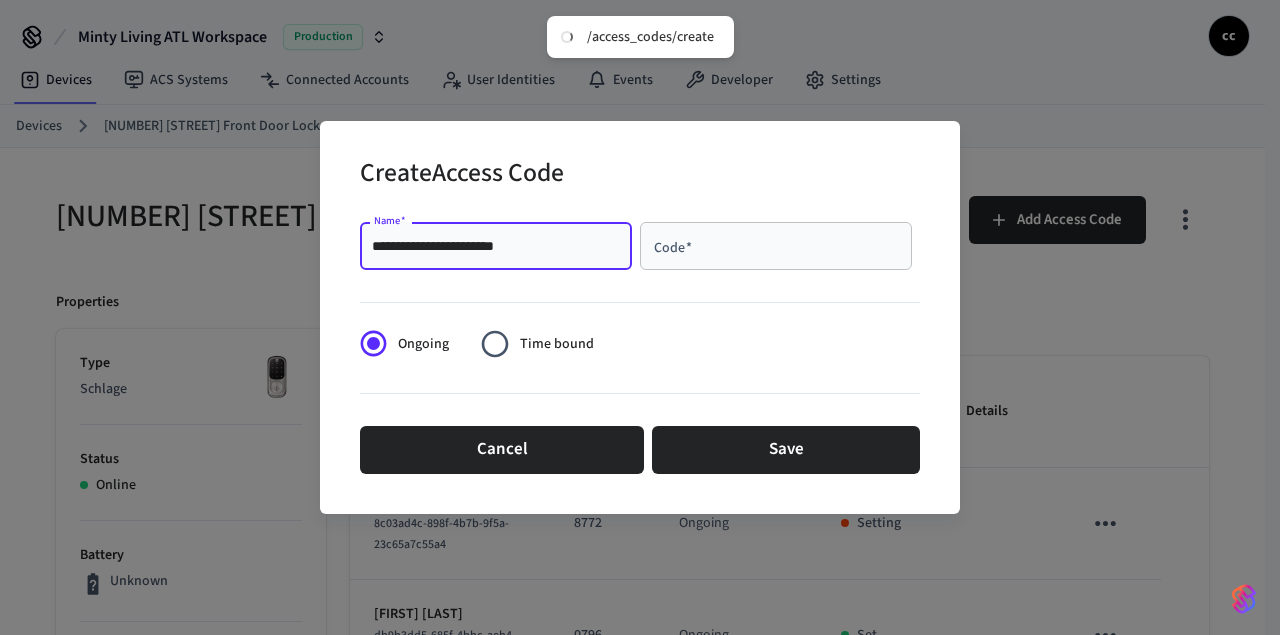 click on "Code   *" at bounding box center [776, 246] 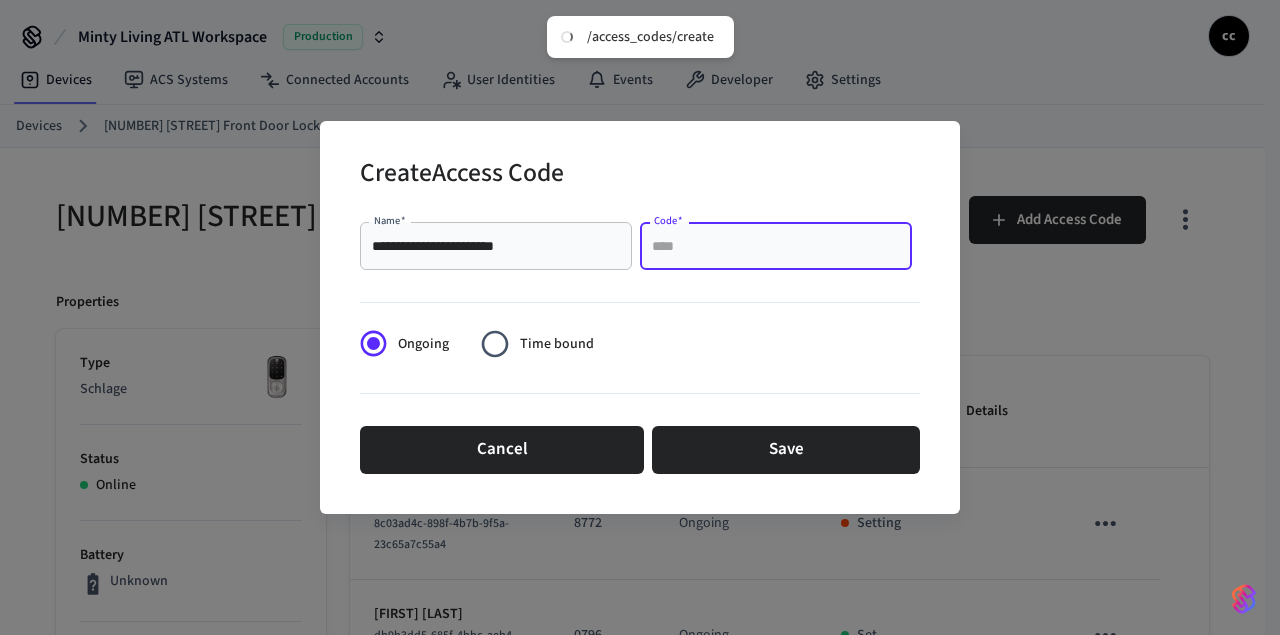paste on "****" 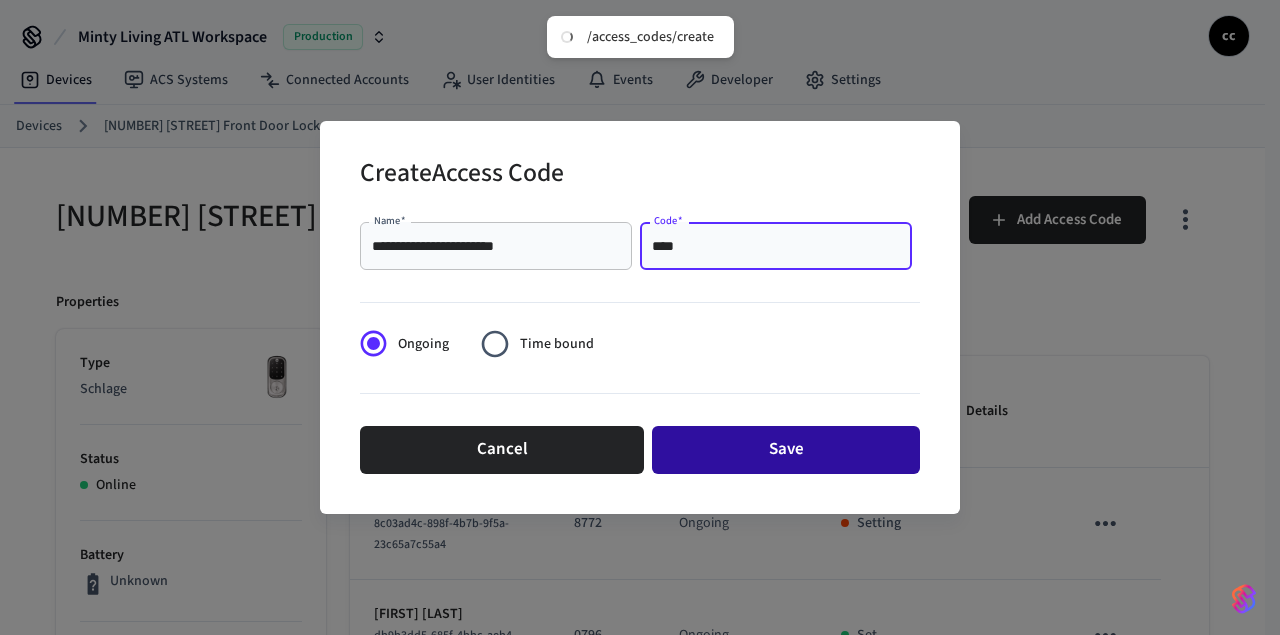 type on "****" 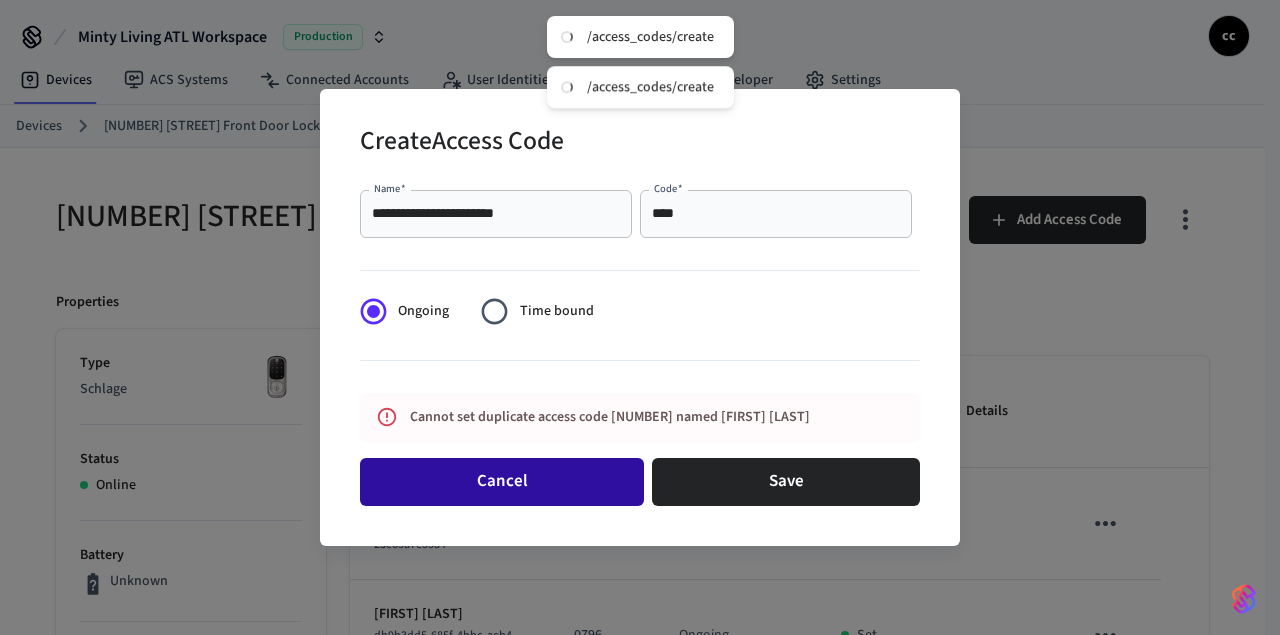 click on "Cancel" at bounding box center [502, 482] 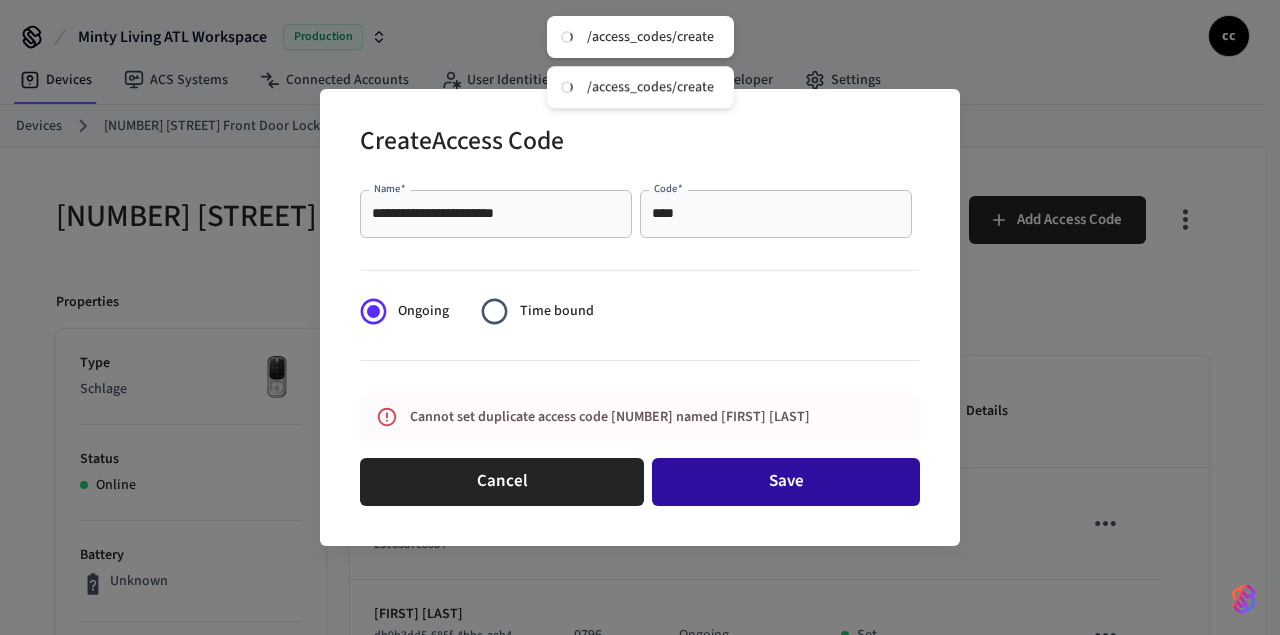 type 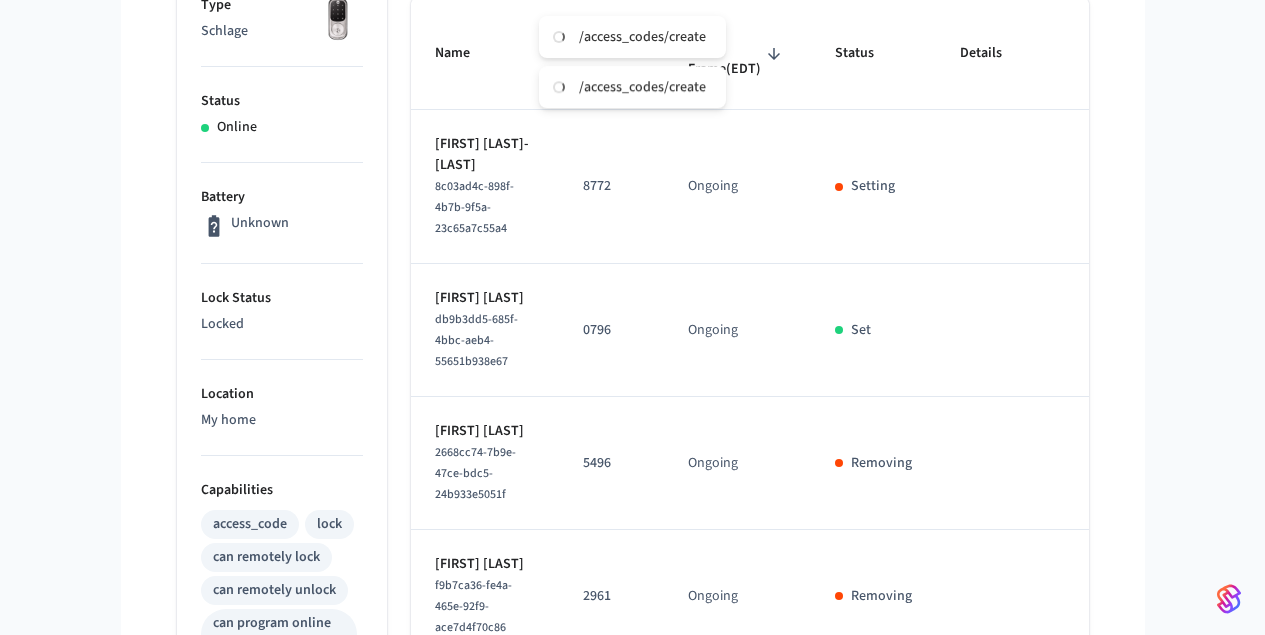 scroll, scrollTop: 0, scrollLeft: 0, axis: both 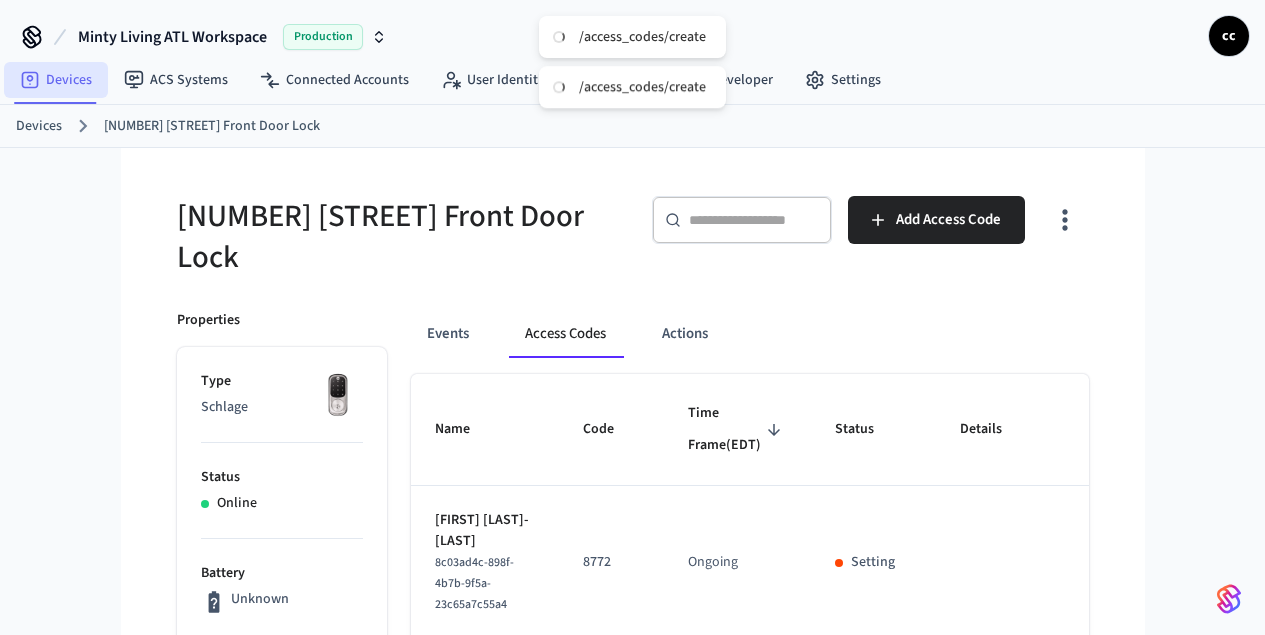 click on "Devices" at bounding box center [56, 80] 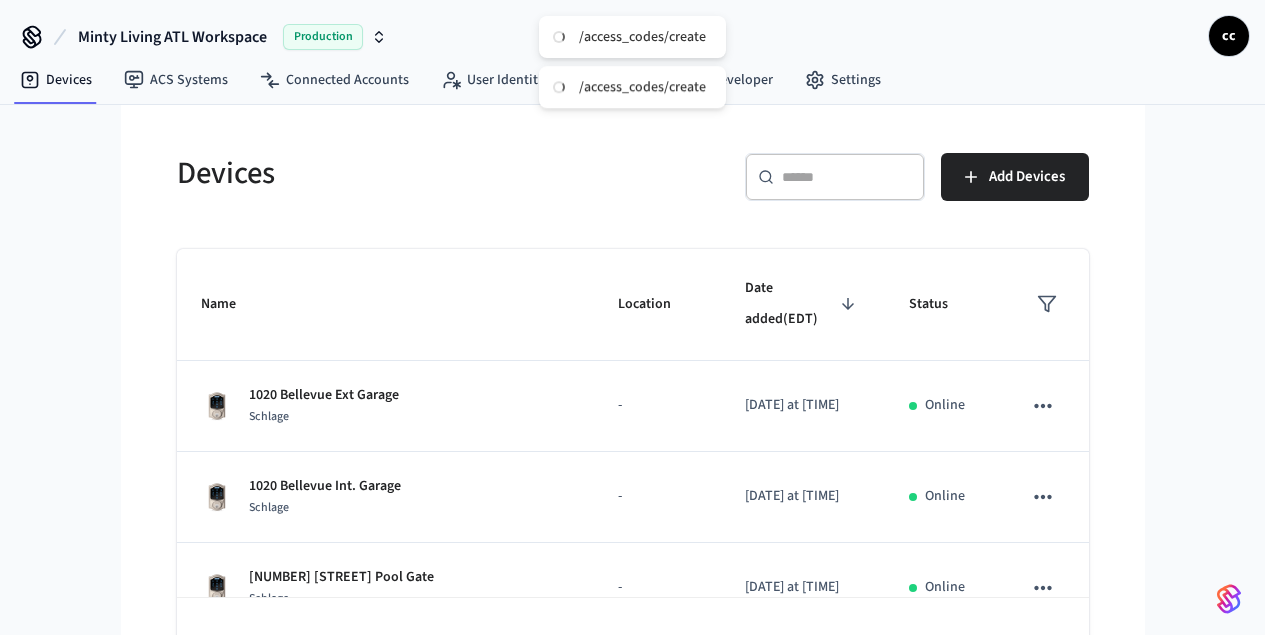 click on "​ ​" at bounding box center (835, 177) 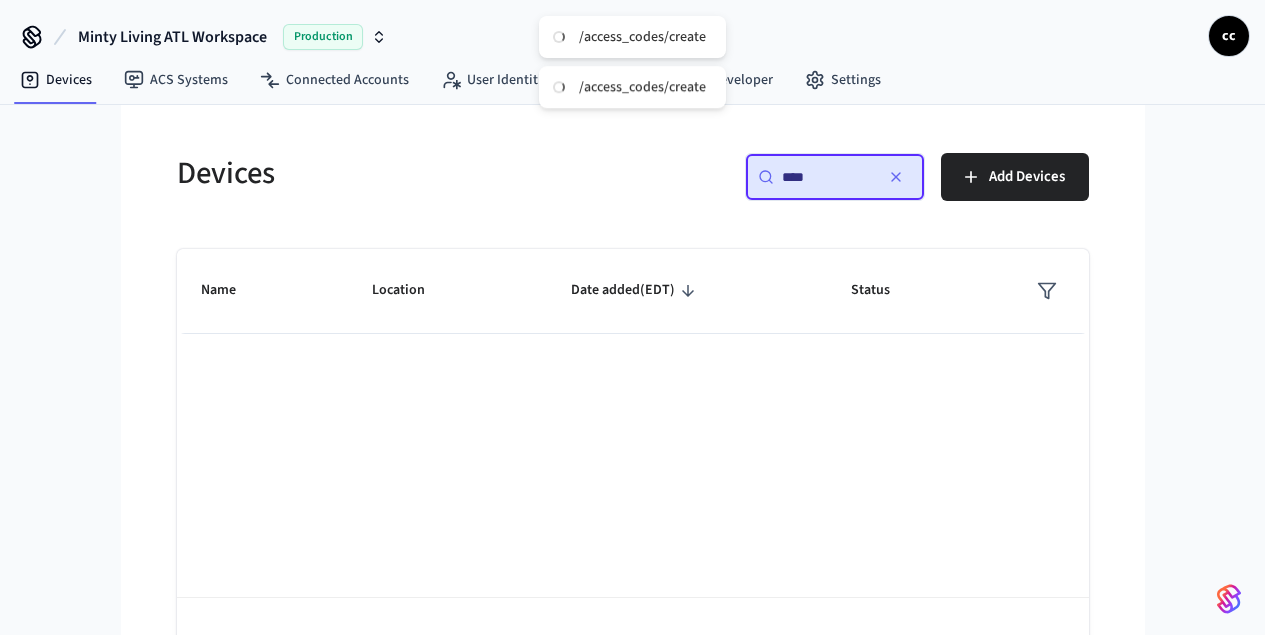 drag, startPoint x: 963, startPoint y: 178, endPoint x: 840, endPoint y: 171, distance: 123.19903 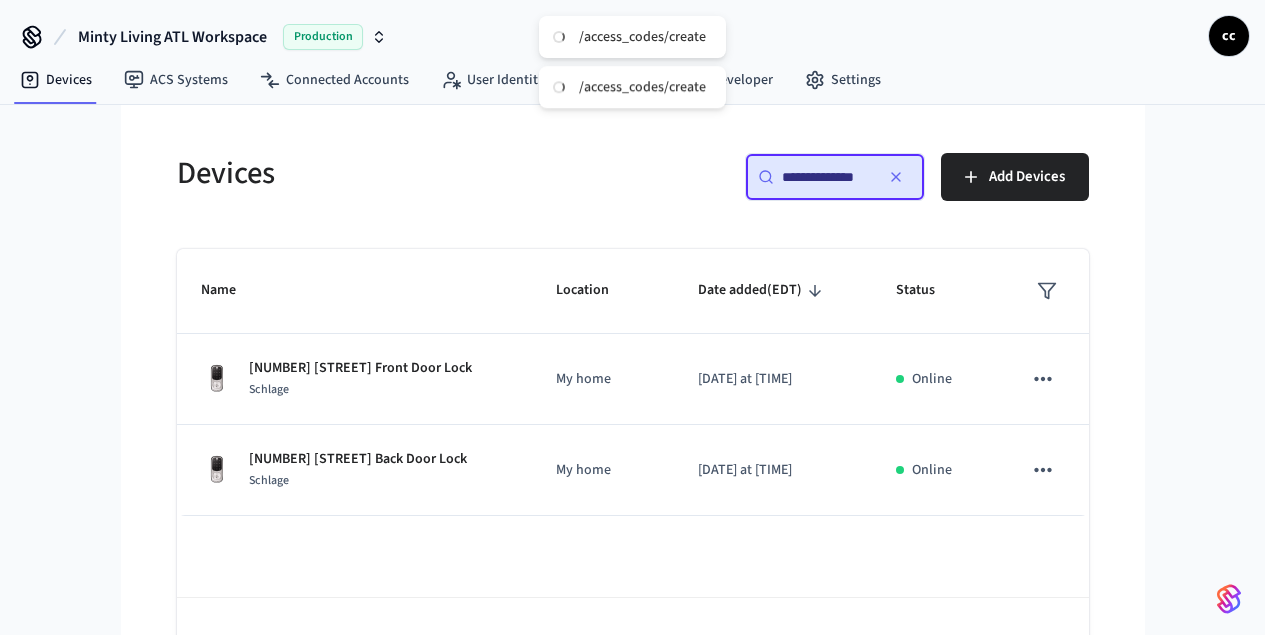 scroll, scrollTop: 0, scrollLeft: 0, axis: both 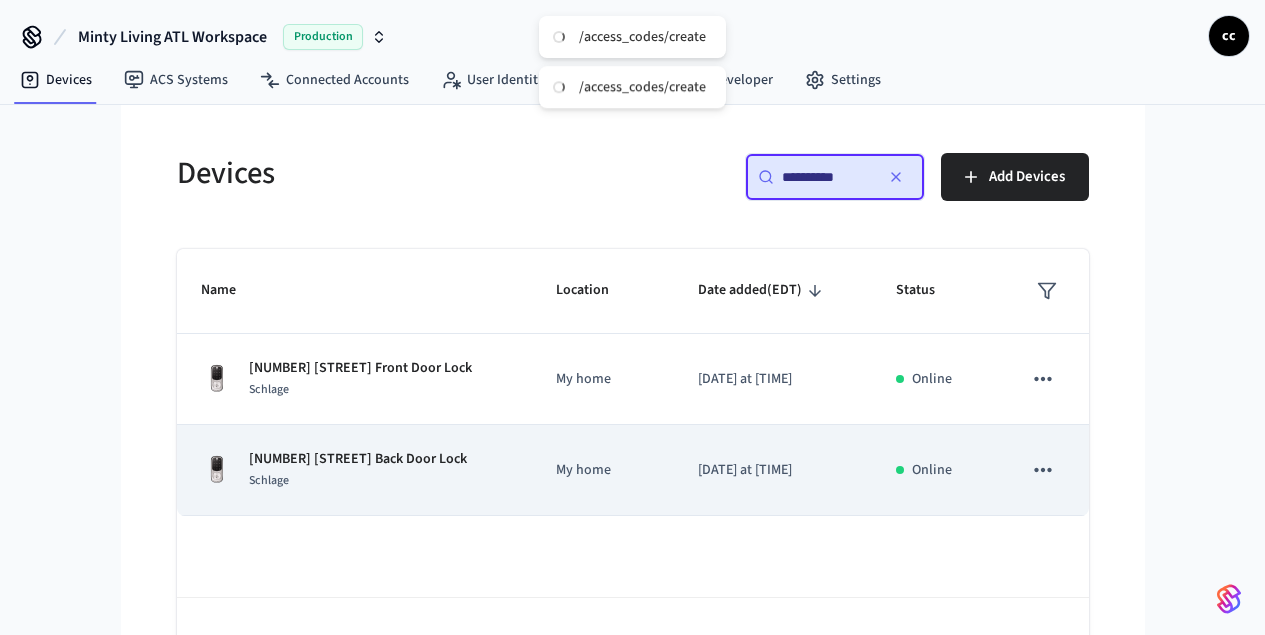 type on "**********" 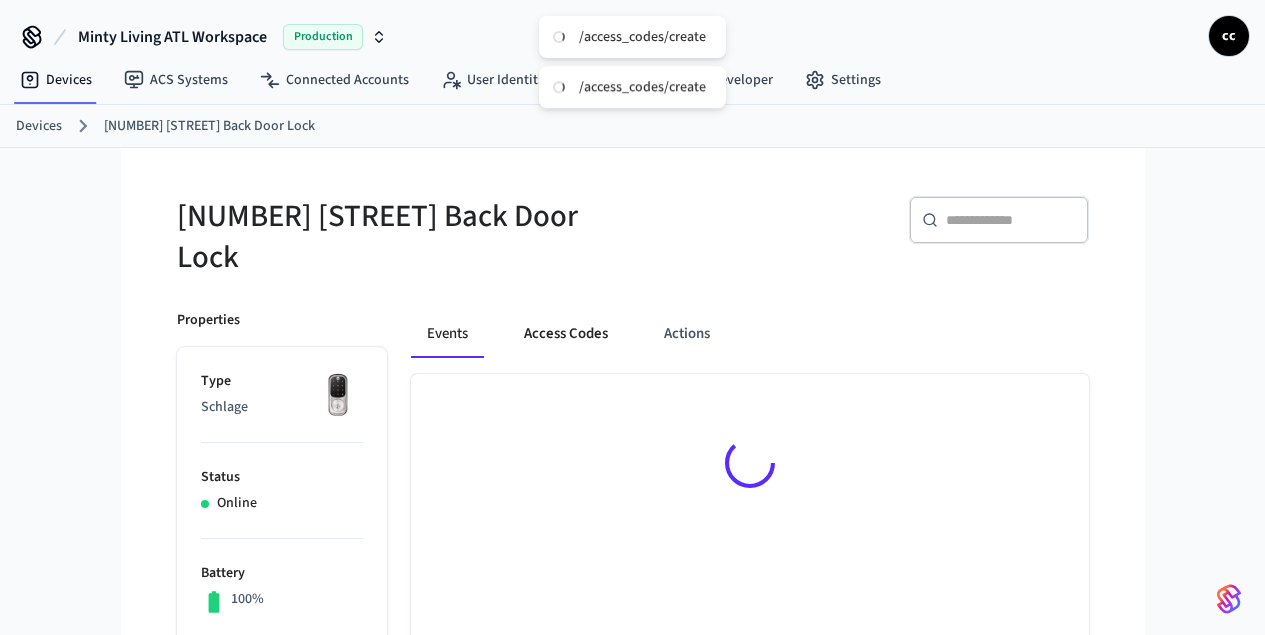 click on "Access Codes" at bounding box center (566, 334) 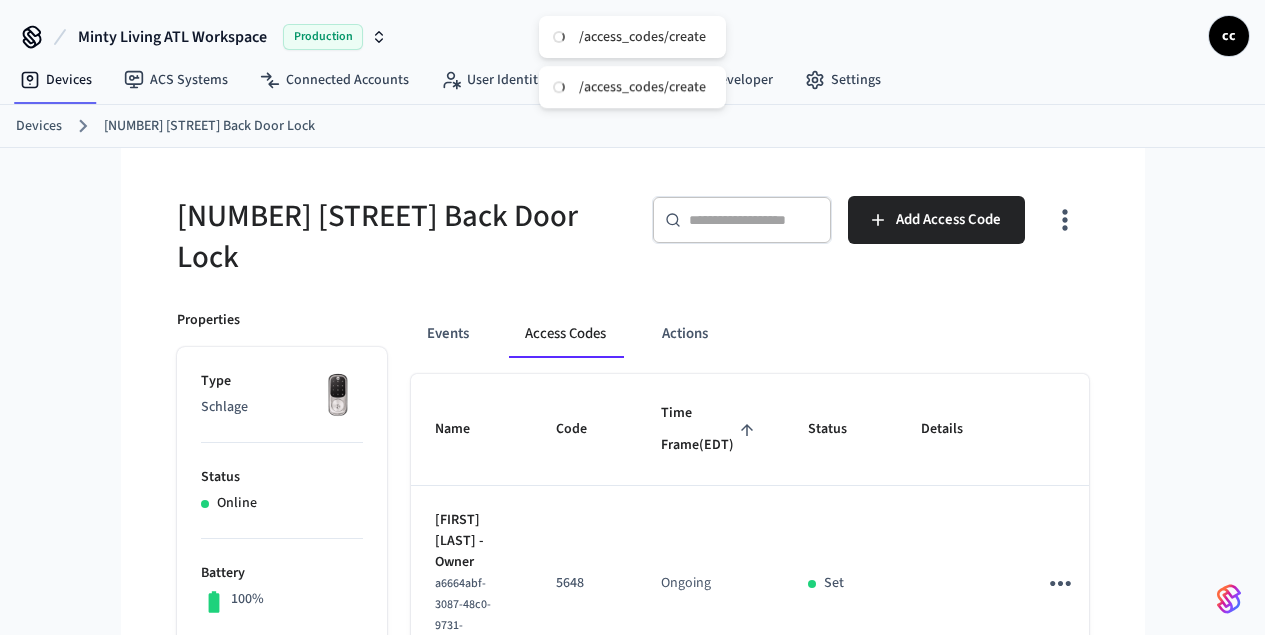 click on "Time Frame  (EDT)" at bounding box center [710, 429] 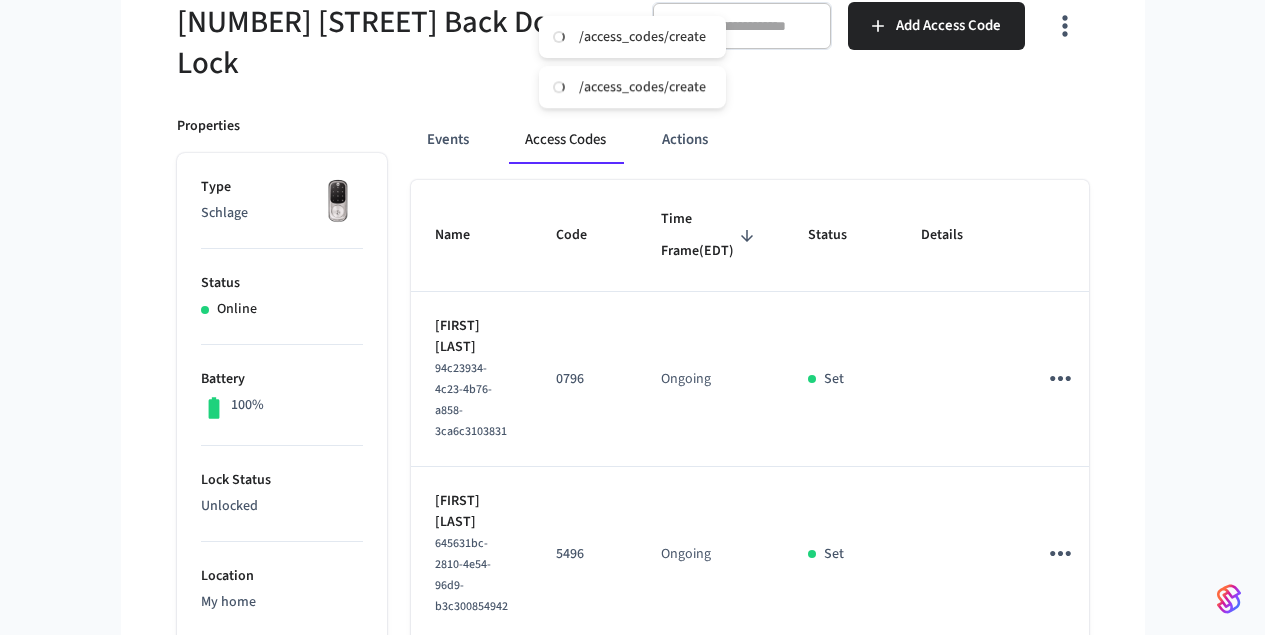 scroll, scrollTop: 215, scrollLeft: 0, axis: vertical 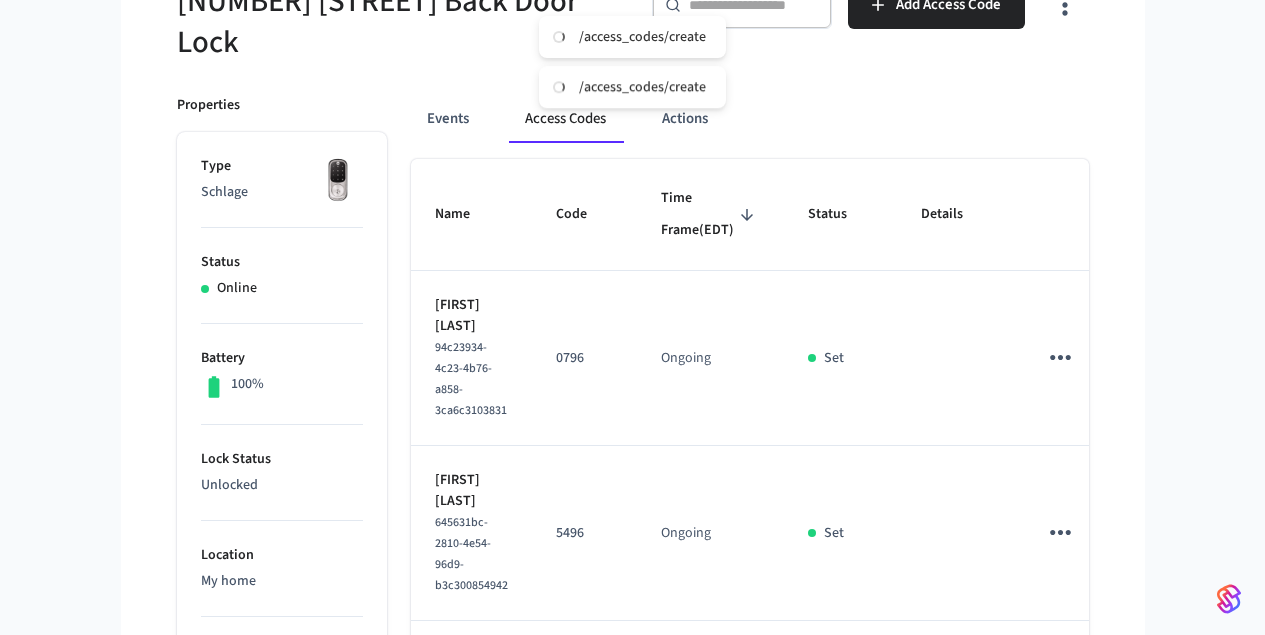 click 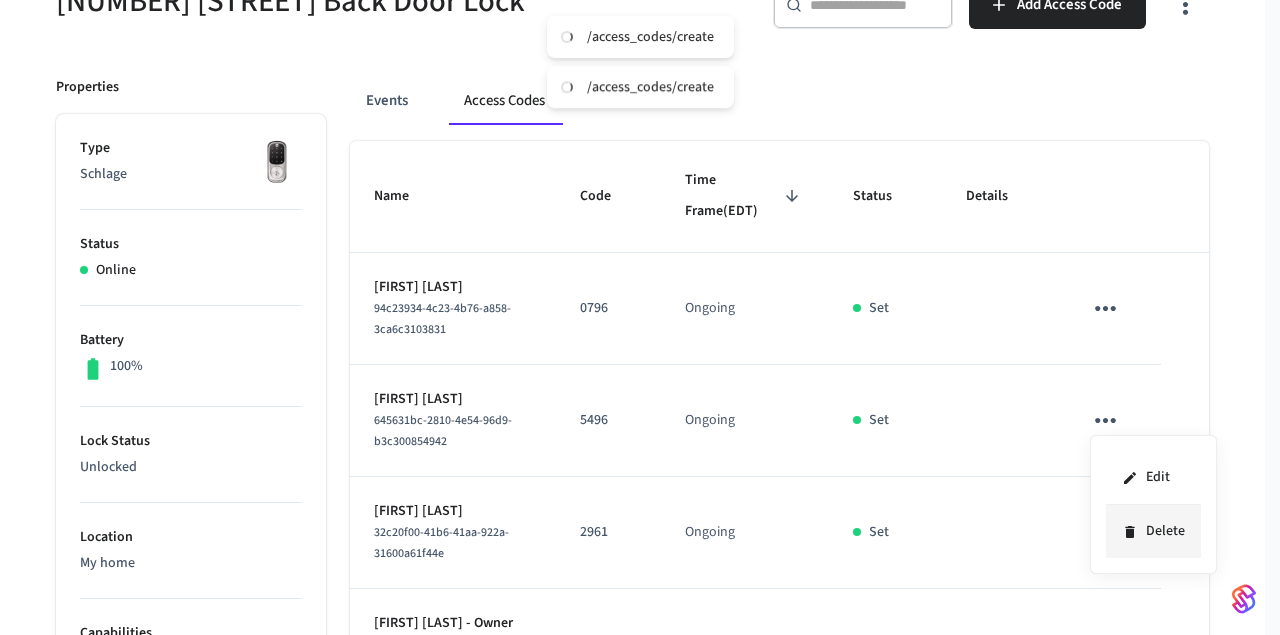 click on "Delete" at bounding box center (1153, 531) 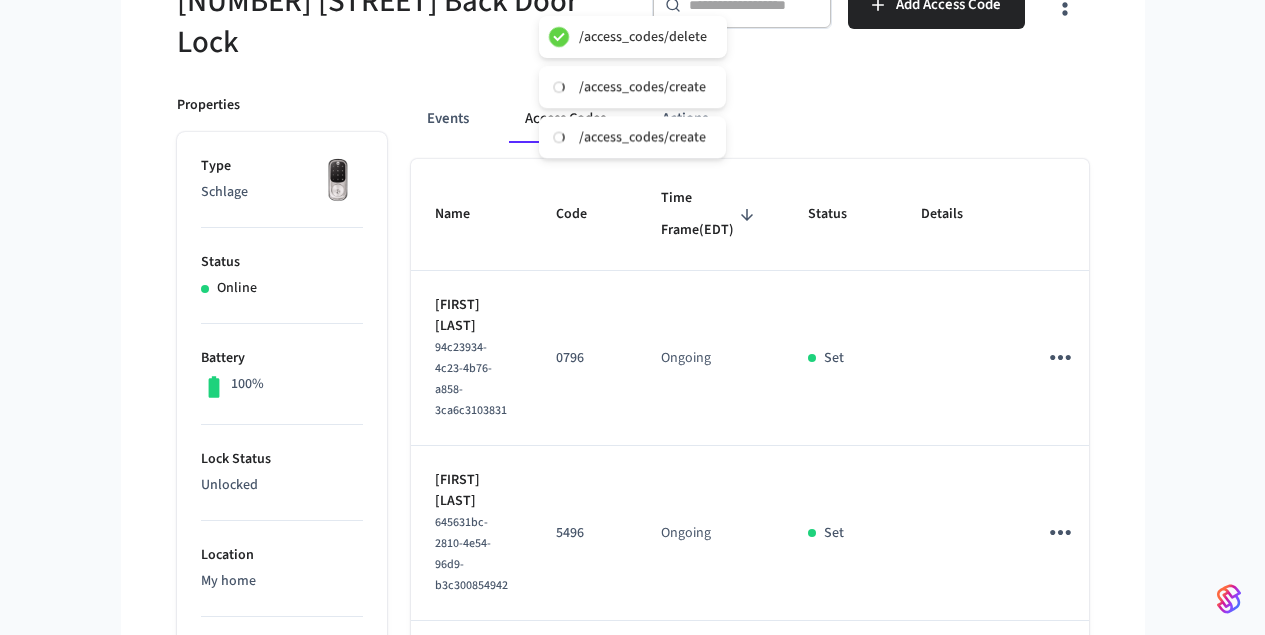 click 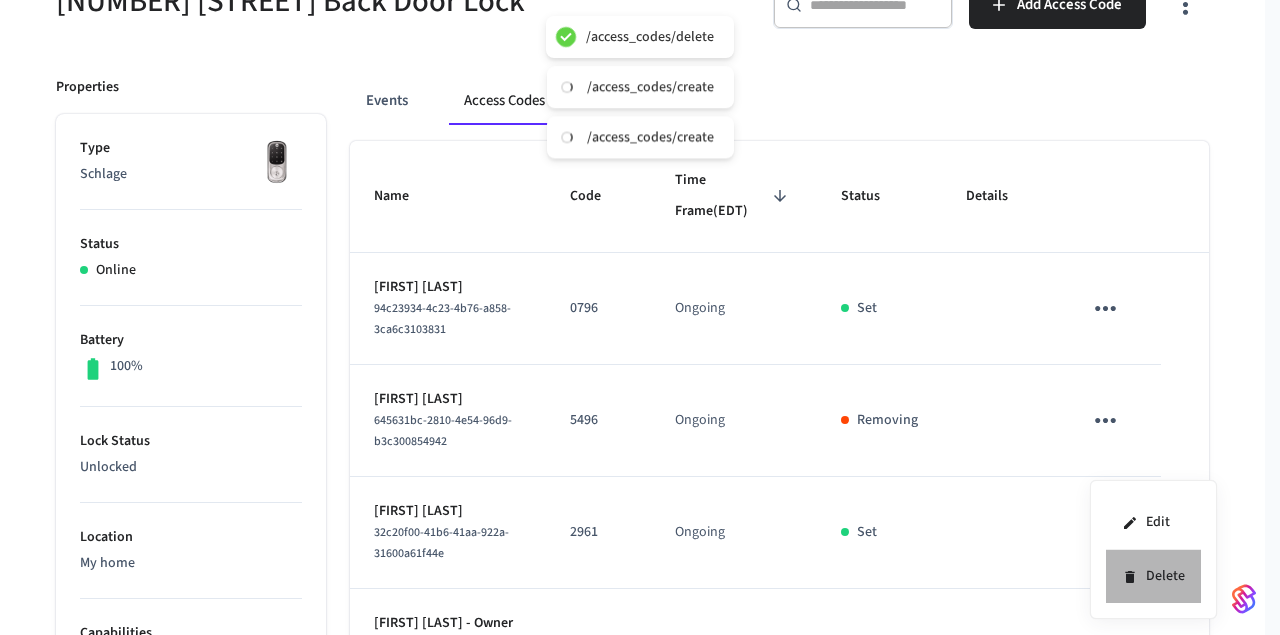 click on "Delete" at bounding box center [1153, 576] 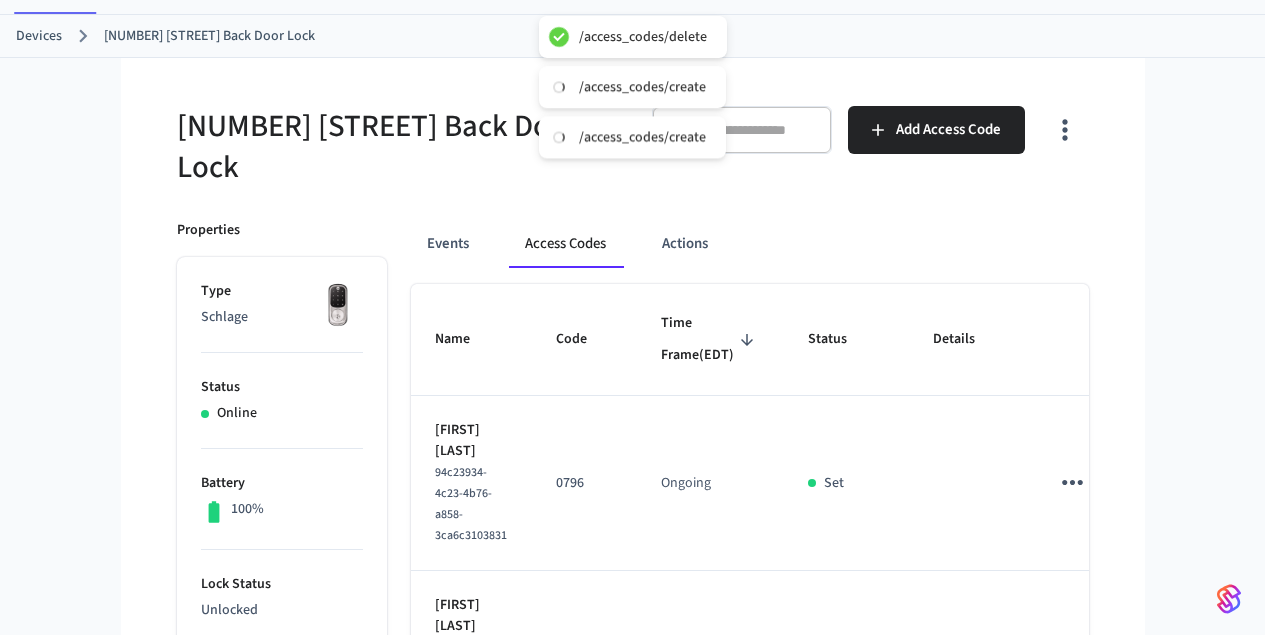 scroll, scrollTop: 0, scrollLeft: 0, axis: both 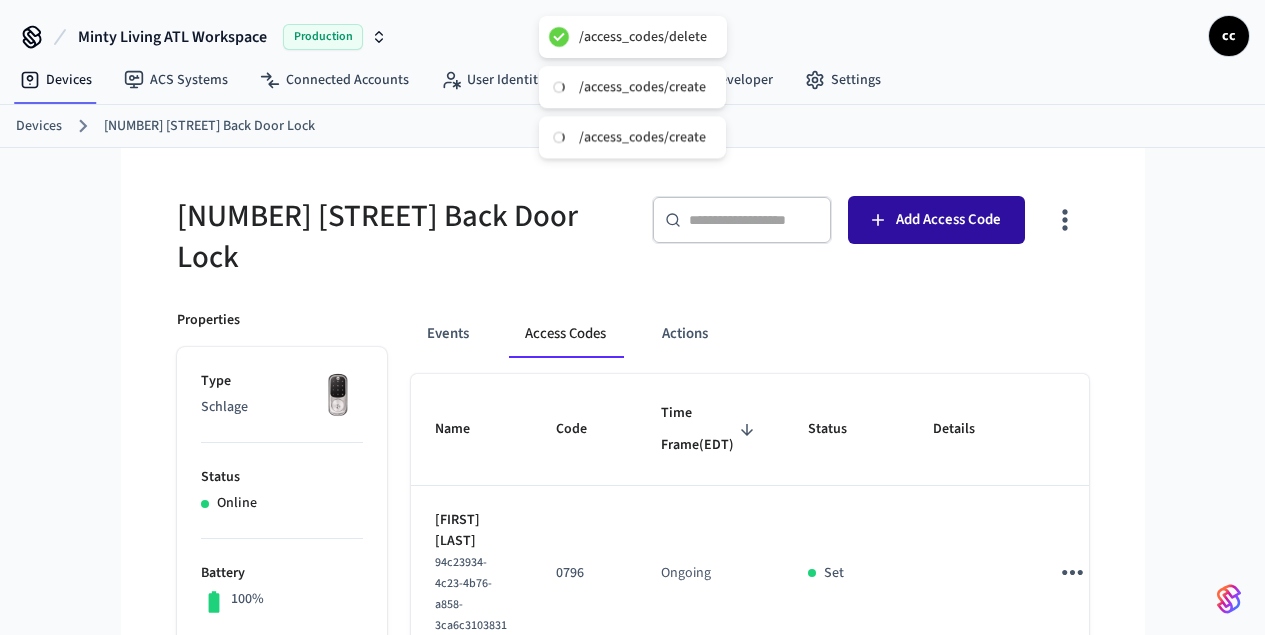 click 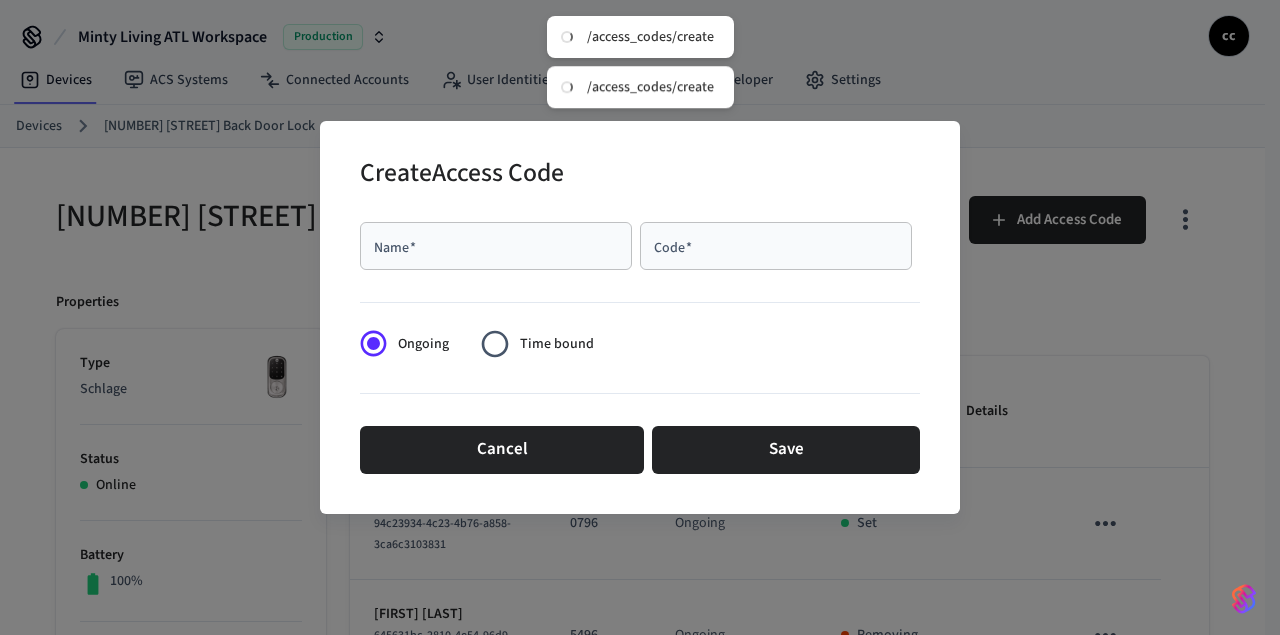 click on "Name   *" at bounding box center (496, 246) 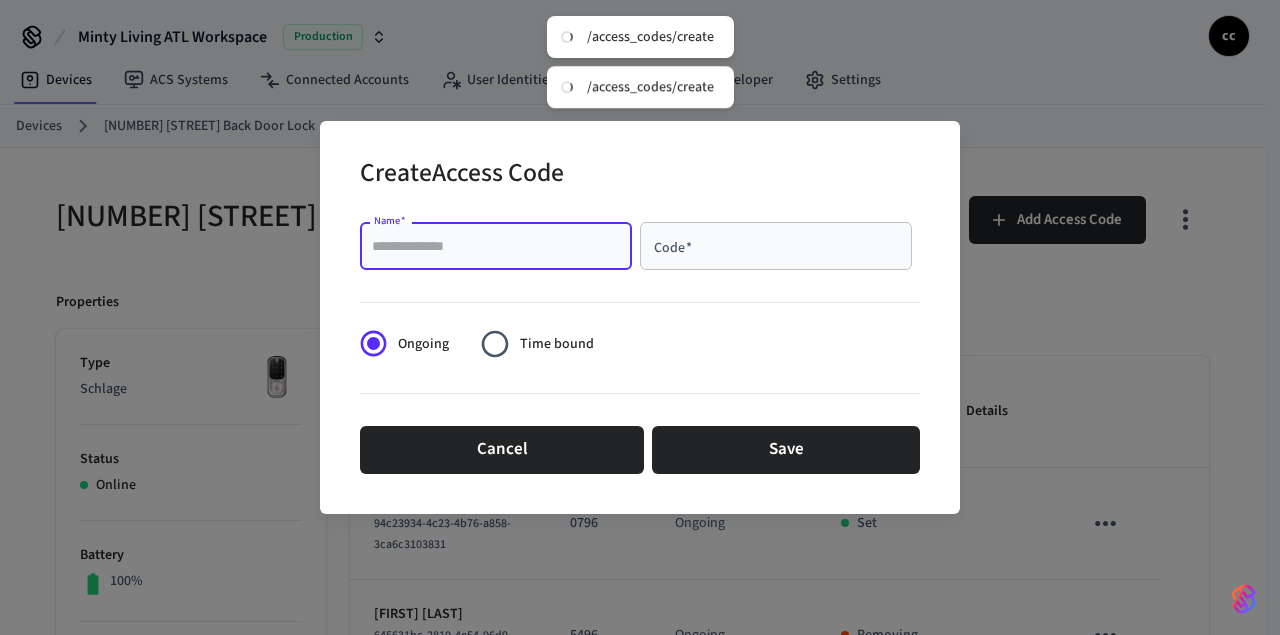 paste on "**********" 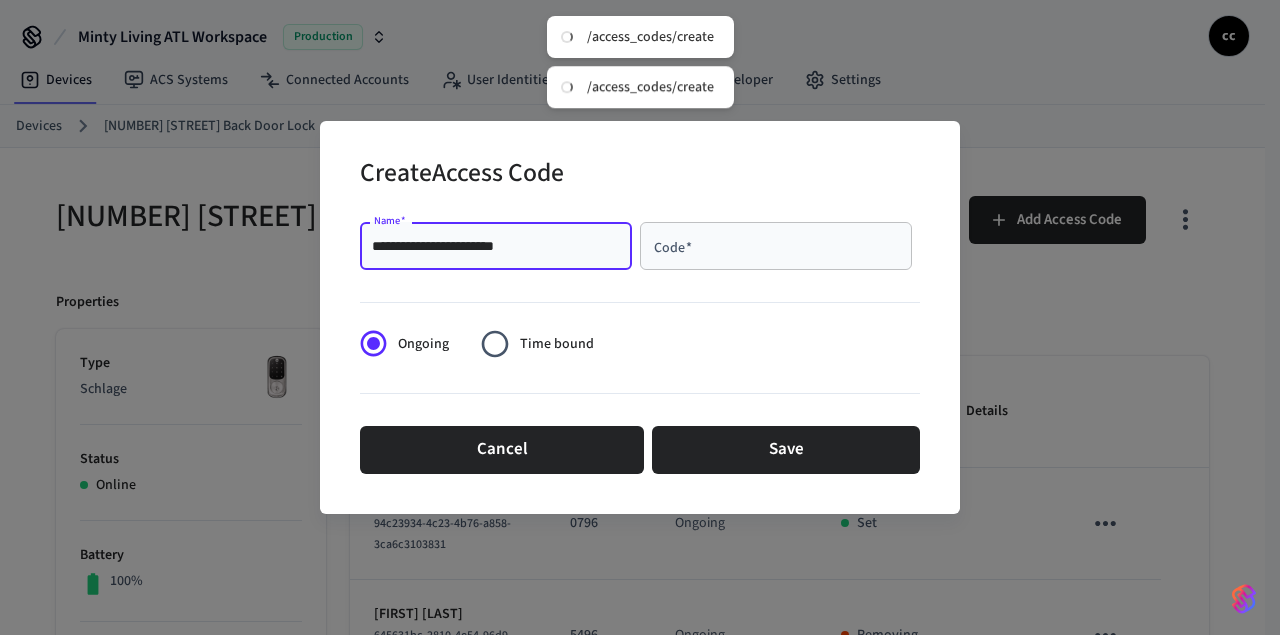 type on "**********" 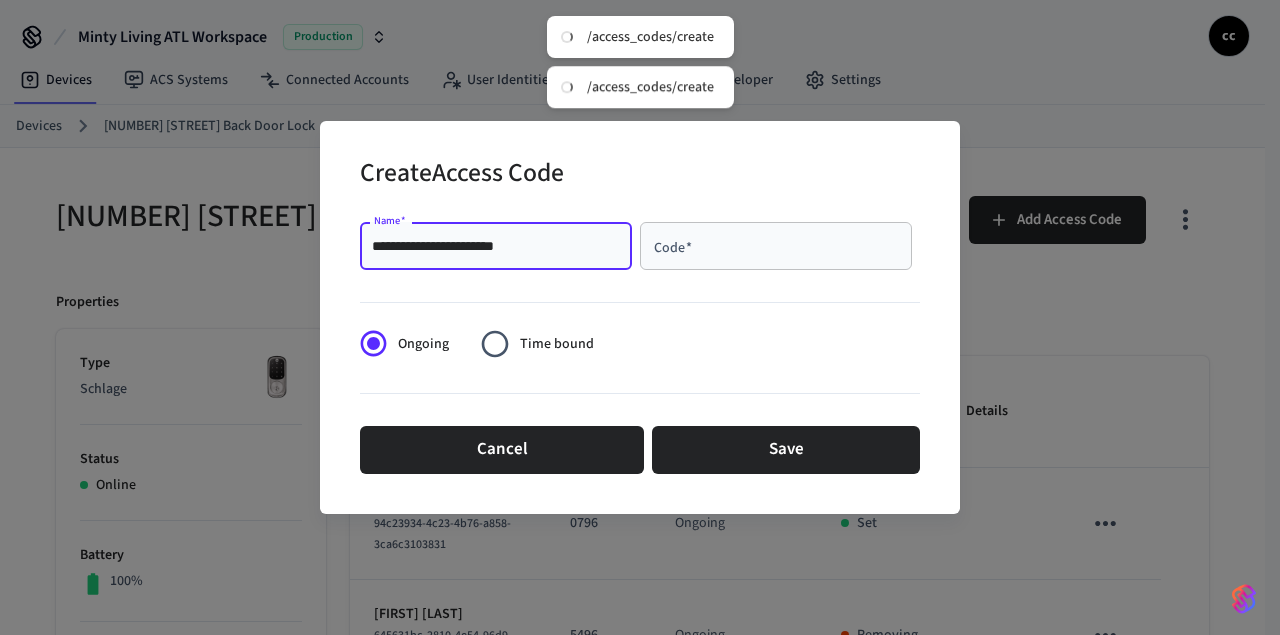 click on "Code   *" at bounding box center [776, 246] 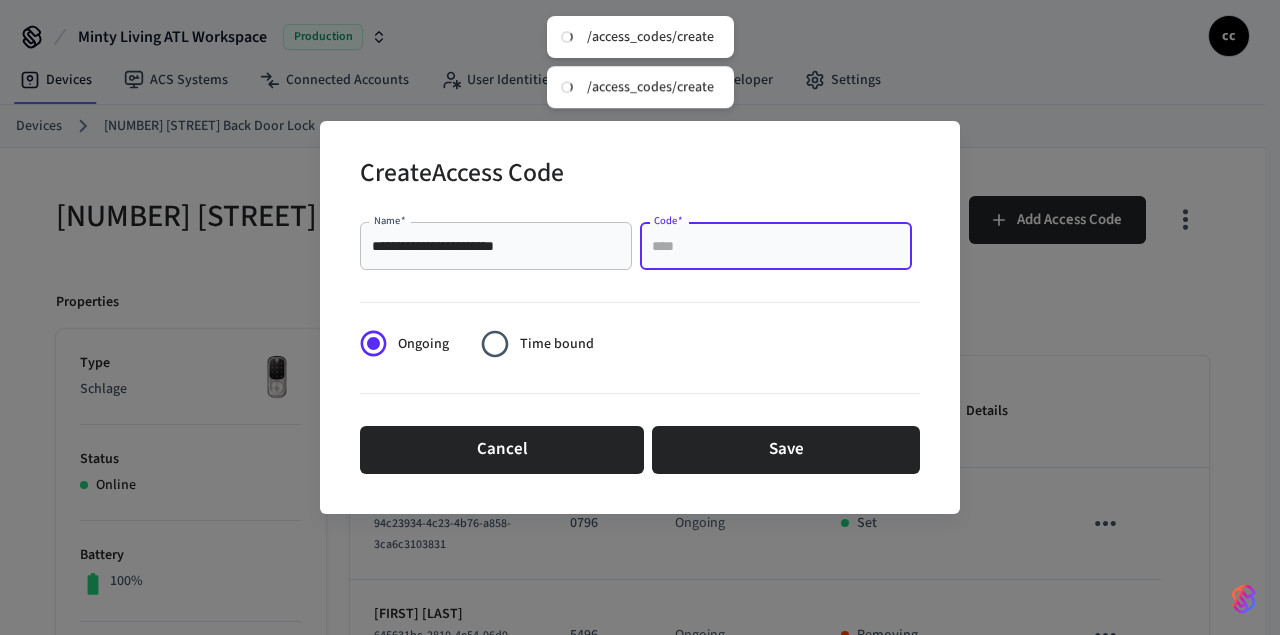 paste on "****" 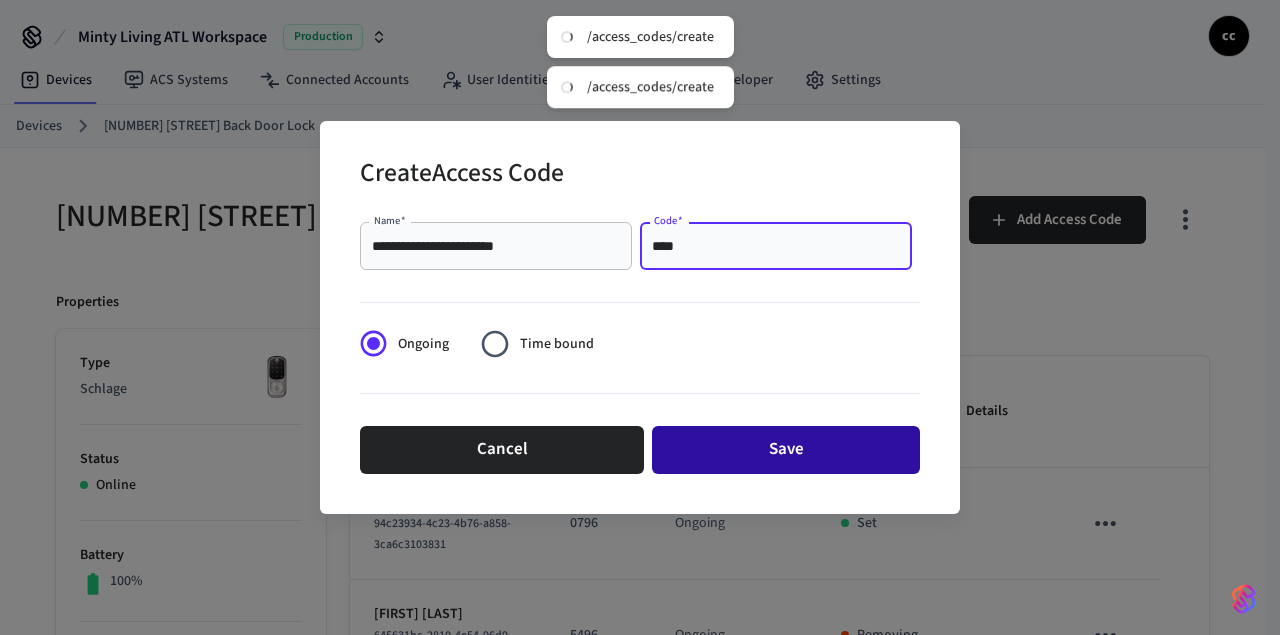 type on "****" 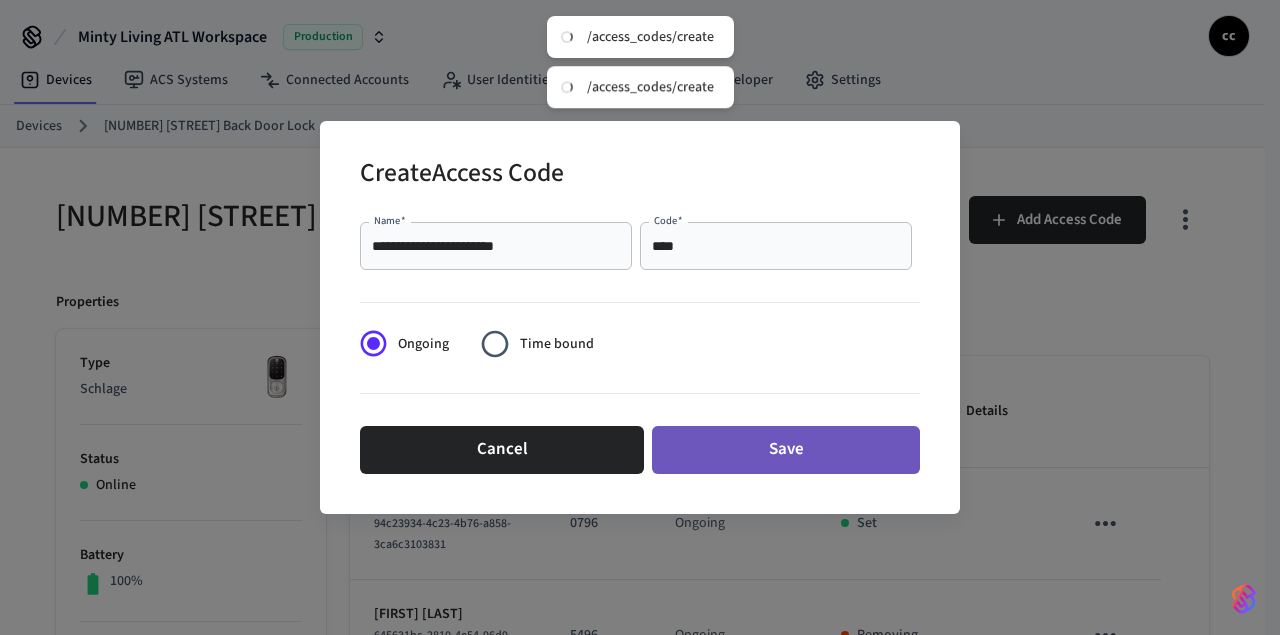 click on "Save" at bounding box center [786, 450] 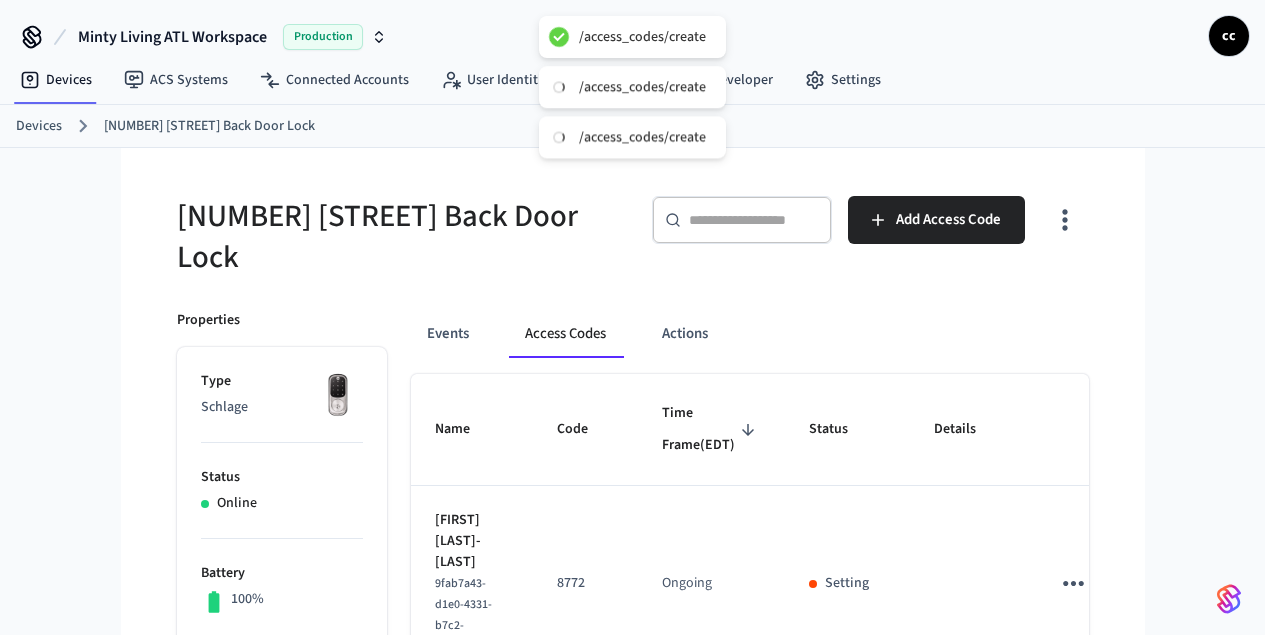 type 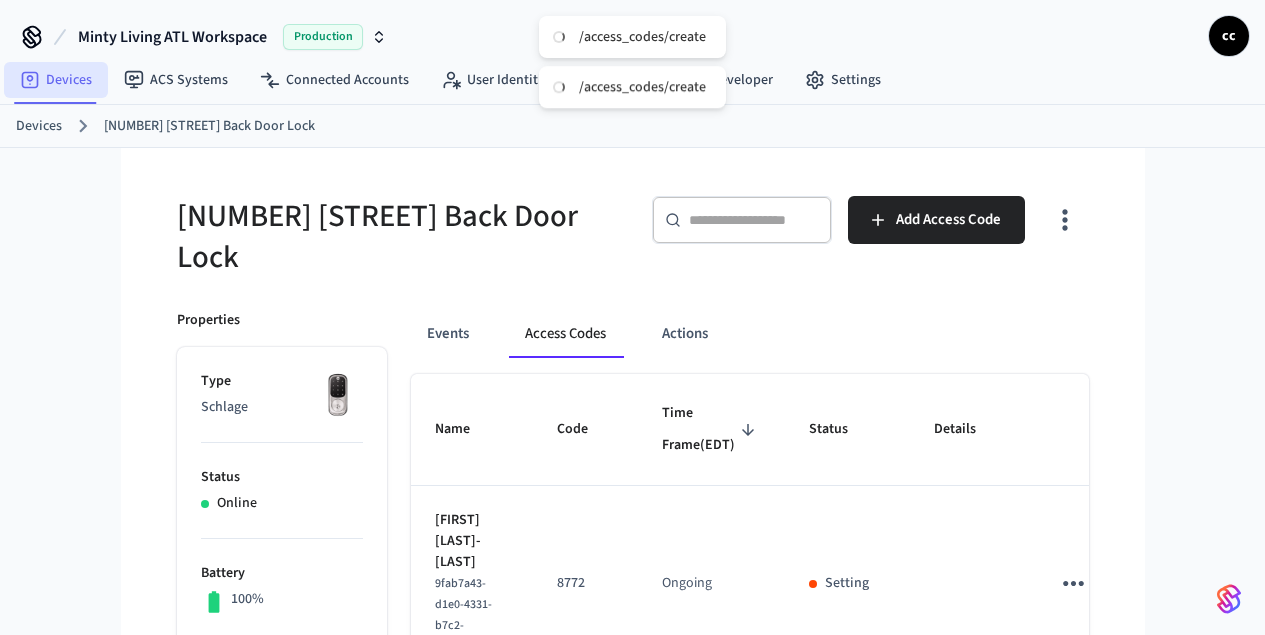 click on "Devices" at bounding box center (56, 80) 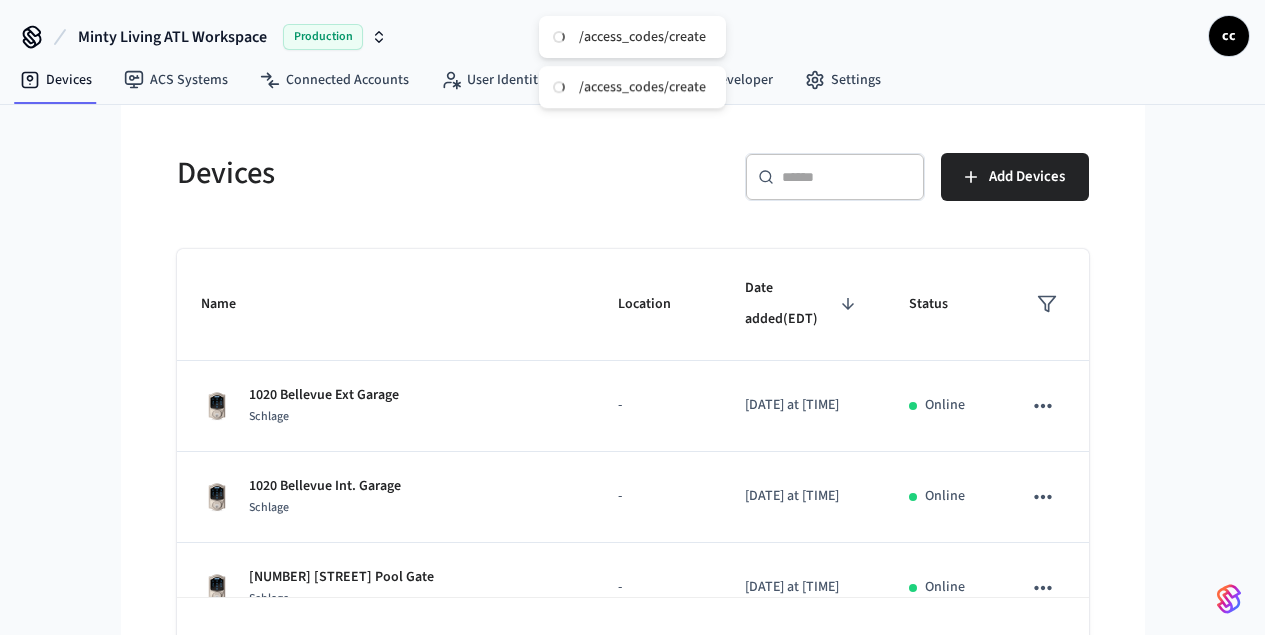 click at bounding box center [847, 177] 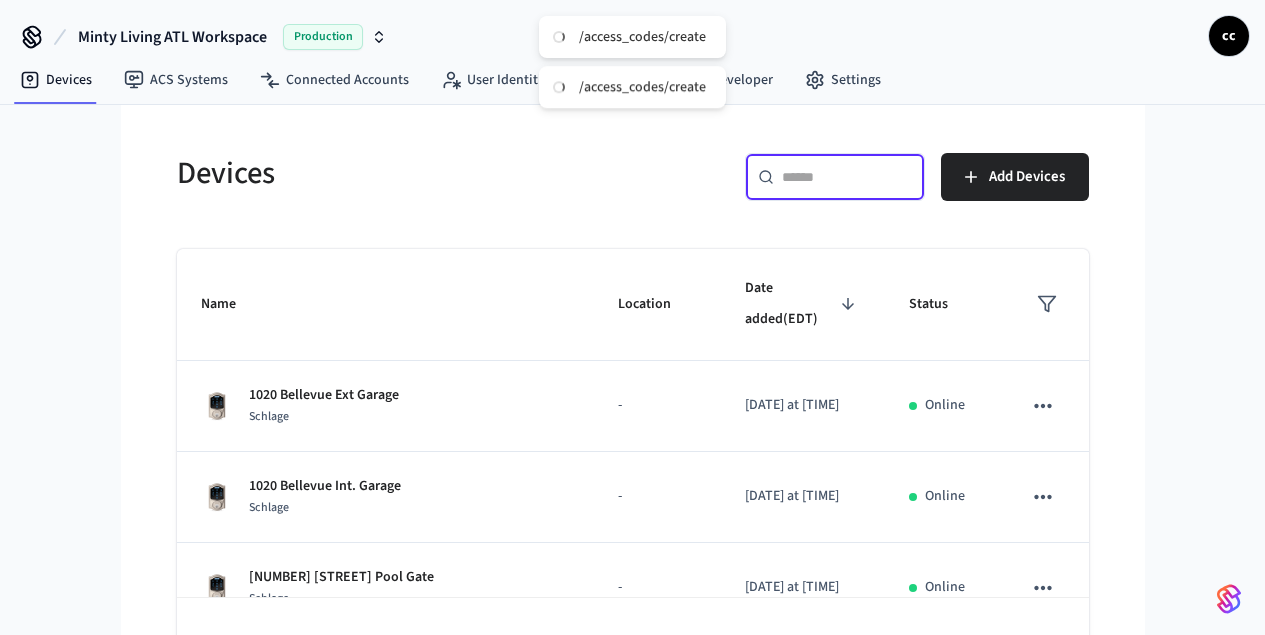 paste on "**********" 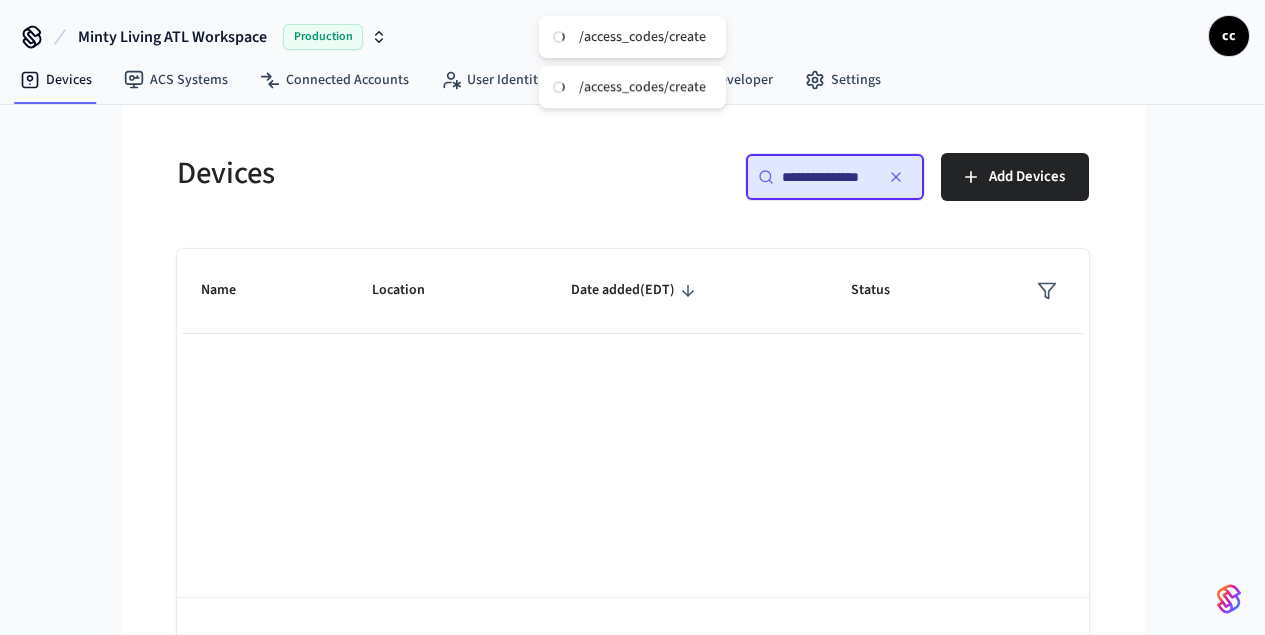 scroll, scrollTop: 0, scrollLeft: 0, axis: both 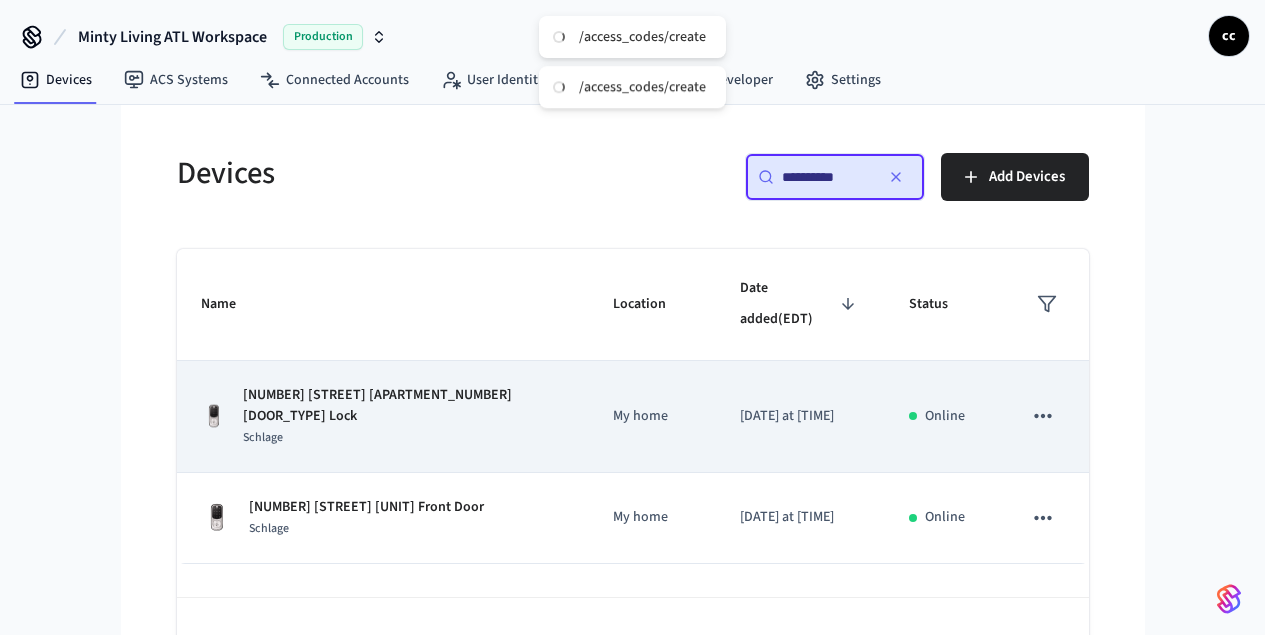 type on "**********" 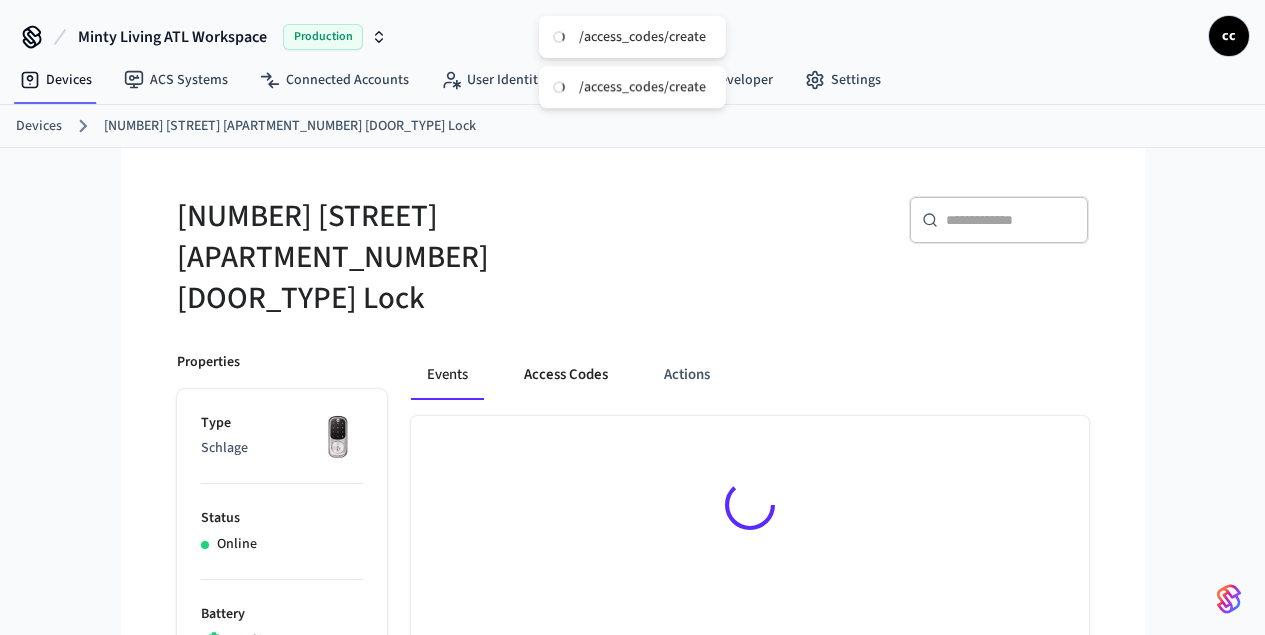 click on "Access Codes" at bounding box center (566, 376) 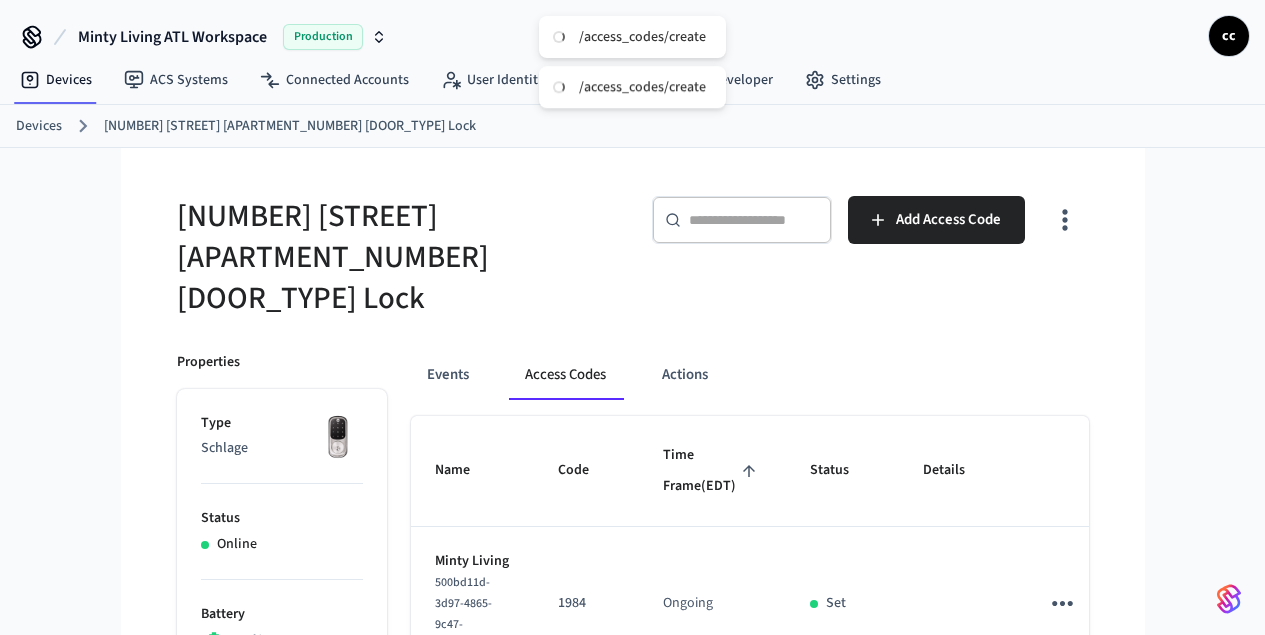 click on "Time Frame  (EDT)" at bounding box center [712, 471] 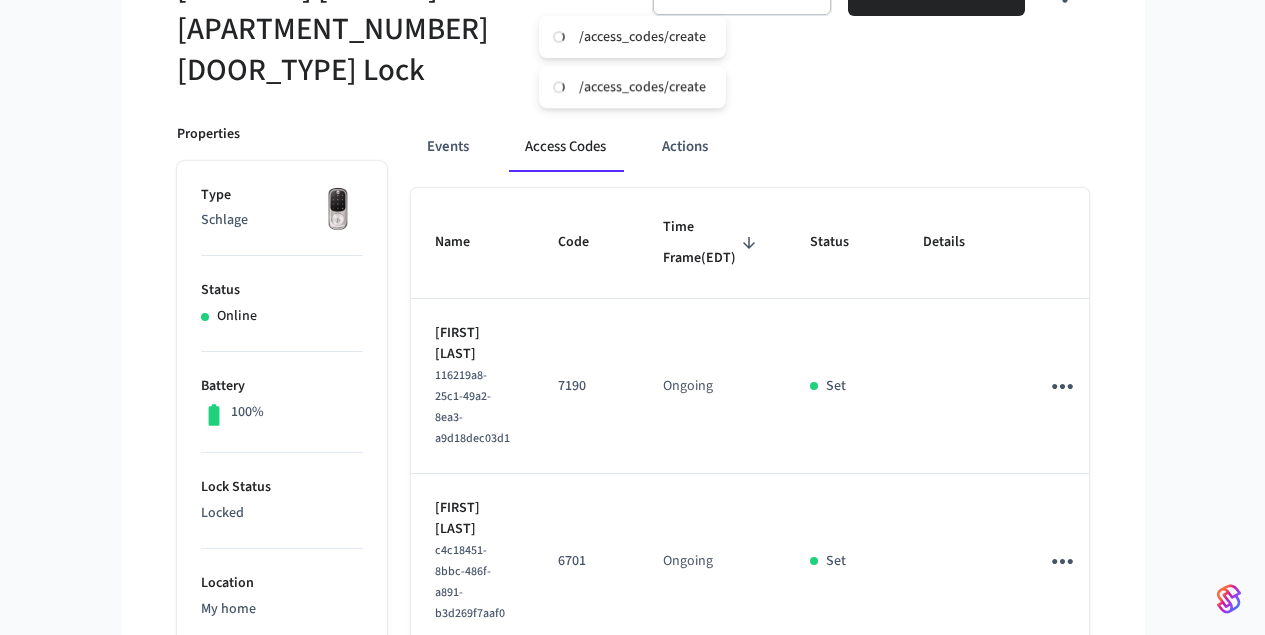 scroll, scrollTop: 123, scrollLeft: 0, axis: vertical 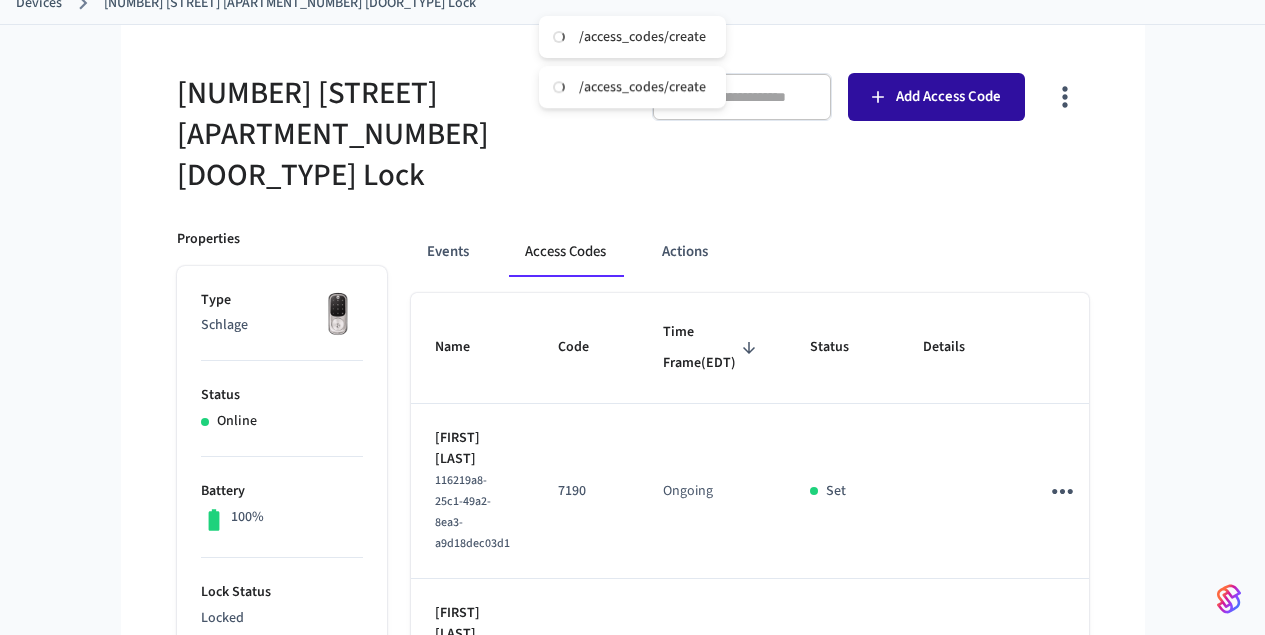 click on "Add Access Code" at bounding box center [948, 97] 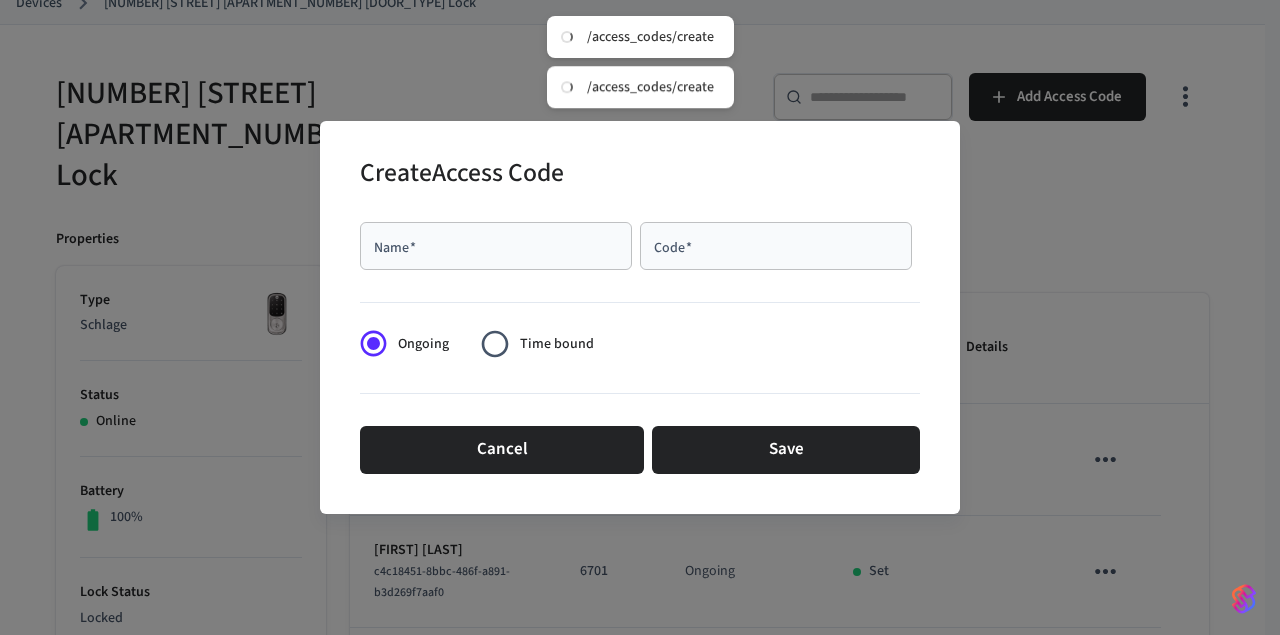 click on "Name   *" at bounding box center (496, 246) 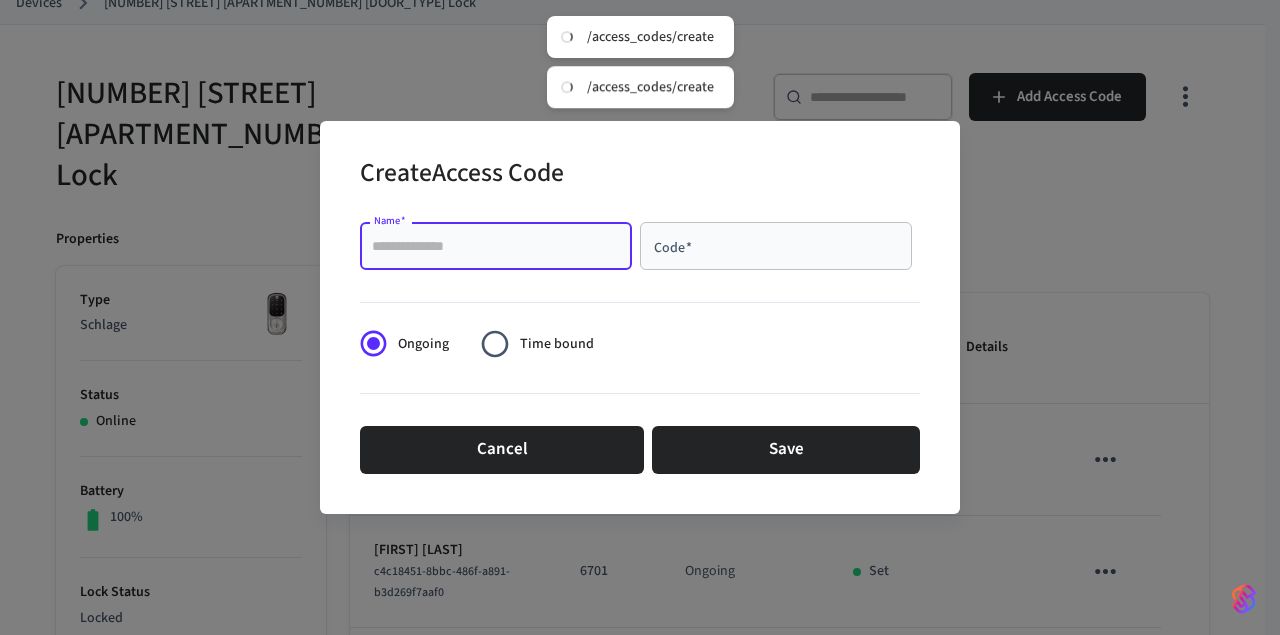 paste on "**********" 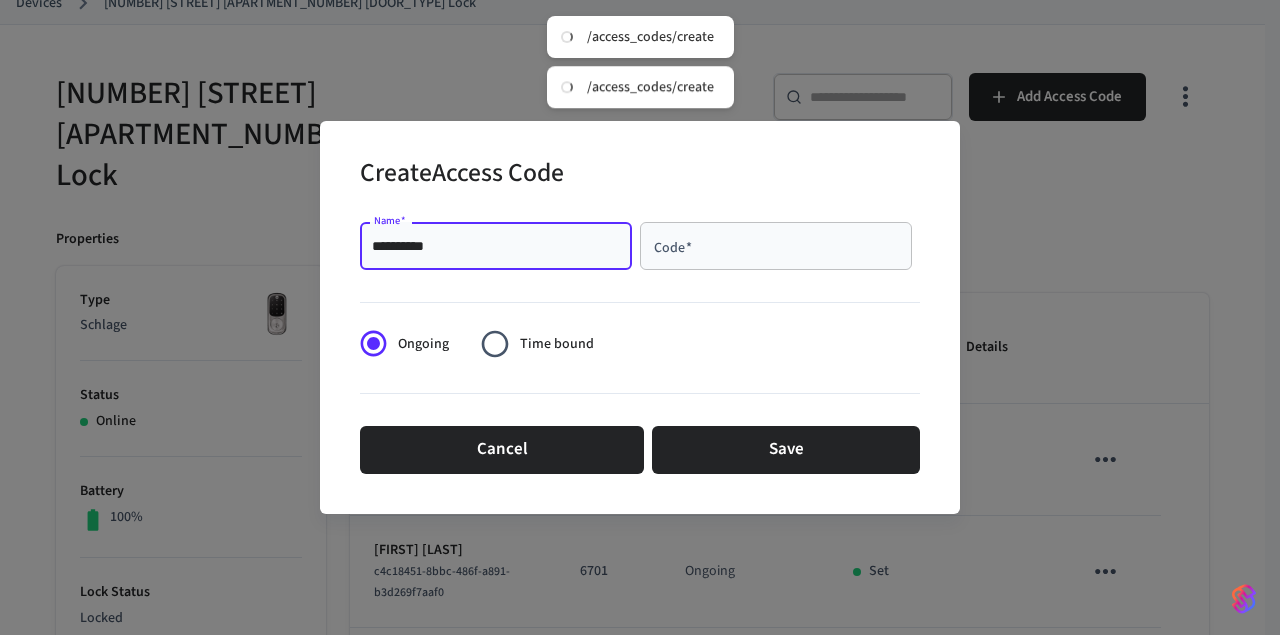 type on "**********" 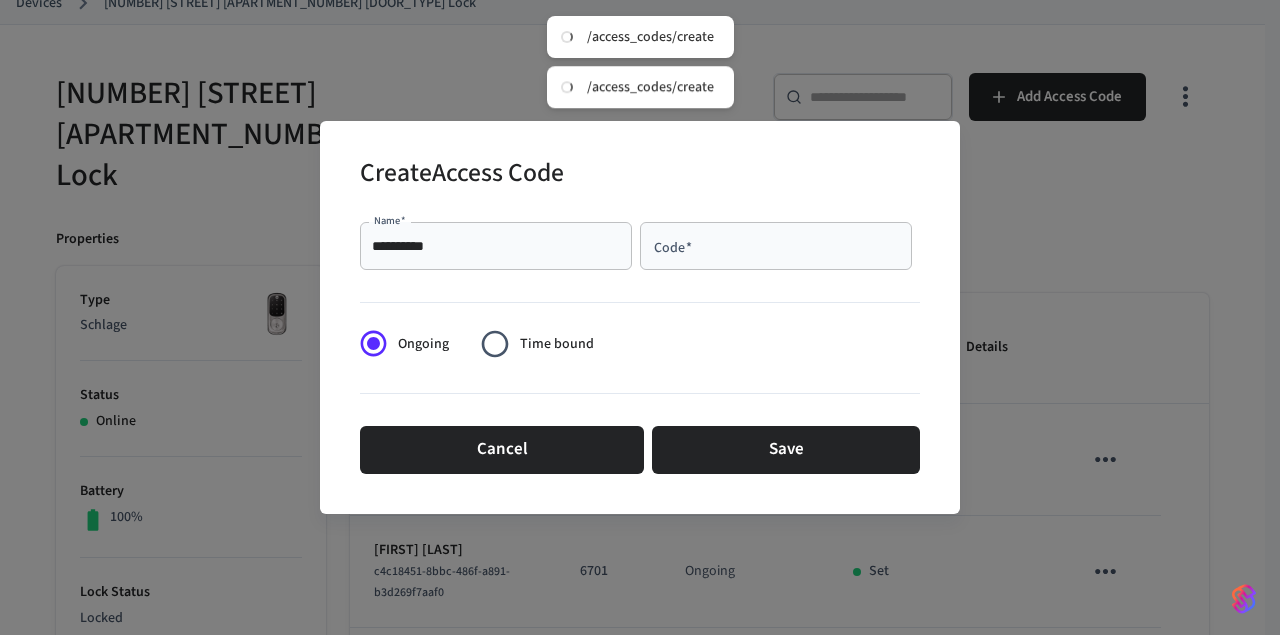 click on "Code   * Code   *" at bounding box center (776, 246) 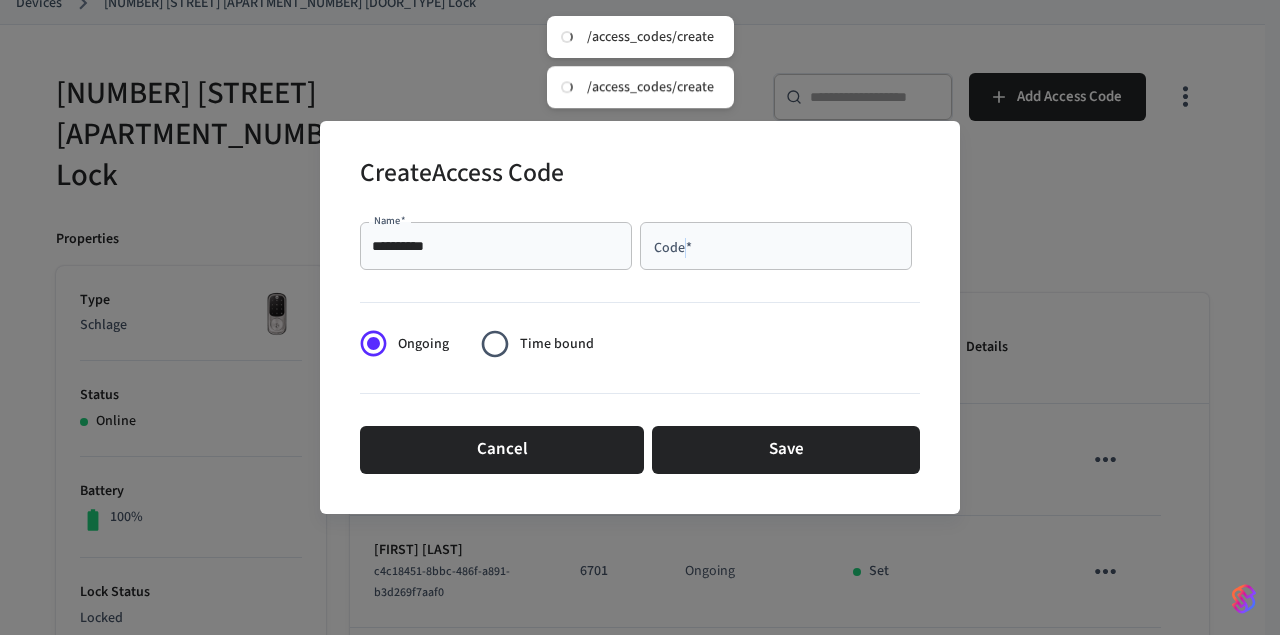 click on "Code   * Code   *" at bounding box center [776, 246] 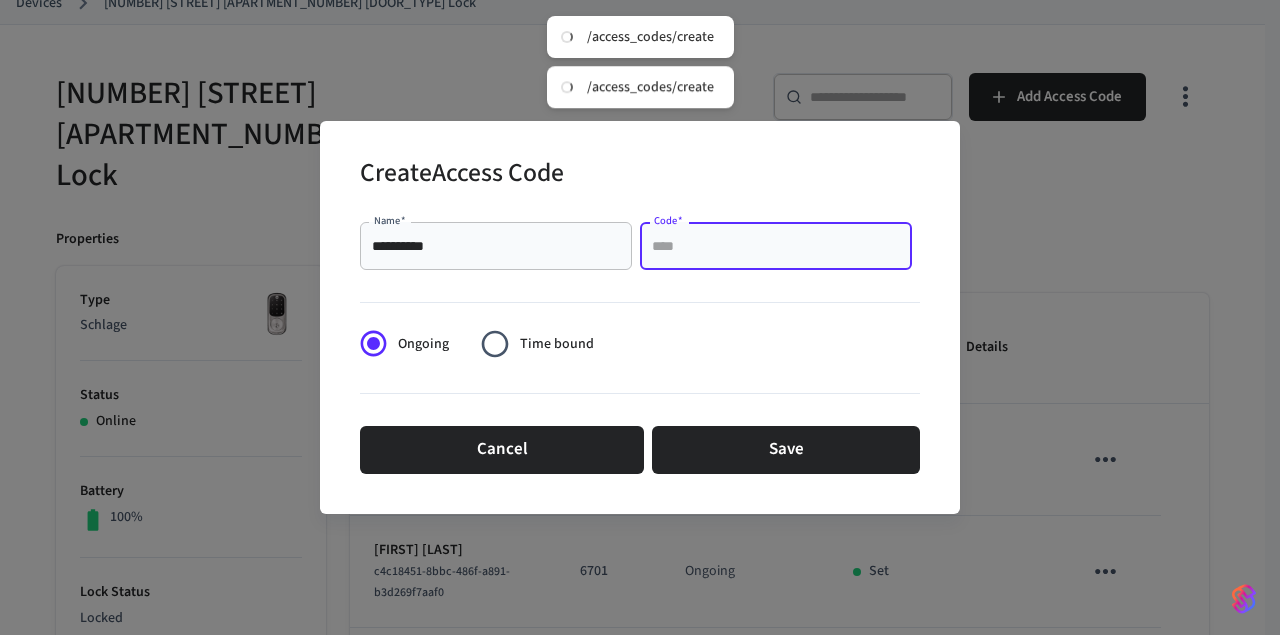 click on "Code   *" at bounding box center (776, 246) 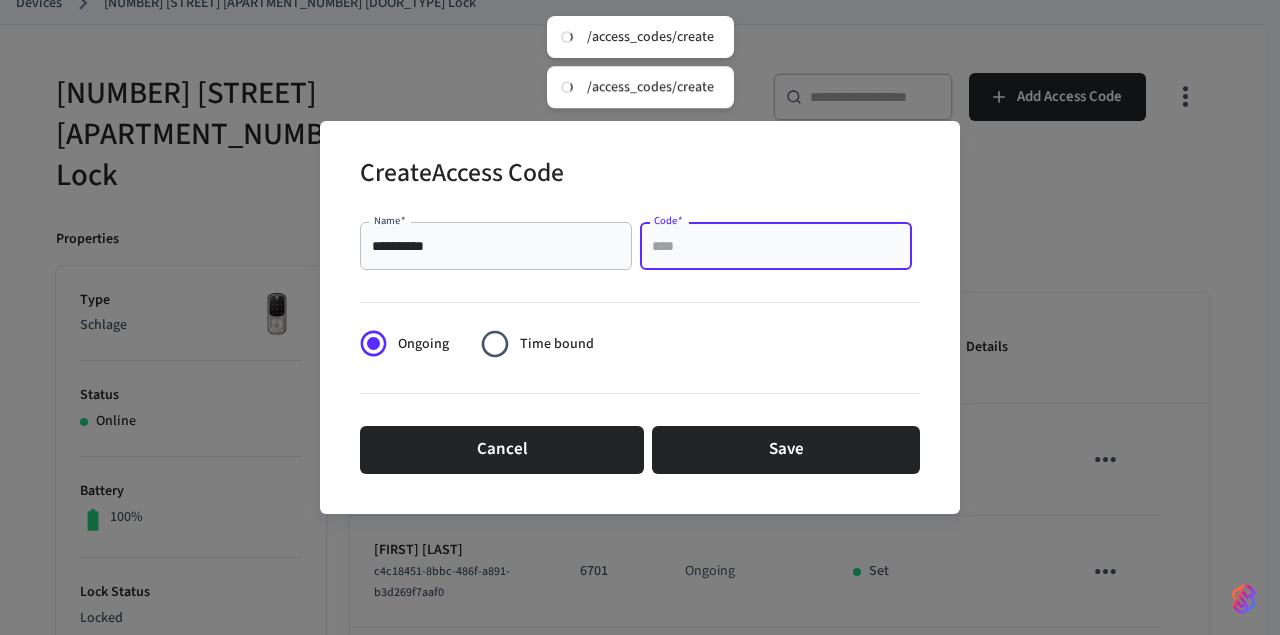 paste on "******" 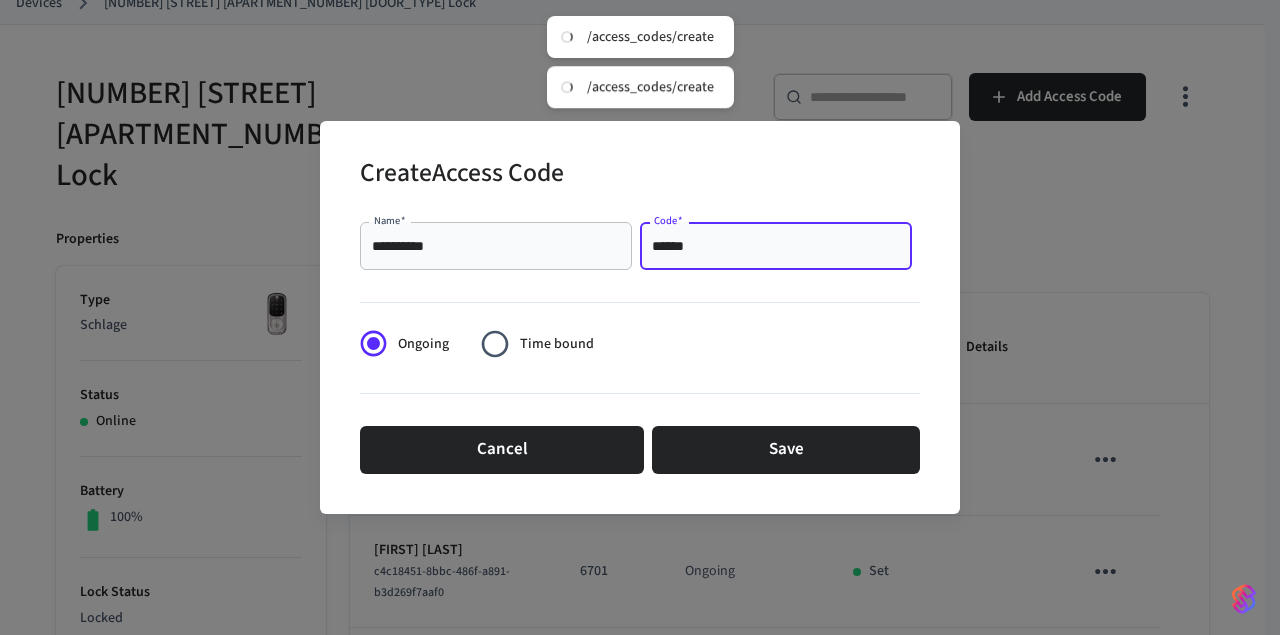 click on "******" at bounding box center (776, 246) 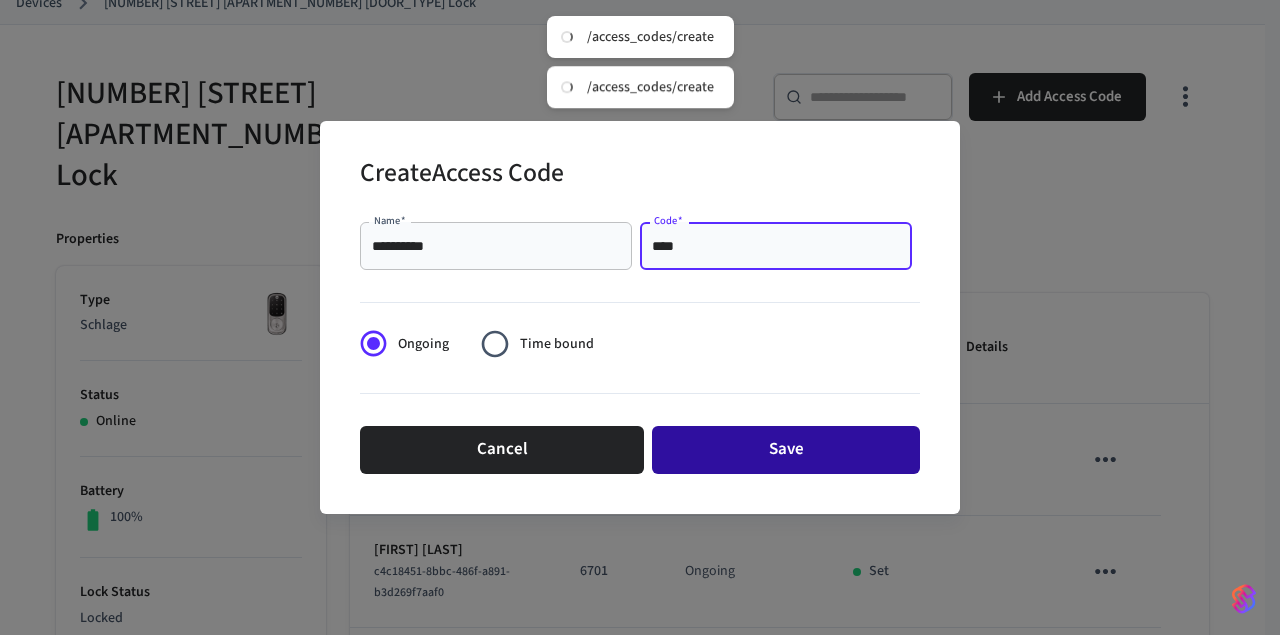 type on "****" 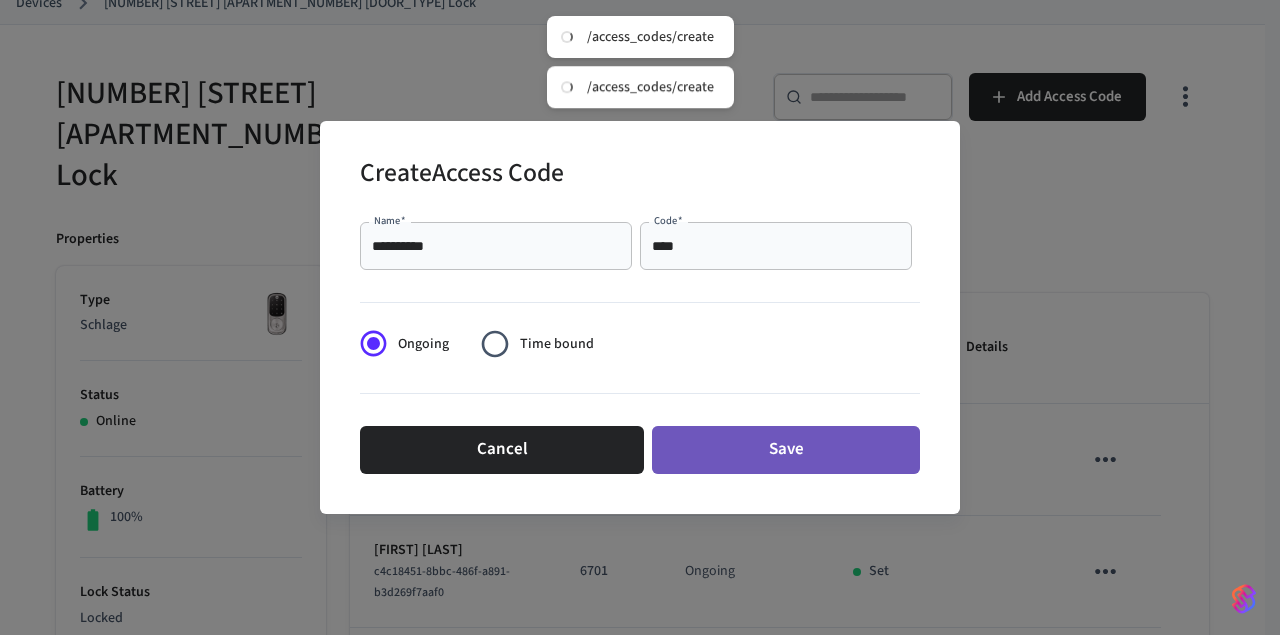 click on "Save" at bounding box center [786, 450] 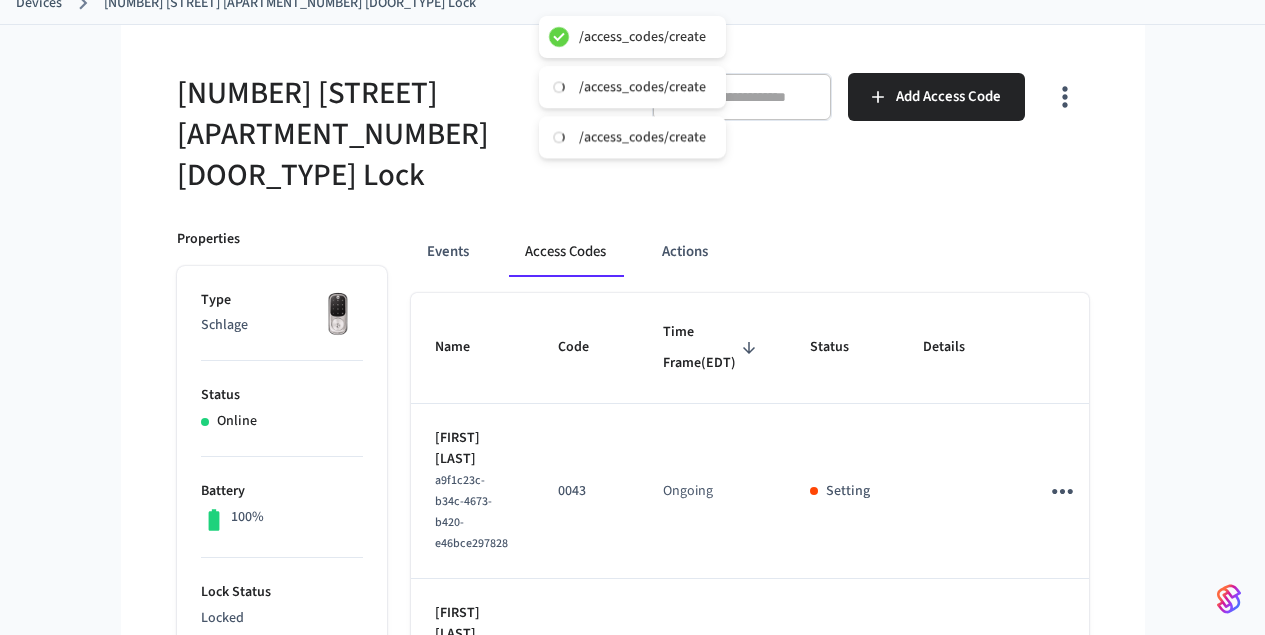 type 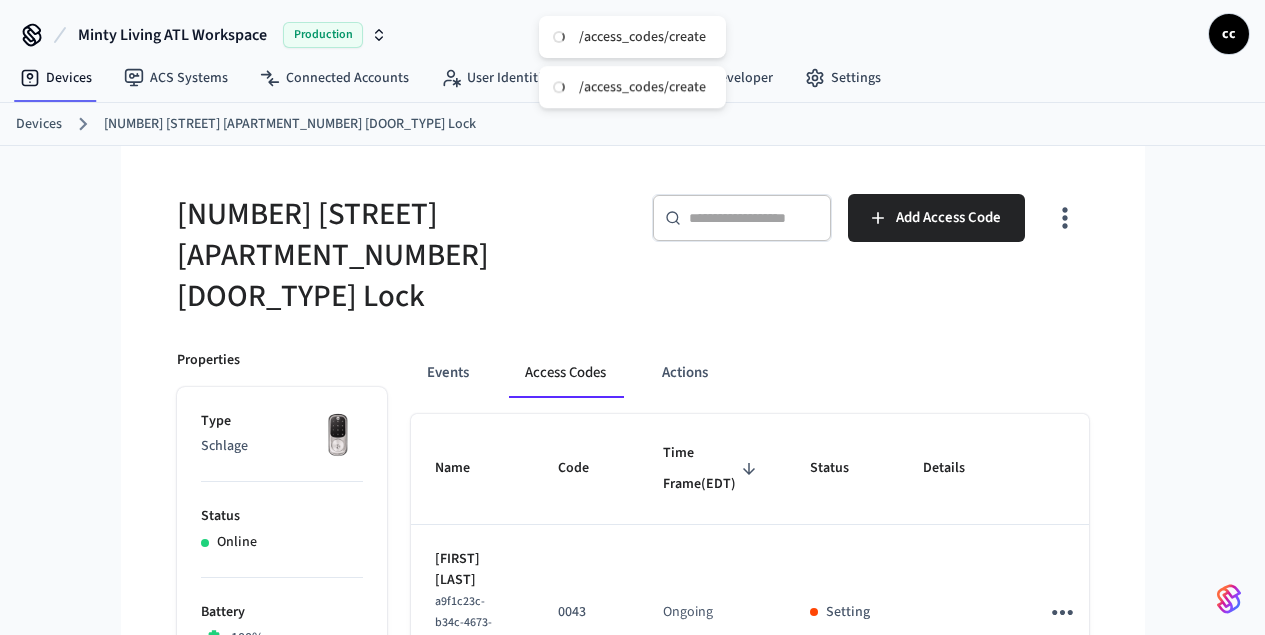 scroll, scrollTop: 0, scrollLeft: 0, axis: both 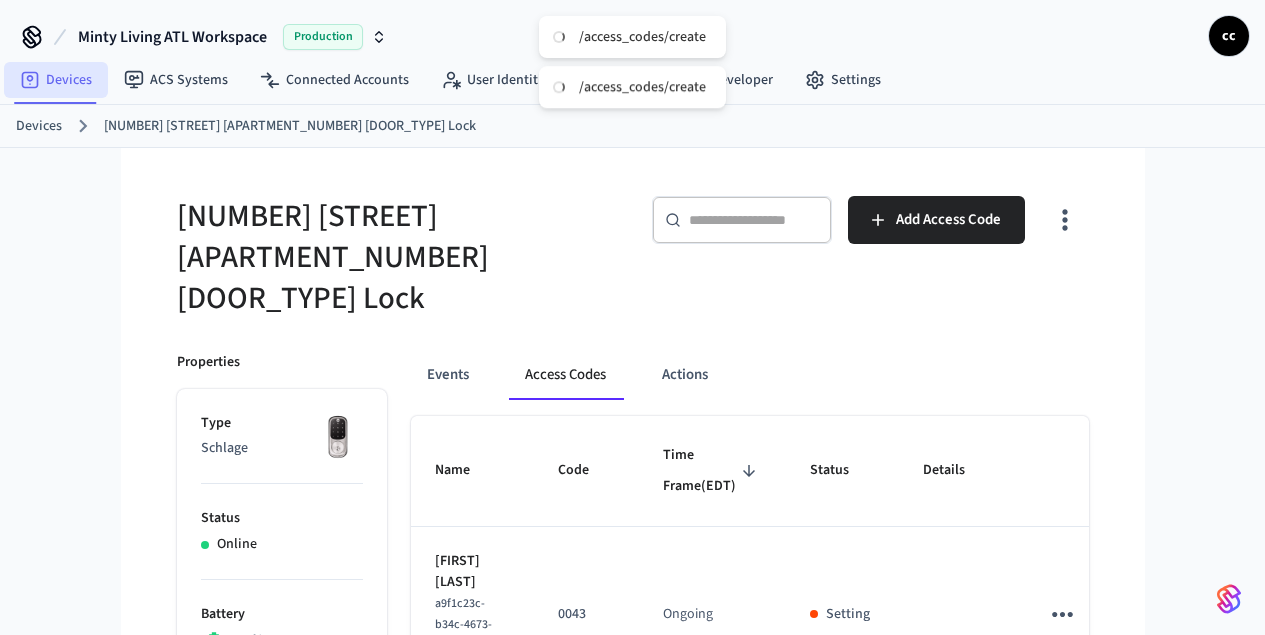click on "Devices" at bounding box center [56, 80] 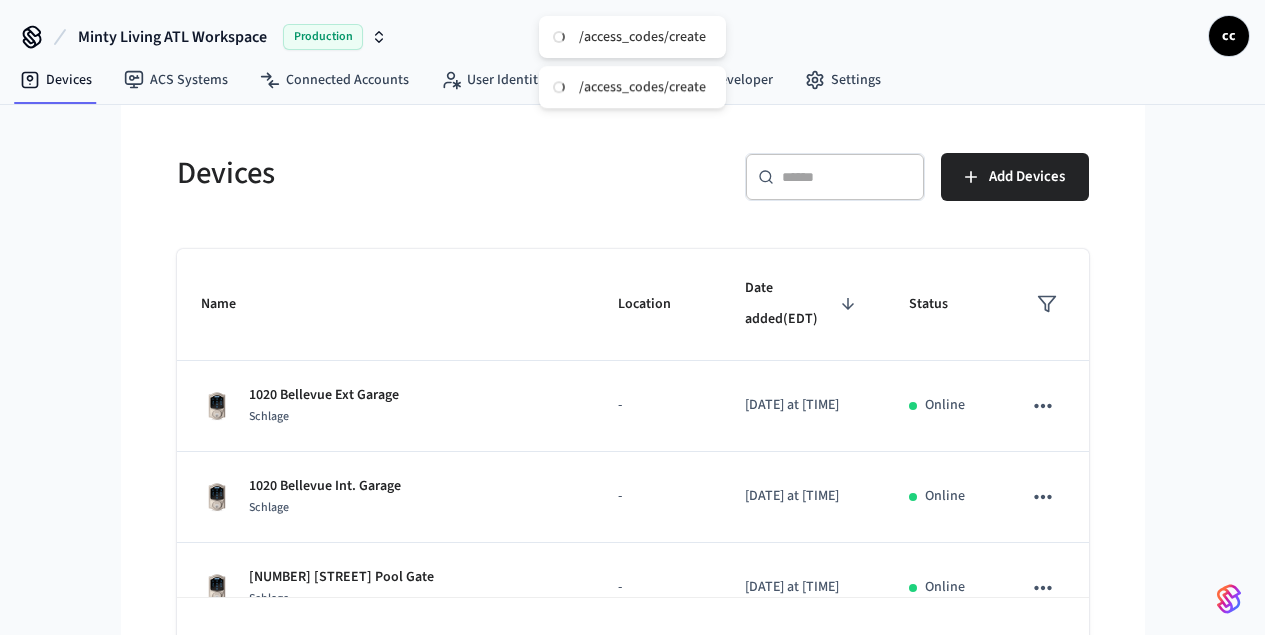 click on "​ ​" at bounding box center [835, 177] 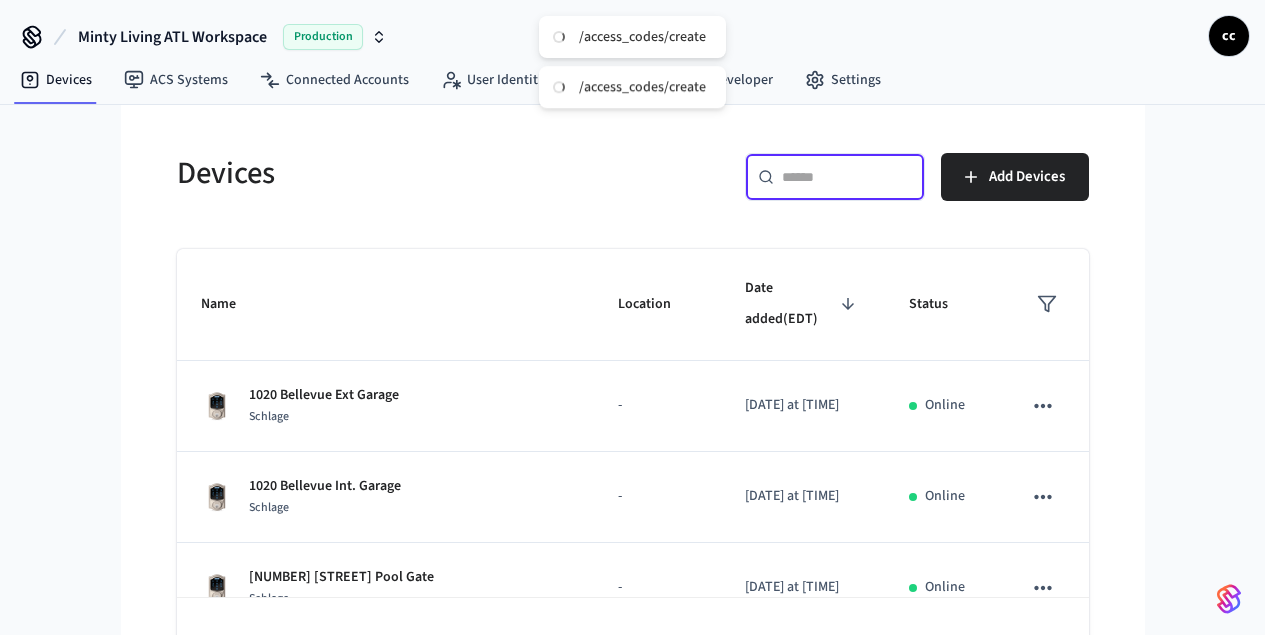paste on "**********" 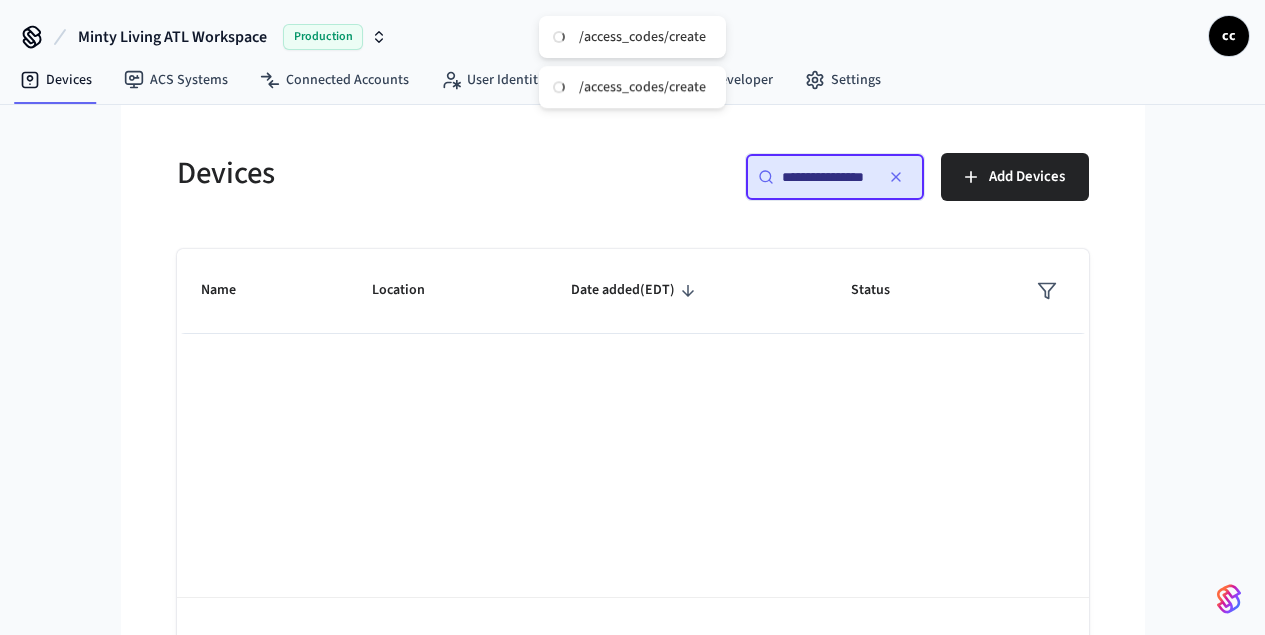 scroll, scrollTop: 0, scrollLeft: 3, axis: horizontal 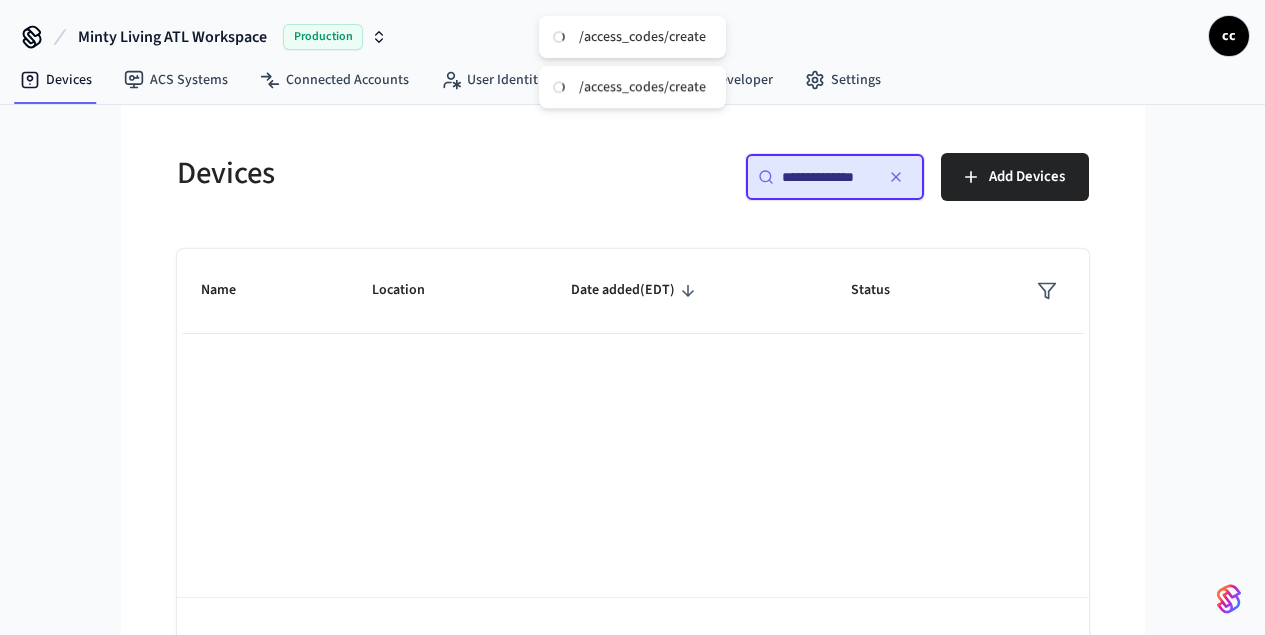 type on "**********" 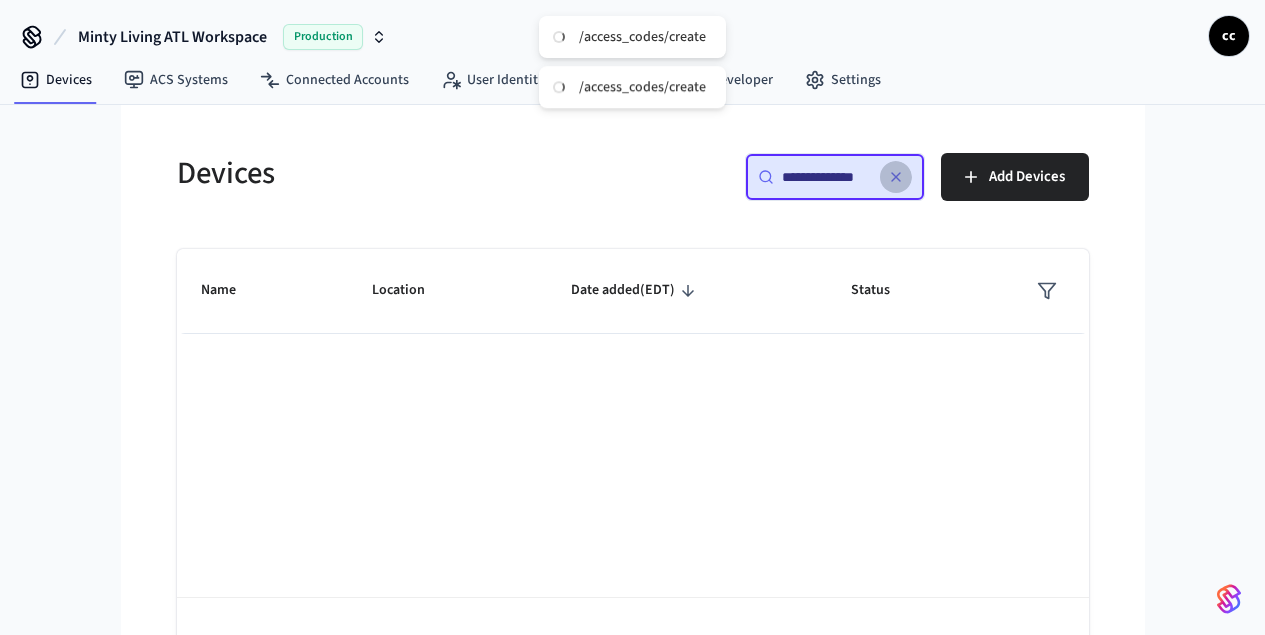 click 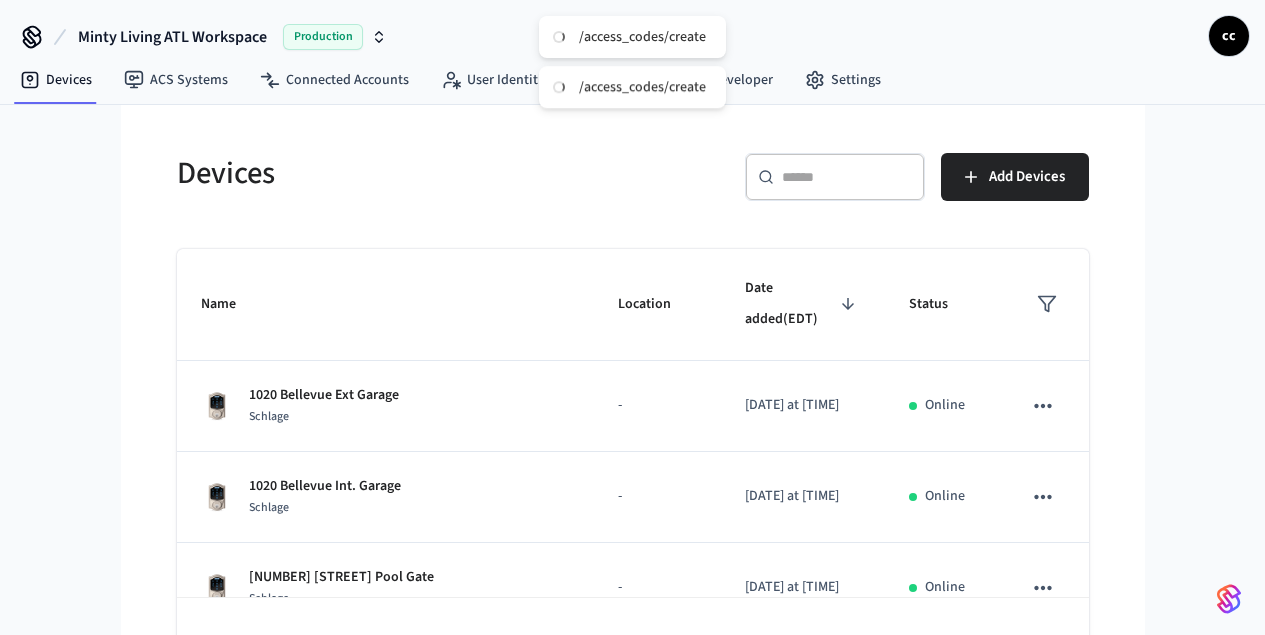 click at bounding box center [847, 177] 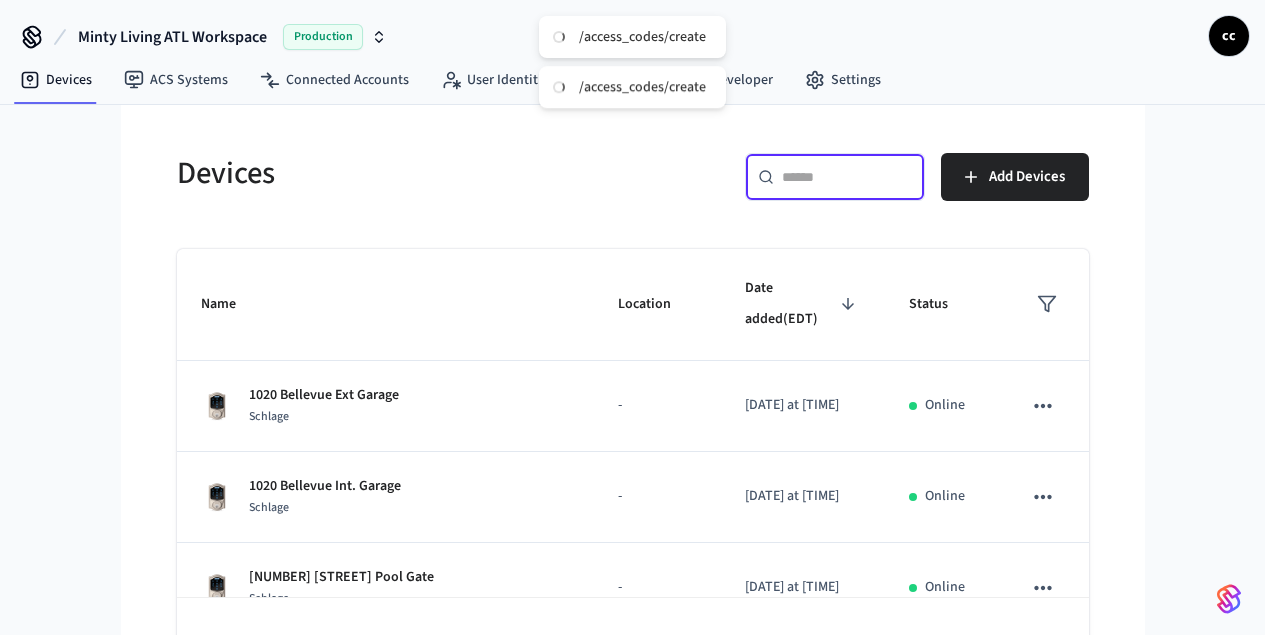 paste on "**********" 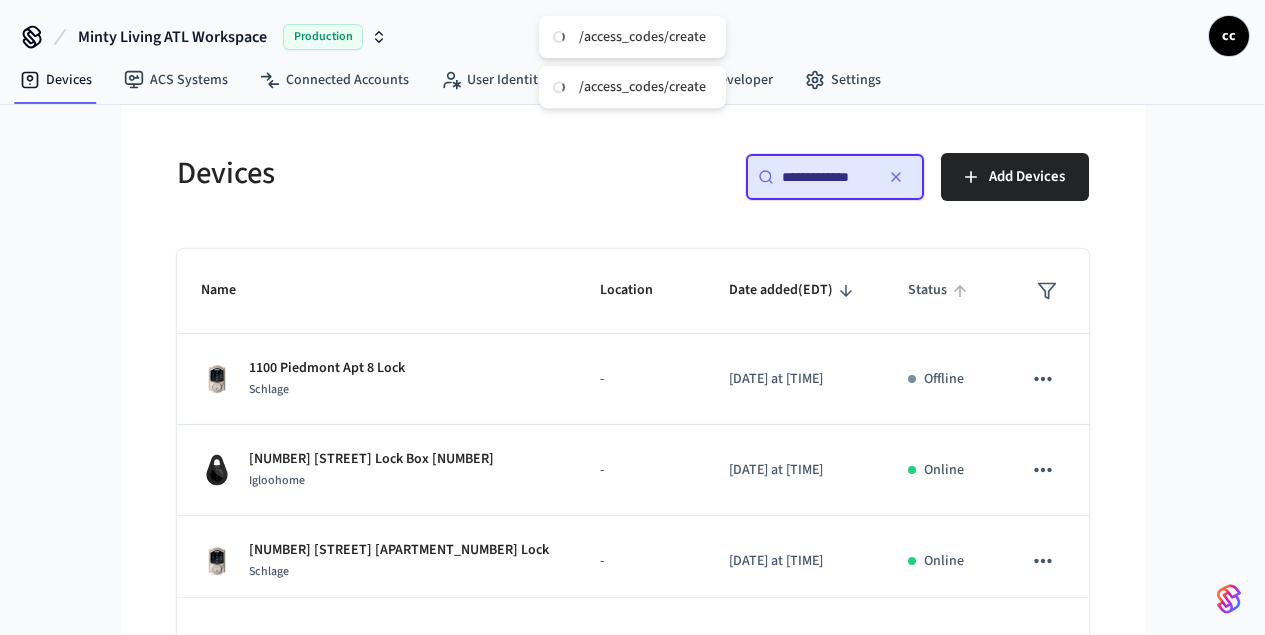 scroll, scrollTop: 0, scrollLeft: 0, axis: both 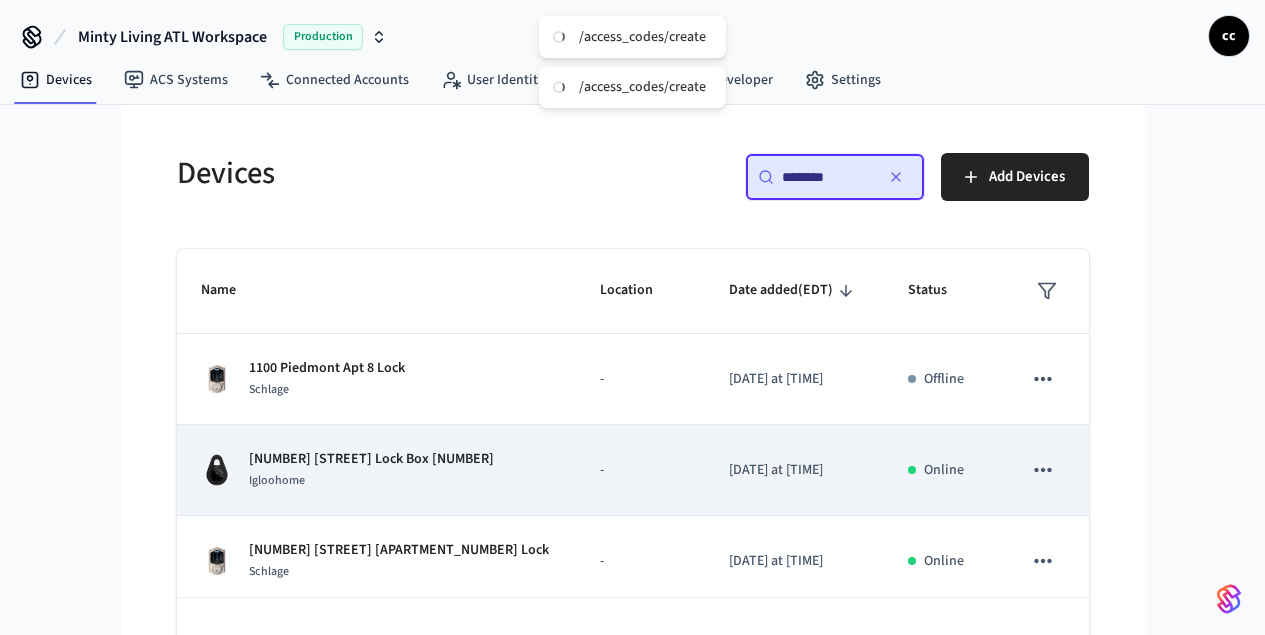 type on "********" 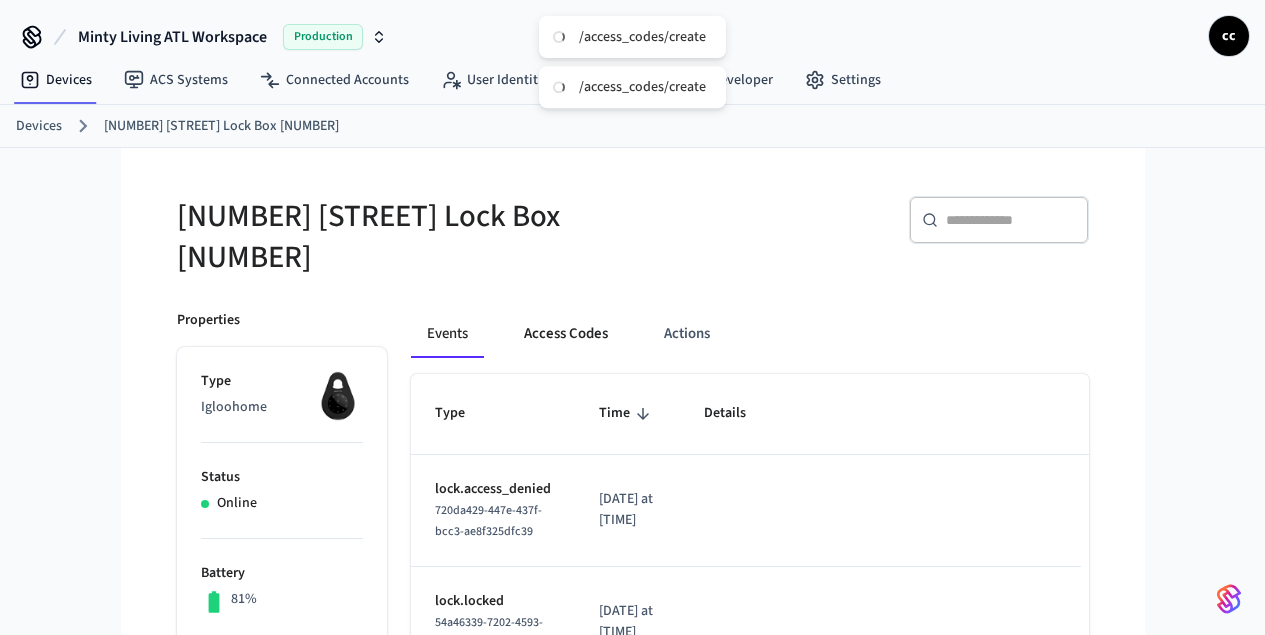 click on "Access Codes" at bounding box center [566, 334] 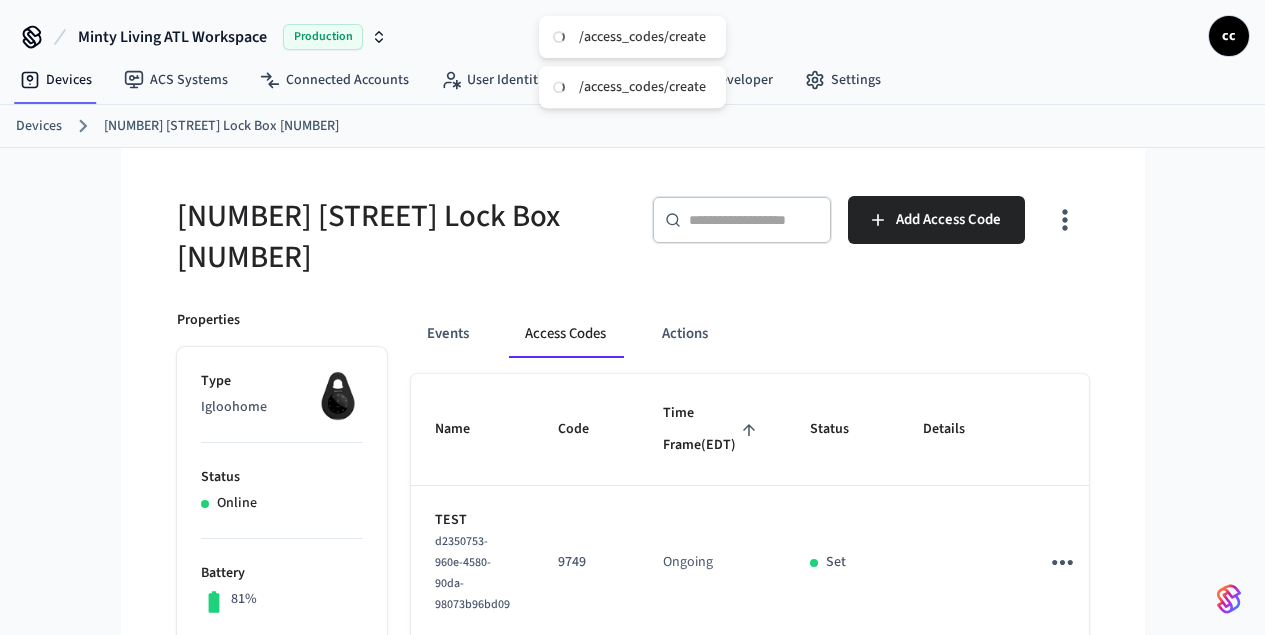 click on "Time Frame  (EDT)" at bounding box center (712, 429) 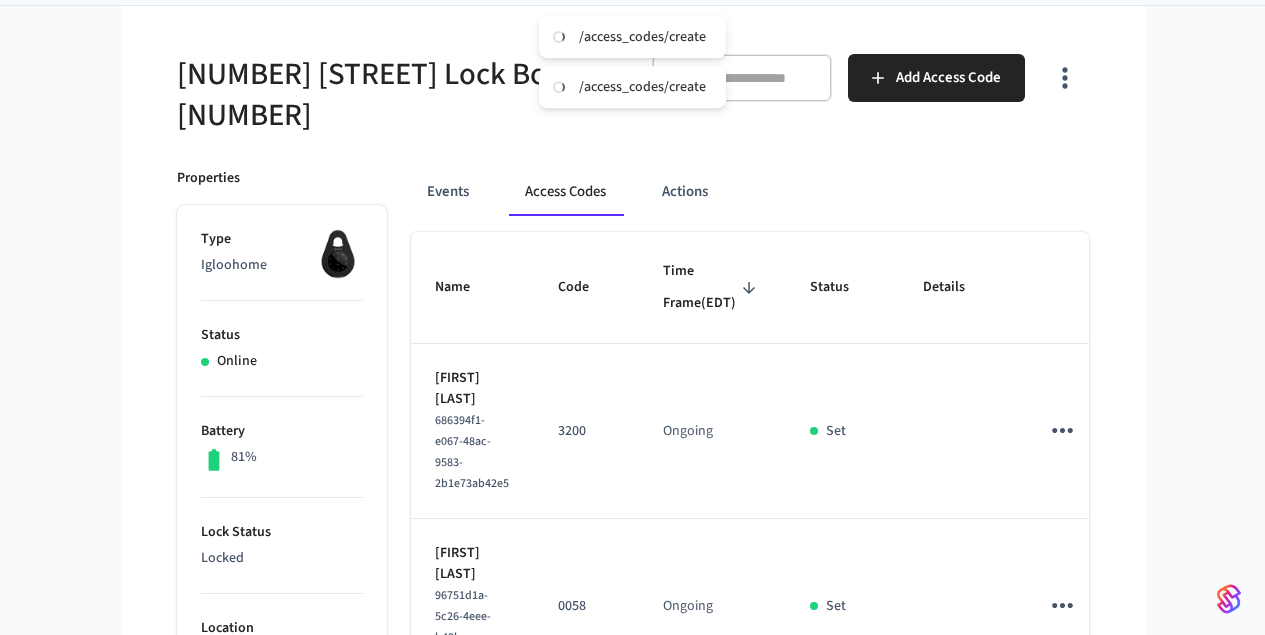 scroll, scrollTop: 0, scrollLeft: 0, axis: both 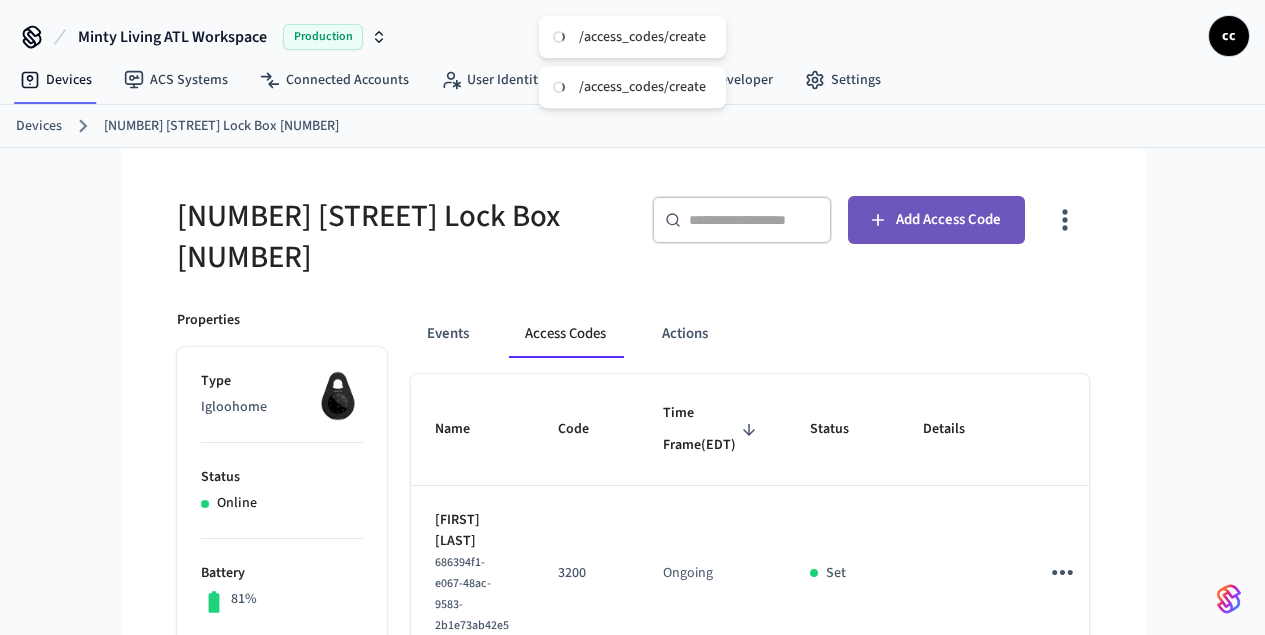 click on "Add Access Code" at bounding box center [948, 220] 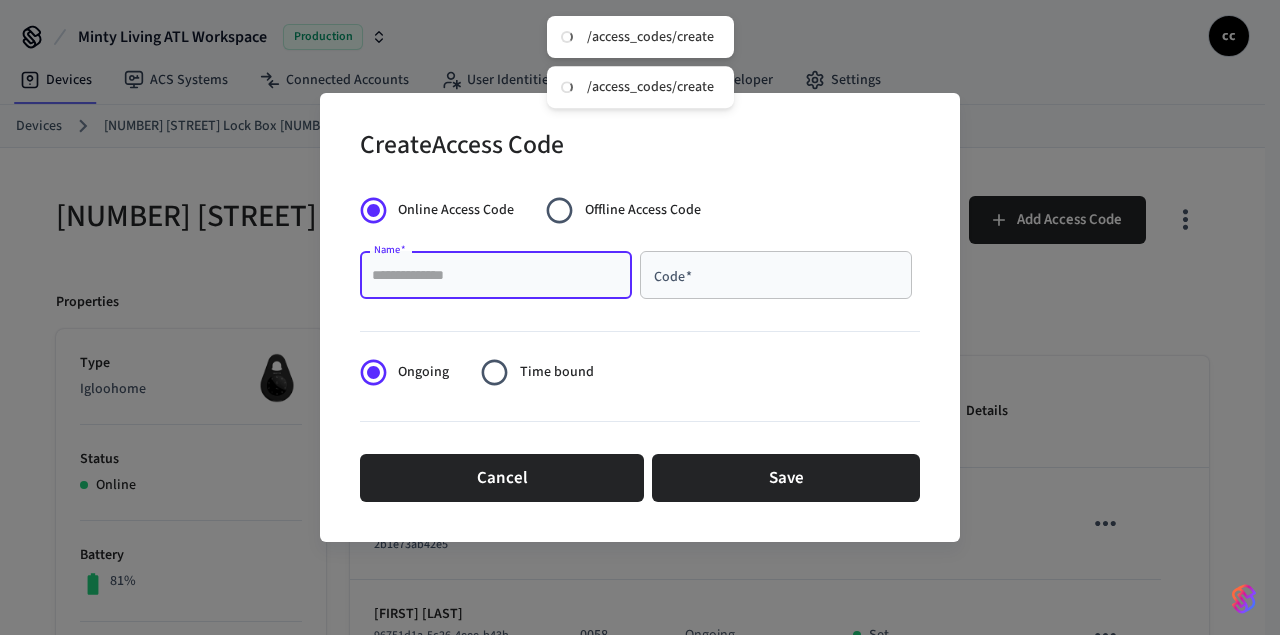 click on "Name   *" at bounding box center [496, 275] 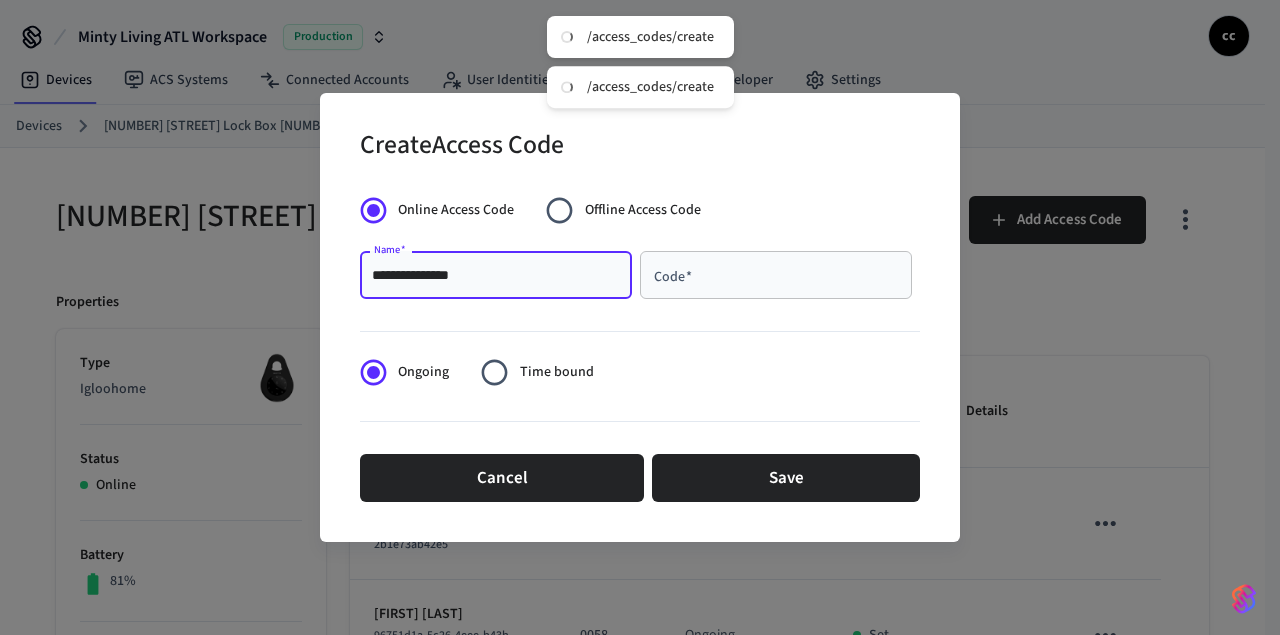 type on "**********" 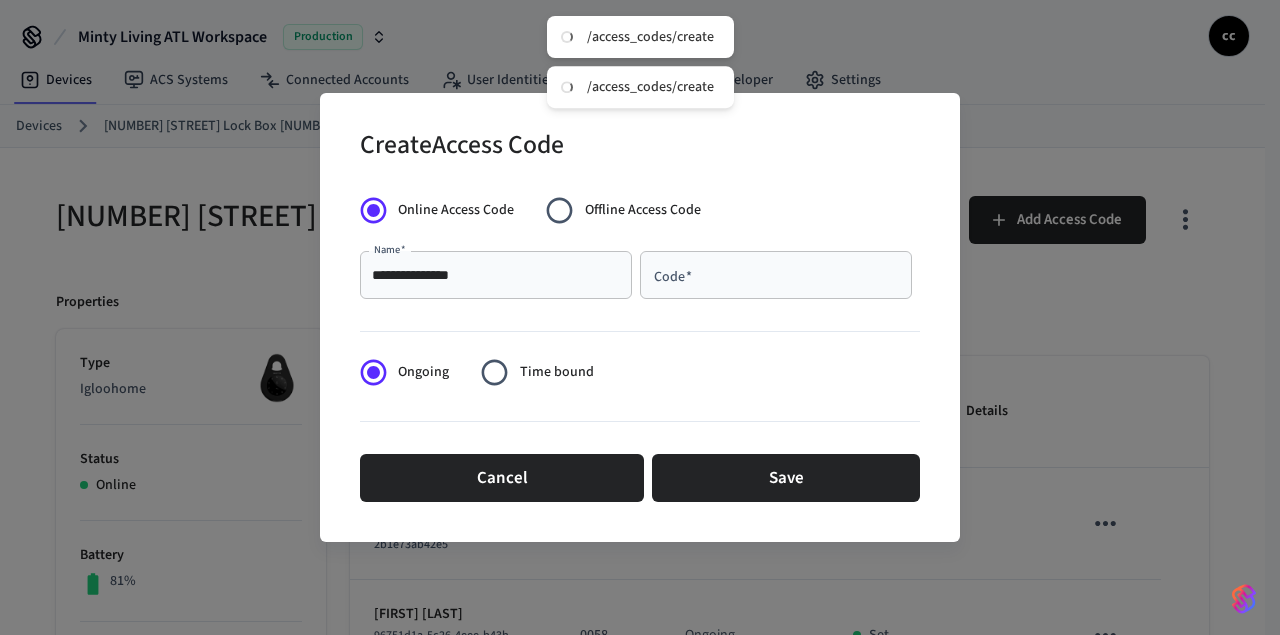 click on "Code   *" at bounding box center [776, 275] 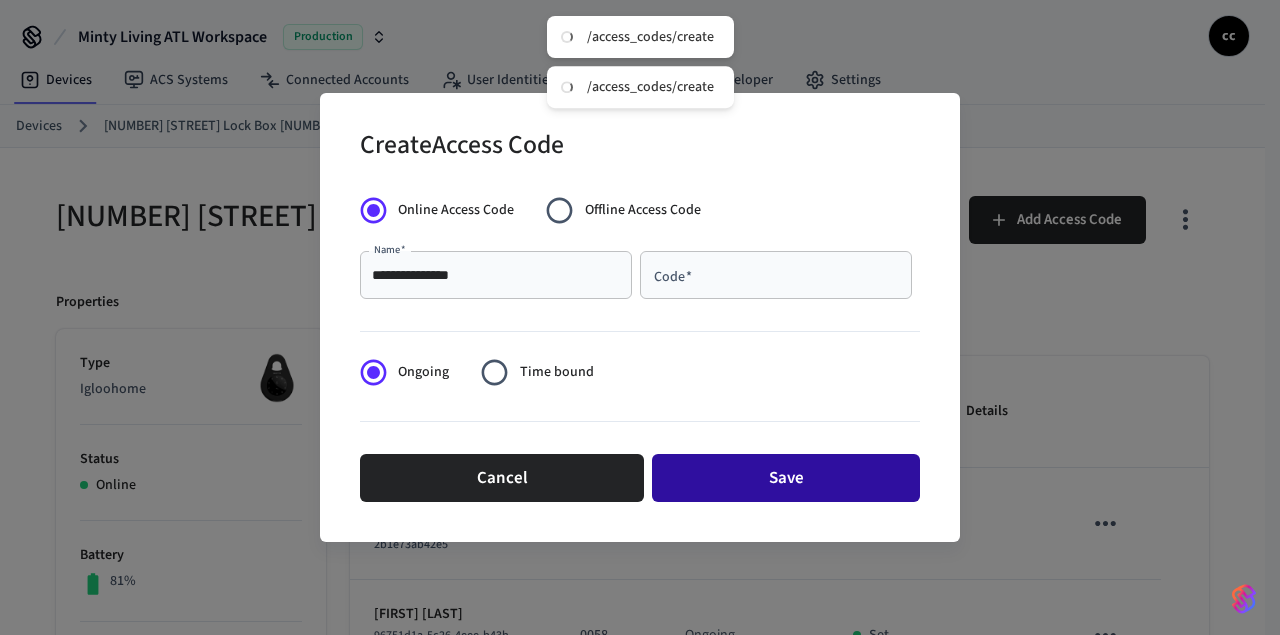 paste on "****" 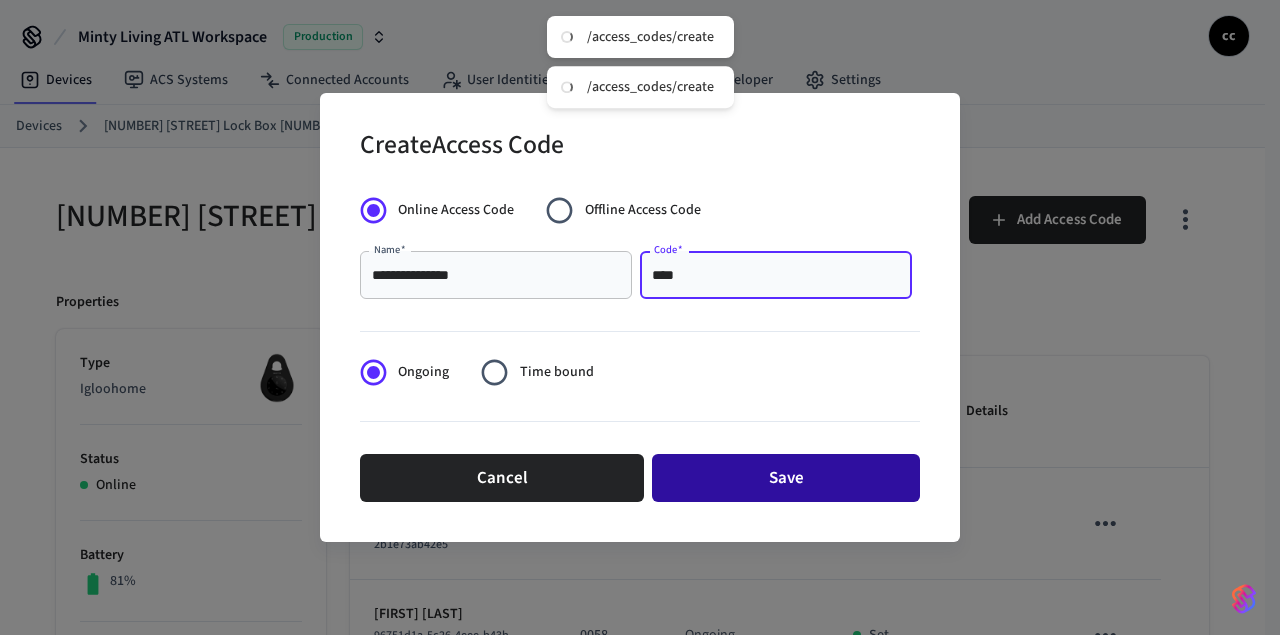 type on "****" 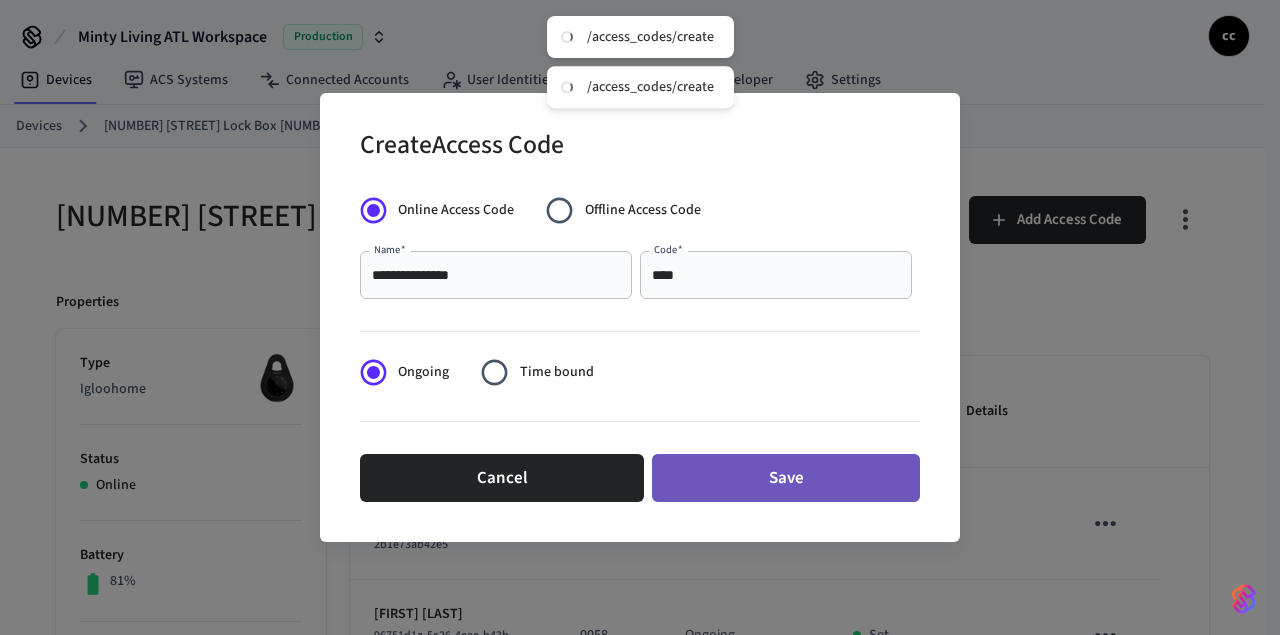 click on "Save" at bounding box center (786, 478) 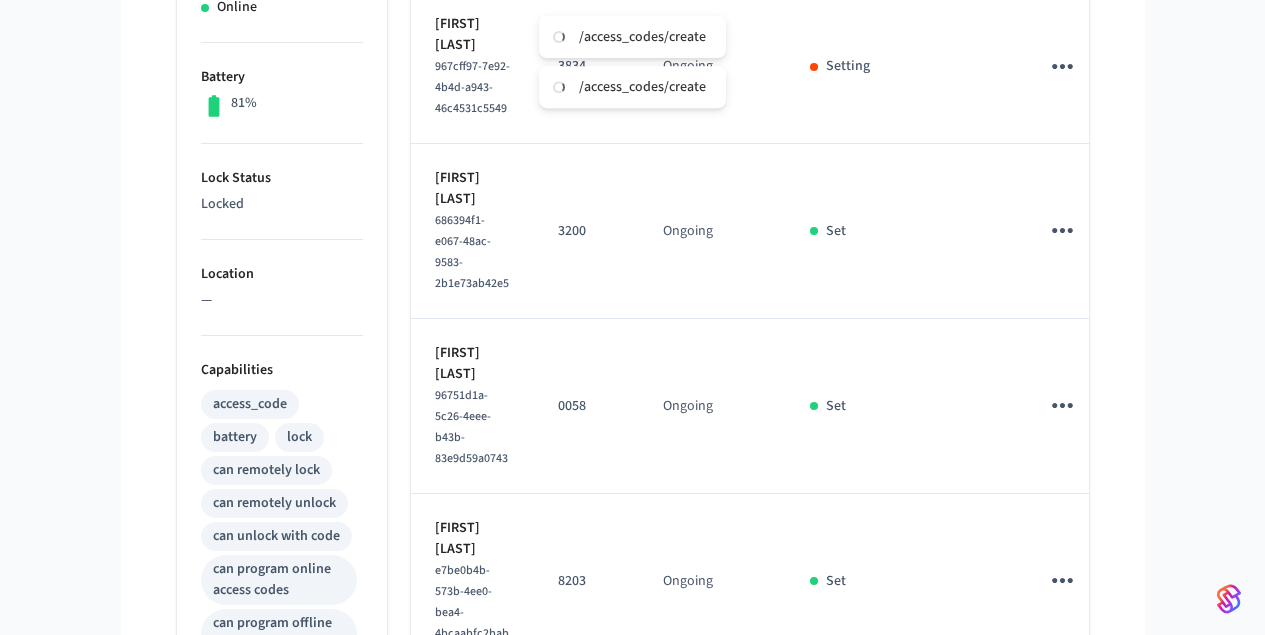 scroll, scrollTop: 580, scrollLeft: 0, axis: vertical 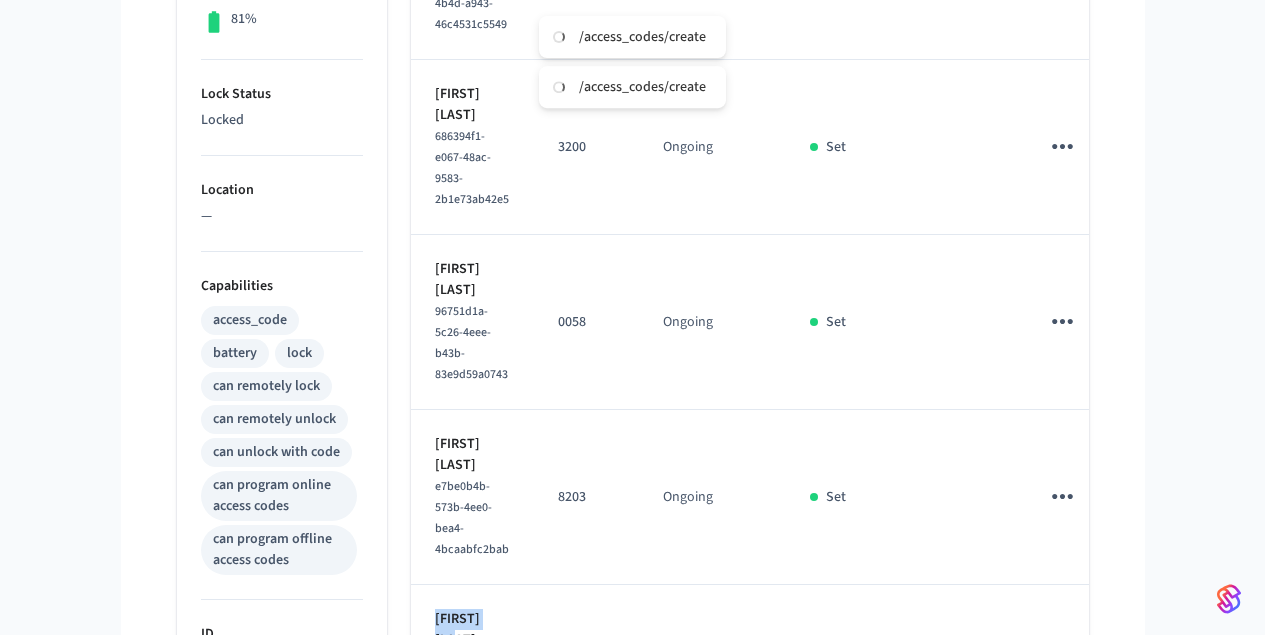 drag, startPoint x: 452, startPoint y: 374, endPoint x: 360, endPoint y: 364, distance: 92.541885 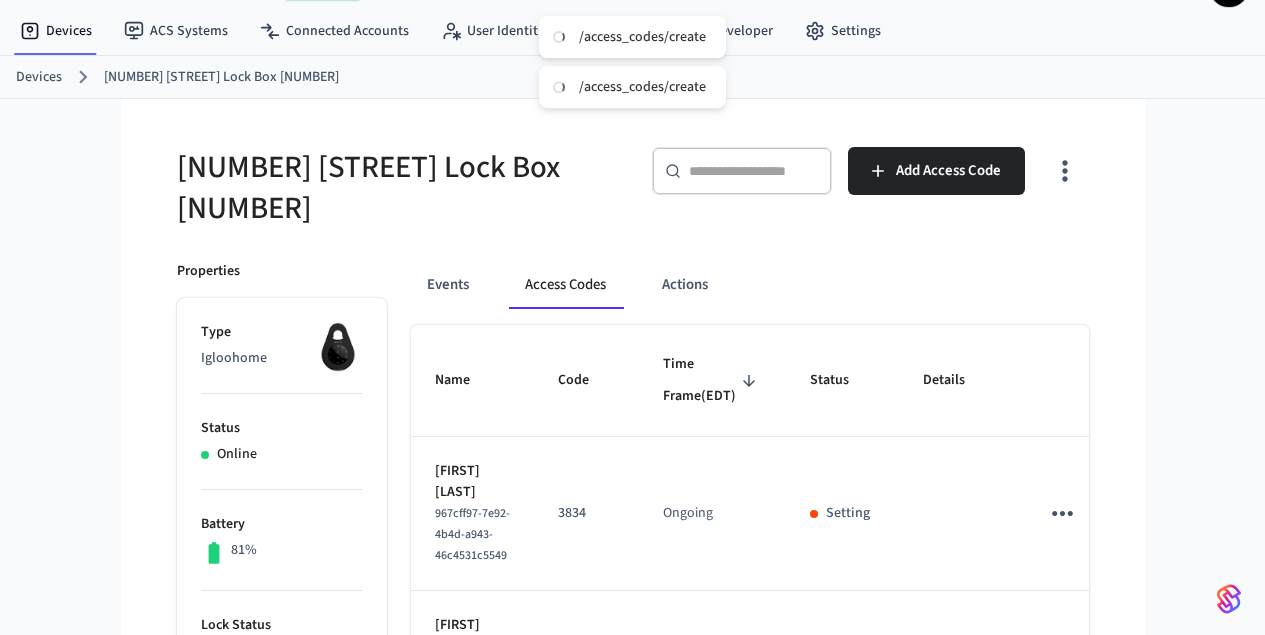 scroll, scrollTop: 0, scrollLeft: 0, axis: both 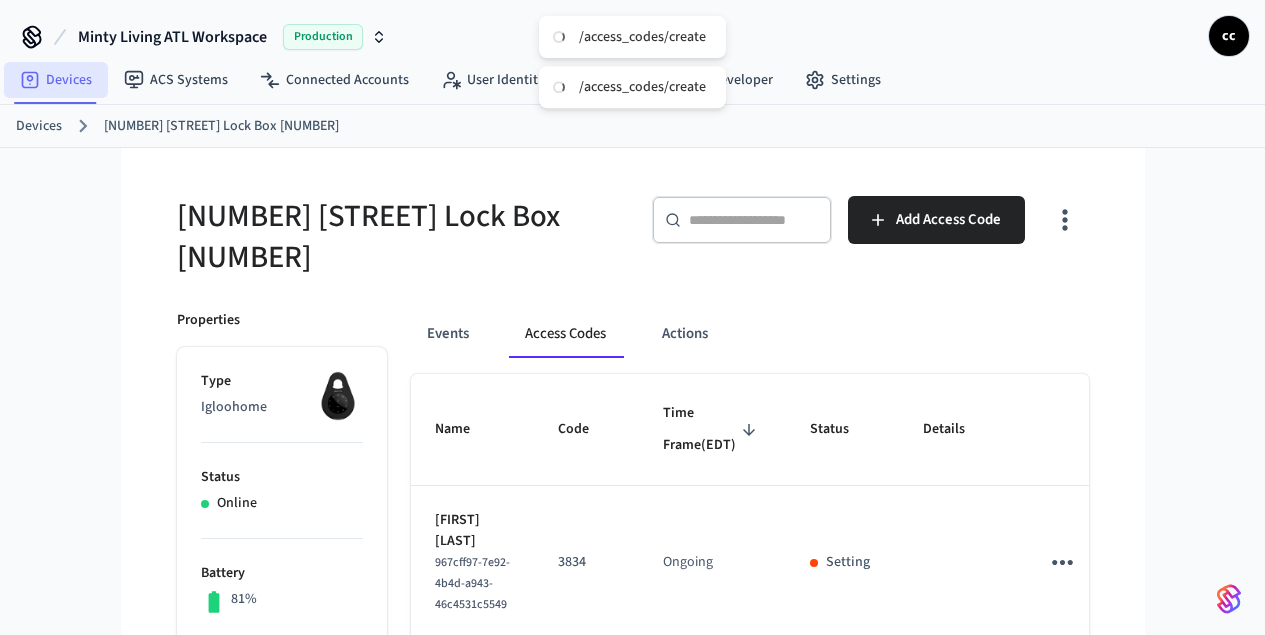 click on "Devices" at bounding box center (56, 80) 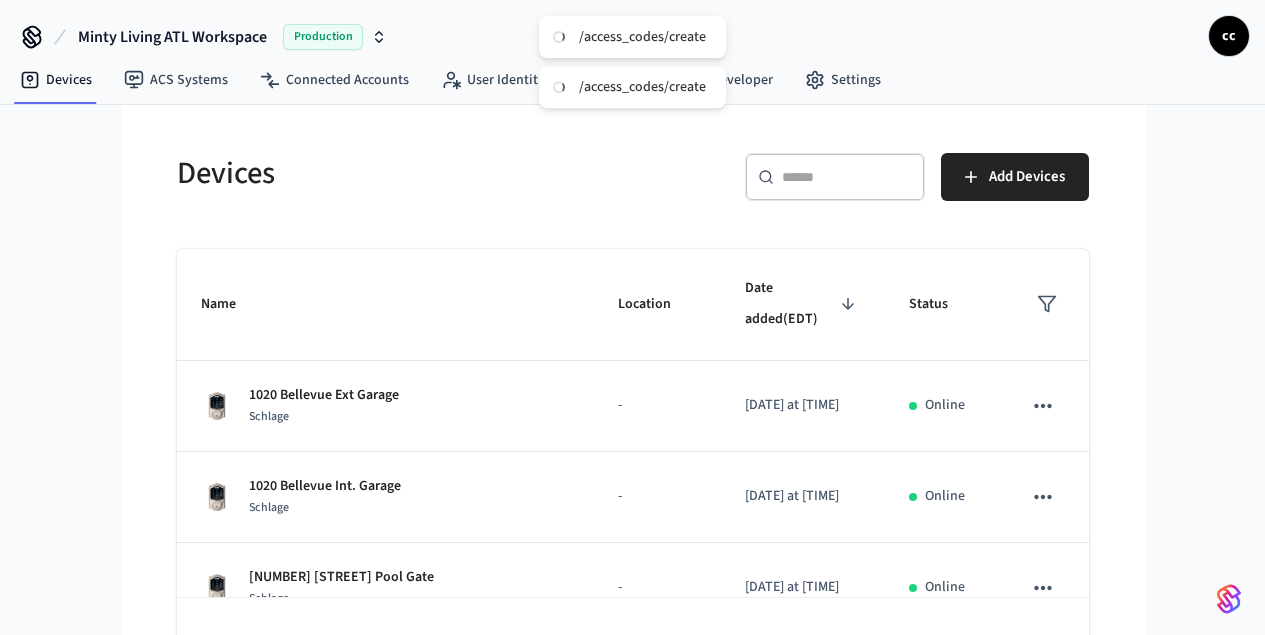 click at bounding box center [847, 177] 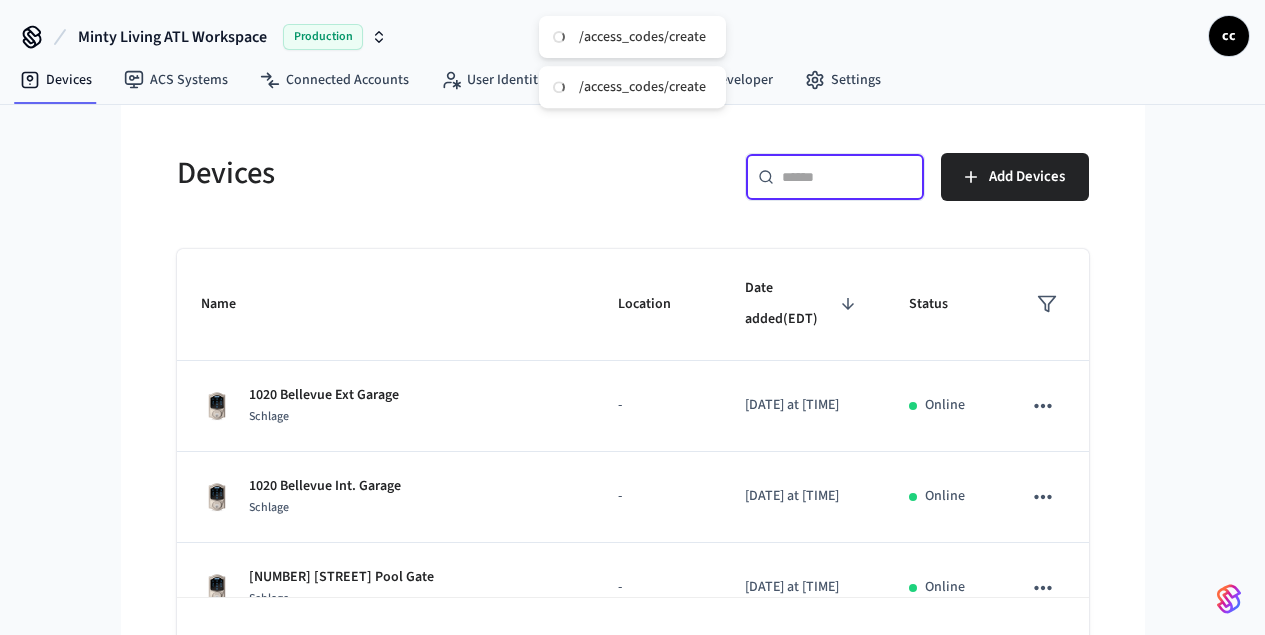paste on "**********" 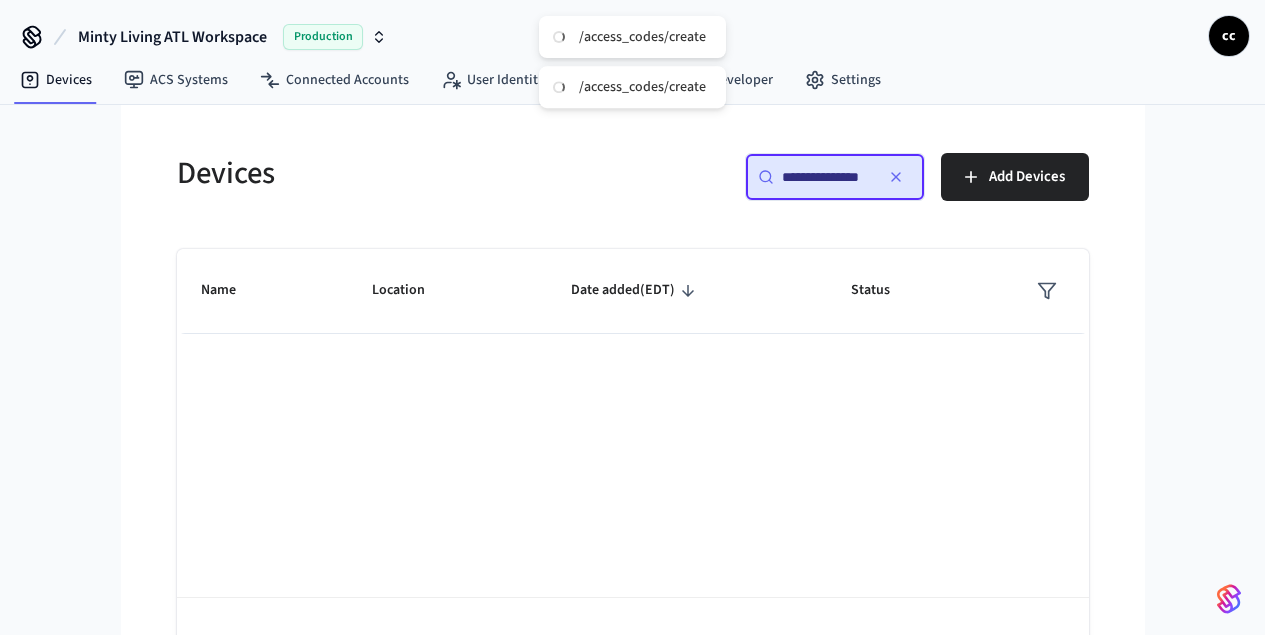 scroll, scrollTop: 0, scrollLeft: 10, axis: horizontal 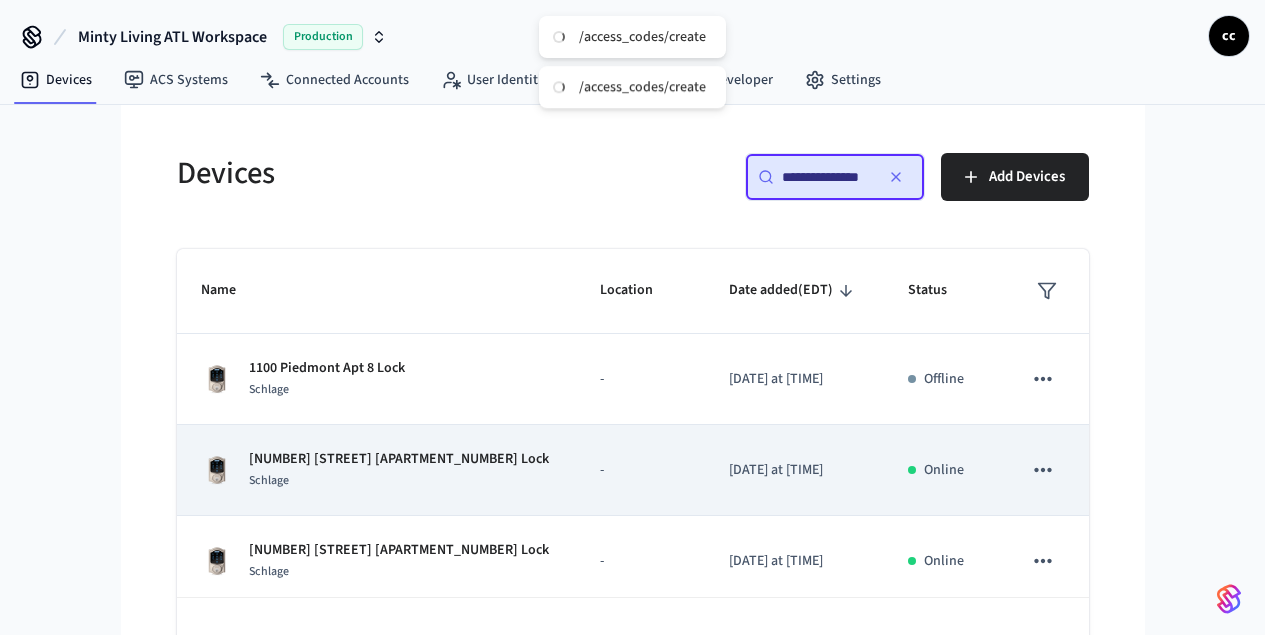 type on "**********" 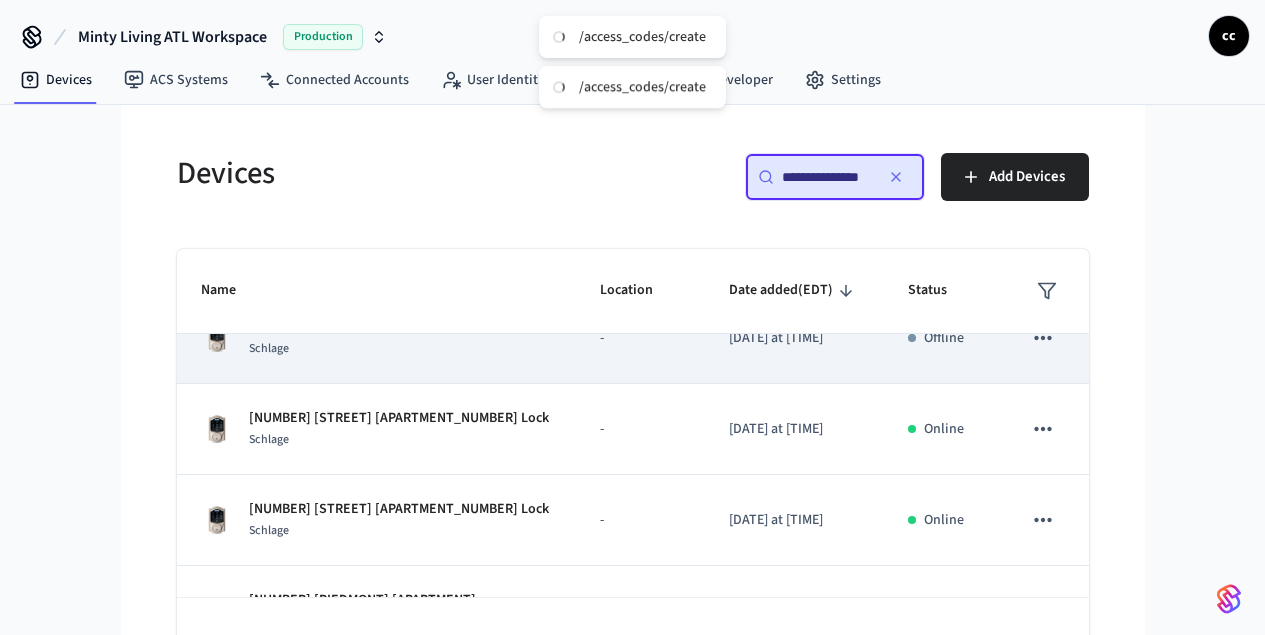 scroll, scrollTop: 102, scrollLeft: 0, axis: vertical 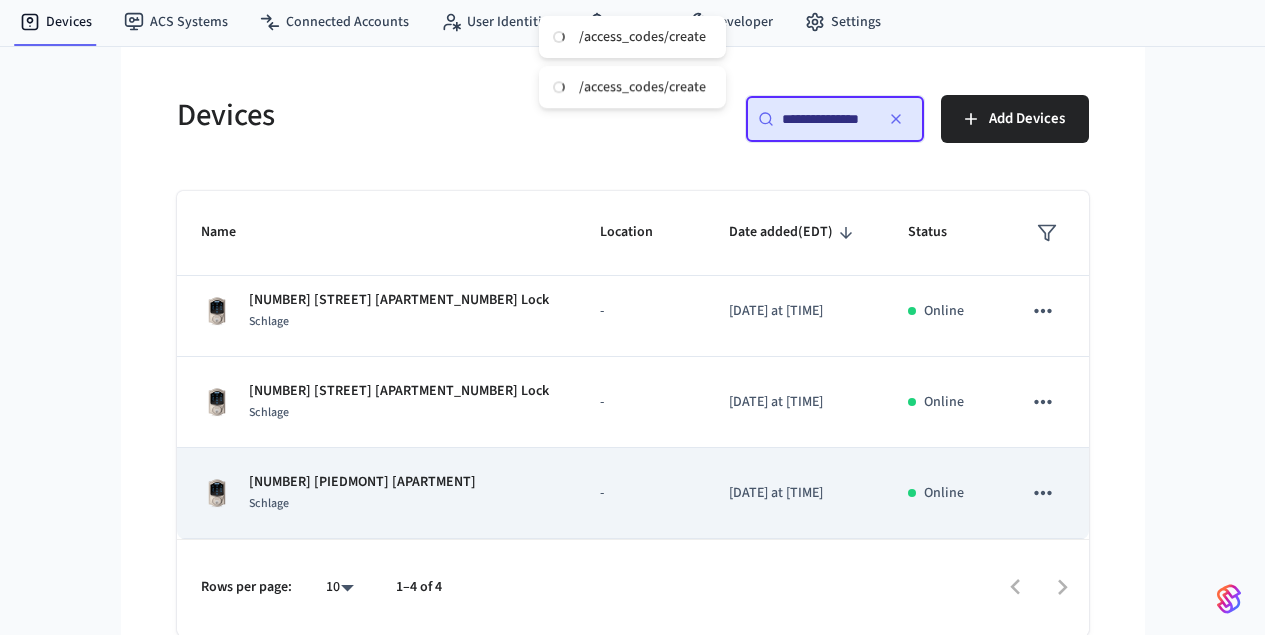 drag, startPoint x: 295, startPoint y: 493, endPoint x: 311, endPoint y: 489, distance: 16.492422 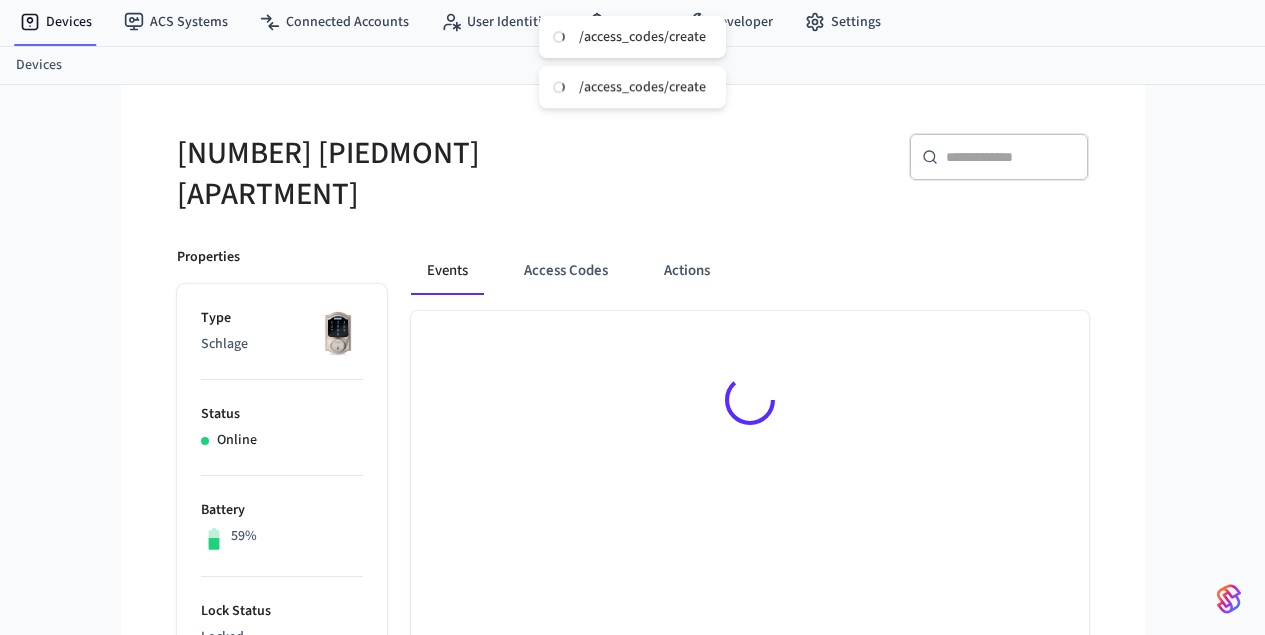 scroll, scrollTop: 0, scrollLeft: 0, axis: both 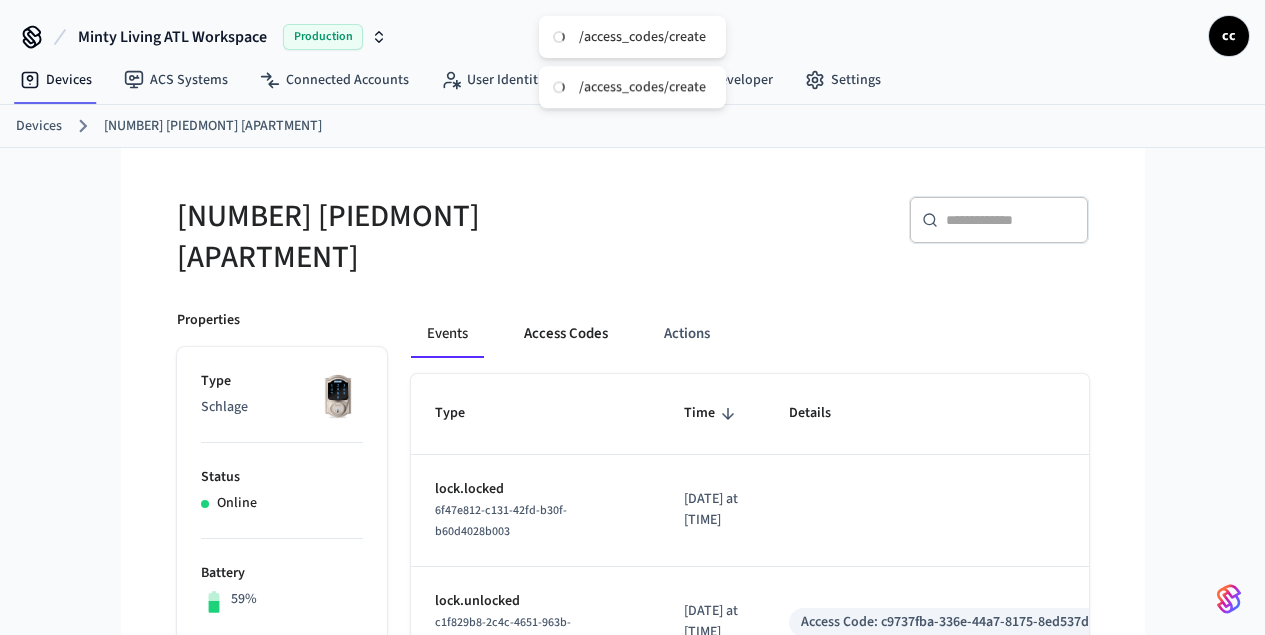 click on "Access Codes" at bounding box center (566, 334) 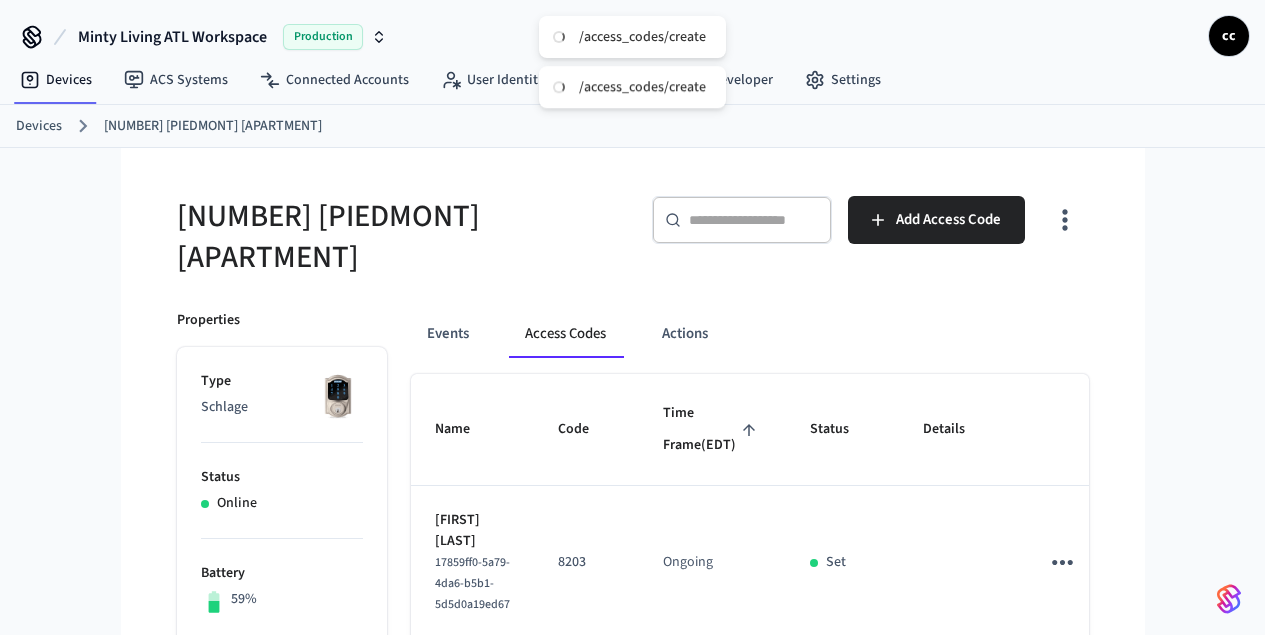 click on "Time Frame  (EDT)" at bounding box center (712, 429) 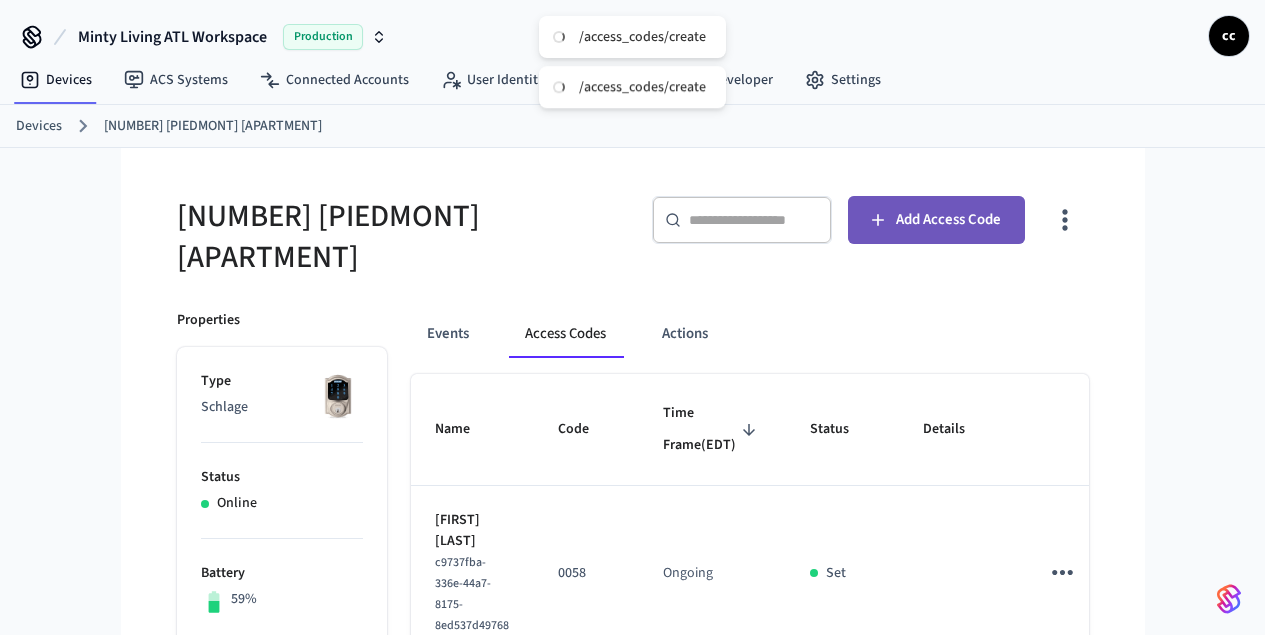 click 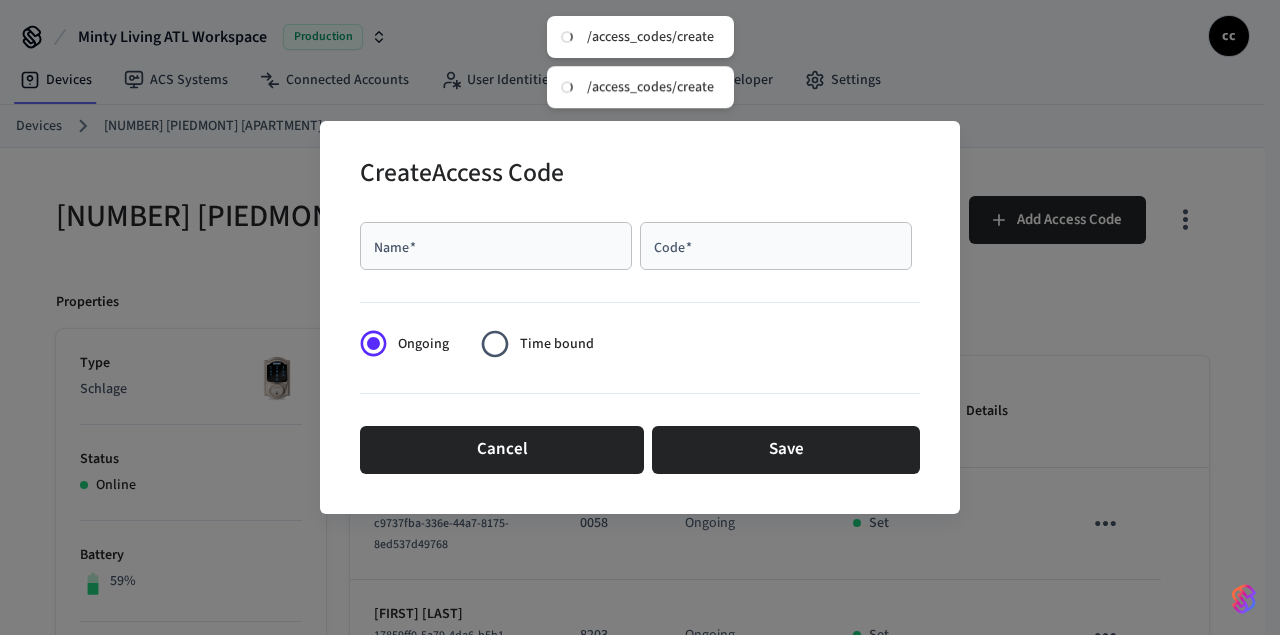 click on "Name   *" at bounding box center (496, 246) 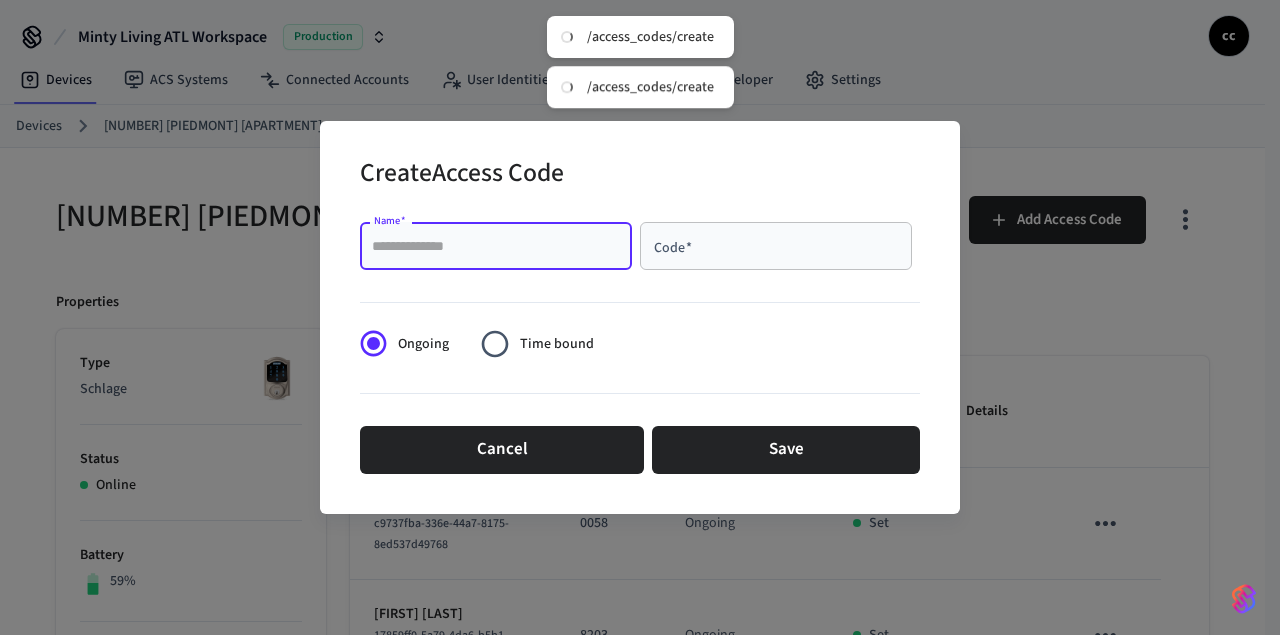 paste on "**********" 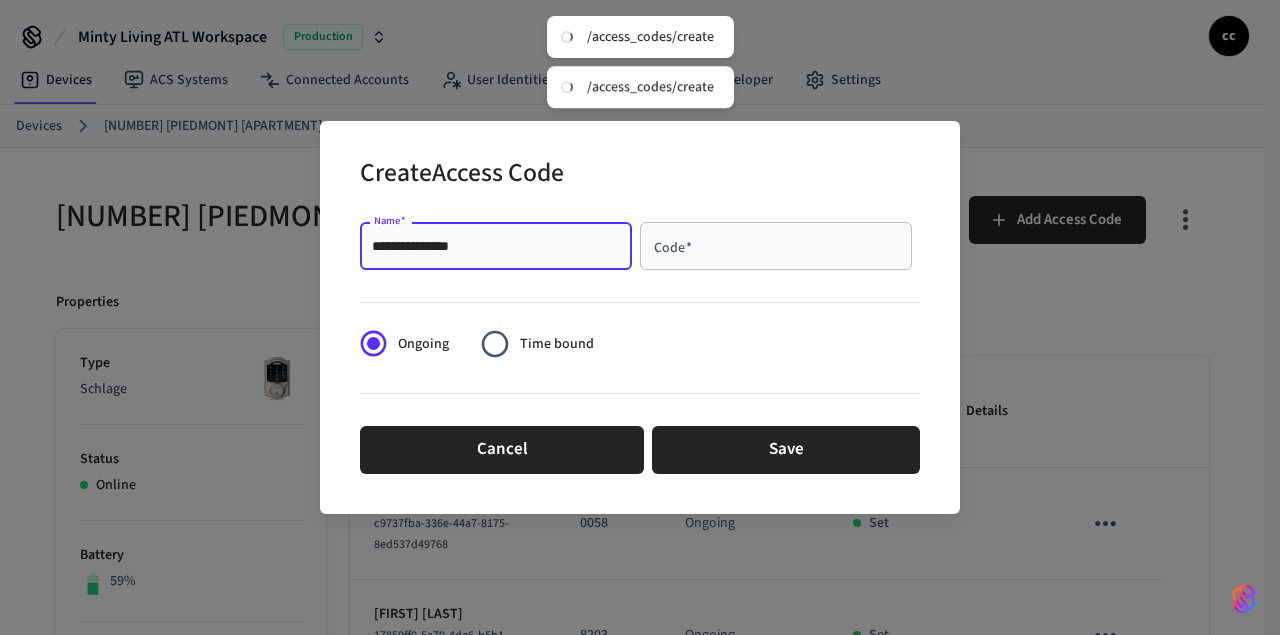 type on "**********" 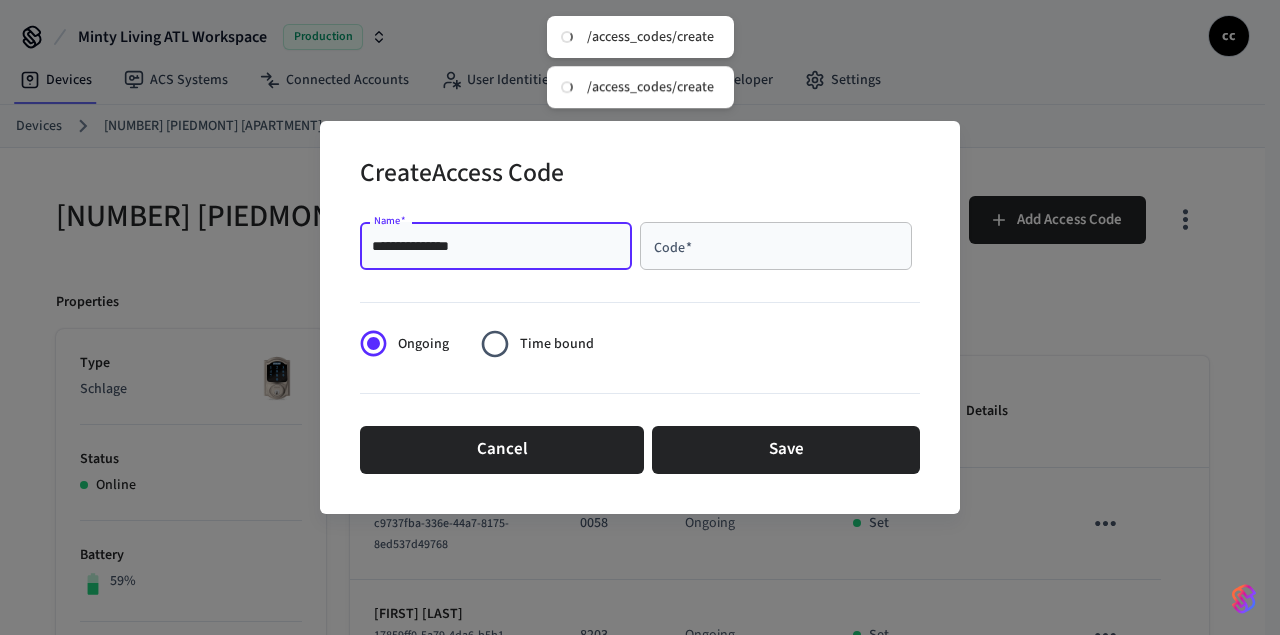 drag, startPoint x: 748, startPoint y: 273, endPoint x: 707, endPoint y: 244, distance: 50.219517 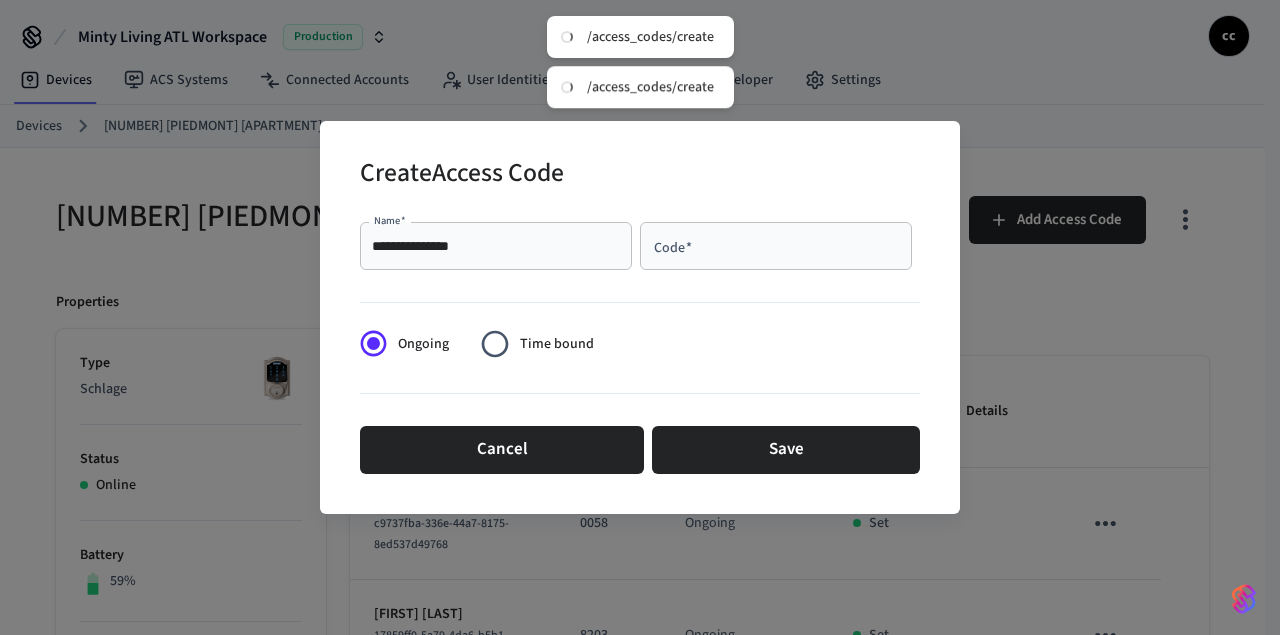 click on "Code   *" at bounding box center [776, 246] 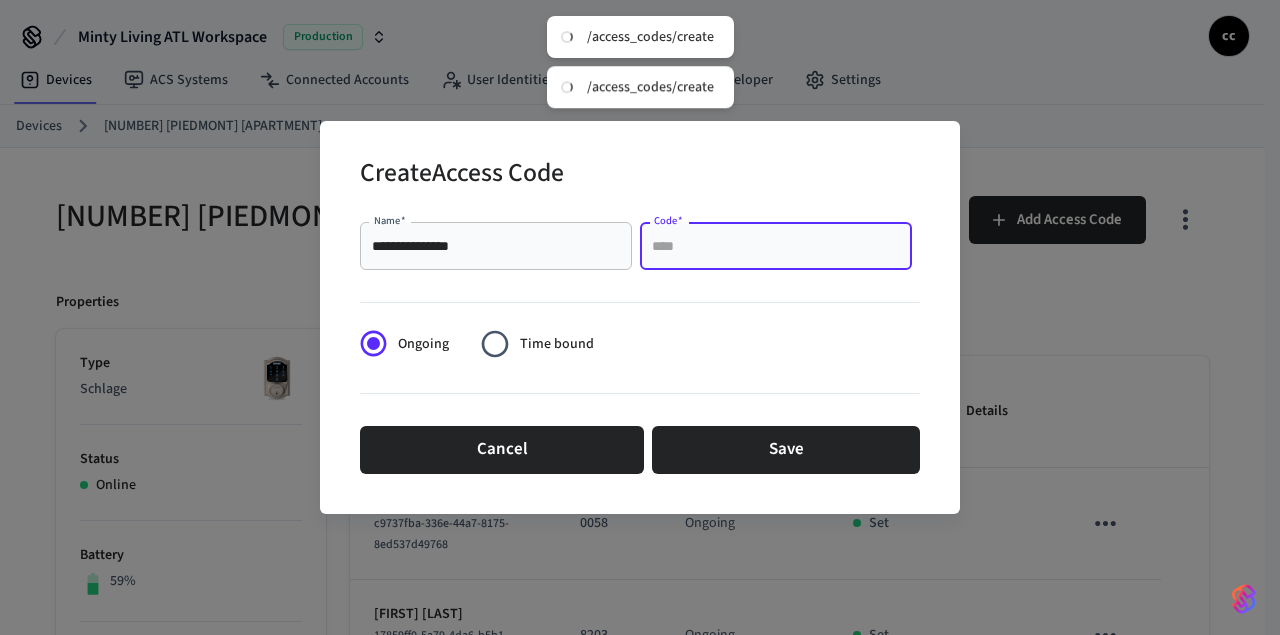 paste on "****" 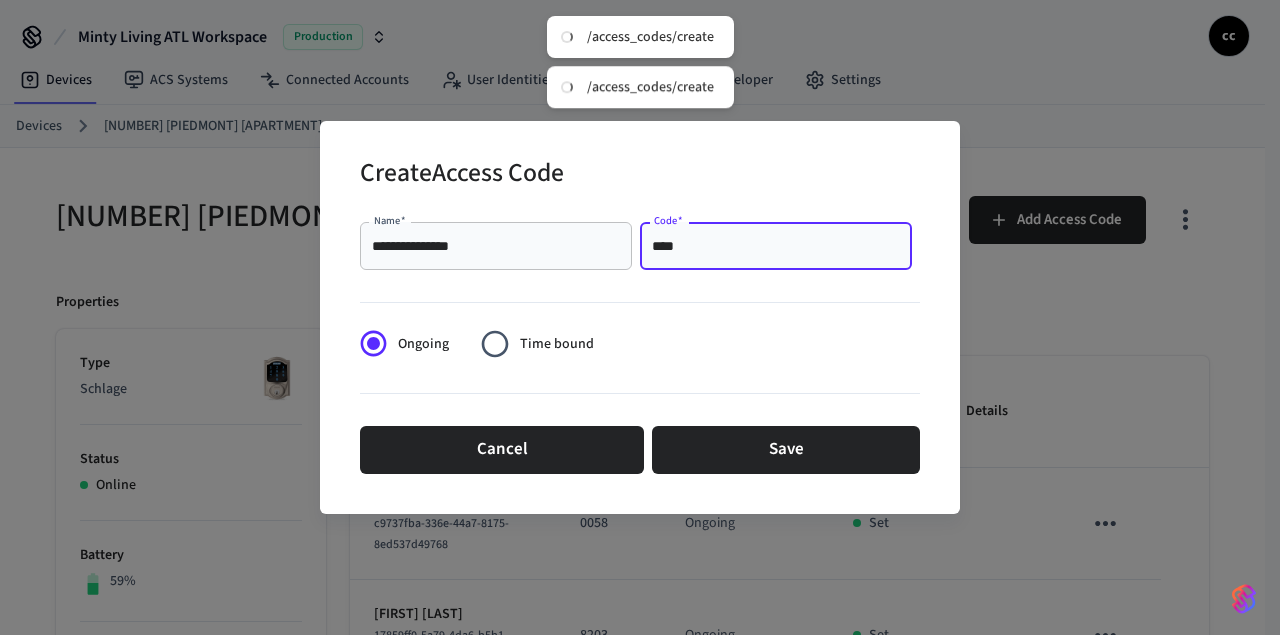 type on "****" 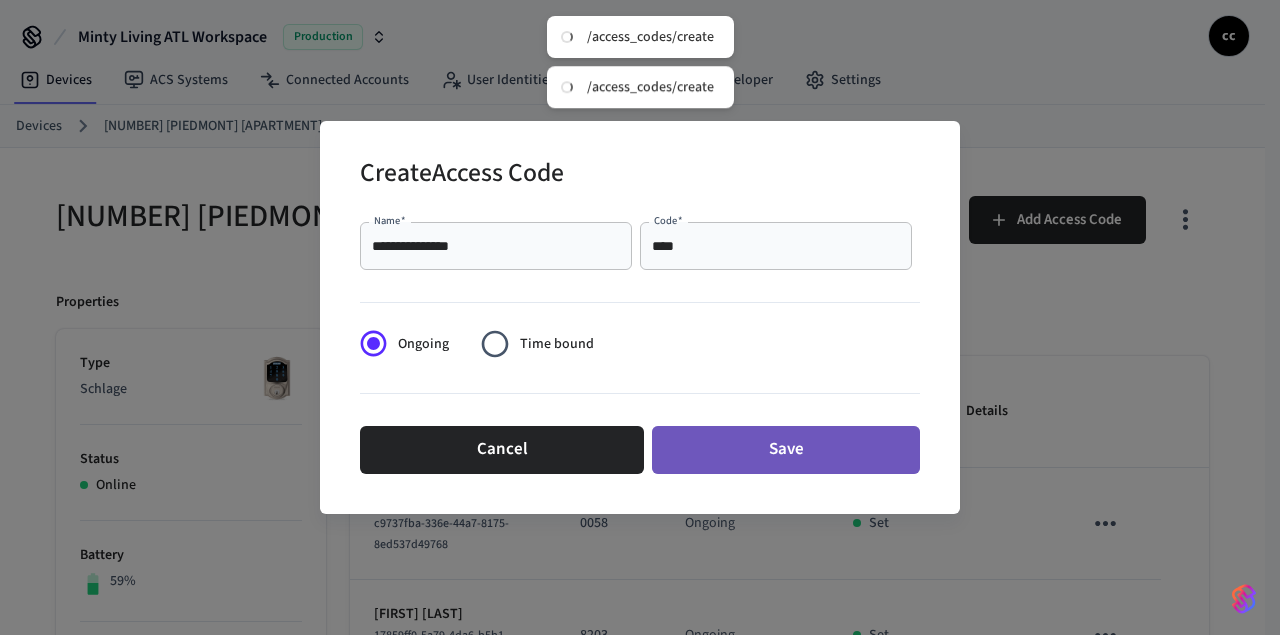 click on "Save" at bounding box center (786, 450) 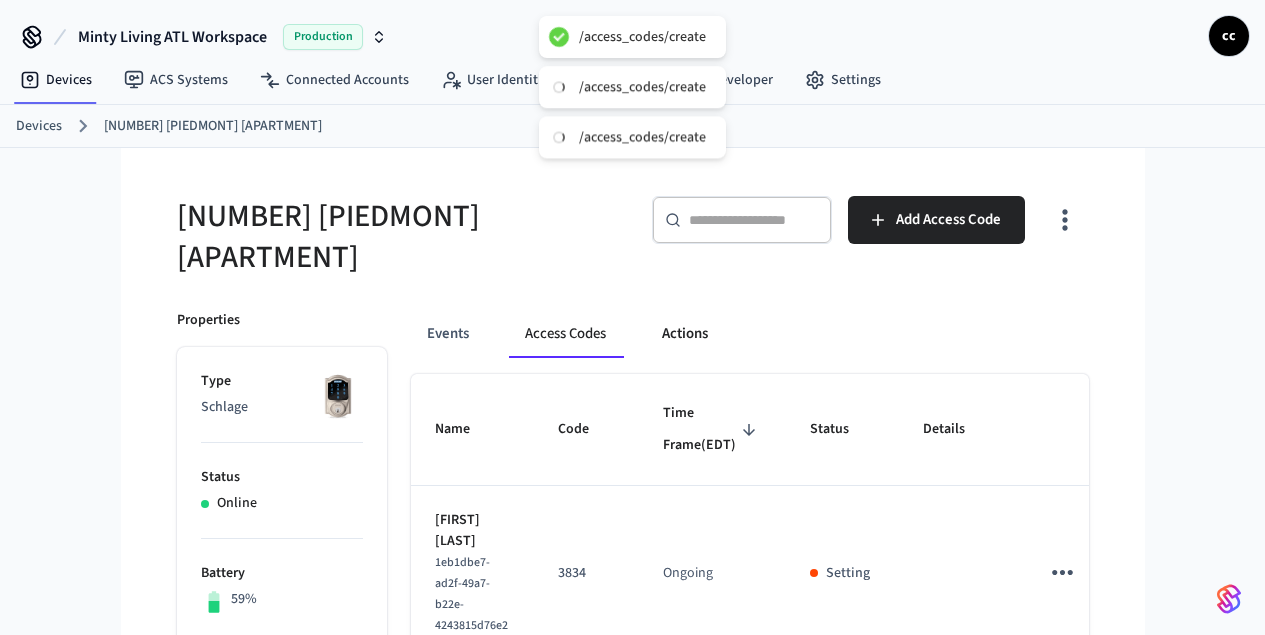 type 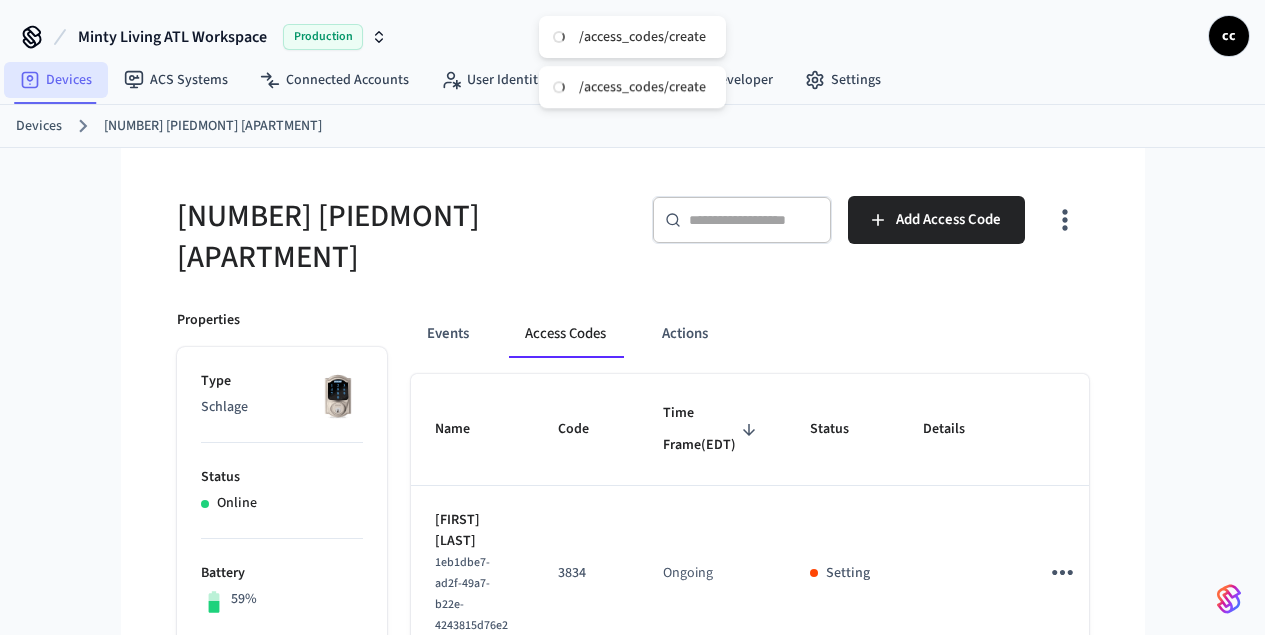 click on "Devices" at bounding box center [56, 80] 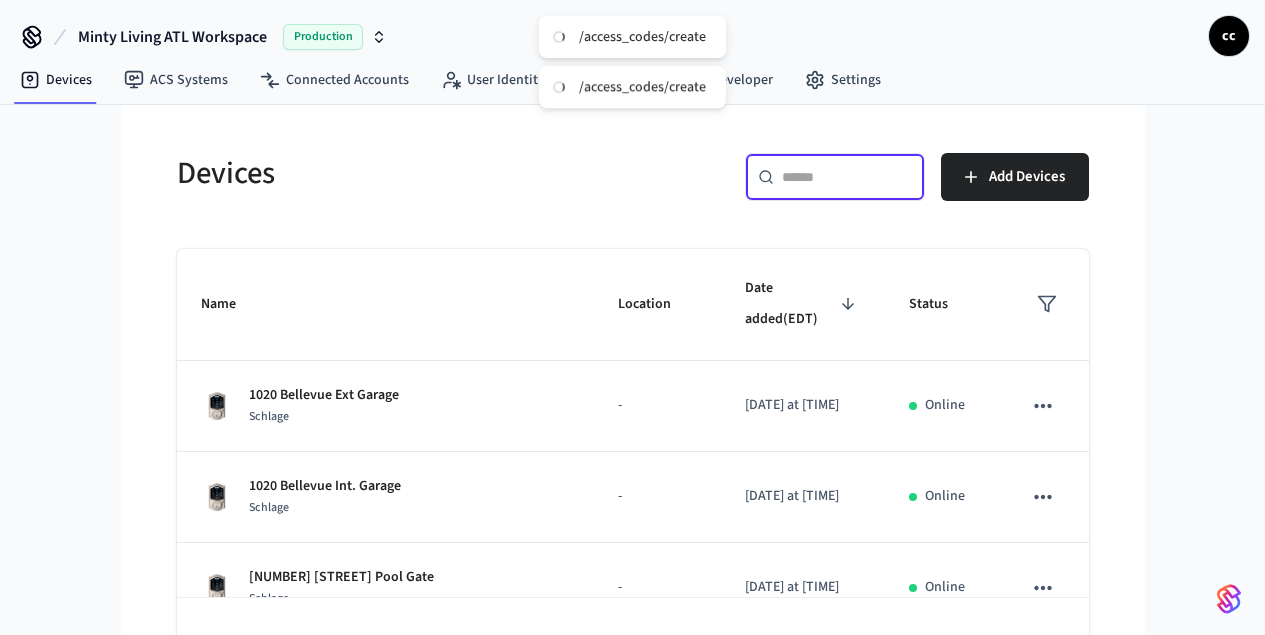 click at bounding box center (847, 177) 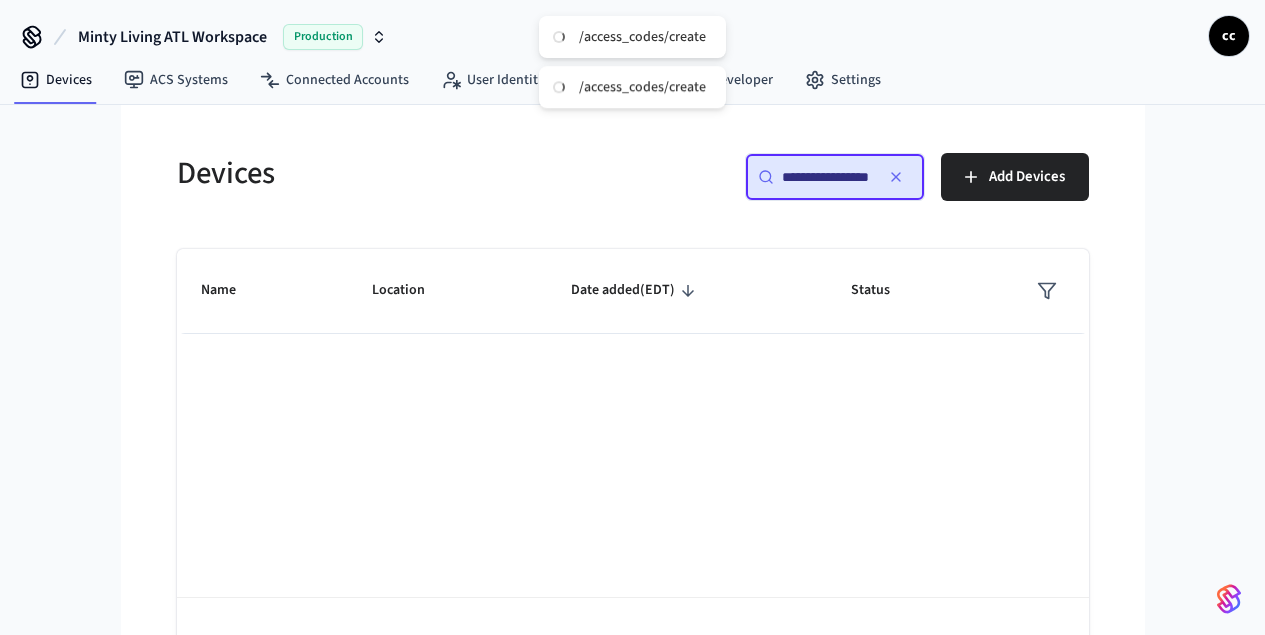 scroll, scrollTop: 0, scrollLeft: 0, axis: both 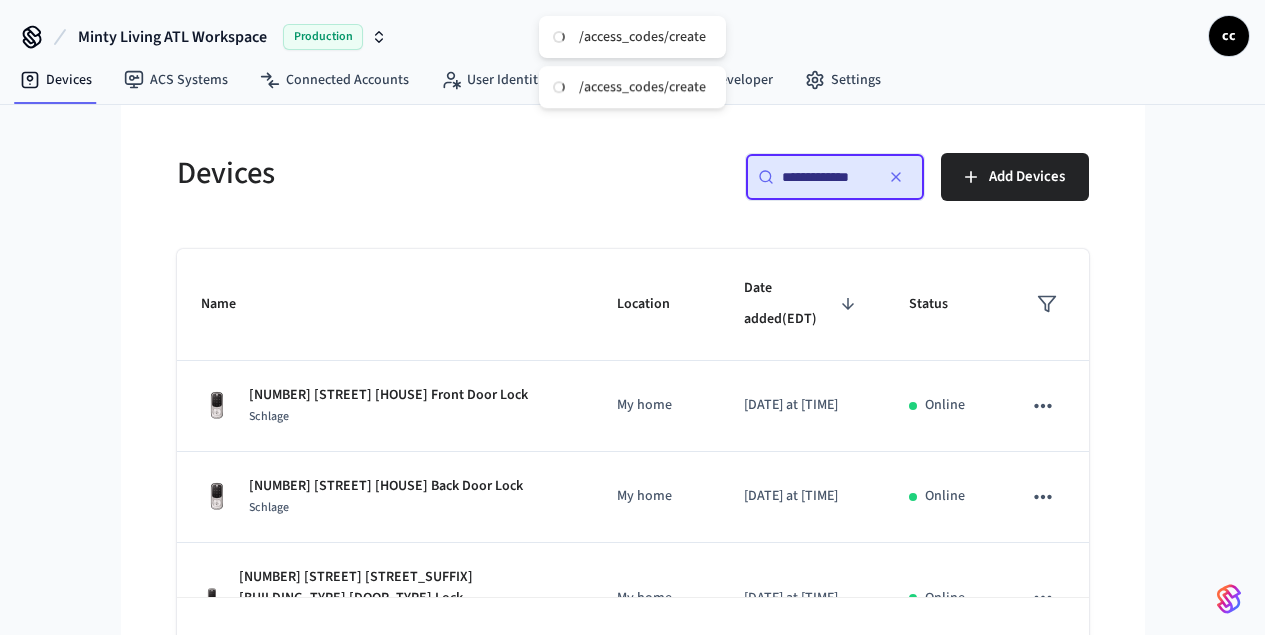 type on "**********" 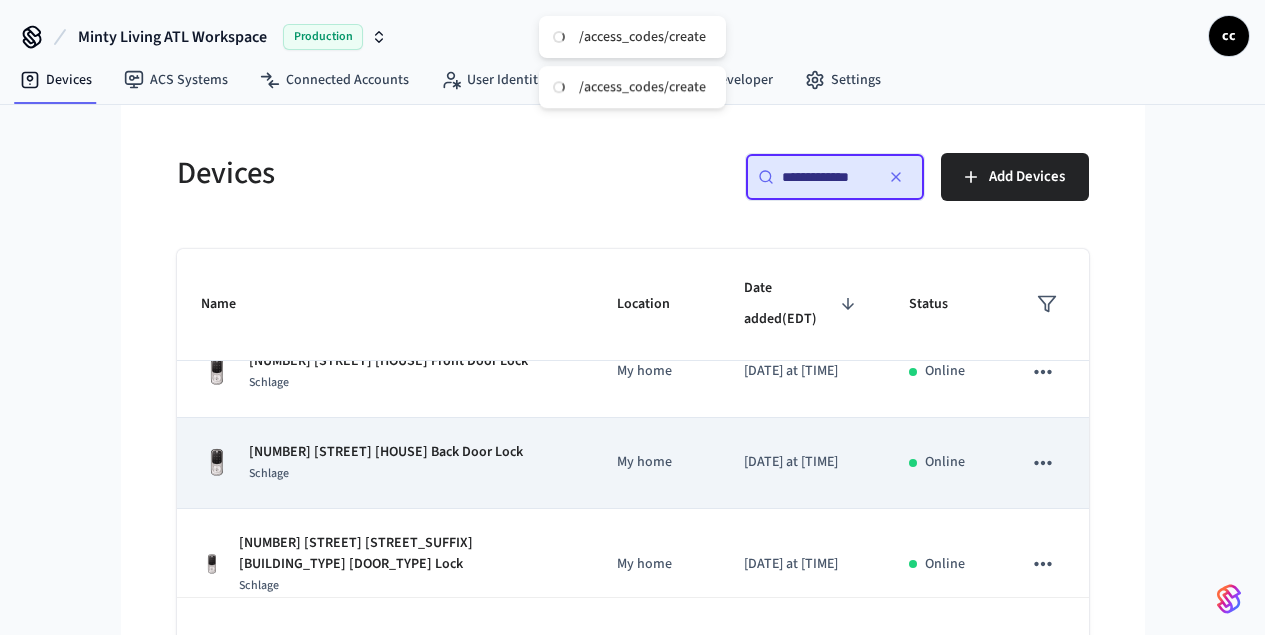 scroll, scrollTop: 37, scrollLeft: 0, axis: vertical 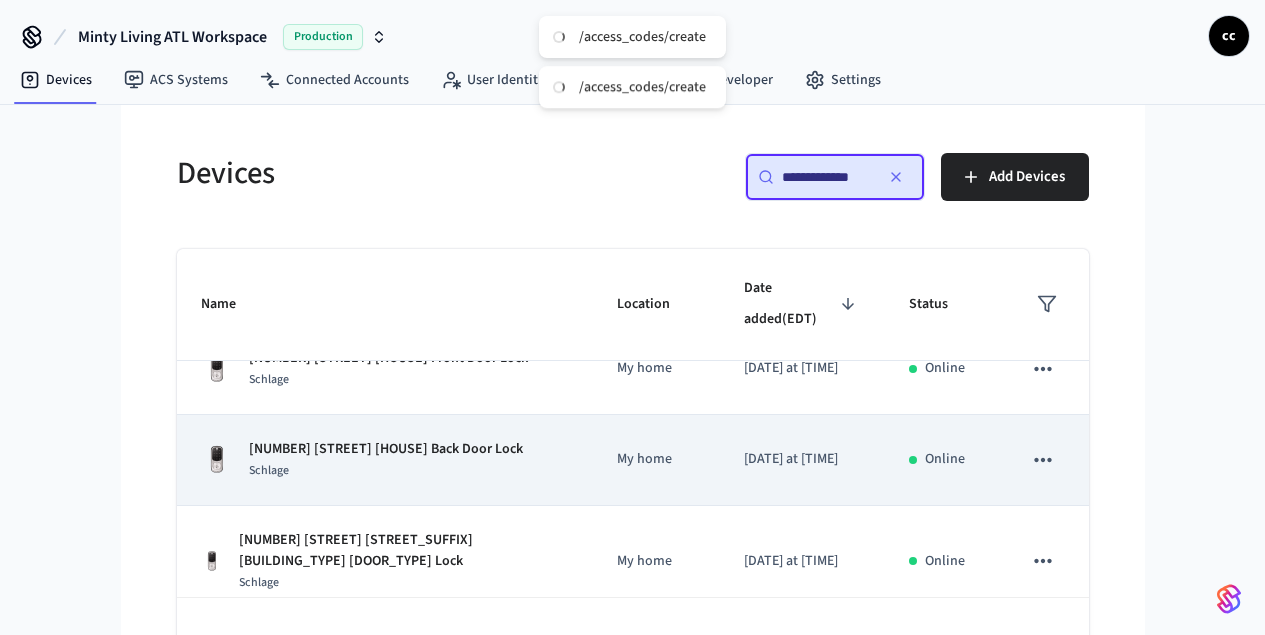 click on "Schlage" at bounding box center (386, 470) 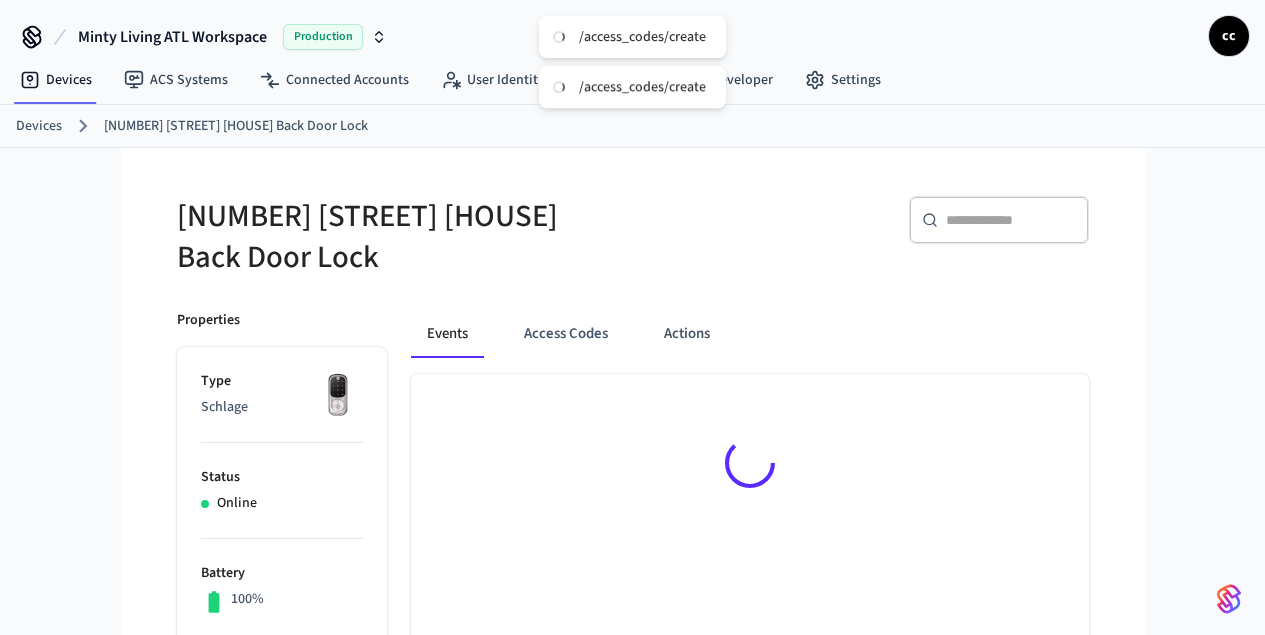 drag, startPoint x: 517, startPoint y: 330, endPoint x: 605, endPoint y: 367, distance: 95.462036 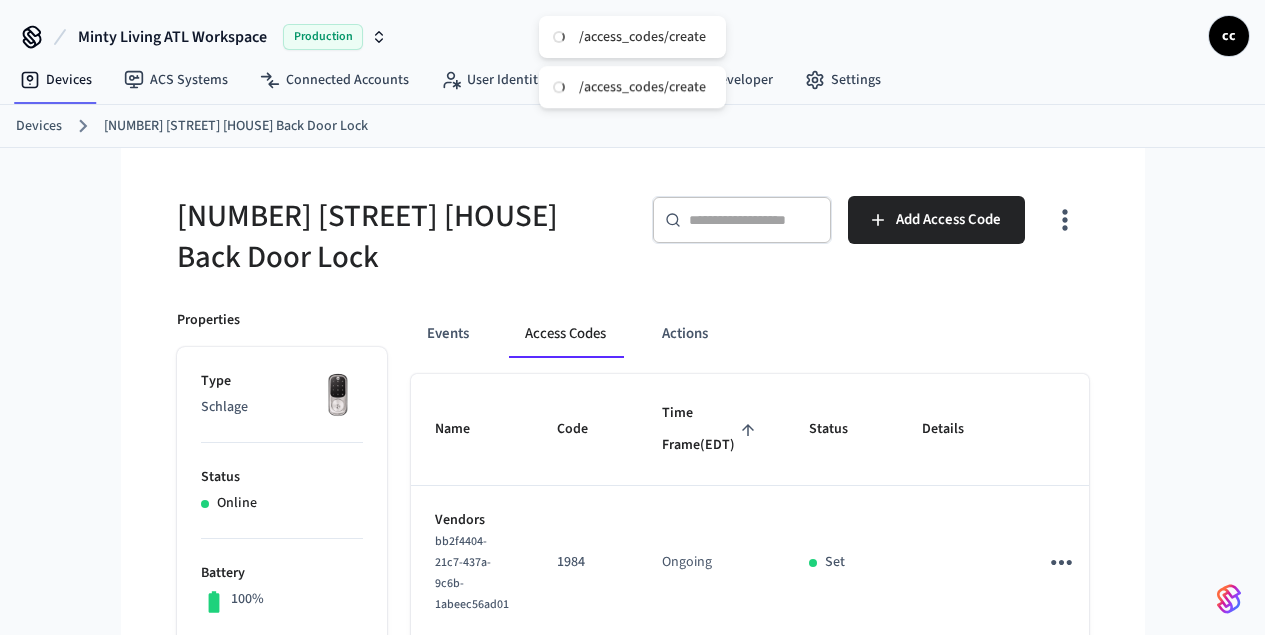click on "Time Frame  (EDT)" at bounding box center [711, 429] 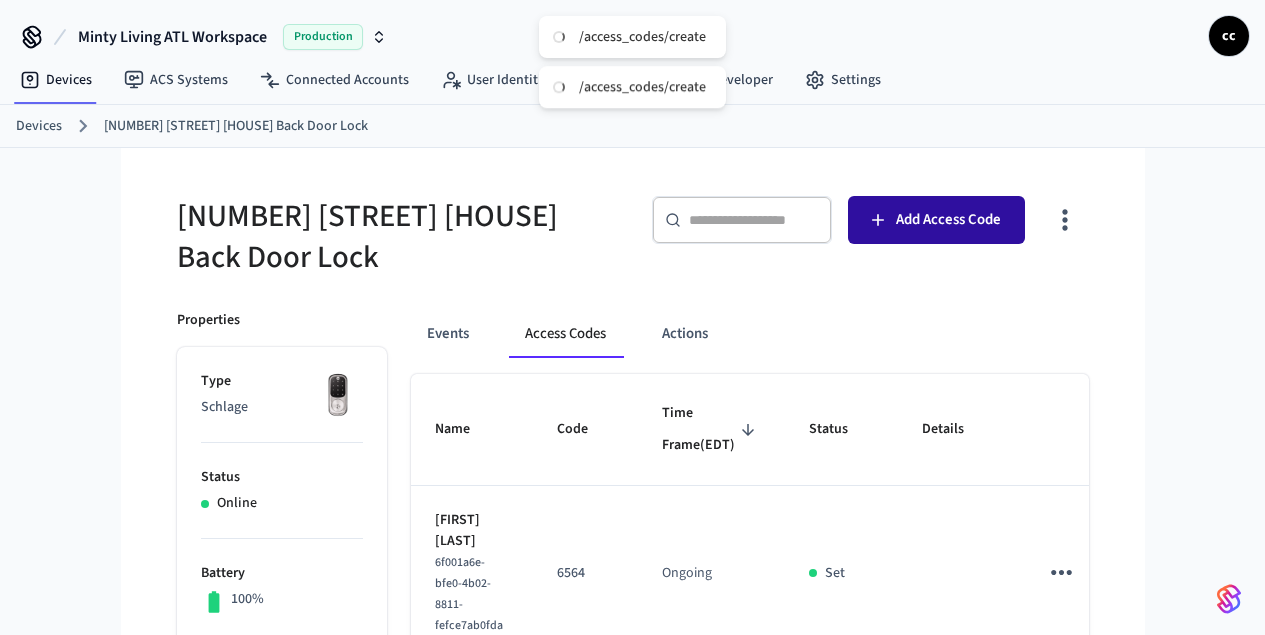 click on "Add Access Code" at bounding box center (936, 220) 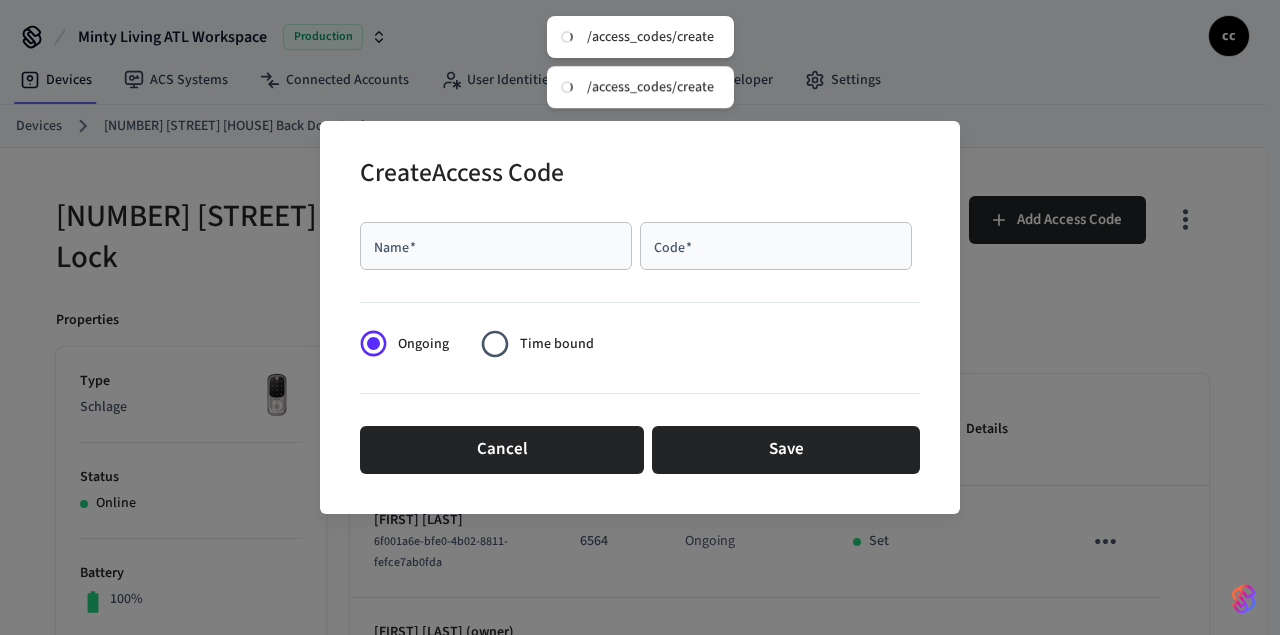 click on "Name   *" at bounding box center [496, 246] 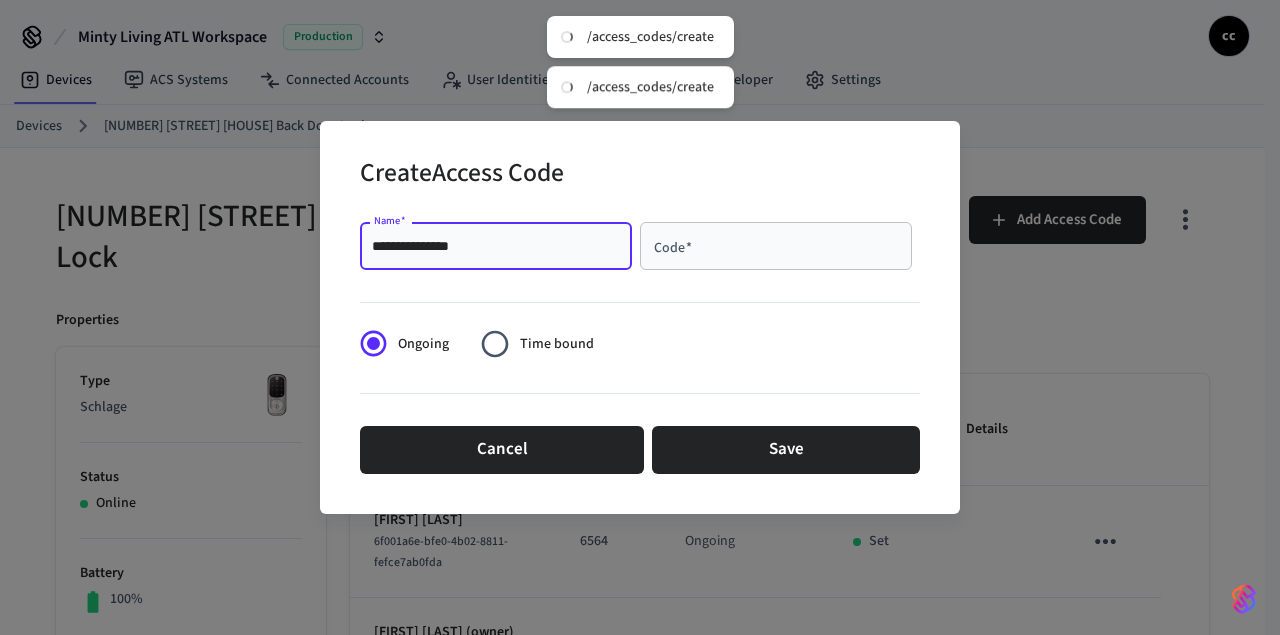 type on "**********" 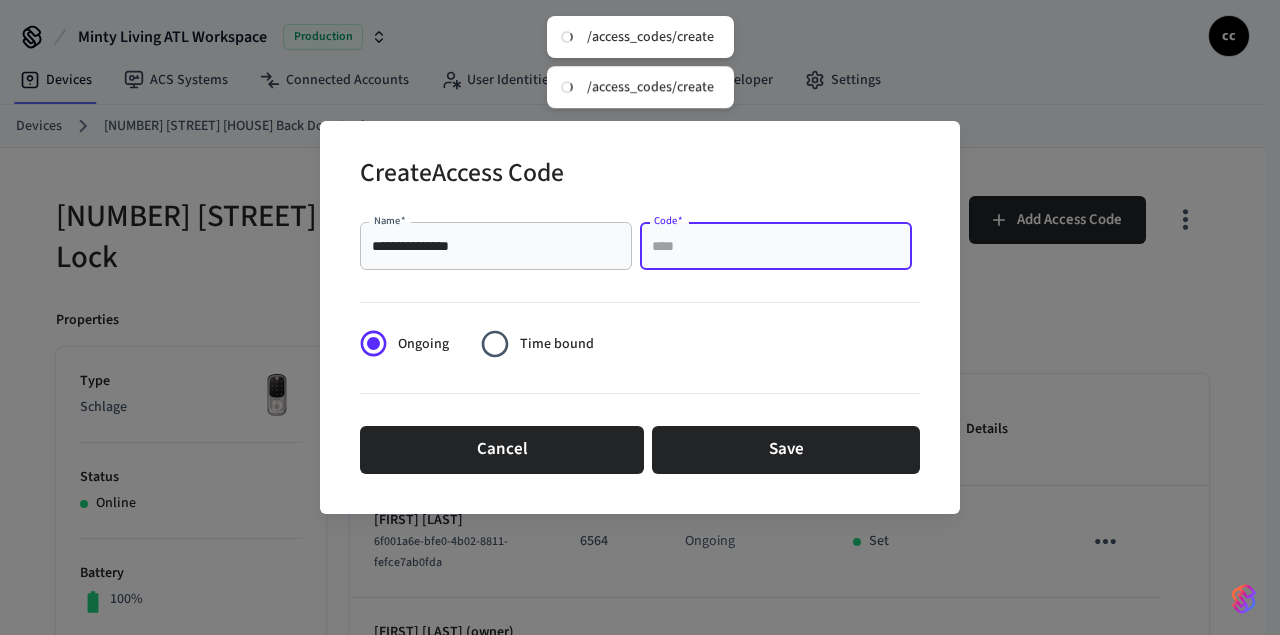 paste on "****" 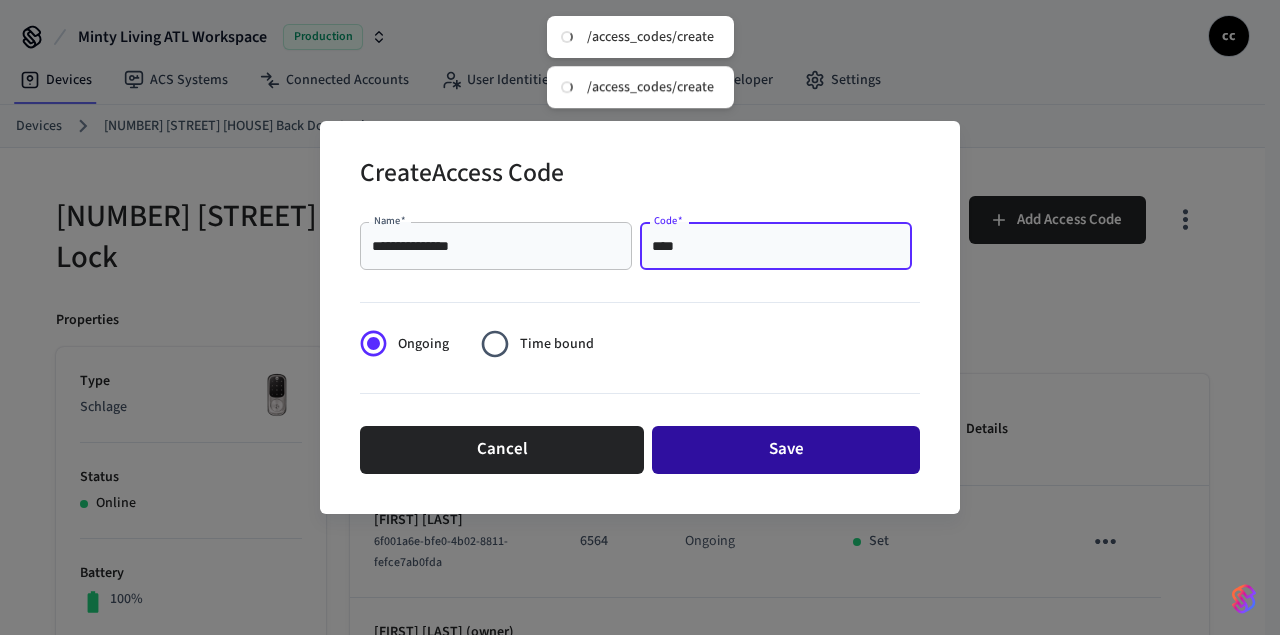 type on "****" 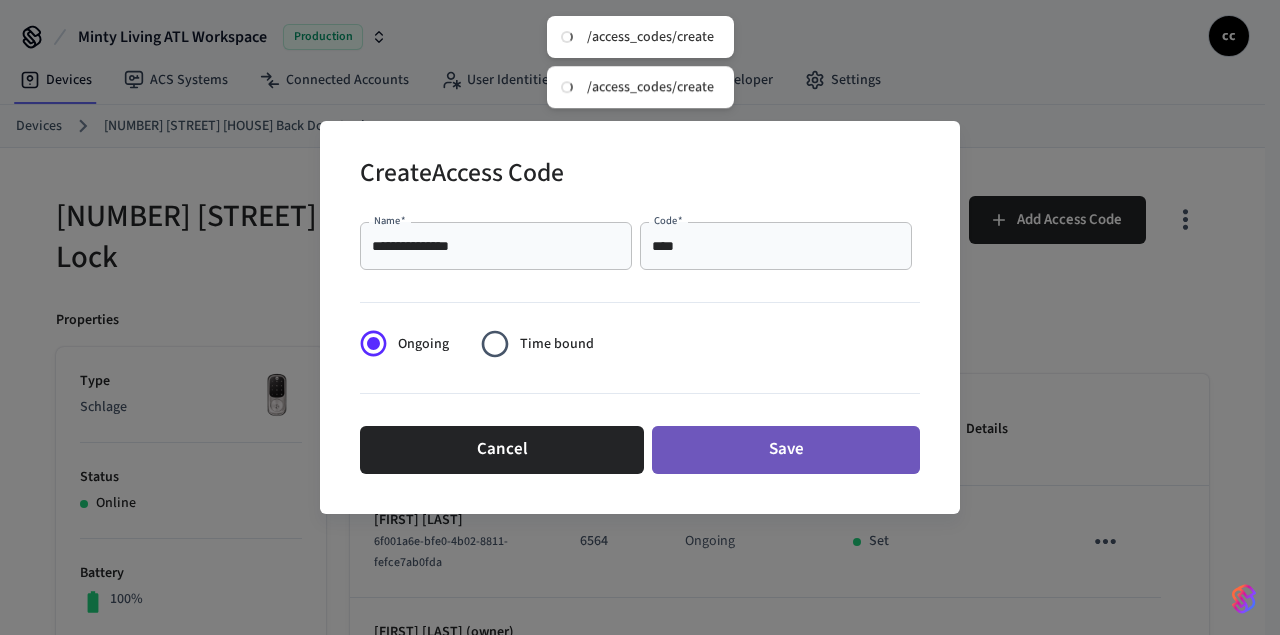 click on "Save" at bounding box center [786, 450] 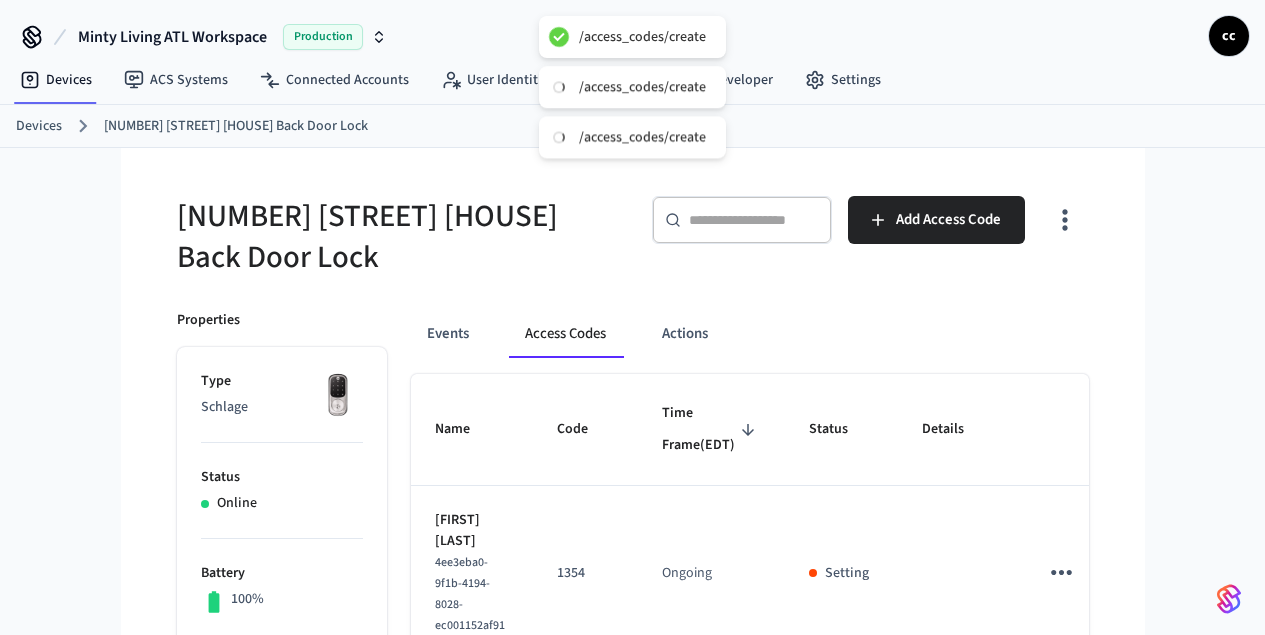 click on "[NUMBER] [STREET] [HOUSE] Back Door Lock" at bounding box center (399, 237) 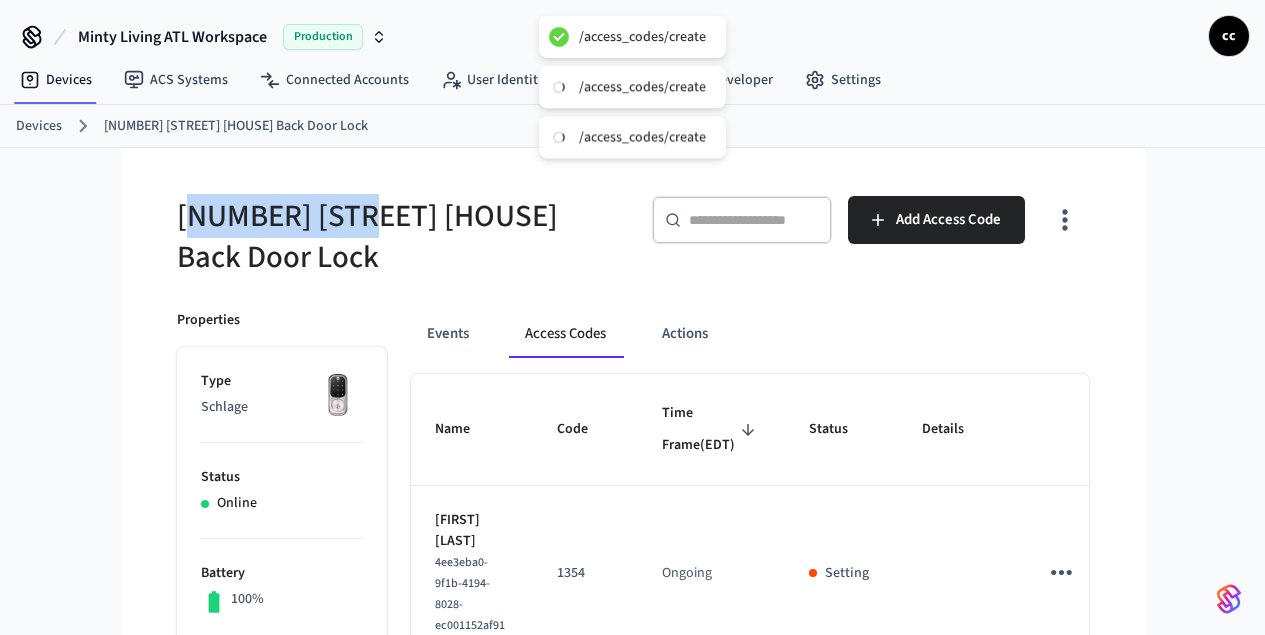 drag, startPoint x: 217, startPoint y: 216, endPoint x: 134, endPoint y: 220, distance: 83.09633 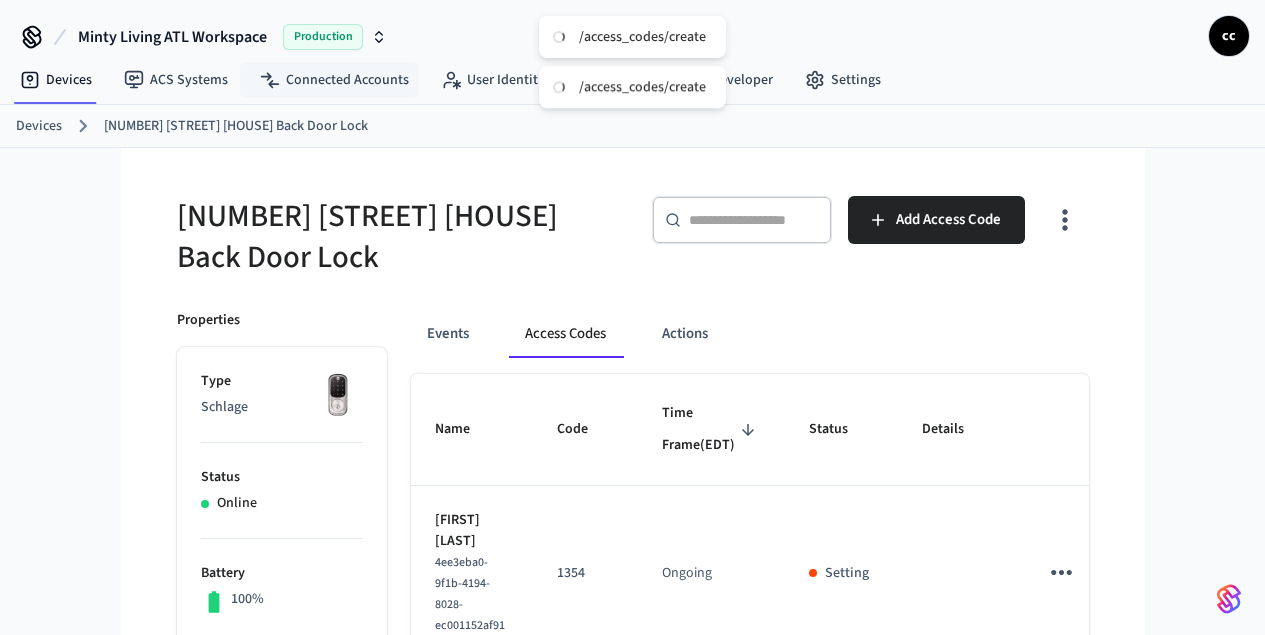 click on "[NUMBER] [STREET] [STREET_SUFFIX] [STREET_NAME] [BUILDING_TYPE] [DOOR_TYPE] Lock ​ ​ Add Access Code Properties Type Schlage Status Online Battery 100% Lock Status Locked Location My home Capabilities access_code lock can remotely lock can remotely unlock can program online access codes ID 30f9e647-239b-4034-a51d-b2e9a4aea4f1 Paired on ( EDT ) [DATE] at [TIME] Connected account 0103c896-7b52-451a-9128-32bfa3b6ef15 Custom Metadata Events Access Codes Actions Name Code Time Frame  (EDT) Status Details [FIRST] [LAST] 4ee3eba0-9f1b-4194-8028-ec001152af91 [NUMBER] Ongoing Setting [FIRST] [LAST] 6f001a6e-bfe0-4b02-8811-fefce7ab0fda [NUMBER] Ongoing Set [FIRST] [LAST] (owner) 0f12fe21-da17-4a16-a350-02eae491d96a [NUMBER] Ongoing Set Vendors bb2f4404-21c7-437a-9c6b-1abeec56ad01 [NUMBER] Ongoing Set Rows per page: 10 ** 1–4 of 4" at bounding box center (633, 818) 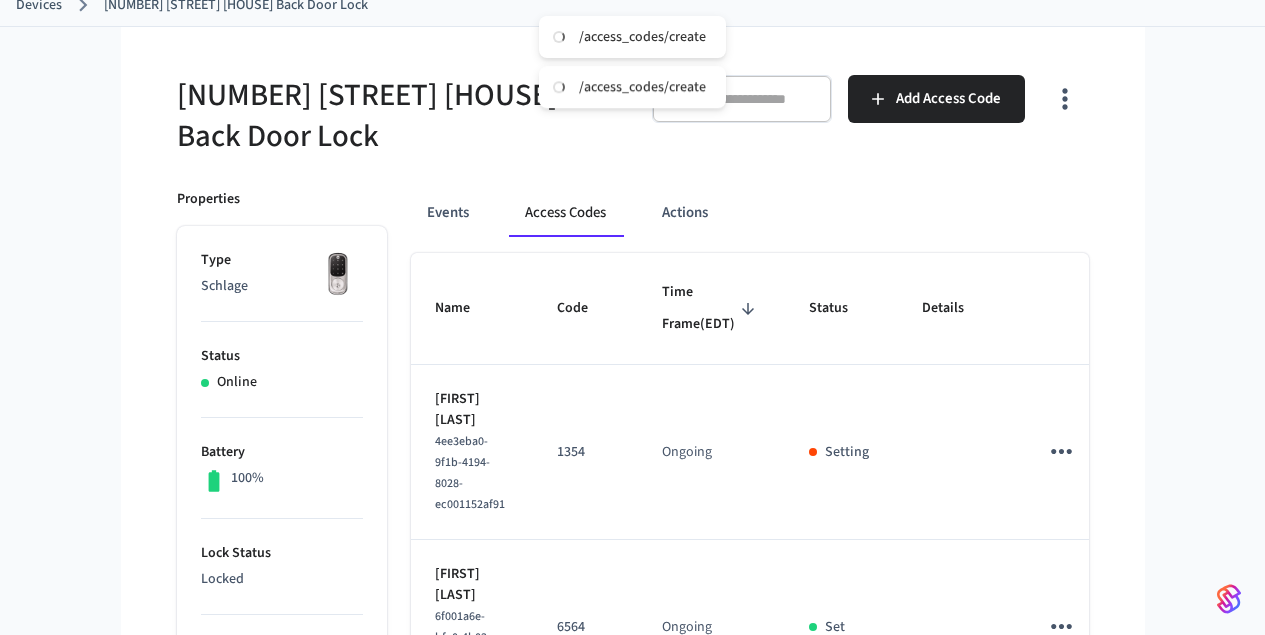 scroll, scrollTop: 0, scrollLeft: 0, axis: both 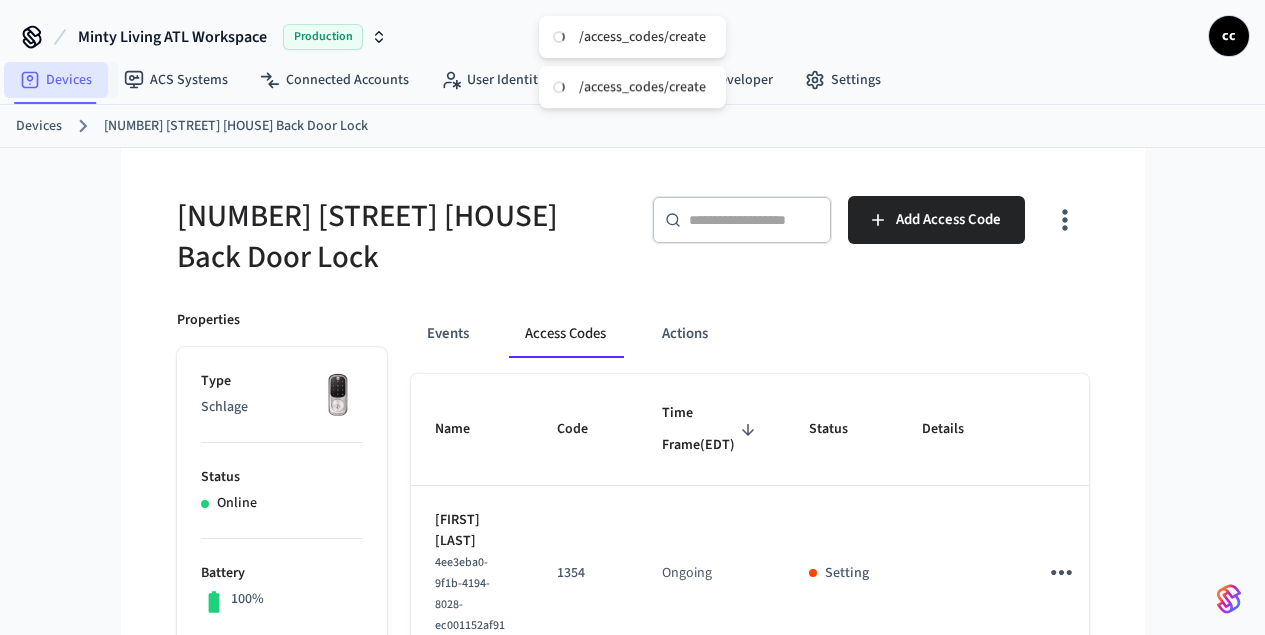 click on "Devices" at bounding box center (56, 80) 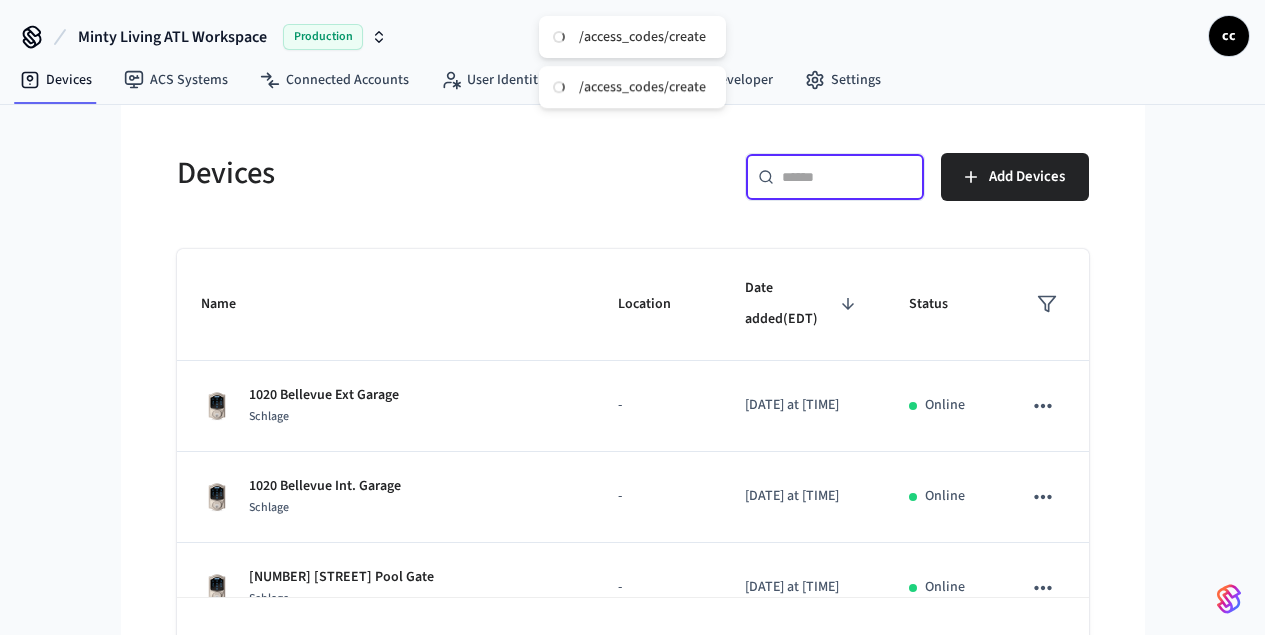 click at bounding box center (847, 177) 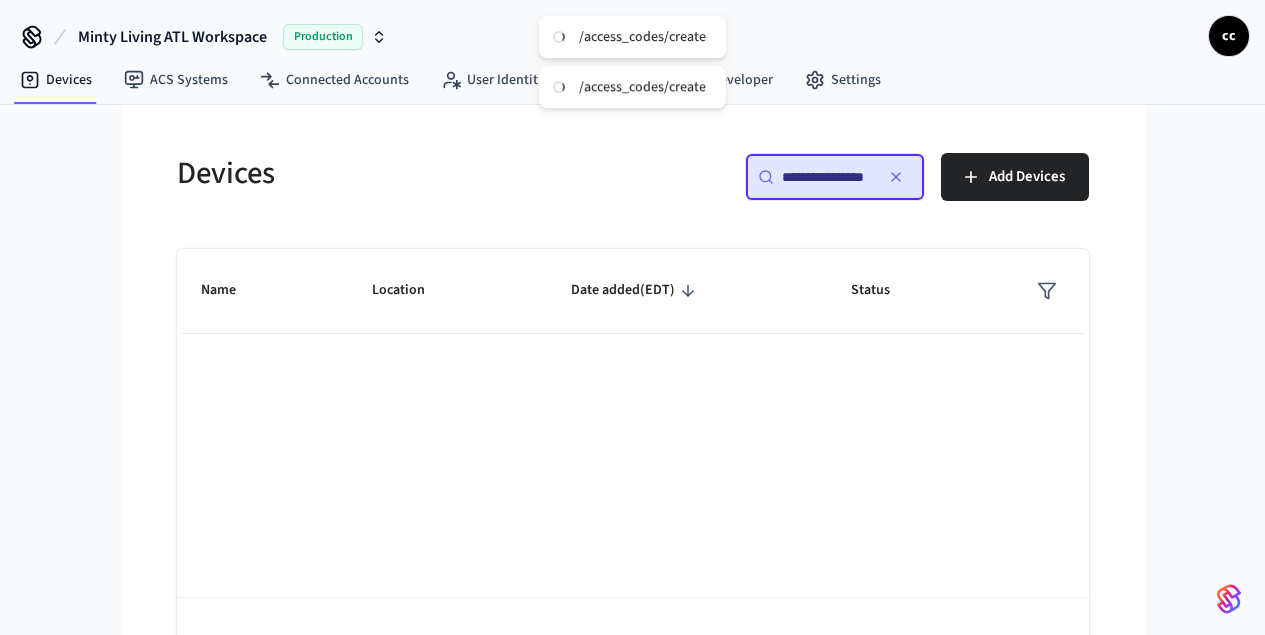 scroll, scrollTop: 0, scrollLeft: 0, axis: both 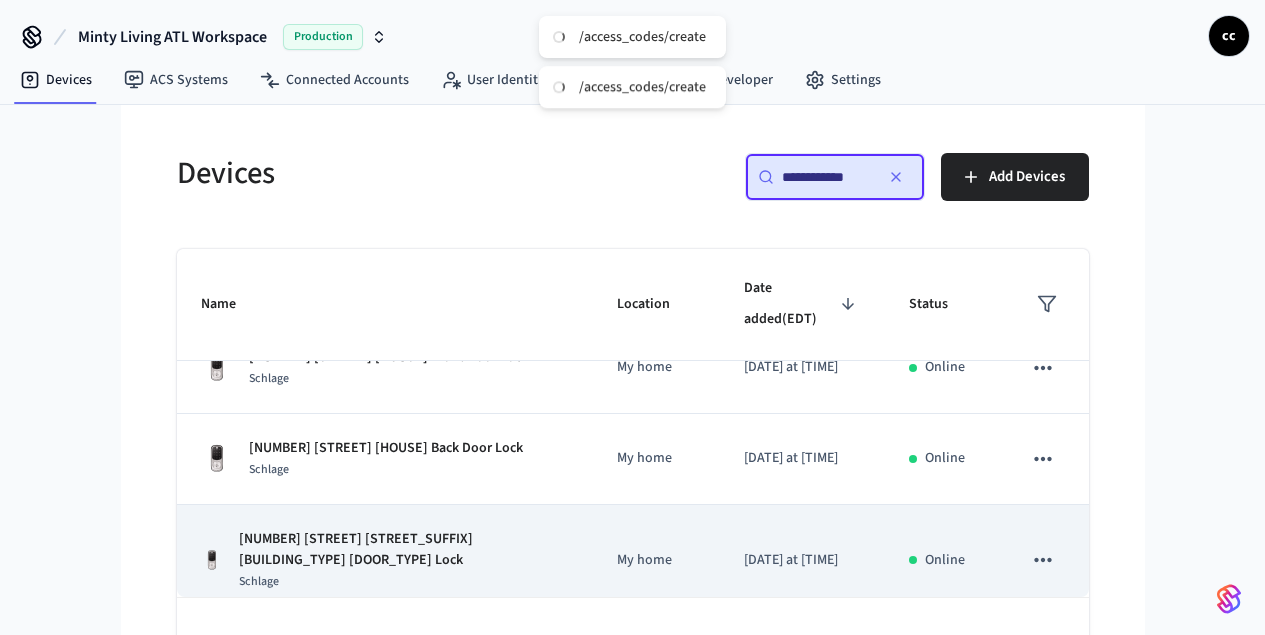 type on "**********" 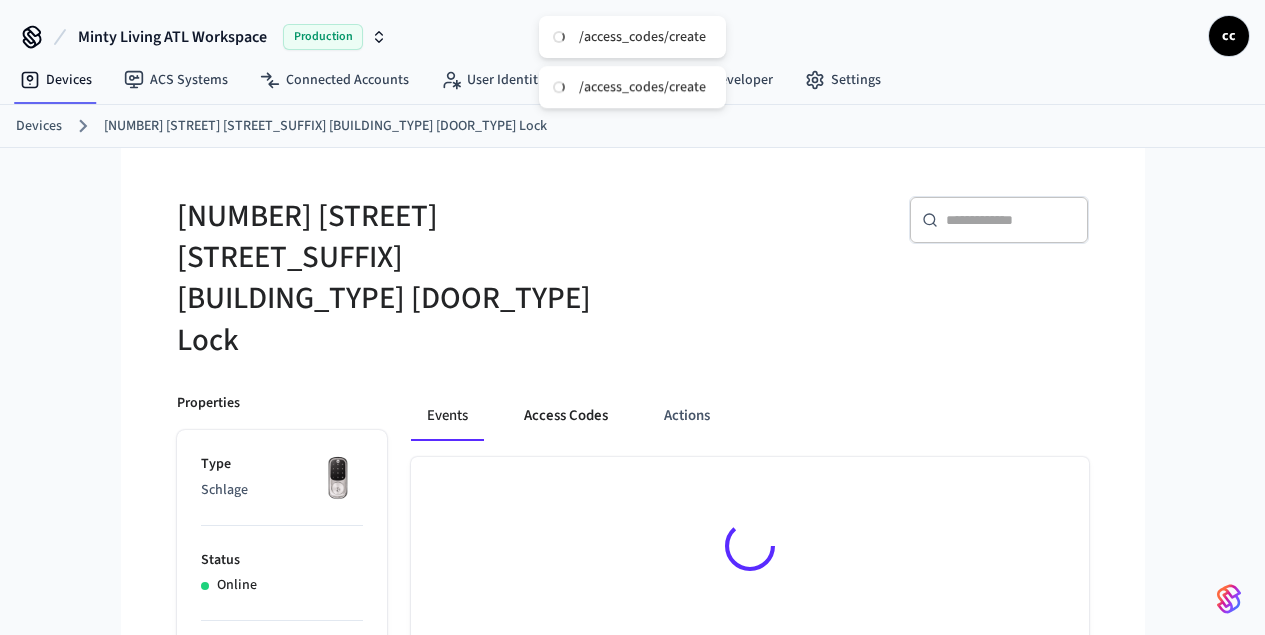 drag, startPoint x: 509, startPoint y: 332, endPoint x: 606, endPoint y: 365, distance: 102.45975 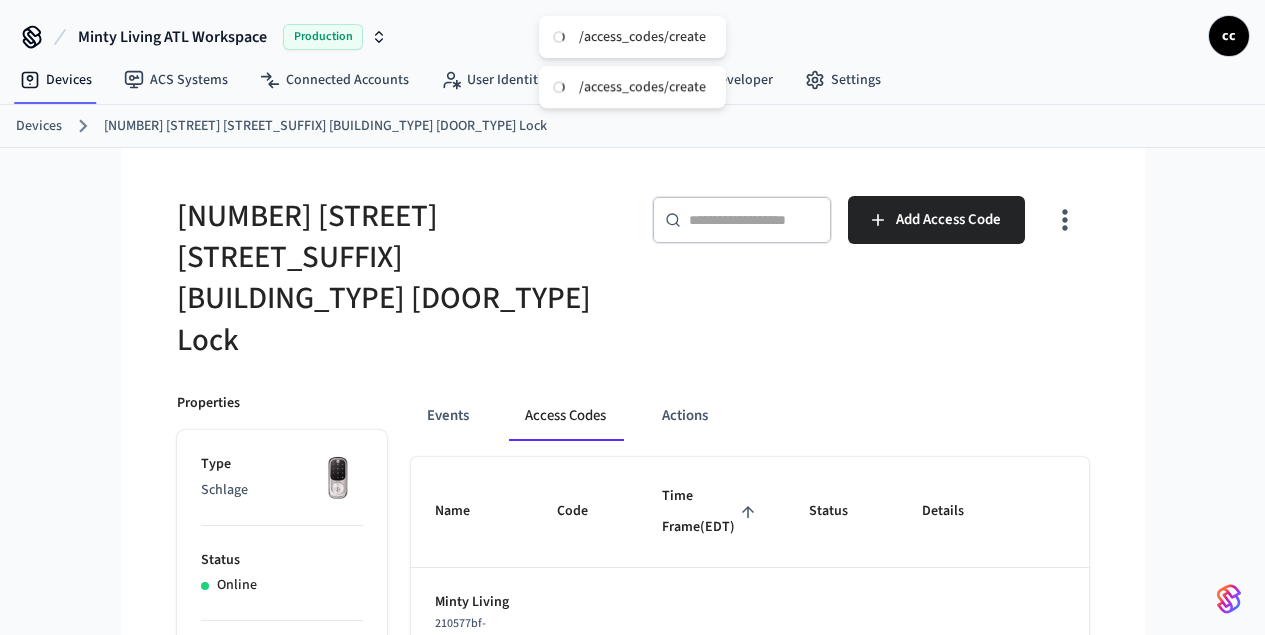 click on "Time Frame  (EDT)" at bounding box center (711, 512) 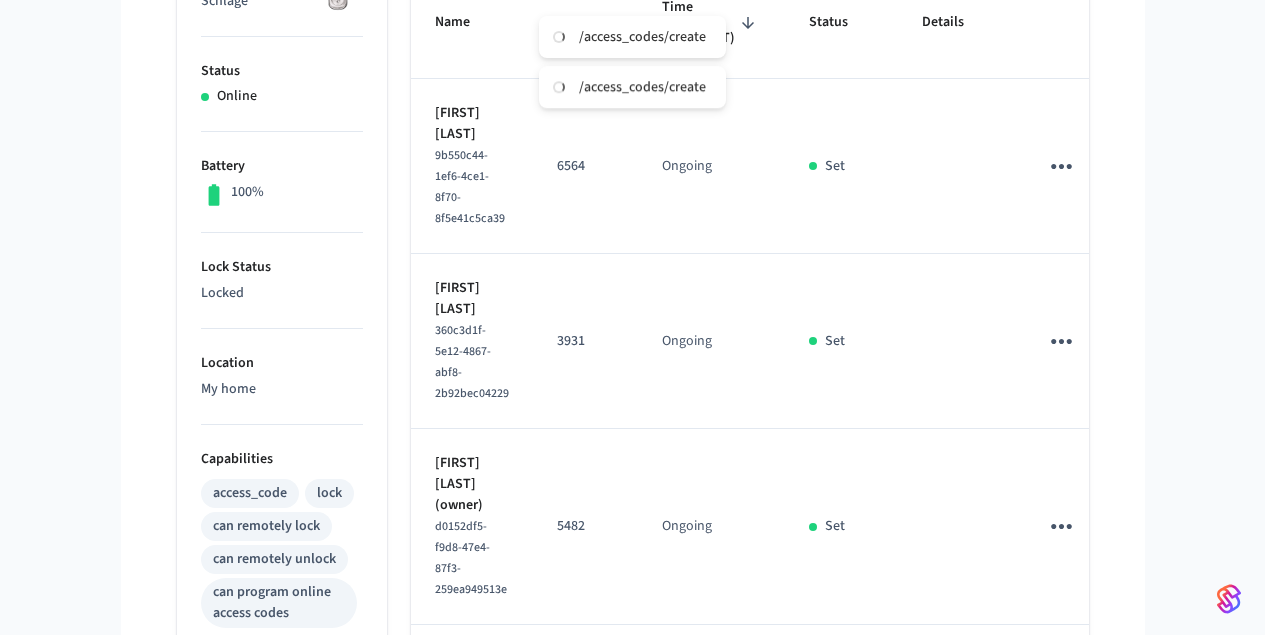 scroll, scrollTop: 488, scrollLeft: 0, axis: vertical 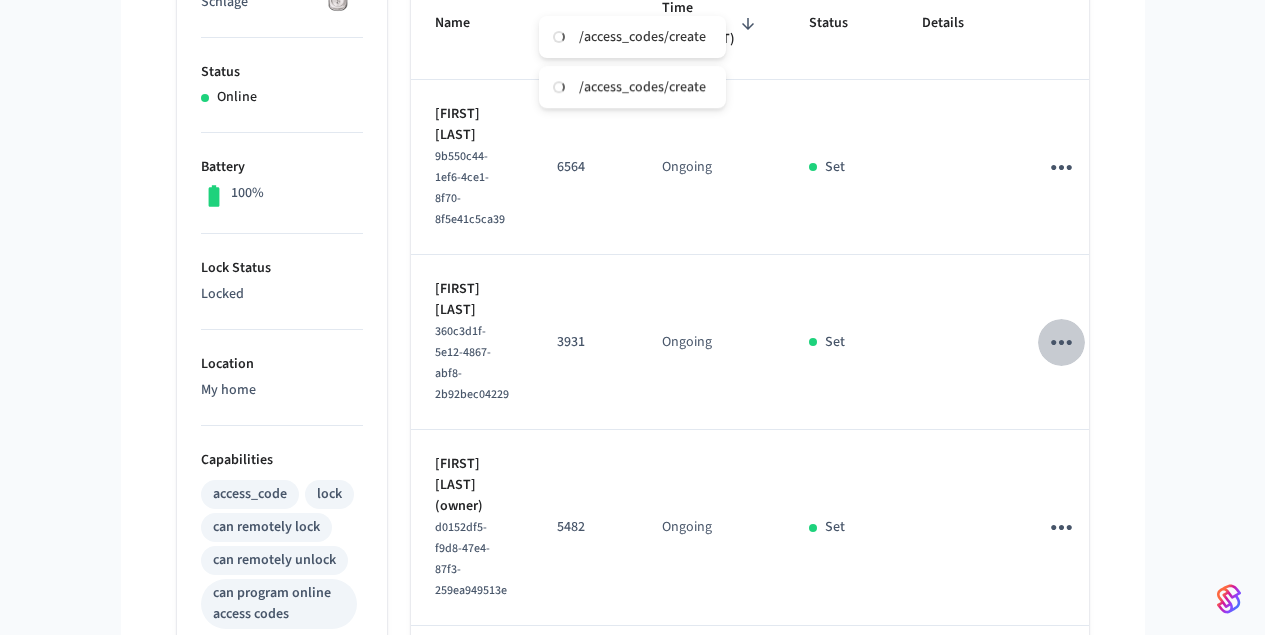 click 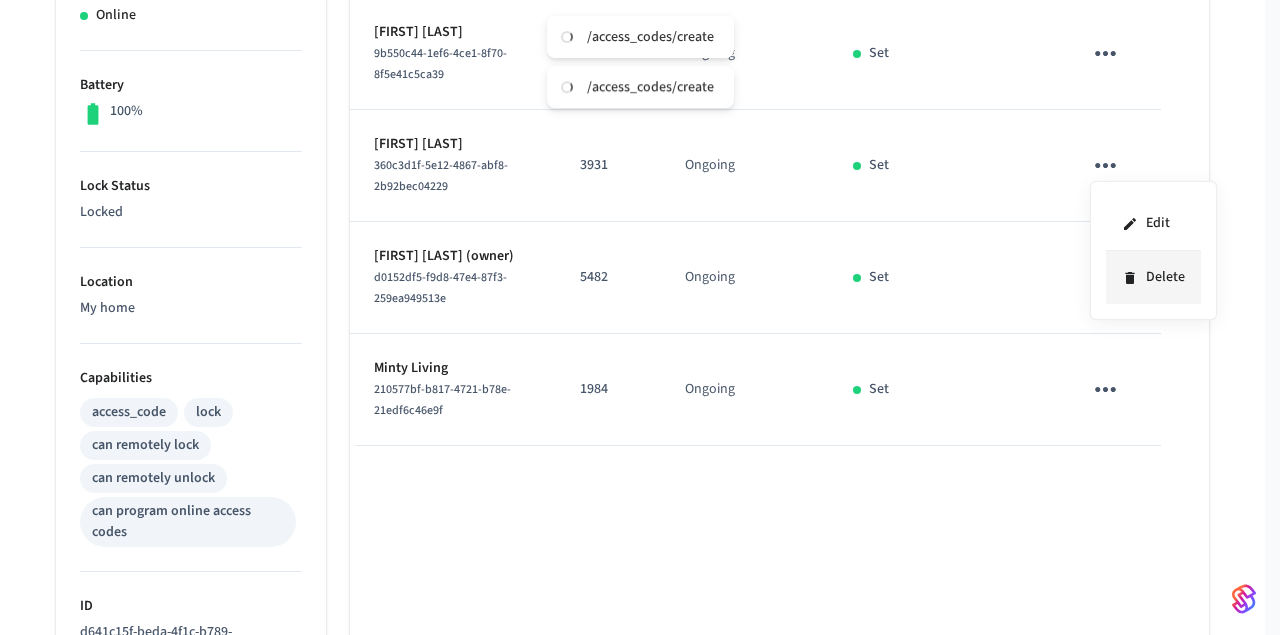 click on "Delete" at bounding box center [1153, 277] 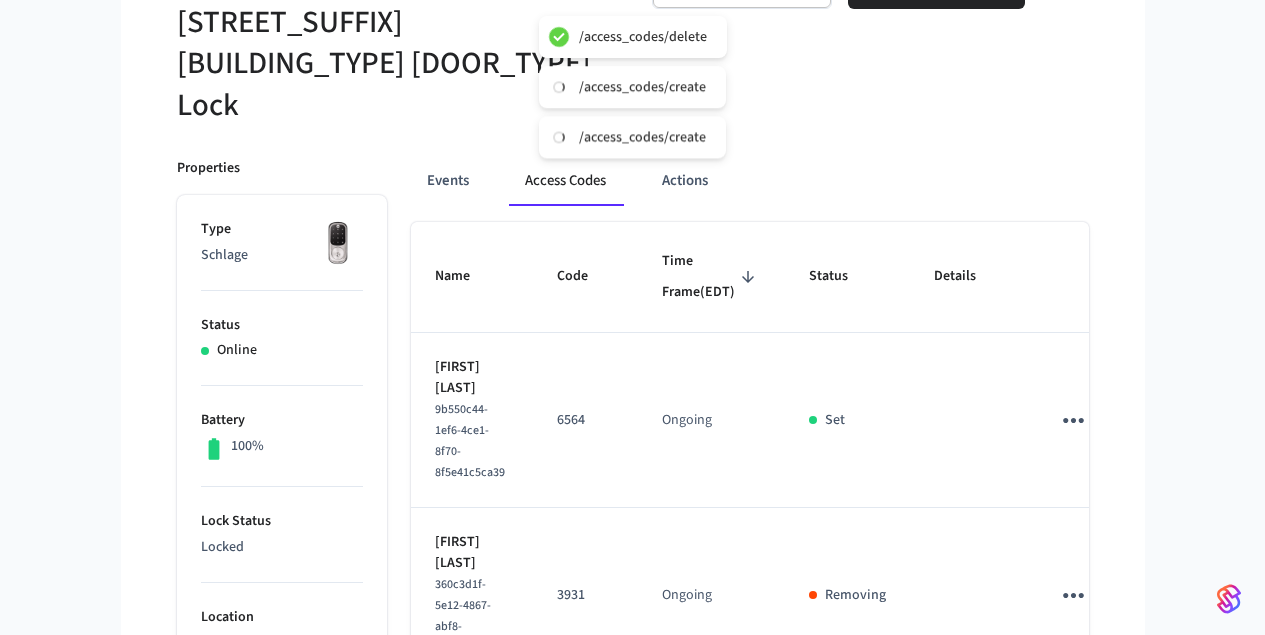 scroll, scrollTop: 0, scrollLeft: 0, axis: both 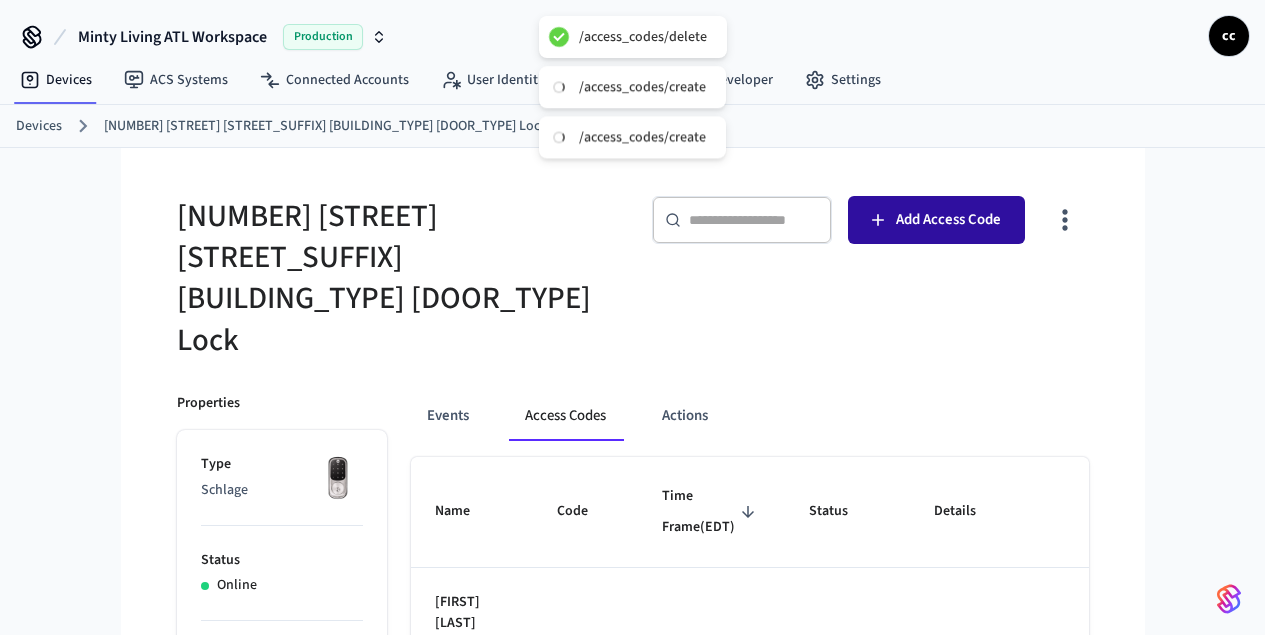 click on "Add Access Code" at bounding box center [936, 220] 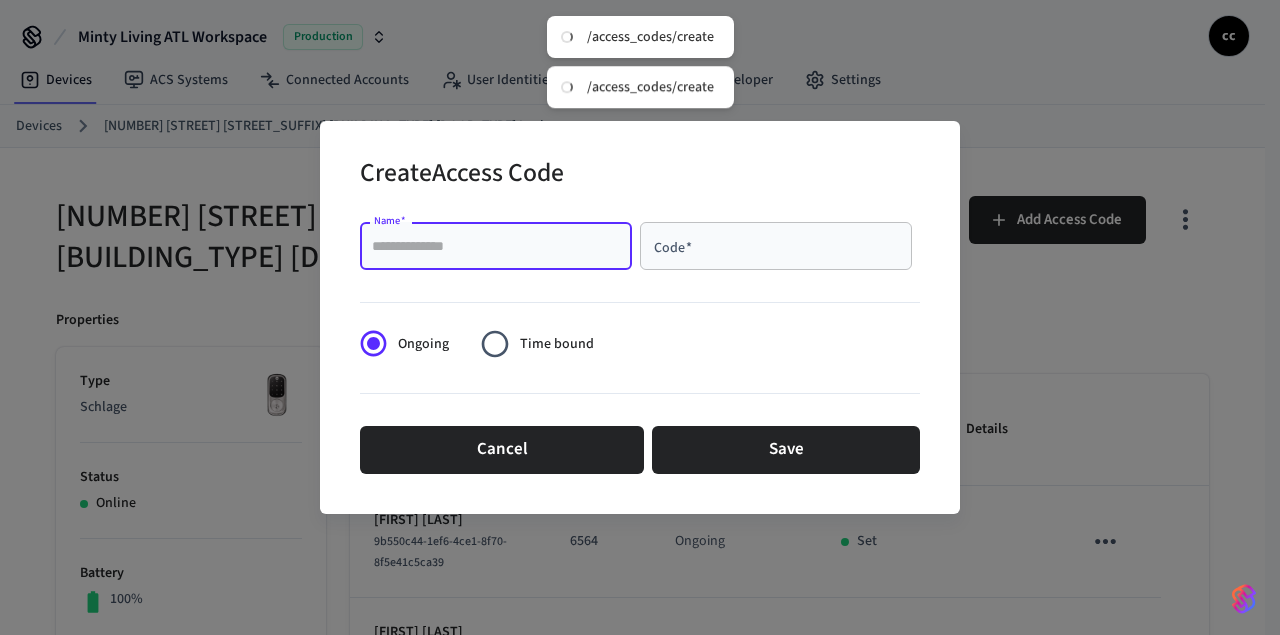 click on "Name   *" at bounding box center (496, 246) 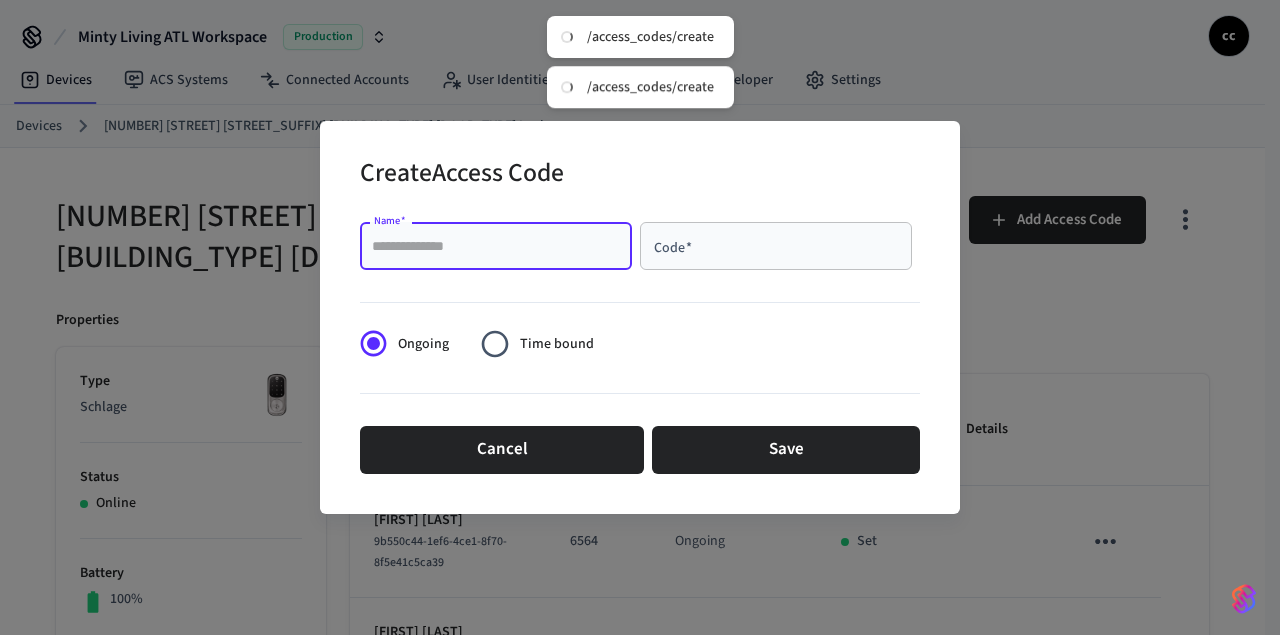 paste on "**********" 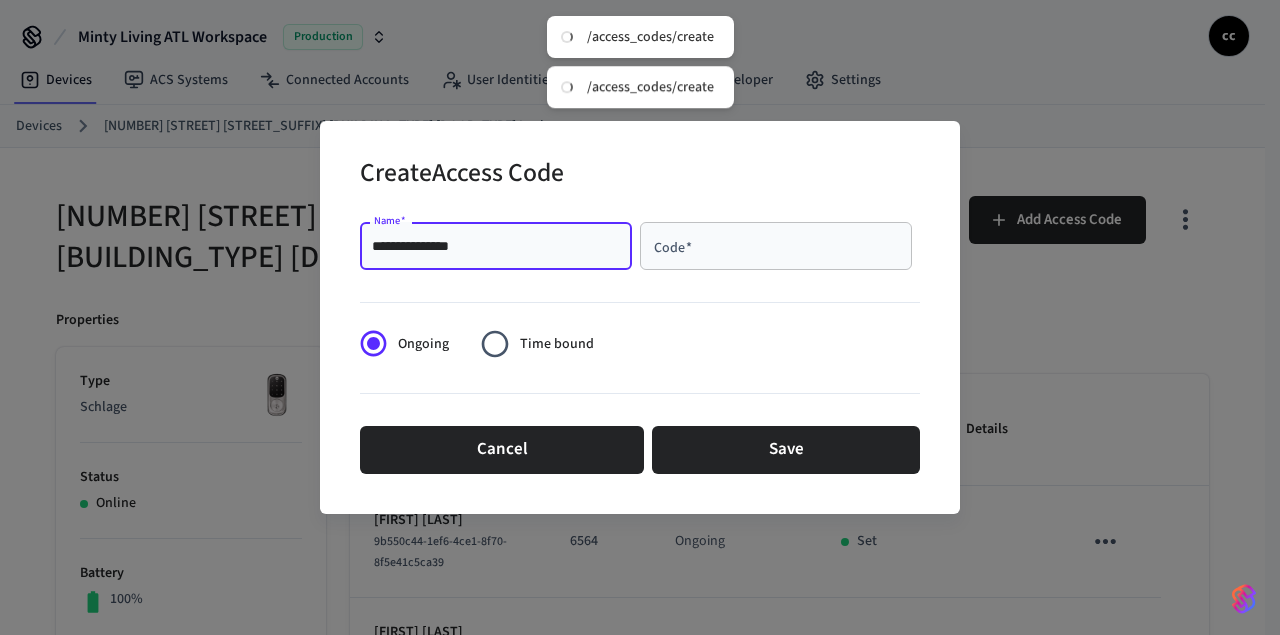 type on "**********" 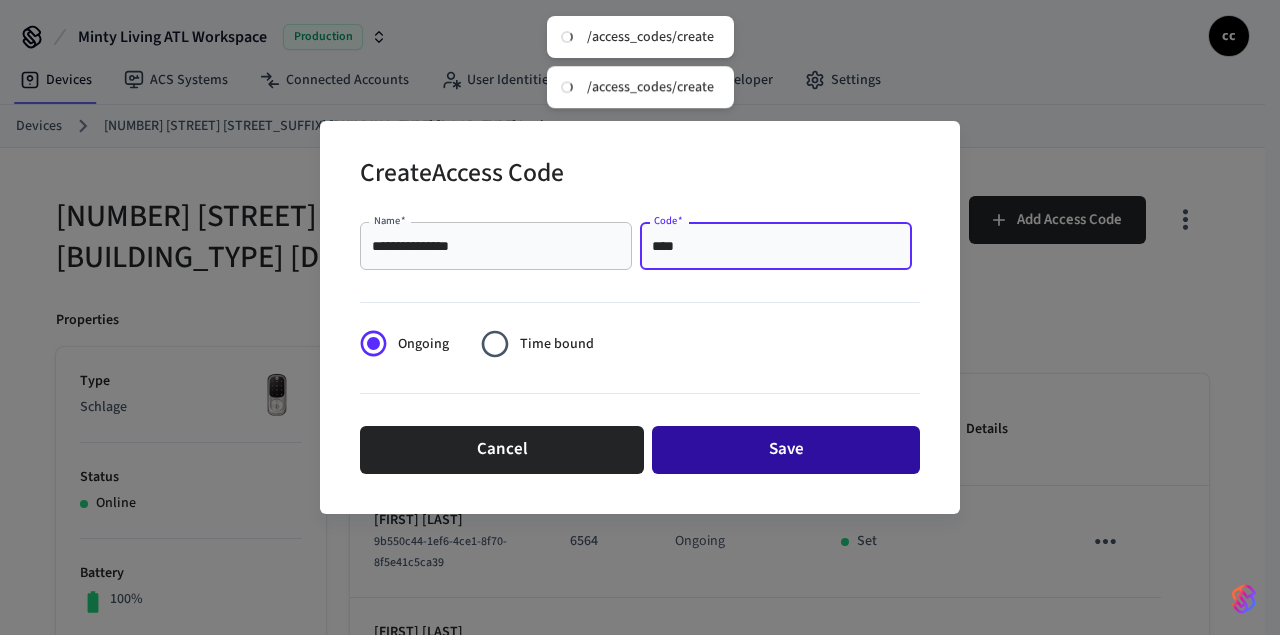 type on "****" 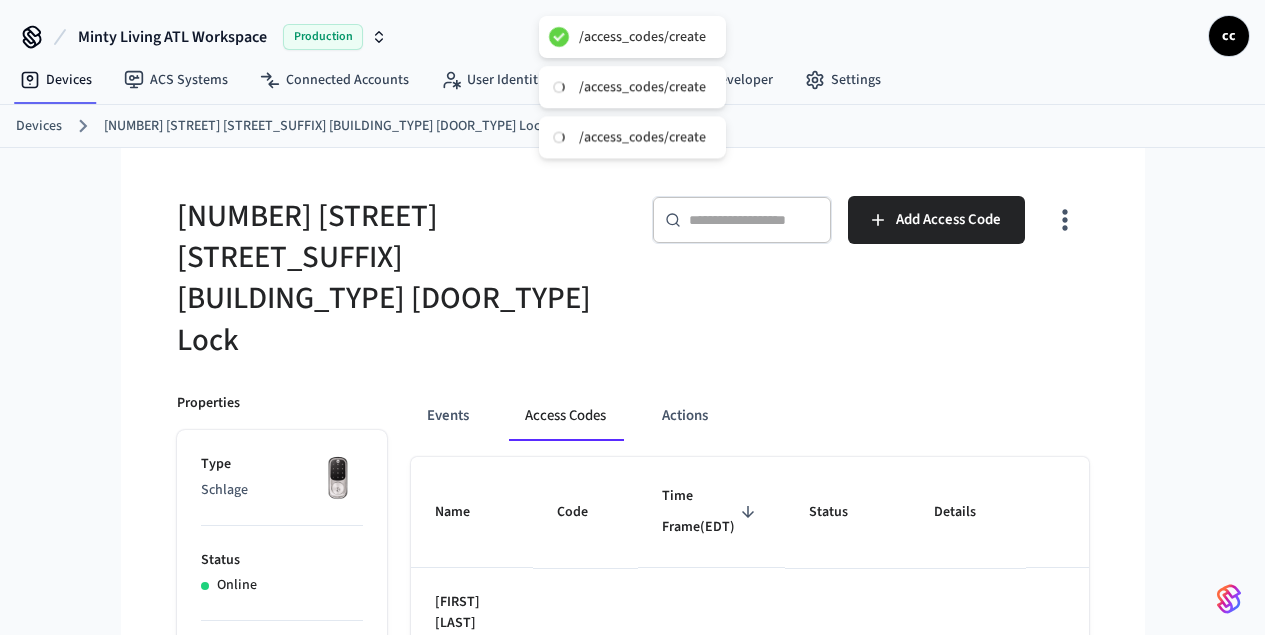 type 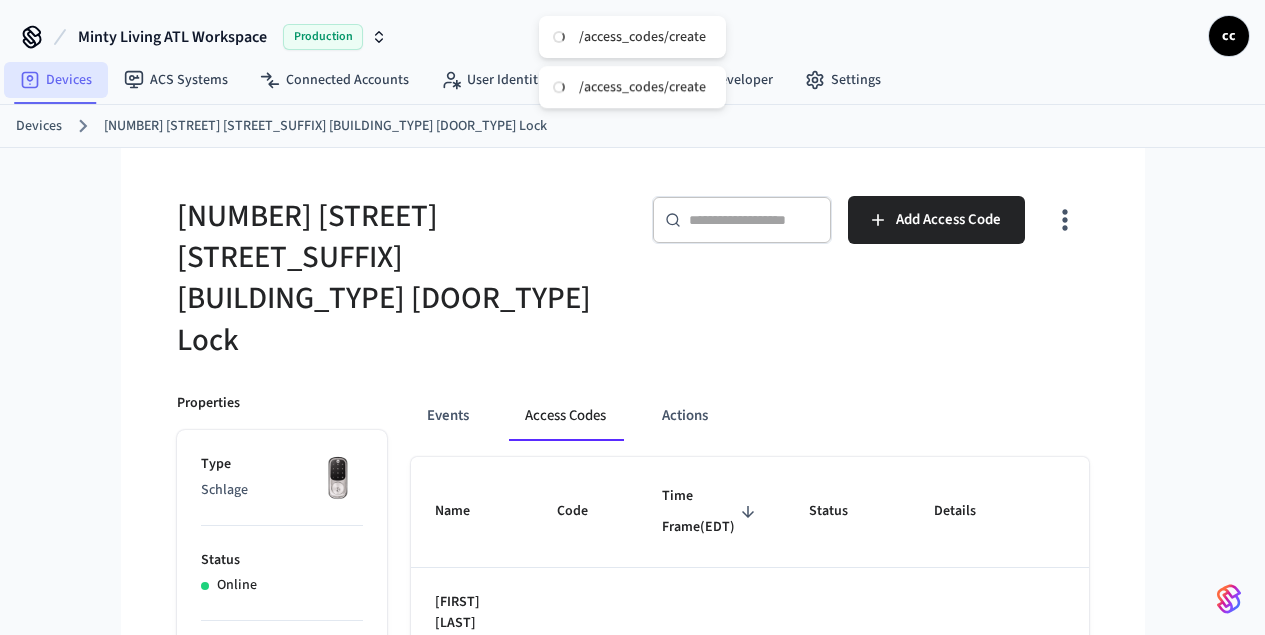 click on "Devices" at bounding box center (56, 80) 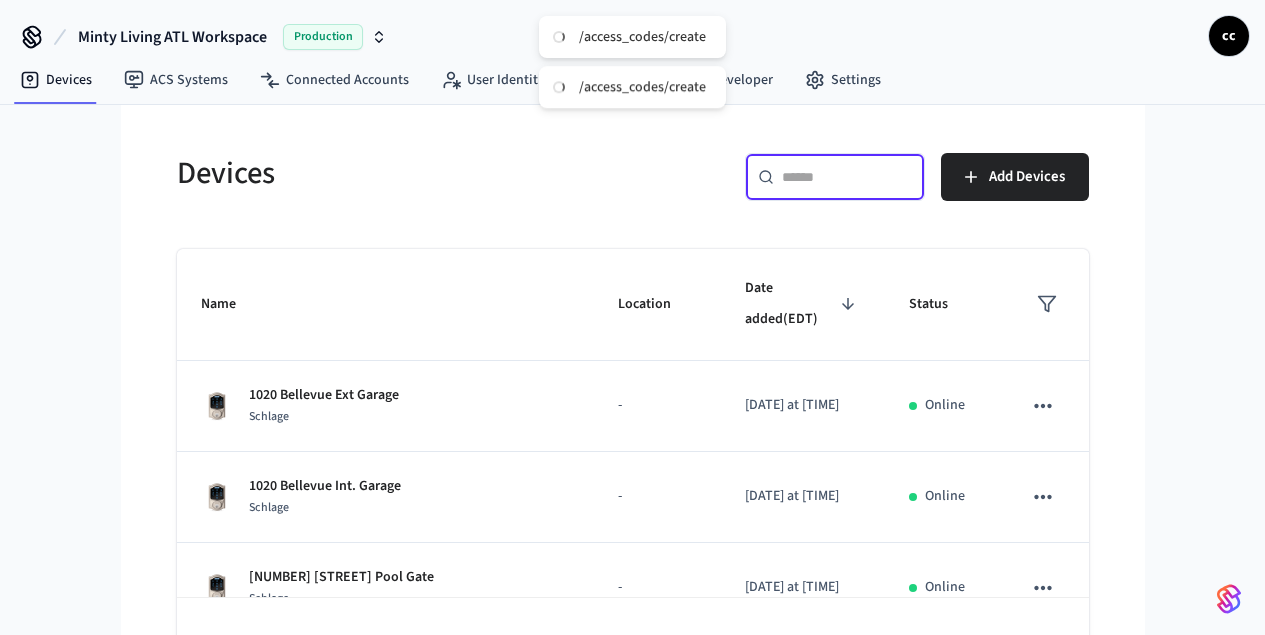 click at bounding box center [847, 177] 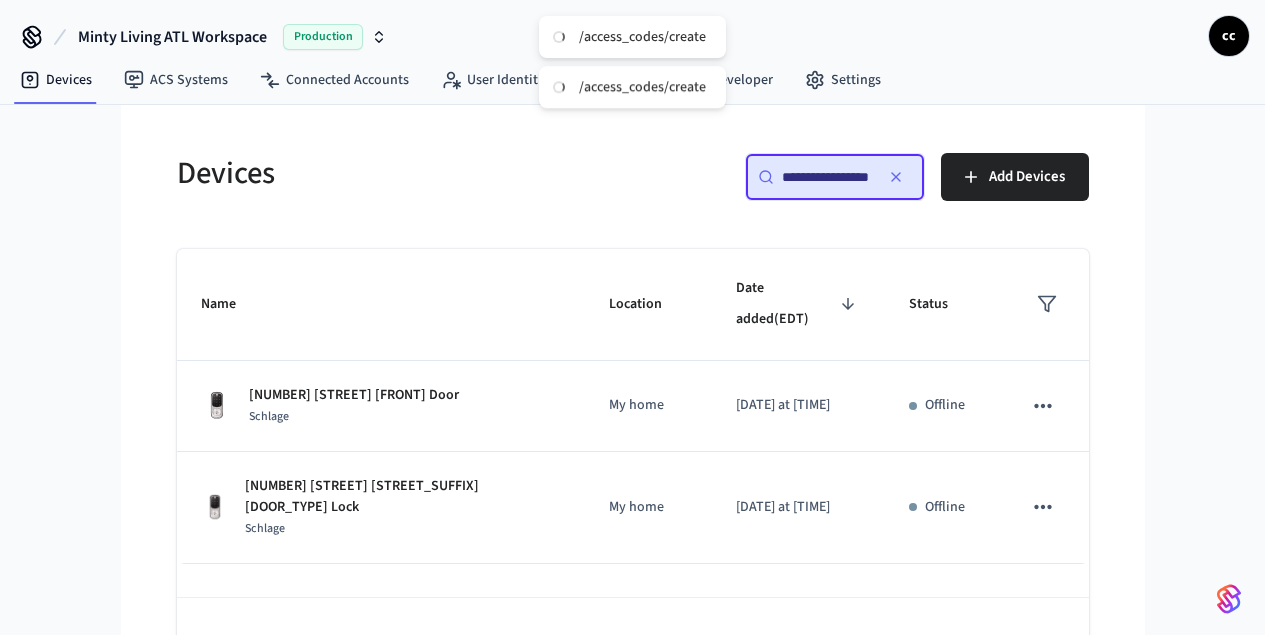 scroll, scrollTop: 0, scrollLeft: 9, axis: horizontal 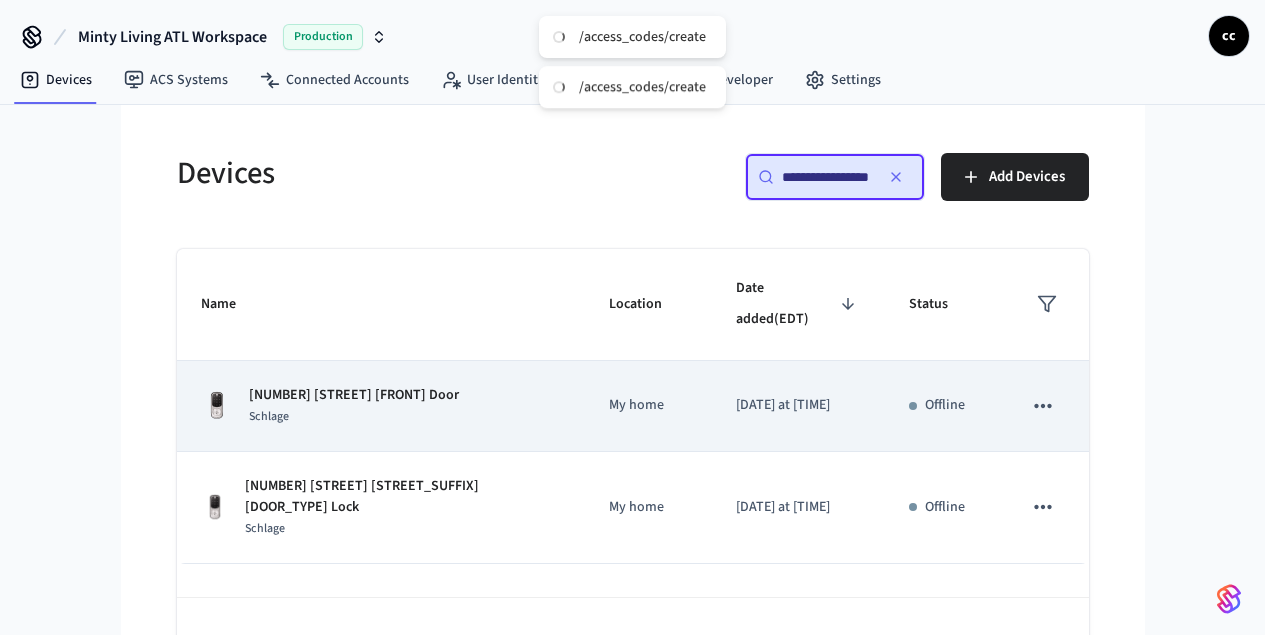 type on "**********" 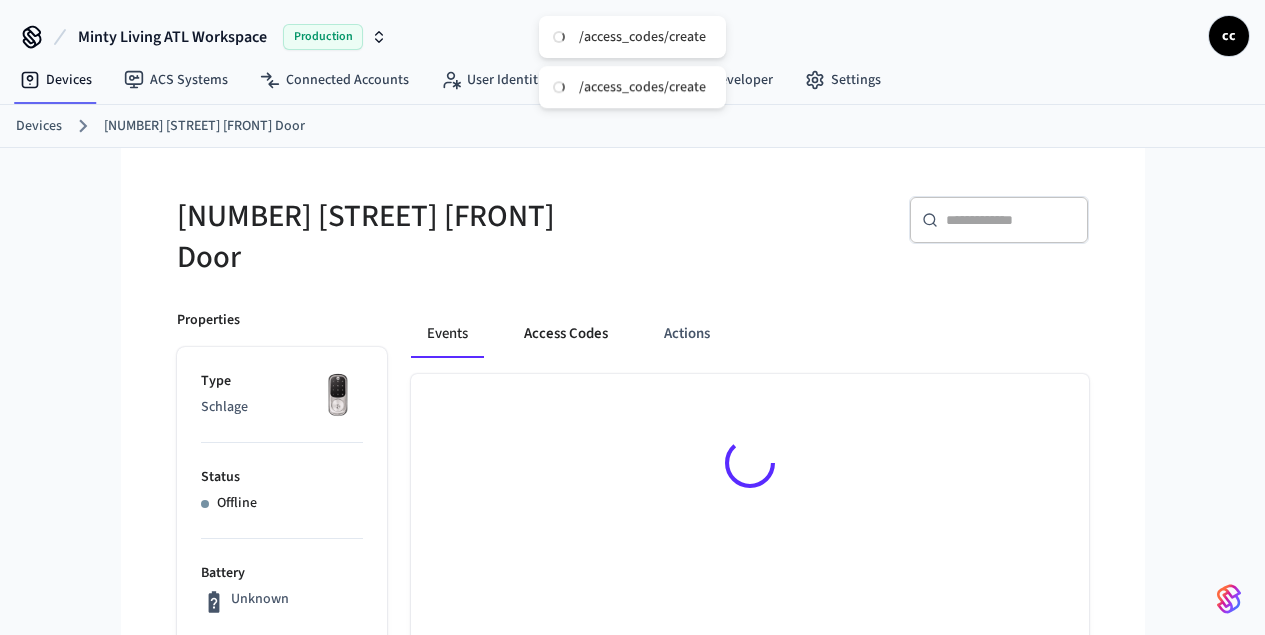 click on "Access Codes" at bounding box center [566, 334] 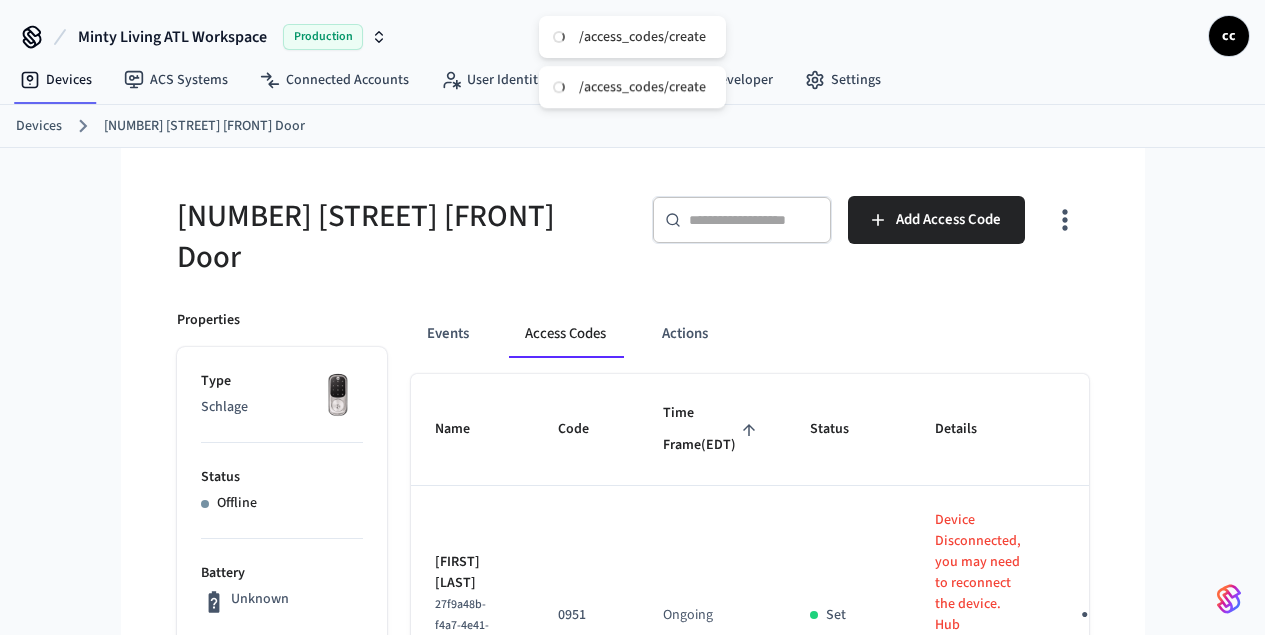 click on "Time Frame  (EDT)" at bounding box center (712, 429) 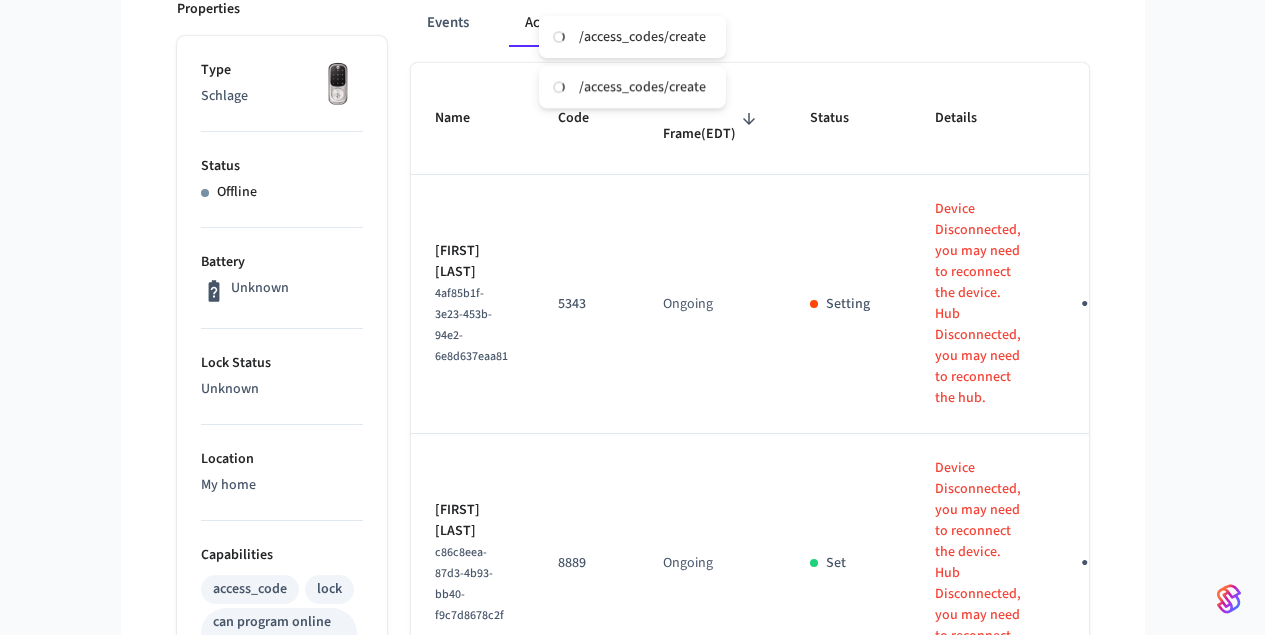 scroll, scrollTop: 339, scrollLeft: 0, axis: vertical 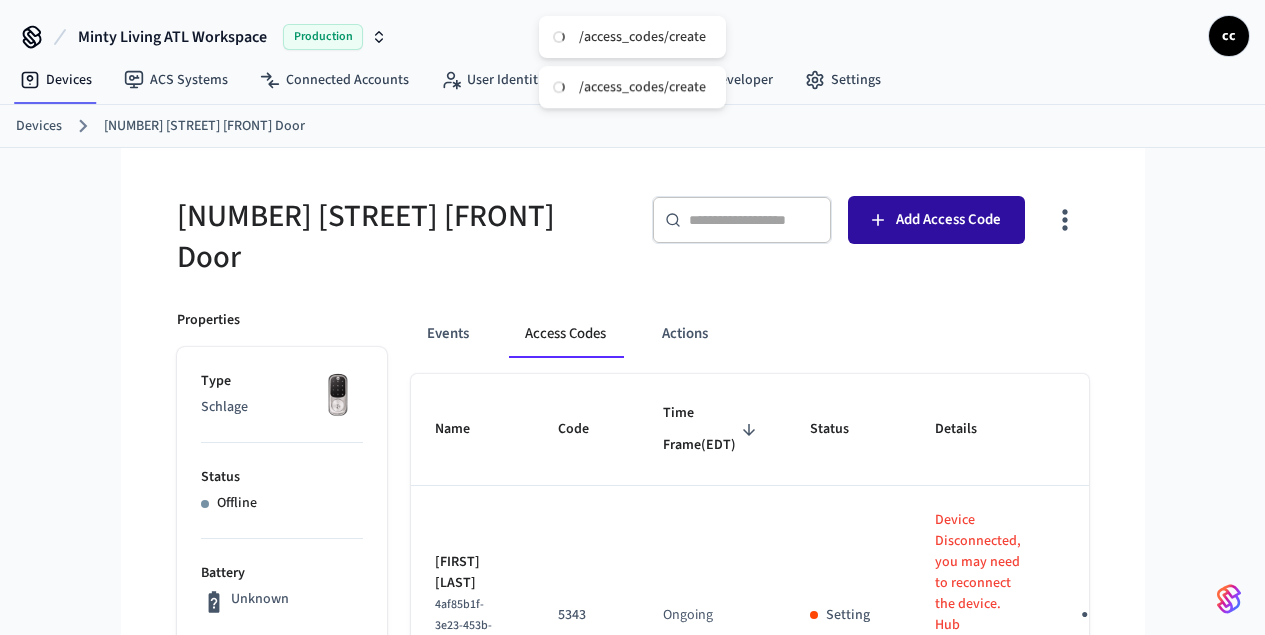 click on "Add Access Code" at bounding box center [936, 220] 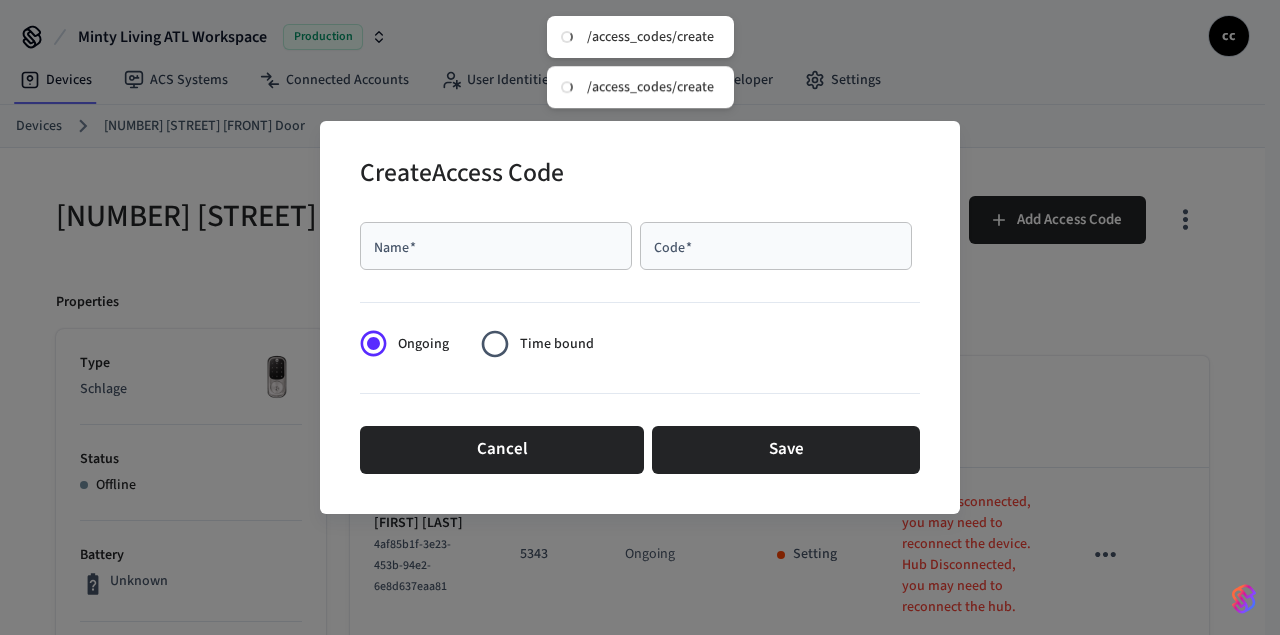 click on "Name   *" at bounding box center [496, 246] 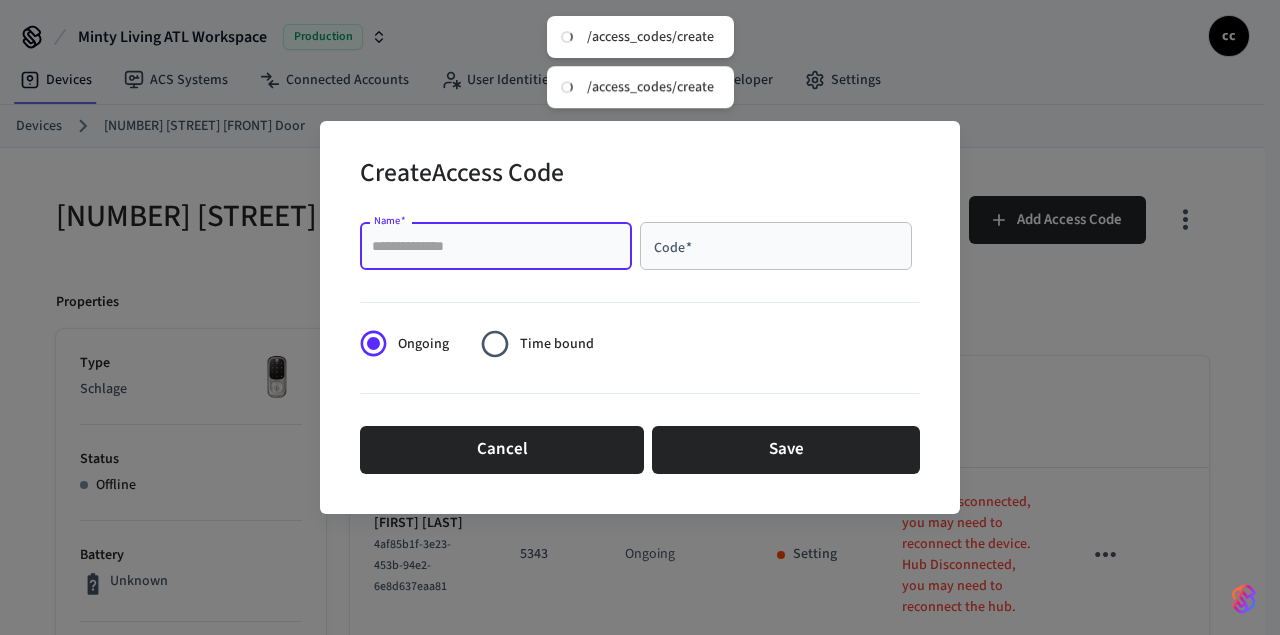 paste on "**********" 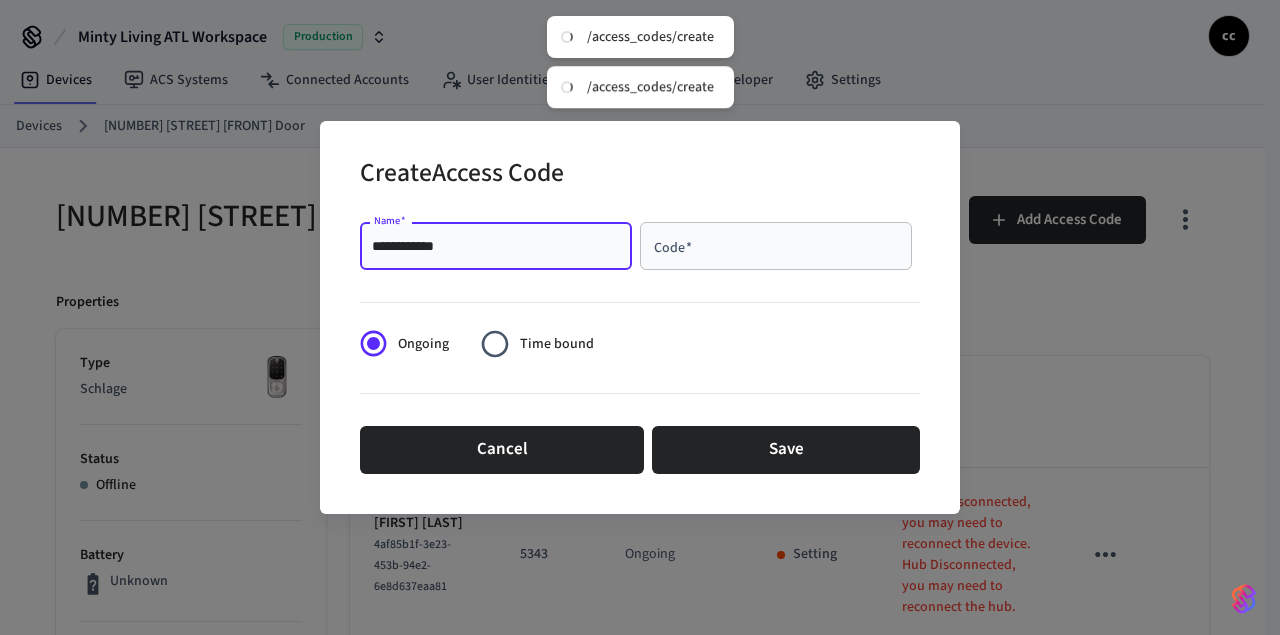 type on "**********" 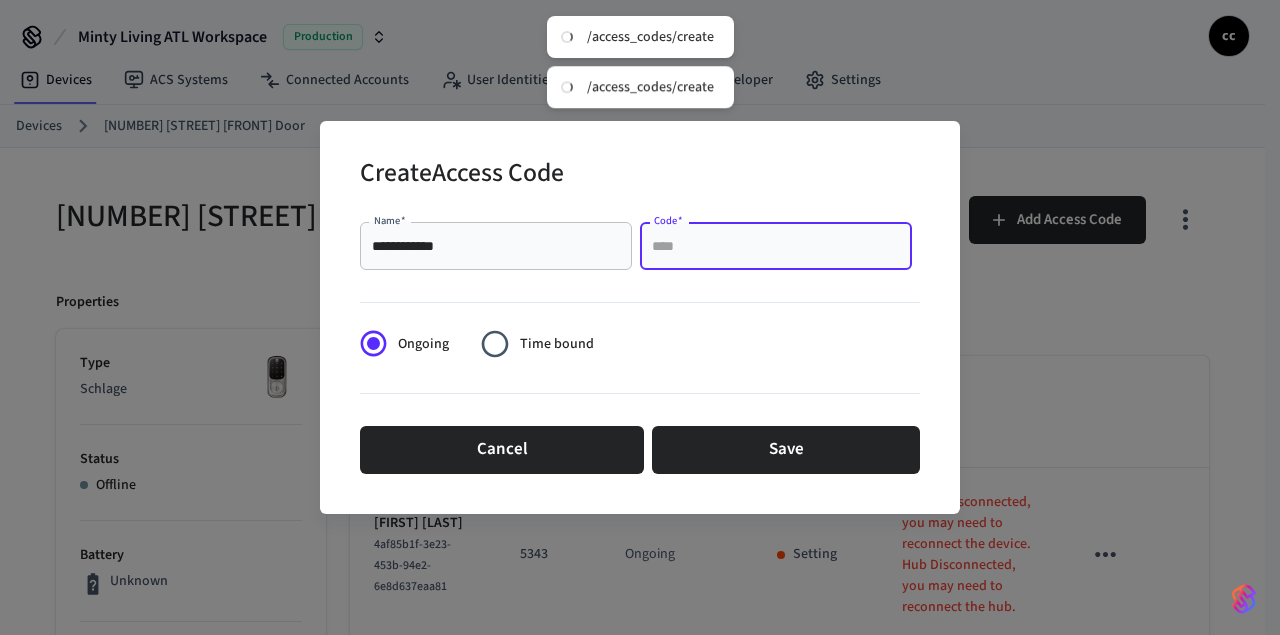 paste on "****" 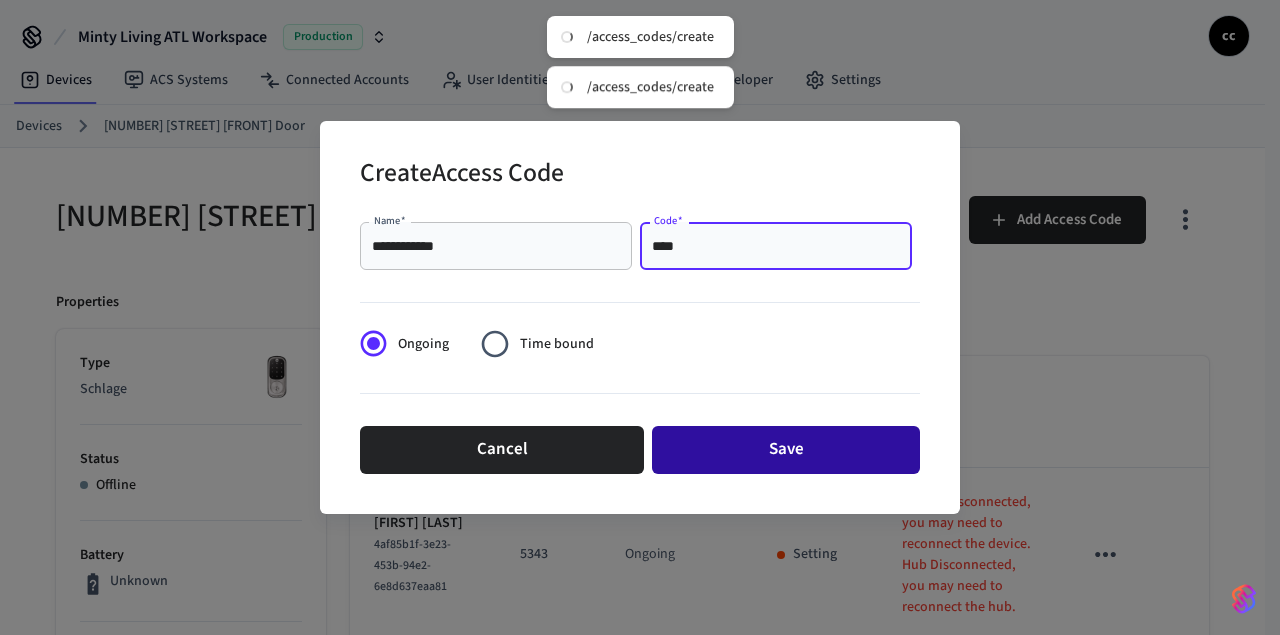 type on "****" 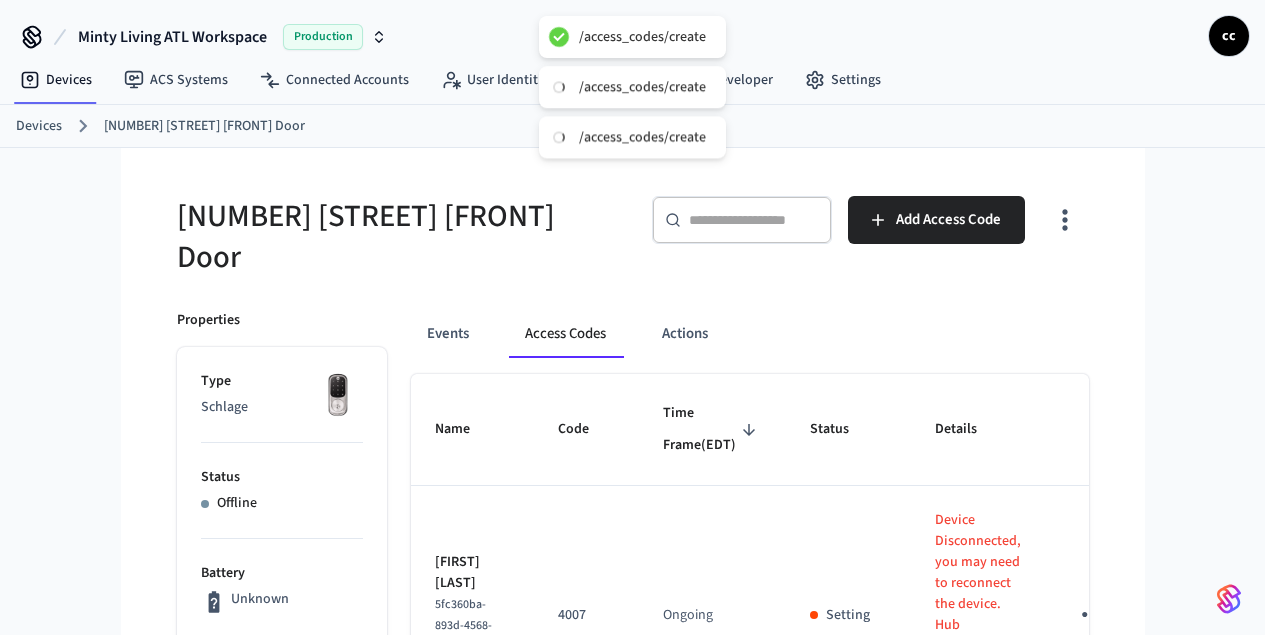 click on "[NUMBER] [STREET] [FRONT] Door" at bounding box center (399, 237) 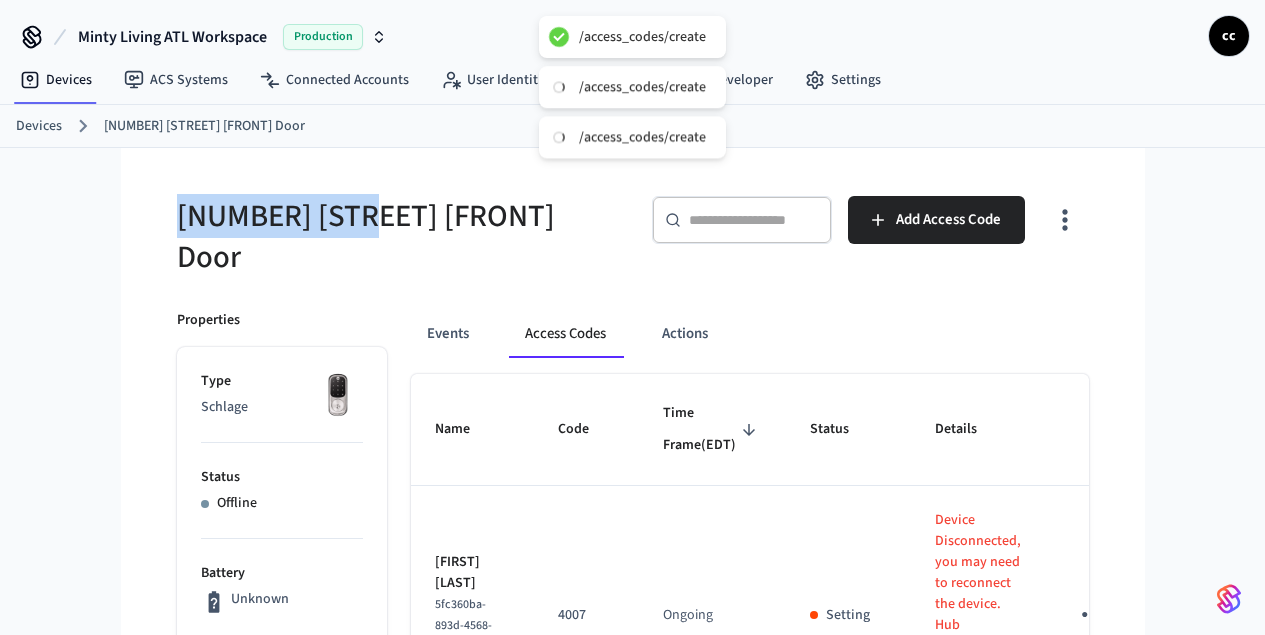 drag, startPoint x: 228, startPoint y: 223, endPoint x: 39, endPoint y: 203, distance: 190.05525 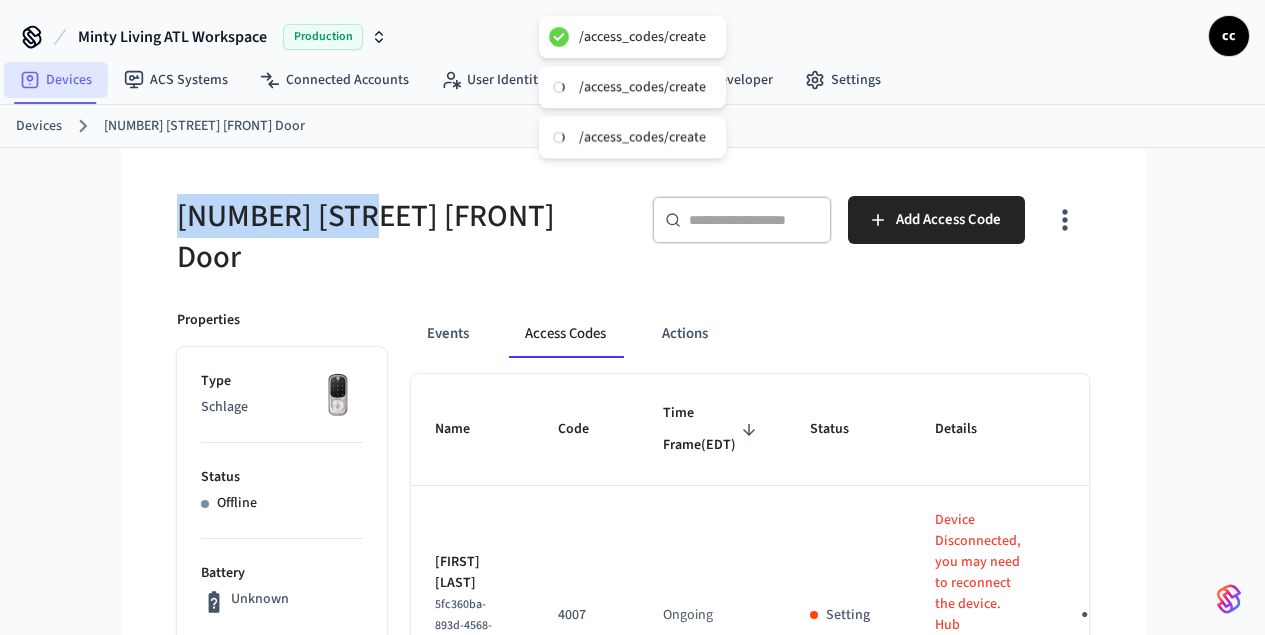 click on "Devices" at bounding box center [56, 80] 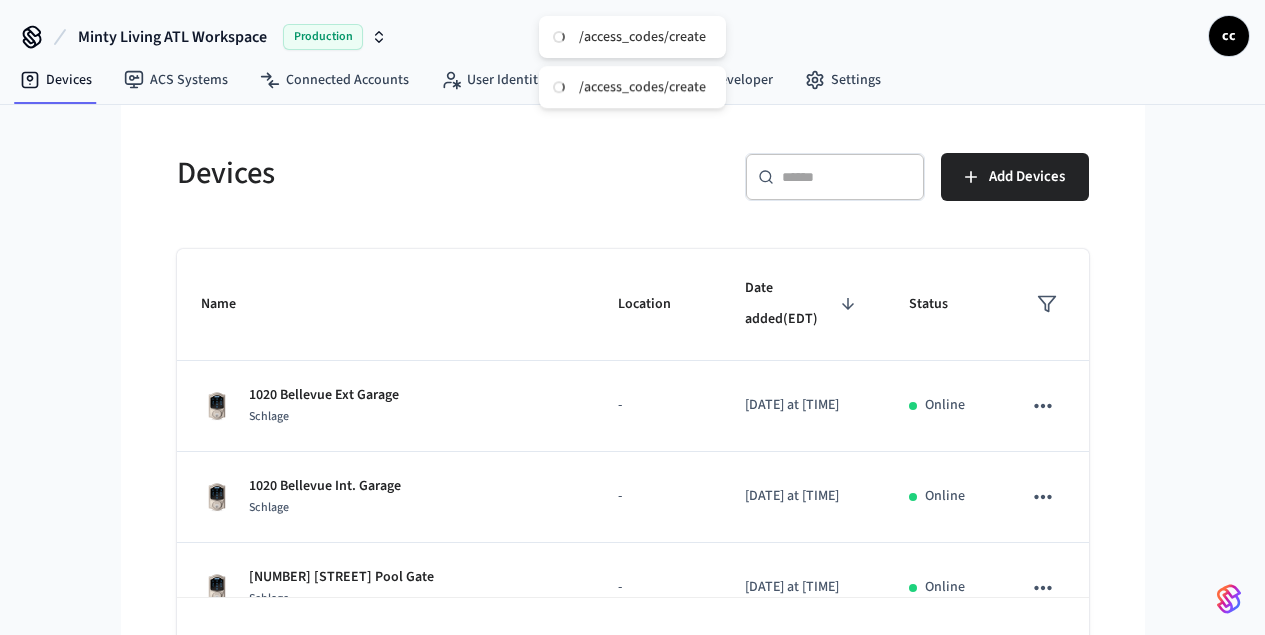 click at bounding box center [847, 177] 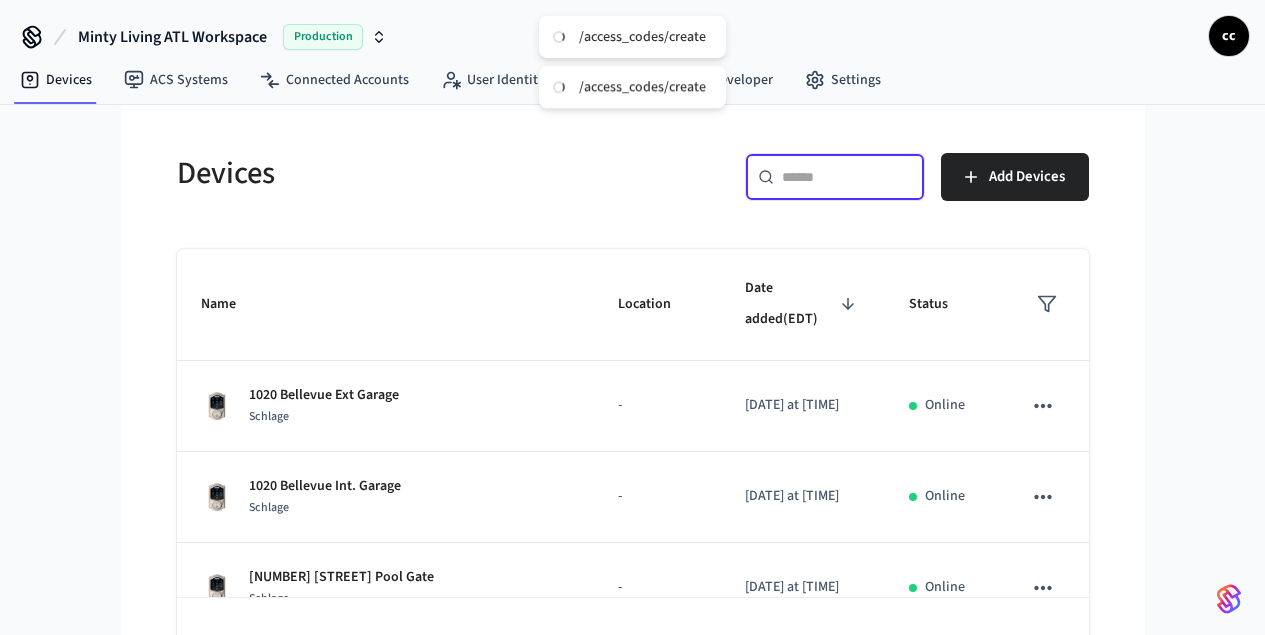 paste on "**********" 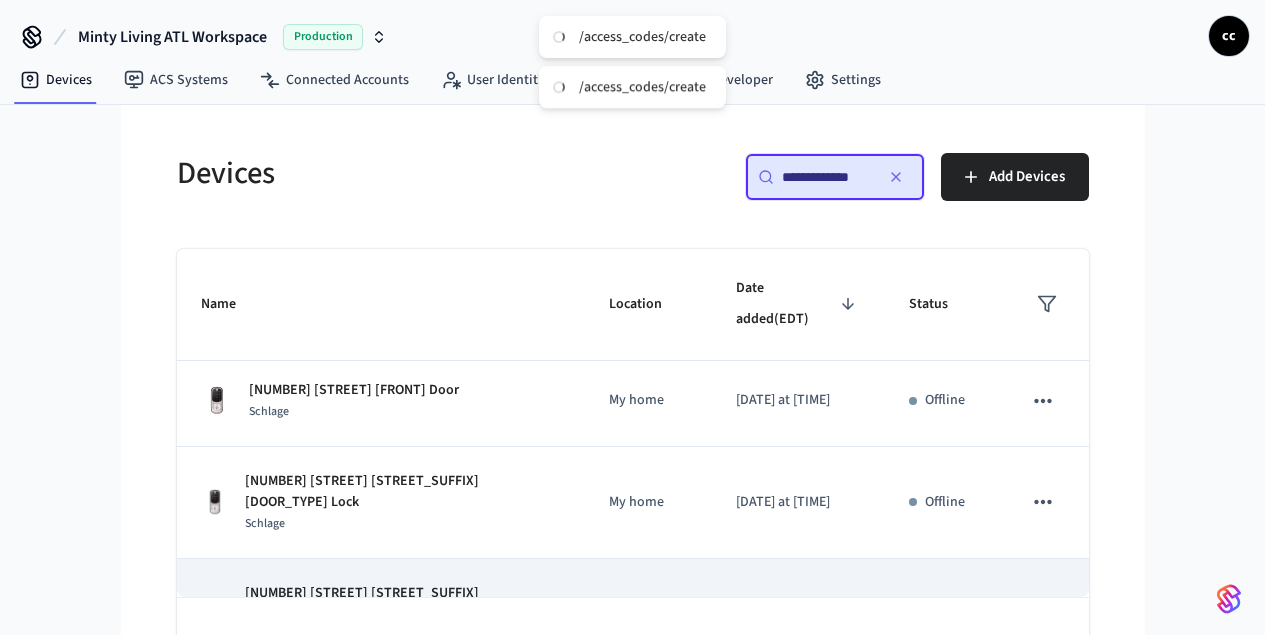 scroll, scrollTop: 11, scrollLeft: 0, axis: vertical 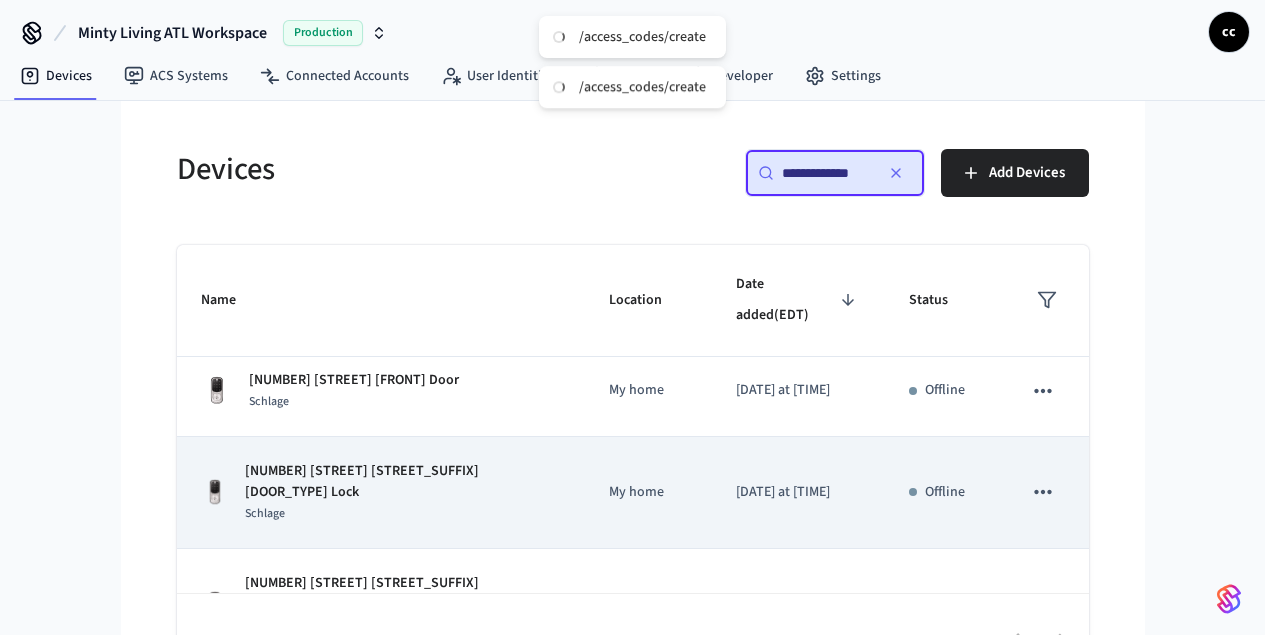 type on "**********" 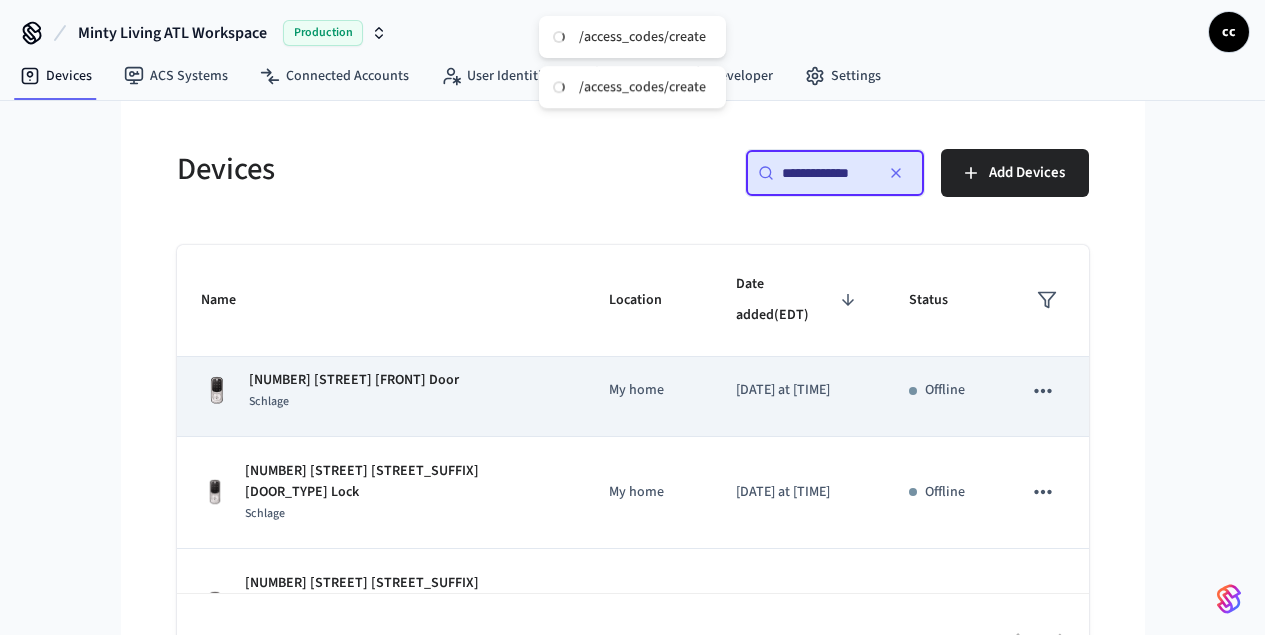 scroll, scrollTop: 0, scrollLeft: 0, axis: both 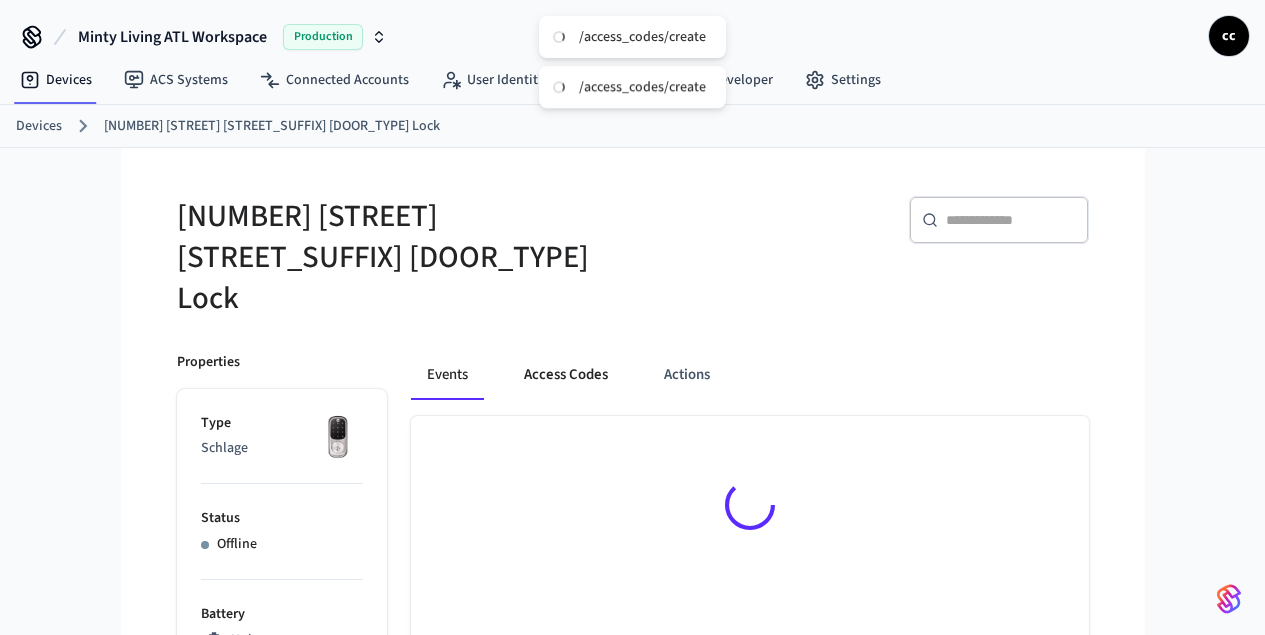 drag, startPoint x: 491, startPoint y: 308, endPoint x: 523, endPoint y: 318, distance: 33.526108 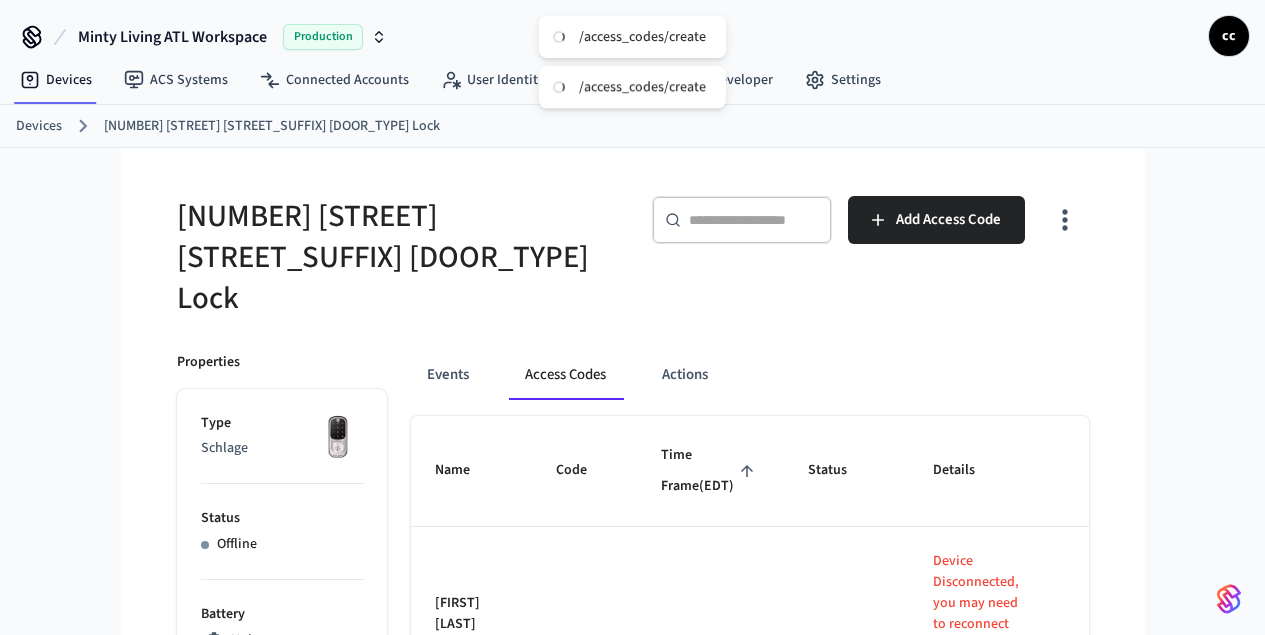drag, startPoint x: 629, startPoint y: 418, endPoint x: 910, endPoint y: 446, distance: 282.39157 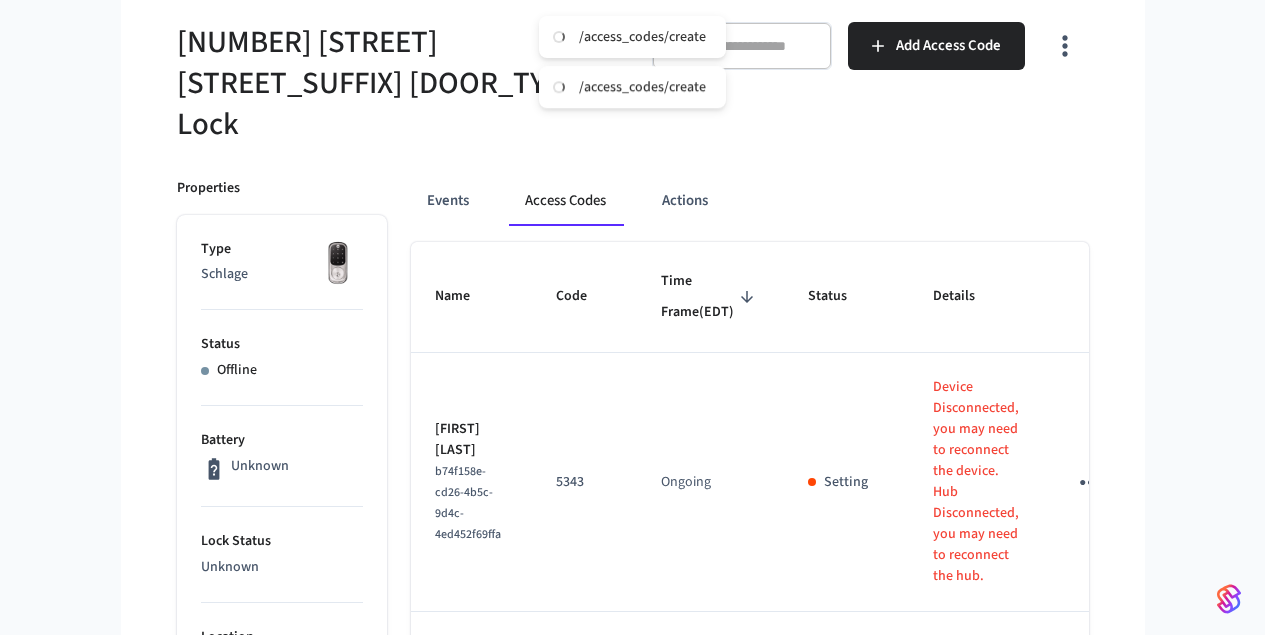 scroll, scrollTop: 0, scrollLeft: 0, axis: both 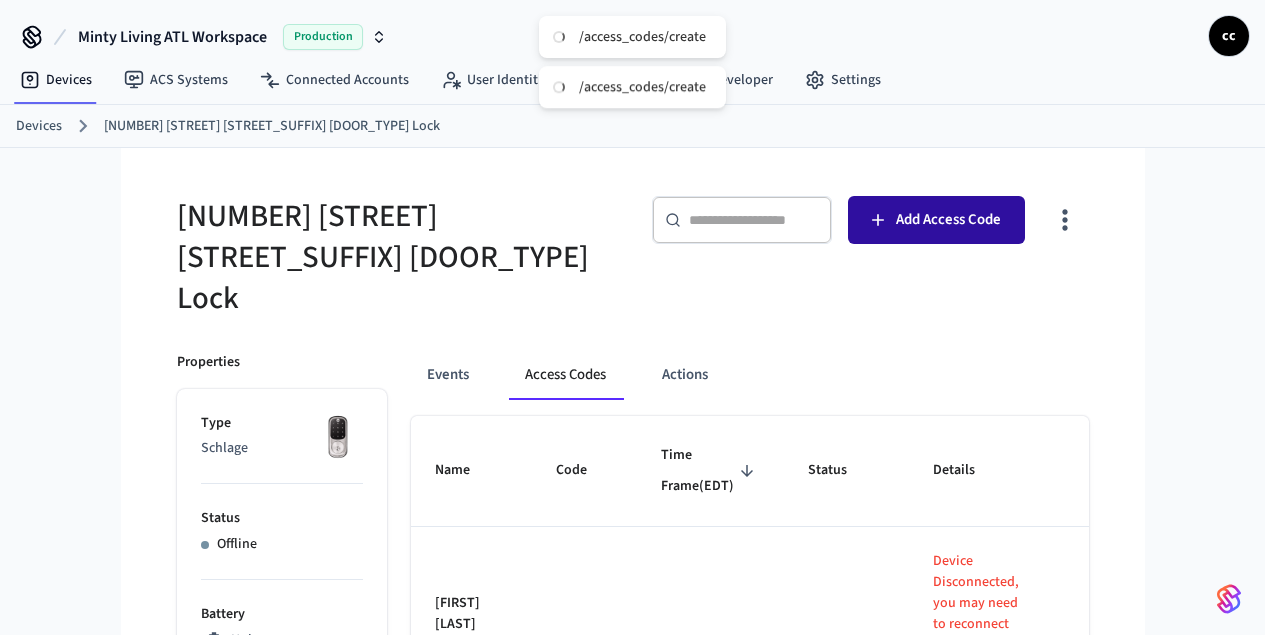 click on "Add Access Code" at bounding box center (936, 220) 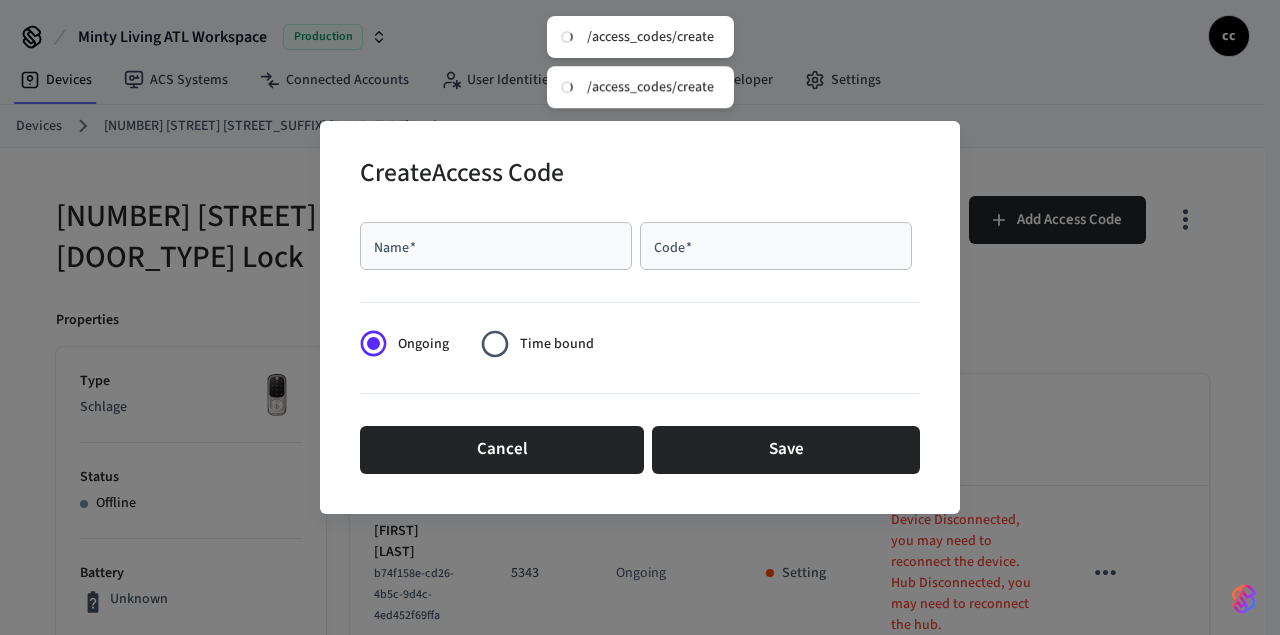 click on "Name   *" at bounding box center (496, 246) 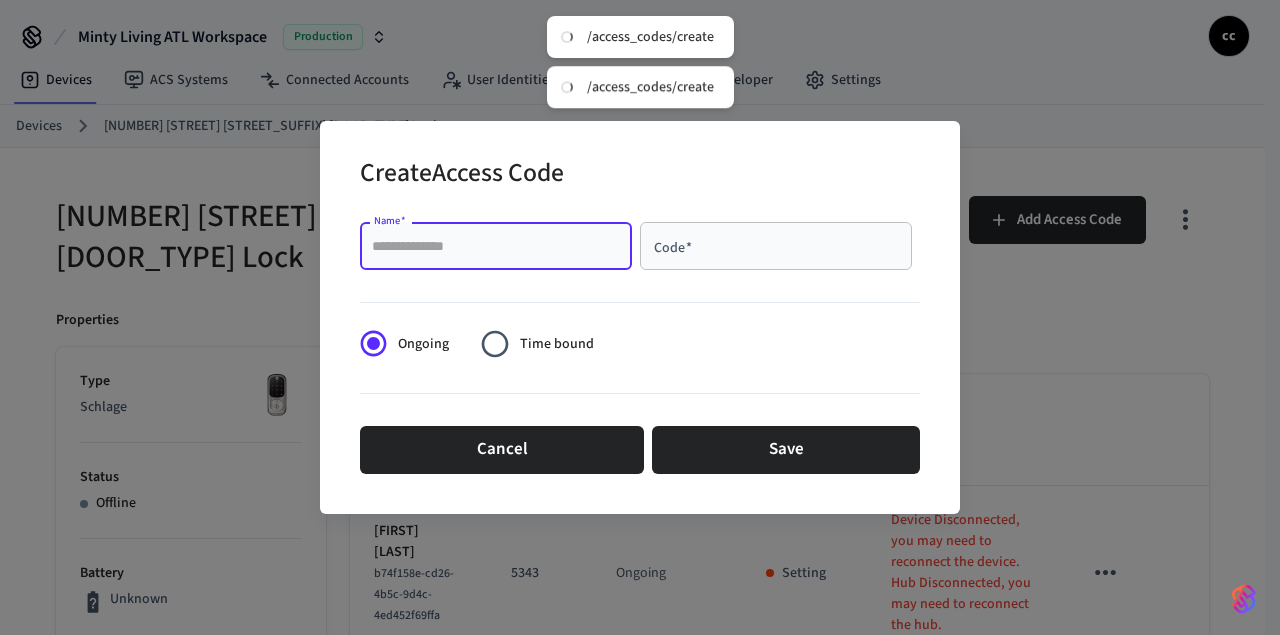 paste on "**********" 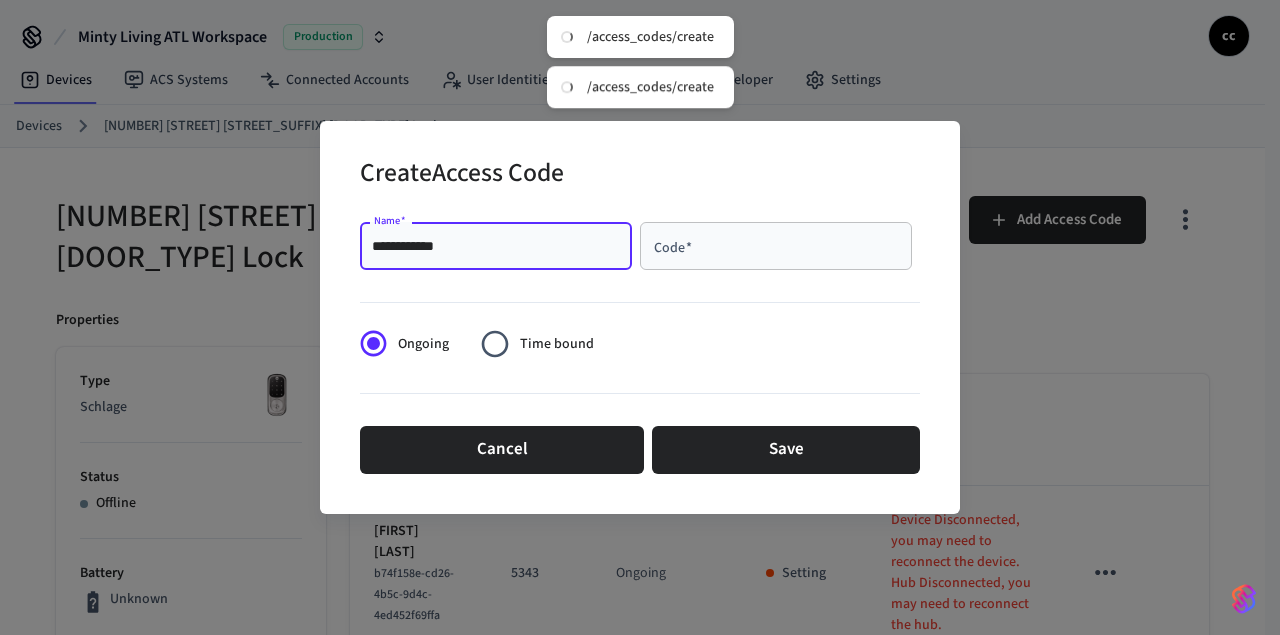 type on "**********" 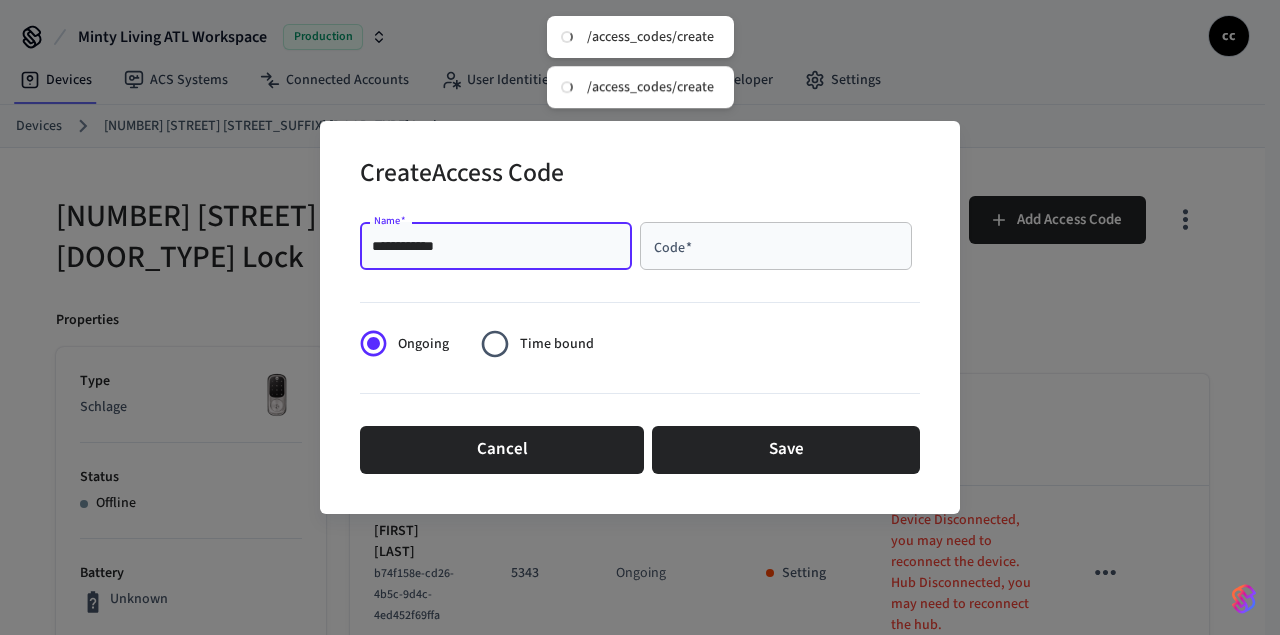 click on "Code   *" at bounding box center [776, 246] 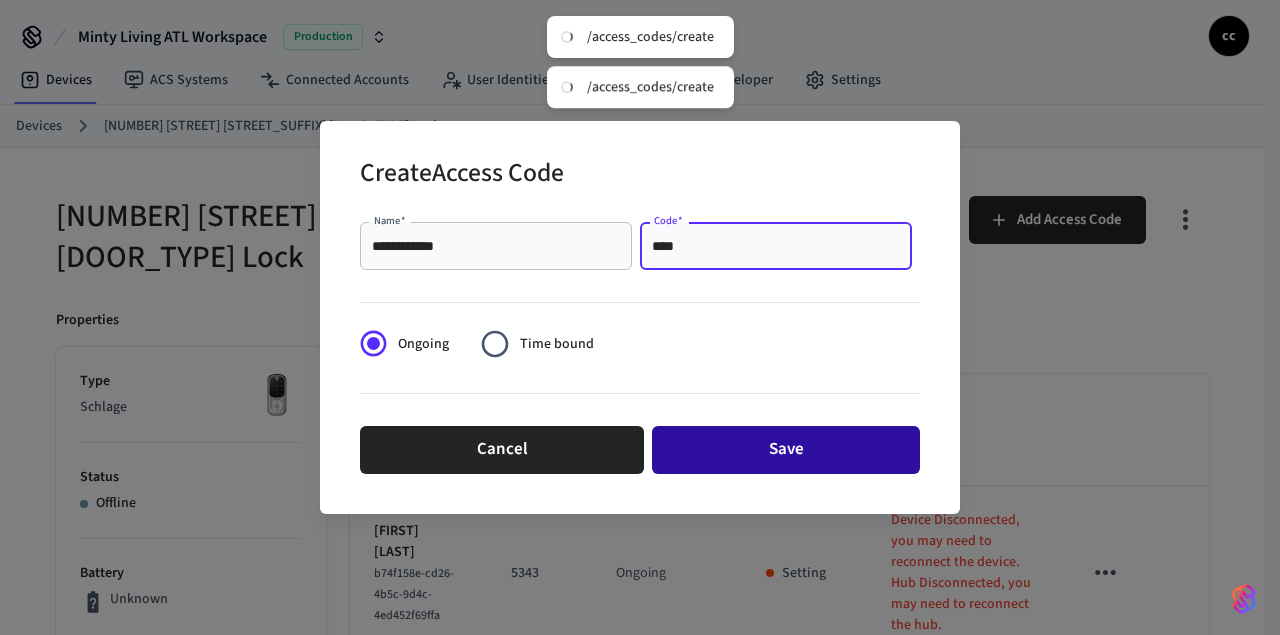 type on "****" 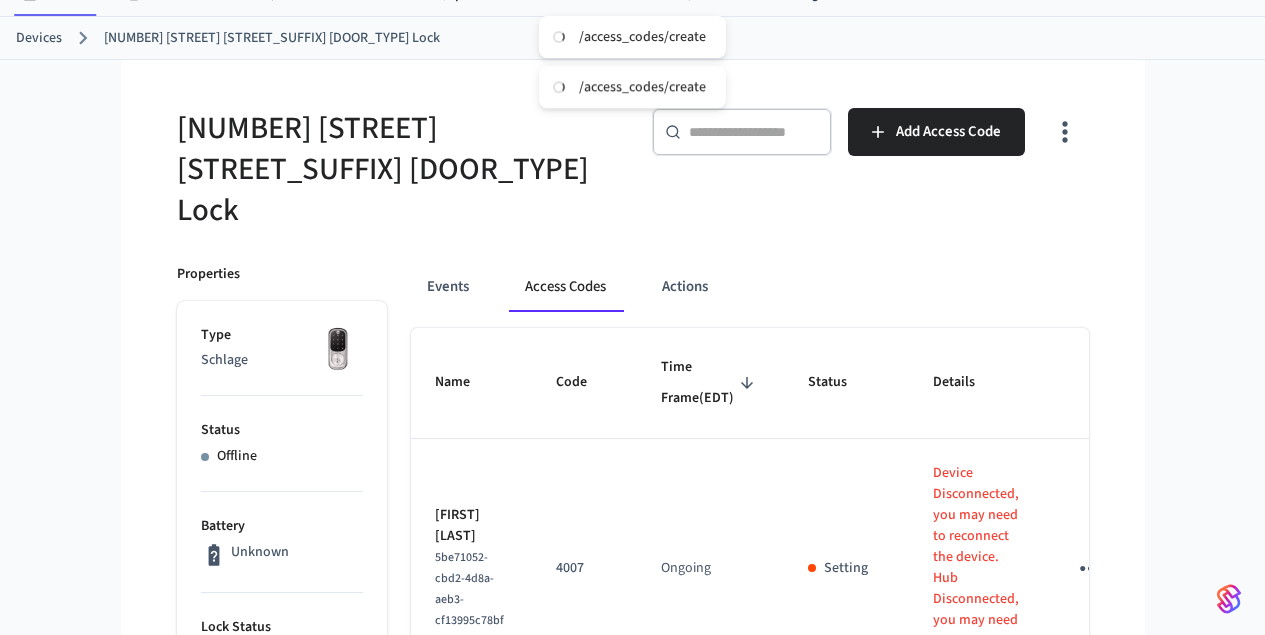 scroll, scrollTop: 3, scrollLeft: 0, axis: vertical 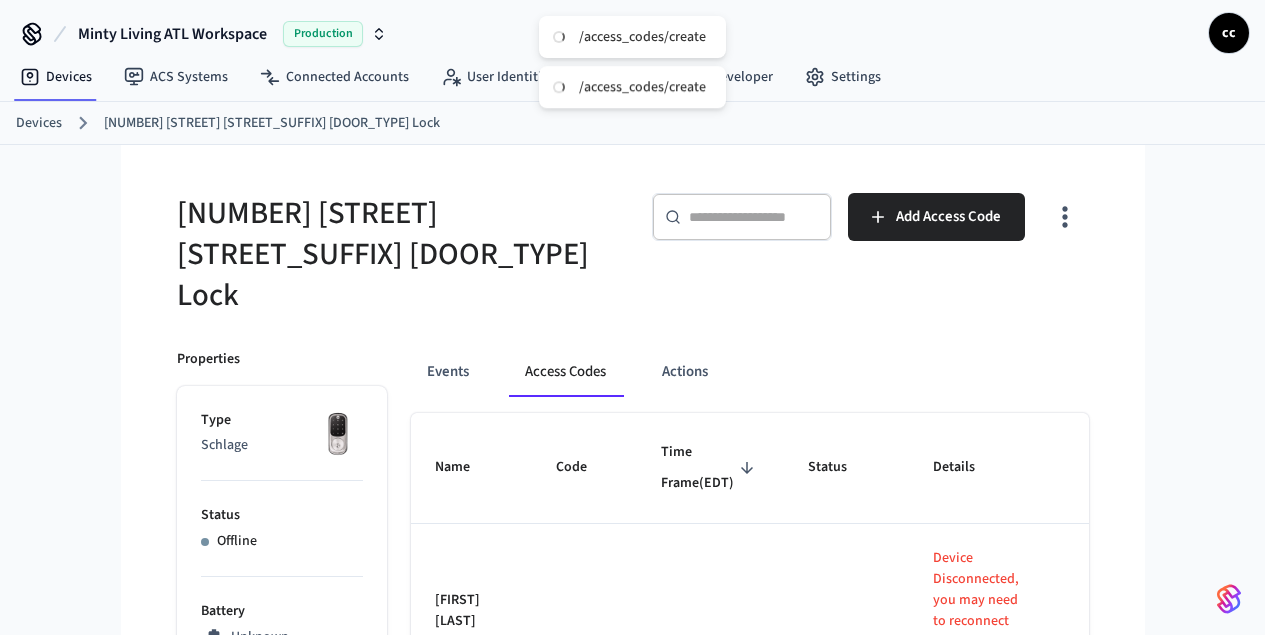 type 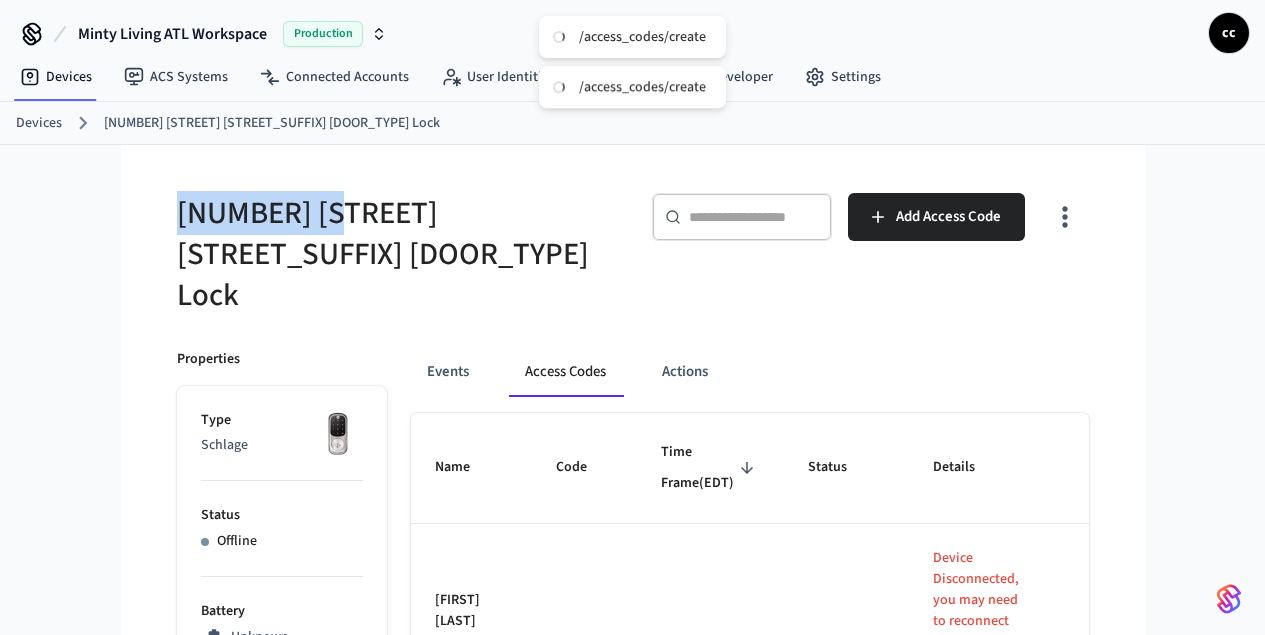 drag, startPoint x: 205, startPoint y: 215, endPoint x: 36, endPoint y: 197, distance: 169.95587 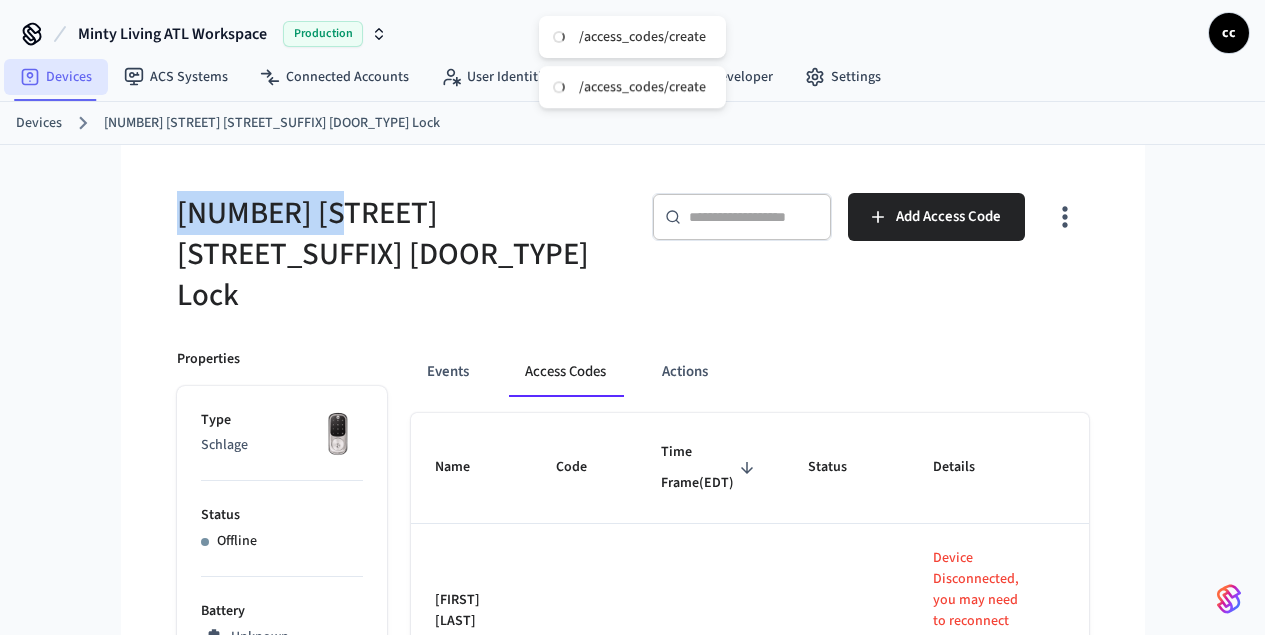 click on "Devices" at bounding box center [56, 77] 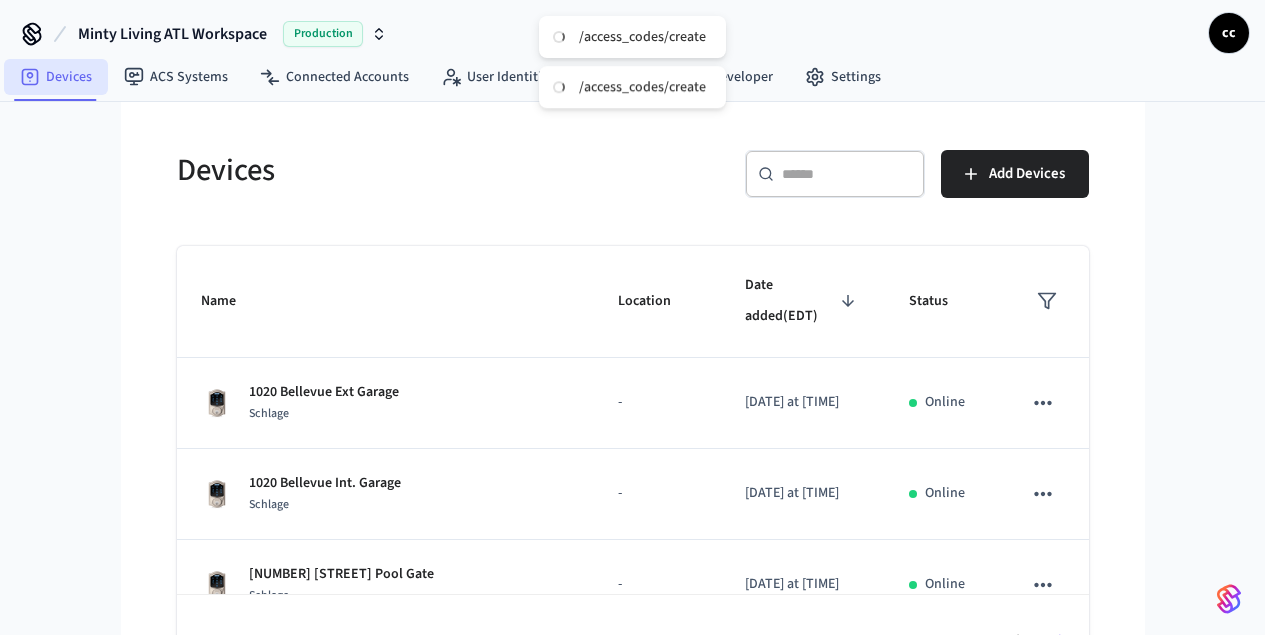 scroll, scrollTop: 0, scrollLeft: 0, axis: both 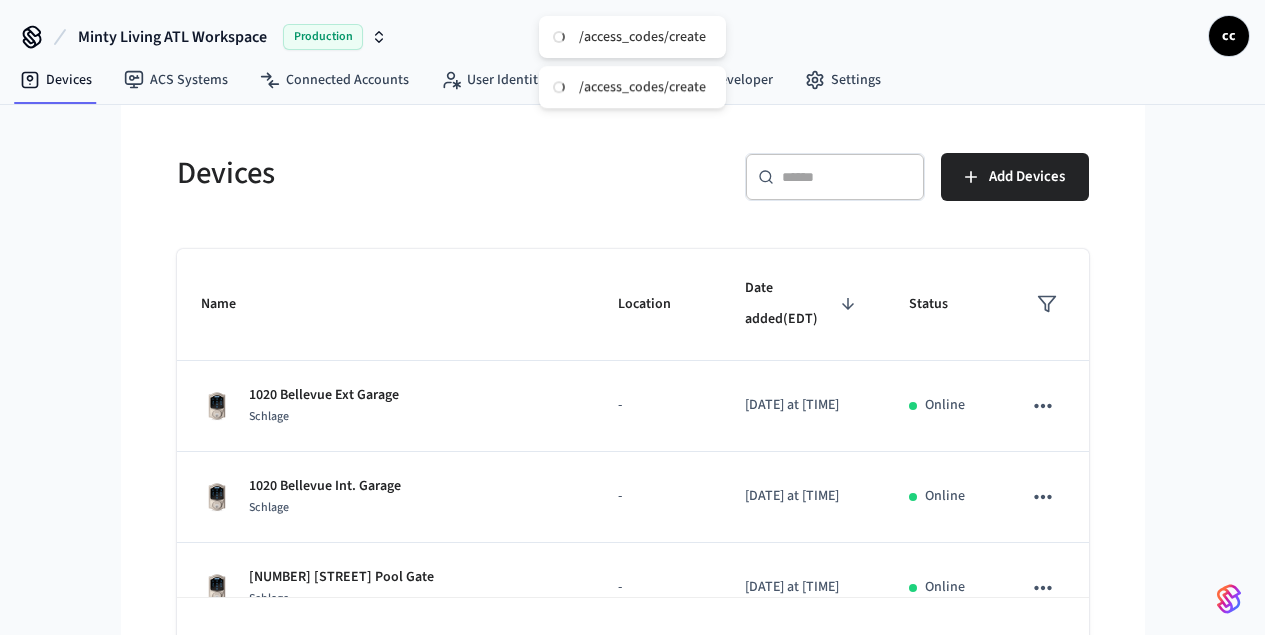 click at bounding box center (847, 177) 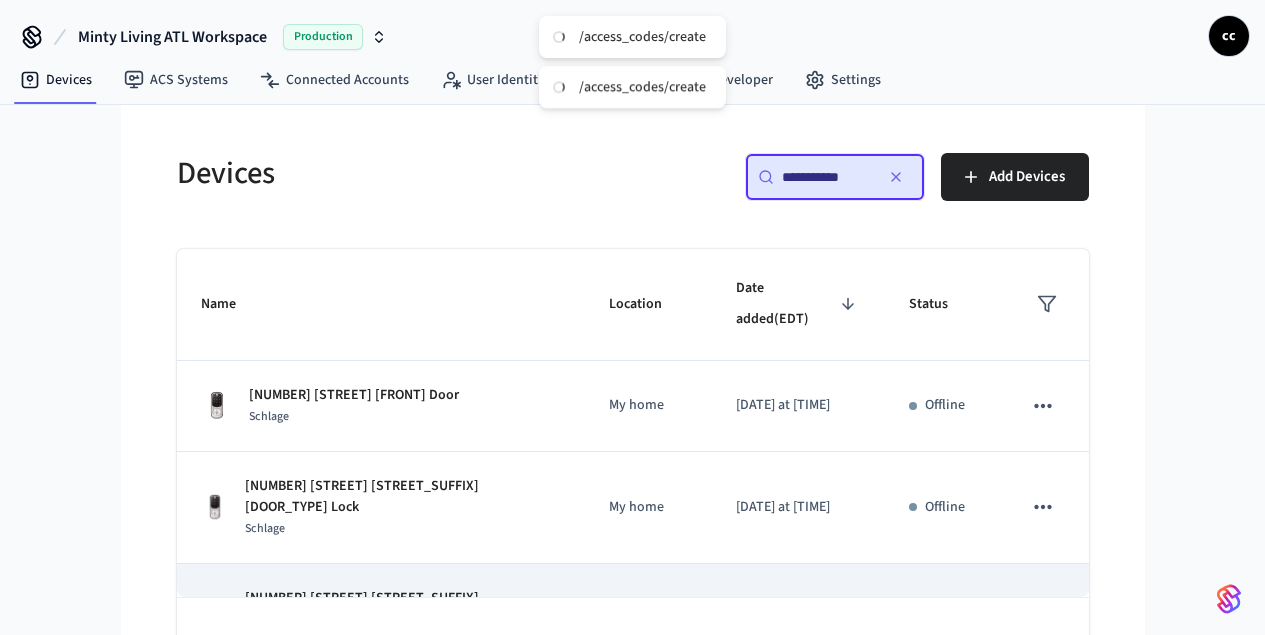type on "**********" 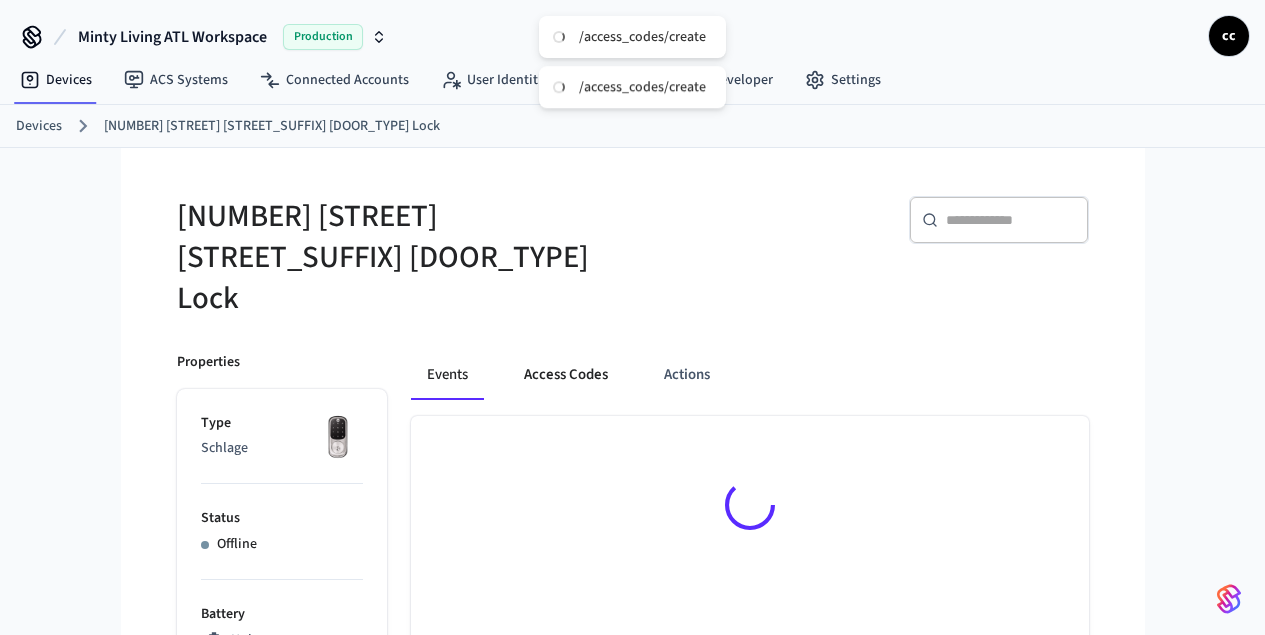 click on "Access Codes" at bounding box center [566, 376] 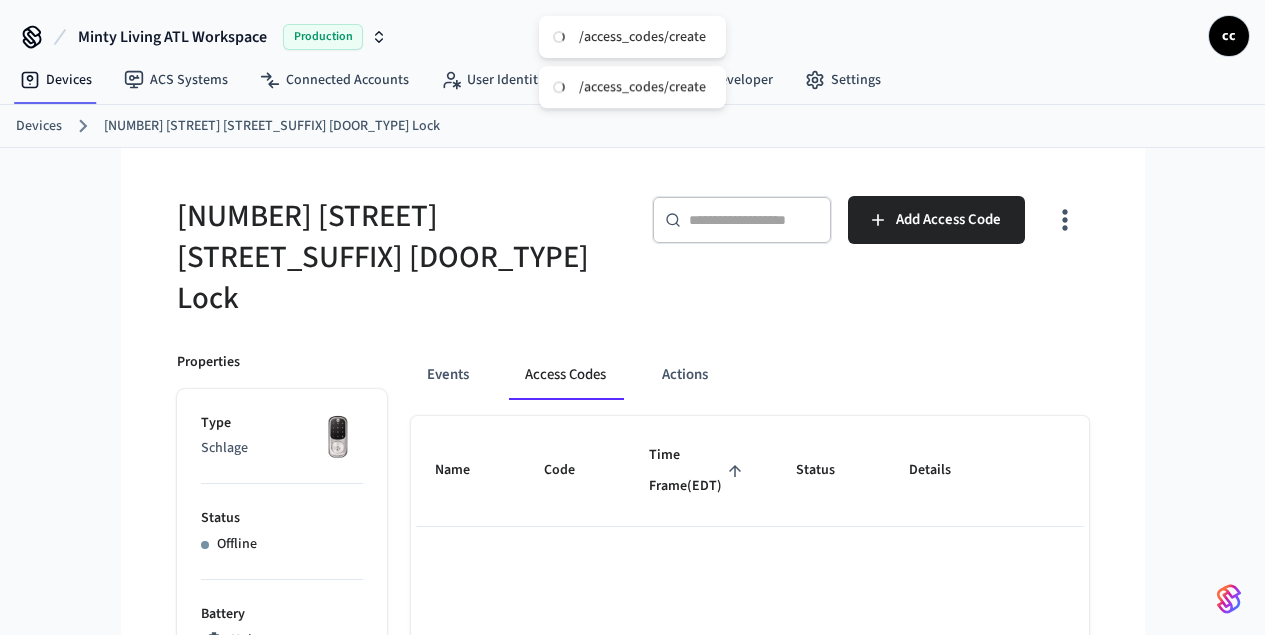 click on "Time Frame  (EDT)" at bounding box center (698, 472) 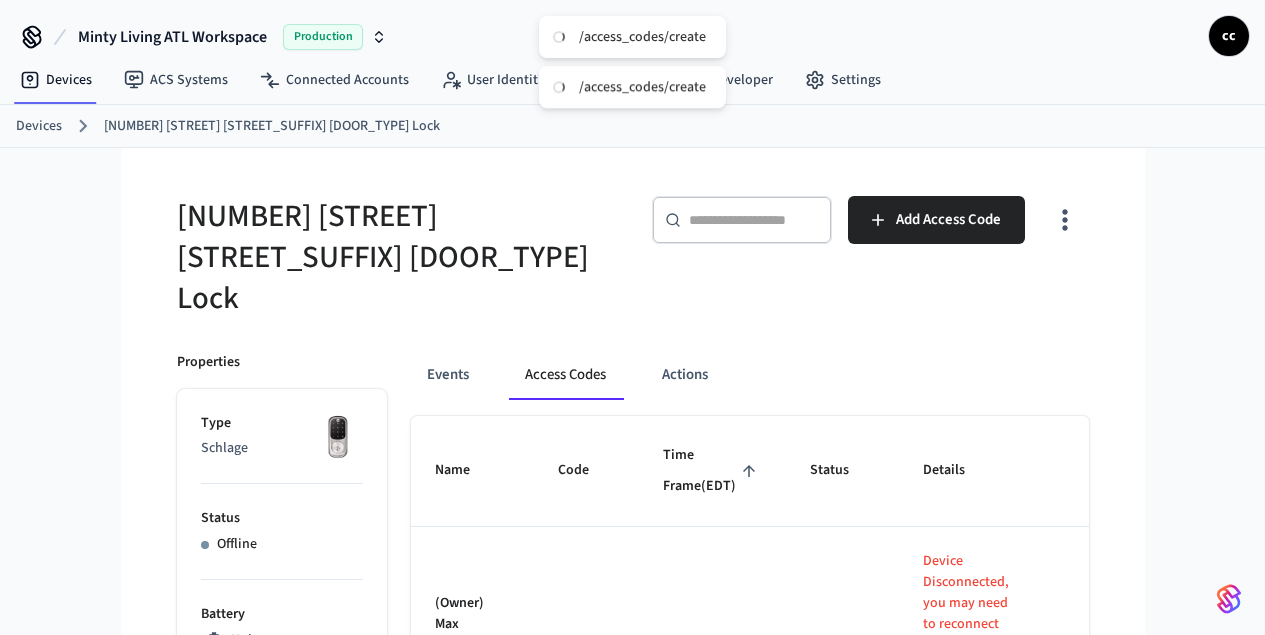 click on "Time Frame  (EDT)" at bounding box center (712, 471) 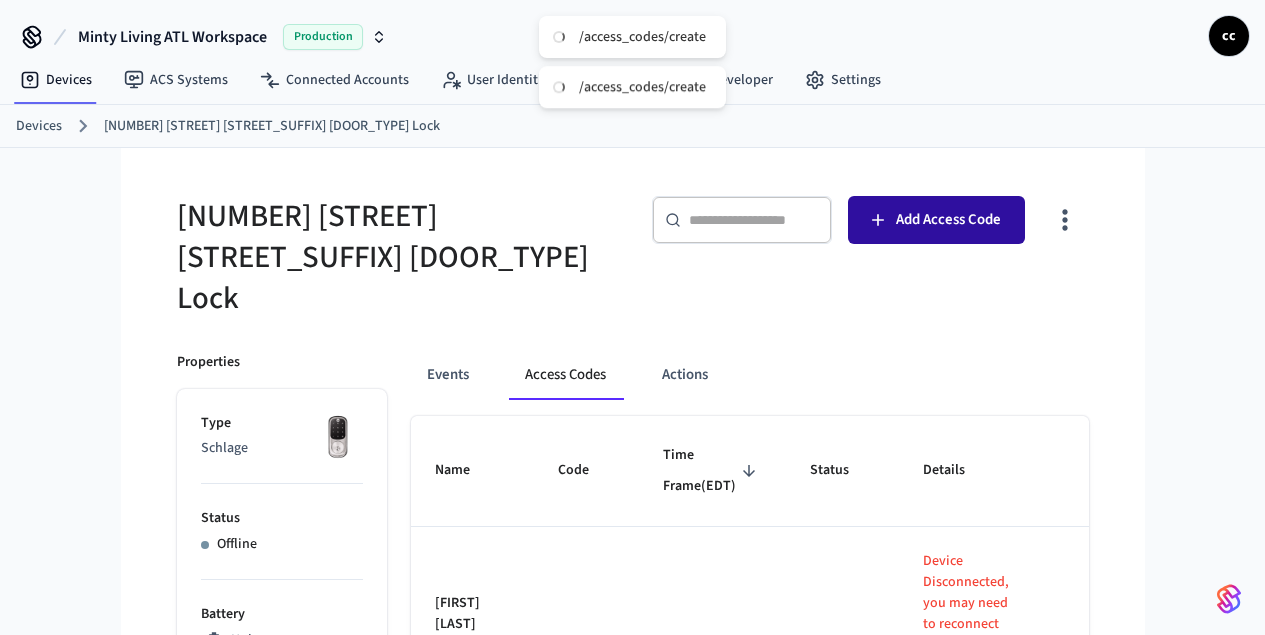 click on "Add Access Code" at bounding box center (936, 220) 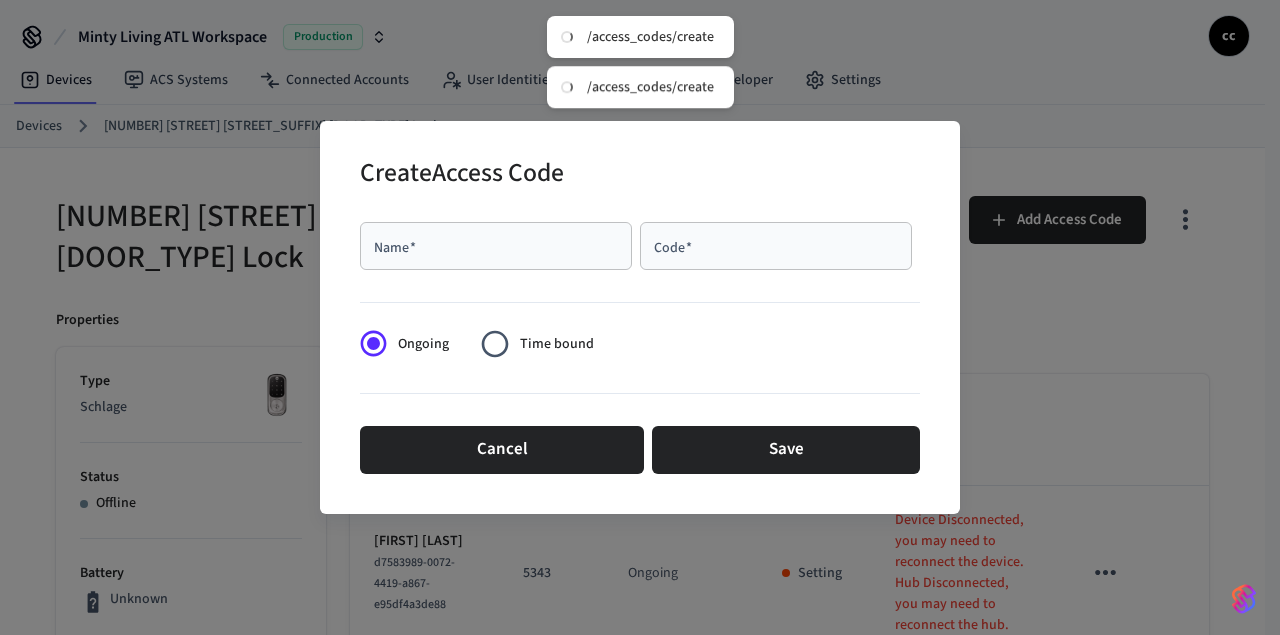 click on "Name   *" at bounding box center [496, 246] 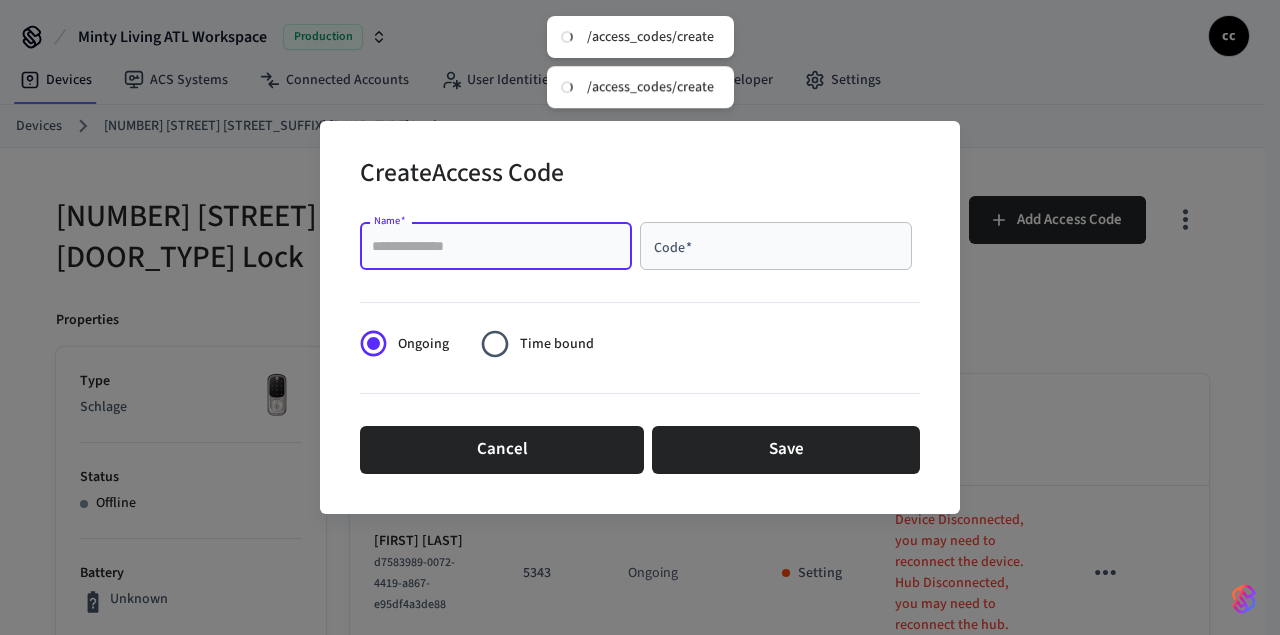 paste on "**********" 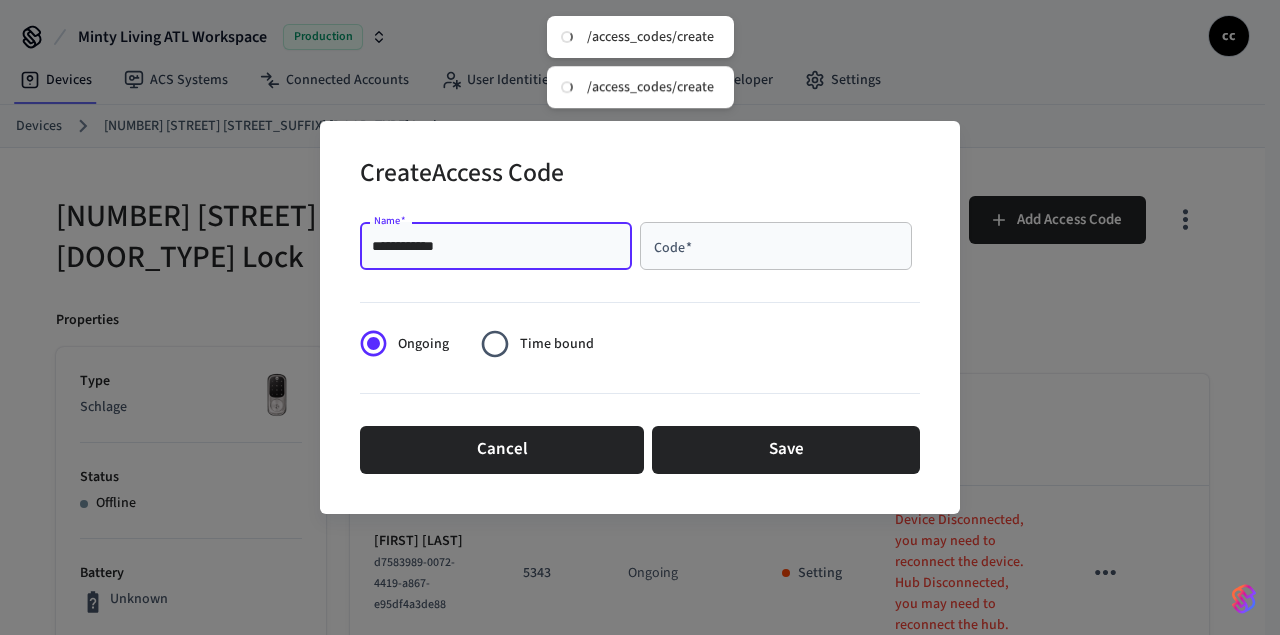 type on "**********" 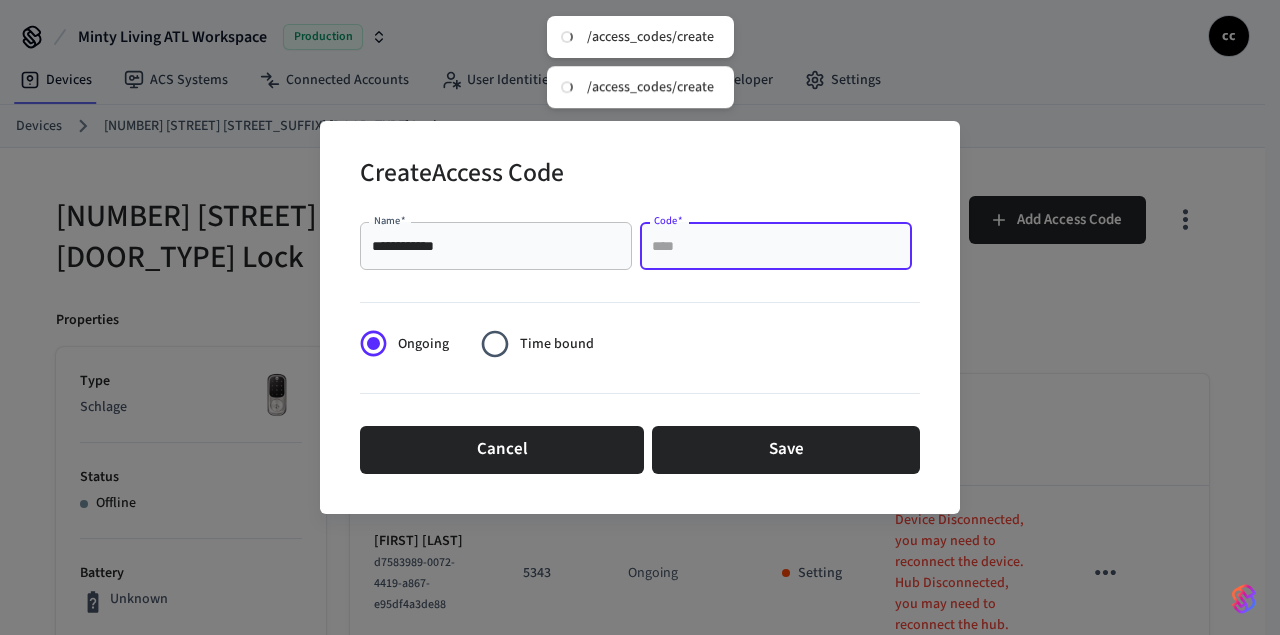 paste on "****" 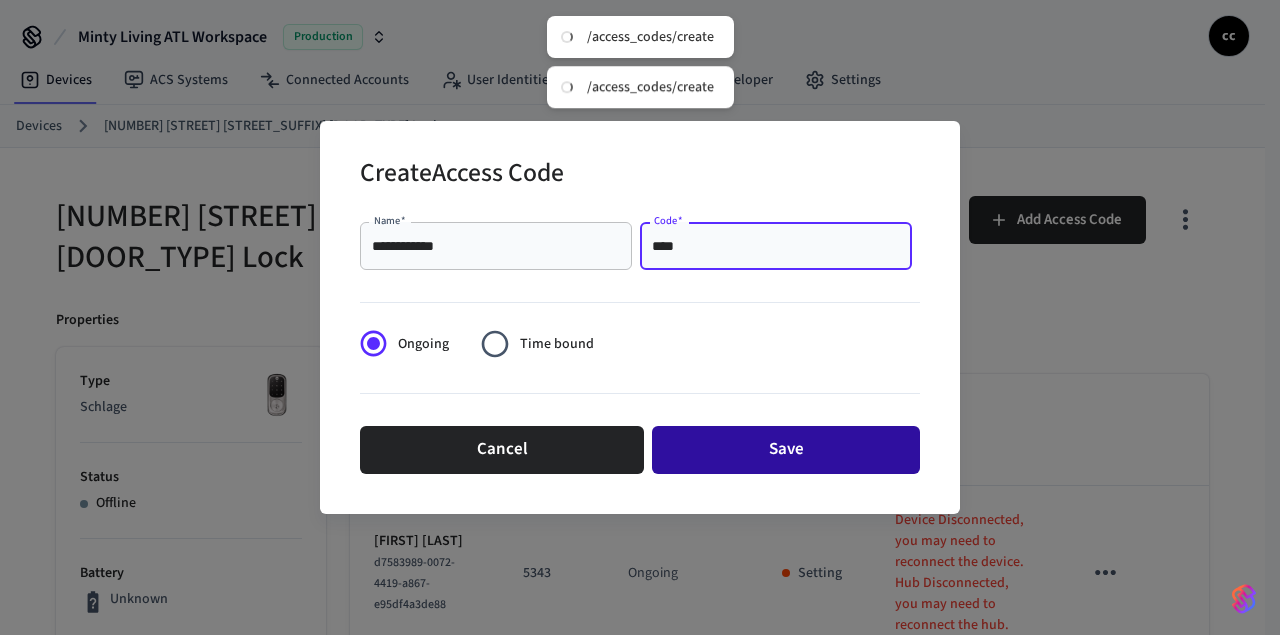 type on "****" 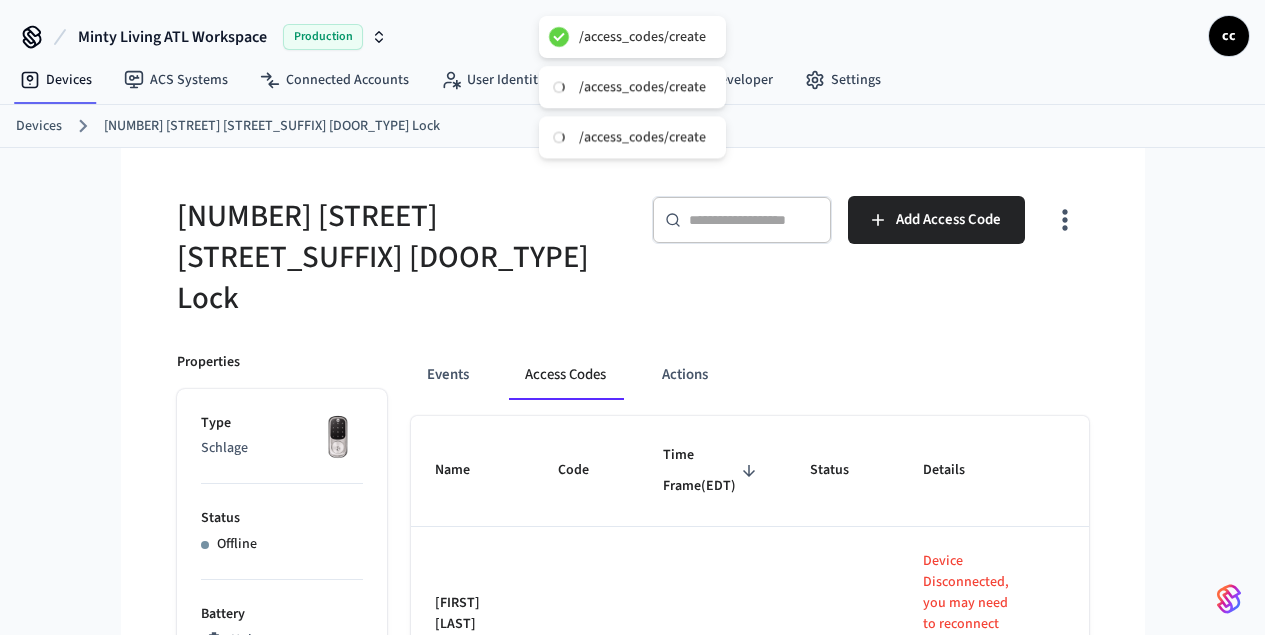 type 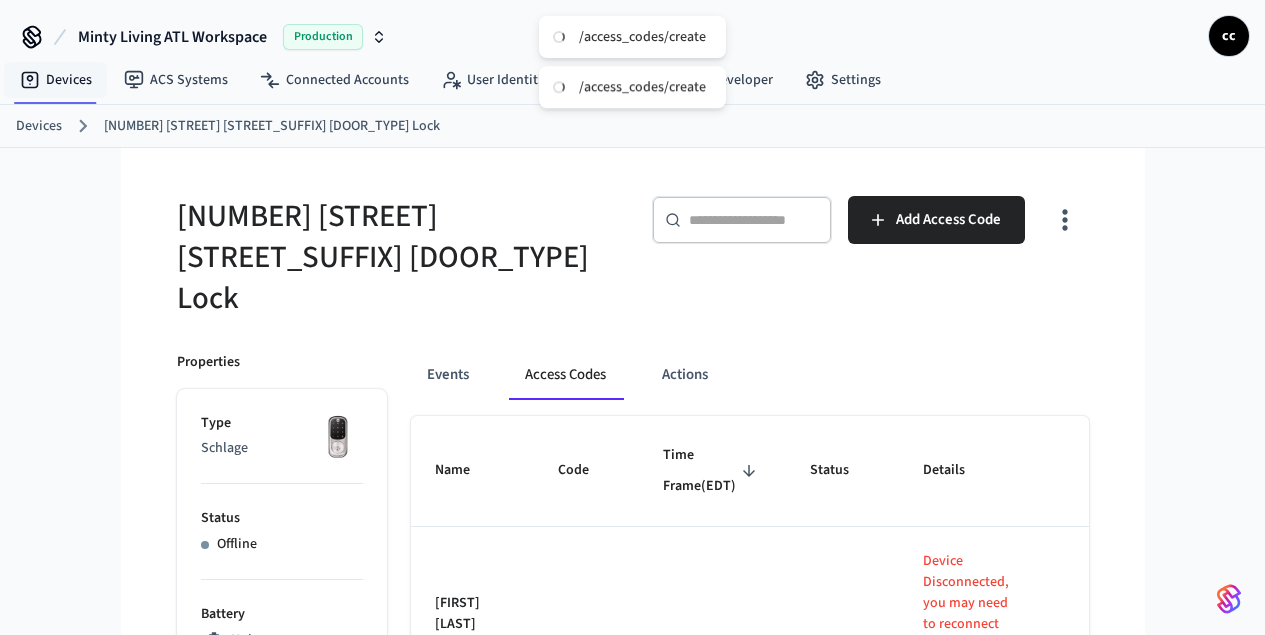drag, startPoint x: 60, startPoint y: 80, endPoint x: 181, endPoint y: 111, distance: 124.90797 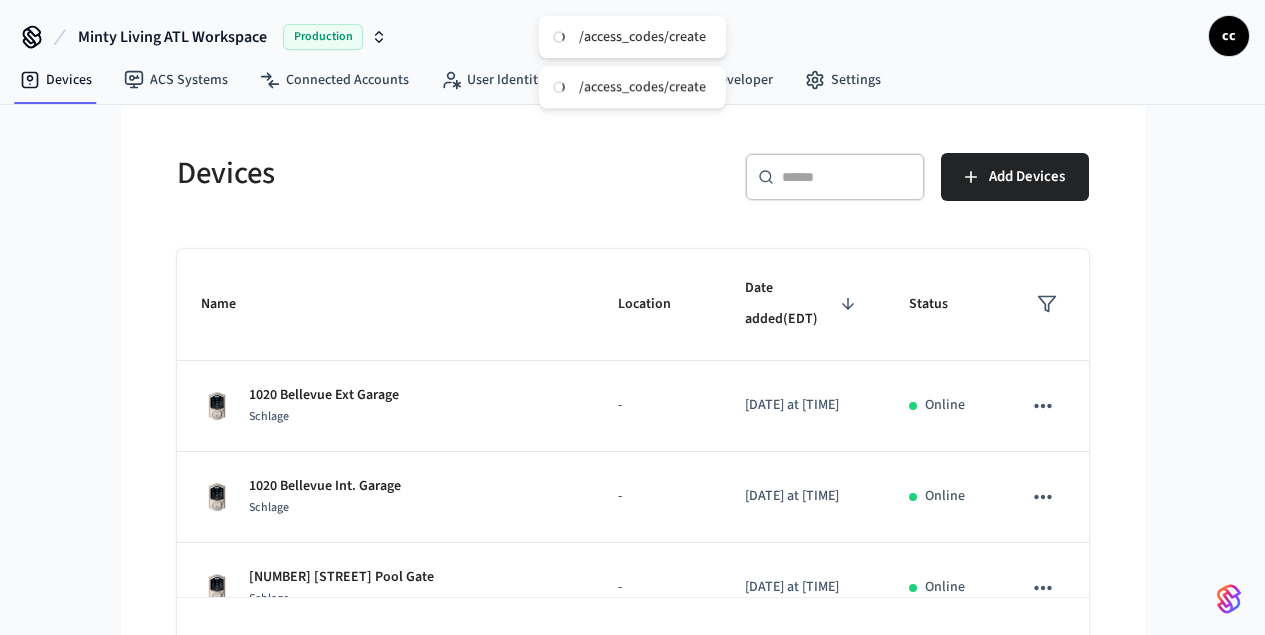 click on "​ ​" at bounding box center [835, 177] 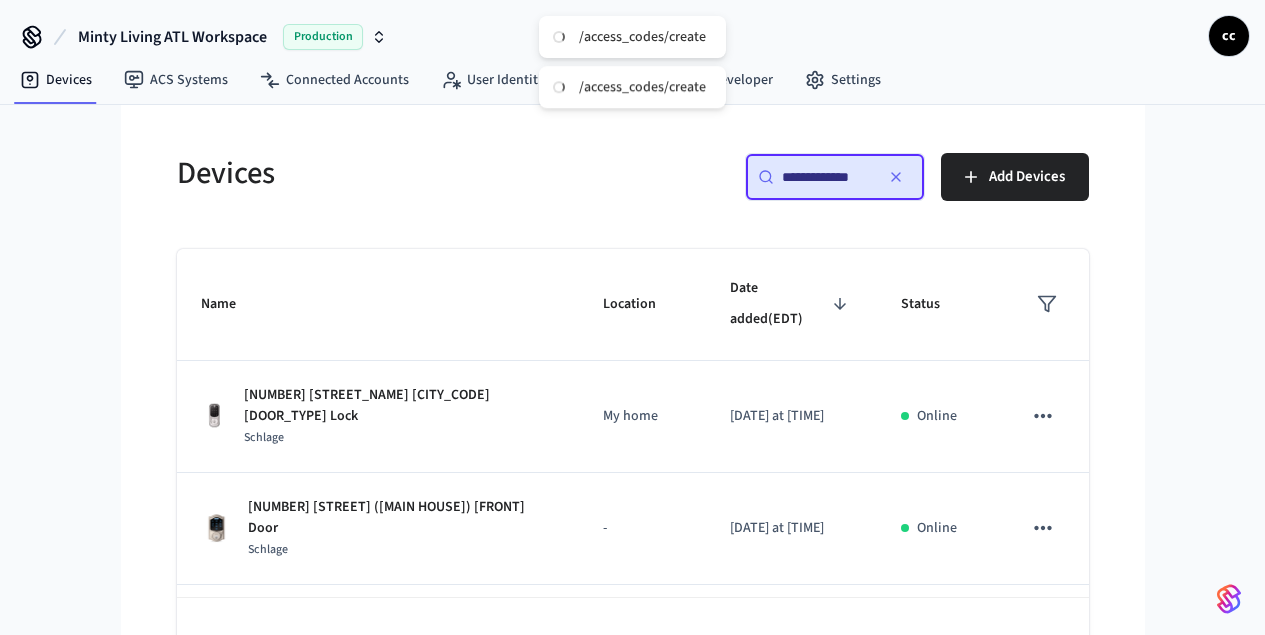 scroll, scrollTop: 0, scrollLeft: 0, axis: both 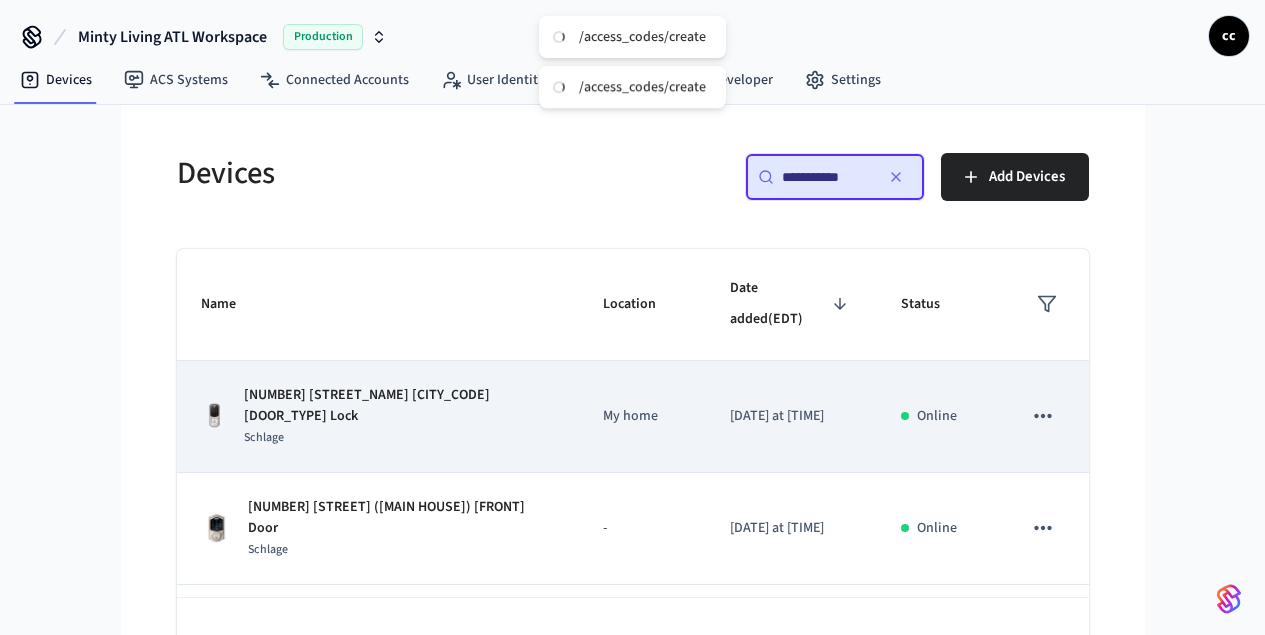 type on "**********" 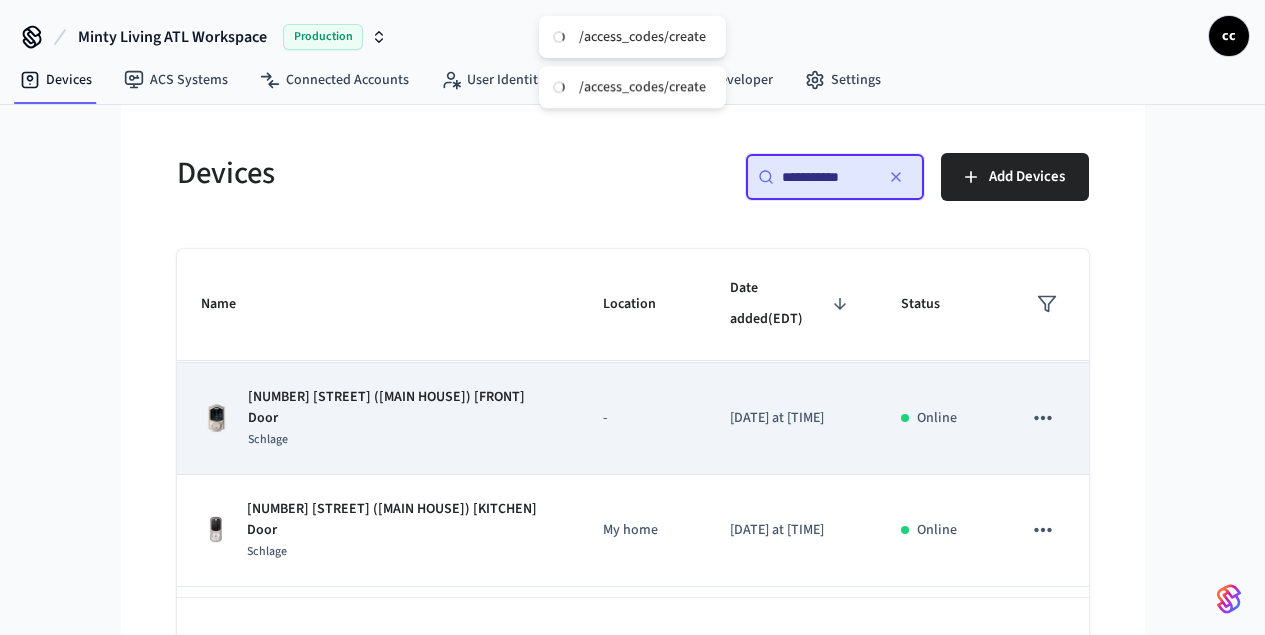 scroll, scrollTop: 113, scrollLeft: 0, axis: vertical 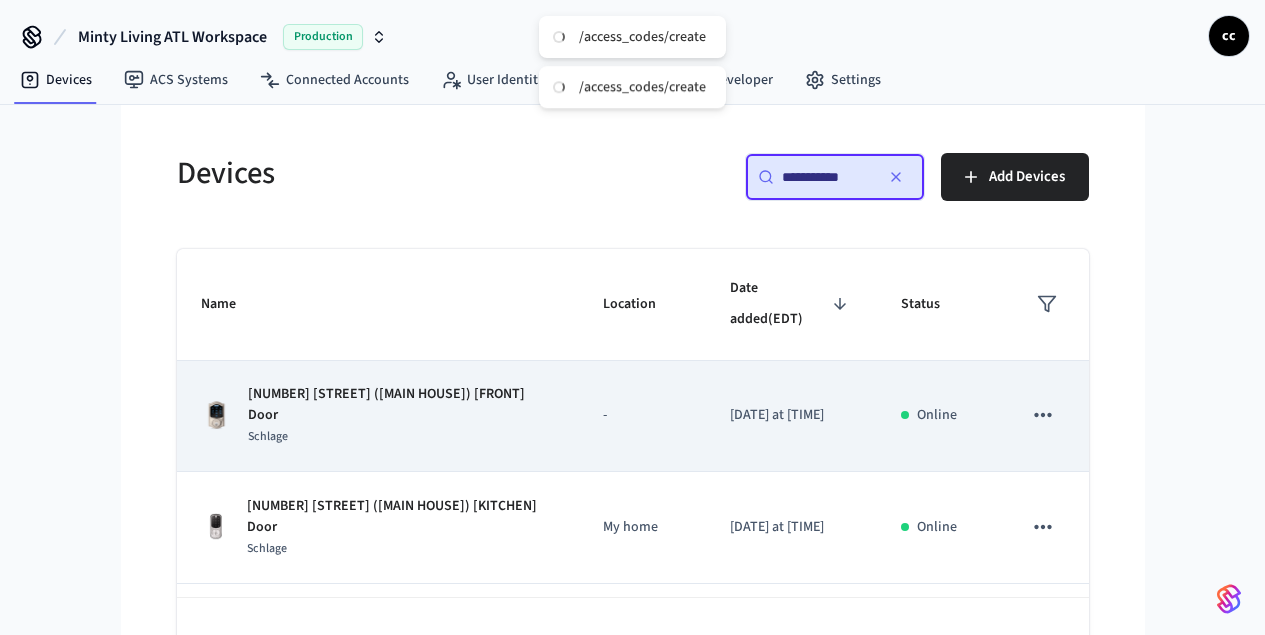 click on "[NUMBER] [STREET] ([MAIN HOUSE]) [FRONT] Door" at bounding box center [401, 405] 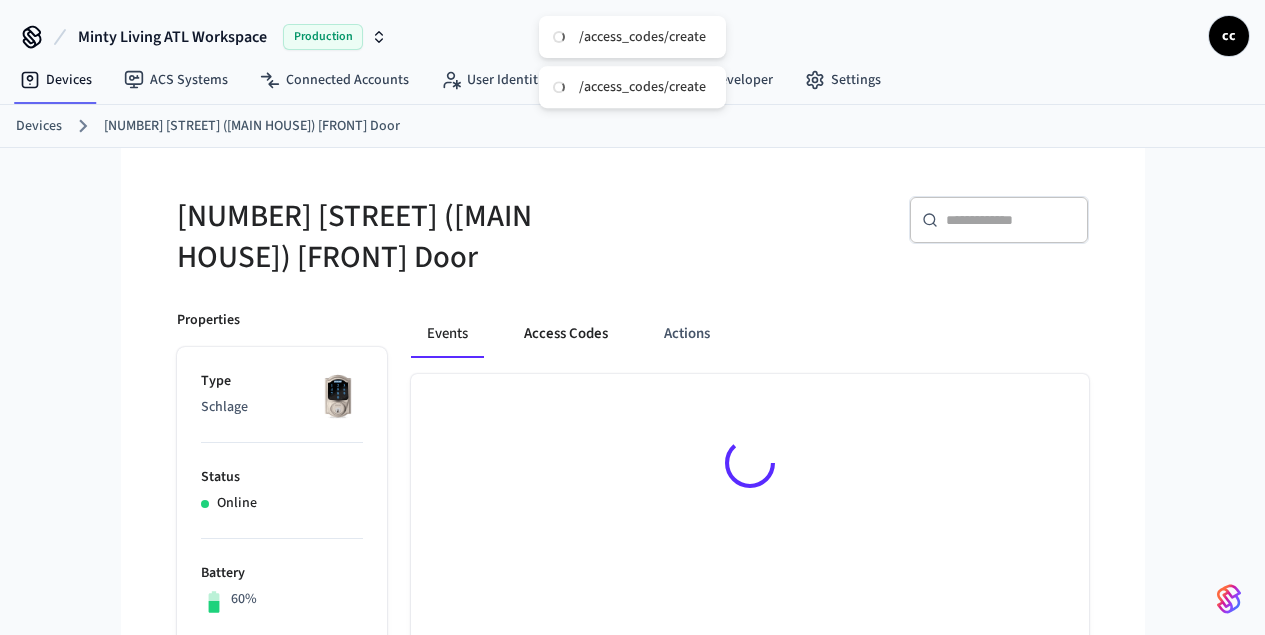 click on "Access Codes" at bounding box center [566, 334] 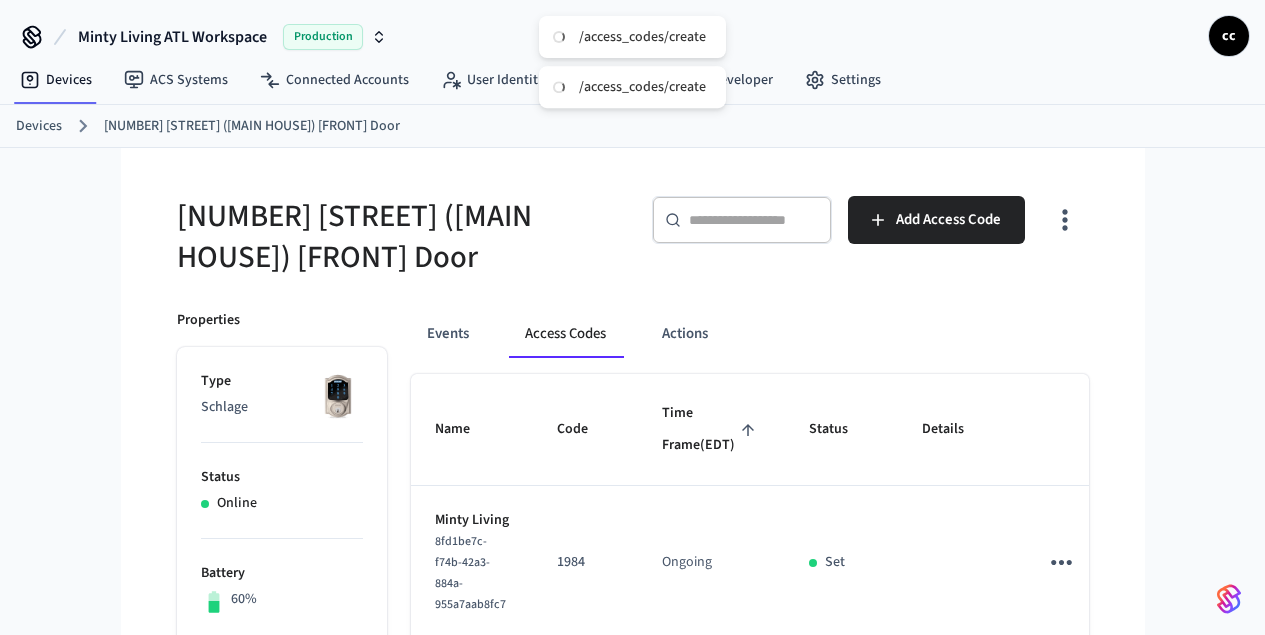 click on "Time Frame  (EDT)" at bounding box center (711, 429) 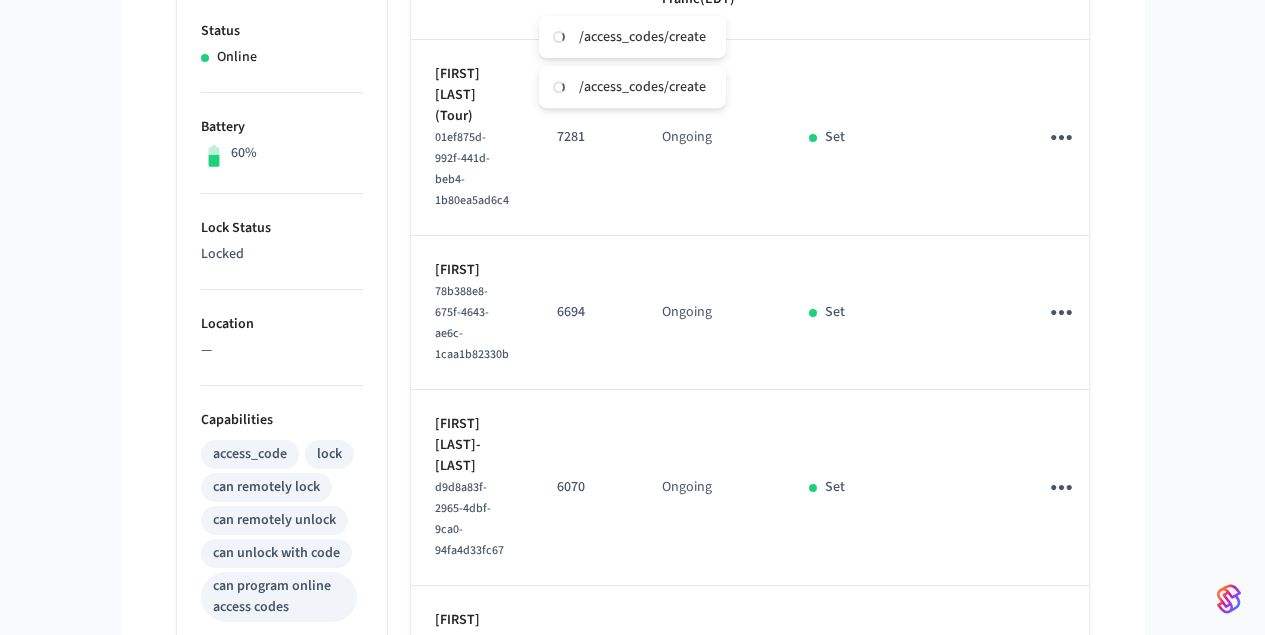 scroll, scrollTop: 457, scrollLeft: 0, axis: vertical 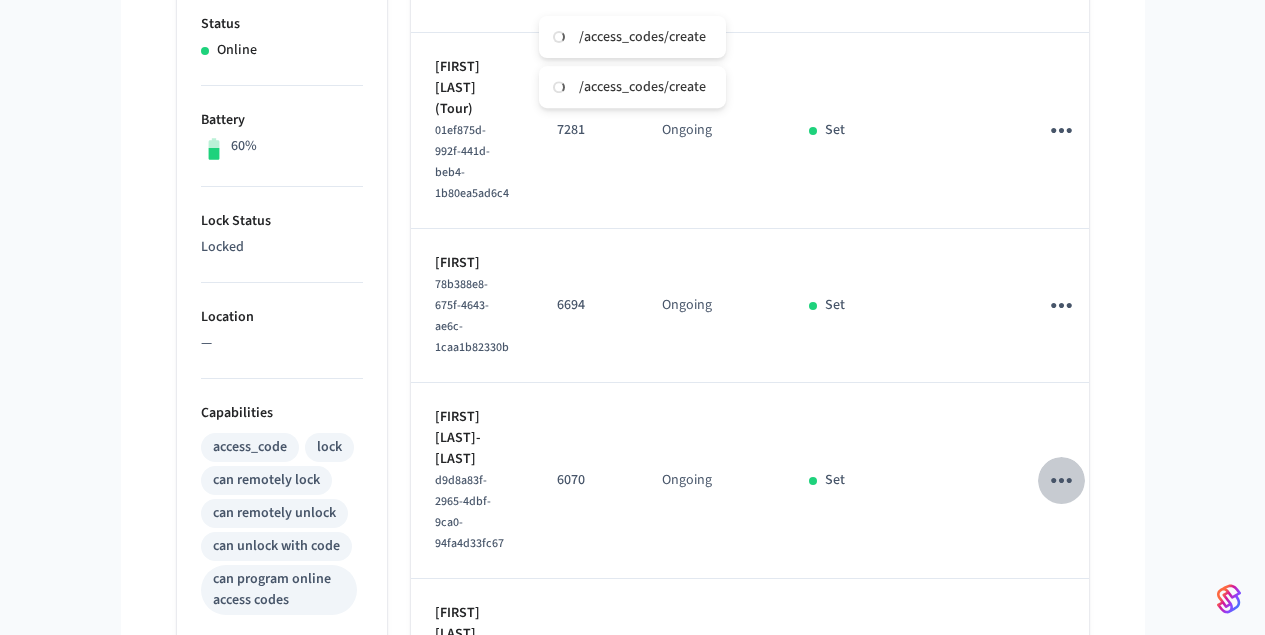 click 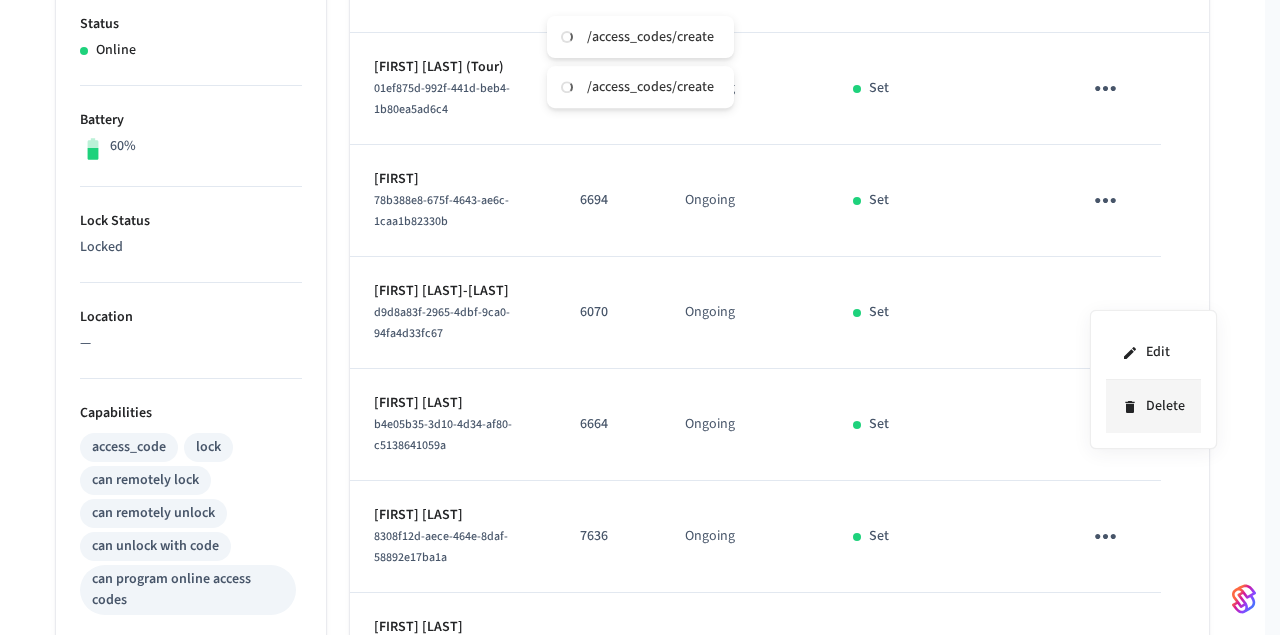 click 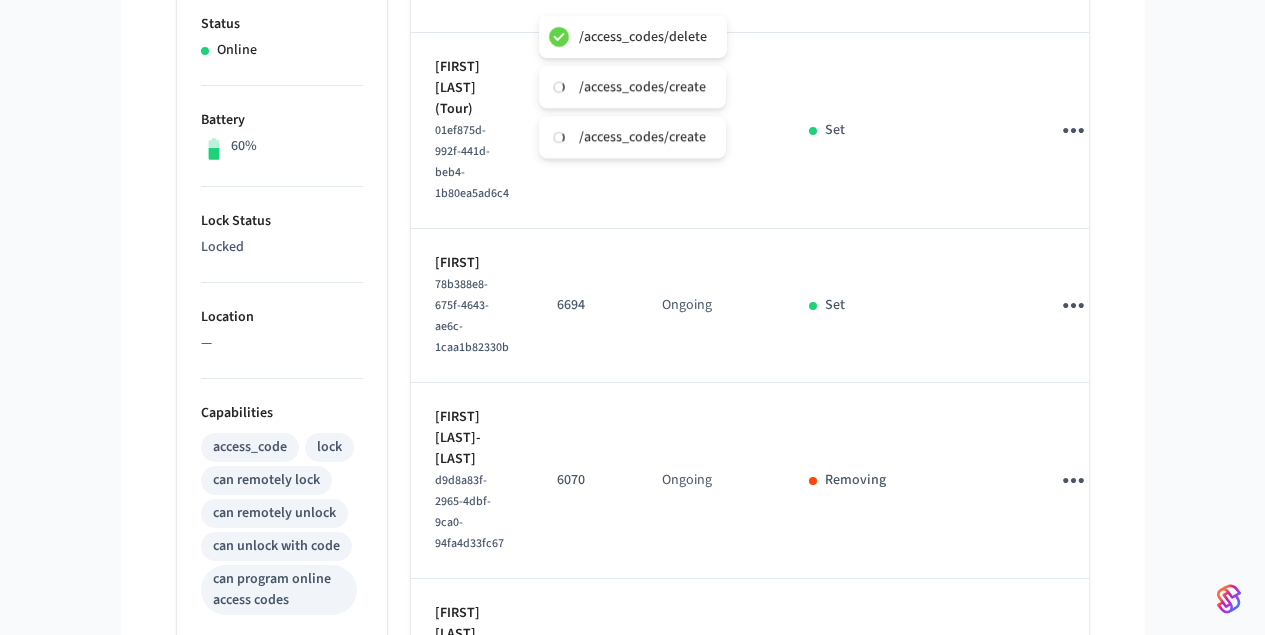 click 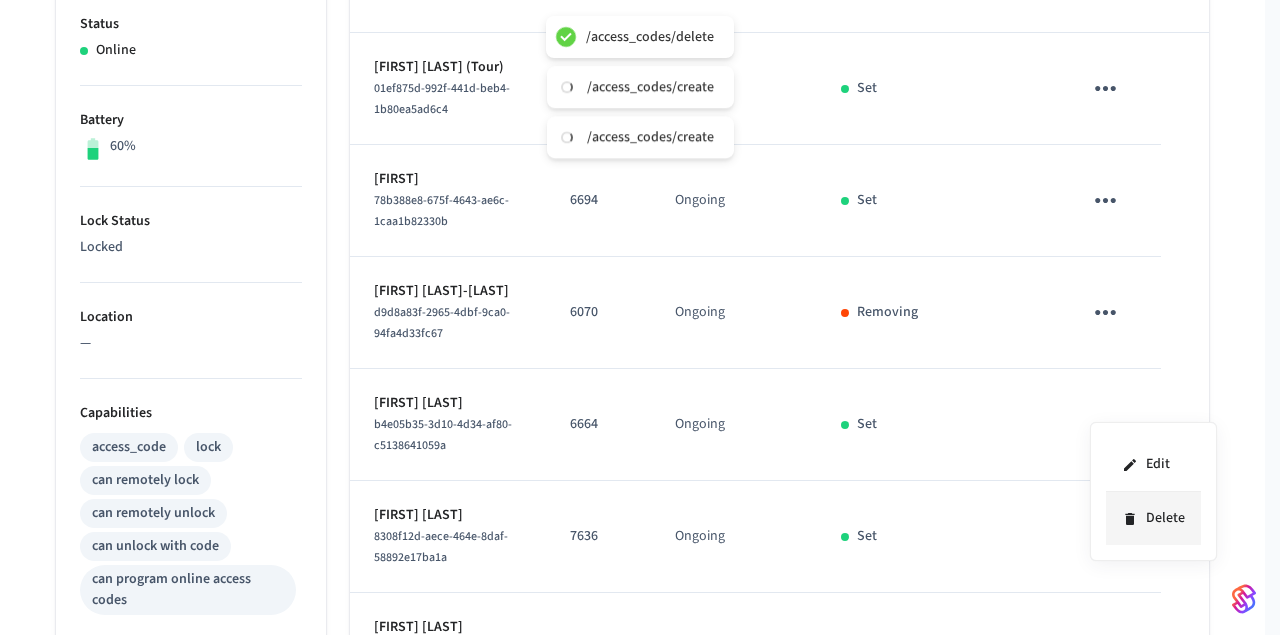 click 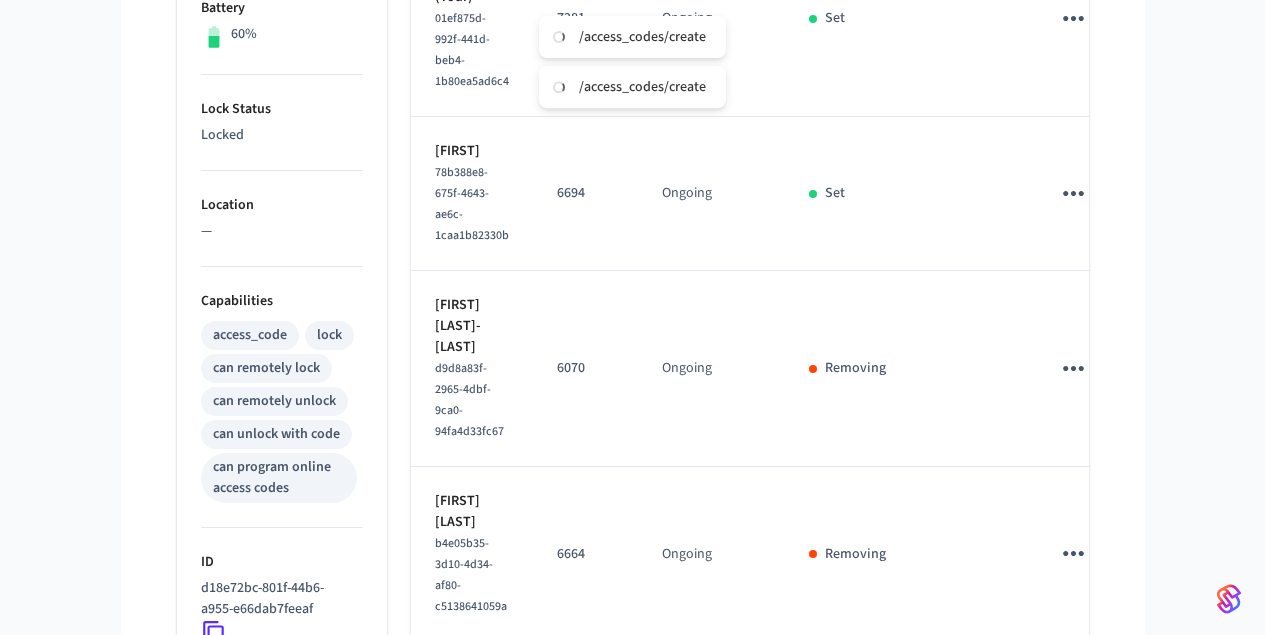 scroll, scrollTop: 579, scrollLeft: 0, axis: vertical 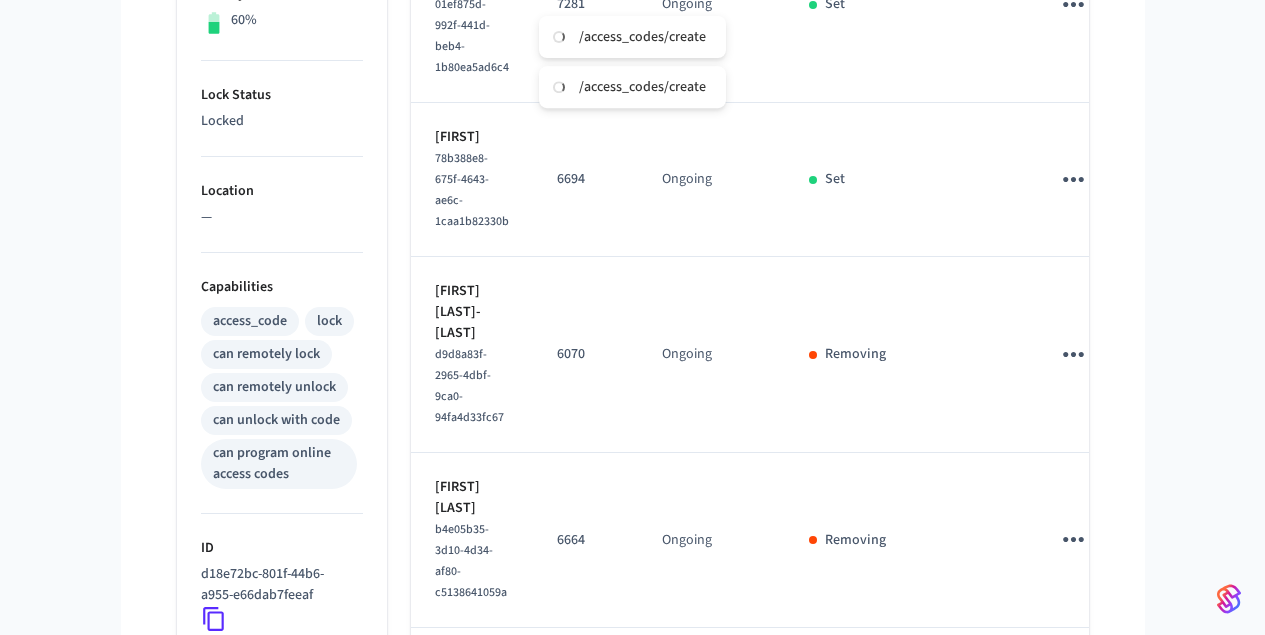 click 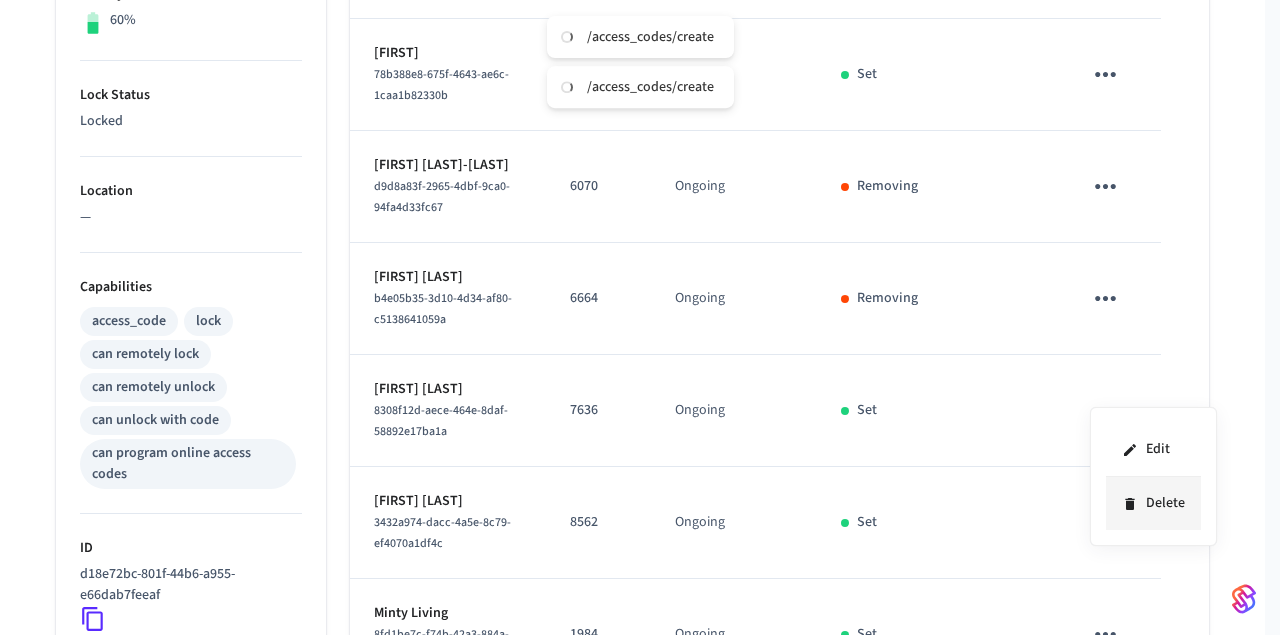 click on "Delete" at bounding box center [1153, 503] 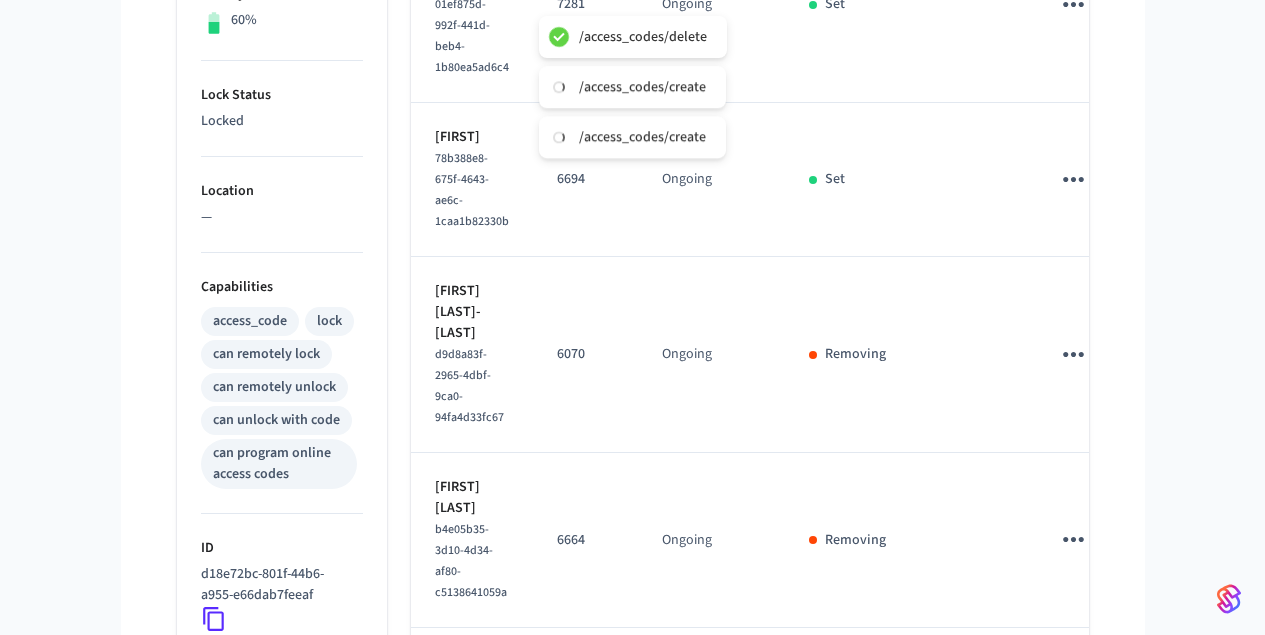 click 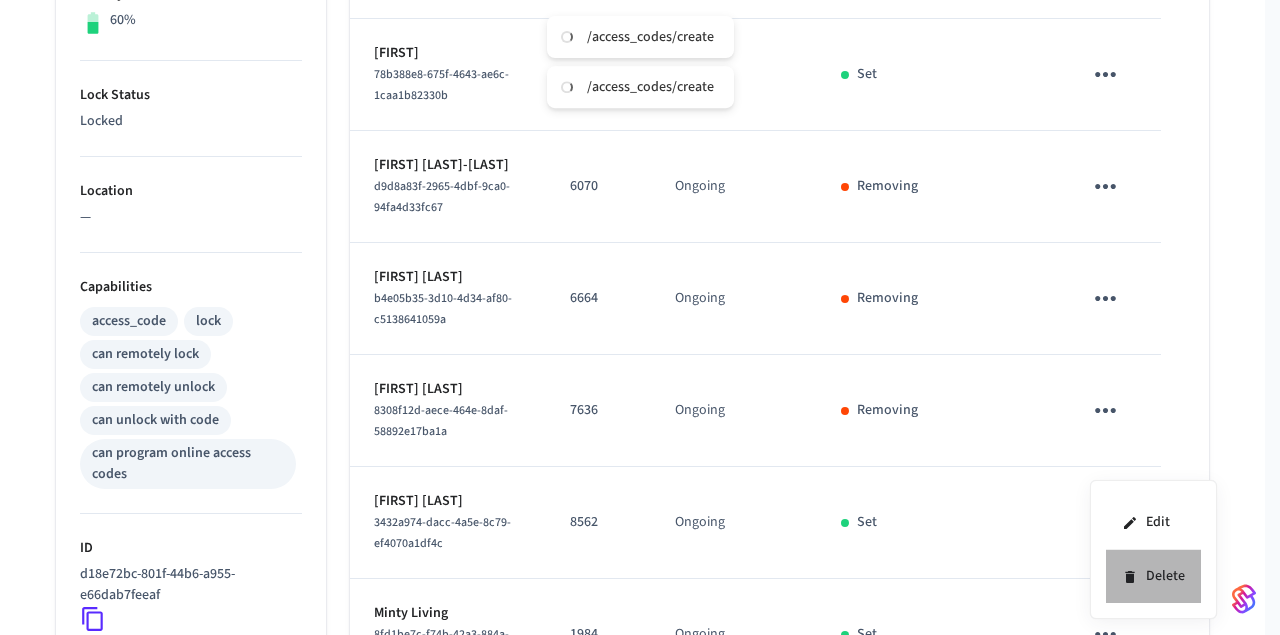 click on "Delete" at bounding box center (1153, 576) 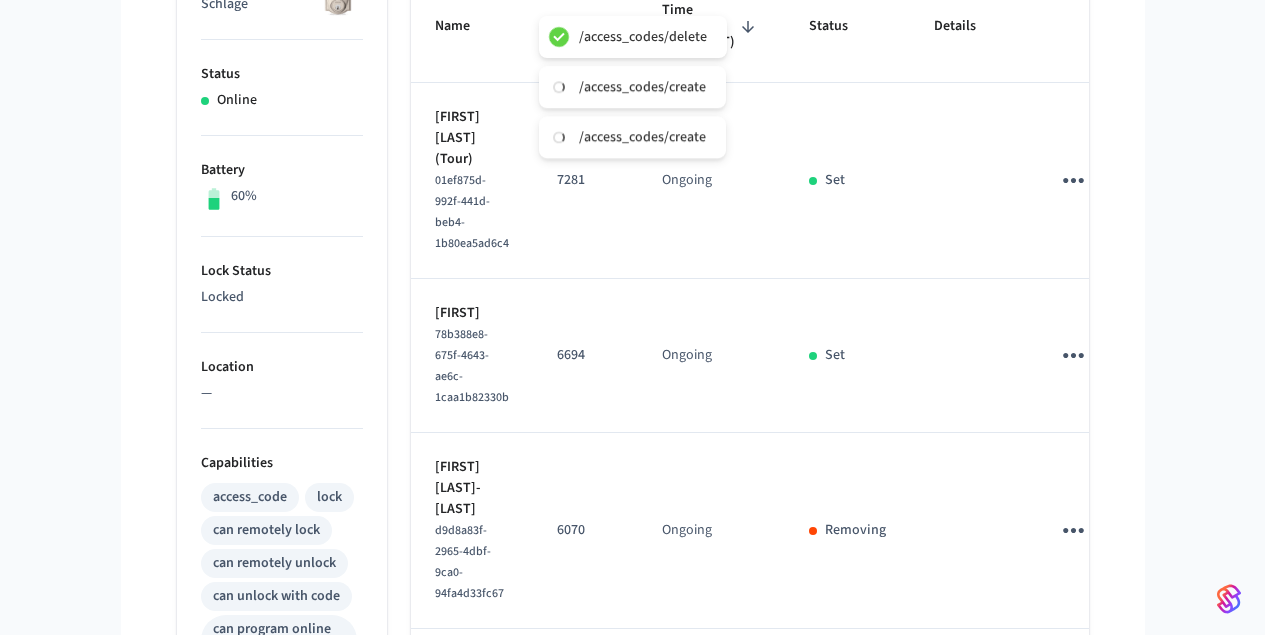 scroll, scrollTop: 0, scrollLeft: 0, axis: both 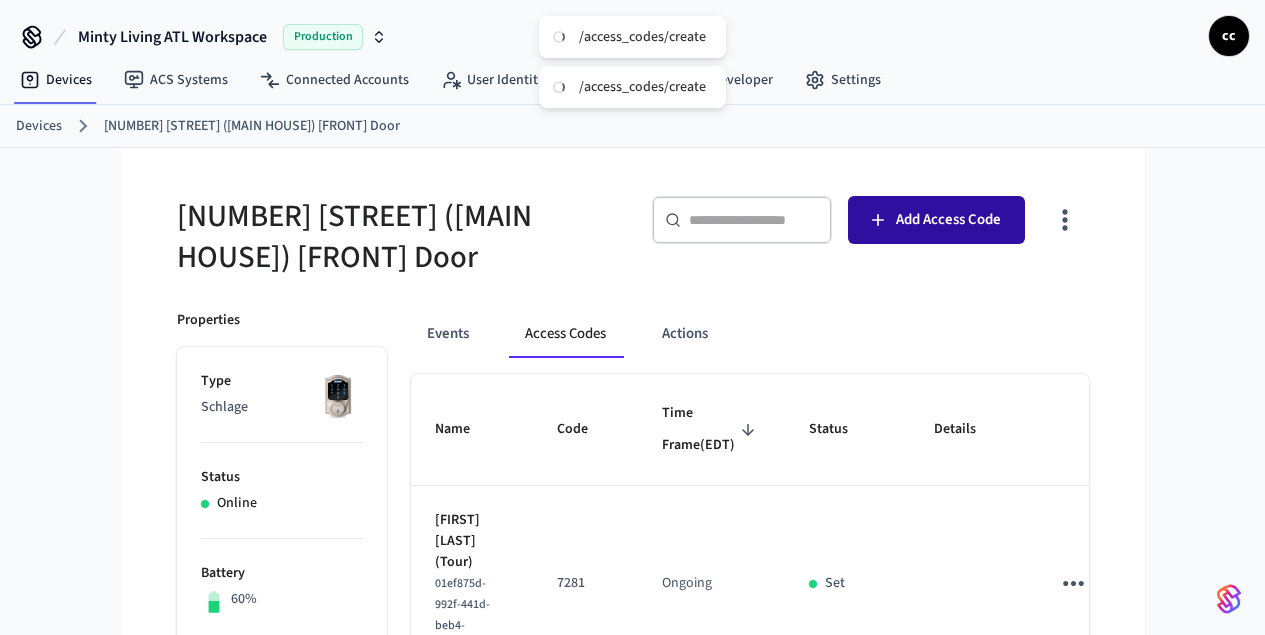 click 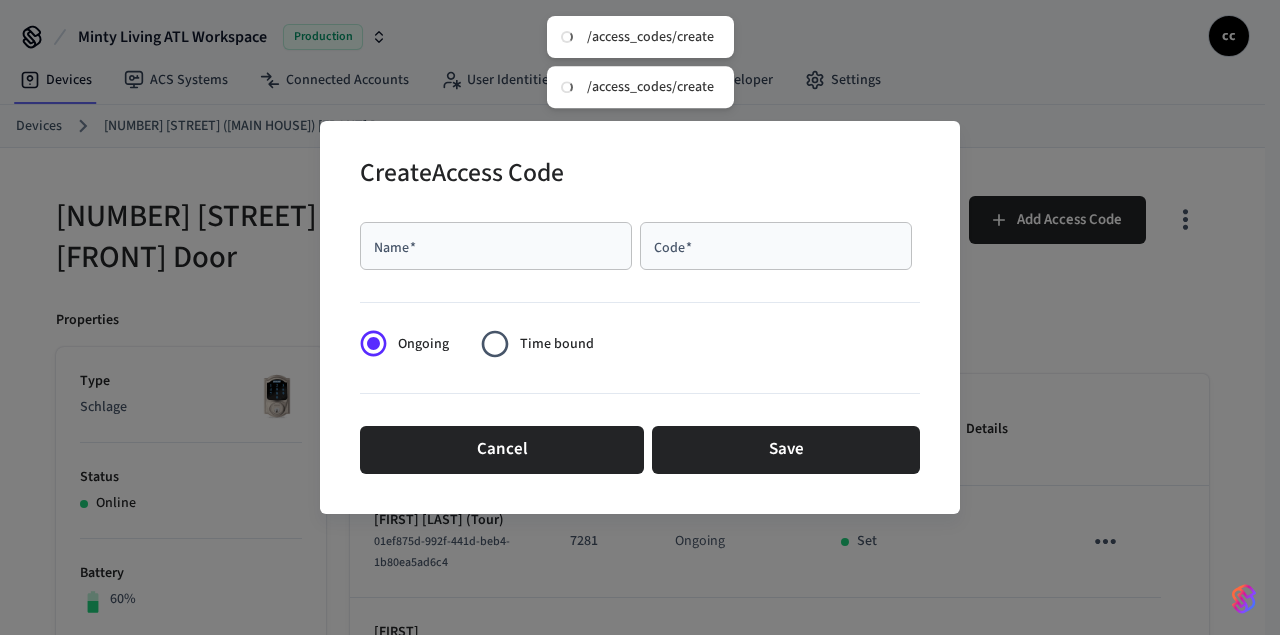 click on "Name   *" at bounding box center (496, 246) 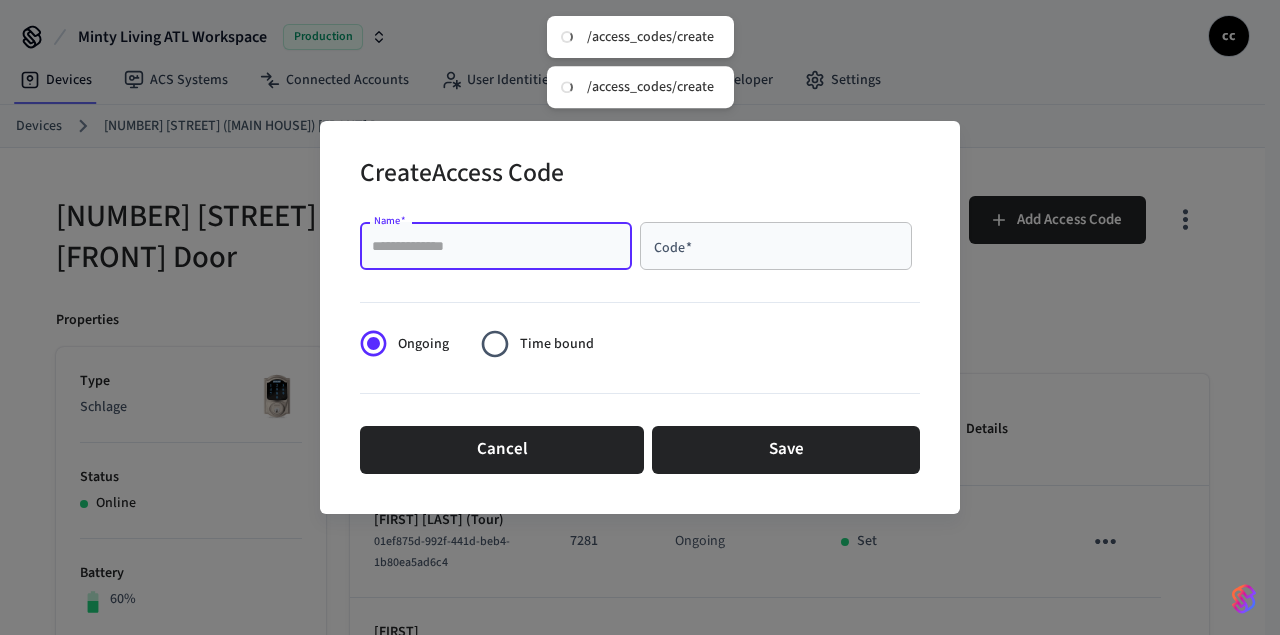paste on "**********" 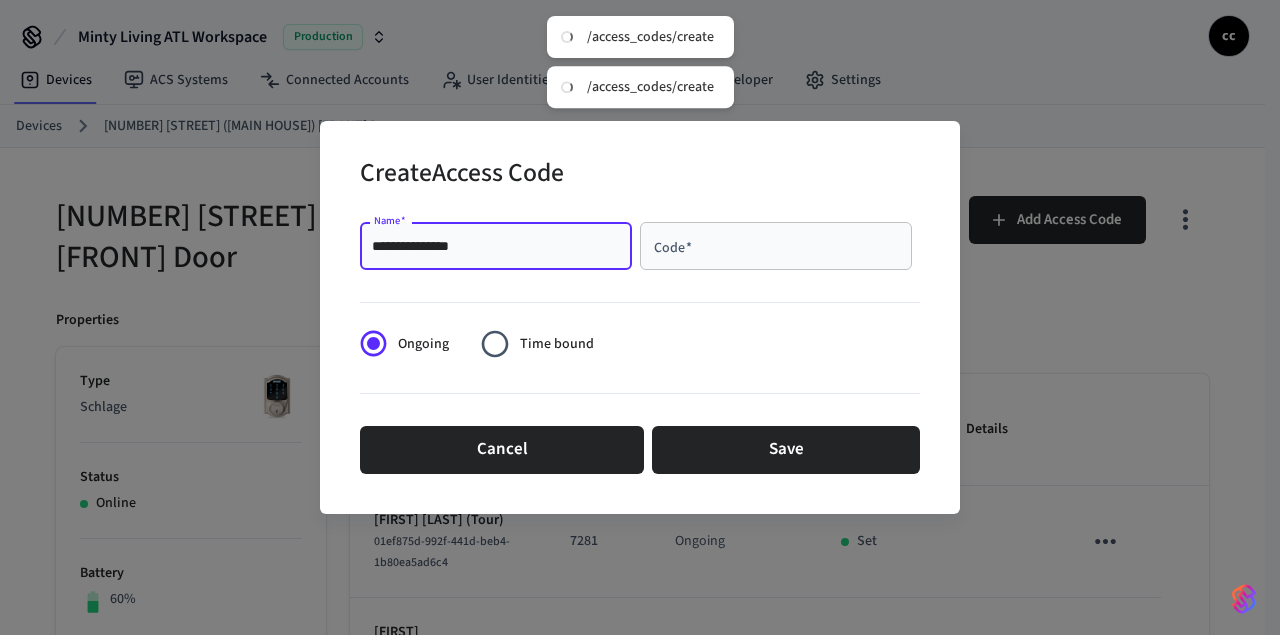 type on "**********" 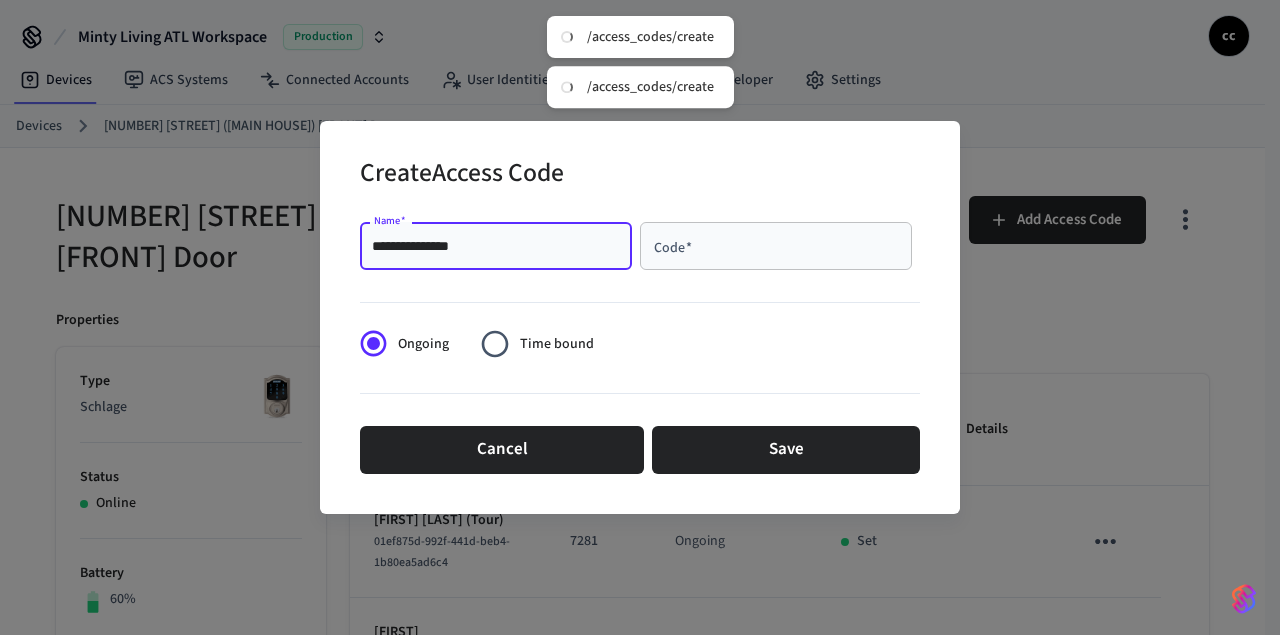 click on "Code   *" at bounding box center (776, 246) 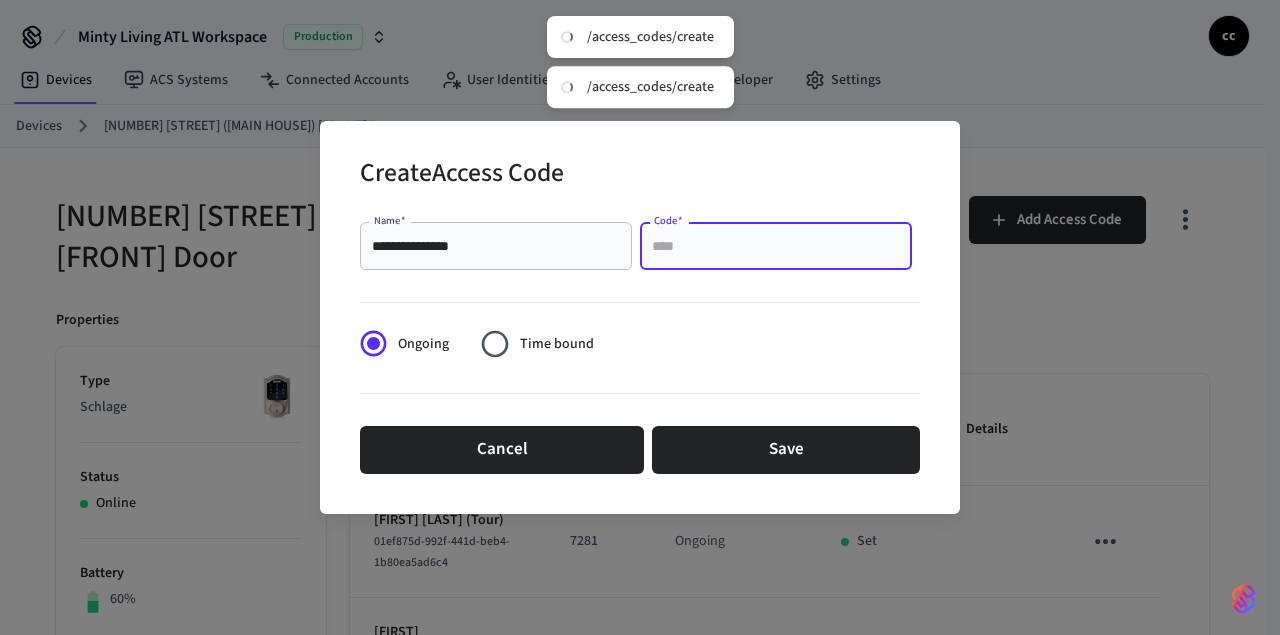 paste on "******" 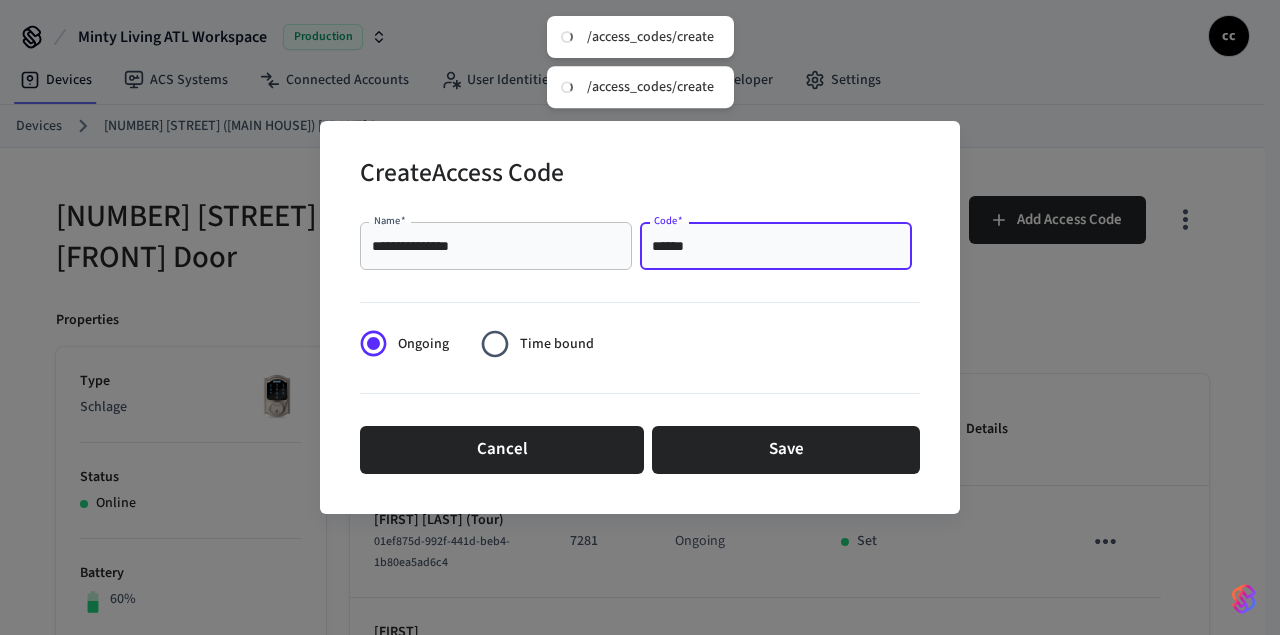 click on "******" at bounding box center (776, 246) 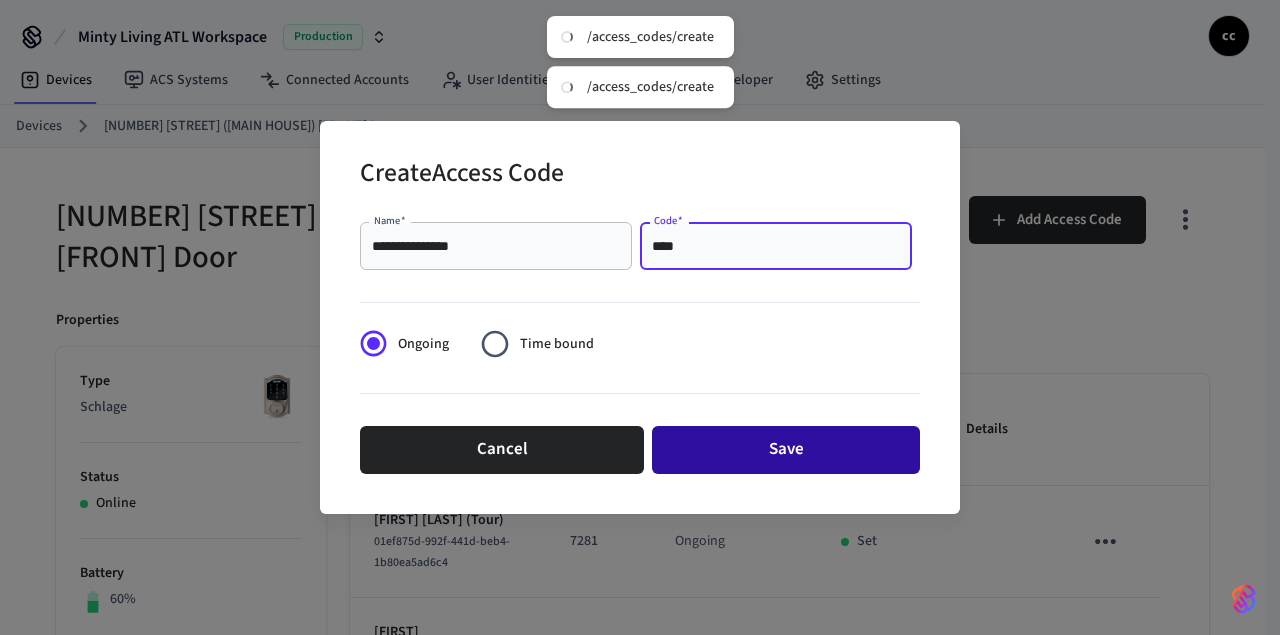 type on "****" 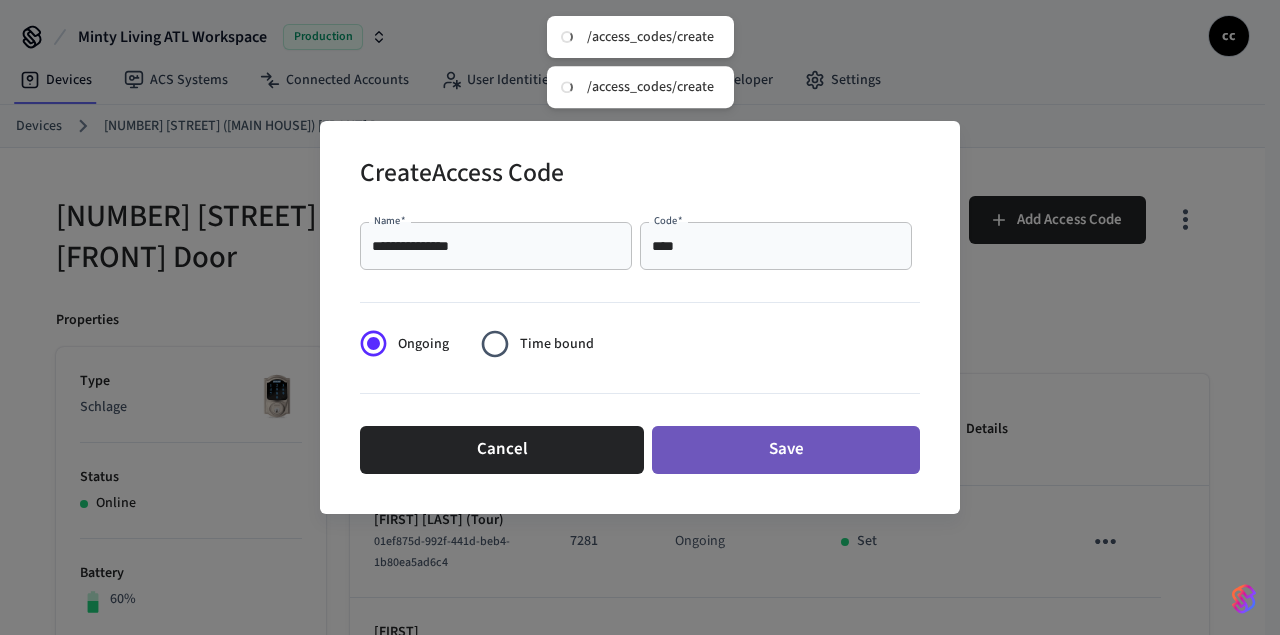 click on "Save" at bounding box center (786, 450) 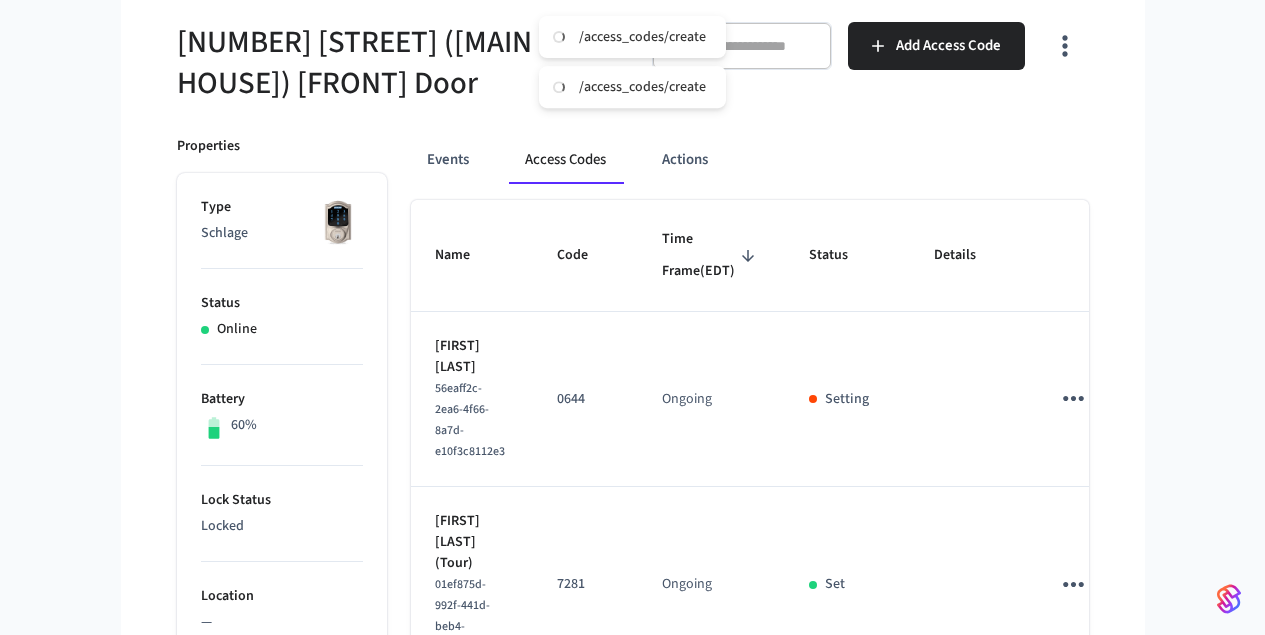 scroll, scrollTop: 172, scrollLeft: 0, axis: vertical 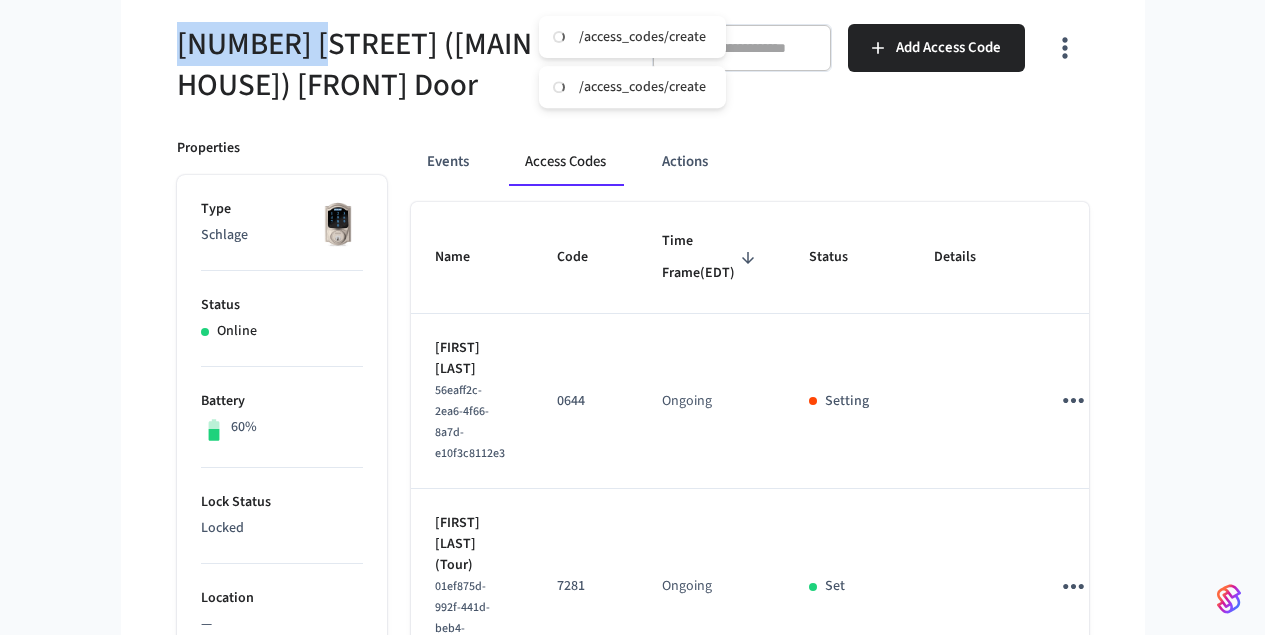 drag, startPoint x: 195, startPoint y: 45, endPoint x: 39, endPoint y: 24, distance: 157.40712 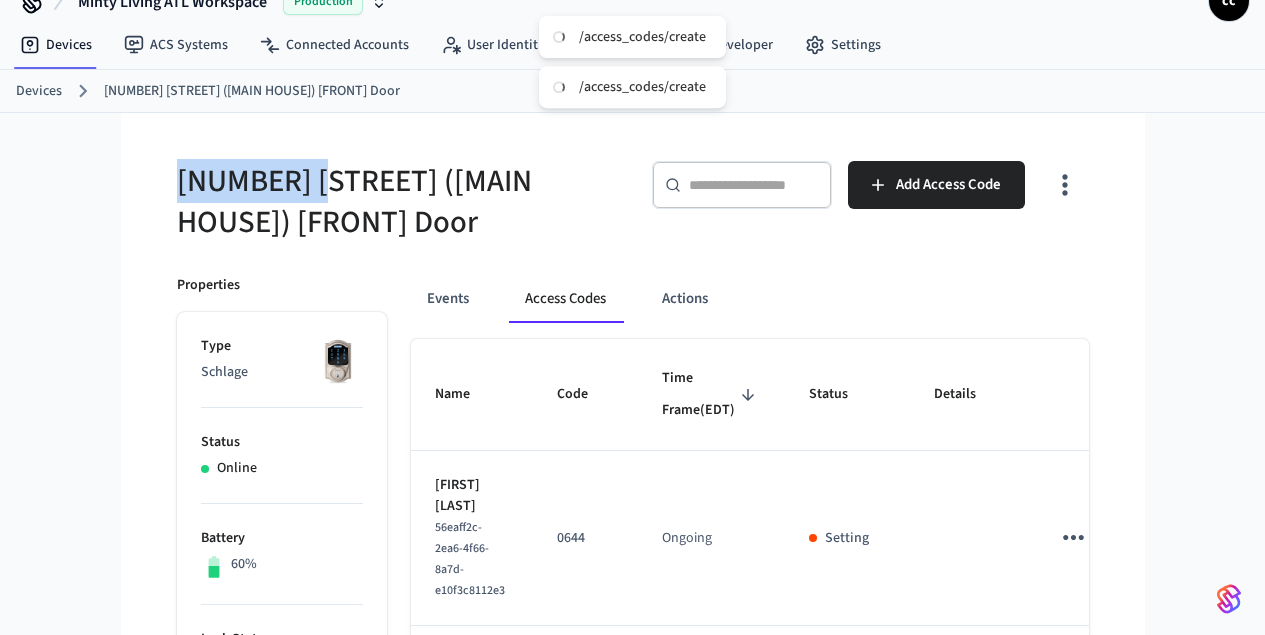 scroll, scrollTop: 35, scrollLeft: 0, axis: vertical 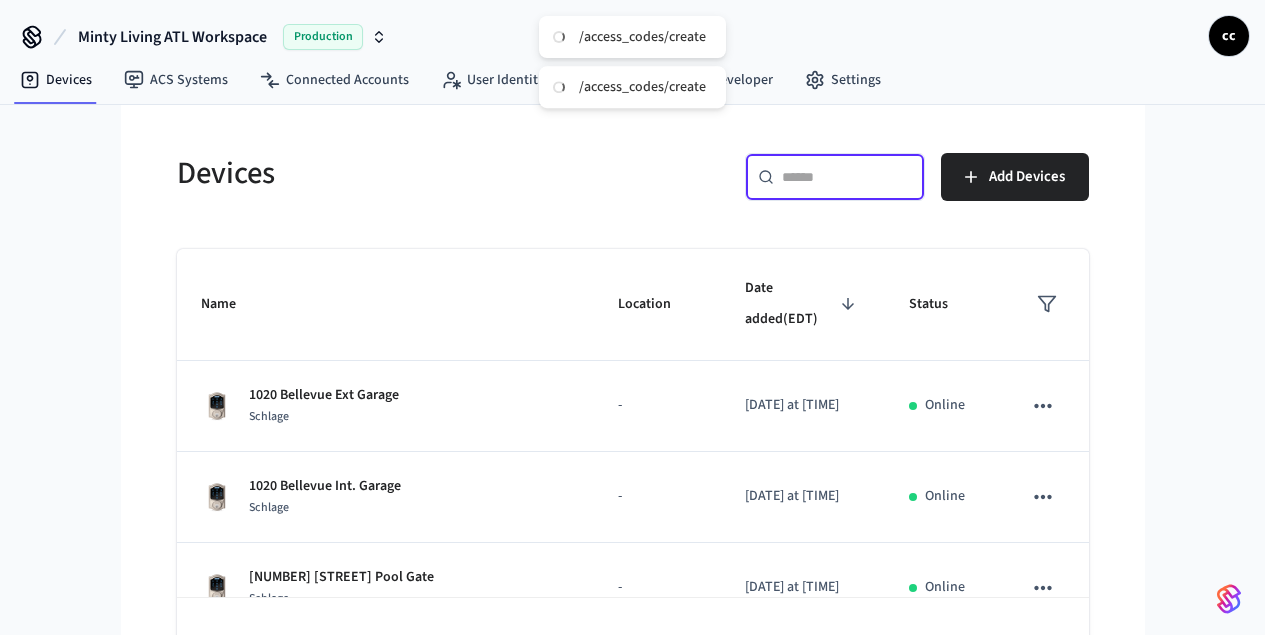 click at bounding box center (847, 177) 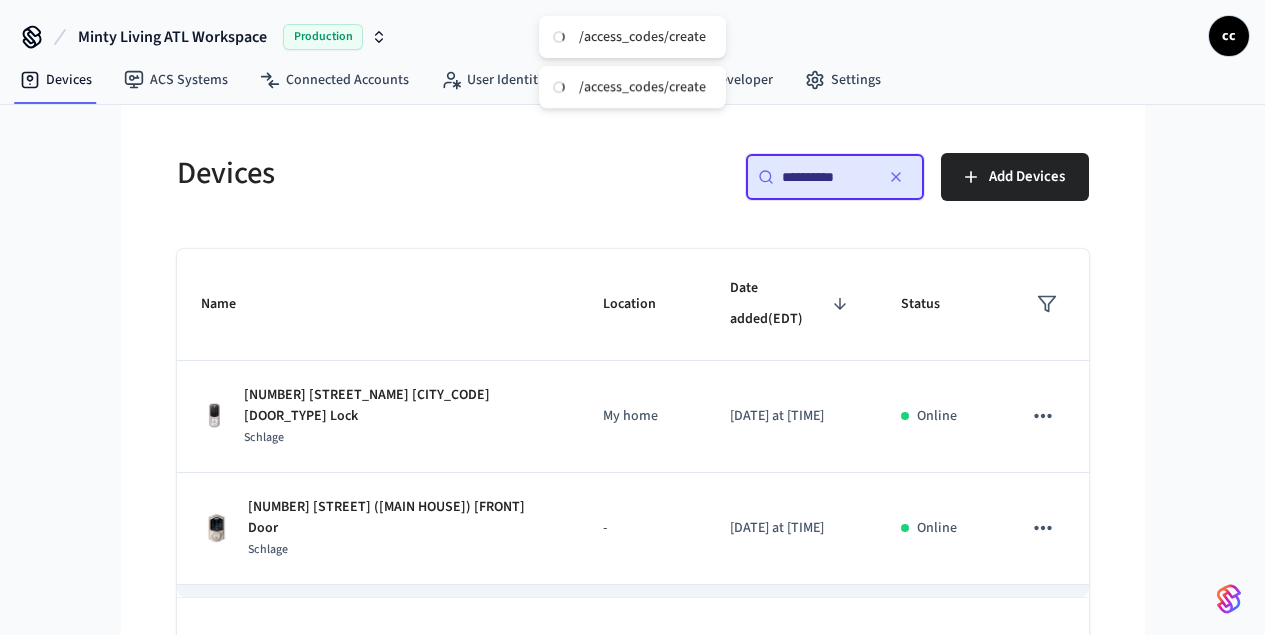 type on "**********" 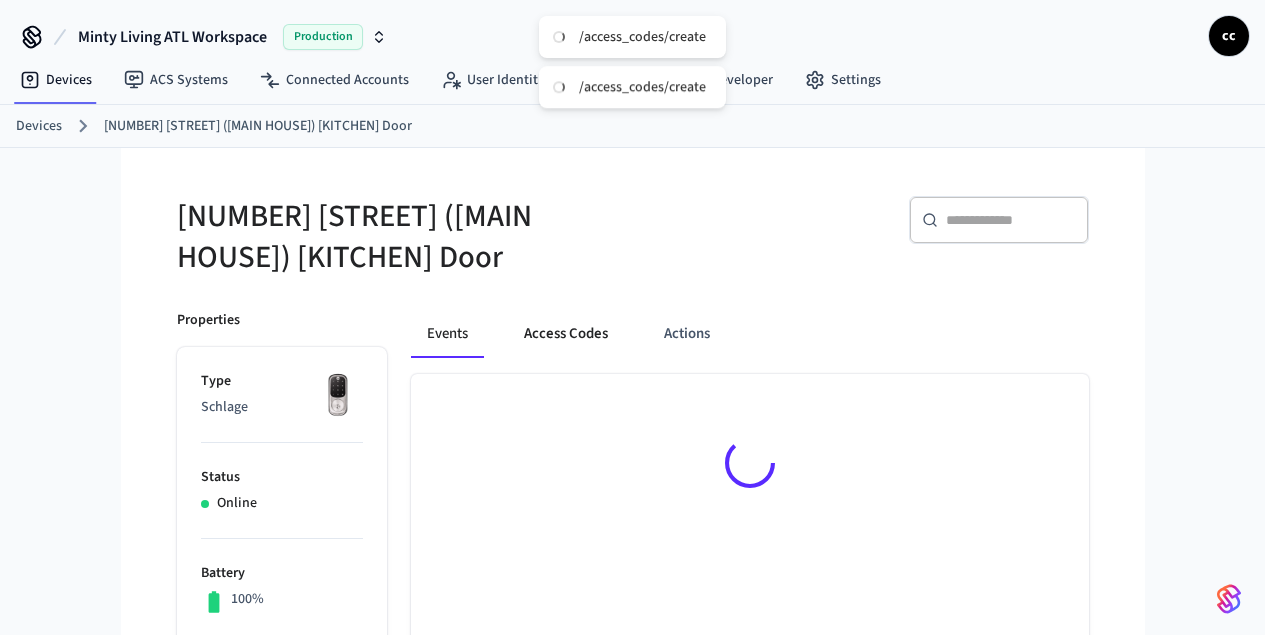 click on "Access Codes" at bounding box center [566, 334] 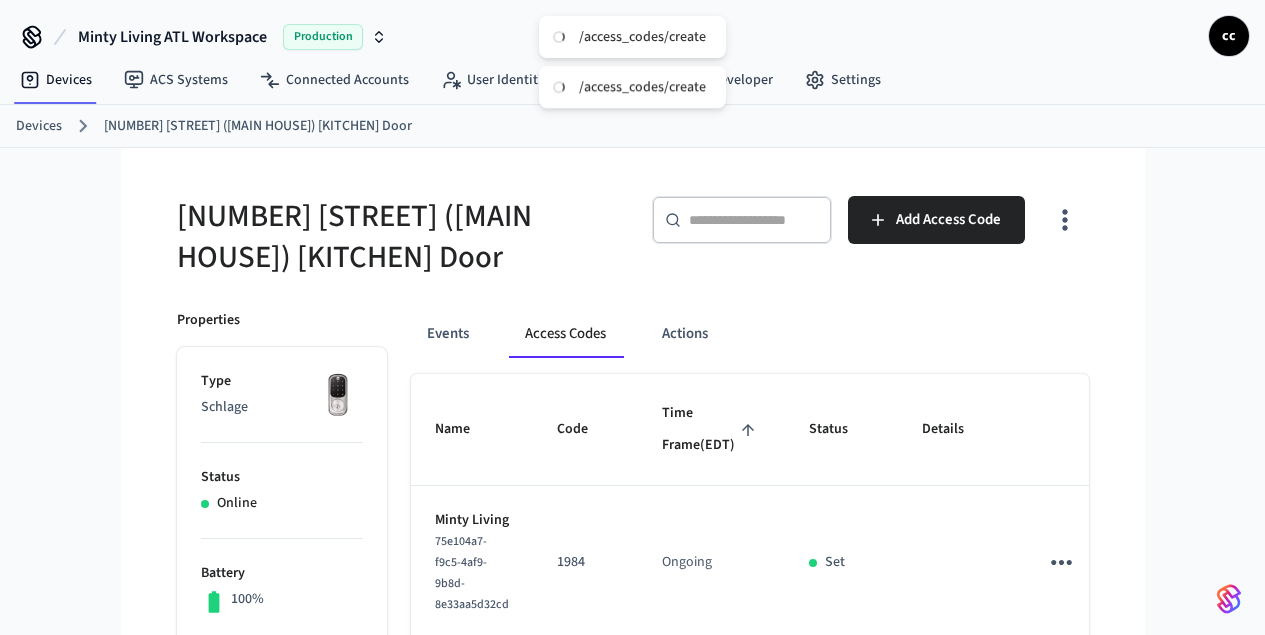 click on "Time Frame  (EDT)" at bounding box center (711, 429) 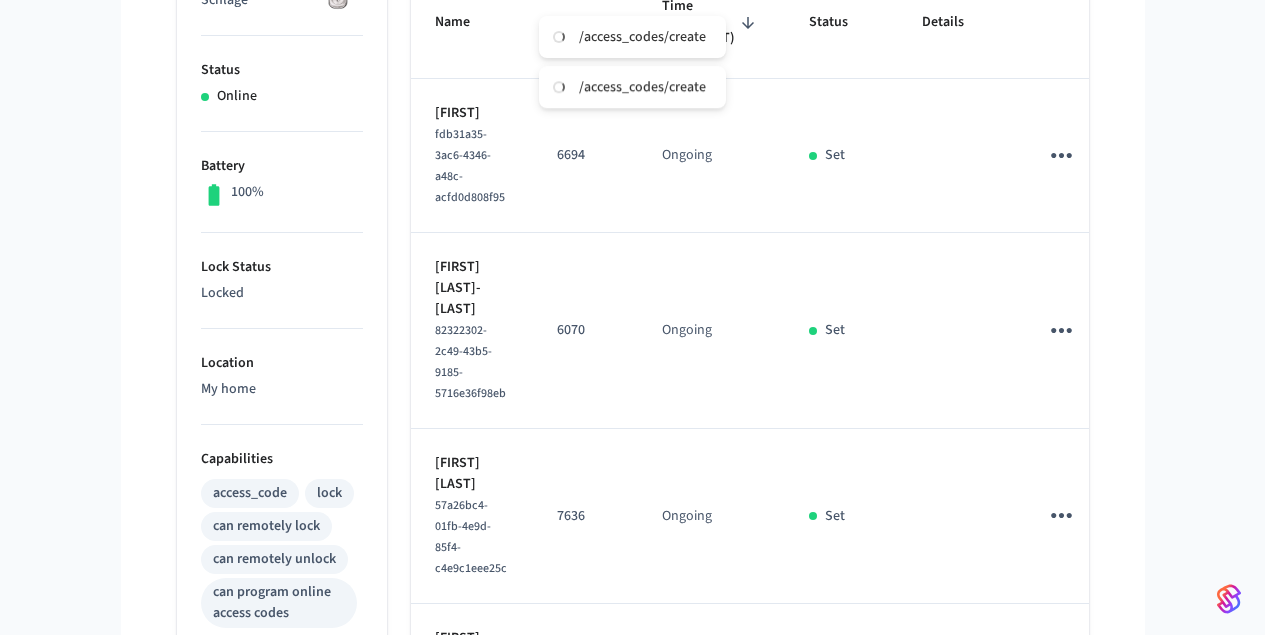 scroll, scrollTop: 417, scrollLeft: 0, axis: vertical 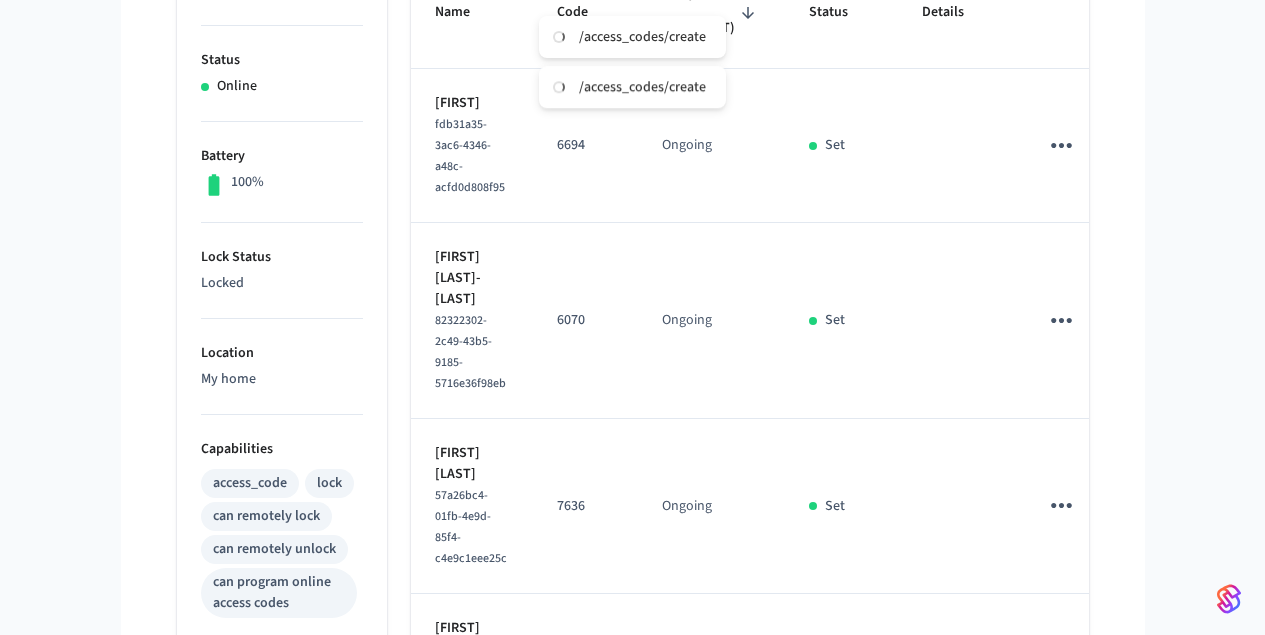 click 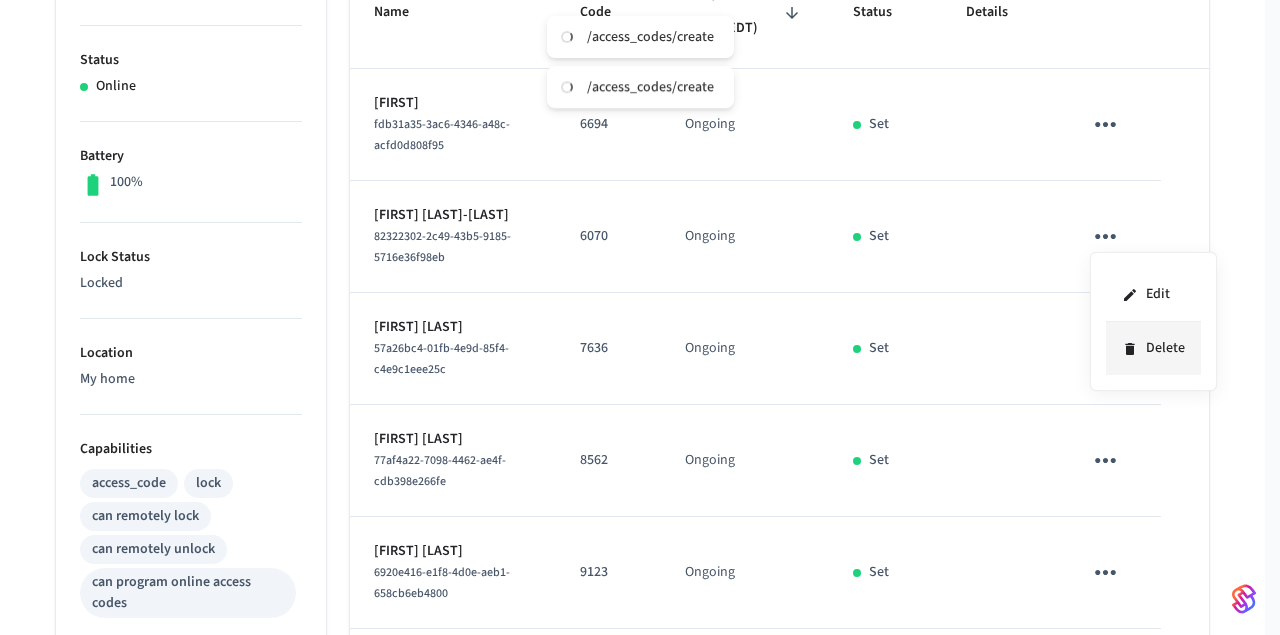 click on "Delete" at bounding box center (1153, 348) 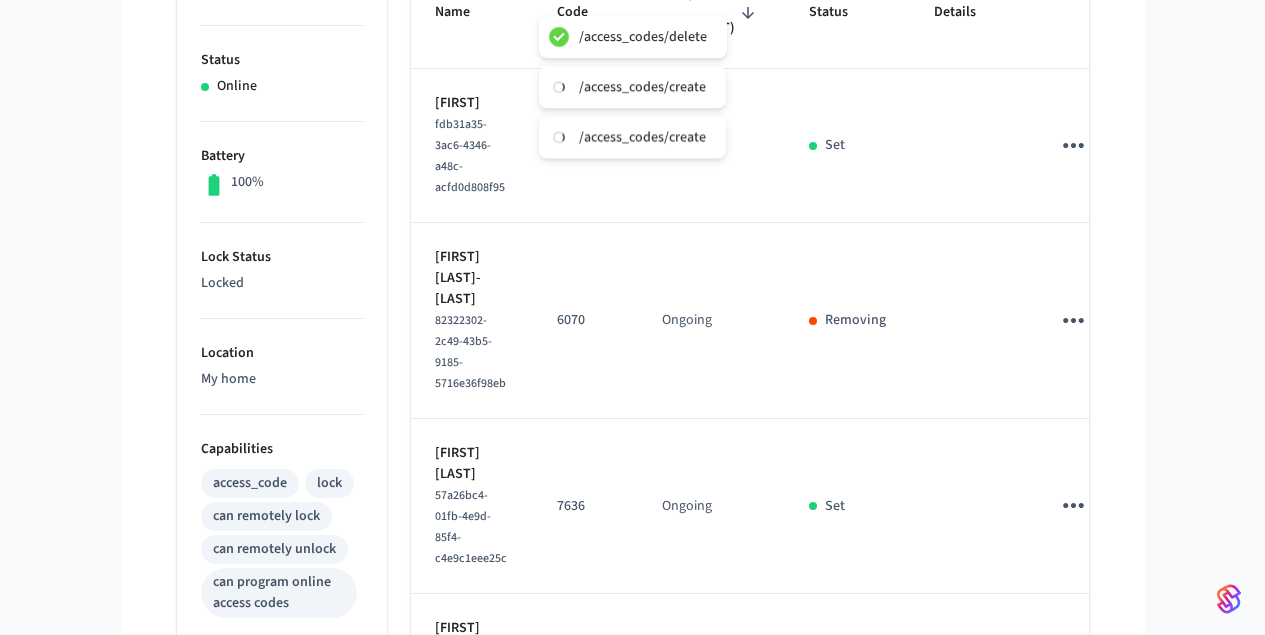 click 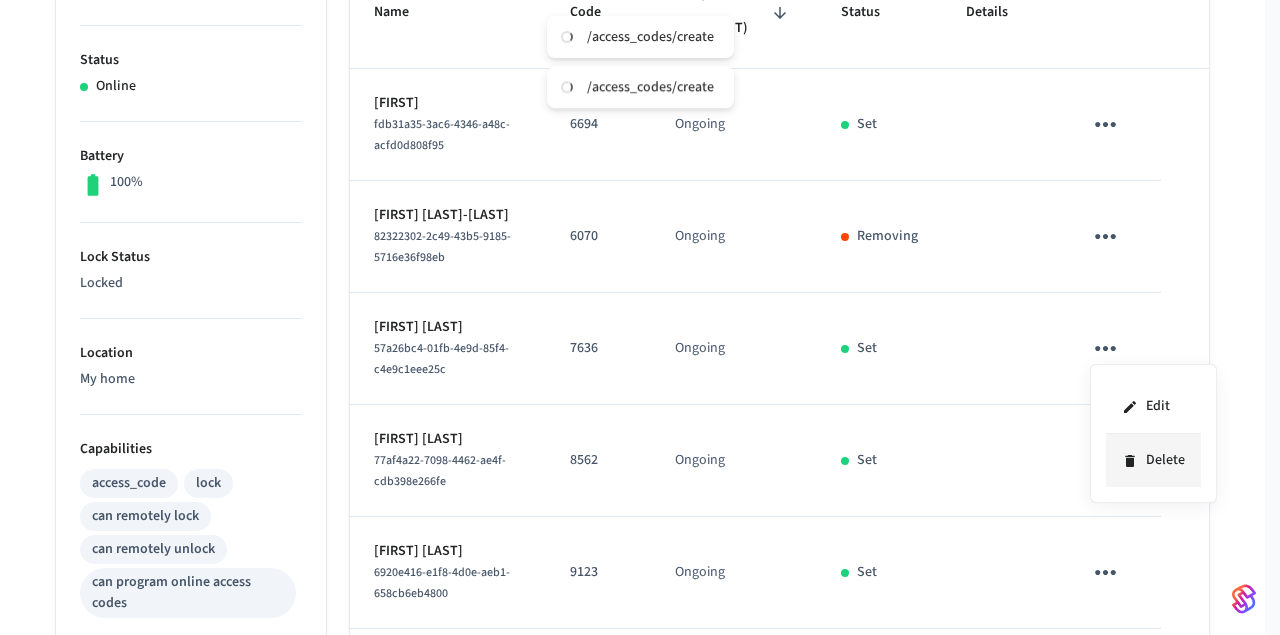 click on "Delete" at bounding box center (1153, 460) 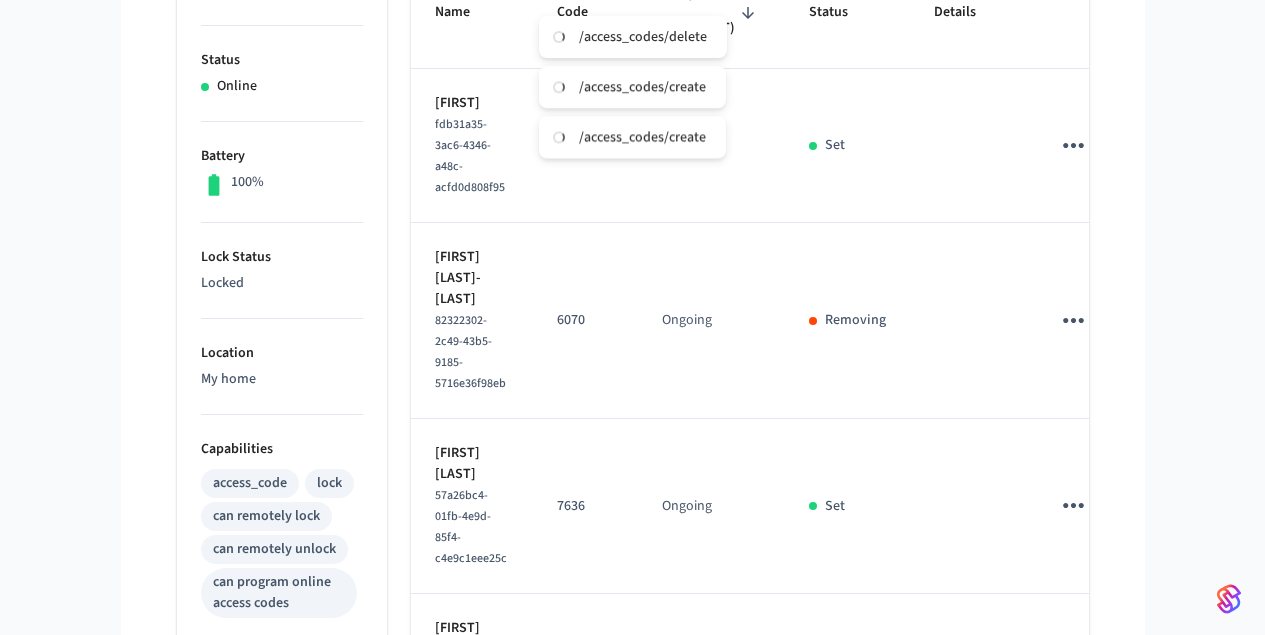 click 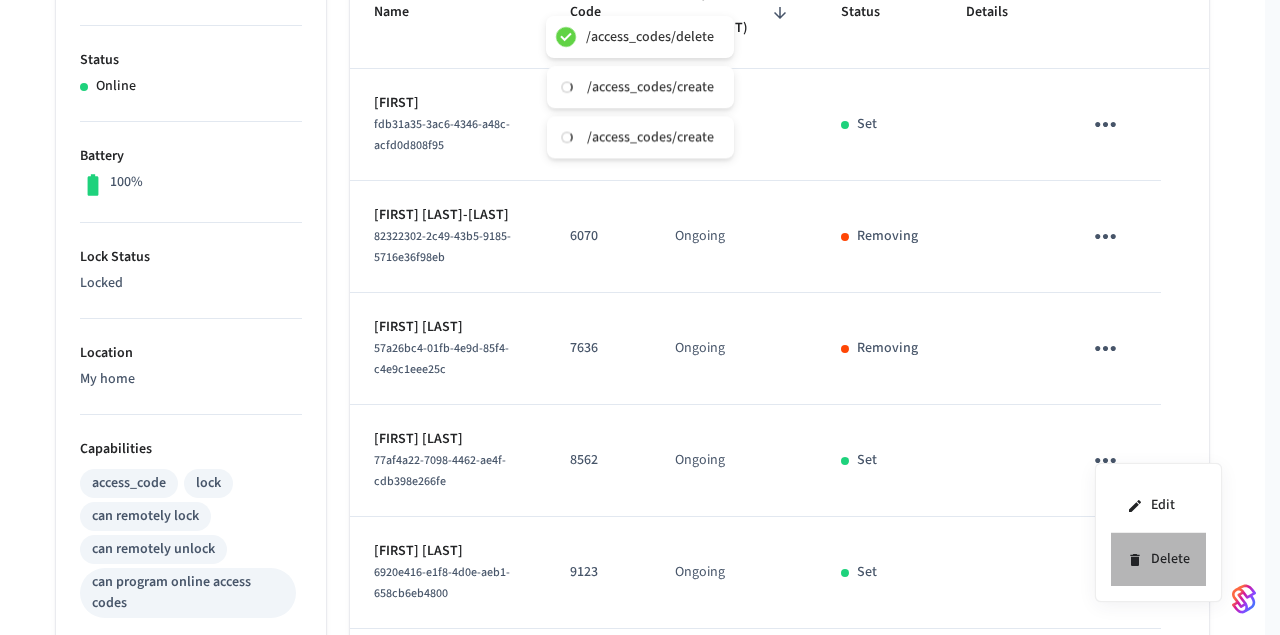 click 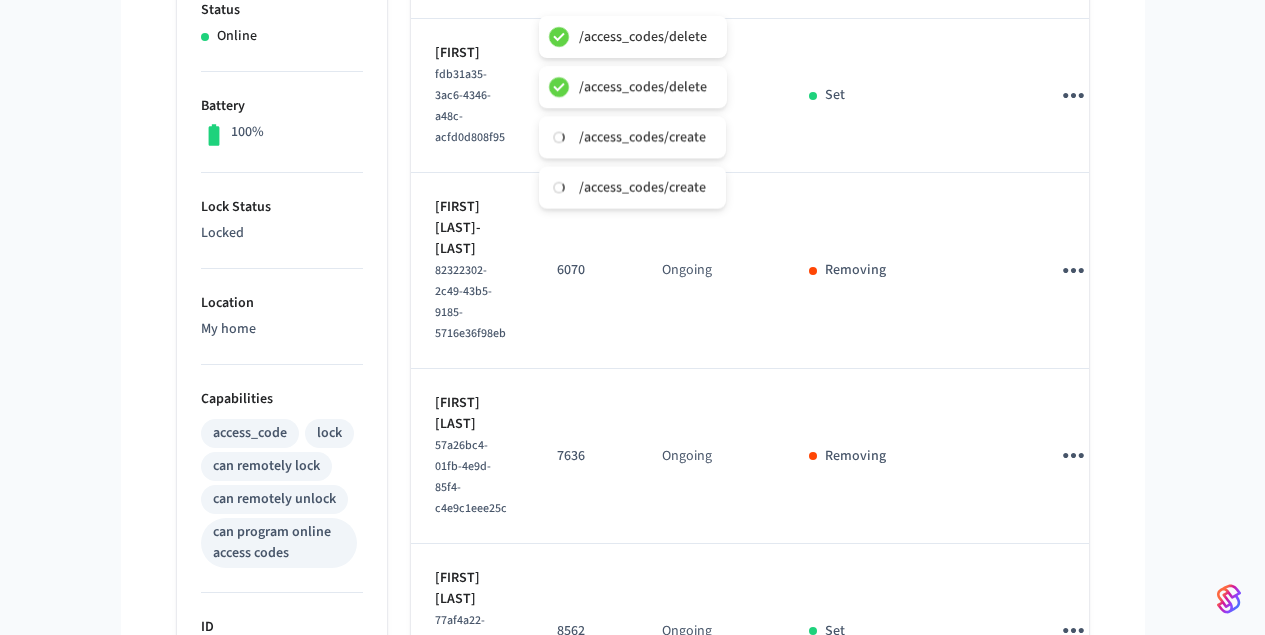 scroll, scrollTop: 580, scrollLeft: 0, axis: vertical 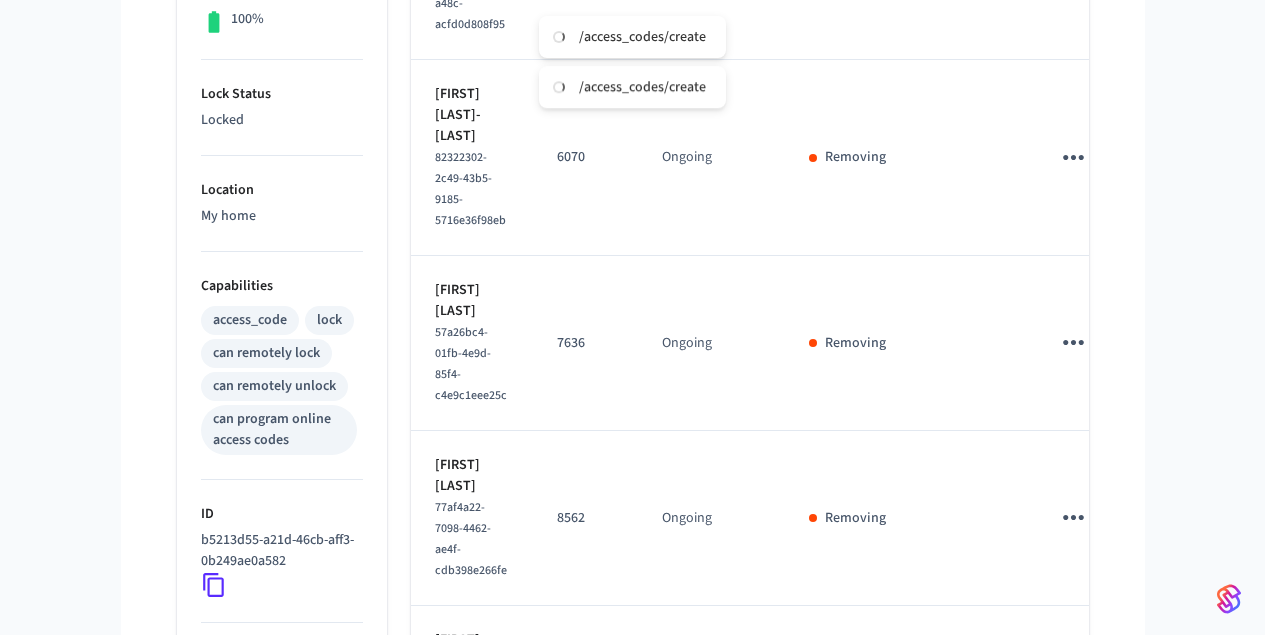 click 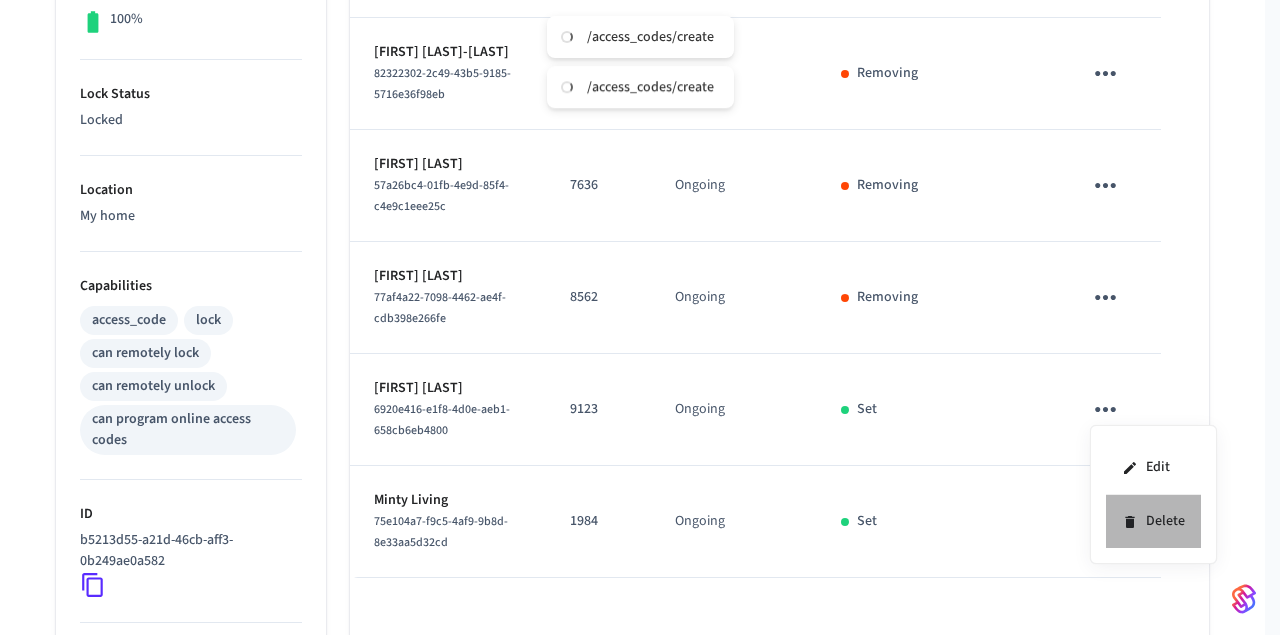 click on "Delete" at bounding box center (1153, 521) 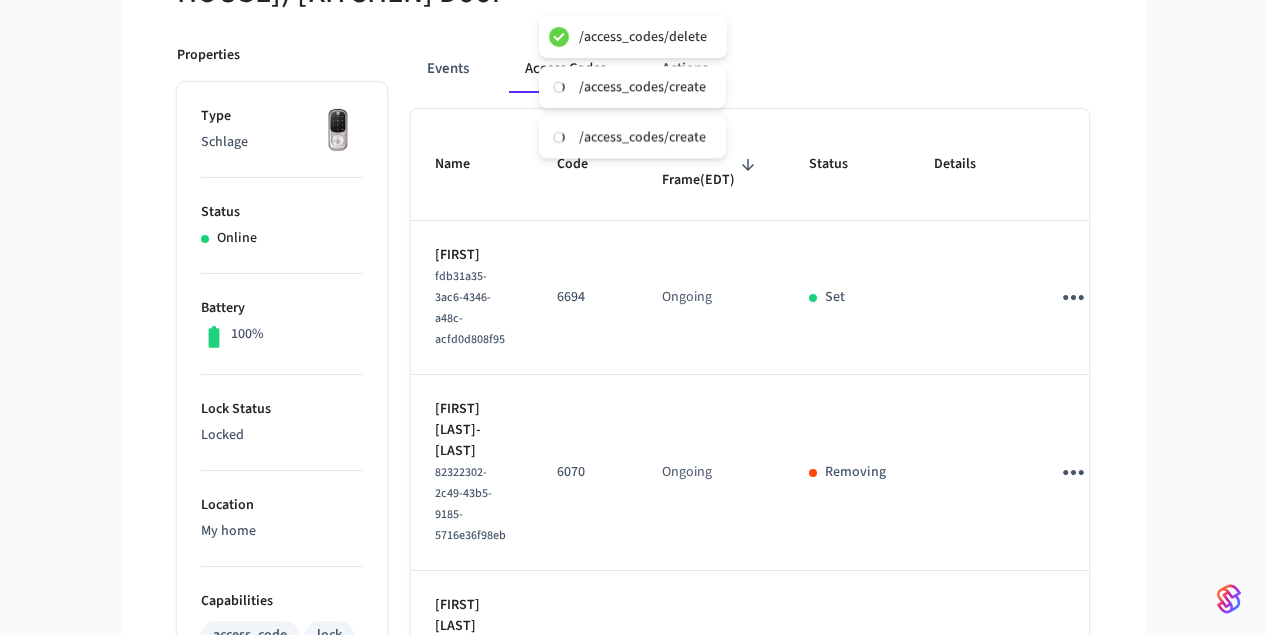scroll, scrollTop: 111, scrollLeft: 0, axis: vertical 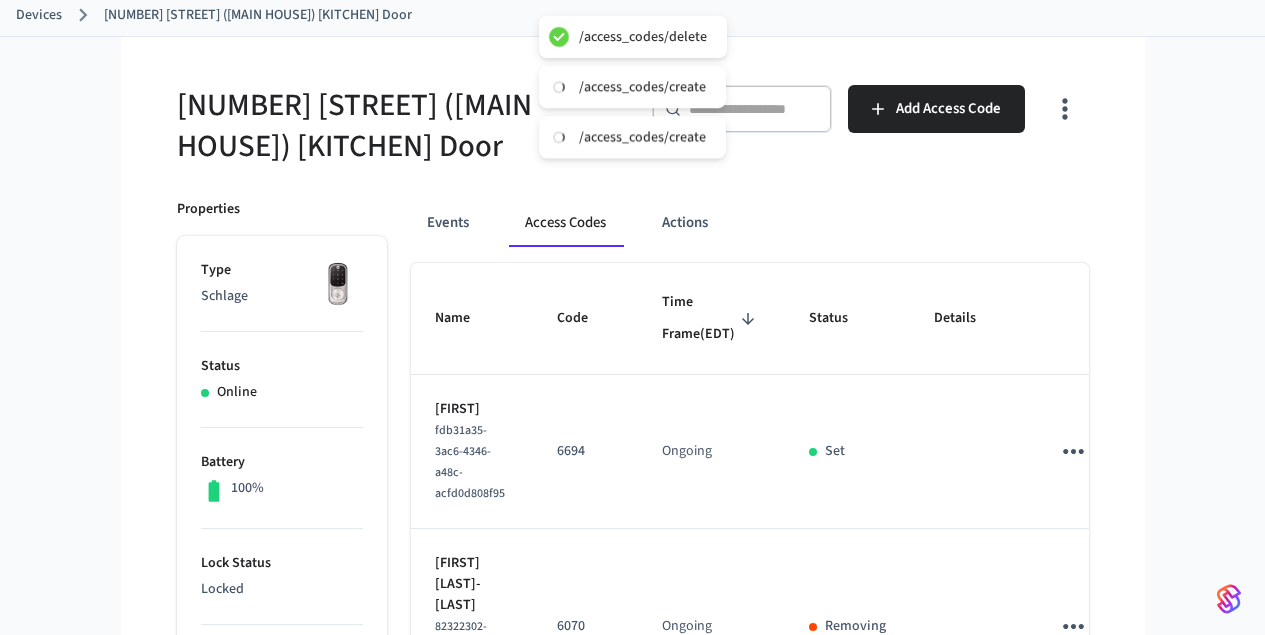 type 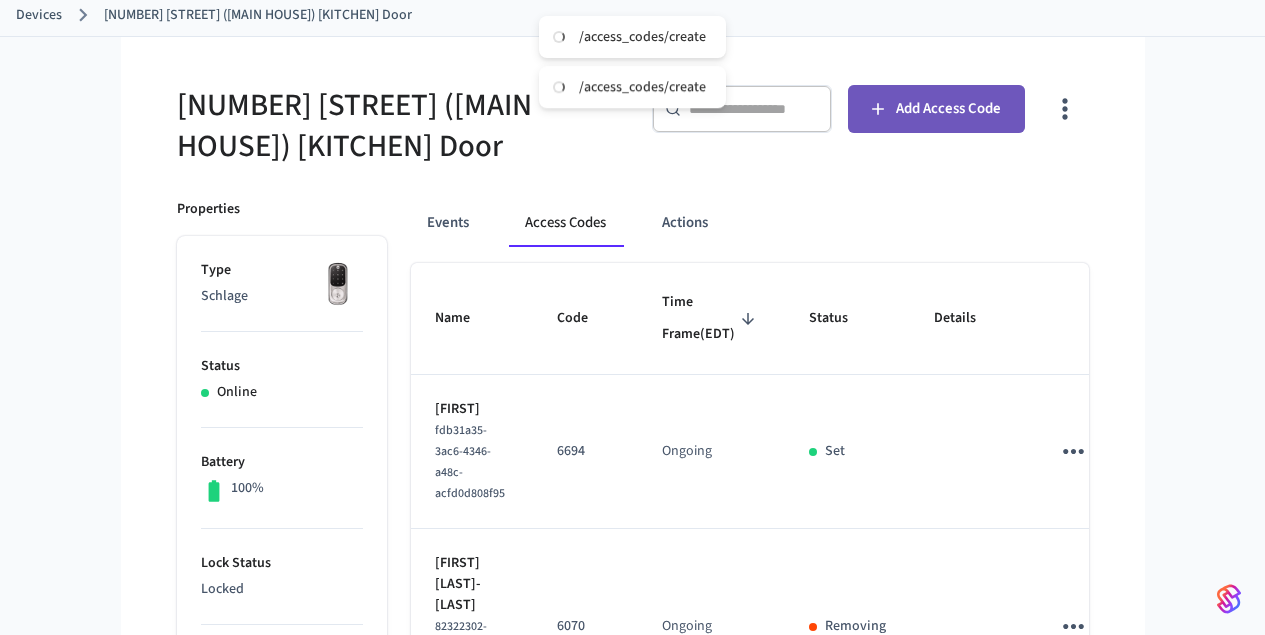 click on "Add Access Code" at bounding box center (936, 109) 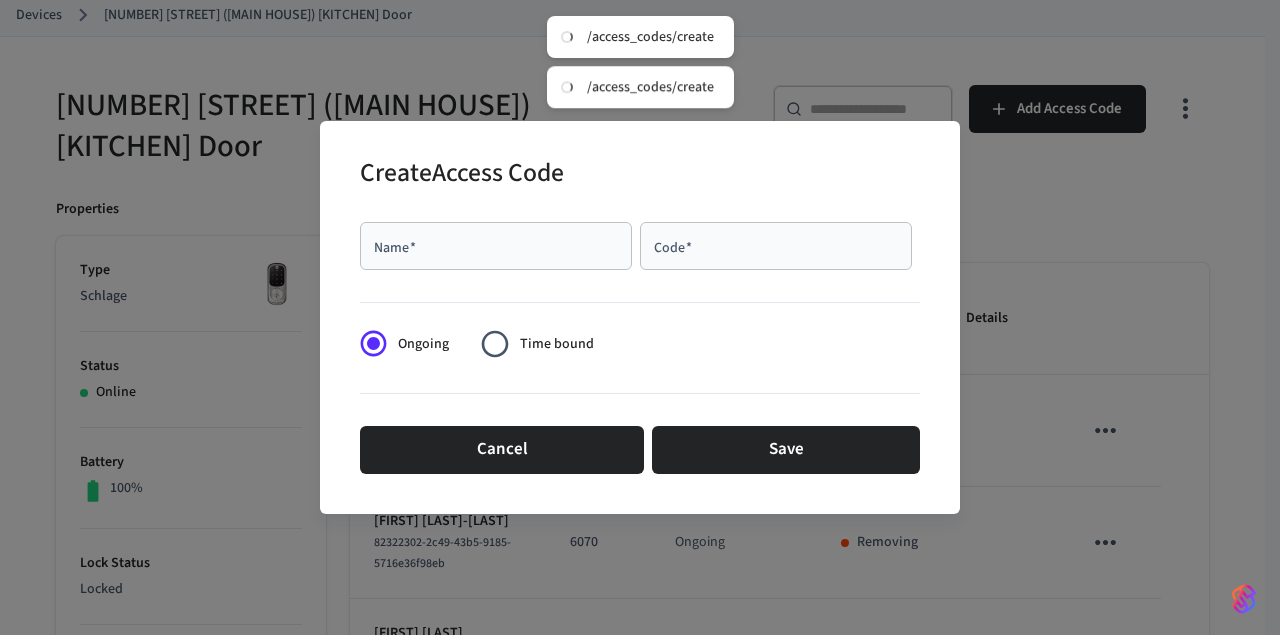 click on "Name   *" at bounding box center [496, 246] 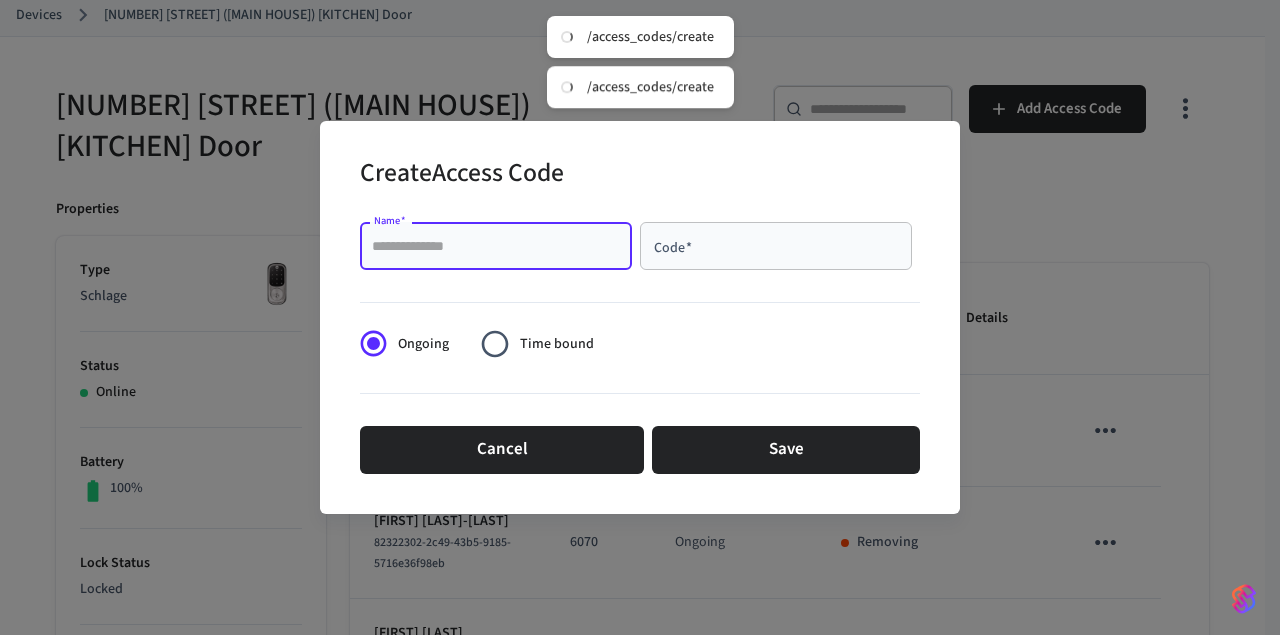 paste on "**********" 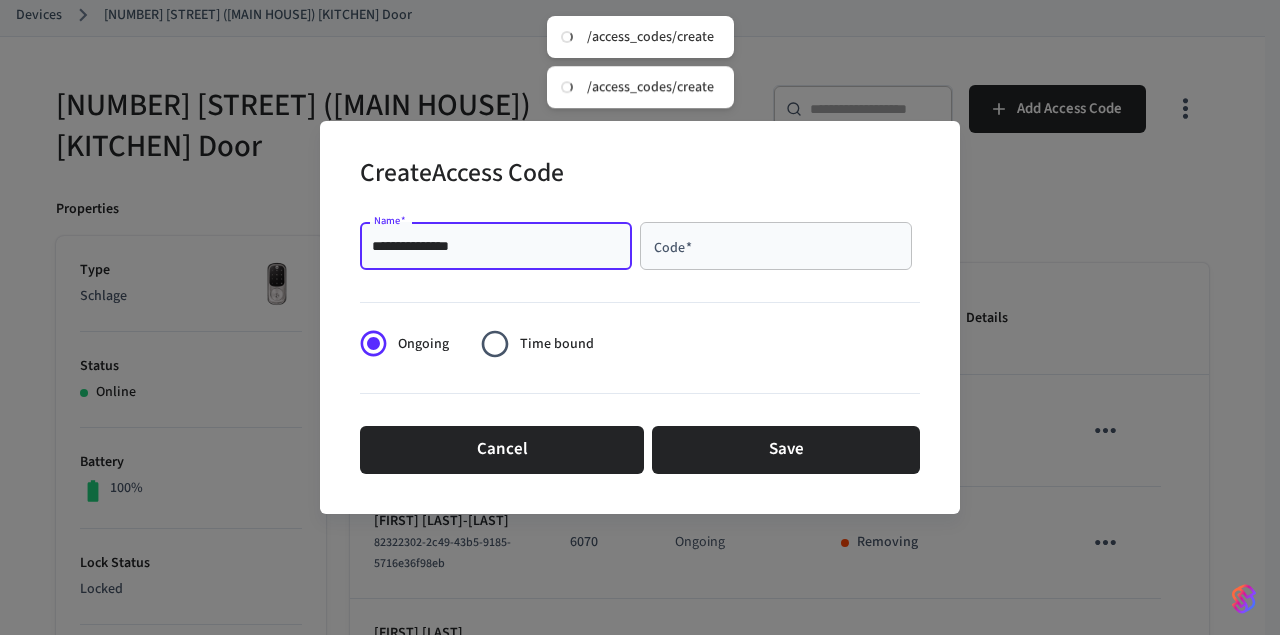type on "**********" 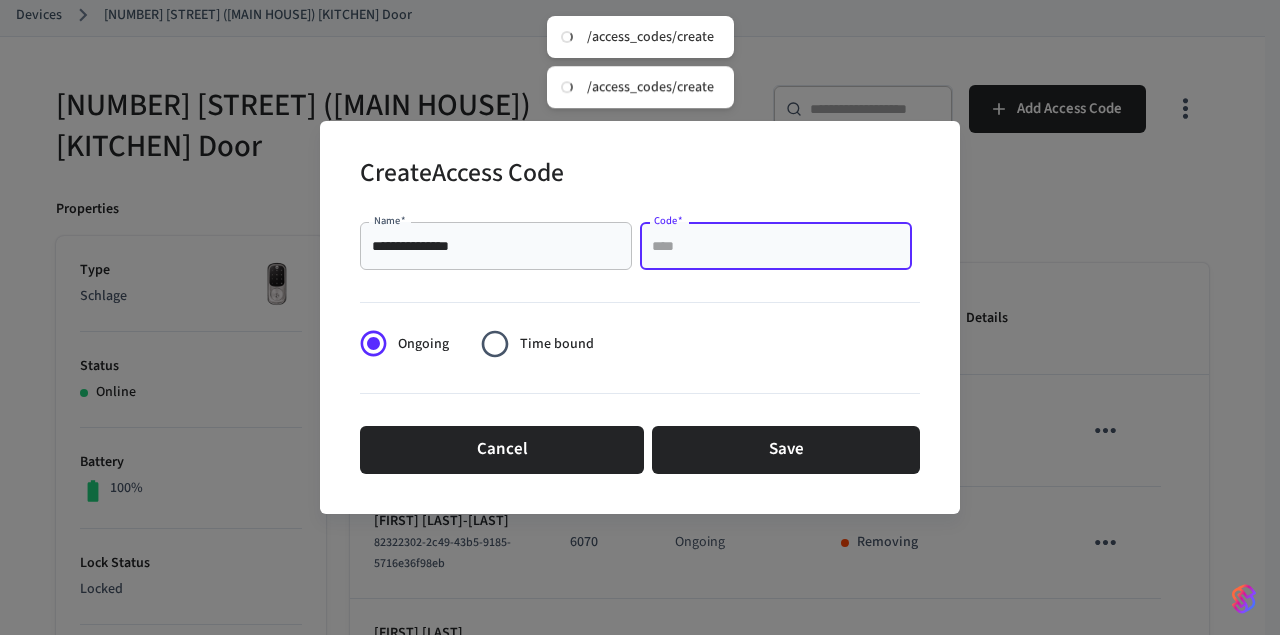 paste on "******" 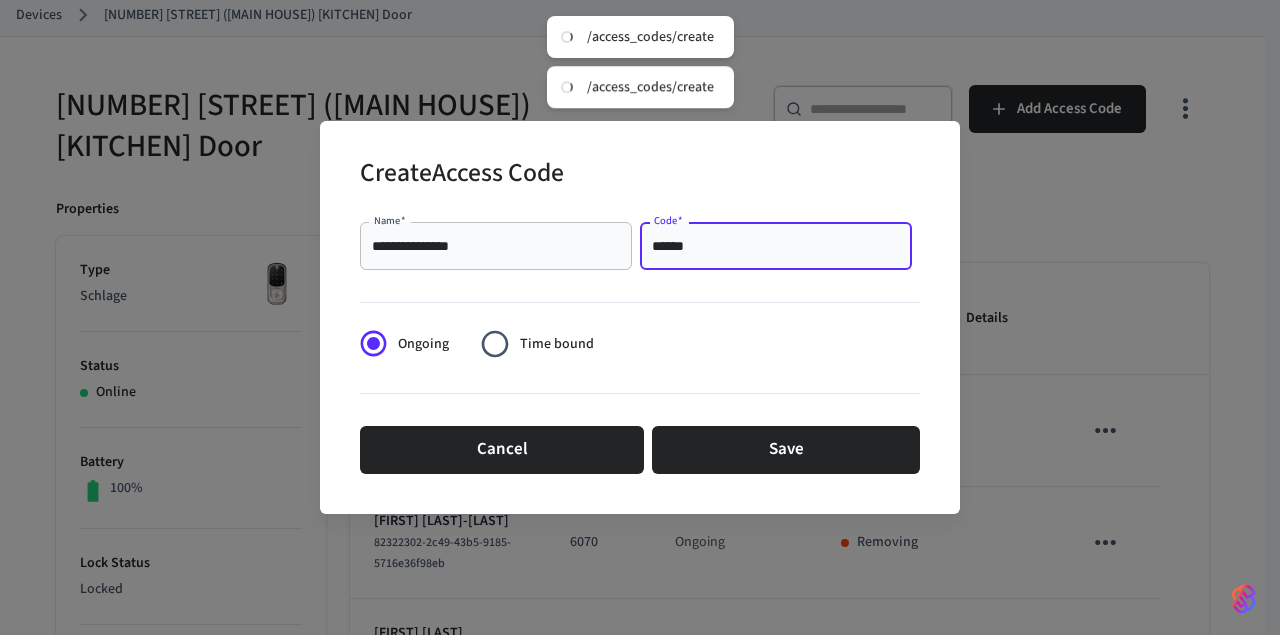 click on "******" at bounding box center [776, 246] 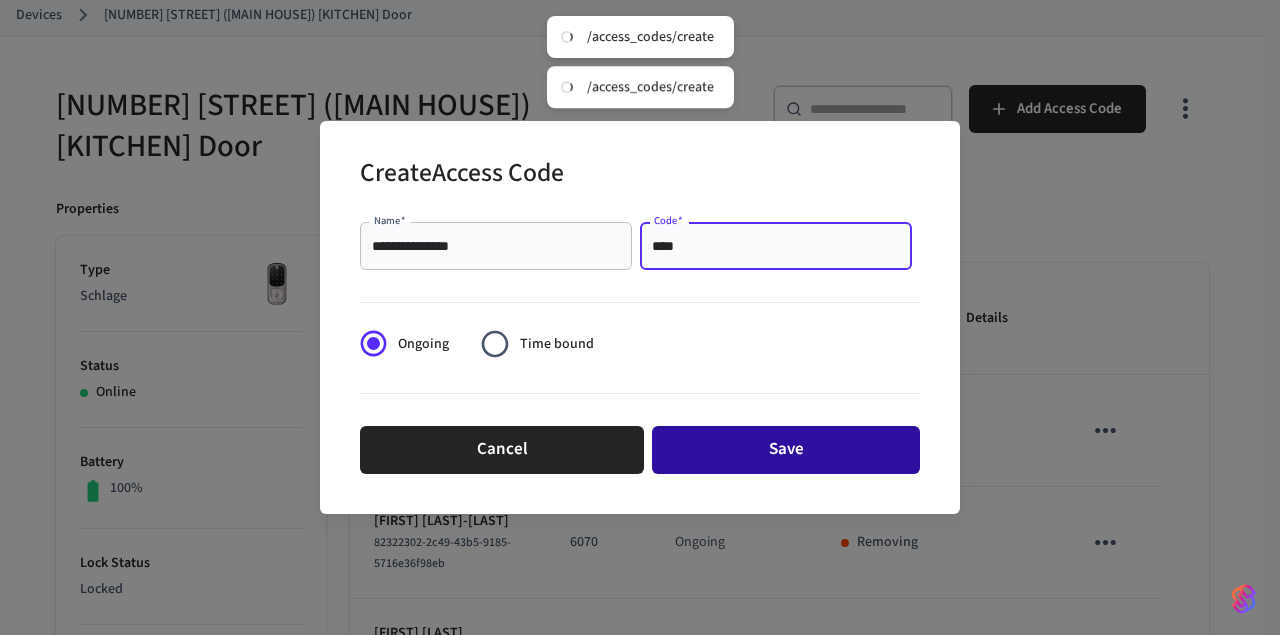 type on "****" 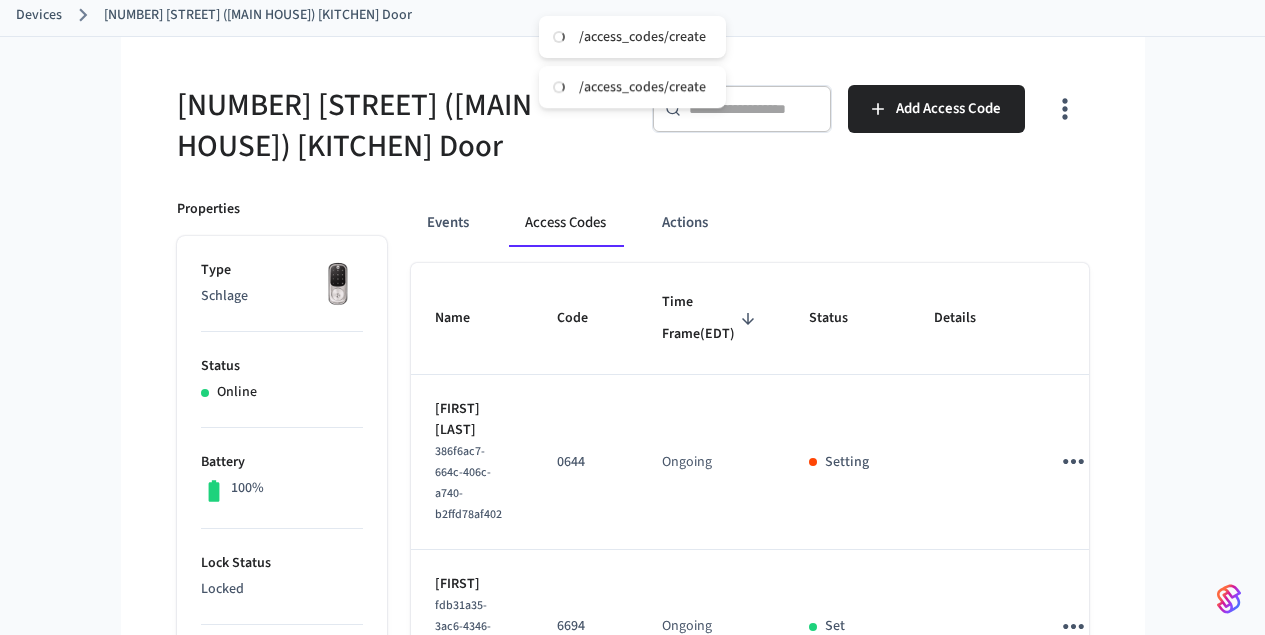 type 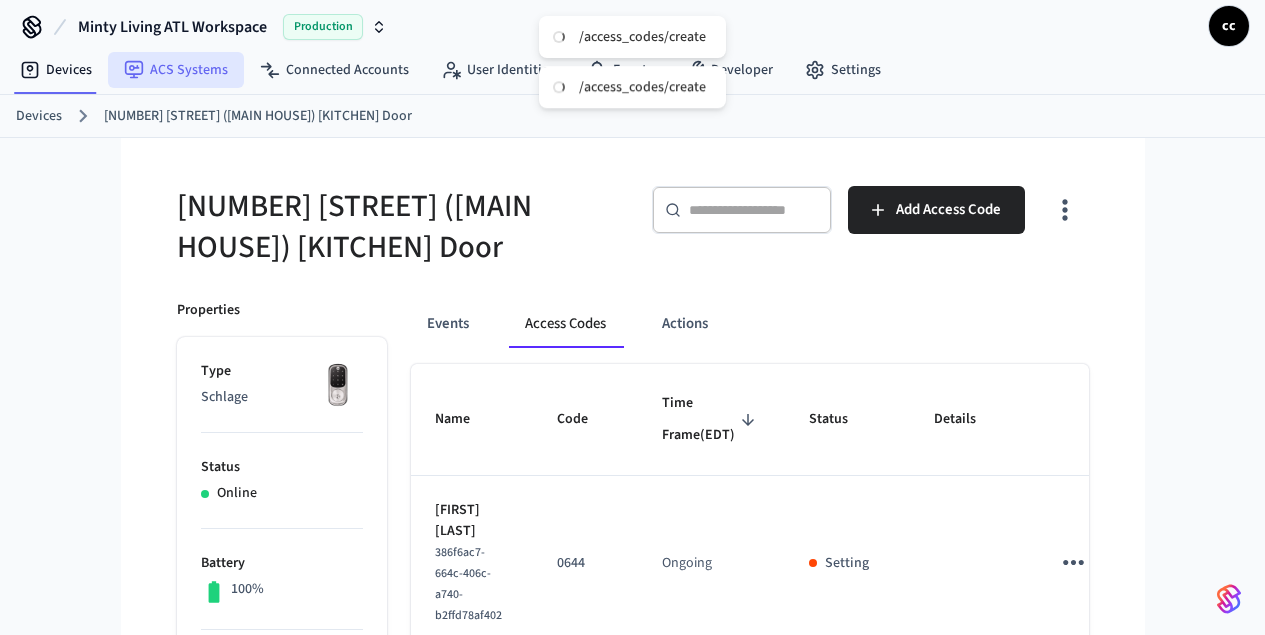 scroll, scrollTop: 0, scrollLeft: 0, axis: both 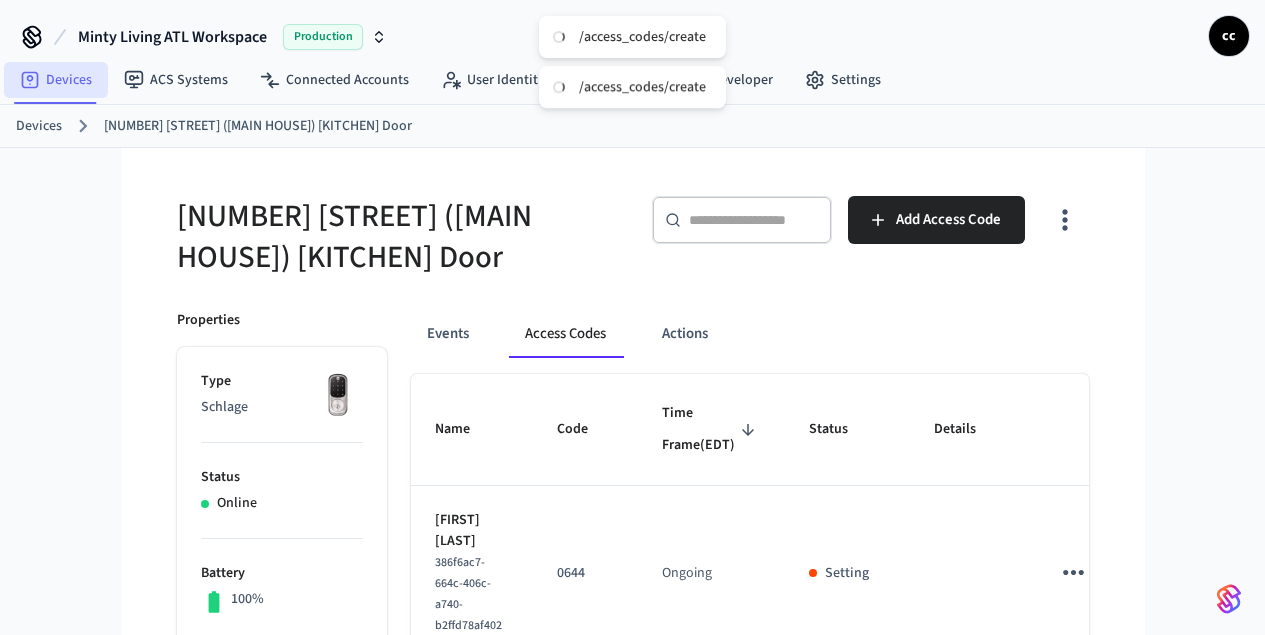 click on "Devices" at bounding box center (56, 80) 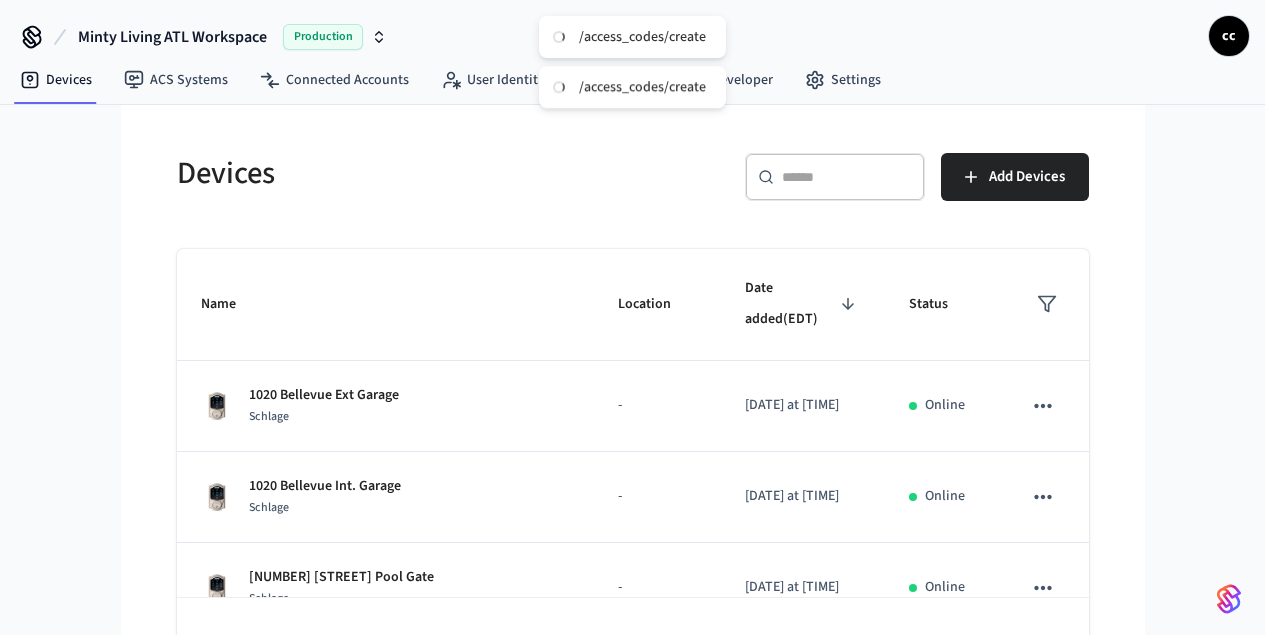 click at bounding box center (847, 177) 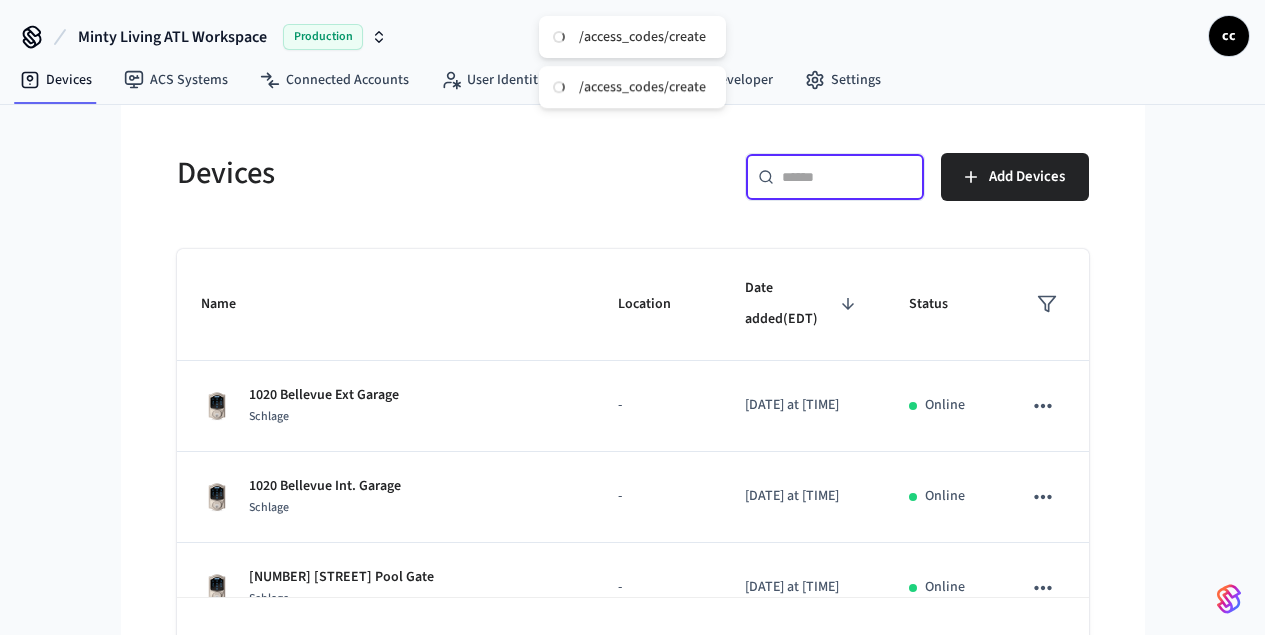 paste on "**********" 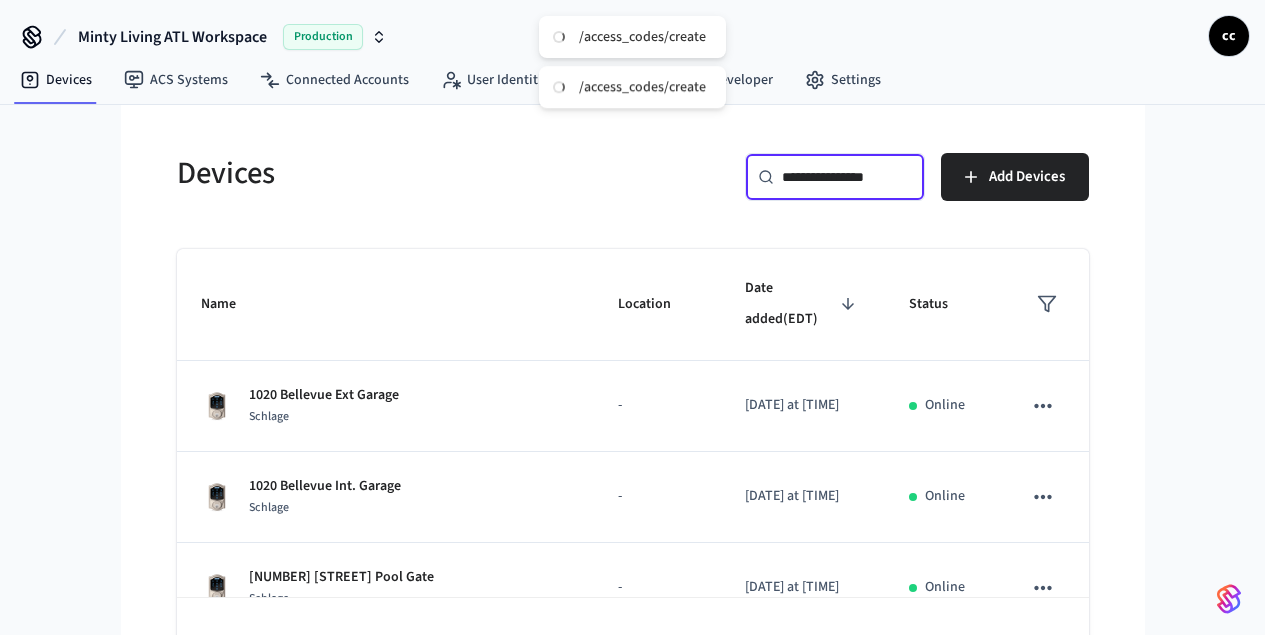 scroll, scrollTop: 0, scrollLeft: 5, axis: horizontal 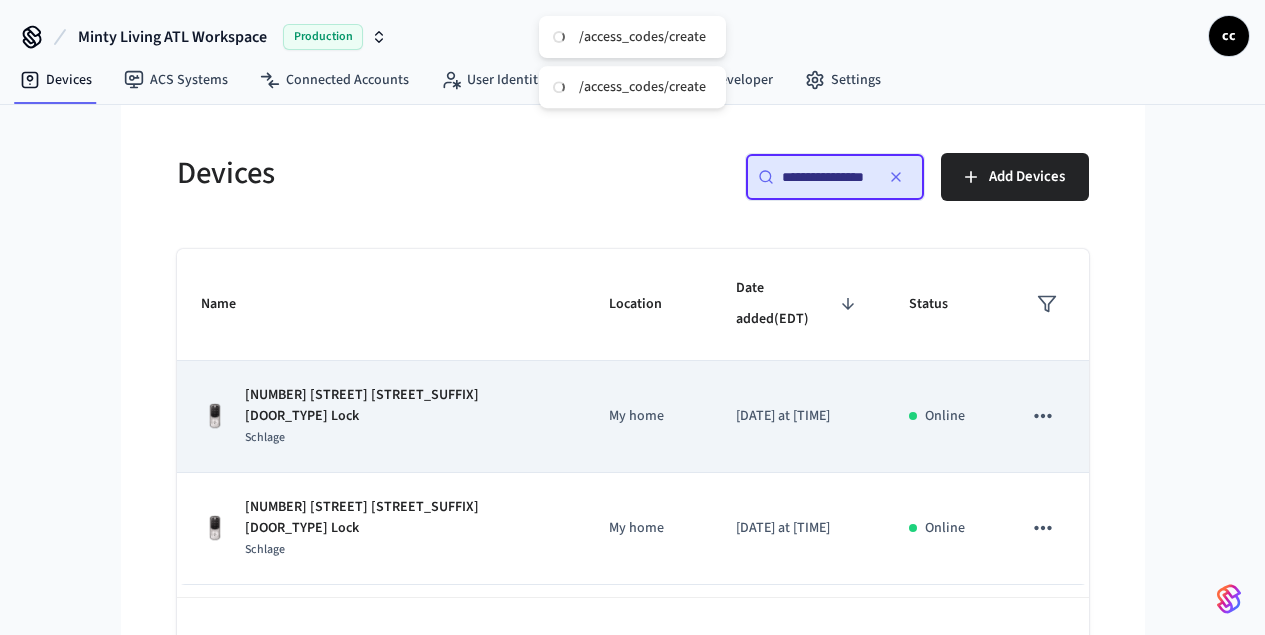 type on "**********" 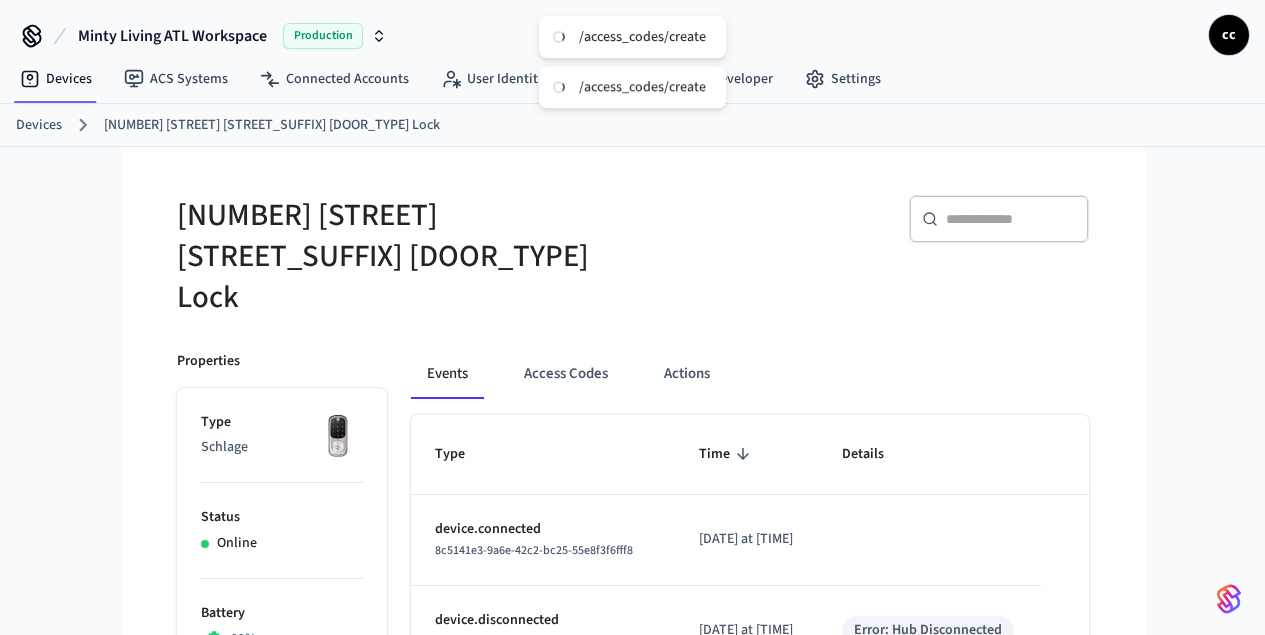 scroll, scrollTop: 4, scrollLeft: 0, axis: vertical 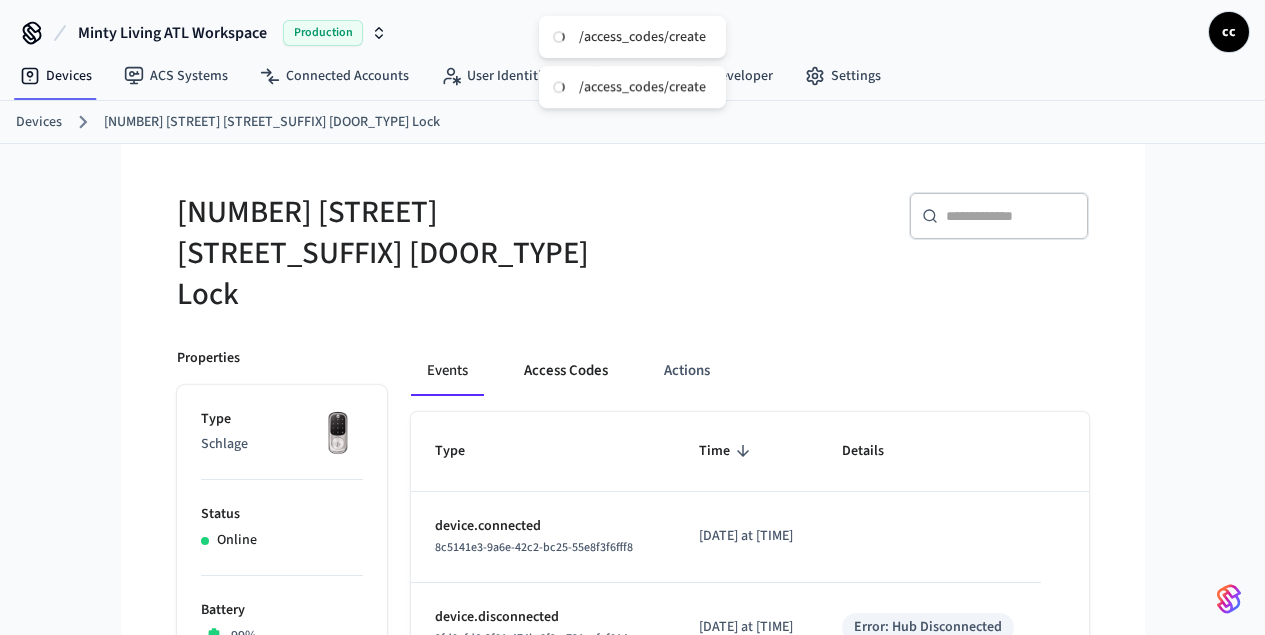click on "Access Codes" at bounding box center (566, 372) 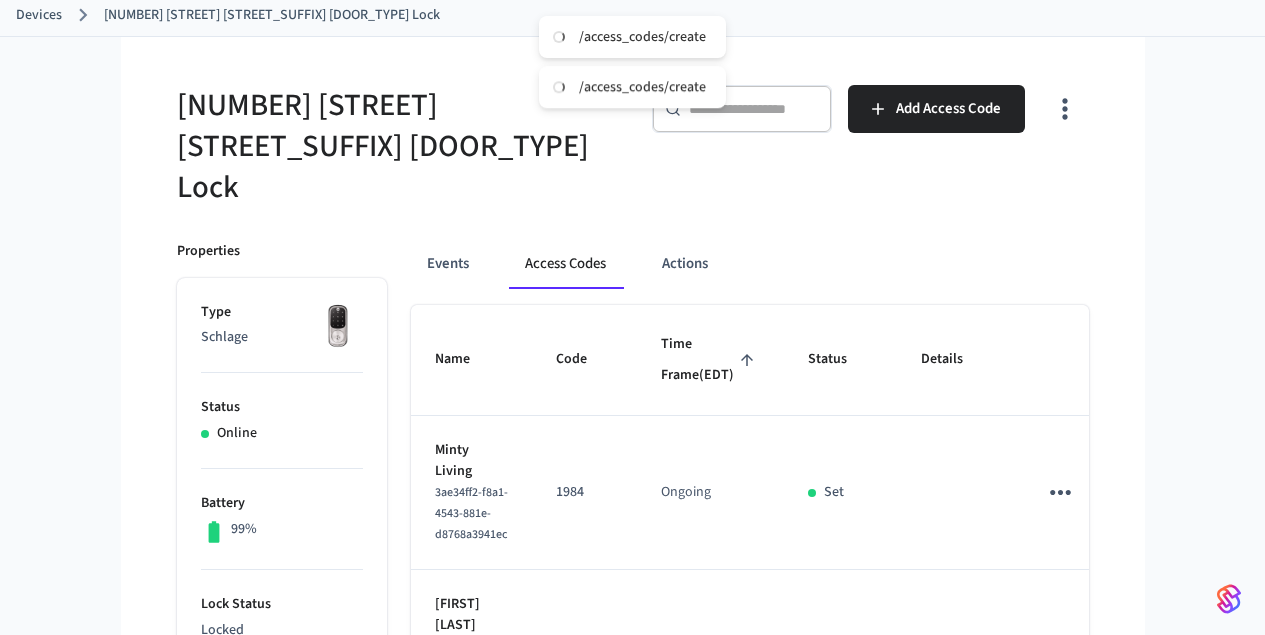 scroll, scrollTop: 127, scrollLeft: 0, axis: vertical 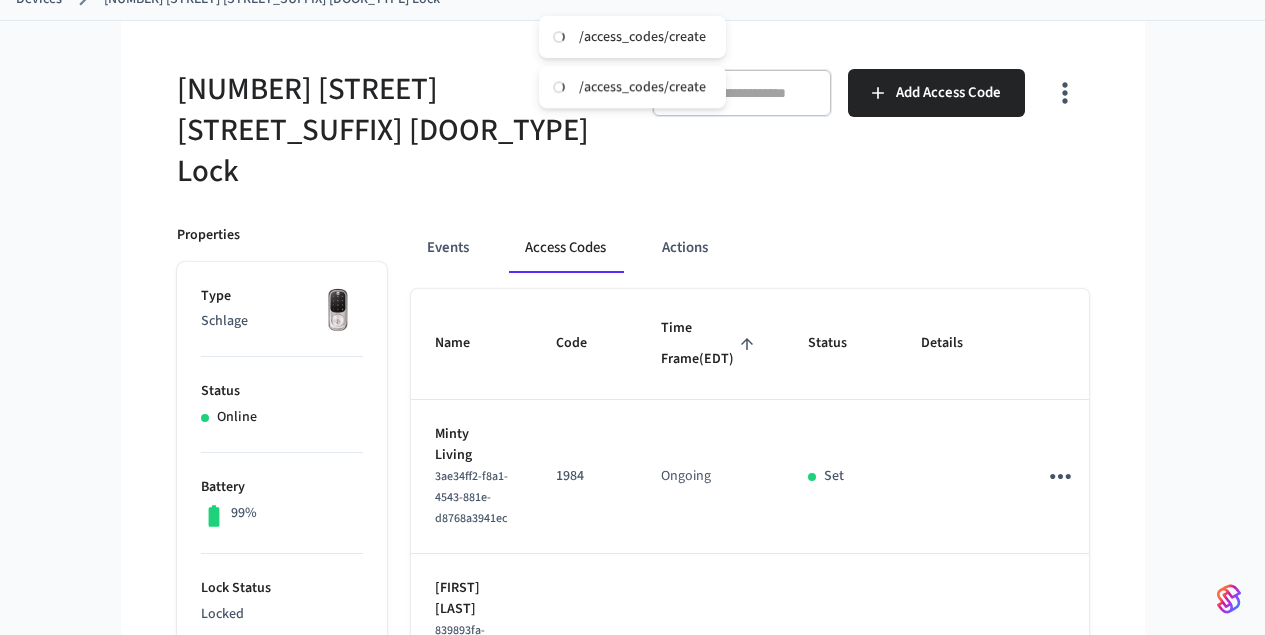 click on "Time Frame  (EDT)" at bounding box center (710, 344) 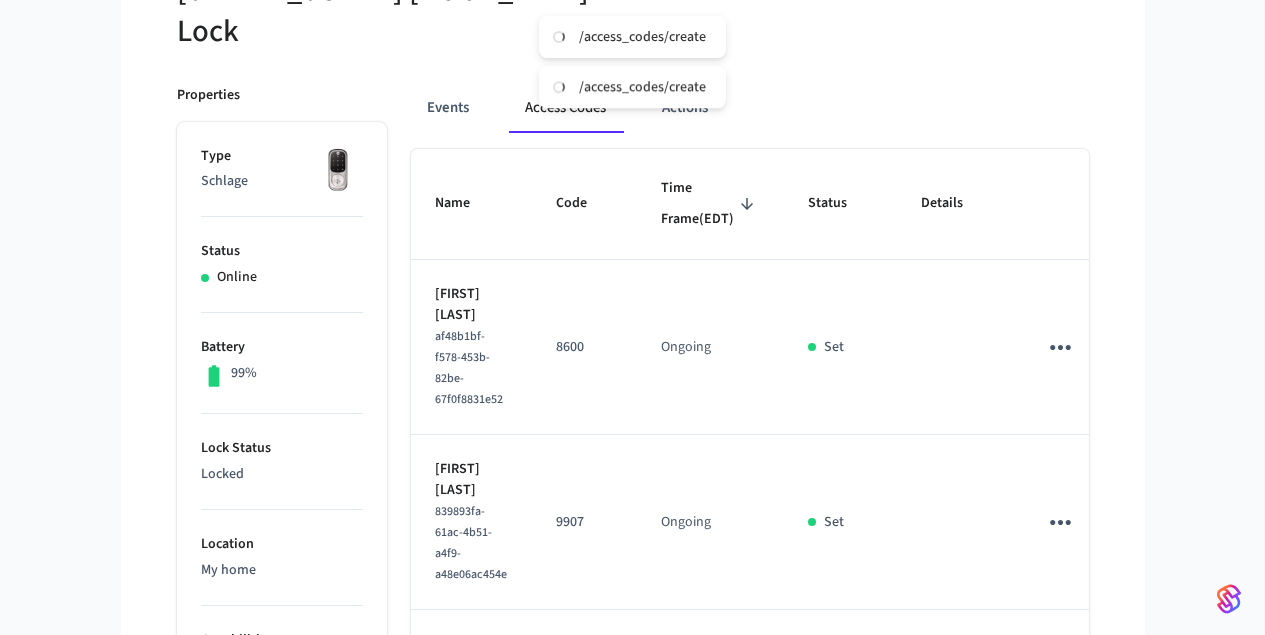 scroll, scrollTop: 65, scrollLeft: 0, axis: vertical 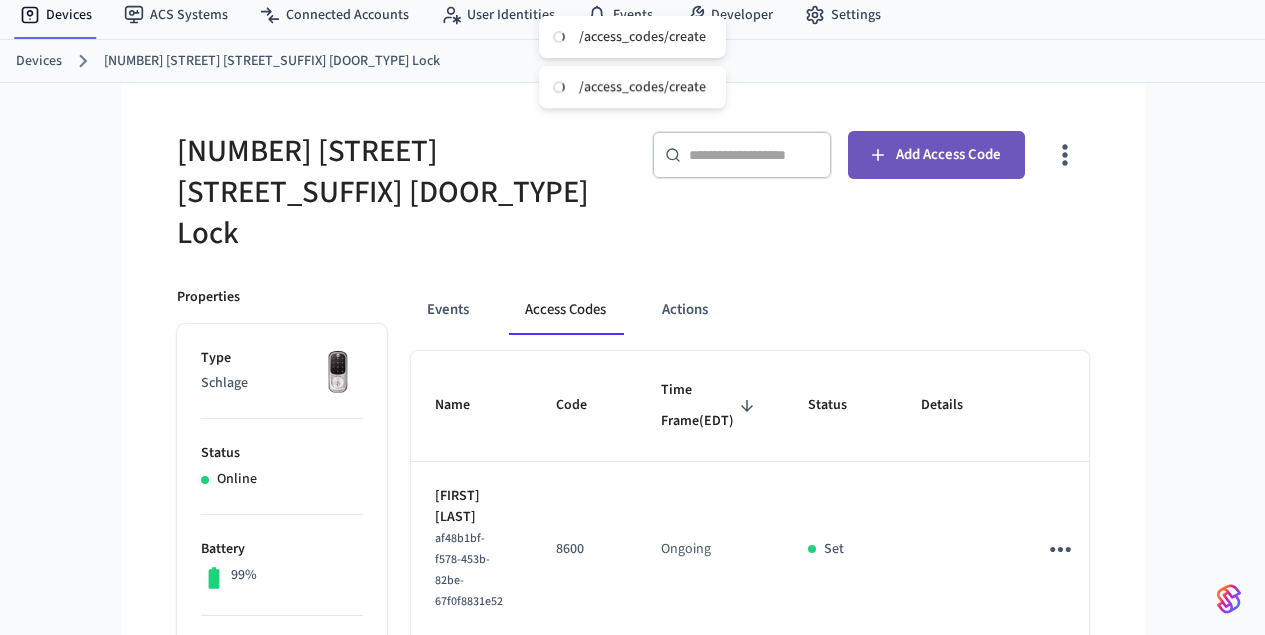 click on "Add Access Code" at bounding box center [948, 155] 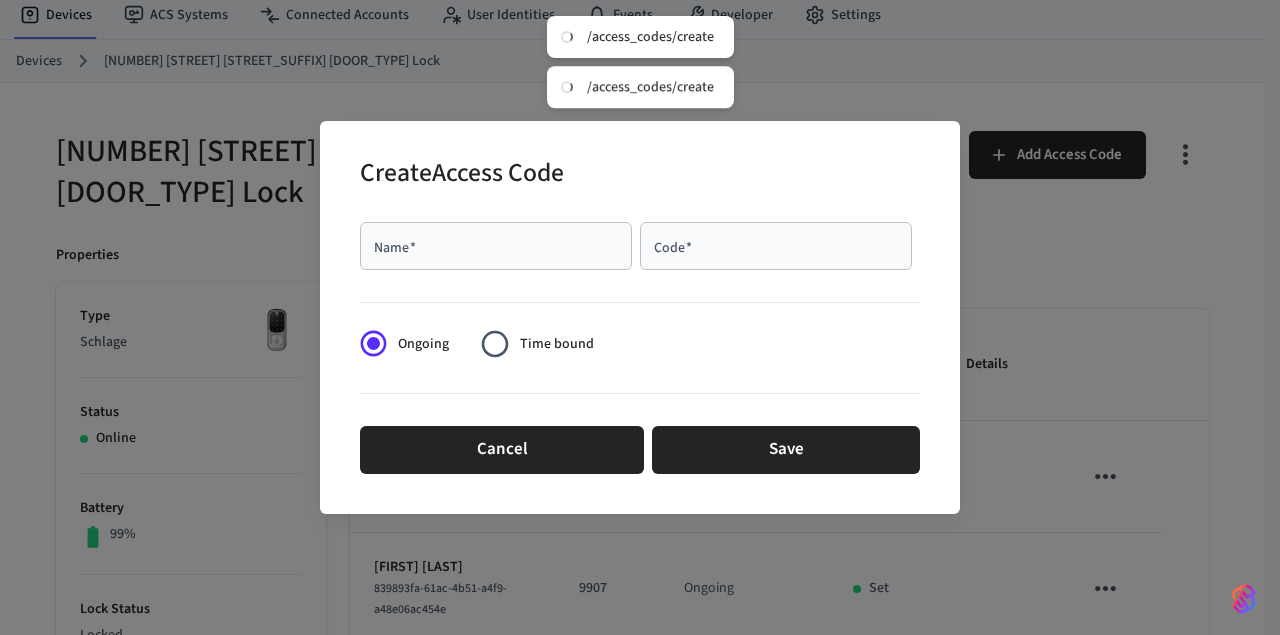 click on "Name   *" at bounding box center [496, 246] 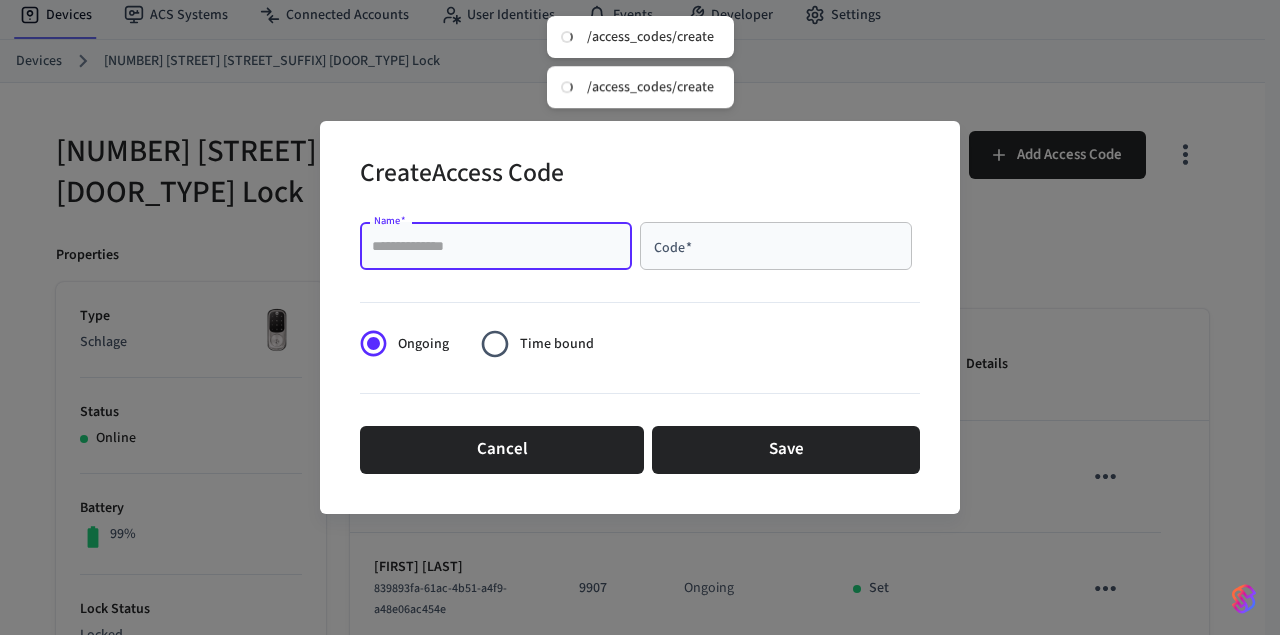 paste on "**********" 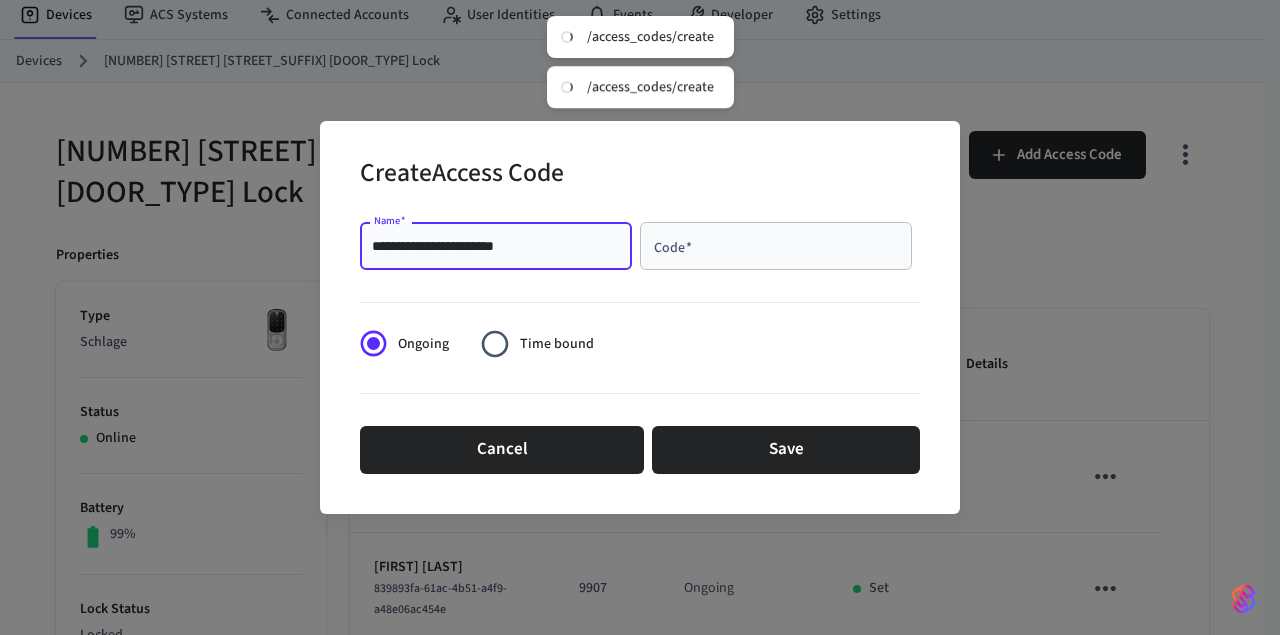 type on "**********" 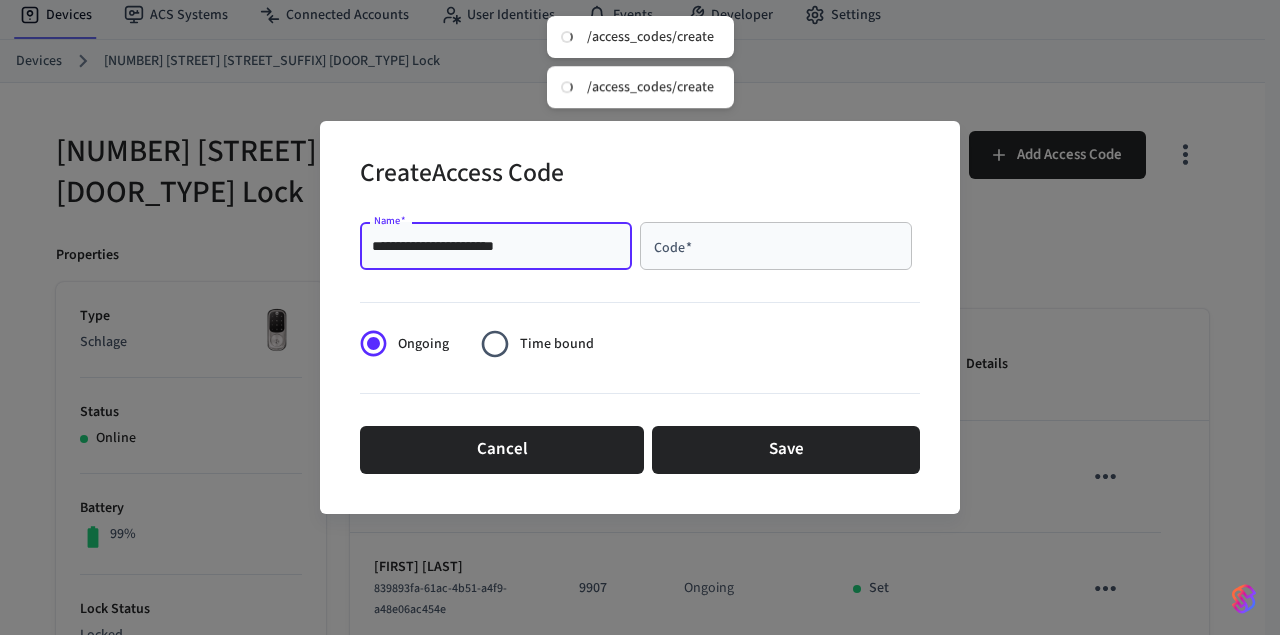 click on "Code   *" at bounding box center (776, 246) 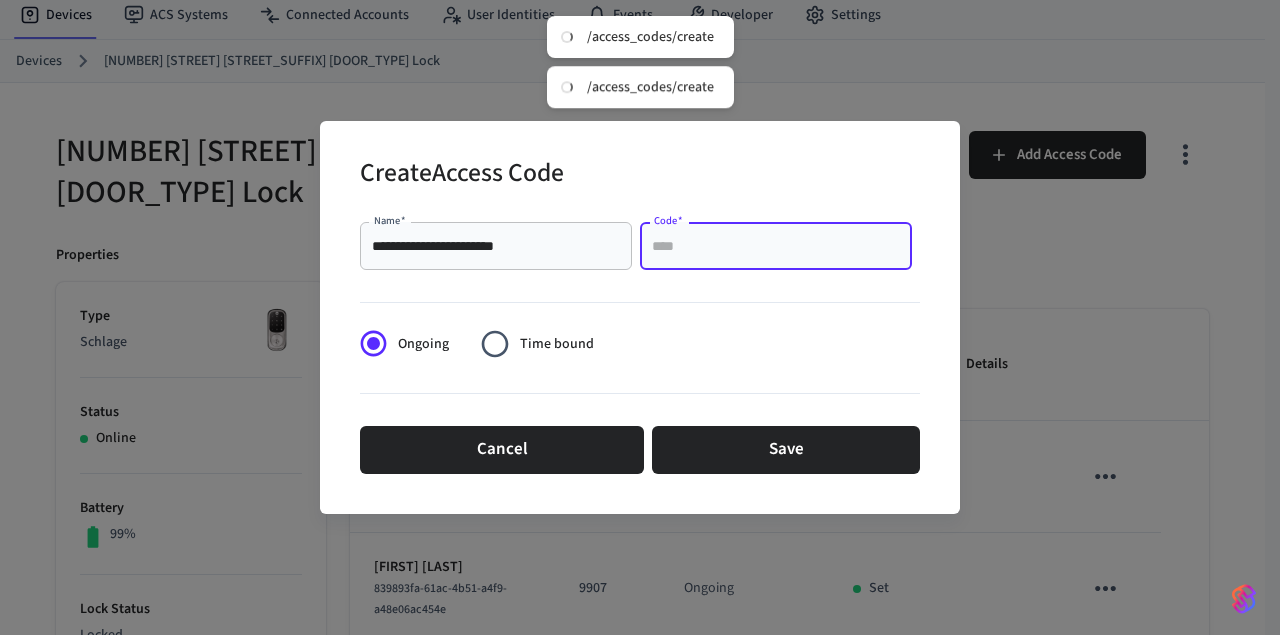 paste on "****" 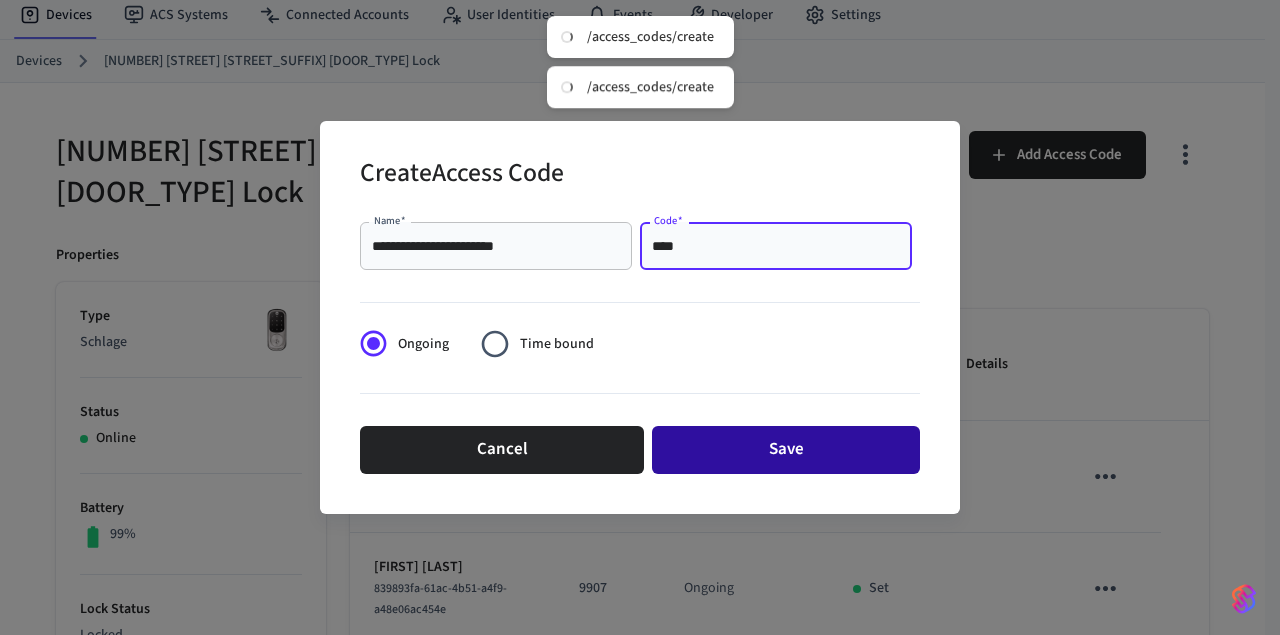 type on "****" 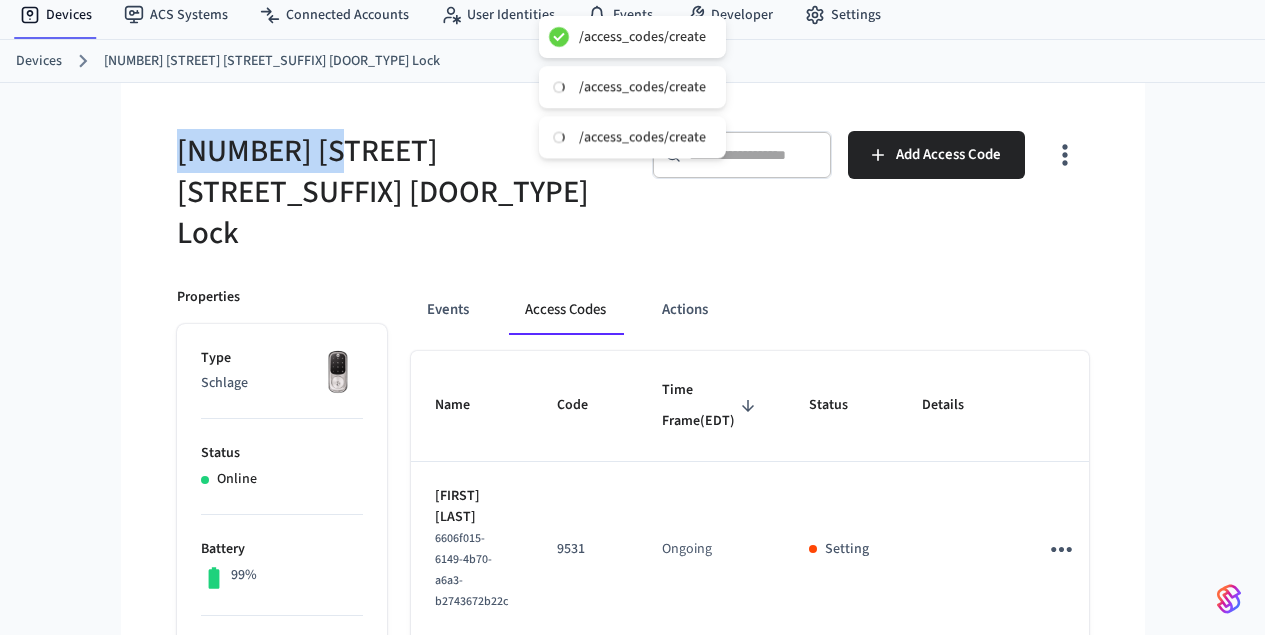 drag, startPoint x: 201, startPoint y: 160, endPoint x: 25, endPoint y: 146, distance: 176.55594 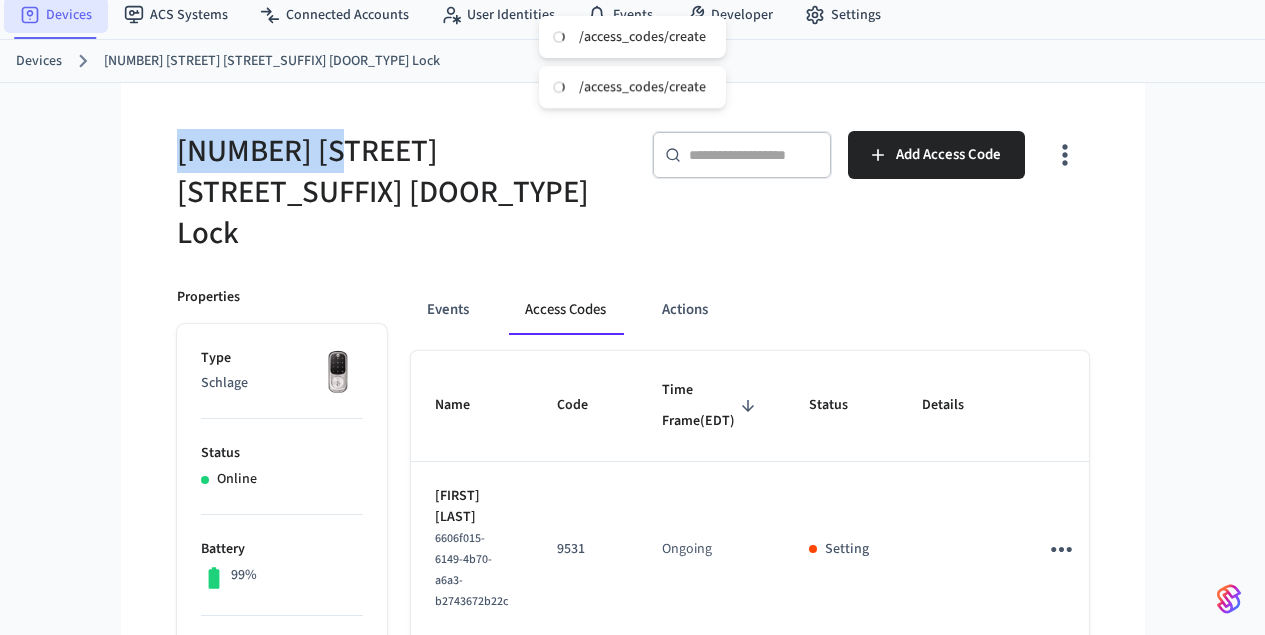 click on "Devices" at bounding box center (56, 15) 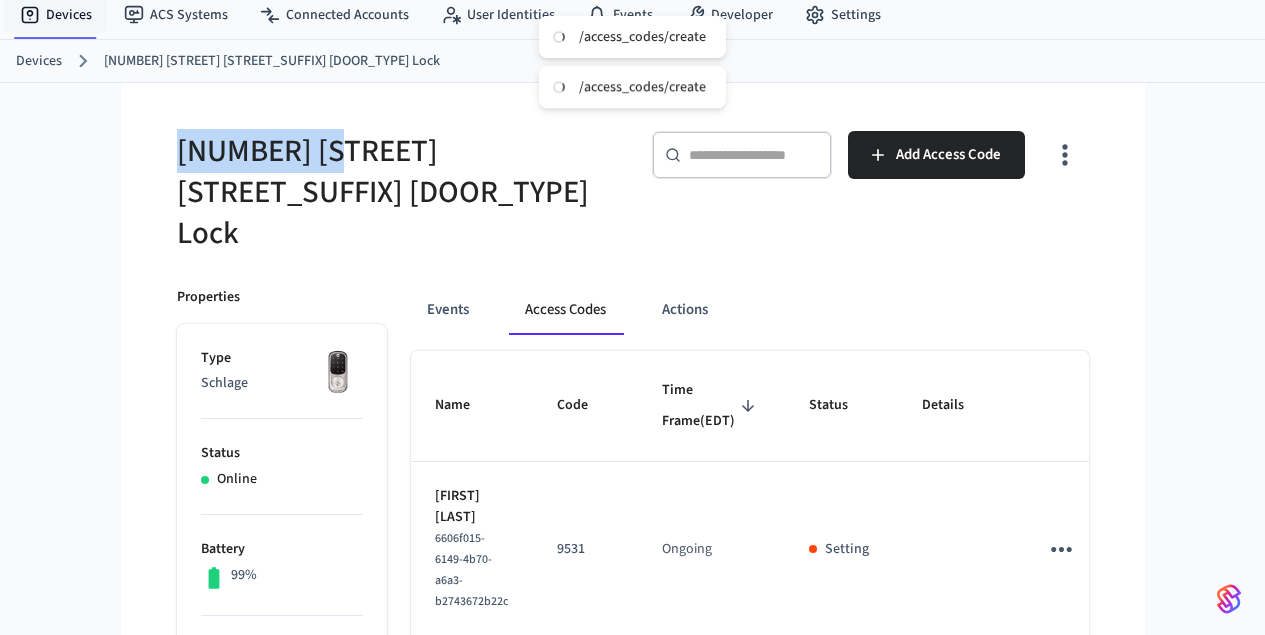 scroll, scrollTop: 0, scrollLeft: 0, axis: both 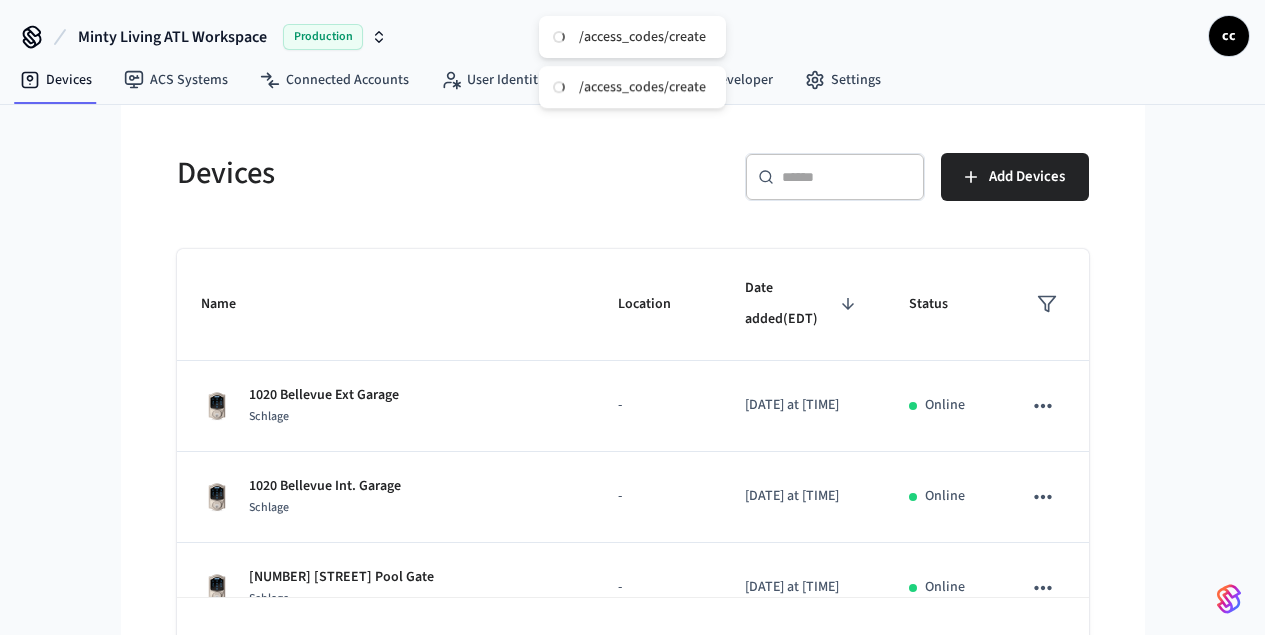 click at bounding box center [847, 177] 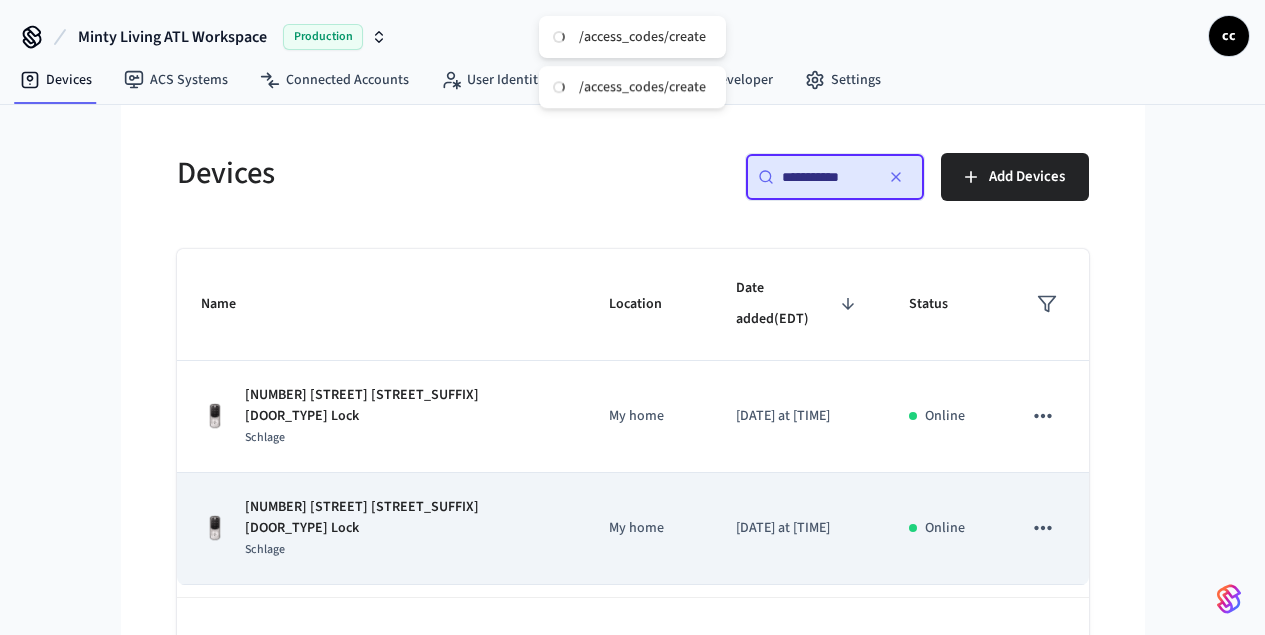 type on "**********" 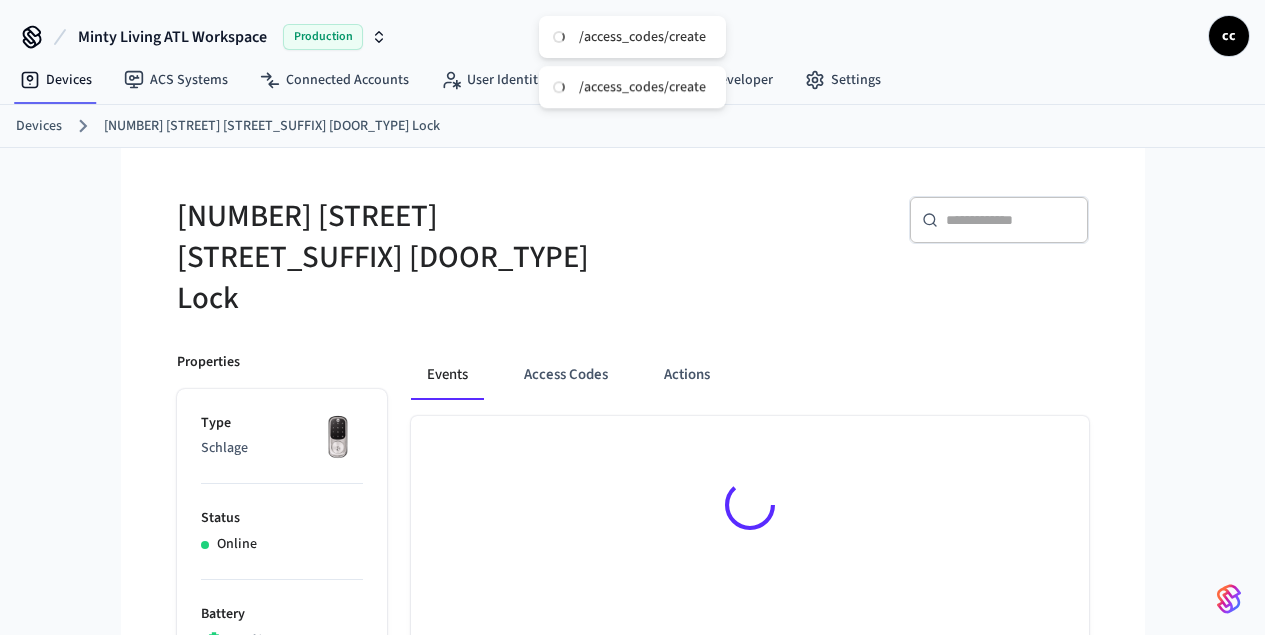 drag, startPoint x: 535, startPoint y: 315, endPoint x: 624, endPoint y: 353, distance: 96.77293 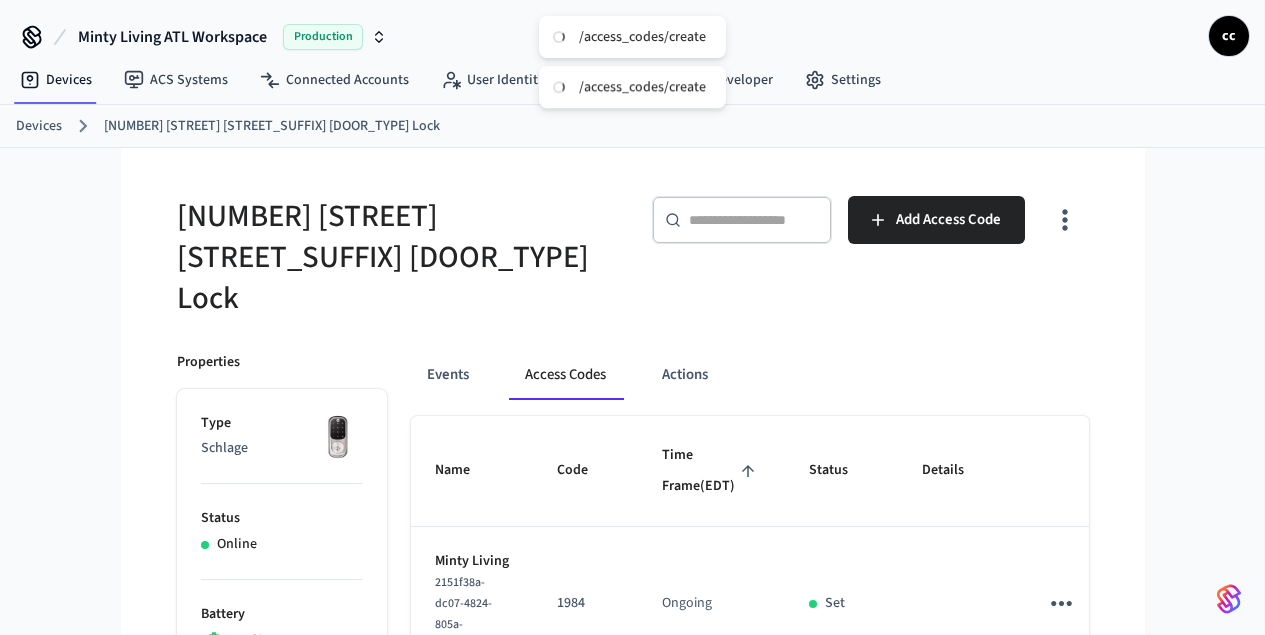 click on "Time Frame  (EDT)" at bounding box center [711, 472] 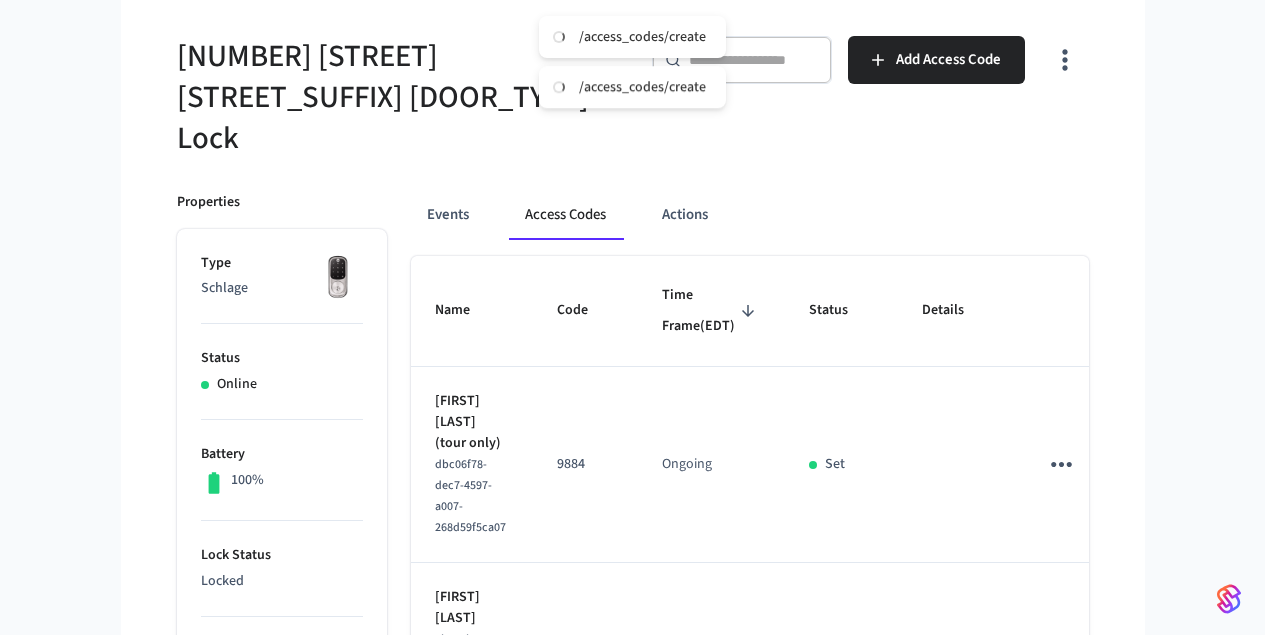 scroll, scrollTop: 46, scrollLeft: 0, axis: vertical 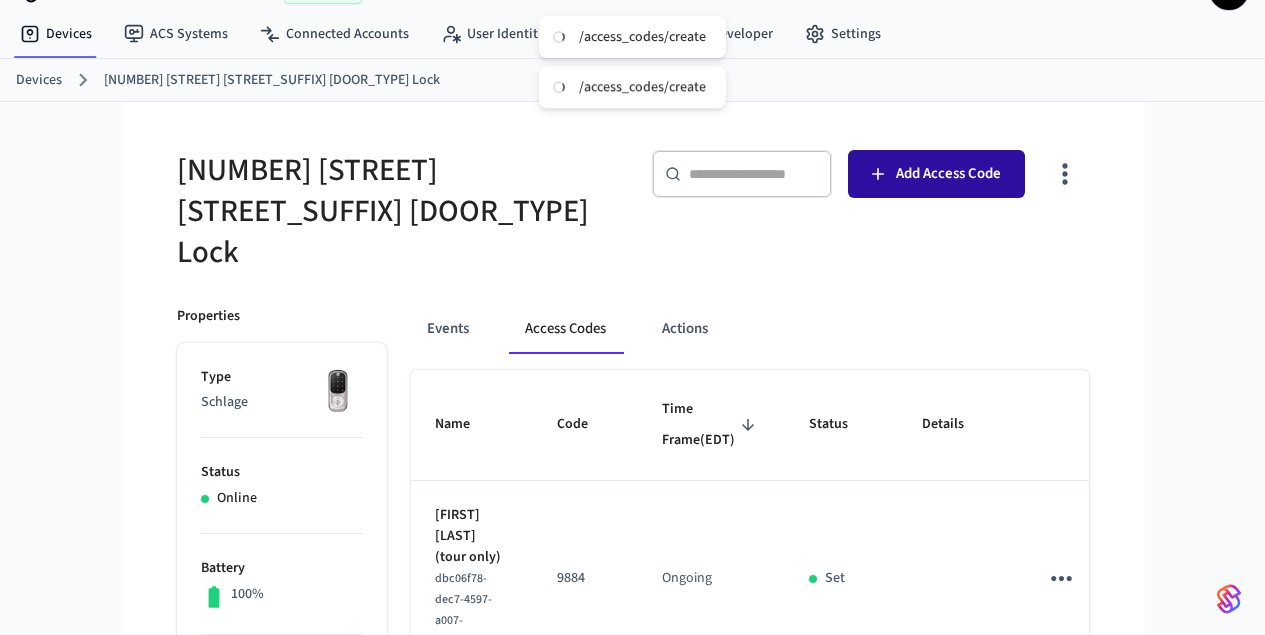 click on "Add Access Code" at bounding box center [936, 174] 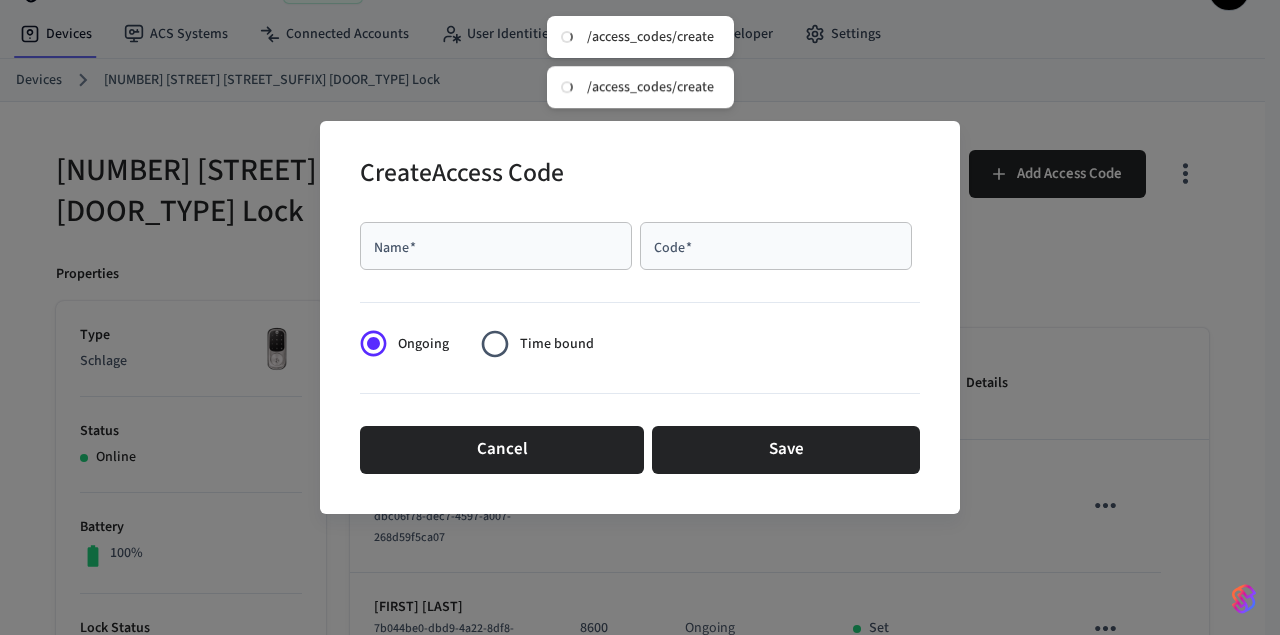 click on "Name   *" at bounding box center [496, 246] 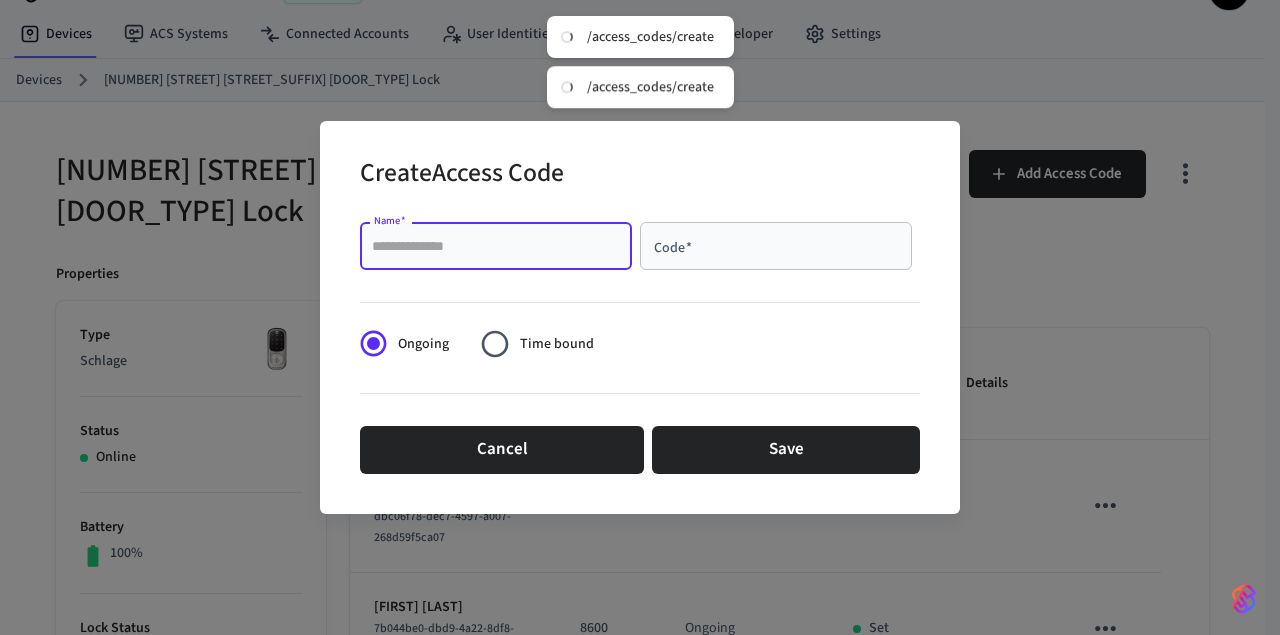 paste on "**********" 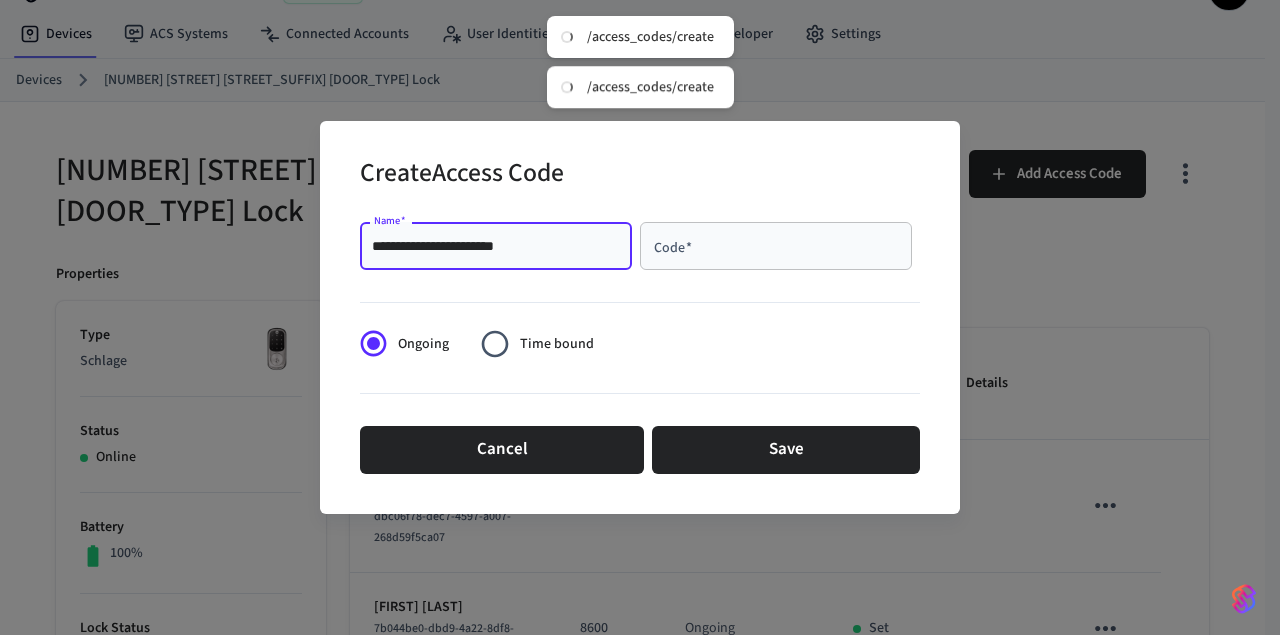 type on "**********" 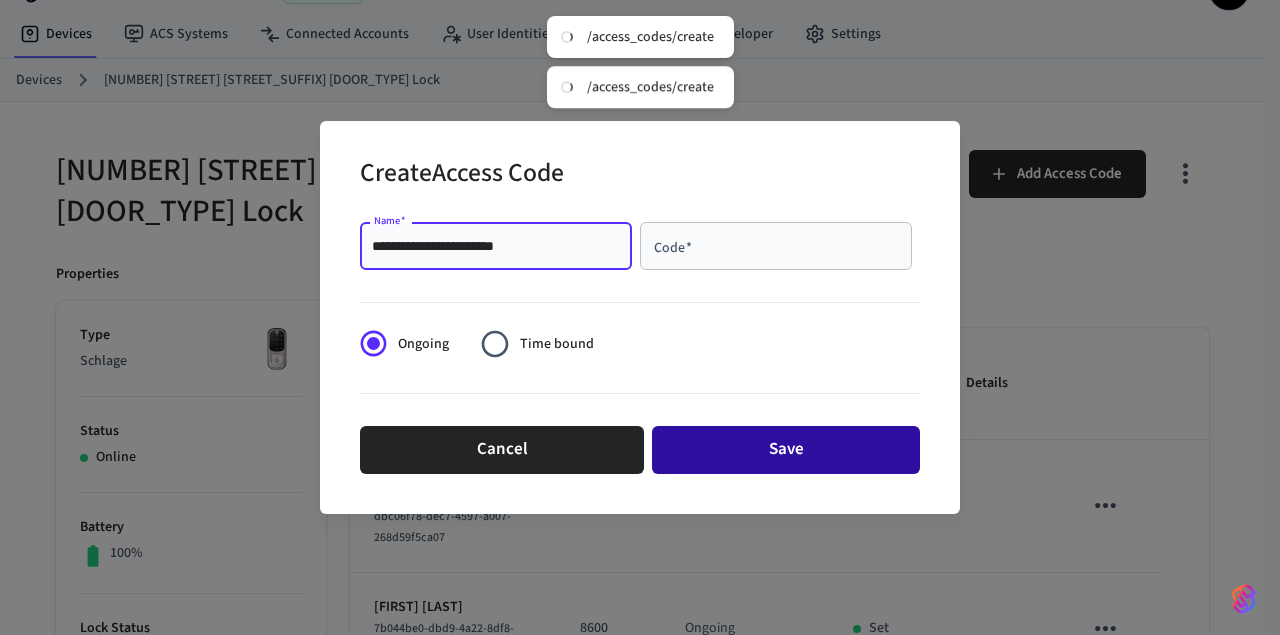 paste on "****" 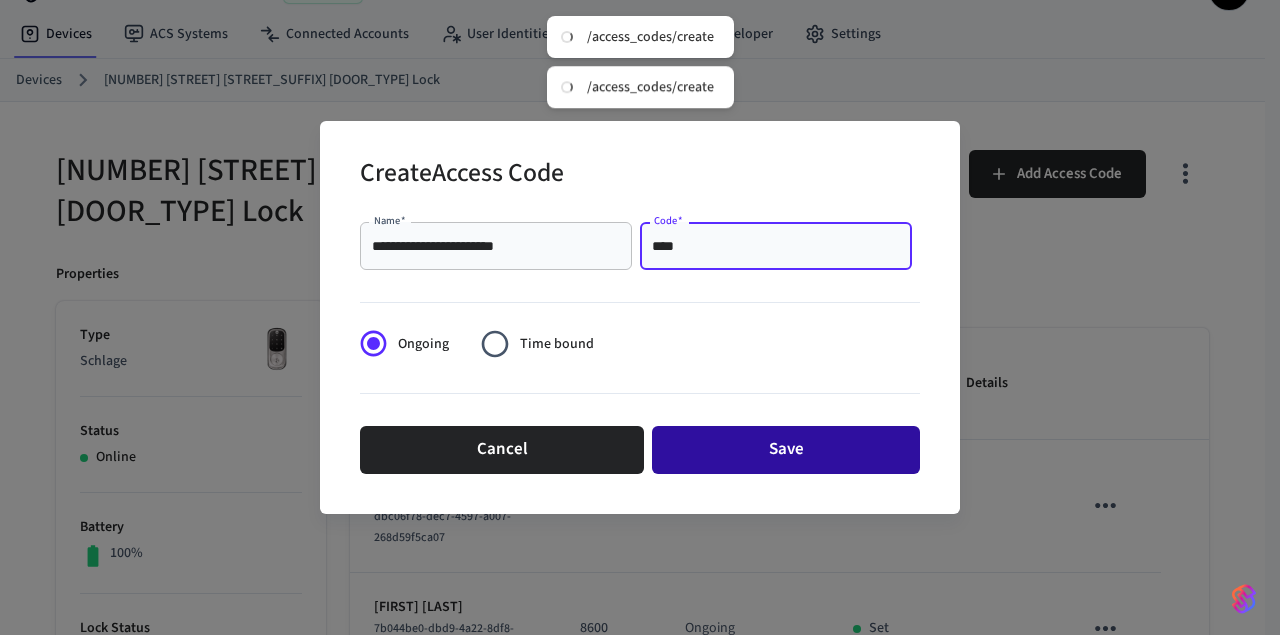 type on "****" 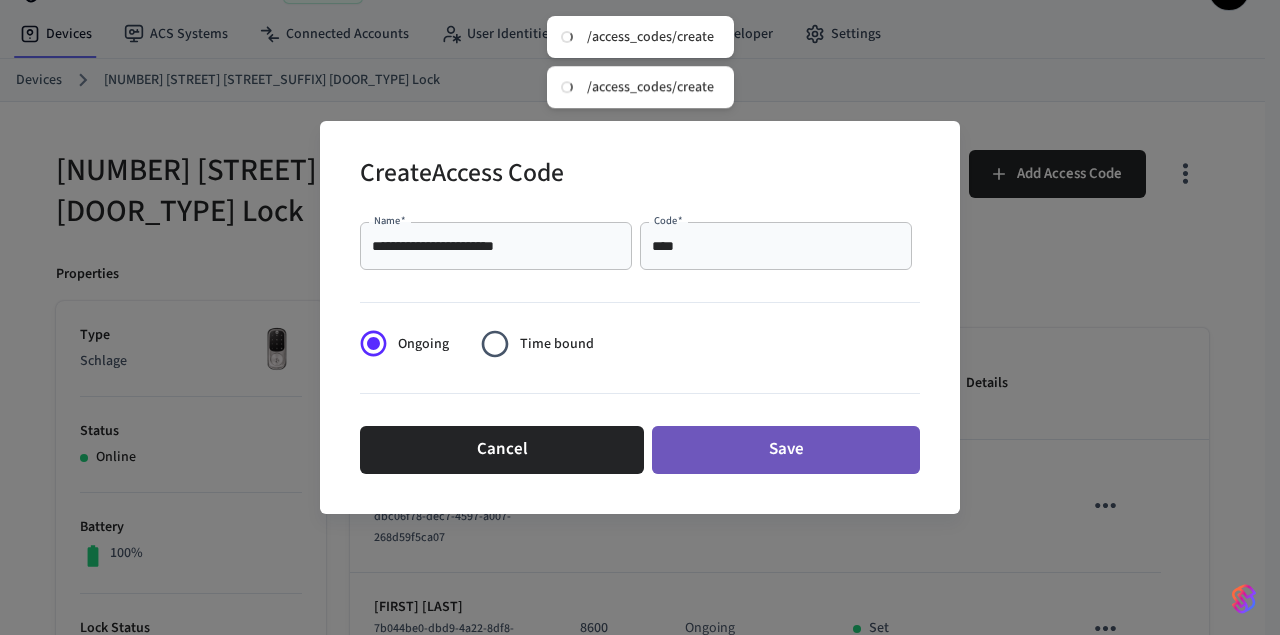 click on "Save" at bounding box center (786, 450) 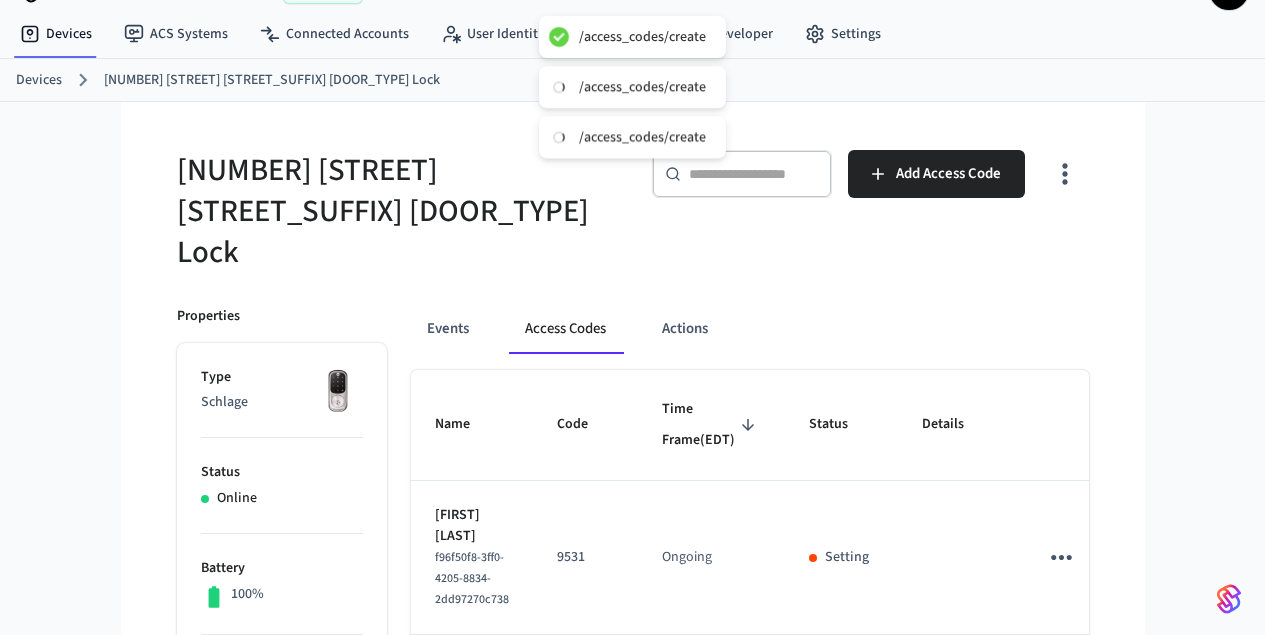 type 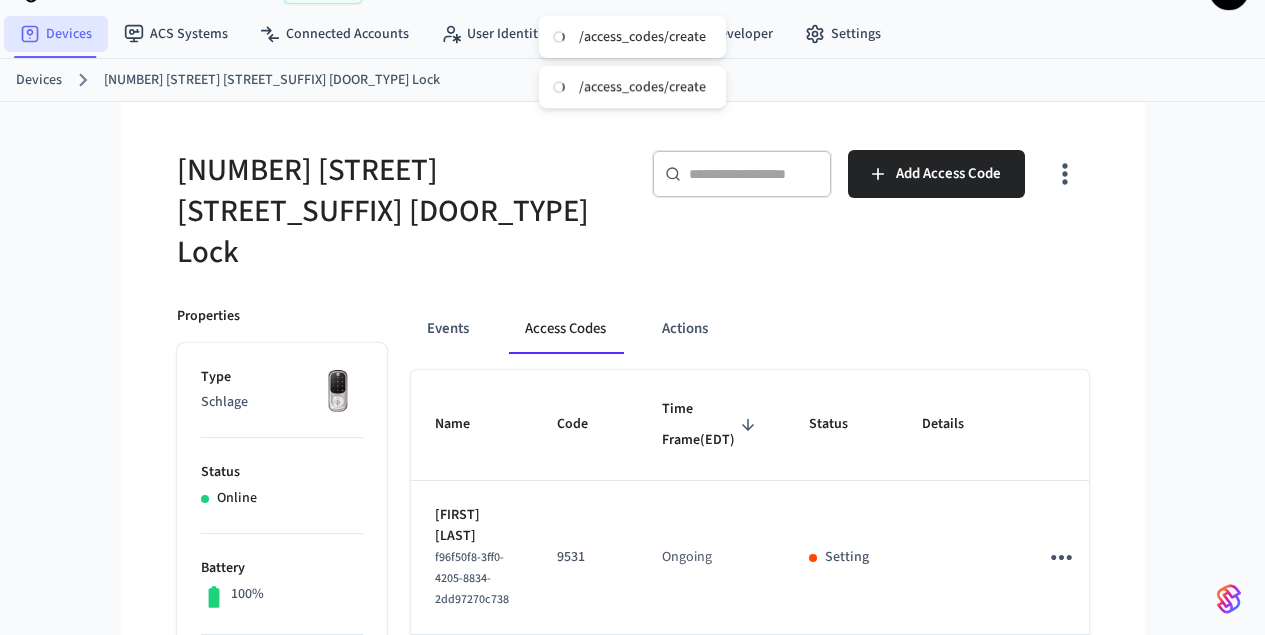 click on "Devices" at bounding box center [56, 34] 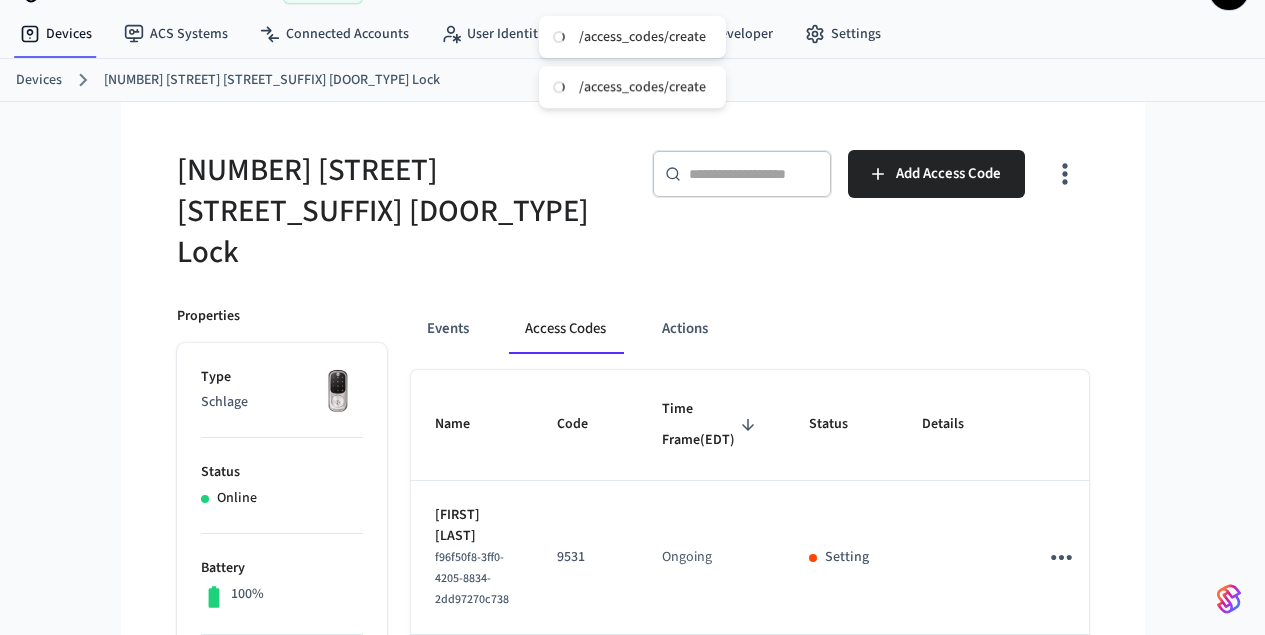 scroll, scrollTop: 0, scrollLeft: 0, axis: both 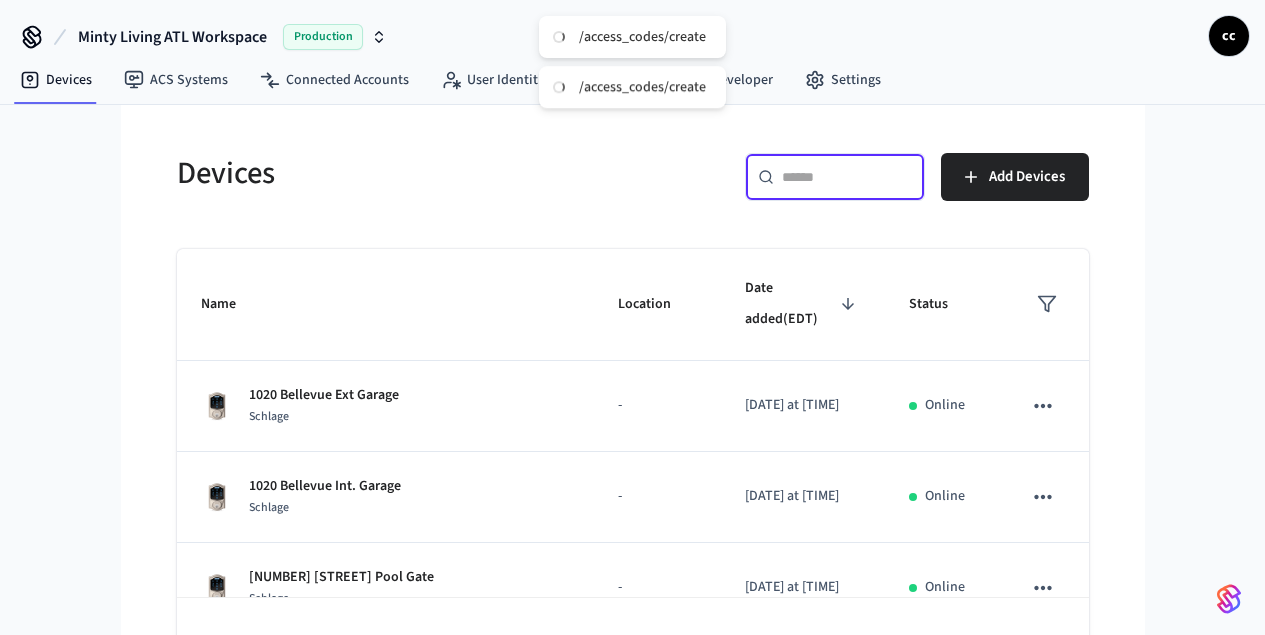 click at bounding box center (847, 177) 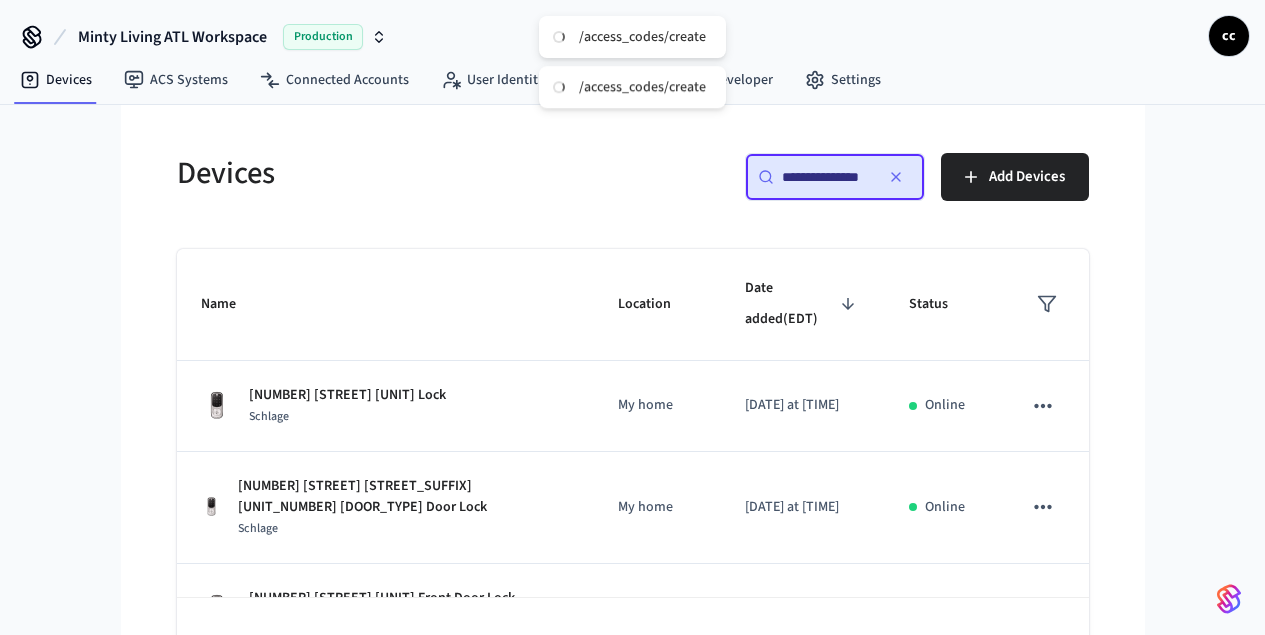 scroll, scrollTop: 0, scrollLeft: 1, axis: horizontal 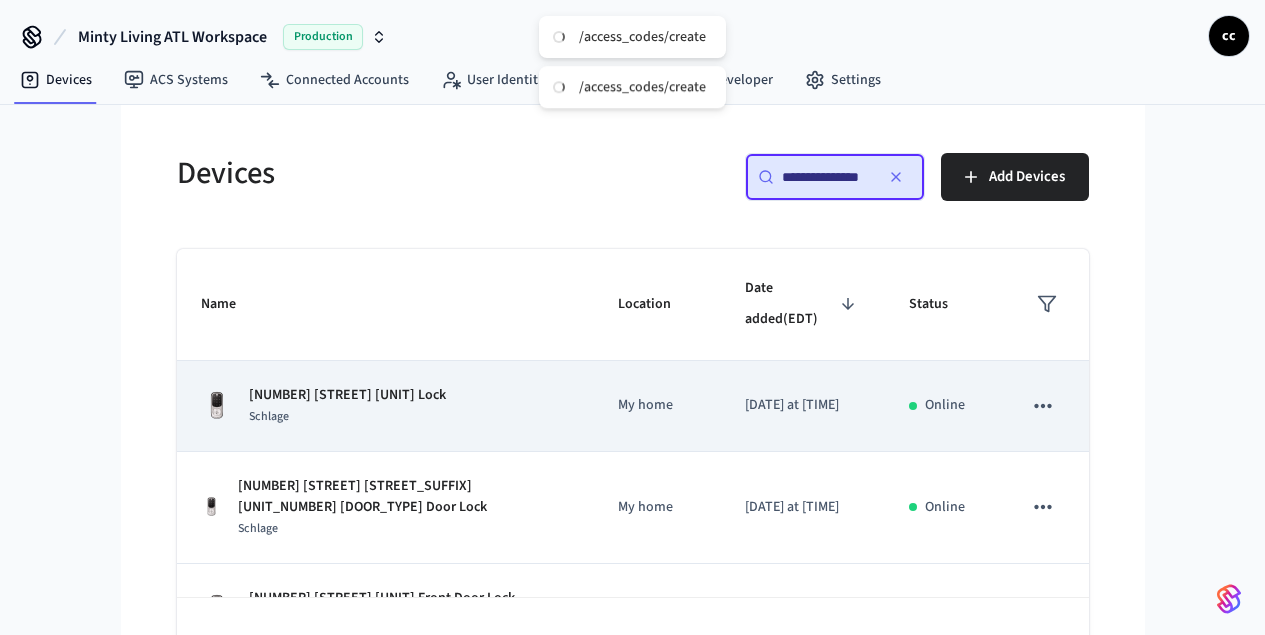 click on "[NUMBER] [STREET] [UNIT] Lock" at bounding box center [347, 395] 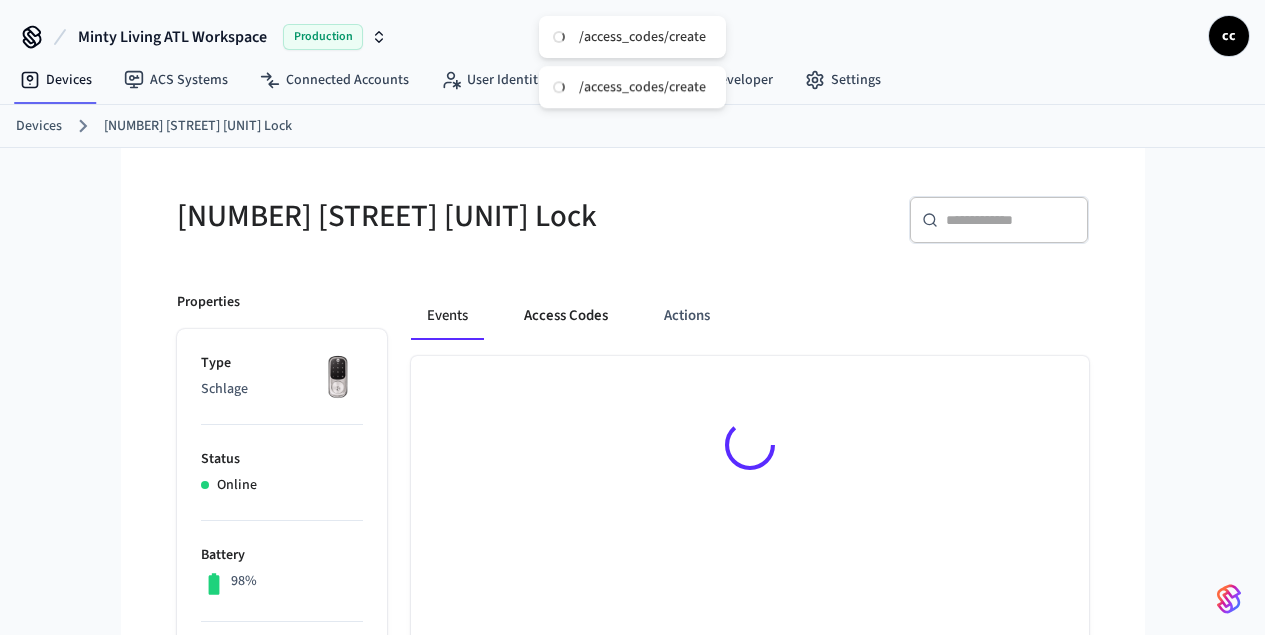 drag, startPoint x: 504, startPoint y: 337, endPoint x: 518, endPoint y: 337, distance: 14 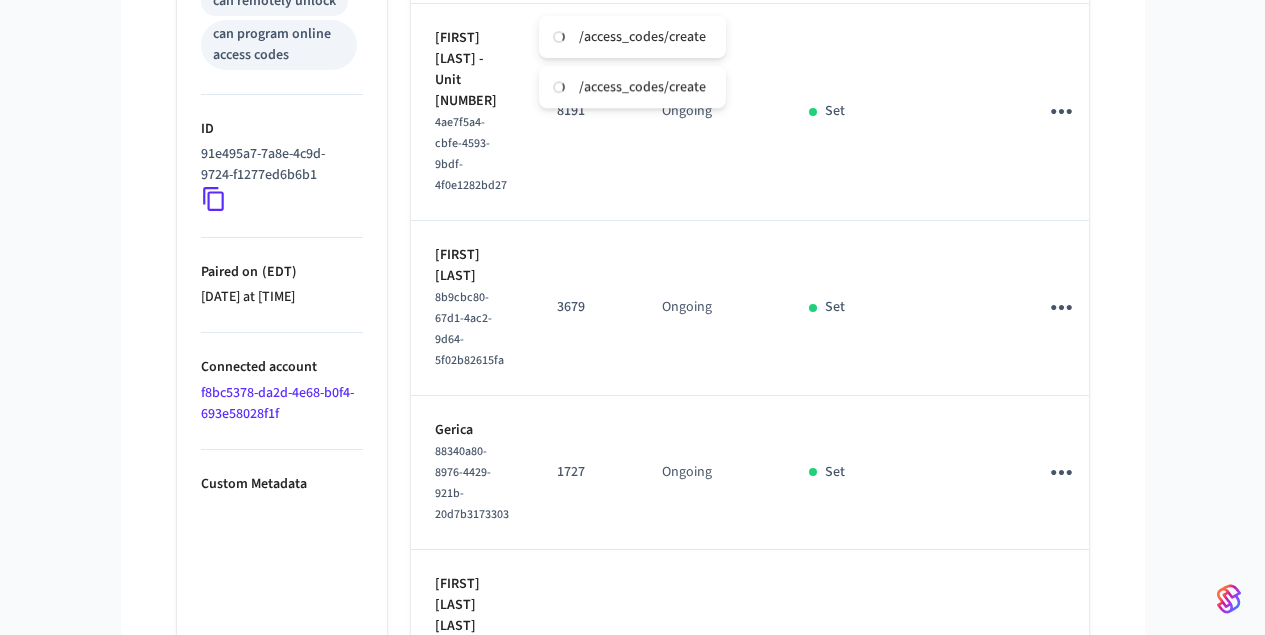 scroll, scrollTop: 1058, scrollLeft: 0, axis: vertical 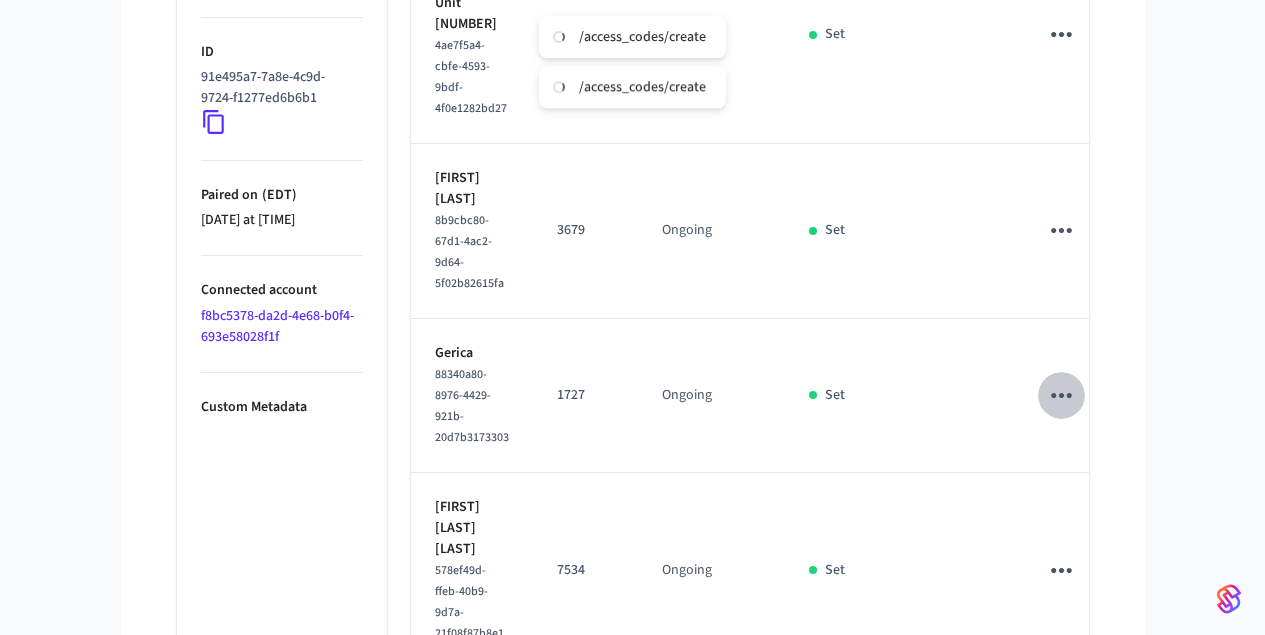 click 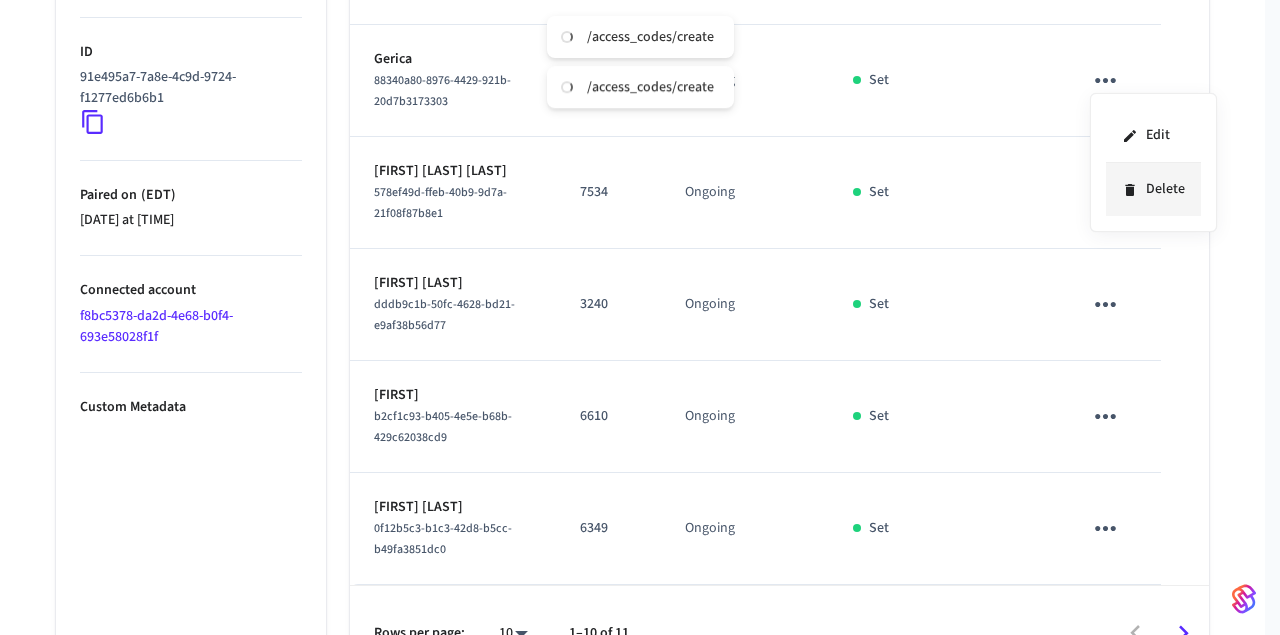 click 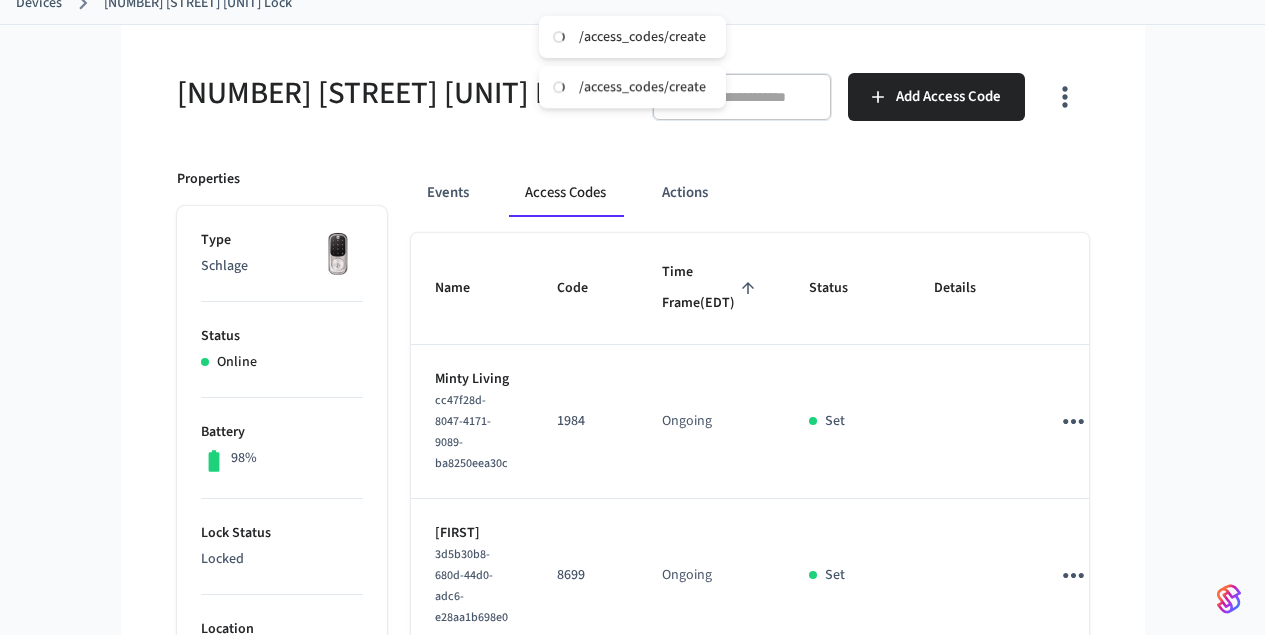 scroll, scrollTop: 100, scrollLeft: 0, axis: vertical 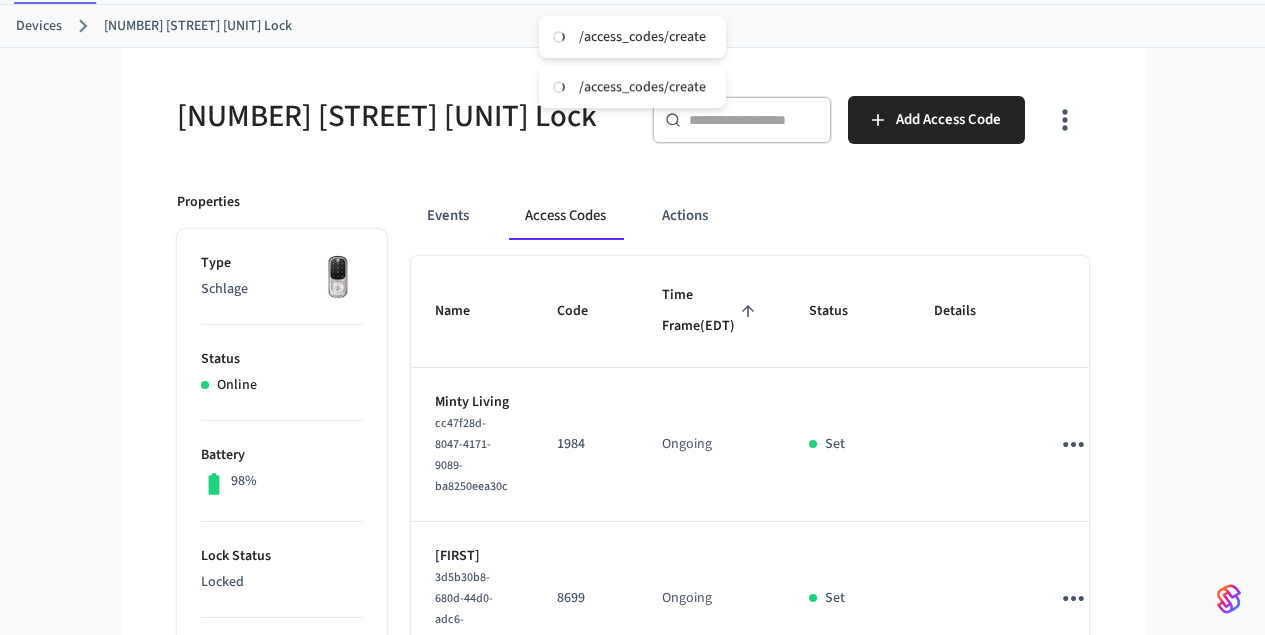 type 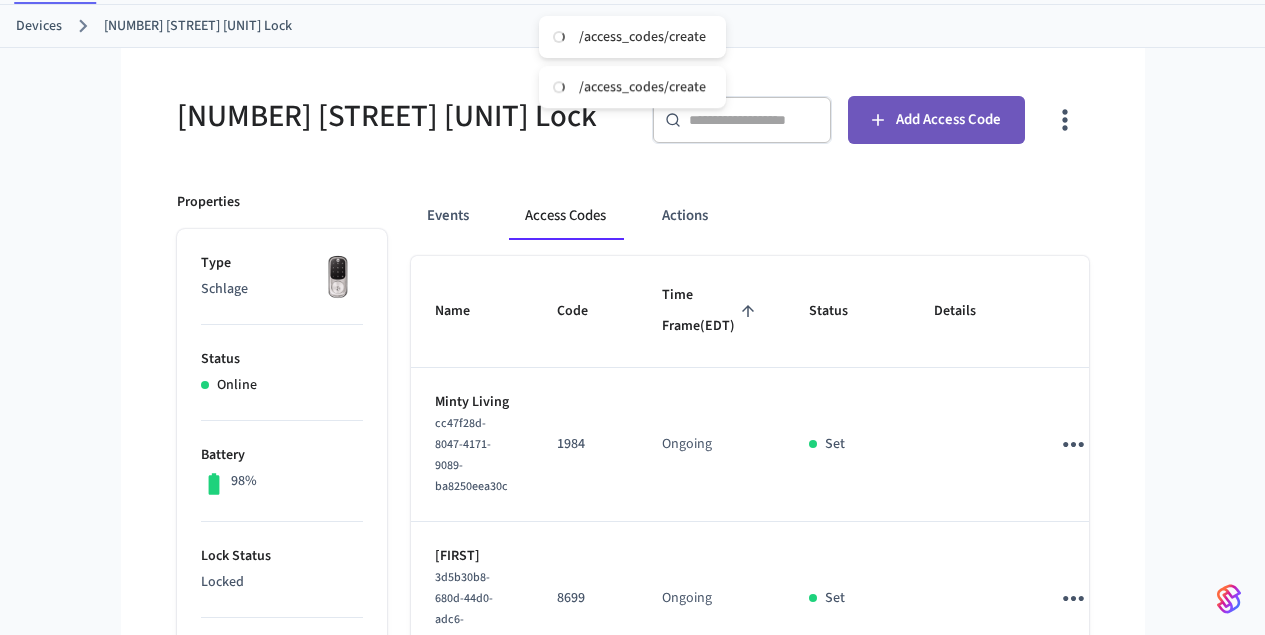 click on "Add Access Code" at bounding box center (936, 120) 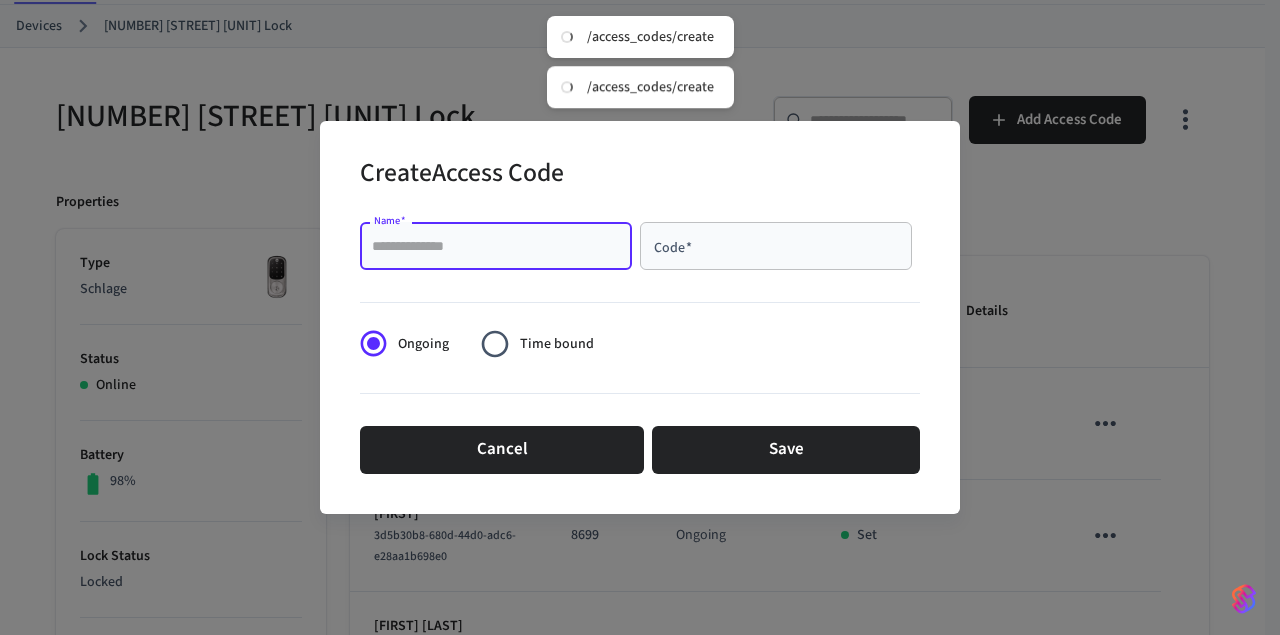 click on "Name   *" at bounding box center (496, 246) 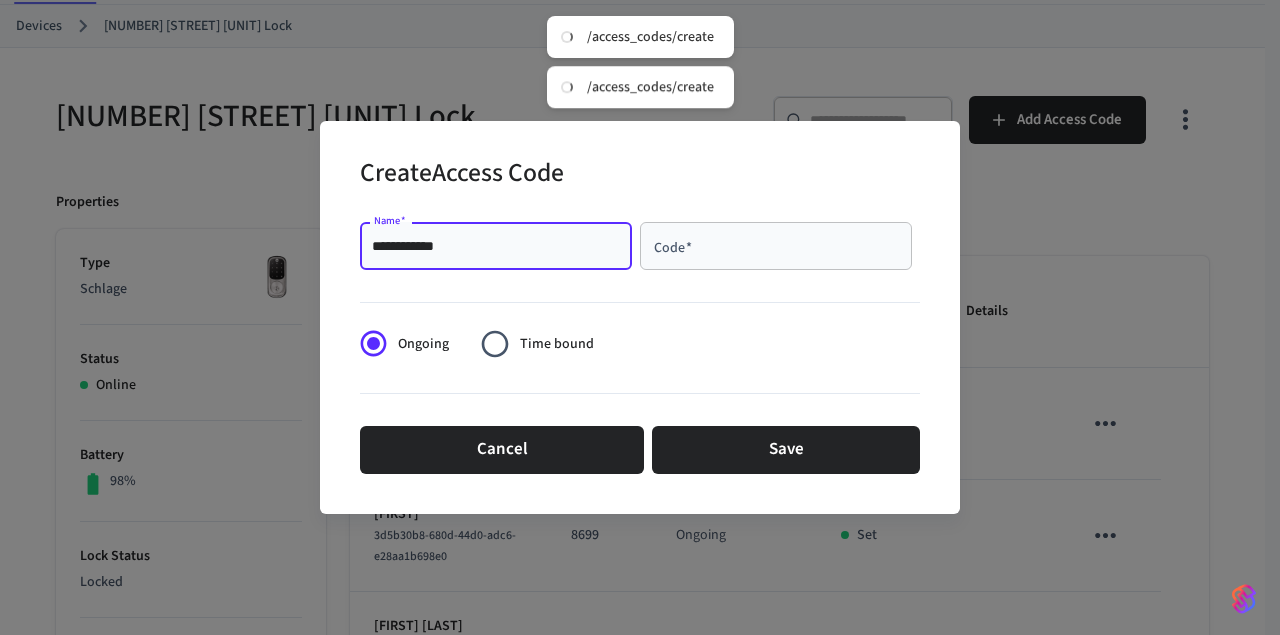 type on "**********" 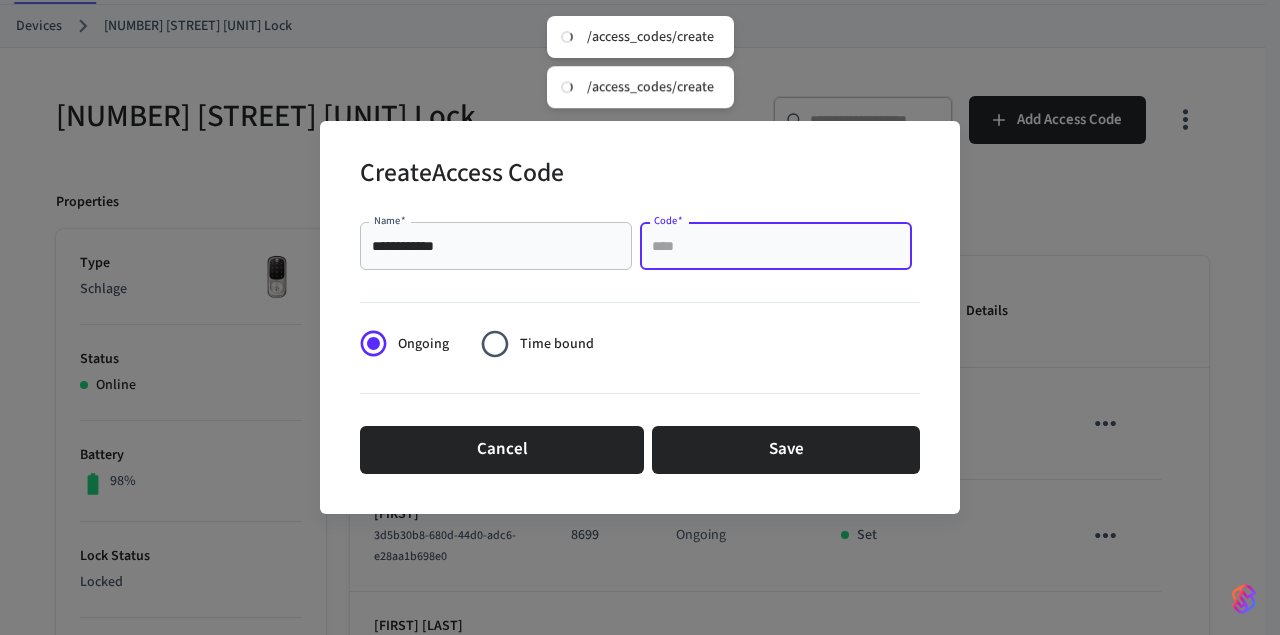 click on "Code   *" at bounding box center [776, 246] 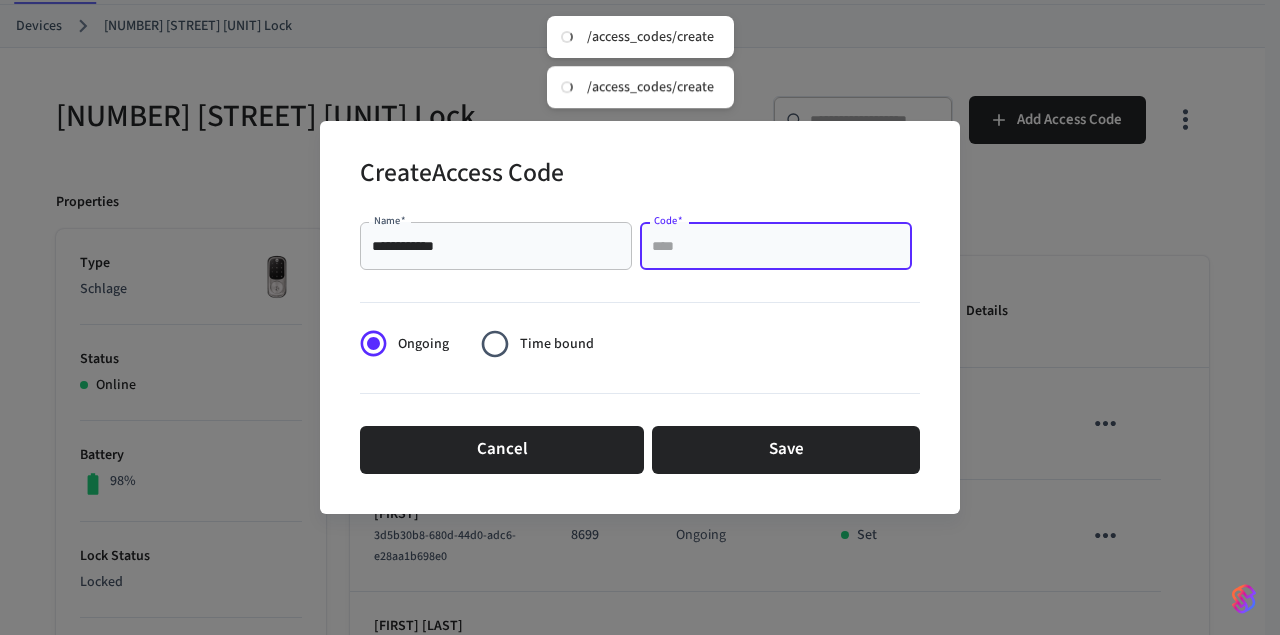 click on "Code   *" at bounding box center (776, 246) 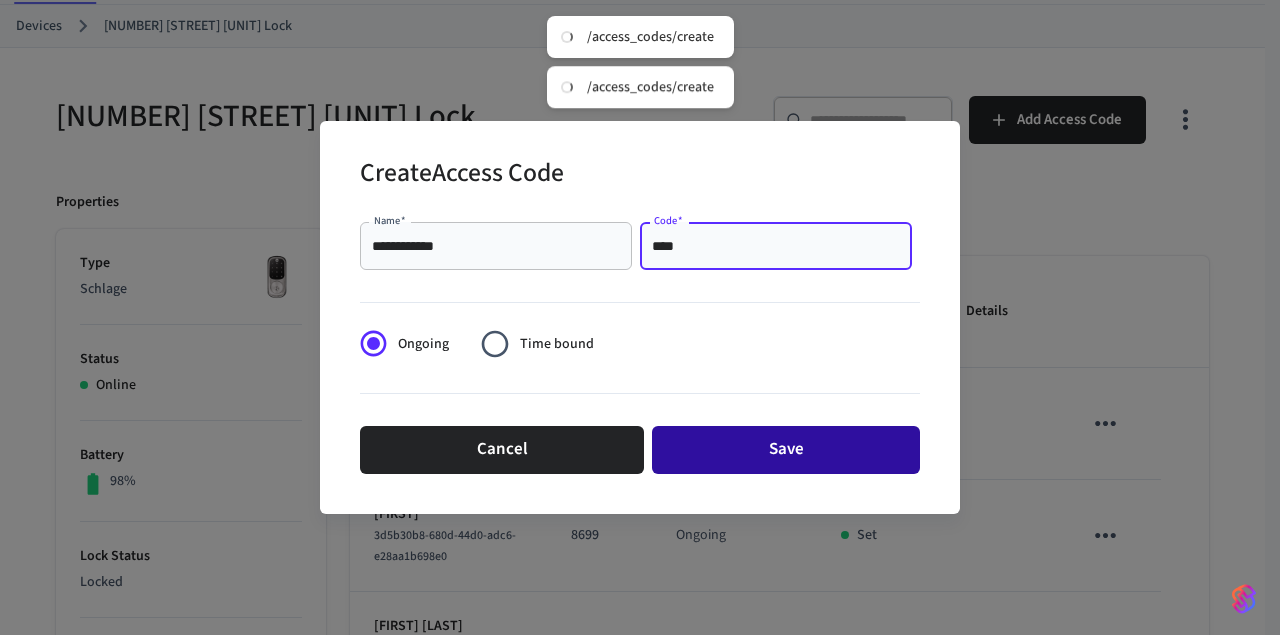 type on "****" 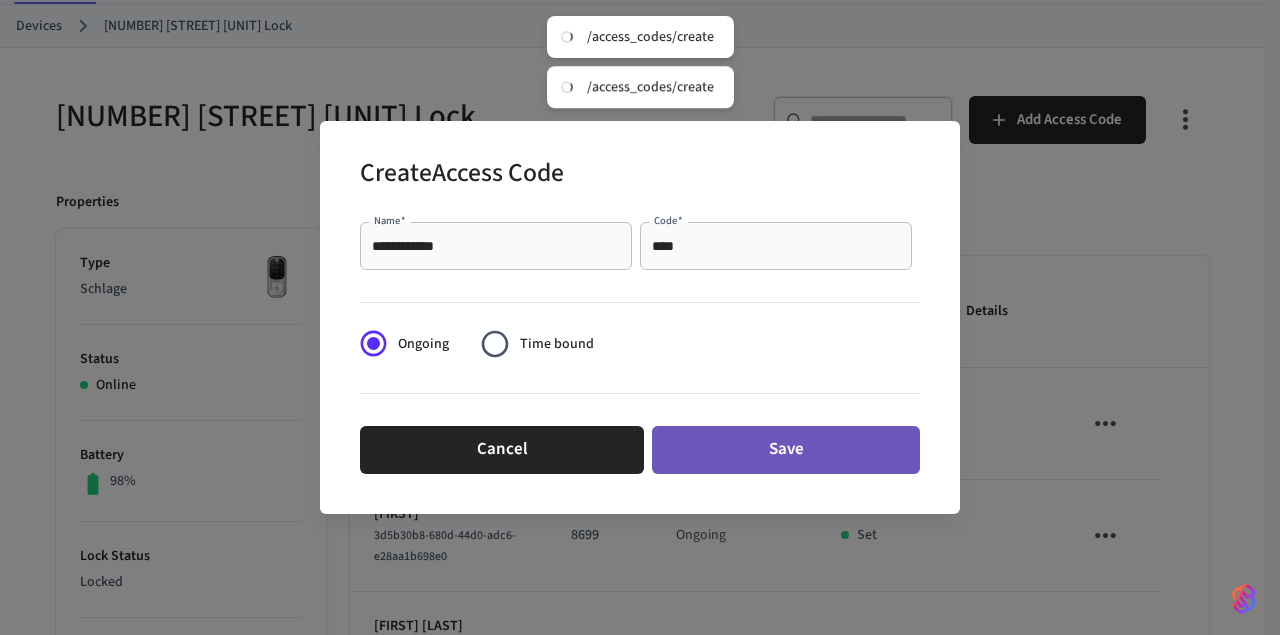 click on "Save" at bounding box center [786, 450] 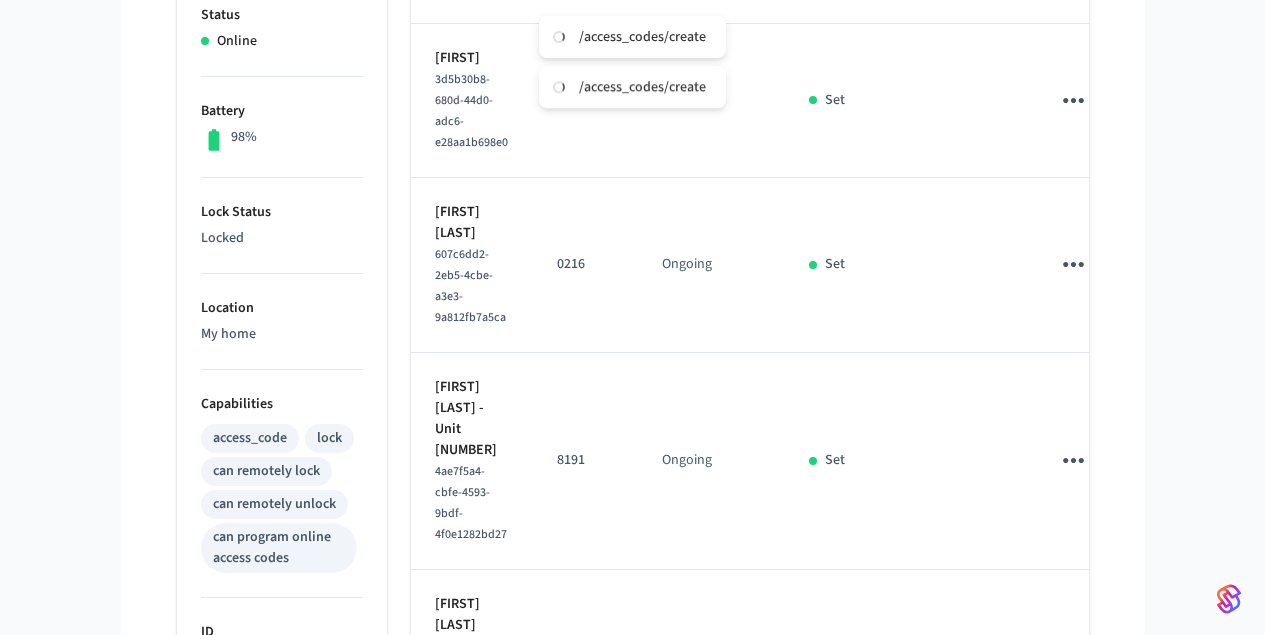 scroll, scrollTop: 427, scrollLeft: 0, axis: vertical 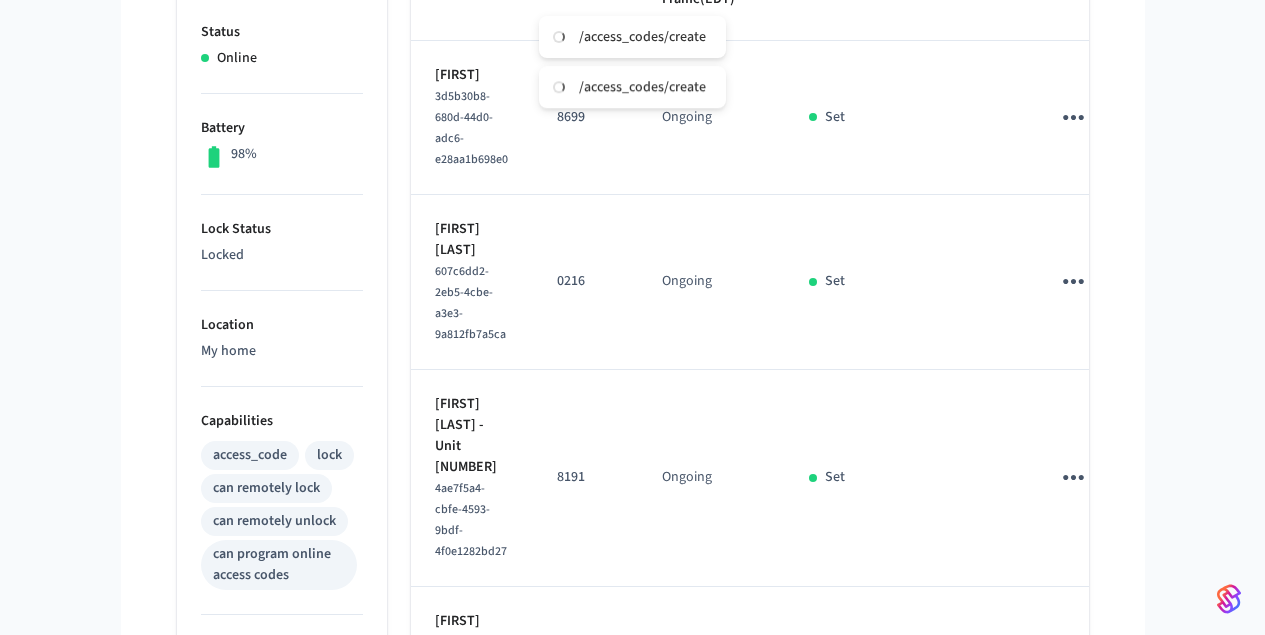 type 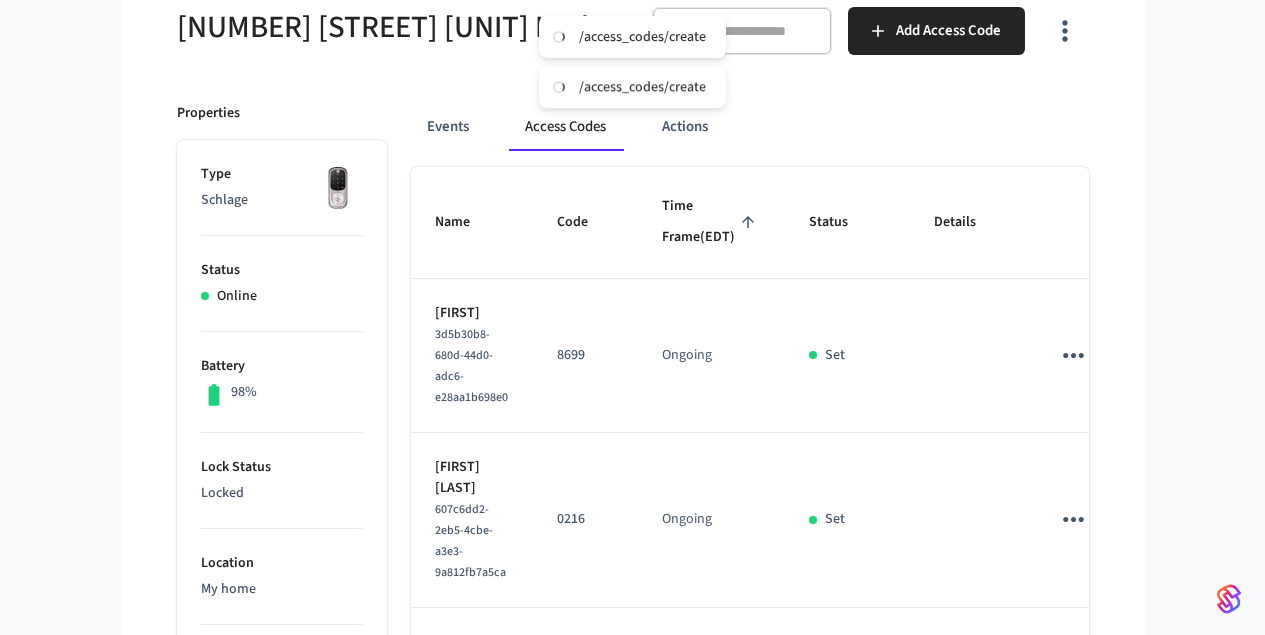 scroll, scrollTop: 8, scrollLeft: 0, axis: vertical 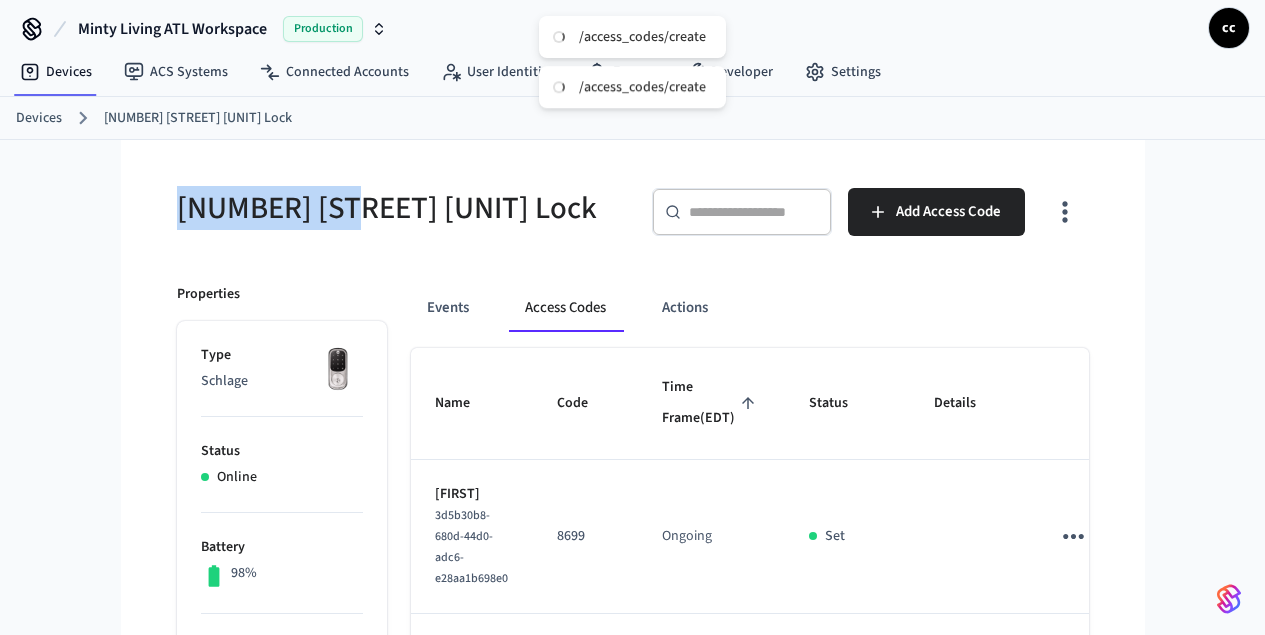 drag, startPoint x: 224, startPoint y: 205, endPoint x: 57, endPoint y: 200, distance: 167.07483 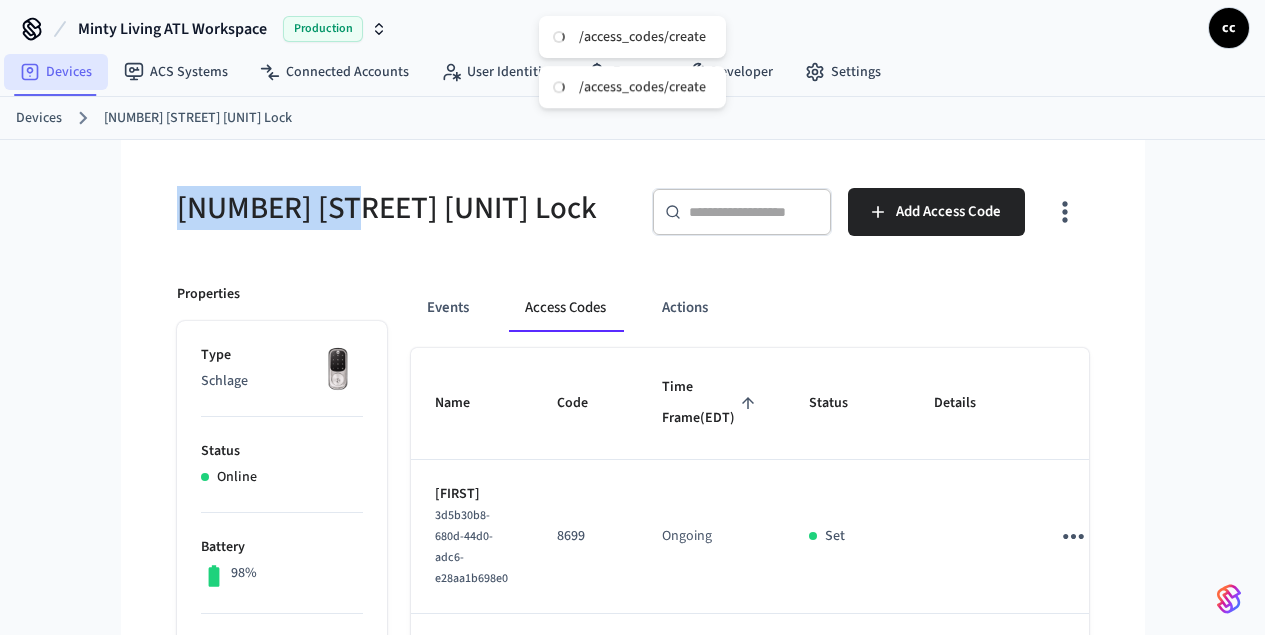 click on "Devices" at bounding box center [56, 72] 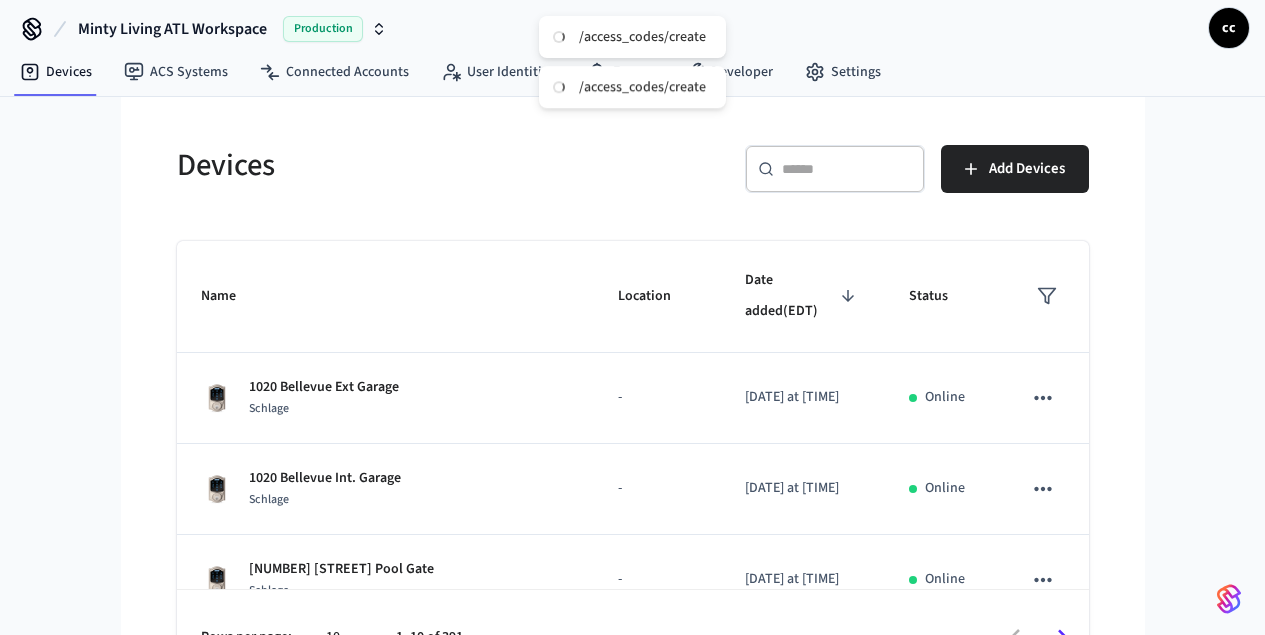 scroll, scrollTop: 0, scrollLeft: 0, axis: both 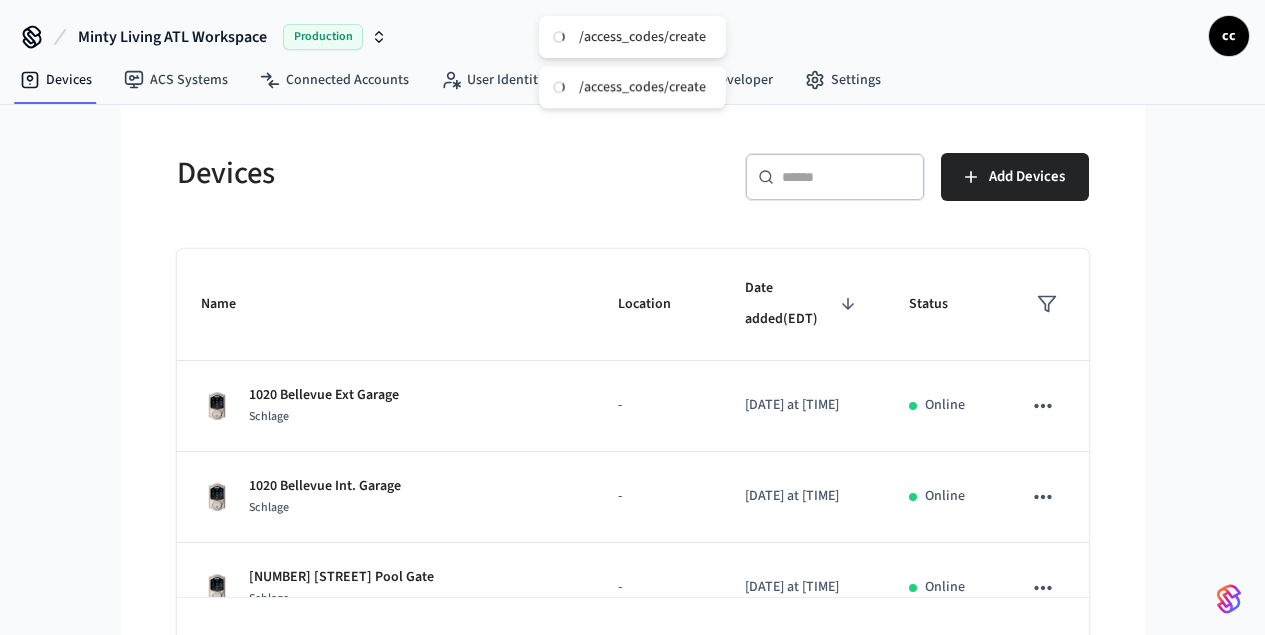click 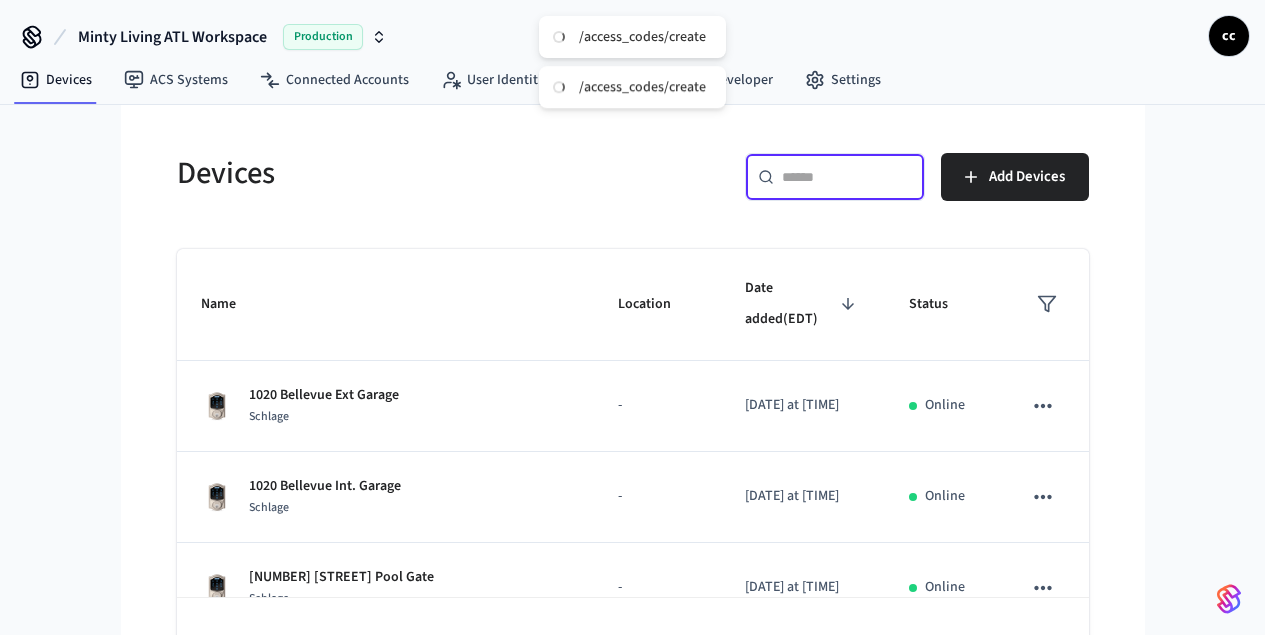 click at bounding box center [847, 177] 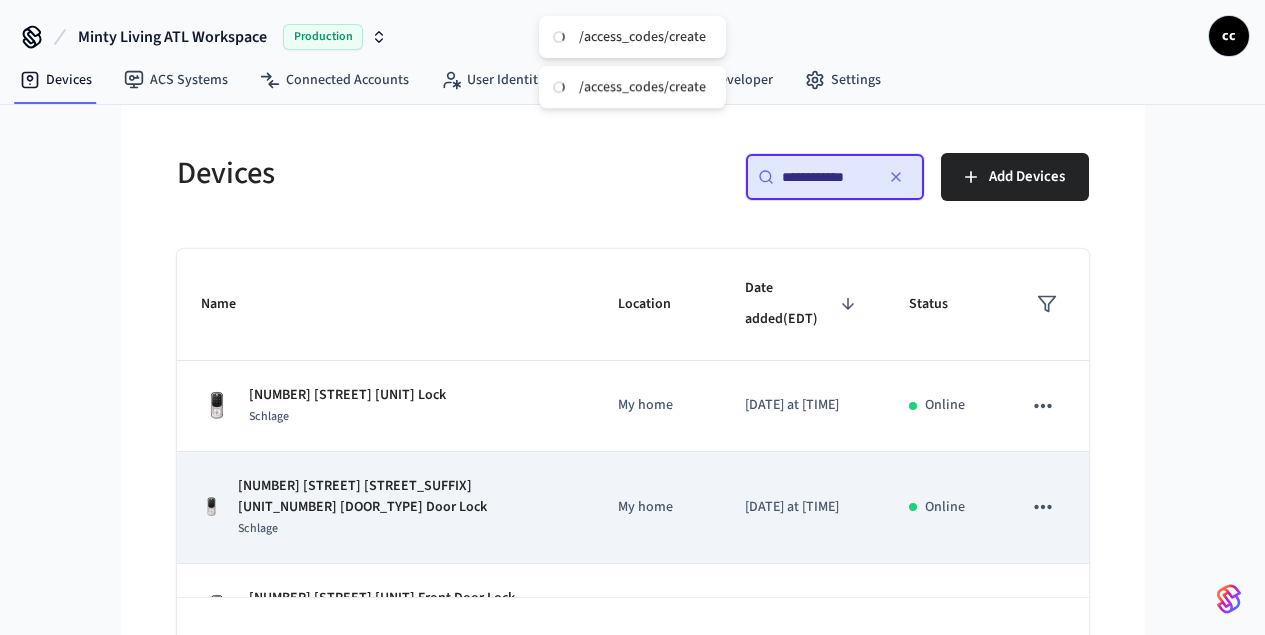 type on "**********" 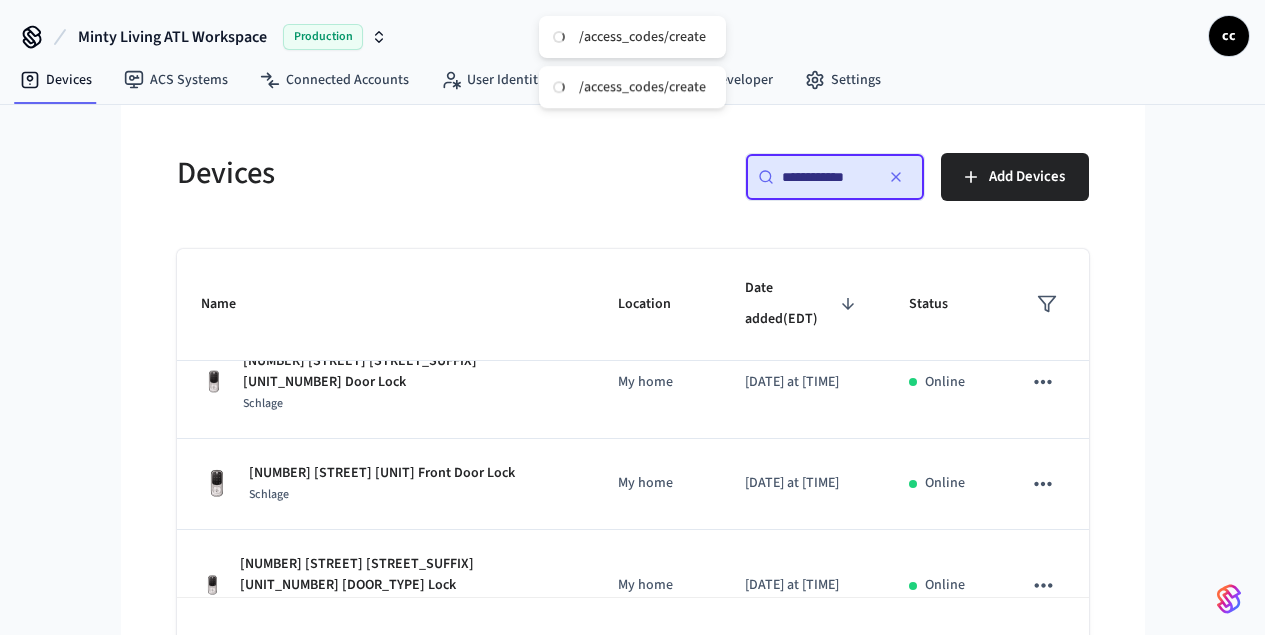 scroll, scrollTop: 328, scrollLeft: 0, axis: vertical 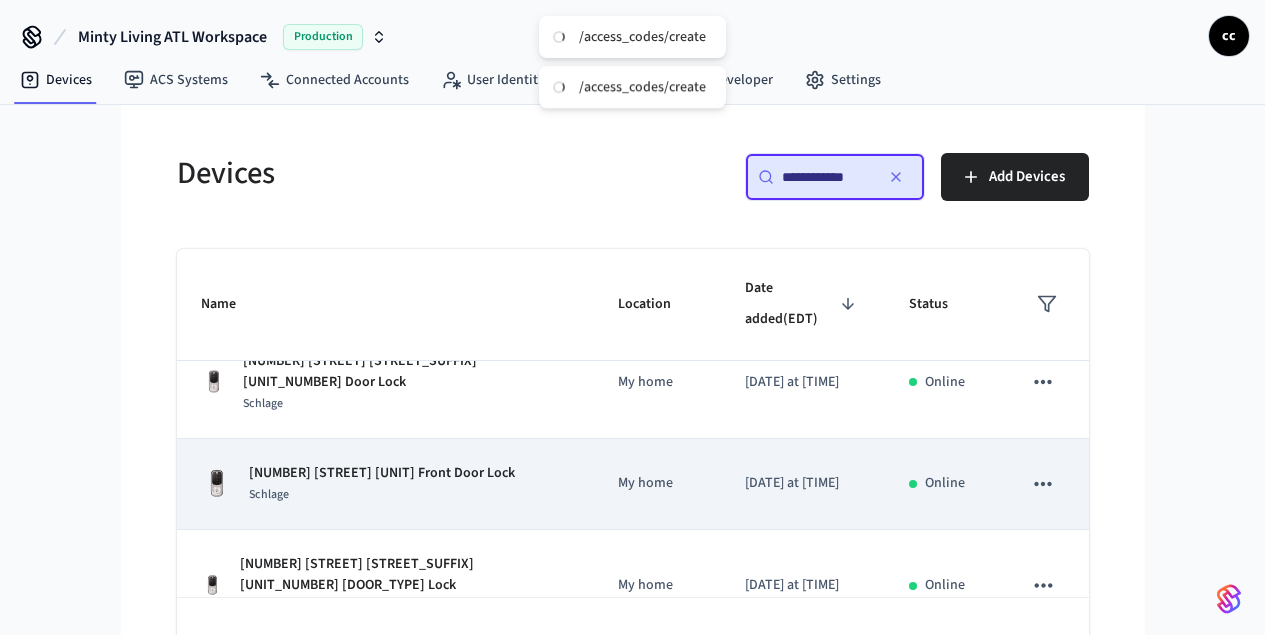 click on "[NUMBER] [STREET] [STREET_SUFFIX] [UNIT_NUMBER] [DOOR_TYPE] Lock Schlage" at bounding box center [385, 484] 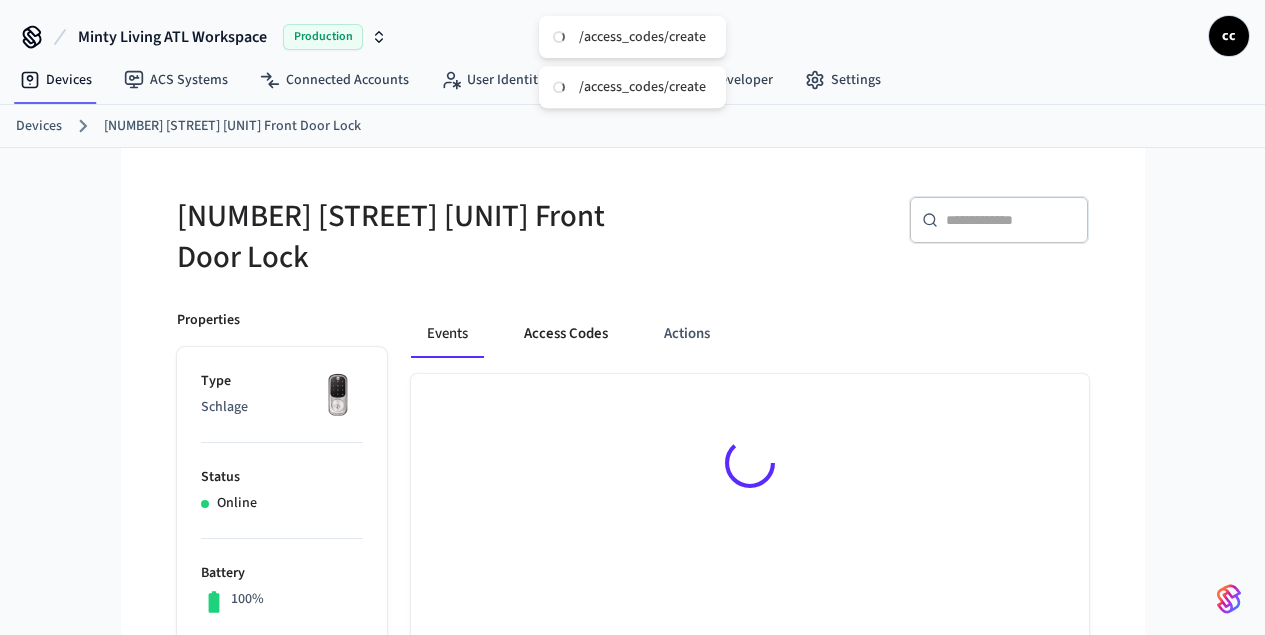 click on "Access Codes" at bounding box center [566, 334] 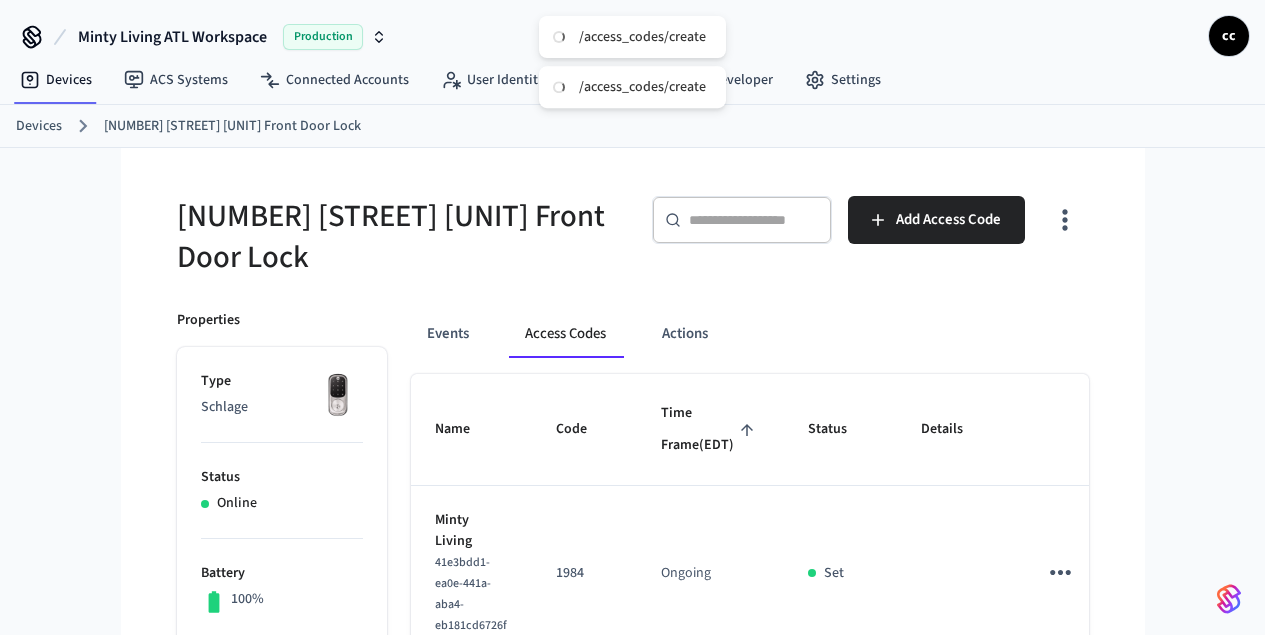 click on "Time Frame  (EDT)" at bounding box center (710, 429) 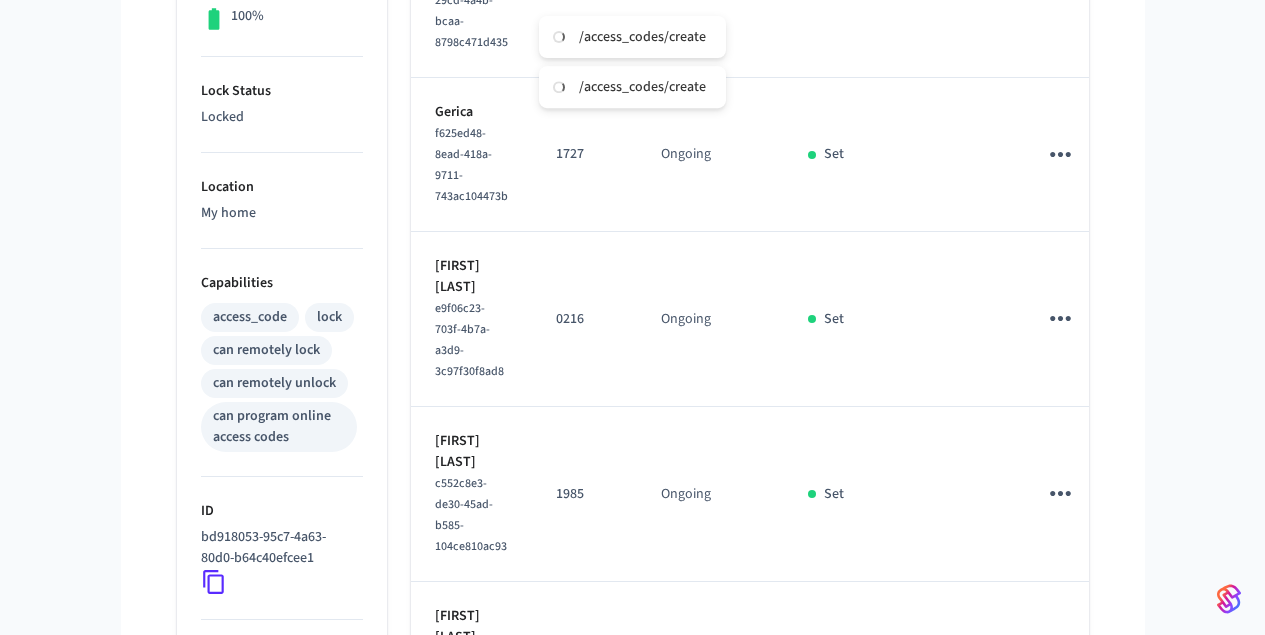 scroll, scrollTop: 754, scrollLeft: 0, axis: vertical 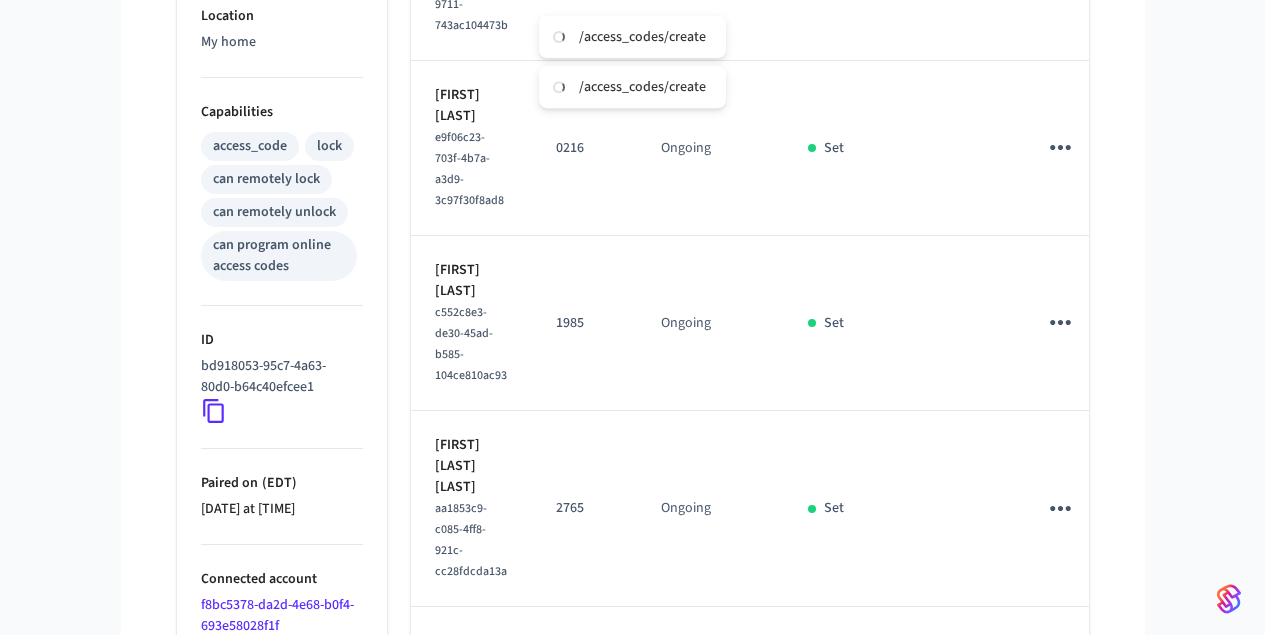 click 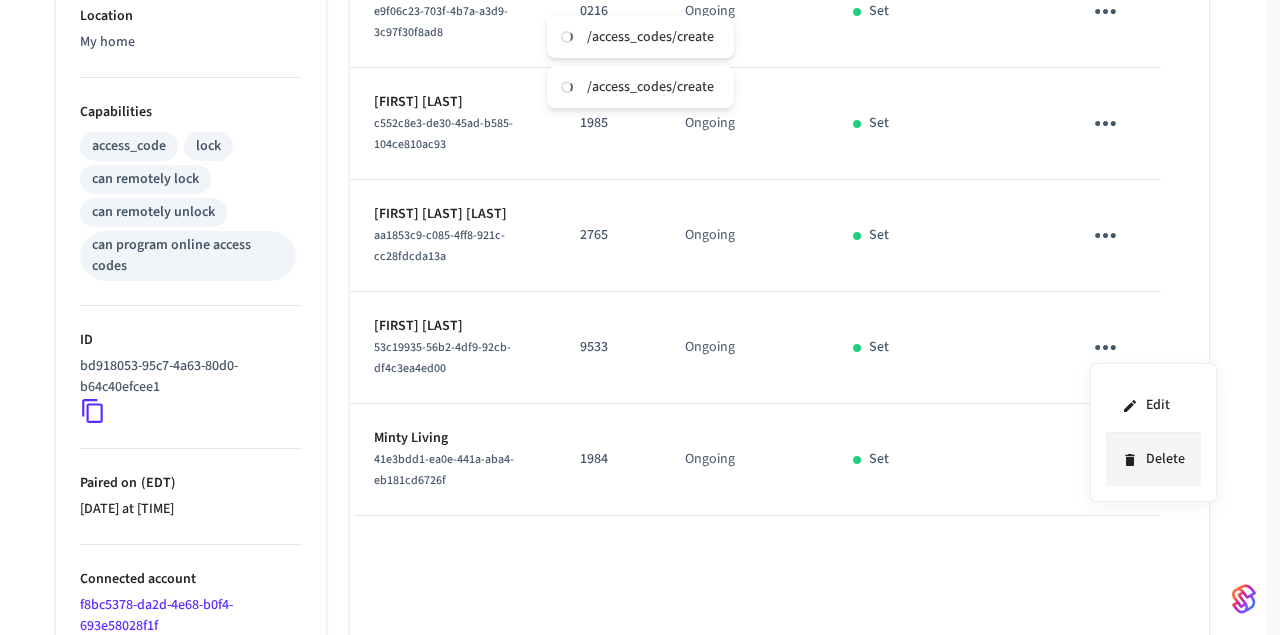 click on "Delete" at bounding box center [1153, 459] 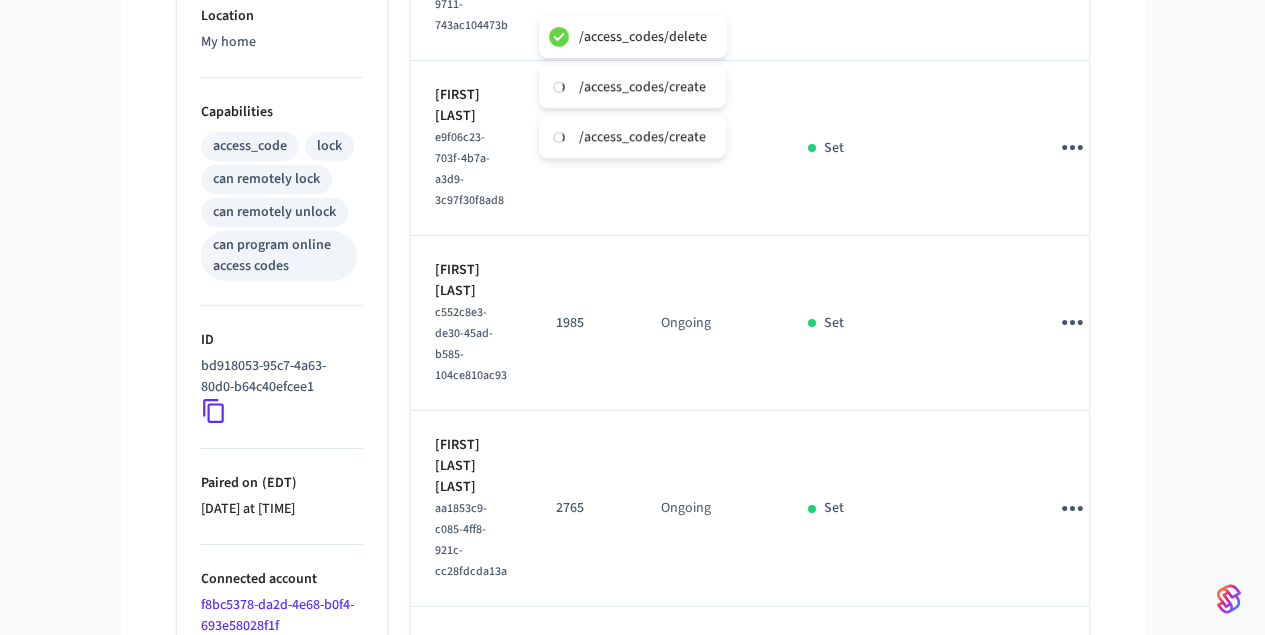 click 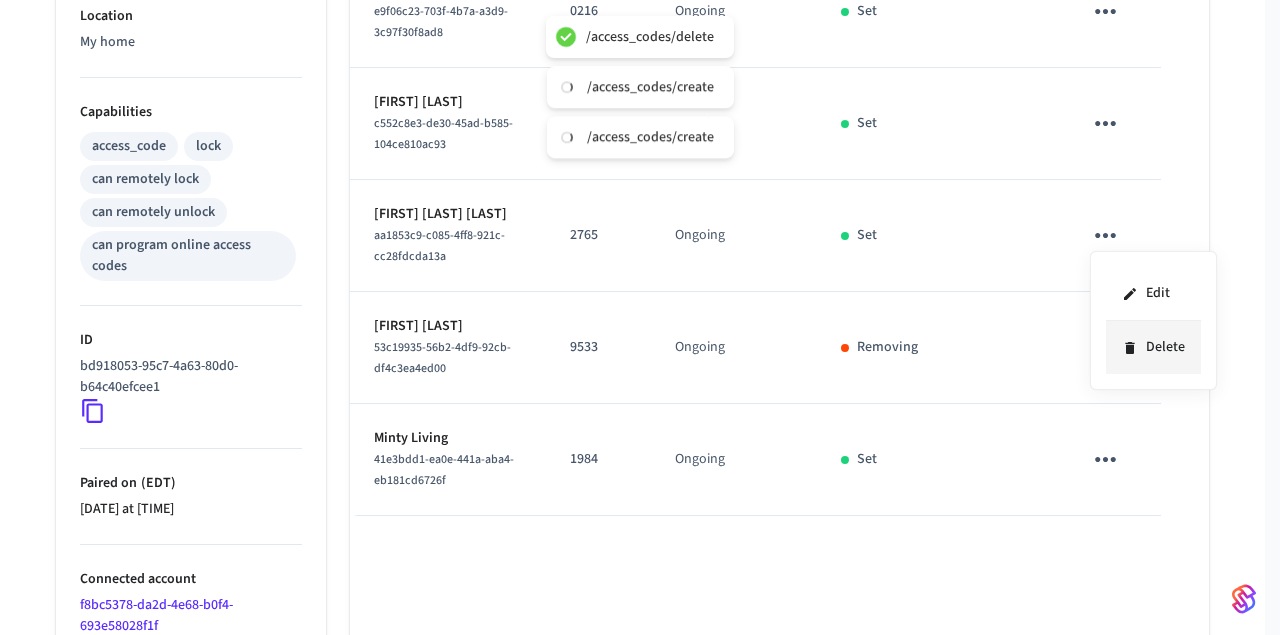 click on "Delete" at bounding box center (1153, 347) 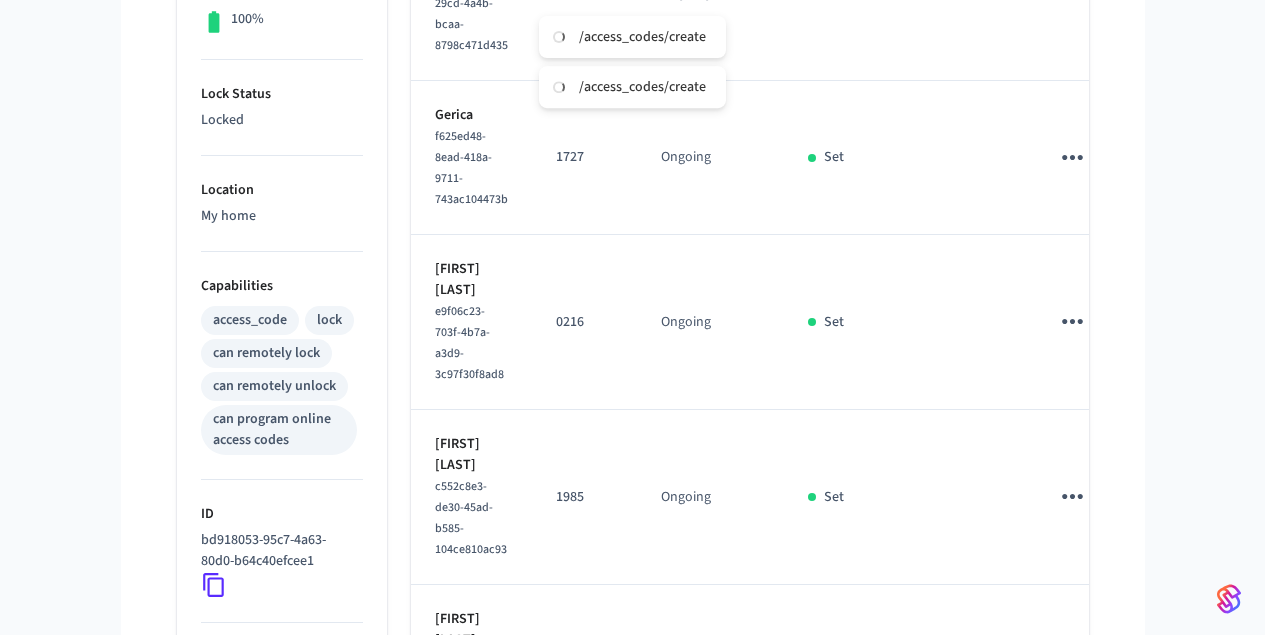 scroll, scrollTop: 578, scrollLeft: 0, axis: vertical 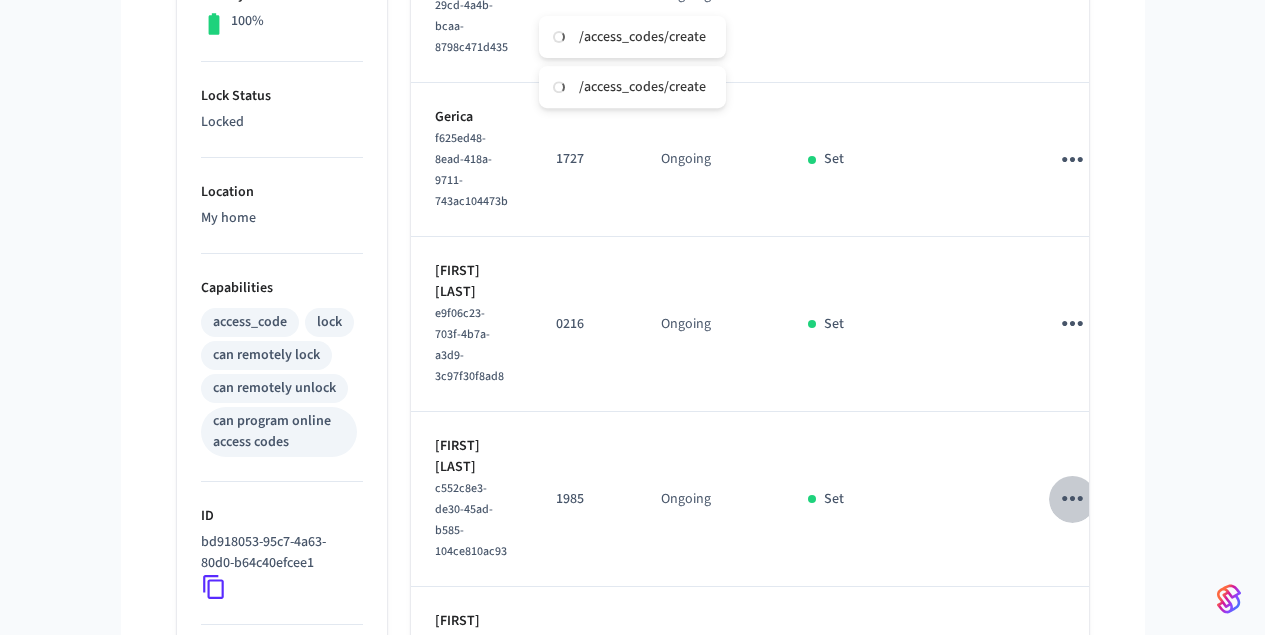 click 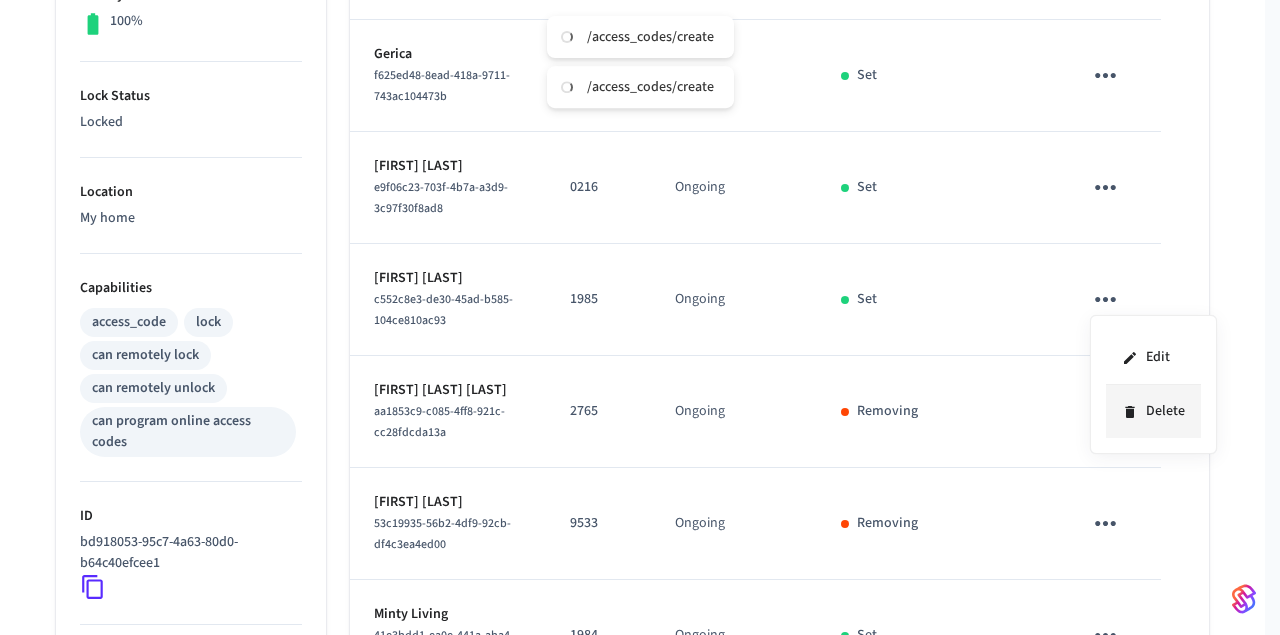 click on "Delete" at bounding box center (1153, 411) 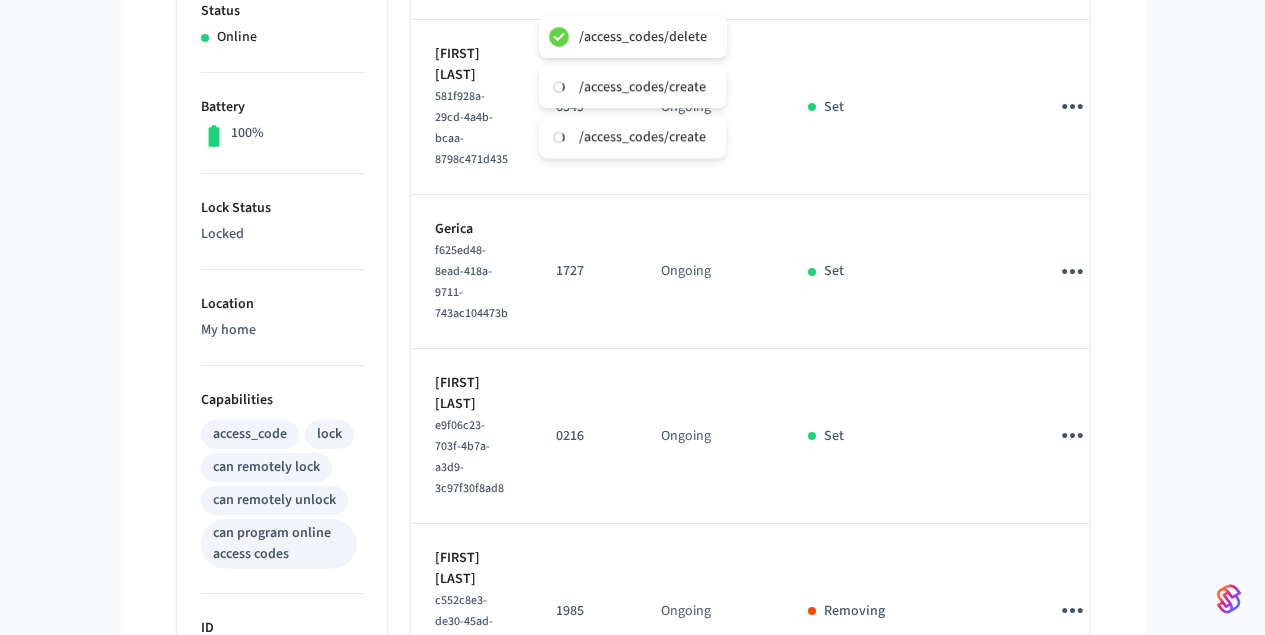 scroll, scrollTop: 439, scrollLeft: 0, axis: vertical 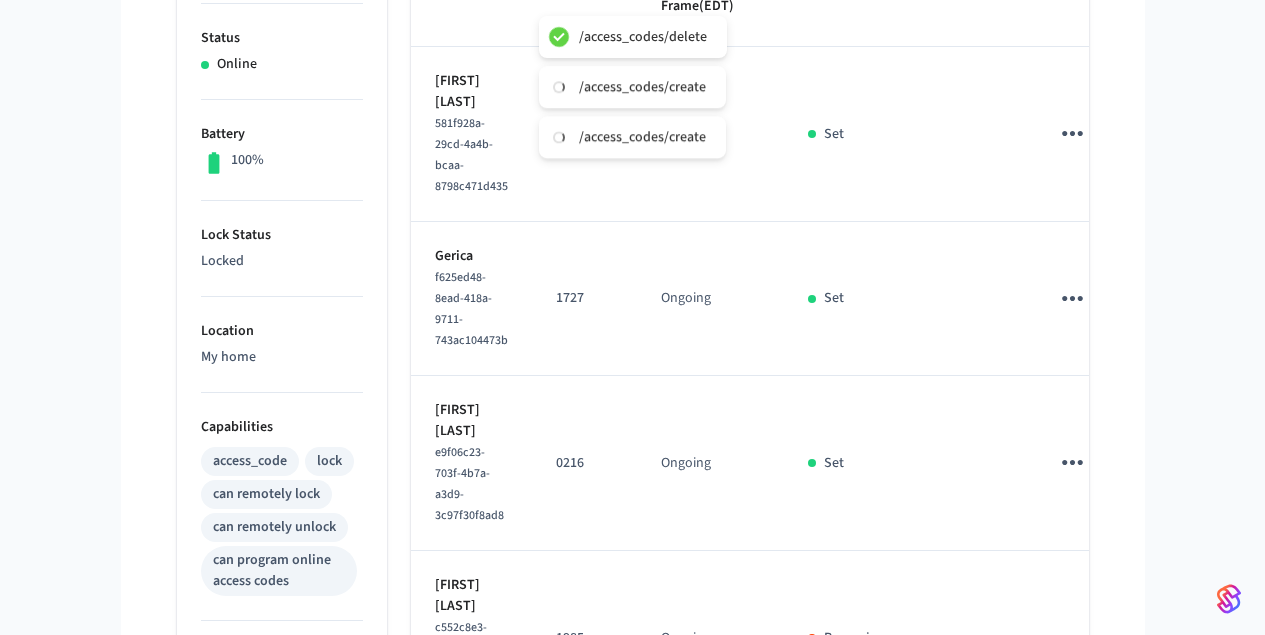 click 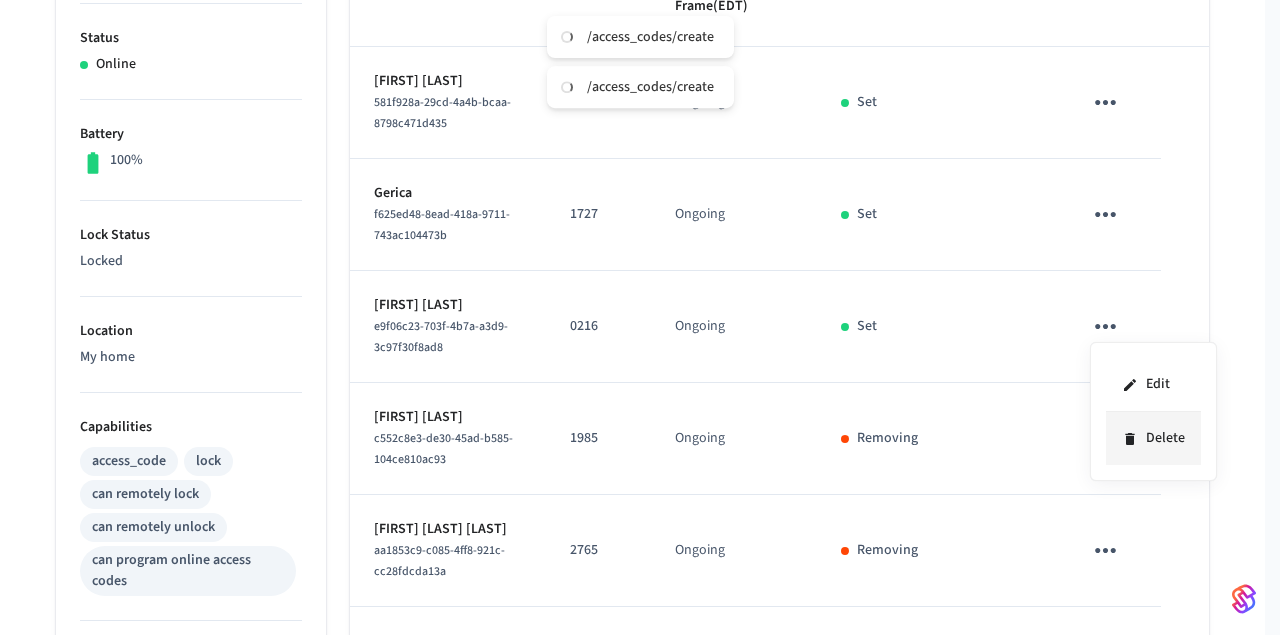 click 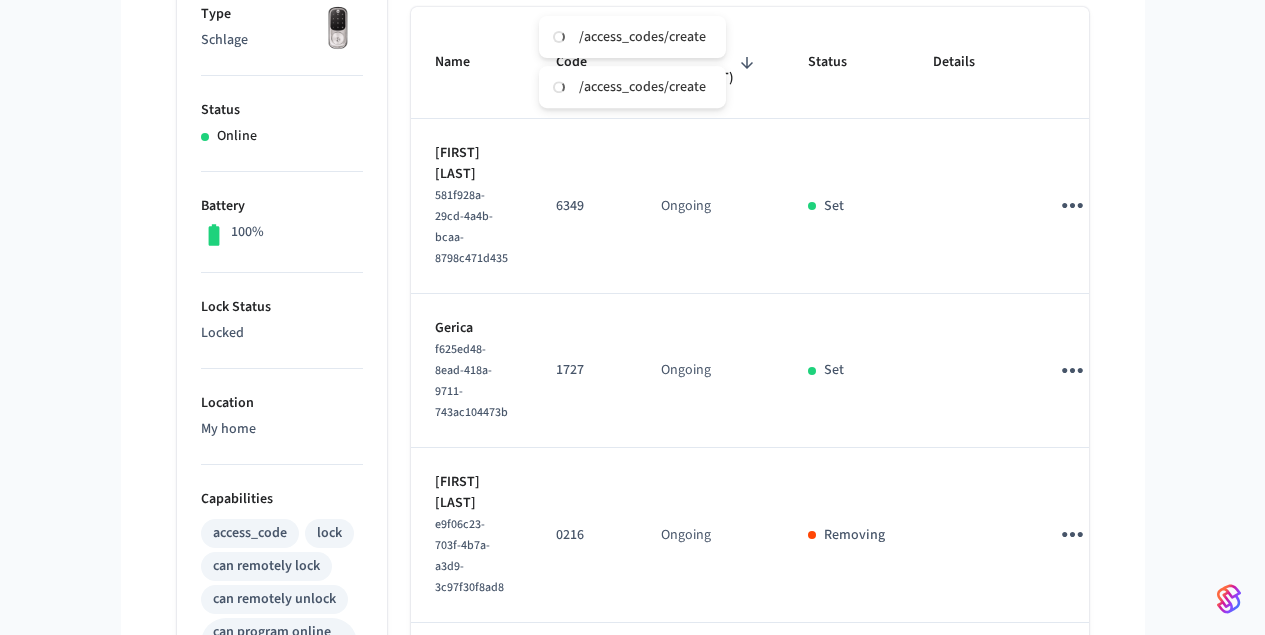 scroll, scrollTop: 366, scrollLeft: 0, axis: vertical 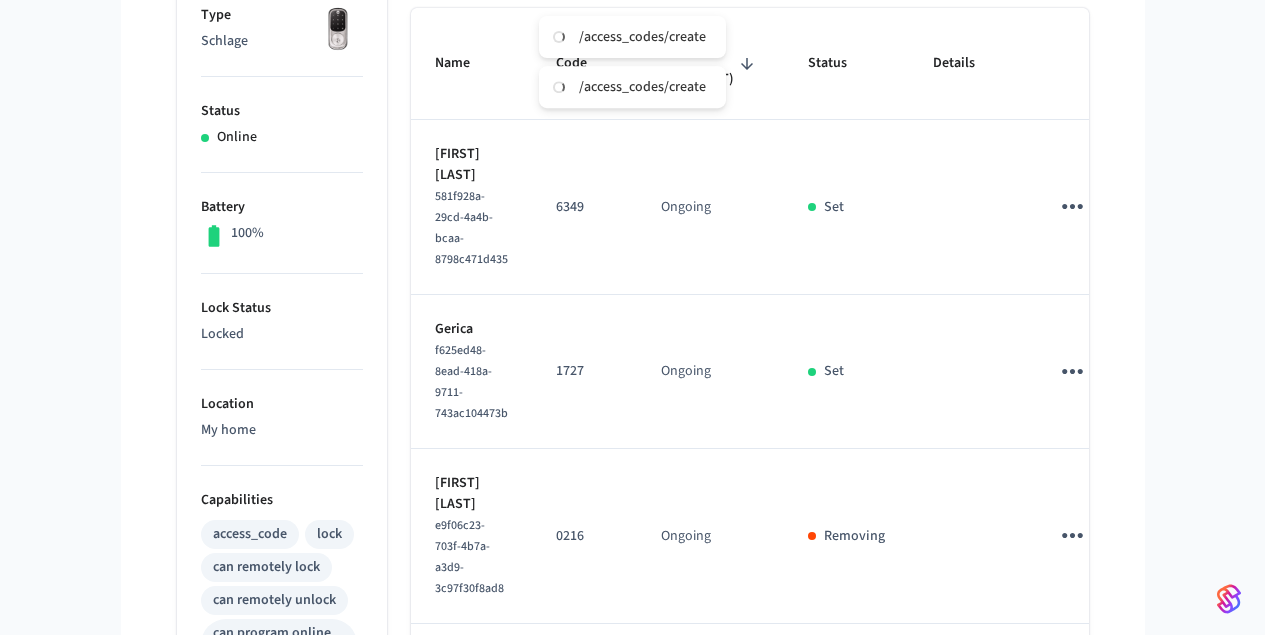 click 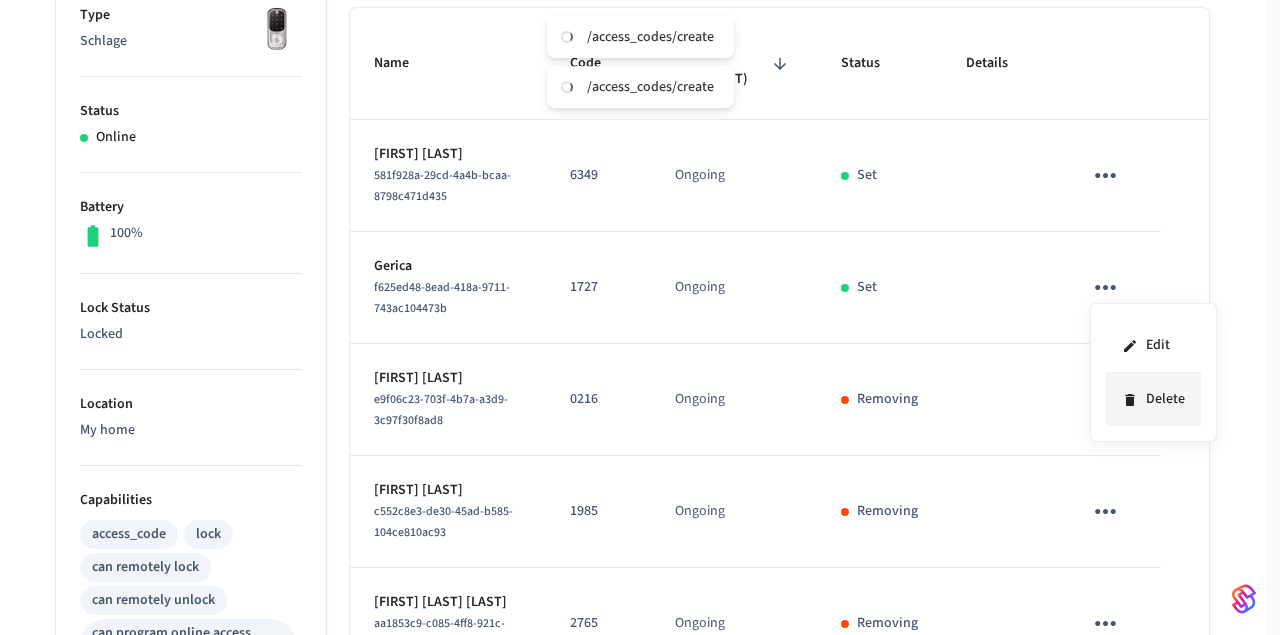 click 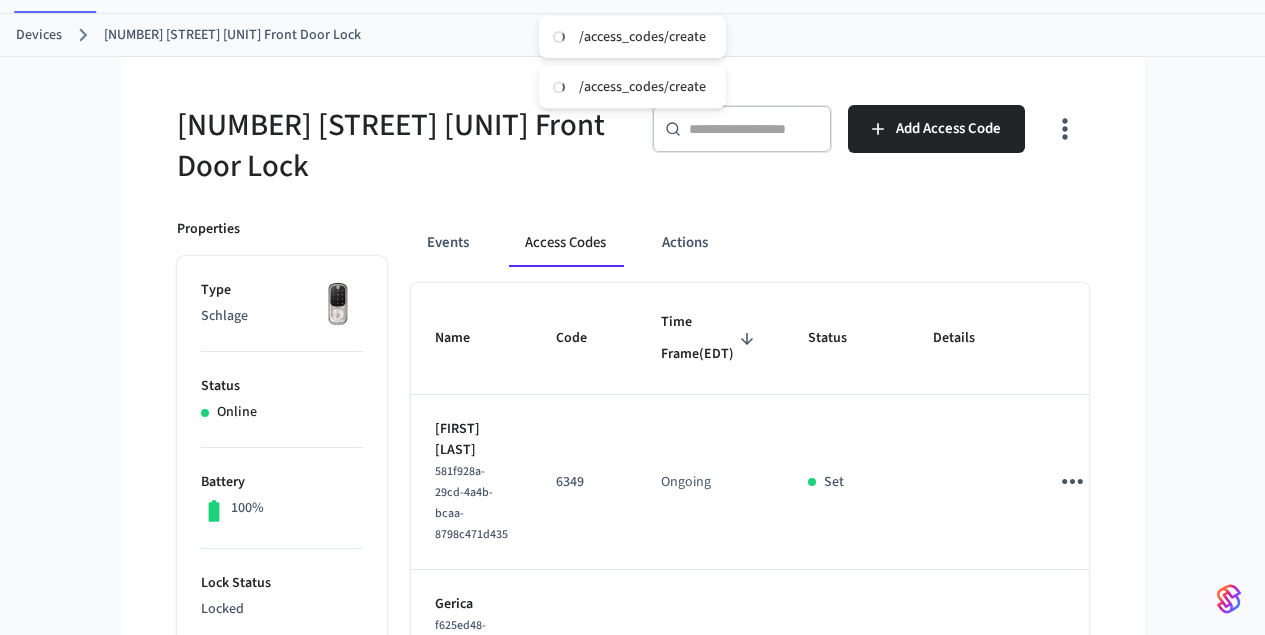 scroll, scrollTop: 0, scrollLeft: 0, axis: both 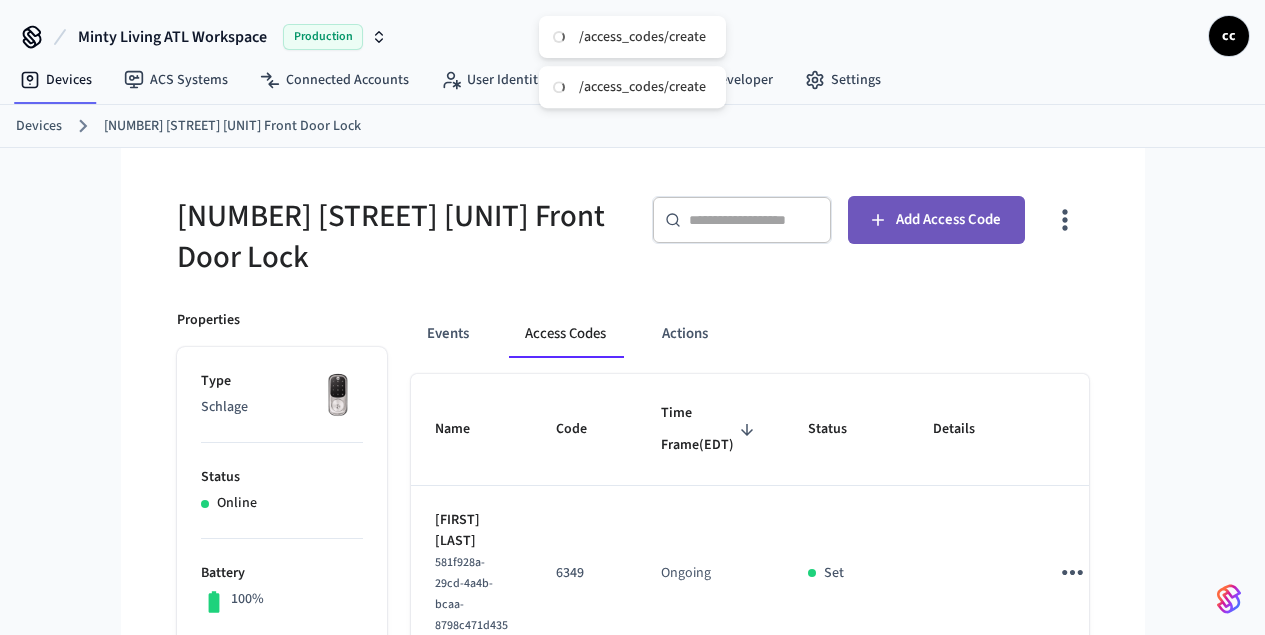 click on "Add Access Code" at bounding box center [936, 220] 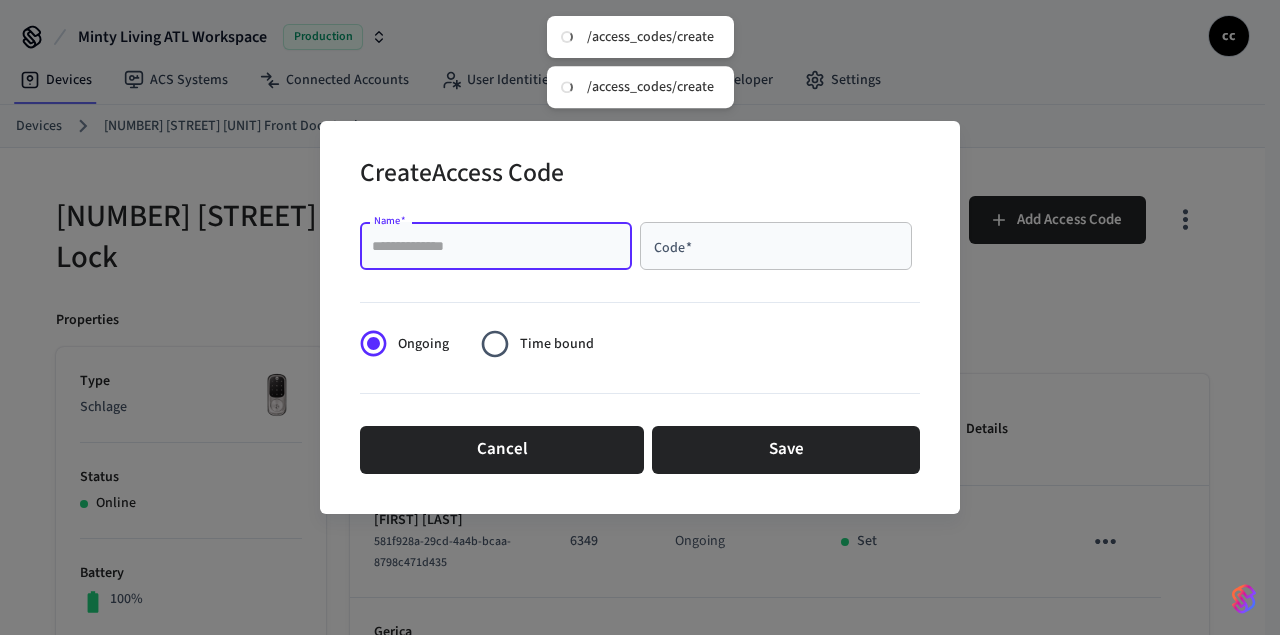 click on "Name   *" at bounding box center [496, 246] 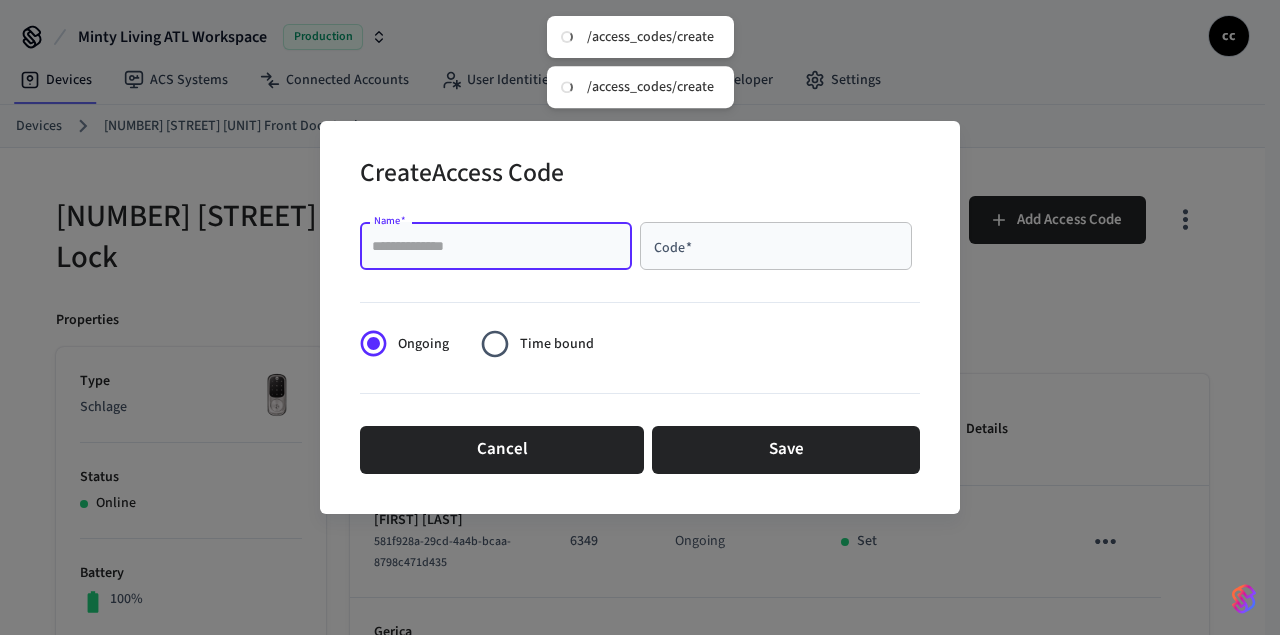paste on "**********" 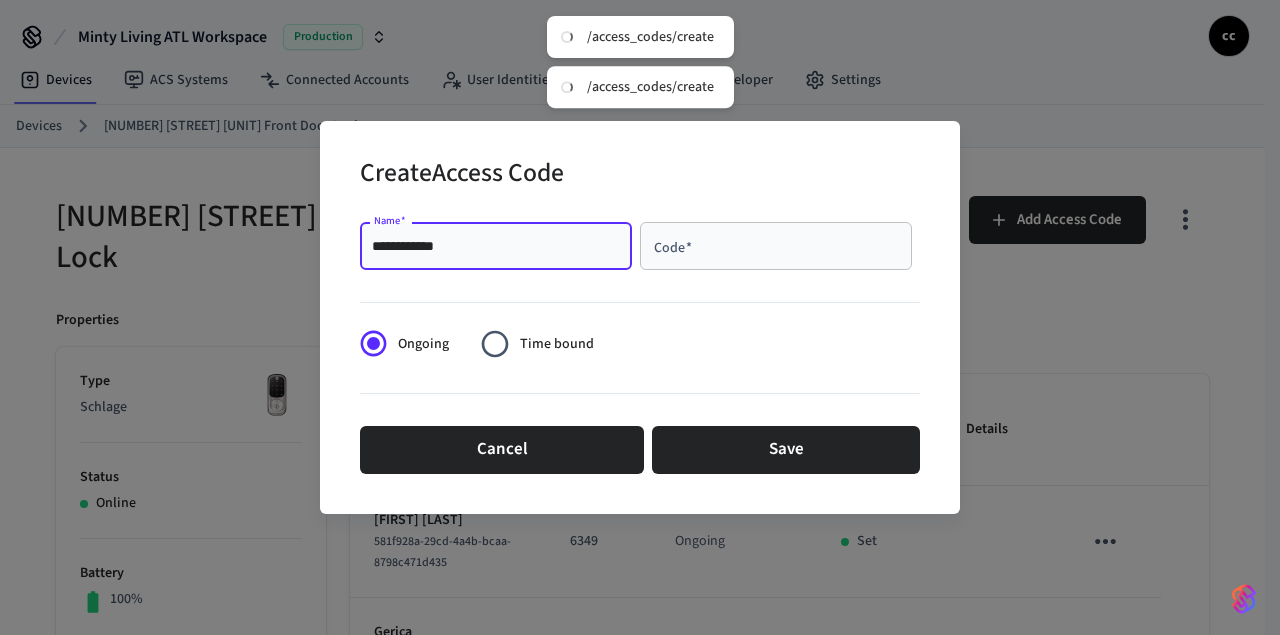 type on "**********" 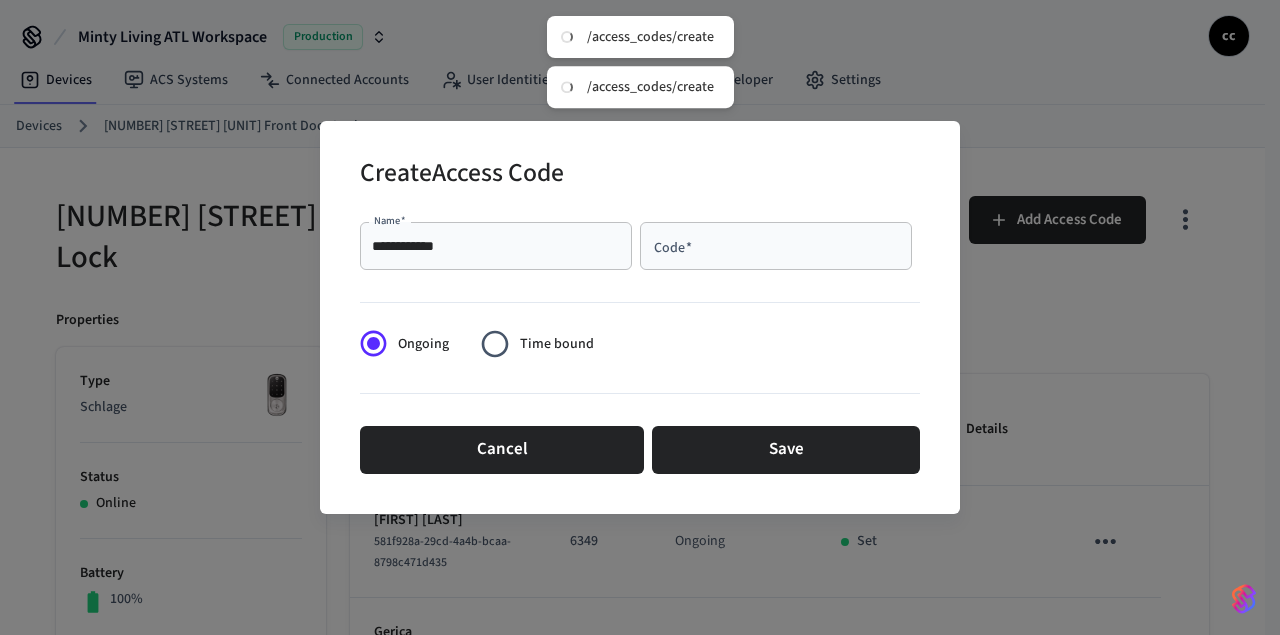 click on "Code   *" at bounding box center [776, 246] 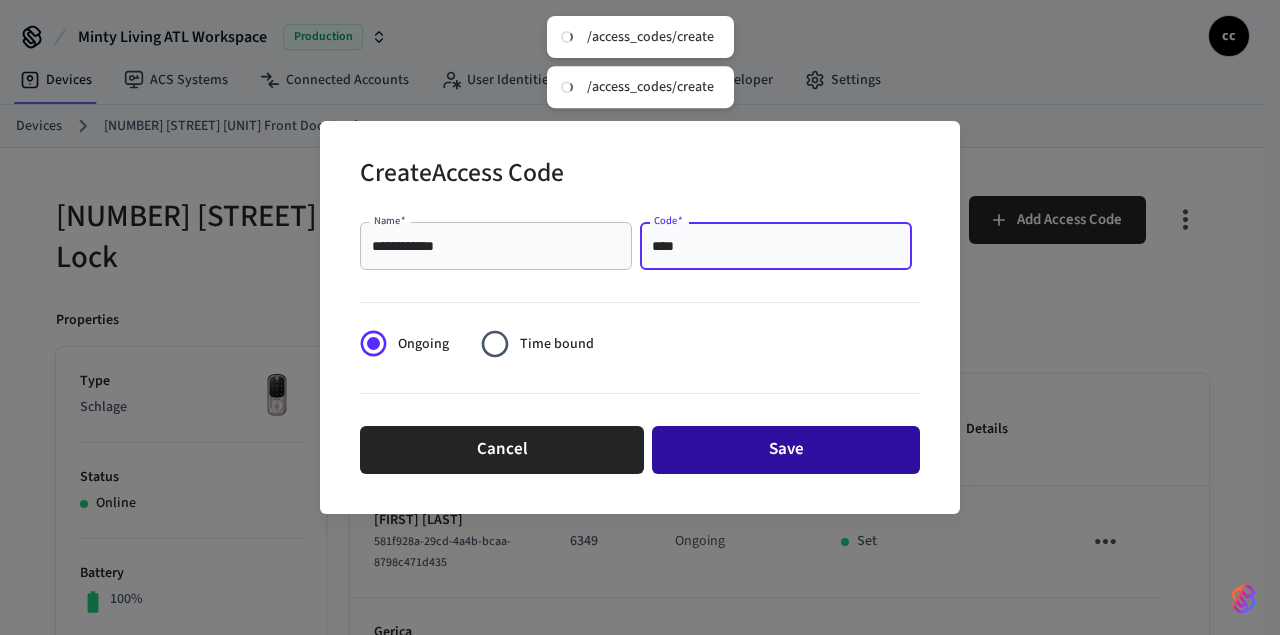 type on "****" 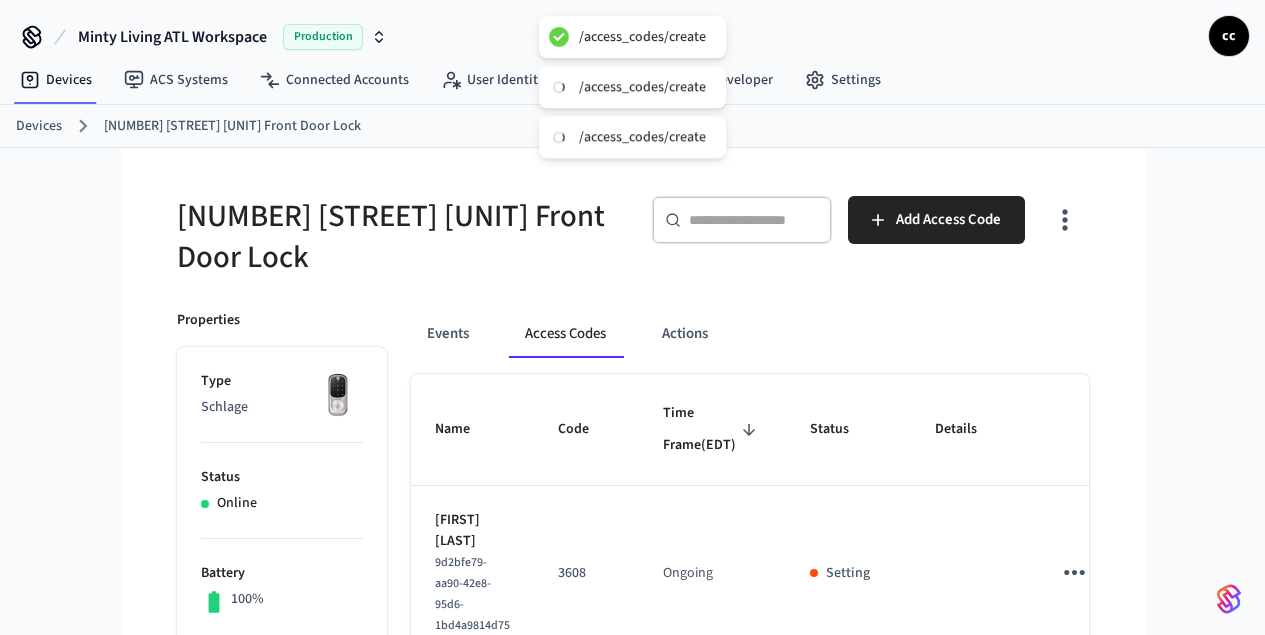 click on "[NUMBER] [STREET] [UNIT] Front Door Lock" at bounding box center (399, 237) 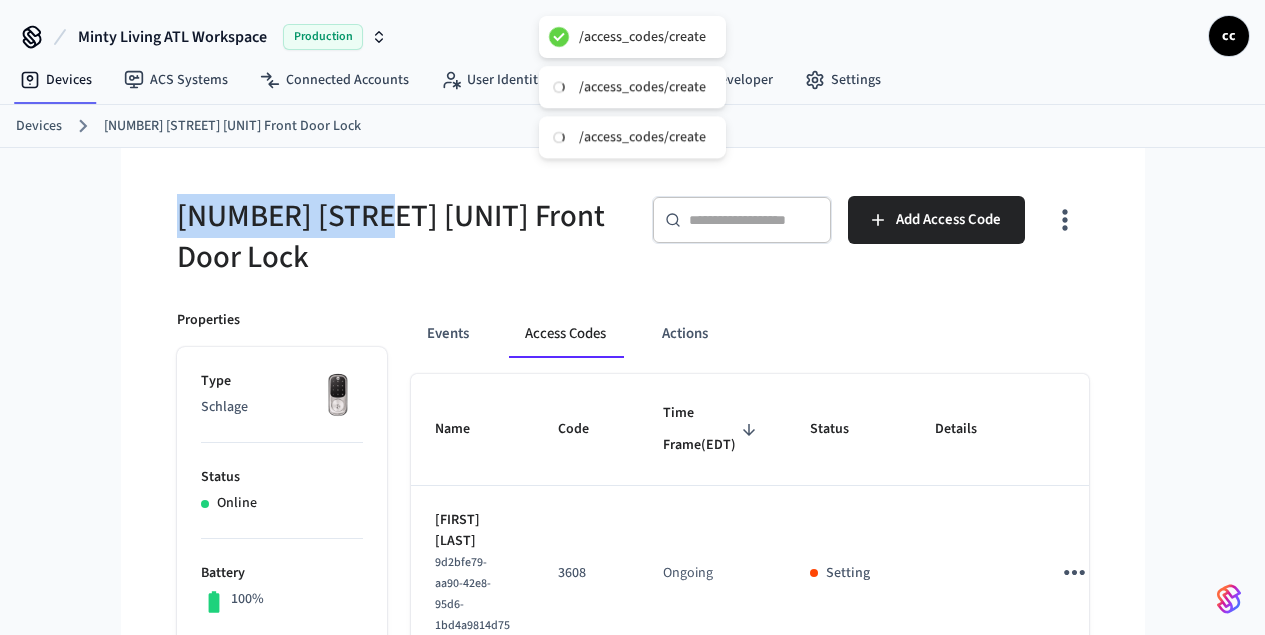 drag, startPoint x: 248, startPoint y: 226, endPoint x: 47, endPoint y: 201, distance: 202.54877 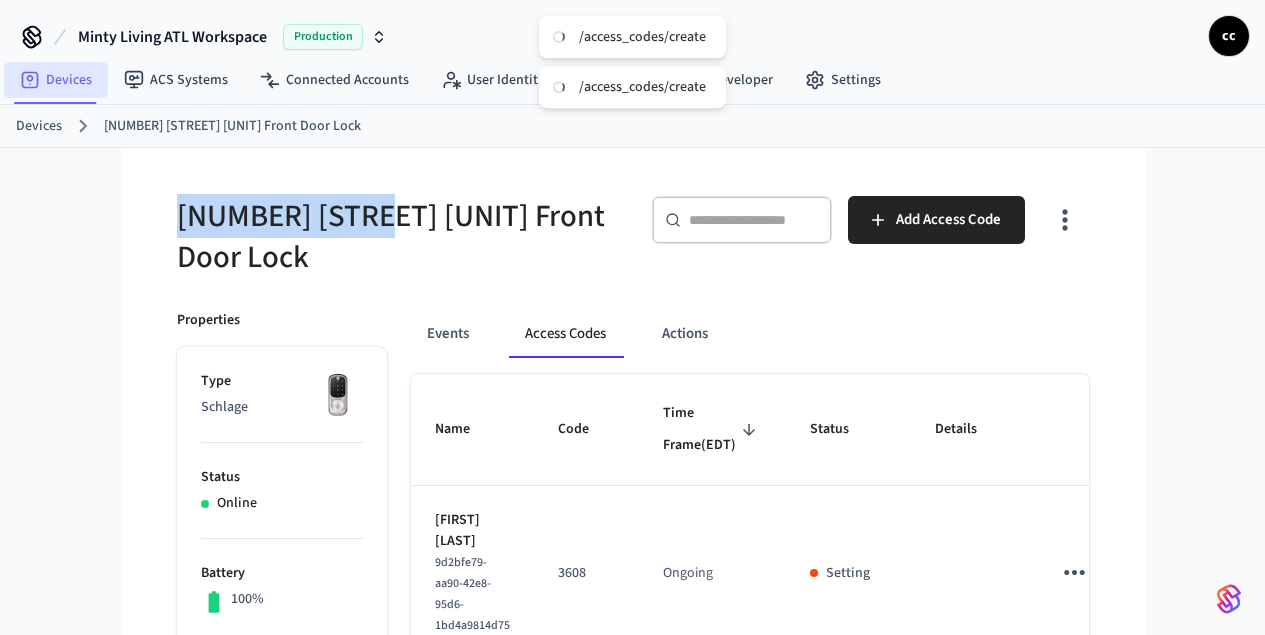 drag, startPoint x: 56, startPoint y: 84, endPoint x: 82, endPoint y: 85, distance: 26.019224 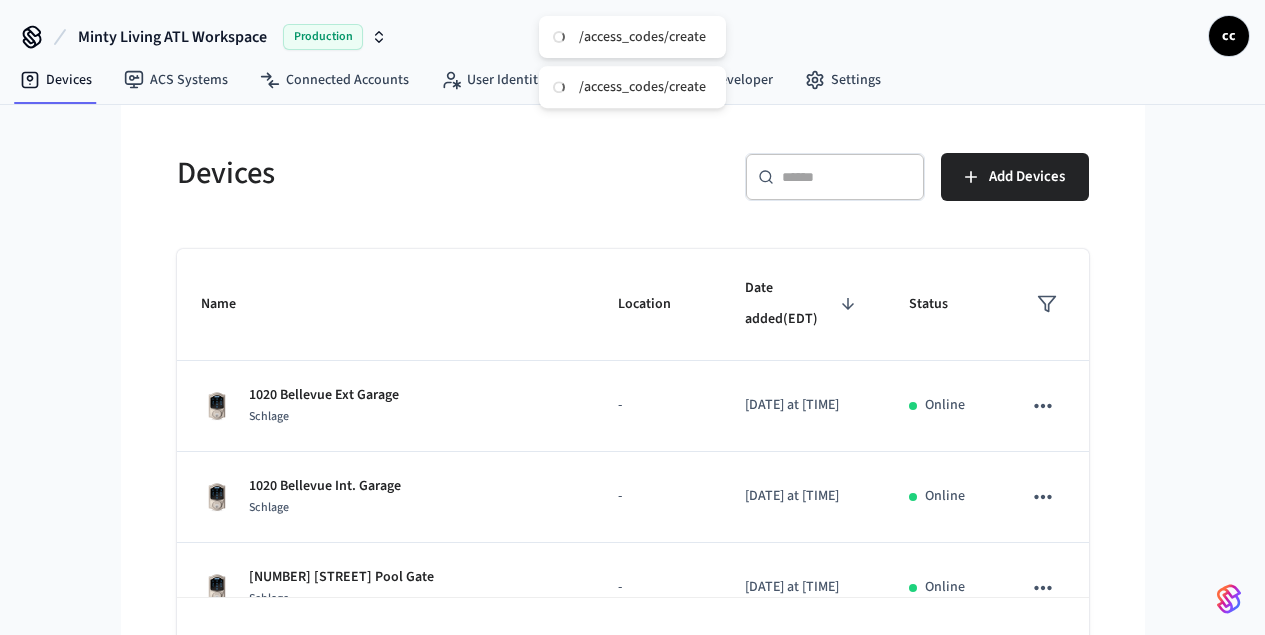 click at bounding box center (847, 177) 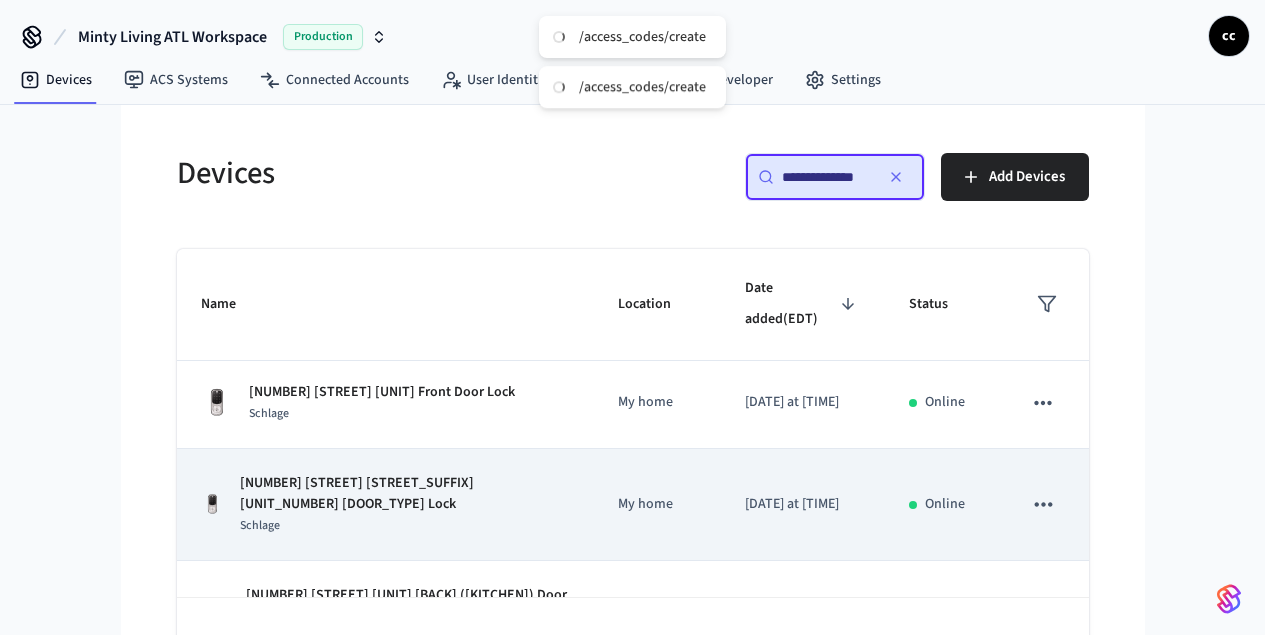 scroll, scrollTop: 420, scrollLeft: 0, axis: vertical 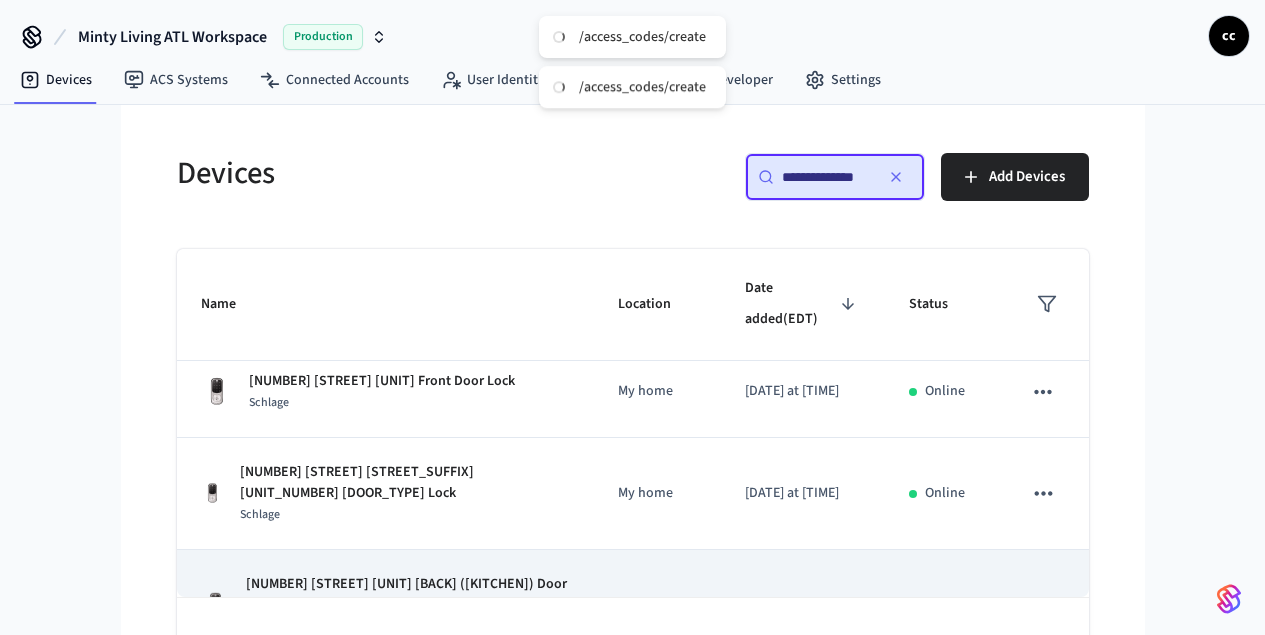 type on "**********" 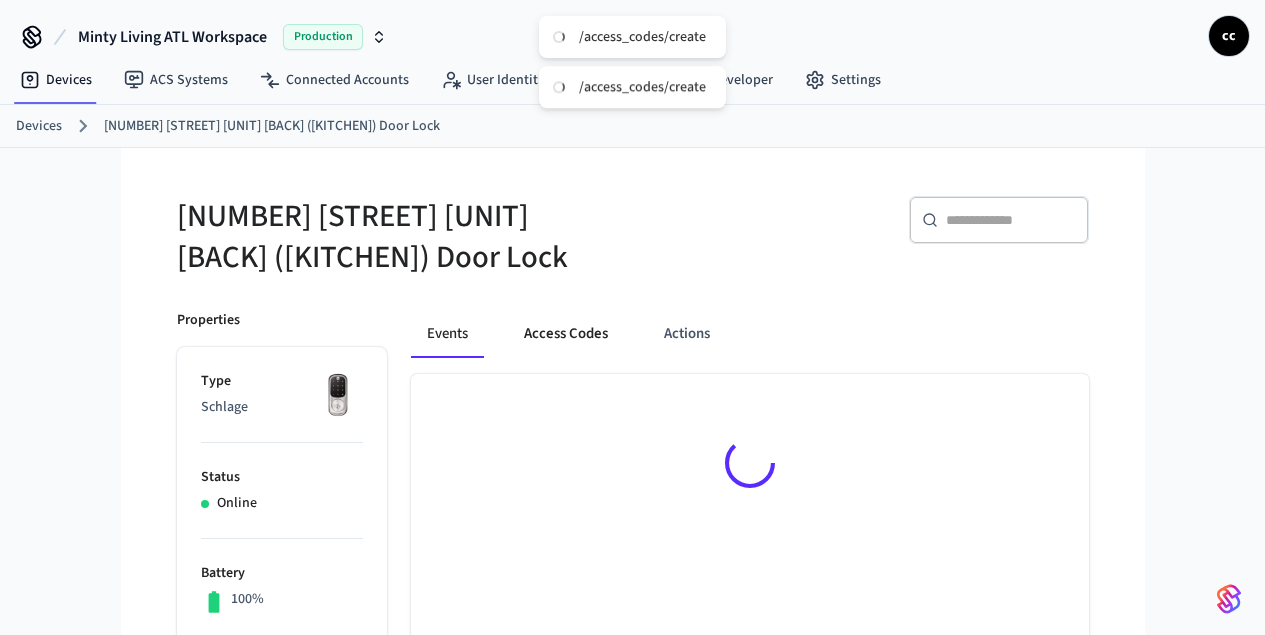 click on "Access Codes" at bounding box center [566, 334] 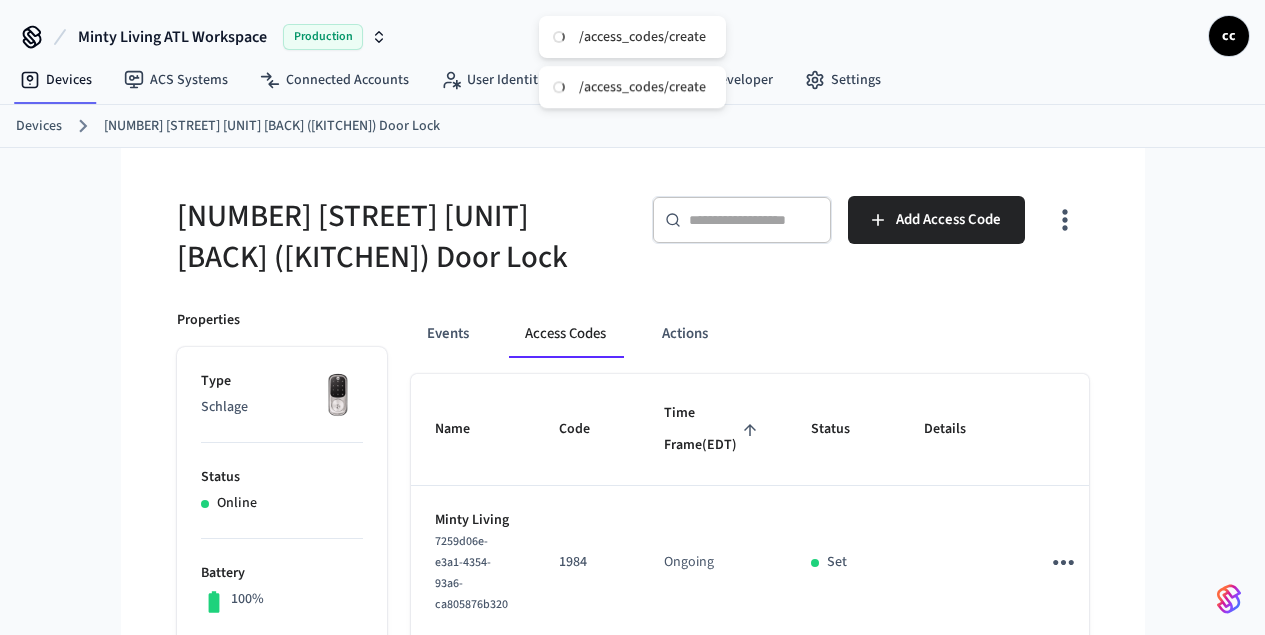 click on "Time Frame  (EDT)" at bounding box center (713, 429) 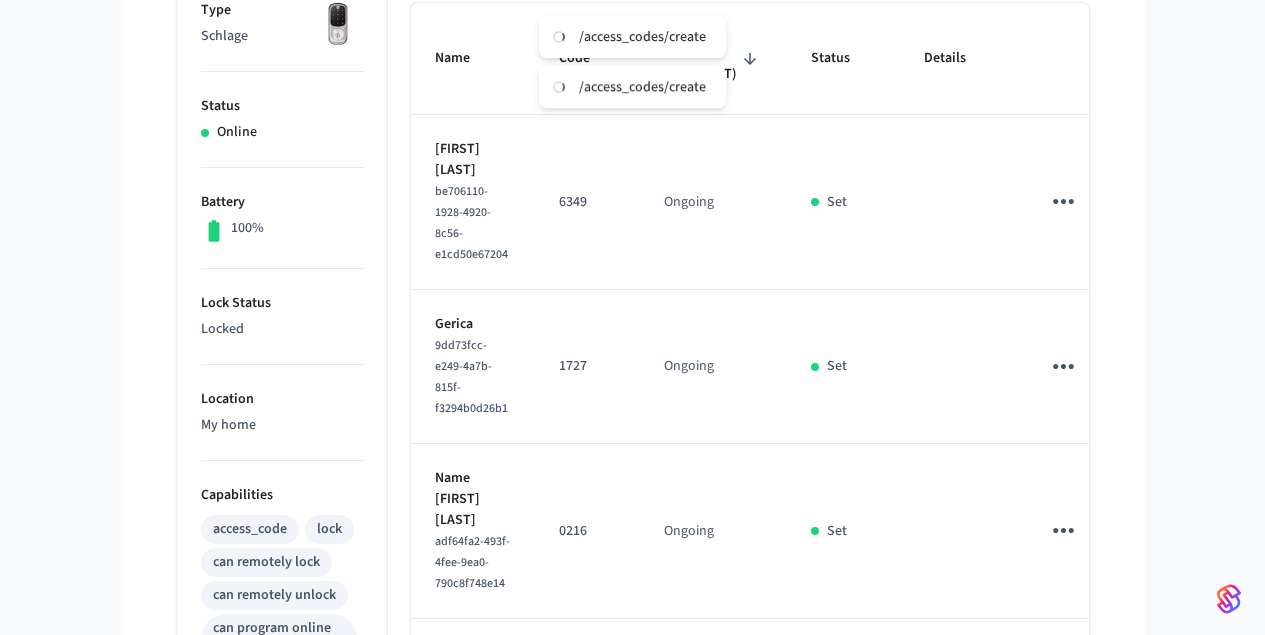 scroll, scrollTop: 376, scrollLeft: 0, axis: vertical 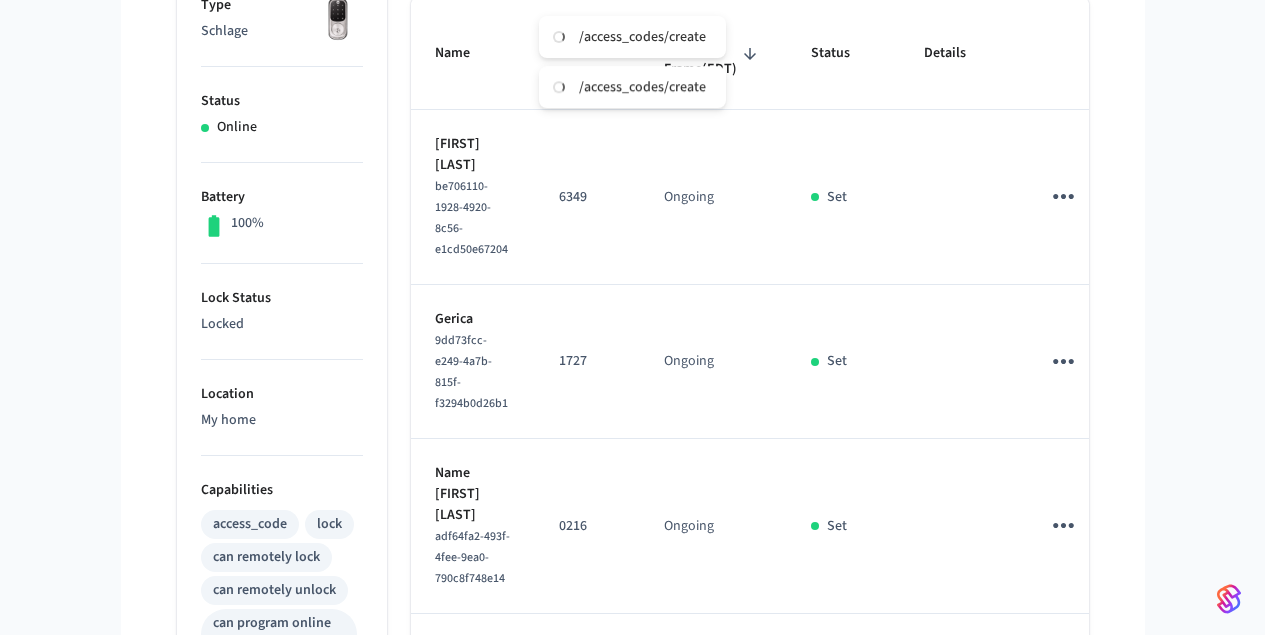 click 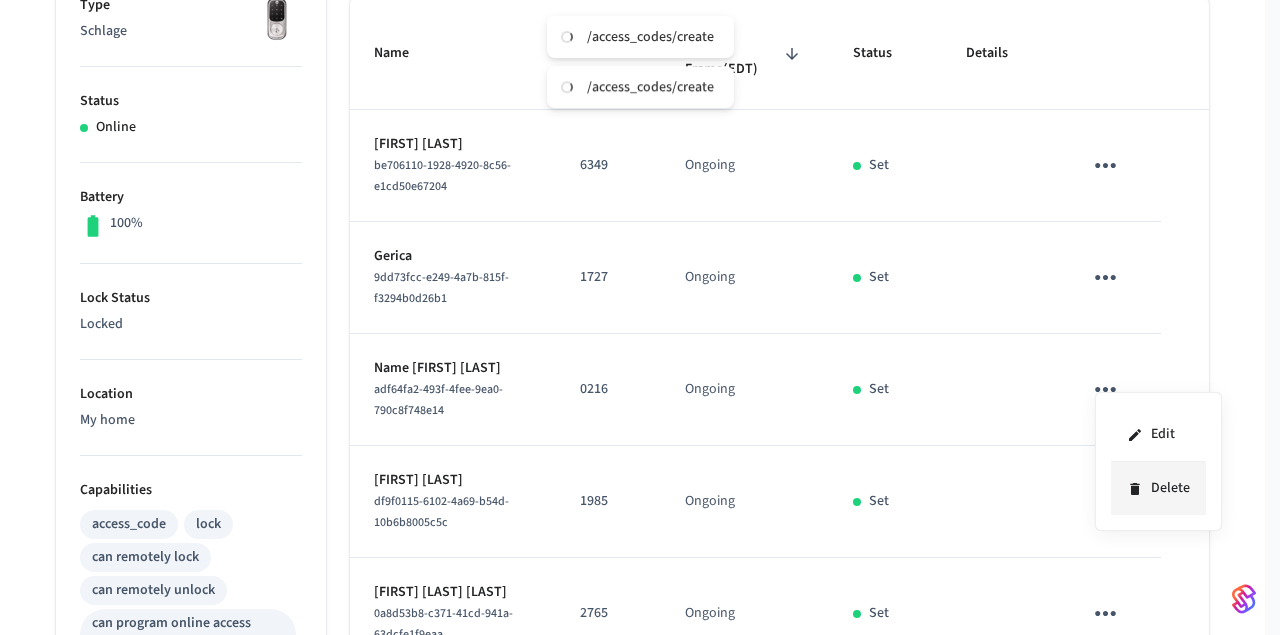 click 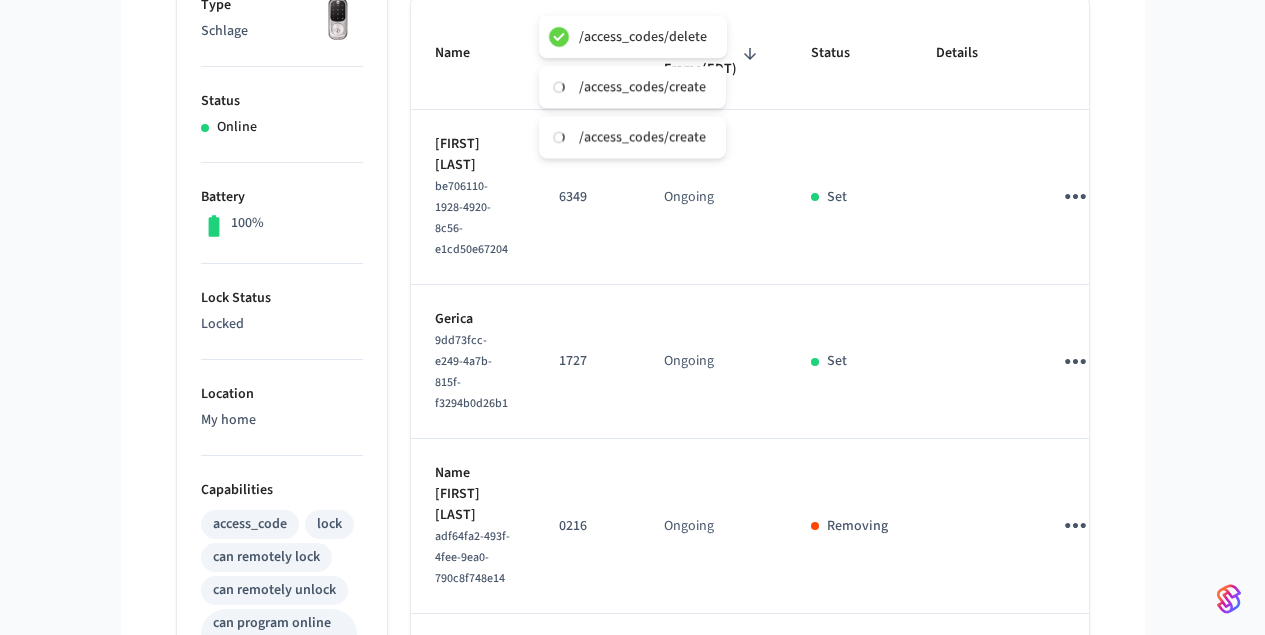 click 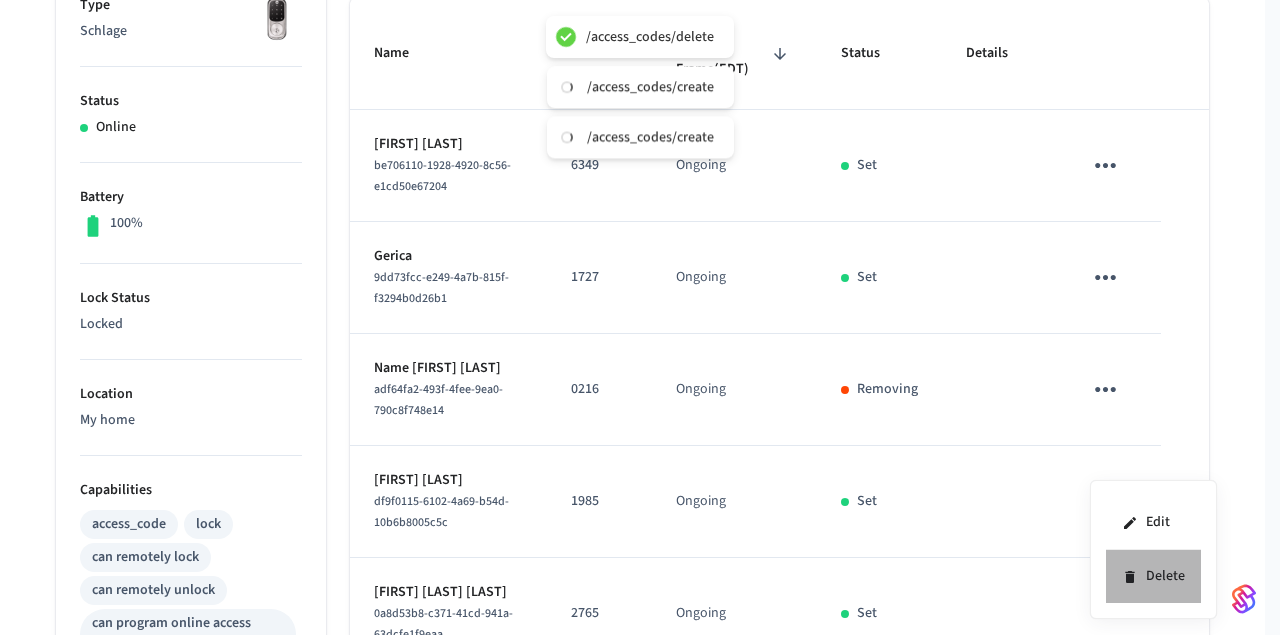 click on "Delete" at bounding box center (1153, 576) 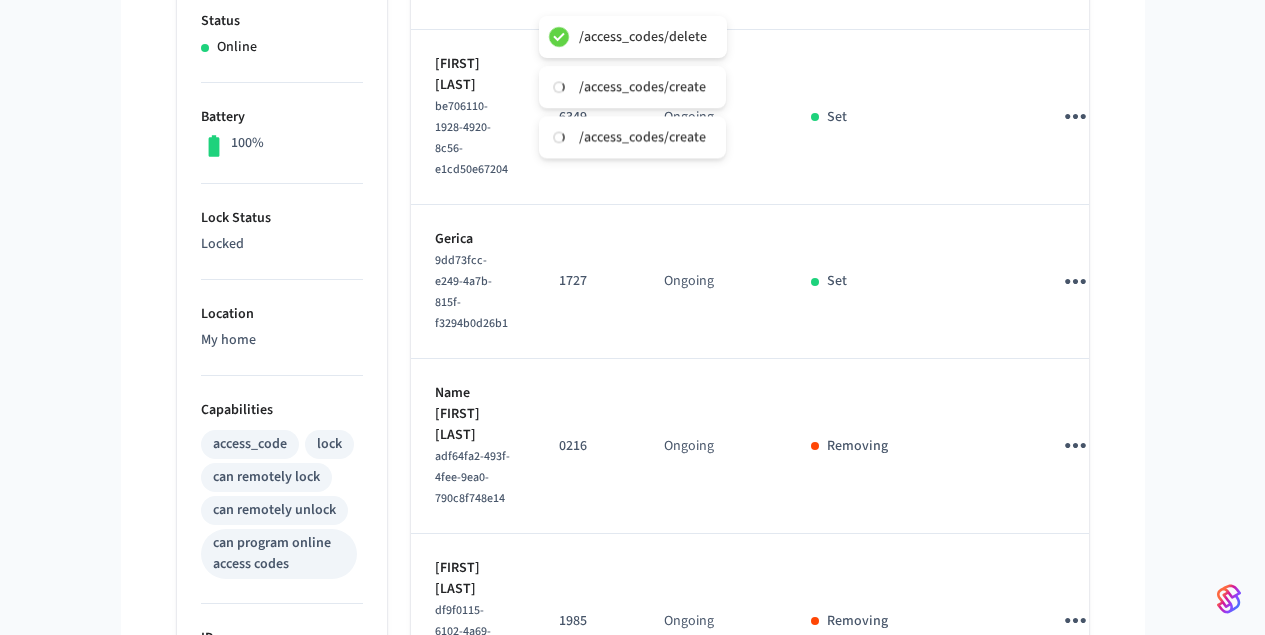 scroll, scrollTop: 547, scrollLeft: 0, axis: vertical 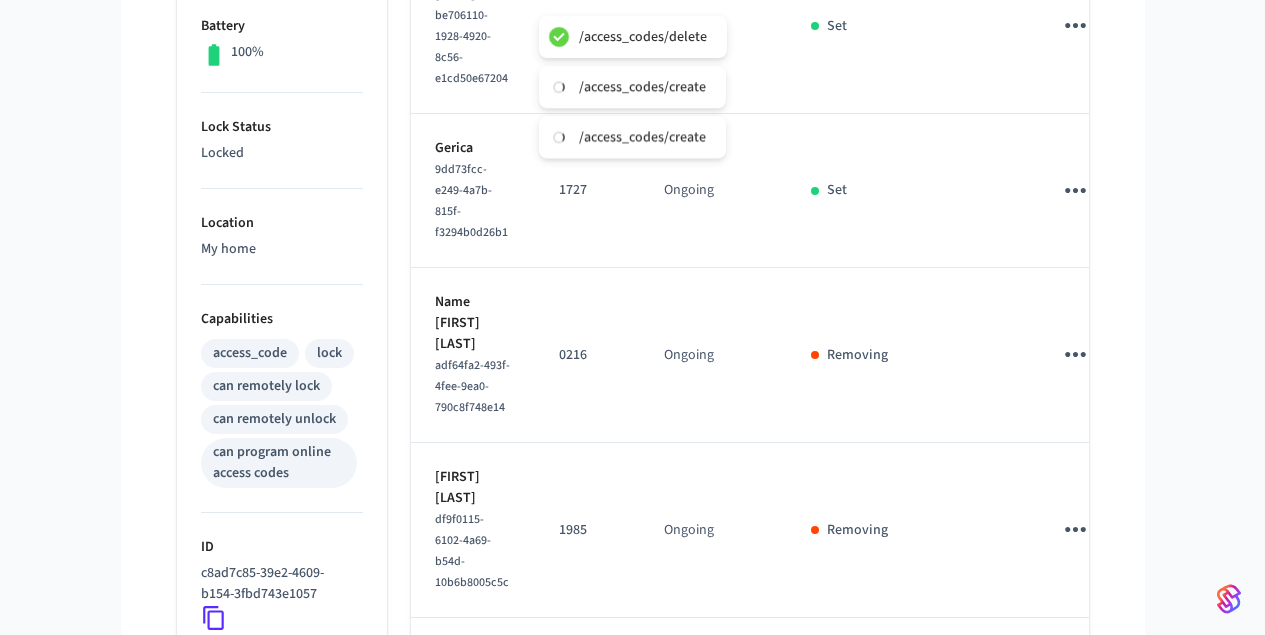 click 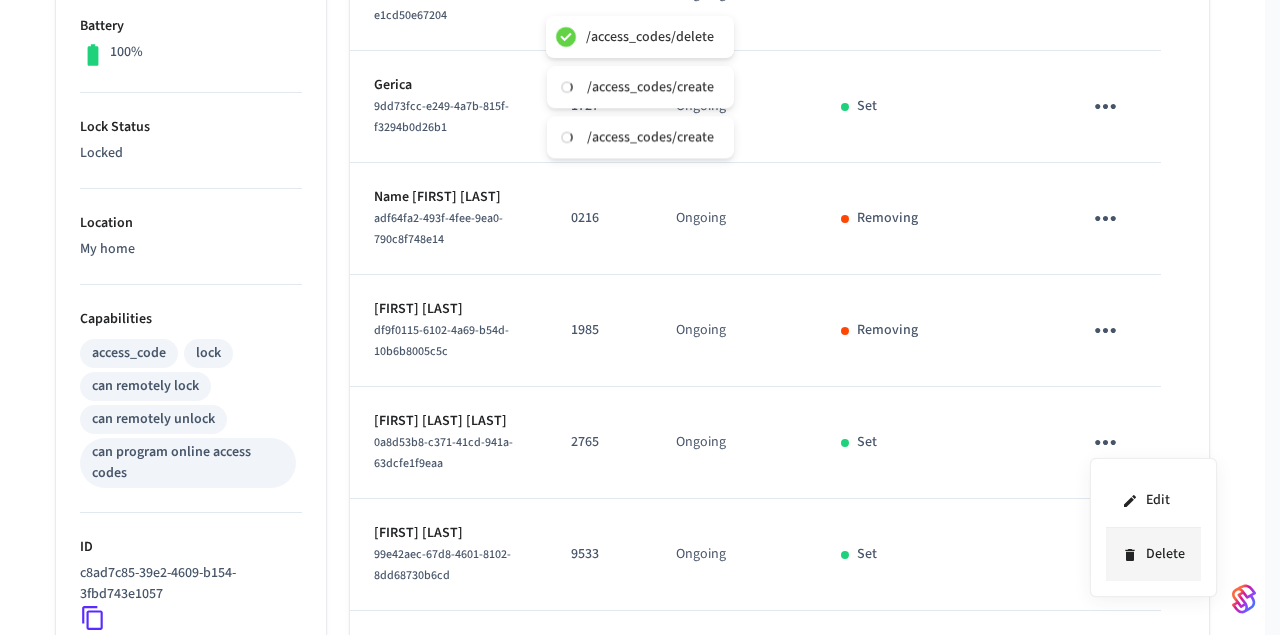click on "Delete" at bounding box center [1153, 554] 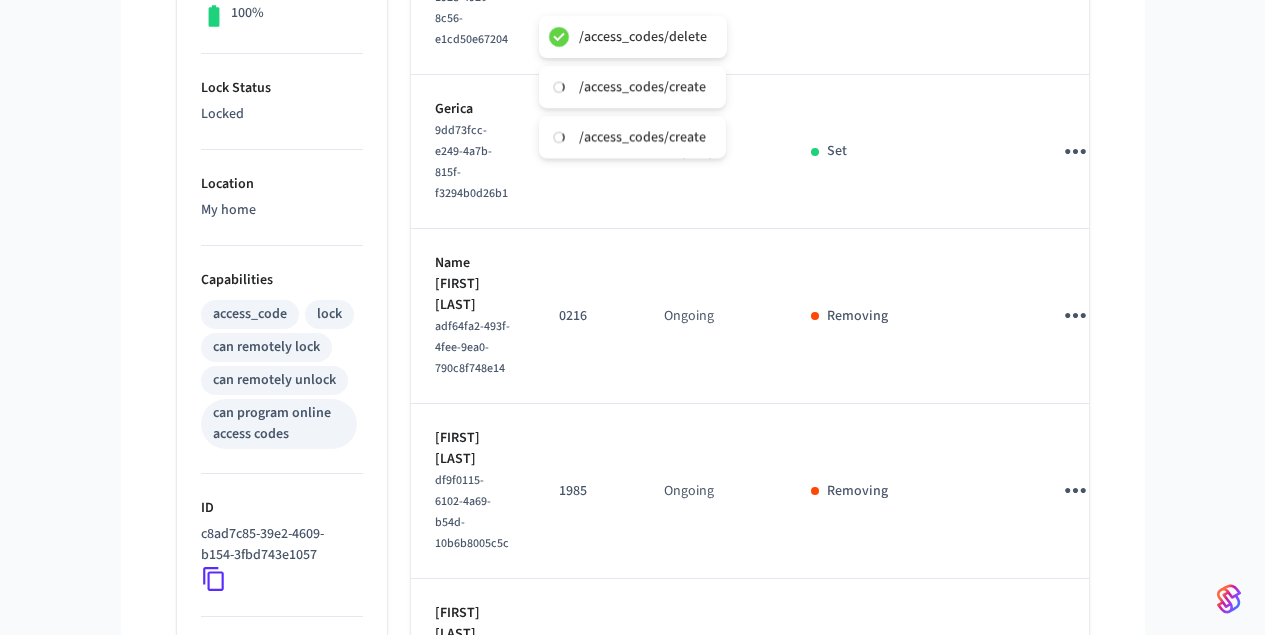 scroll, scrollTop: 617, scrollLeft: 0, axis: vertical 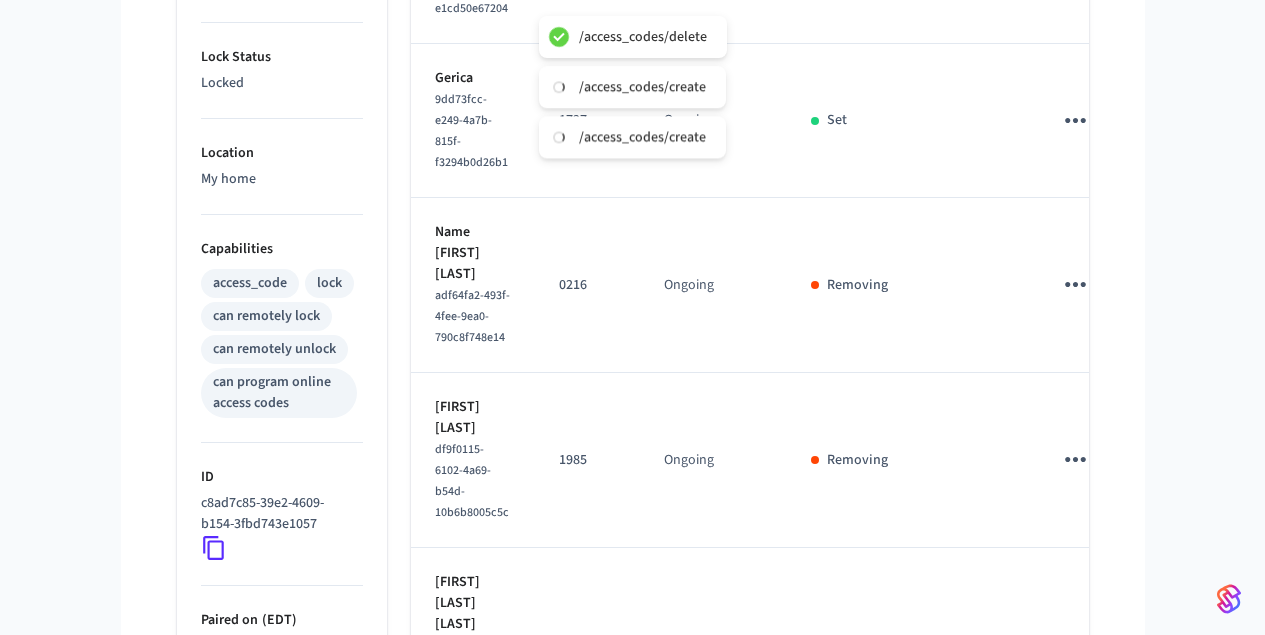 click 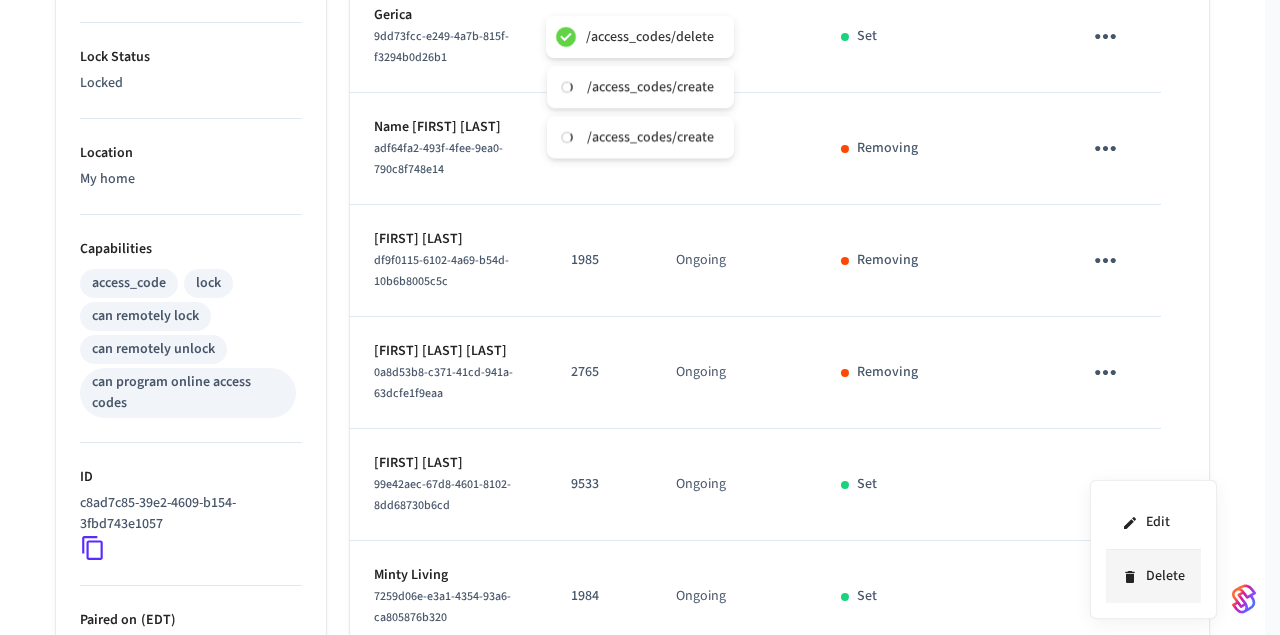click on "Delete" at bounding box center (1153, 576) 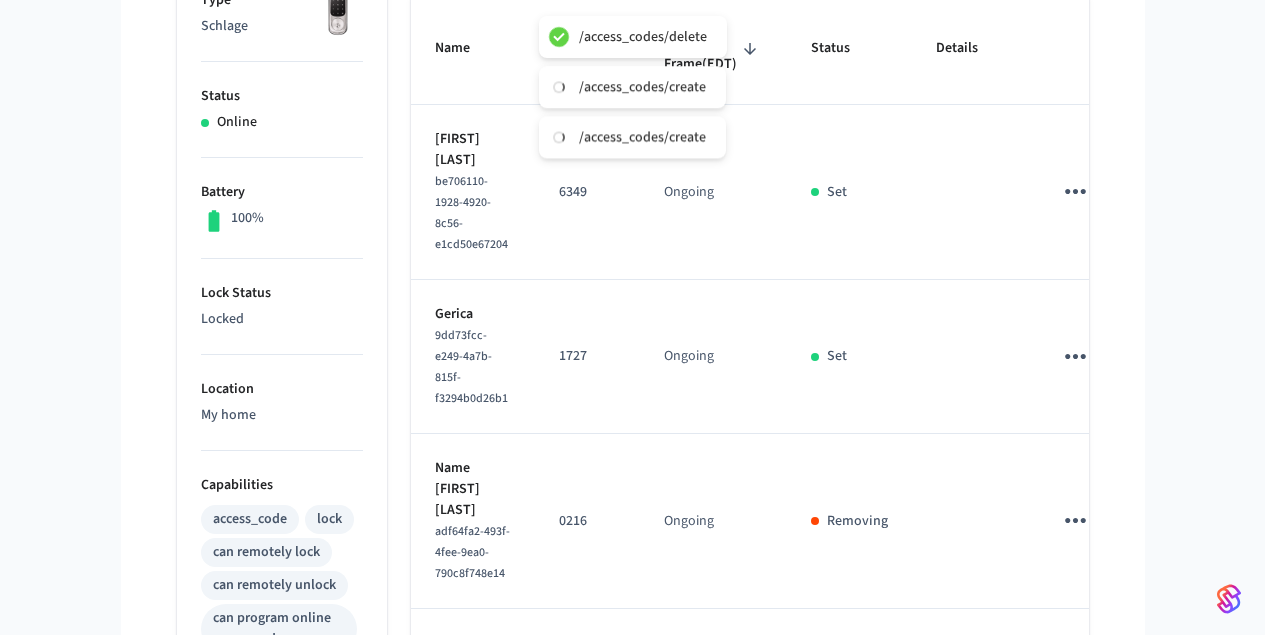 scroll, scrollTop: 300, scrollLeft: 0, axis: vertical 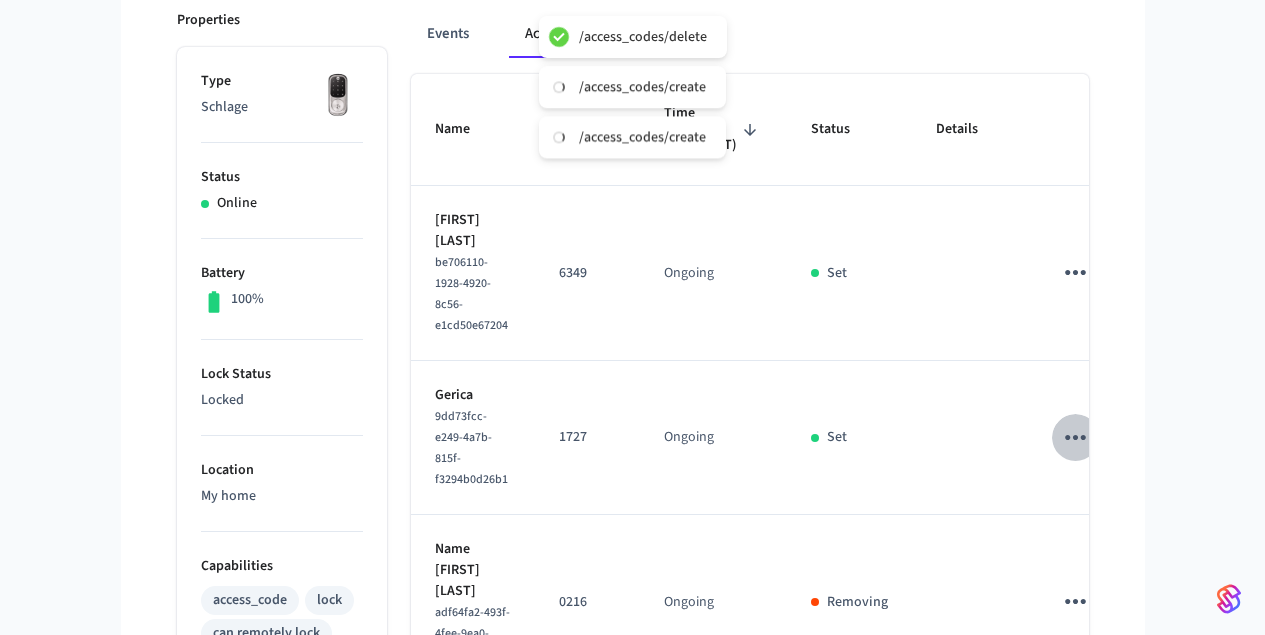 click 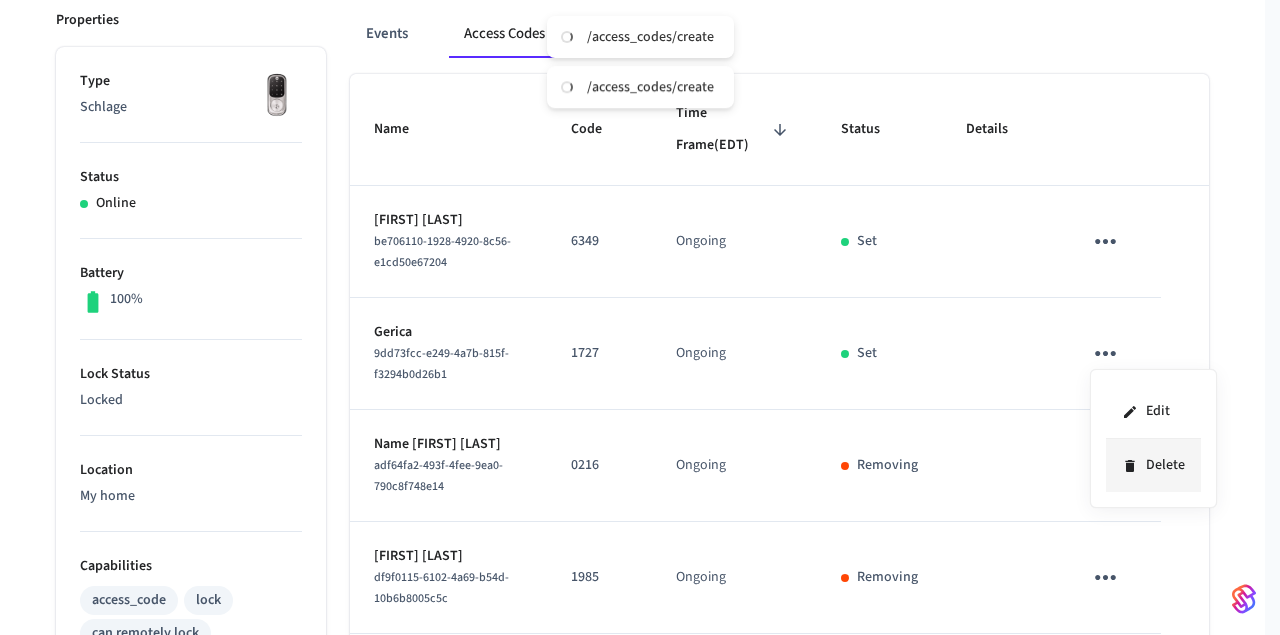 click 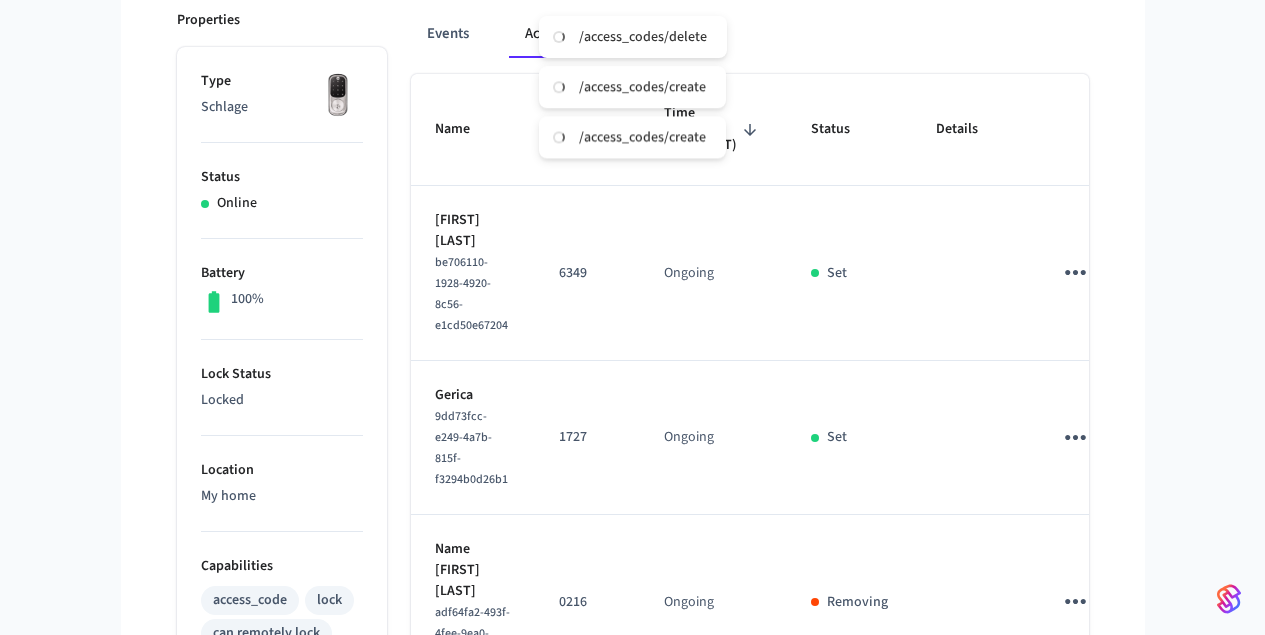 type 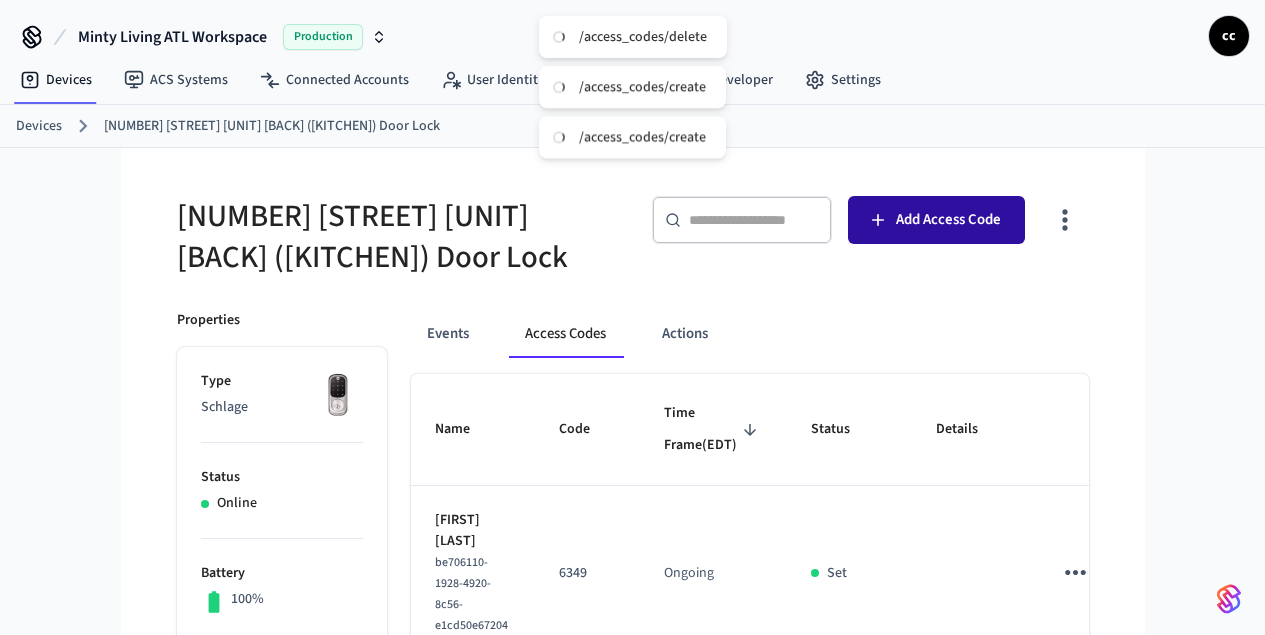 click on "Add Access Code" at bounding box center (936, 220) 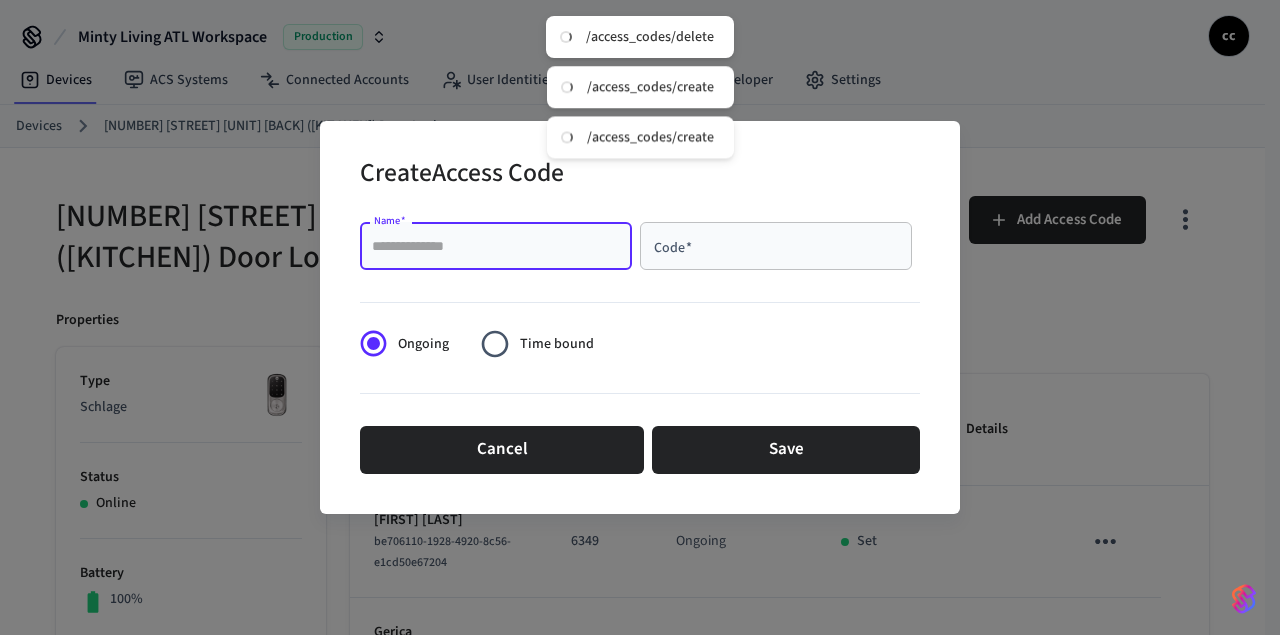 click on "Name   *" at bounding box center [496, 246] 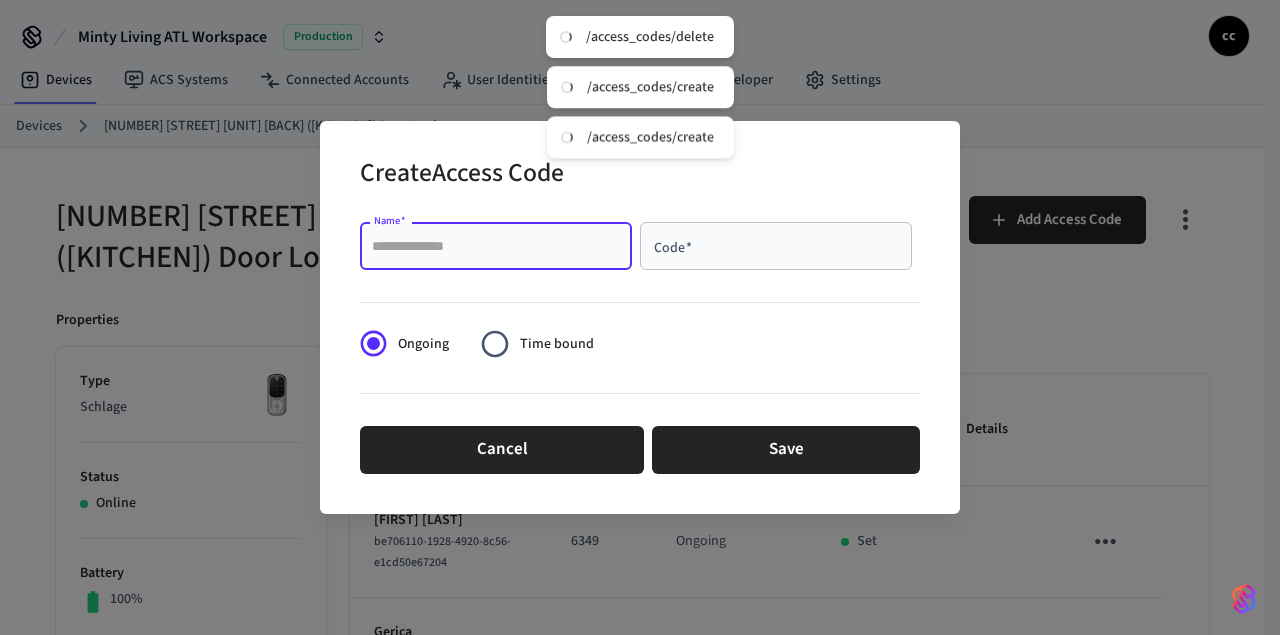 paste on "**********" 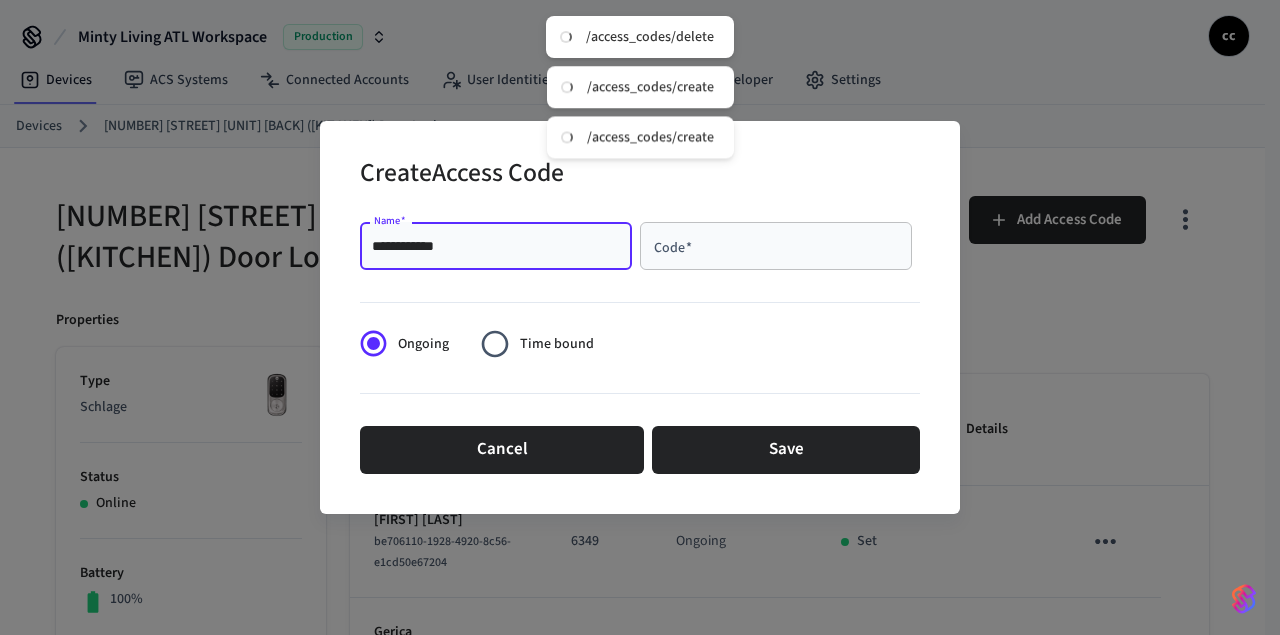 type on "**********" 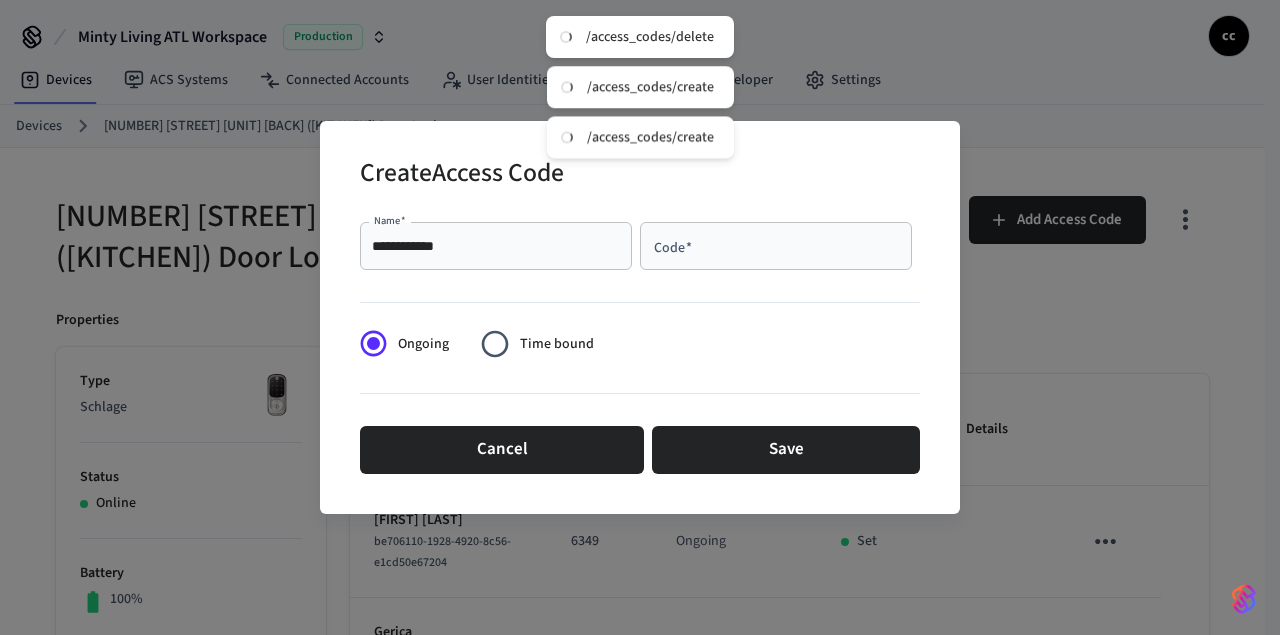 click on "Code   *" at bounding box center (776, 246) 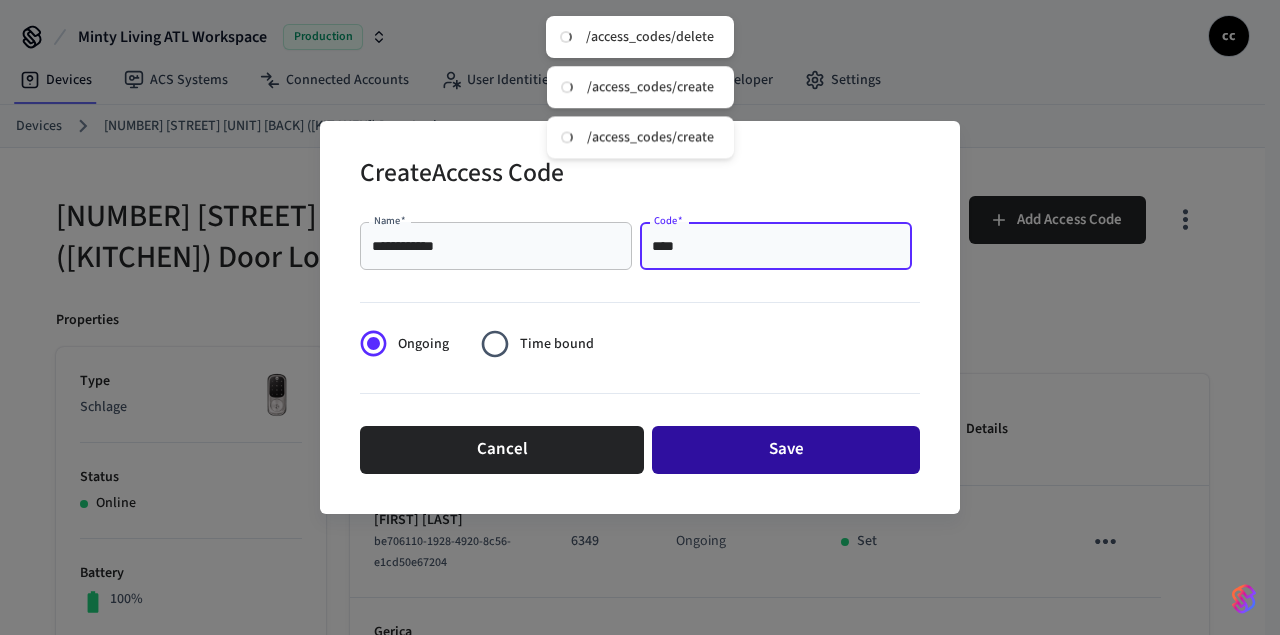type on "****" 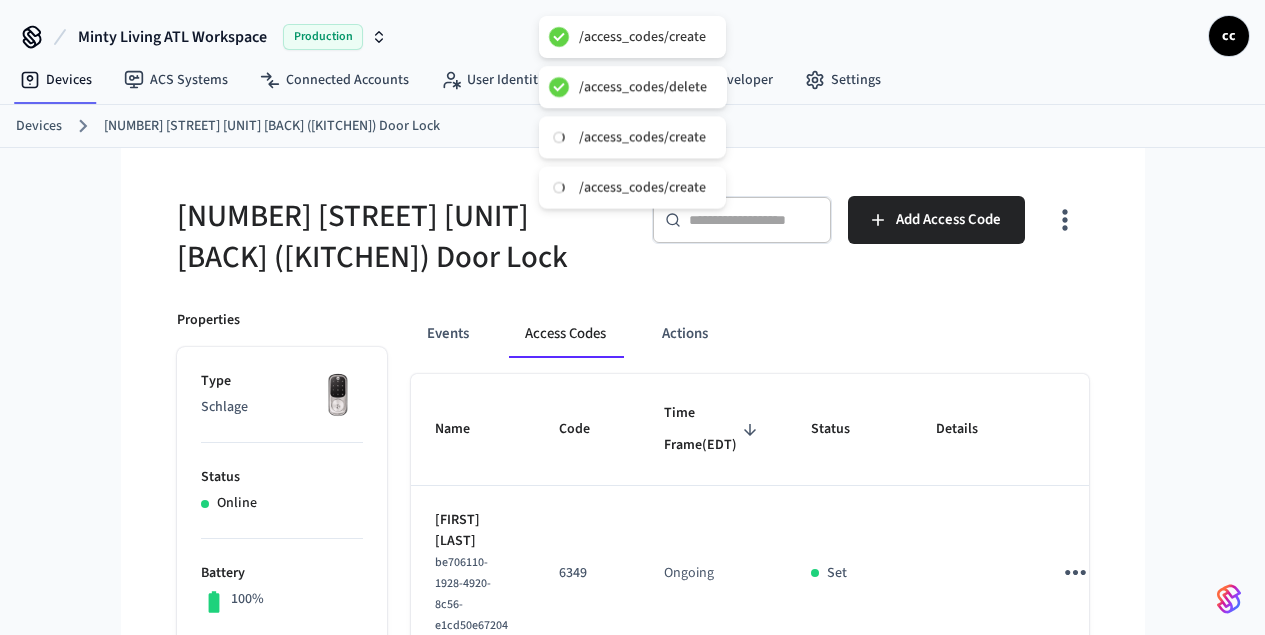type 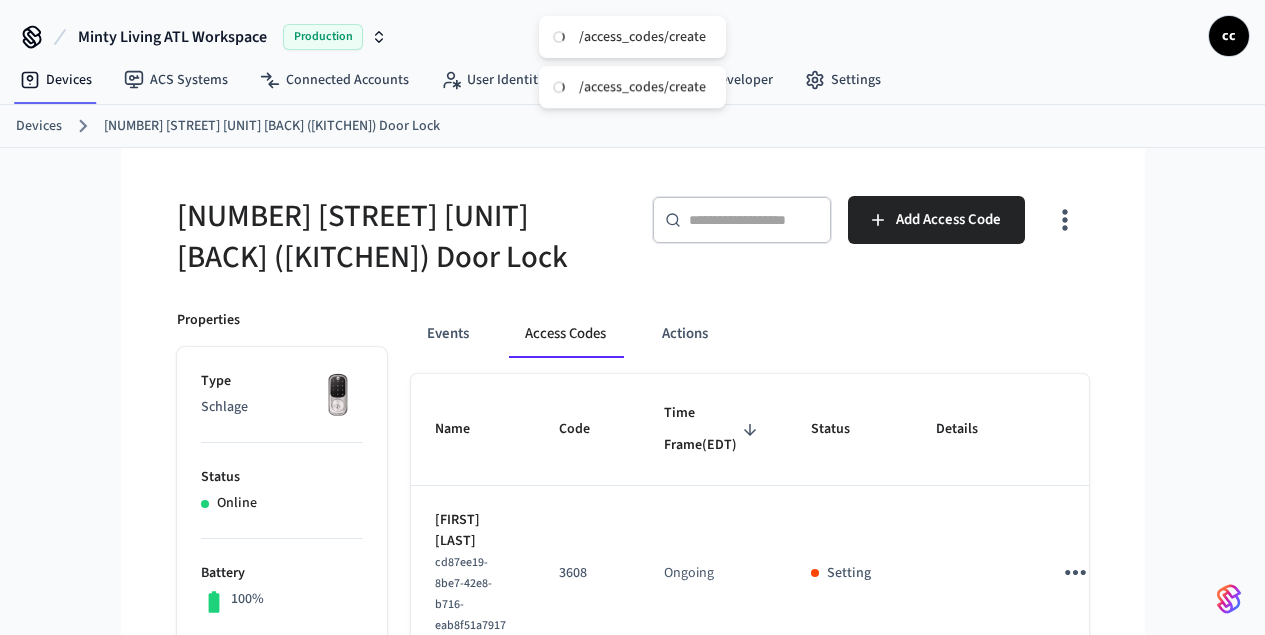 click on "Devices" at bounding box center [39, 126] 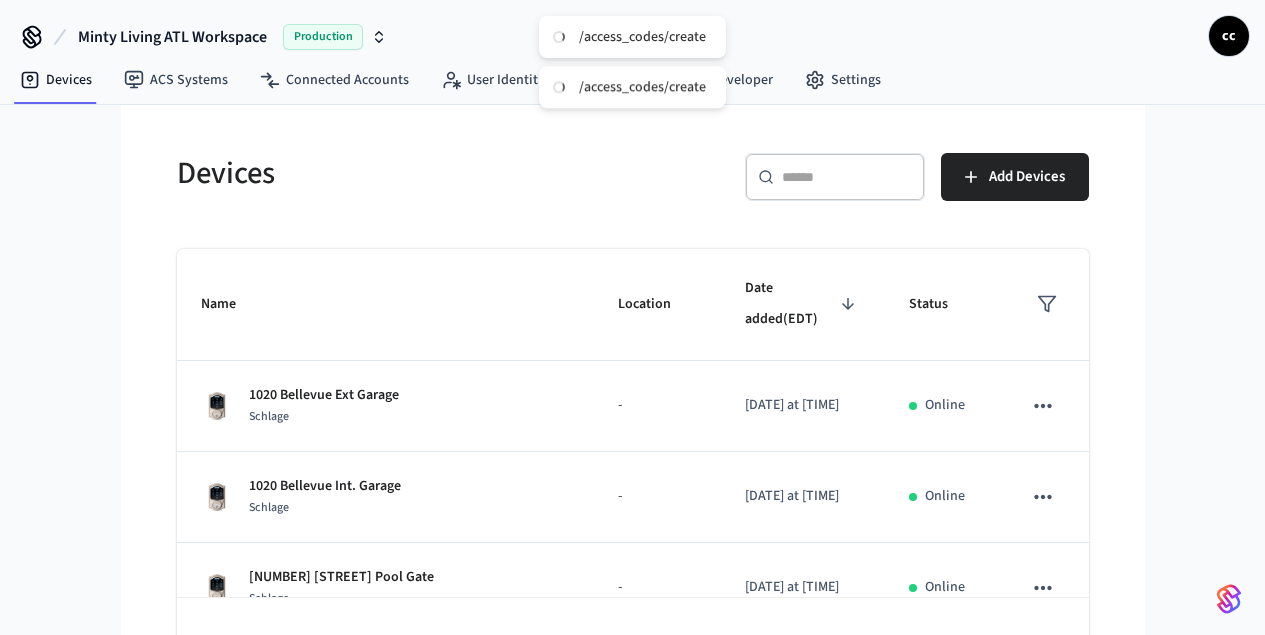 click on "​ ​" at bounding box center [835, 177] 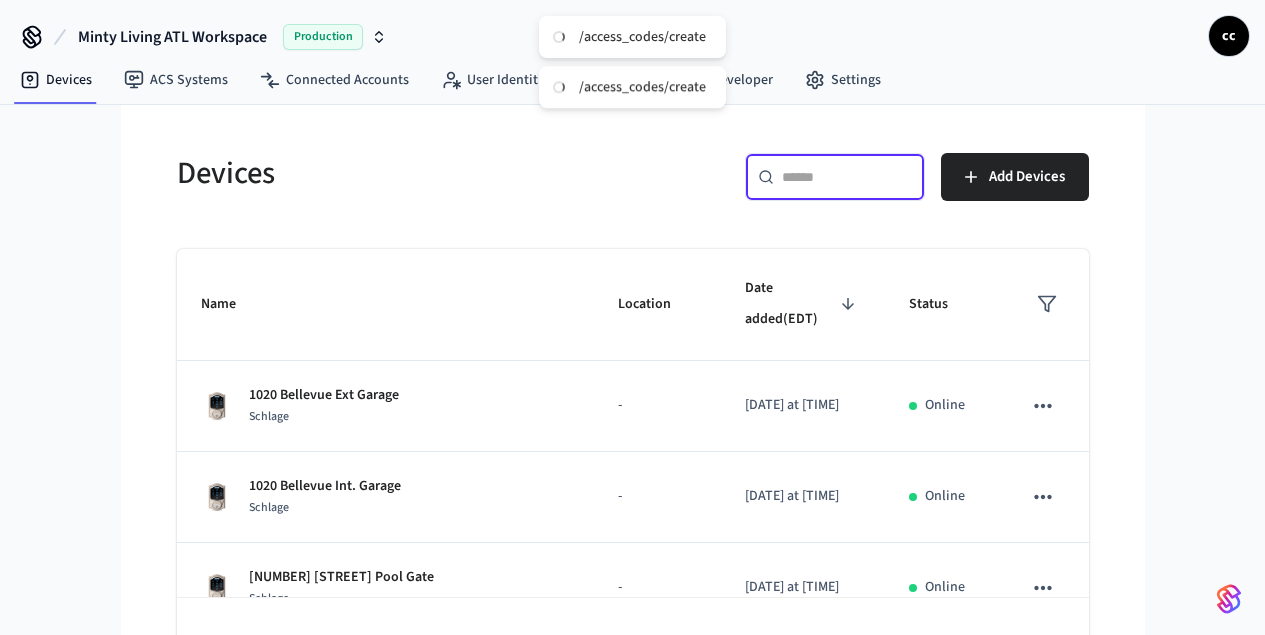 paste on "**********" 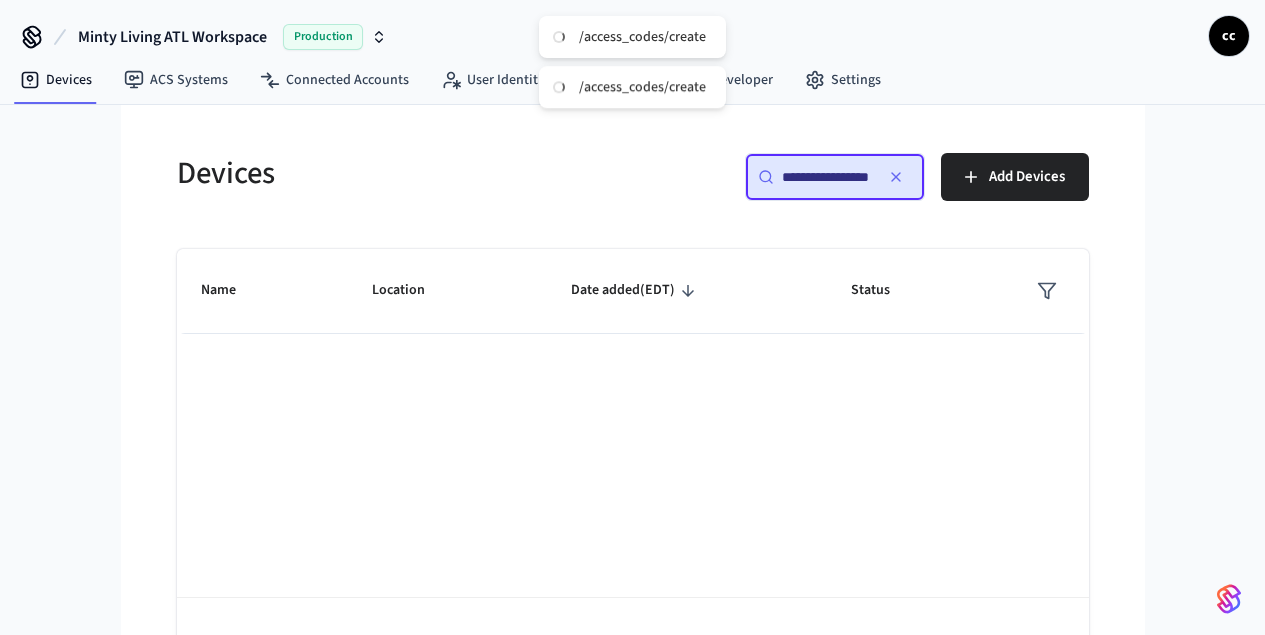 scroll, scrollTop: 0, scrollLeft: 13, axis: horizontal 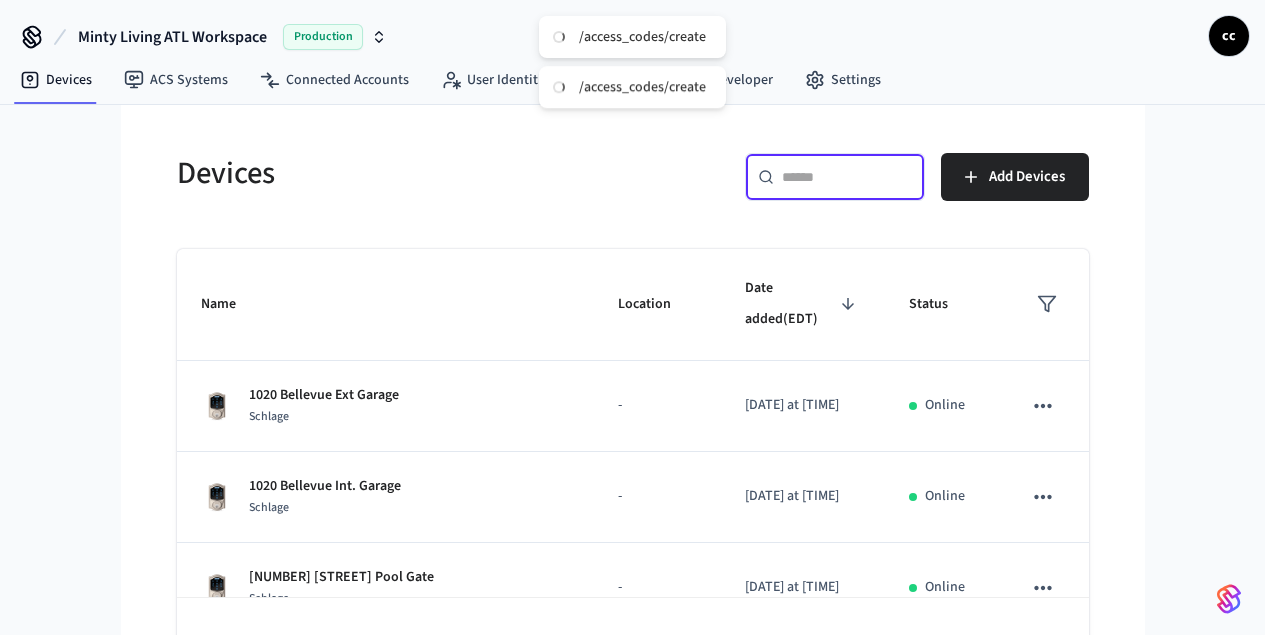 click at bounding box center (847, 177) 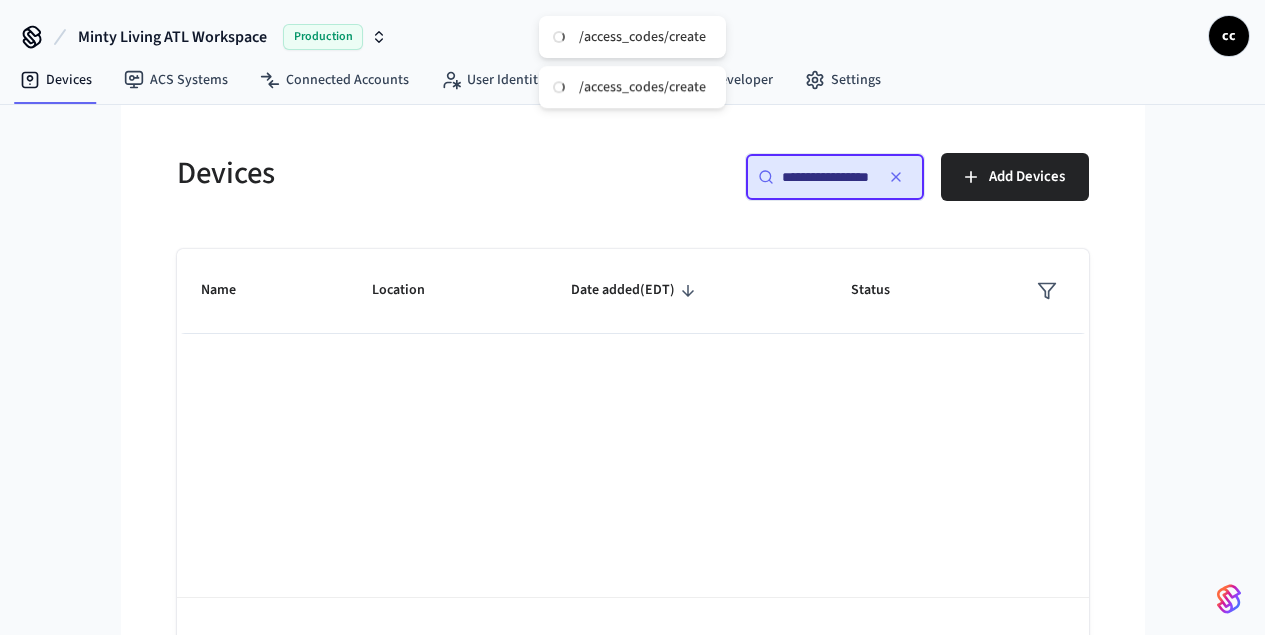 scroll, scrollTop: 0, scrollLeft: 15, axis: horizontal 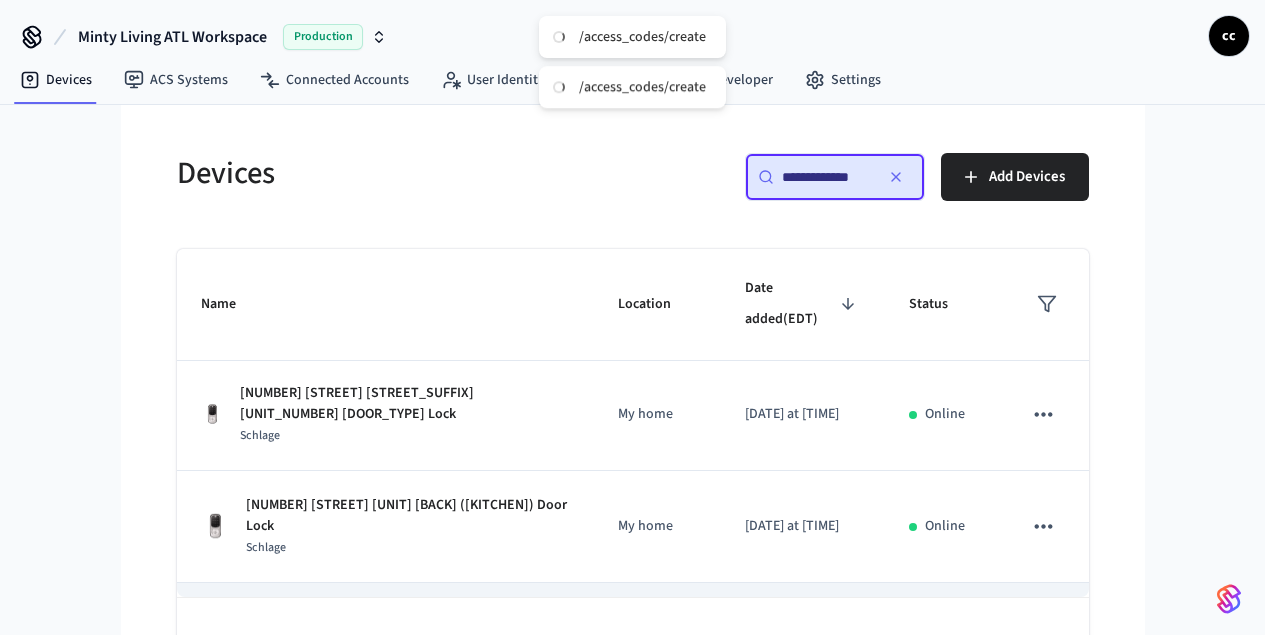 type on "**********" 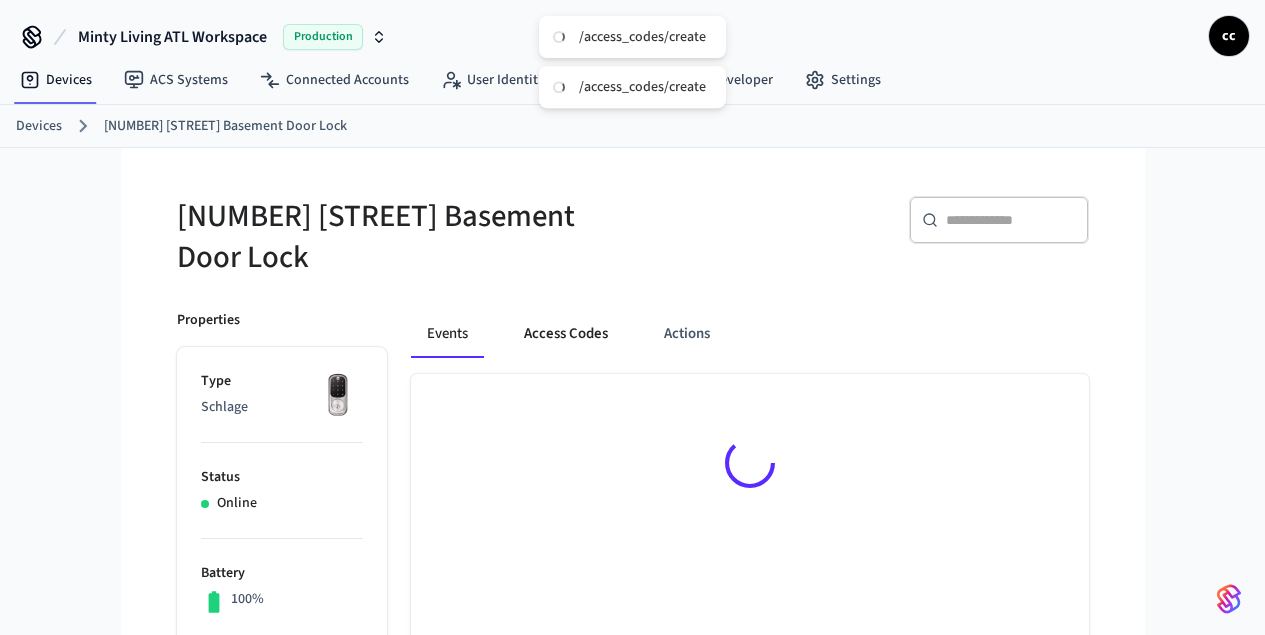 click on "Access Codes" at bounding box center [566, 334] 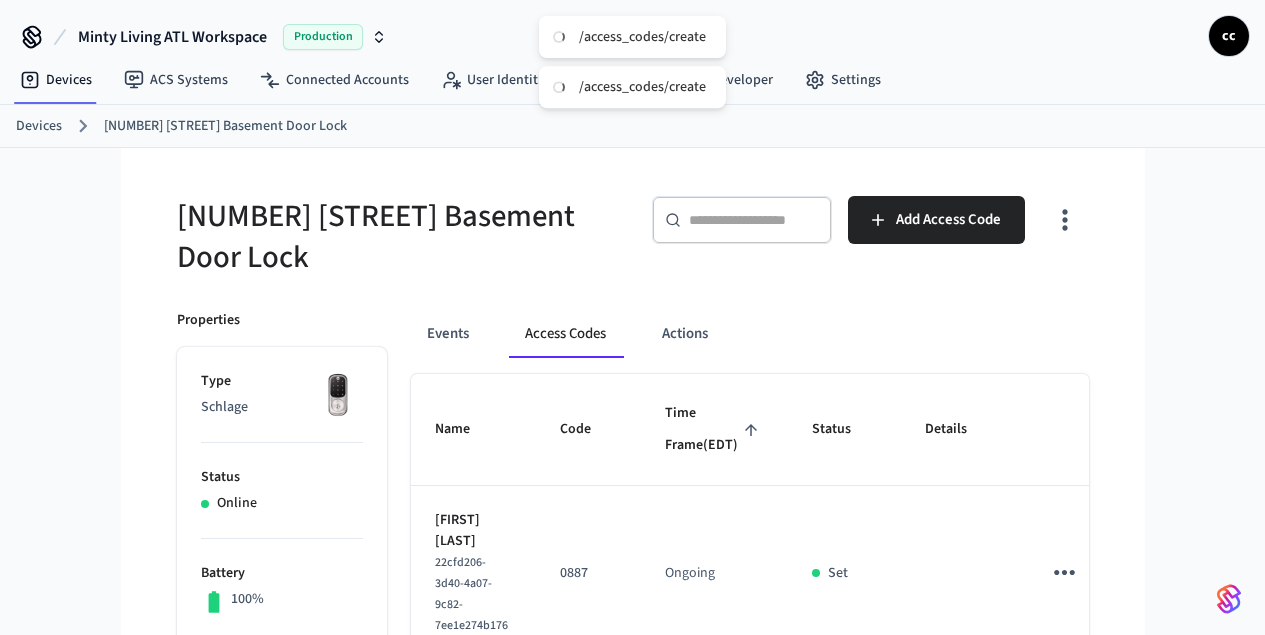 click on "Time Frame  (EDT)" at bounding box center (714, 430) 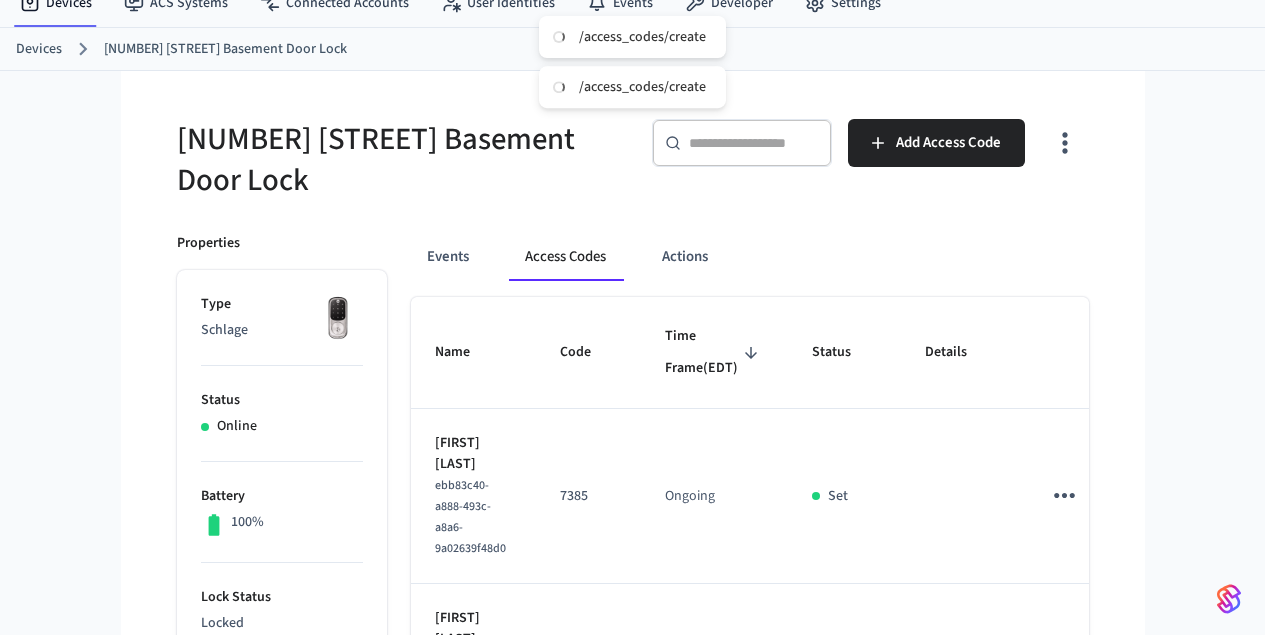 scroll, scrollTop: 0, scrollLeft: 0, axis: both 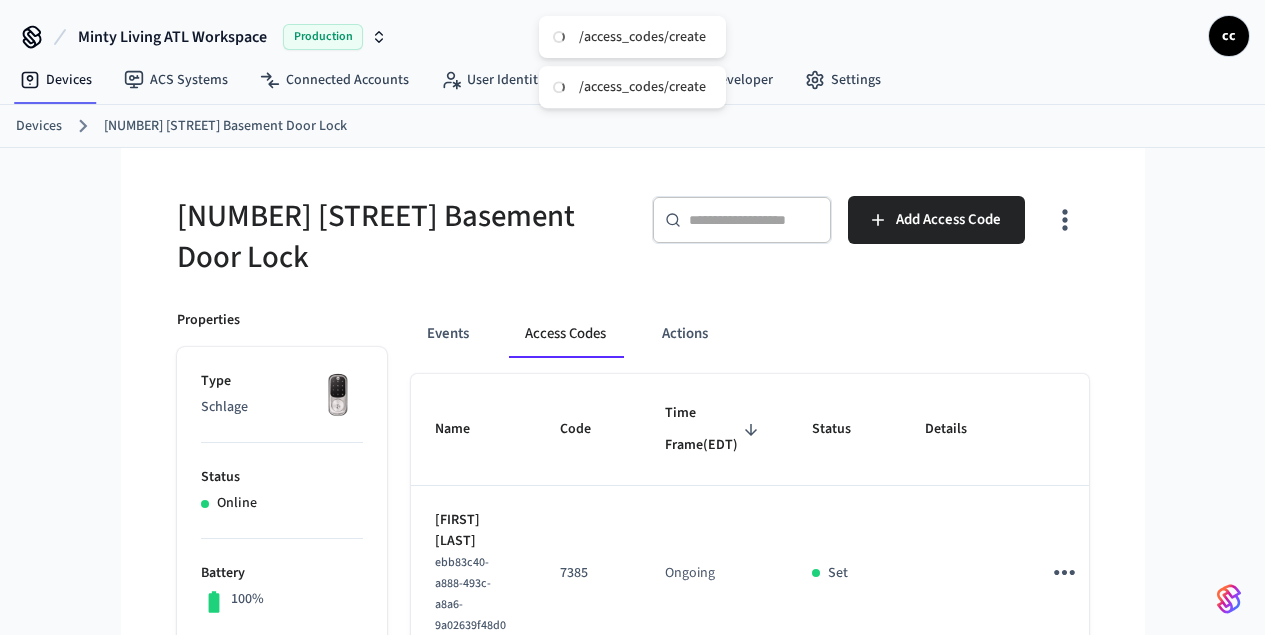click on "Devices" at bounding box center [39, 126] 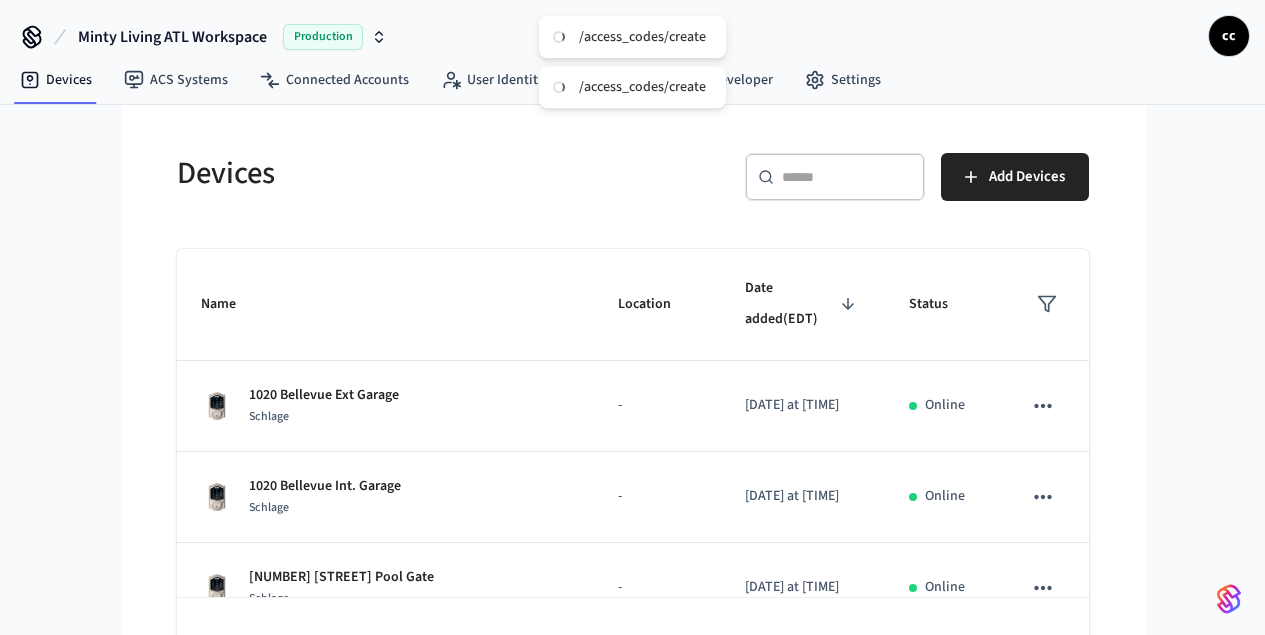 click at bounding box center (847, 177) 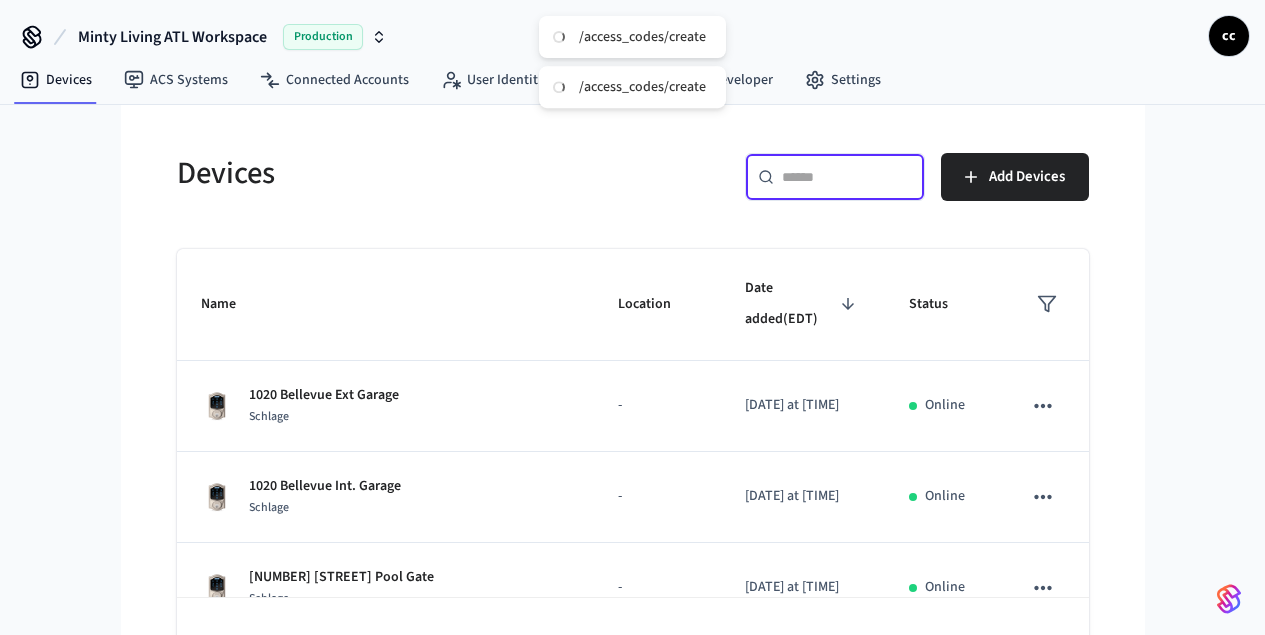 paste 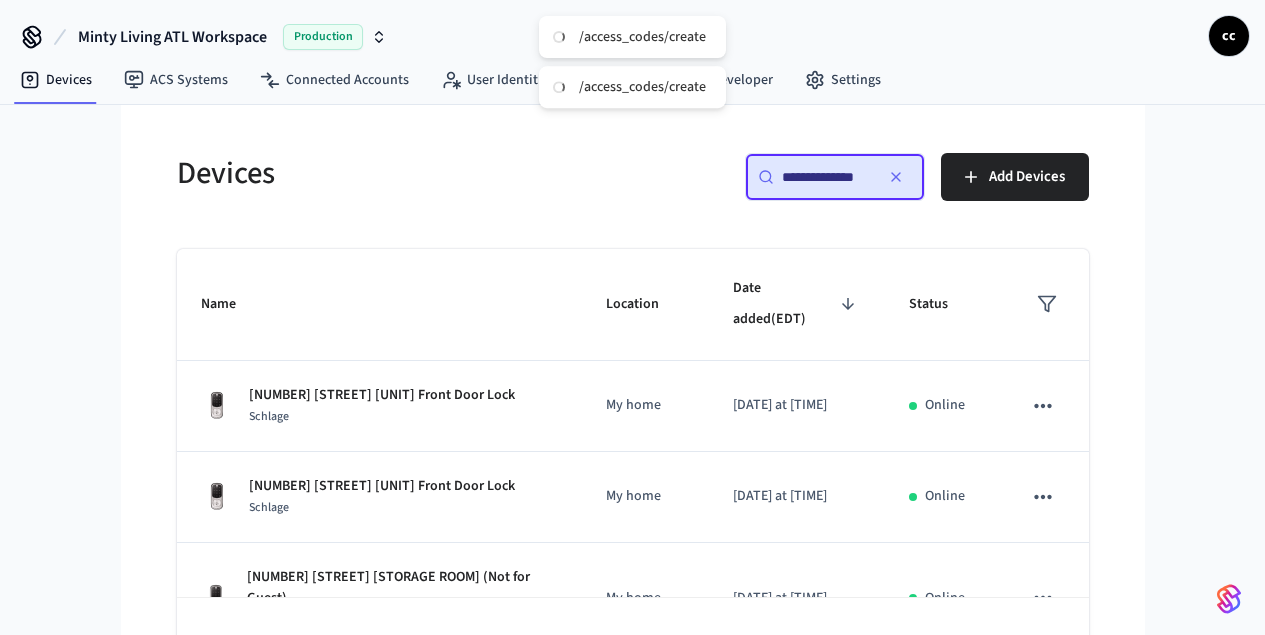scroll, scrollTop: 0, scrollLeft: 0, axis: both 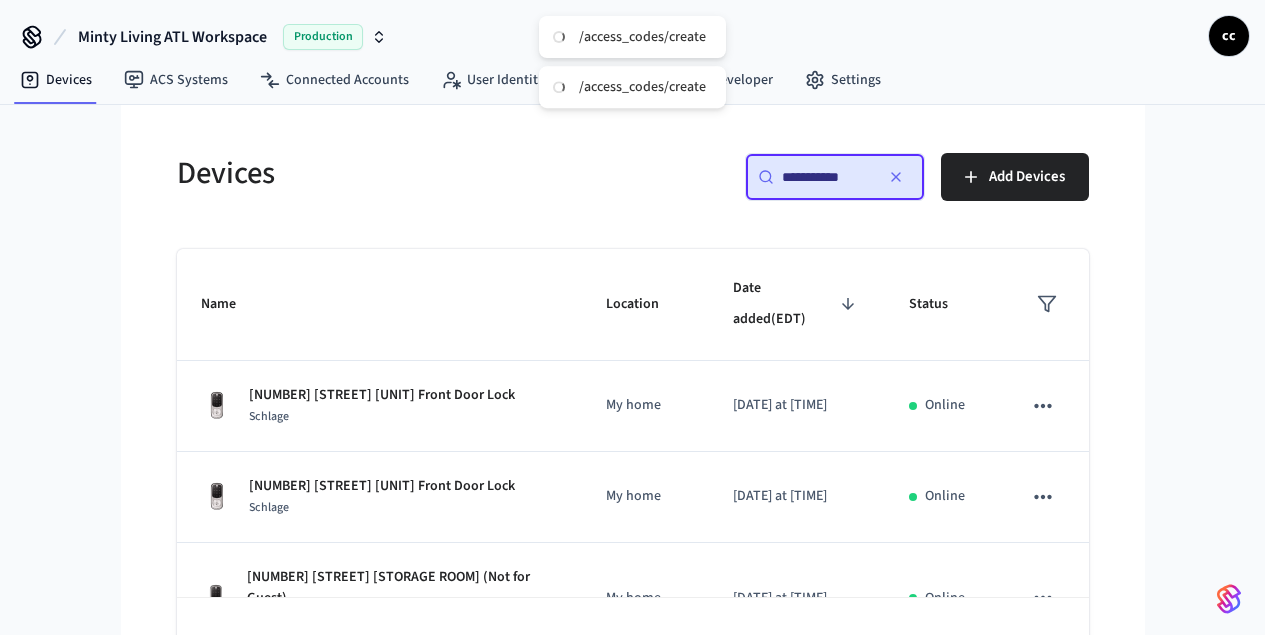 type on "**********" 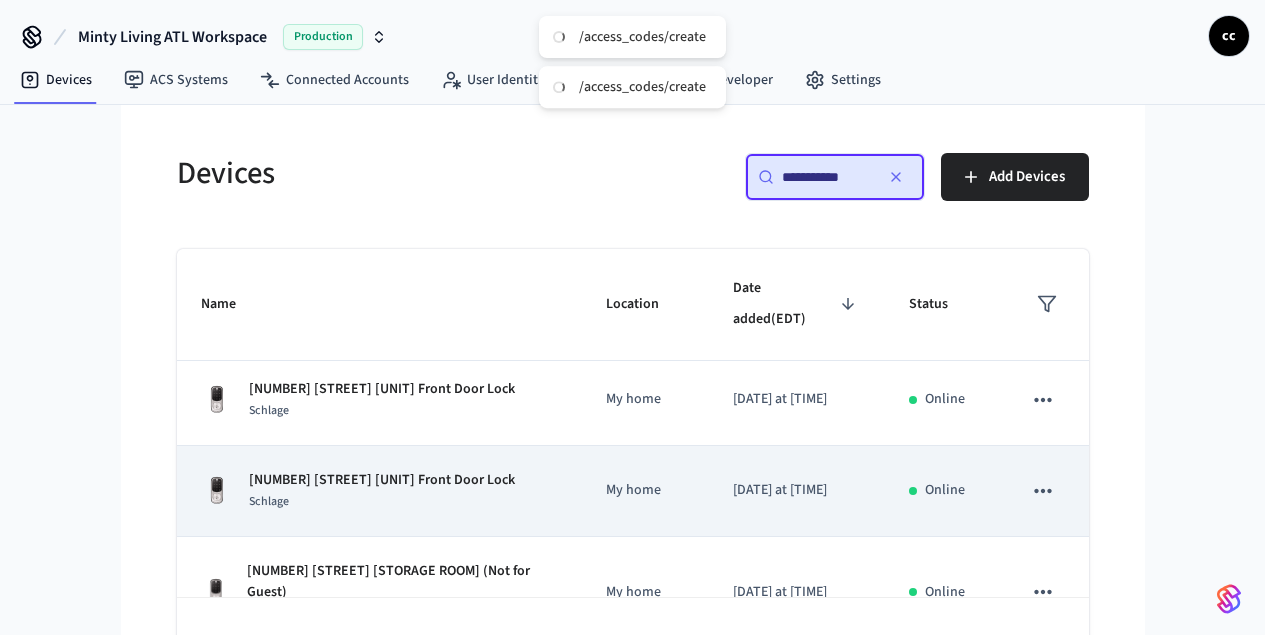 scroll, scrollTop: 11, scrollLeft: 0, axis: vertical 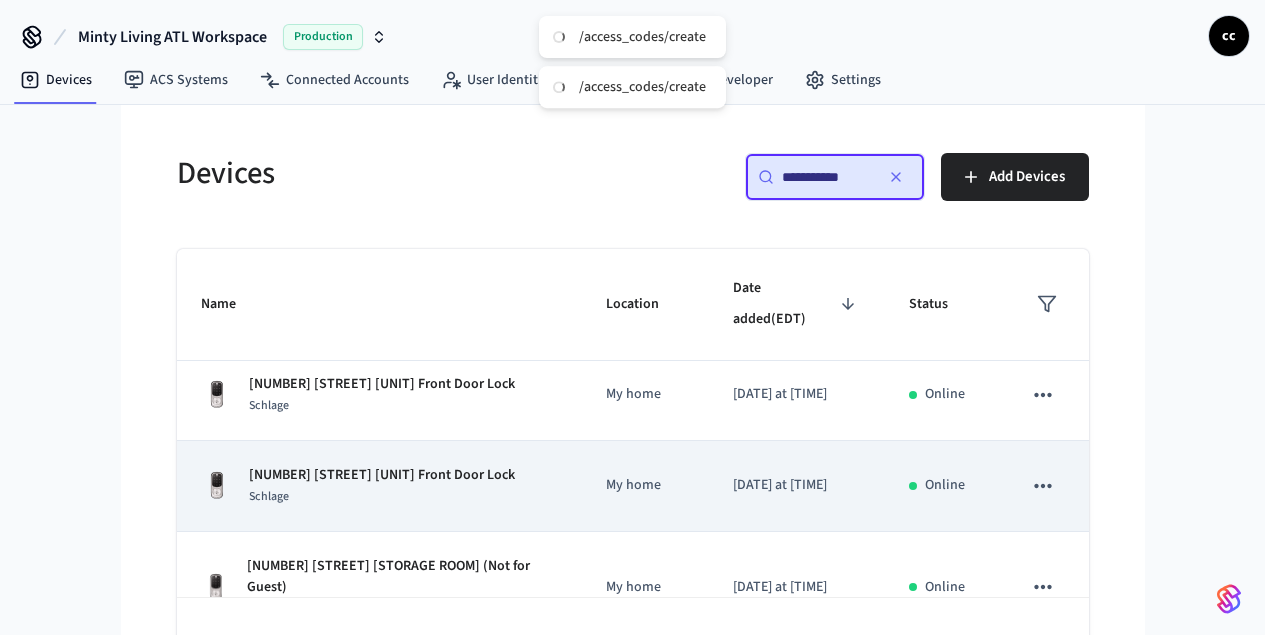 click on "[NUMBER] [STREET] [STREET_SUFFIX] [UNIT_NUMBER] [DOOR_TYPE] Lock Schlage" at bounding box center [380, 486] 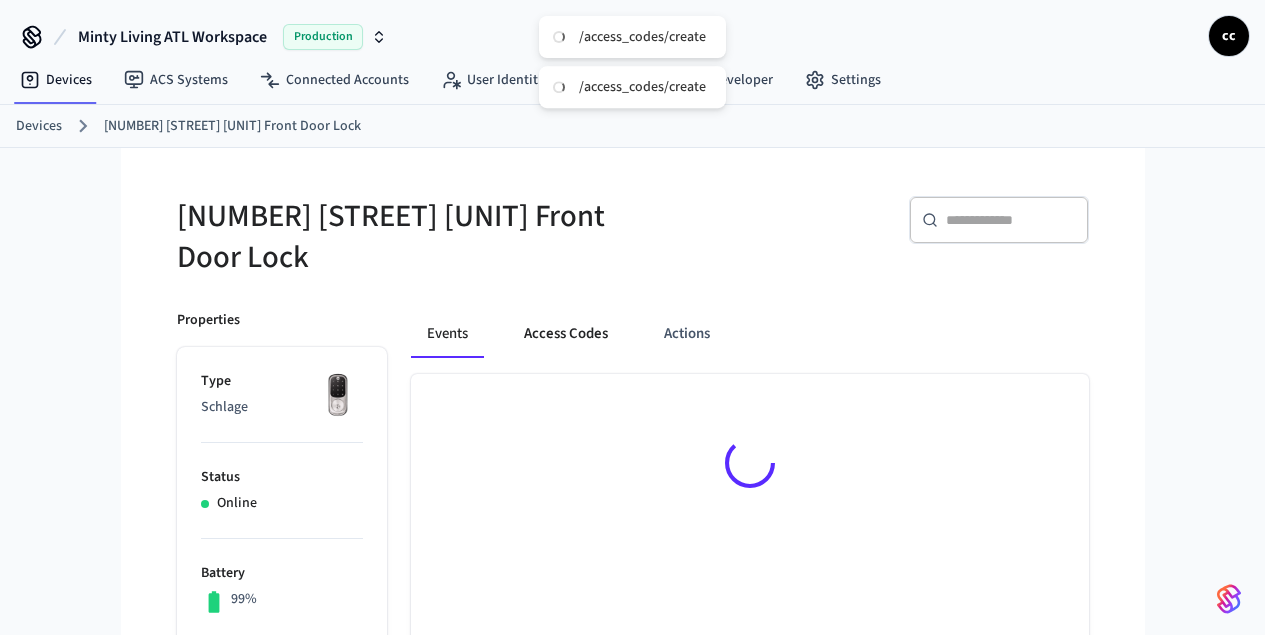 drag, startPoint x: 502, startPoint y: 322, endPoint x: 518, endPoint y: 324, distance: 16.124516 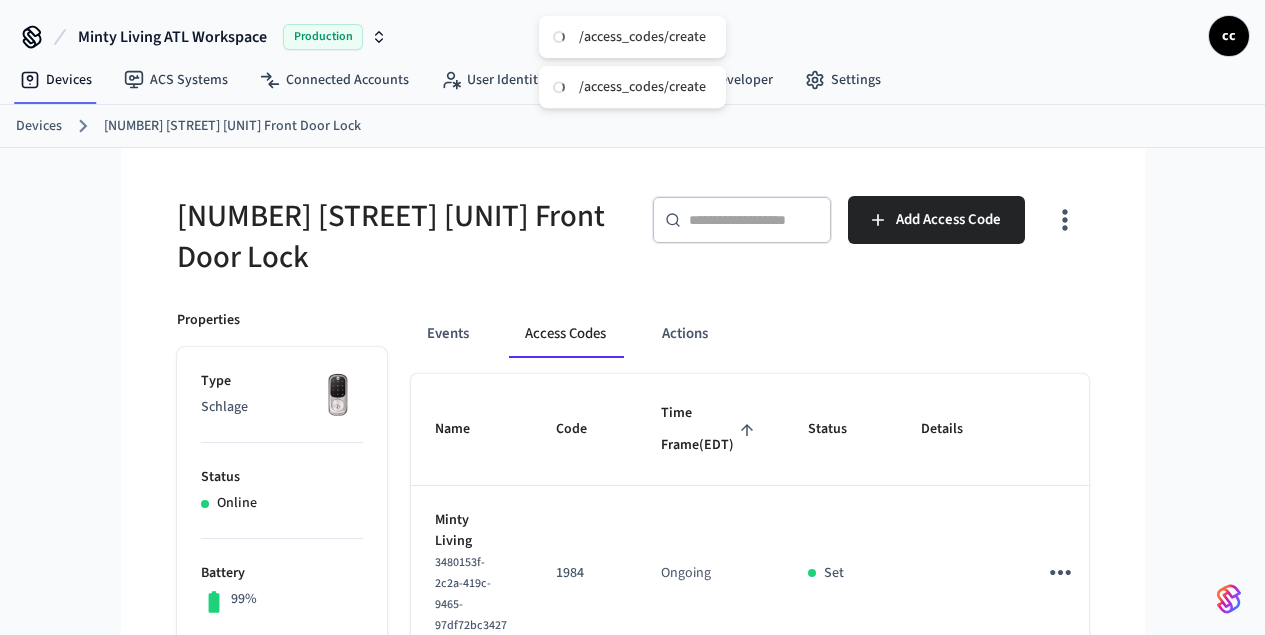 click on "Time Frame  (EDT)" at bounding box center (710, 429) 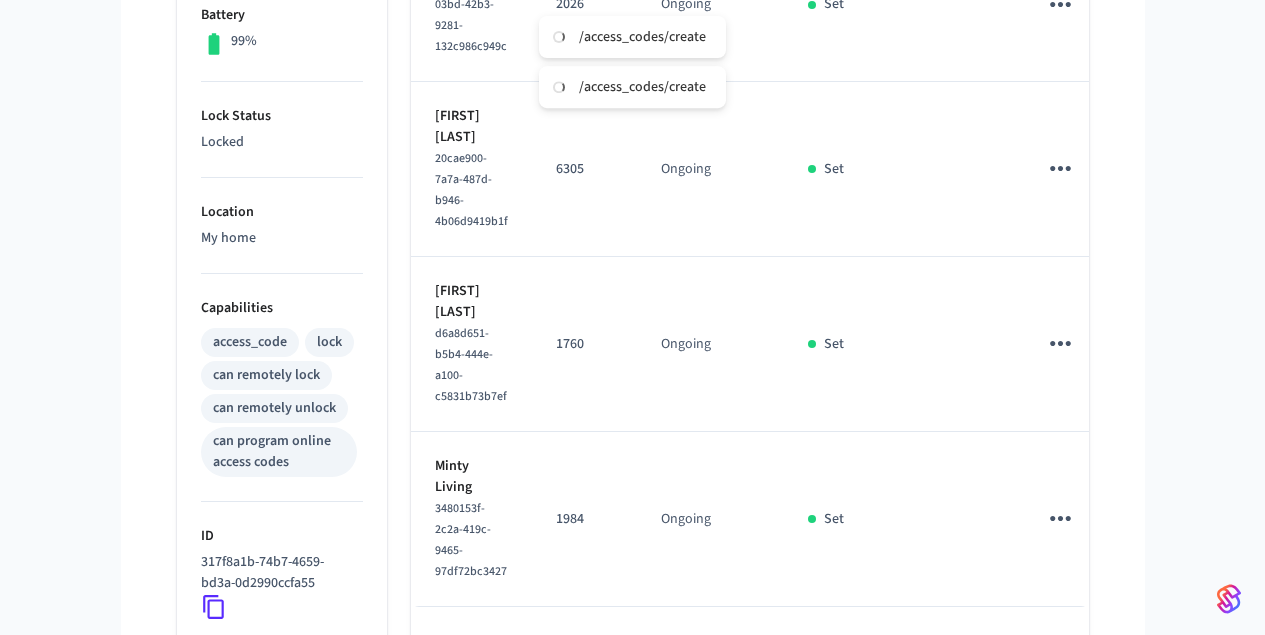 scroll, scrollTop: 379, scrollLeft: 0, axis: vertical 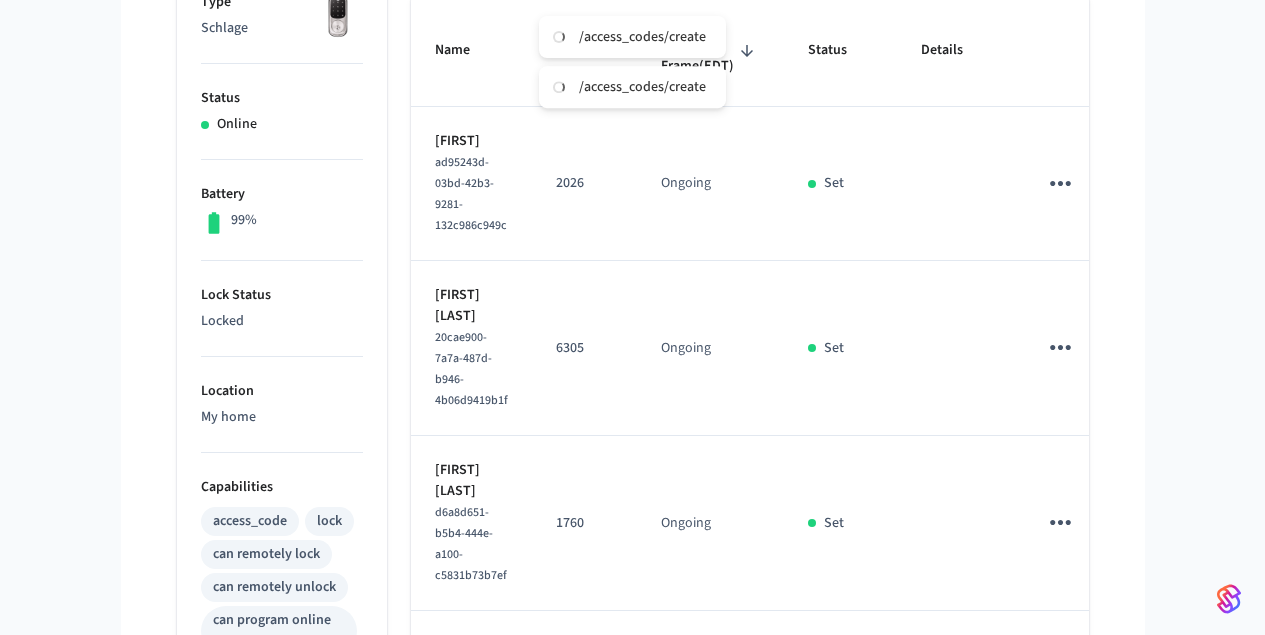 click 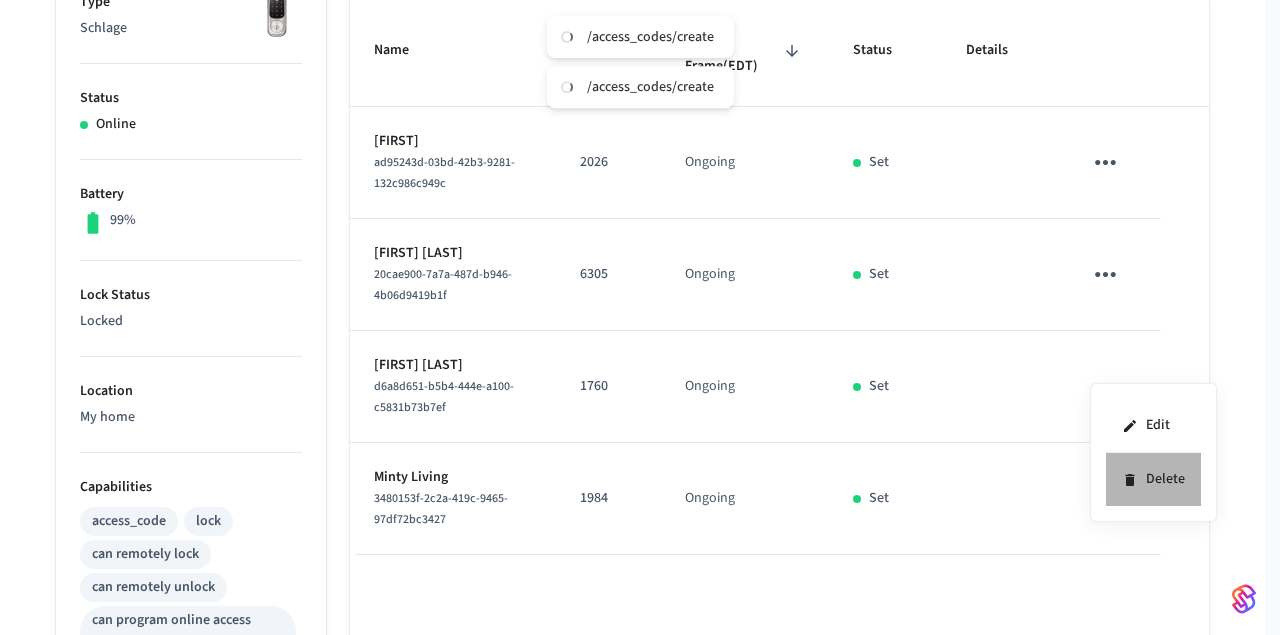click 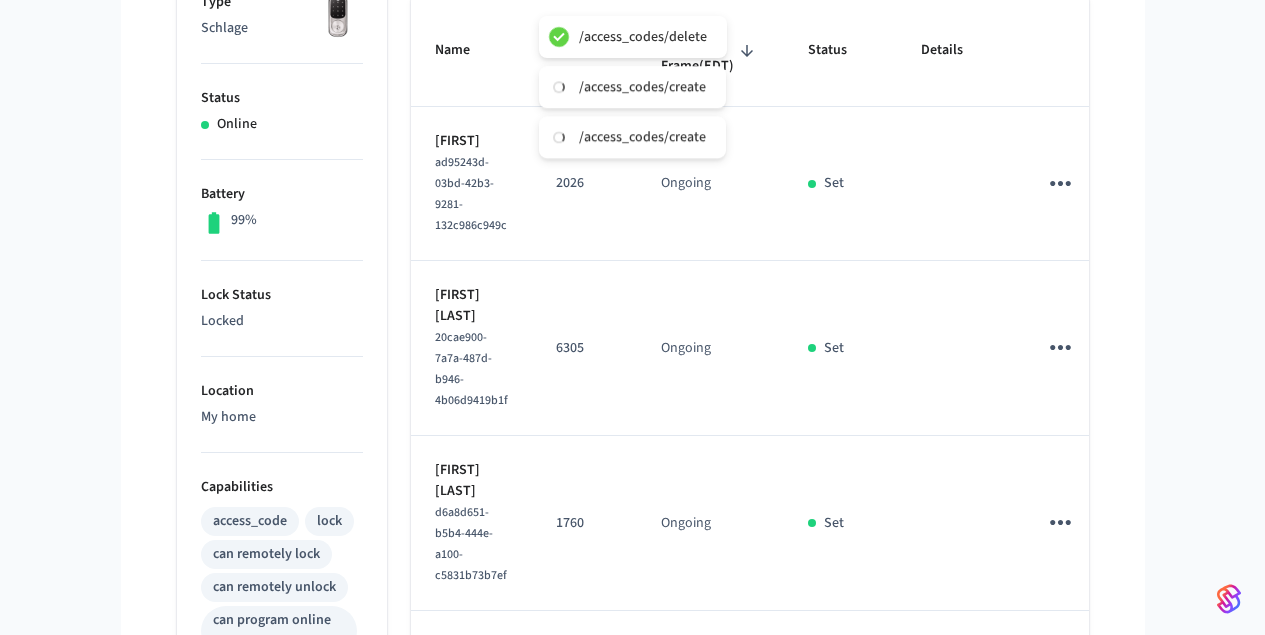 click 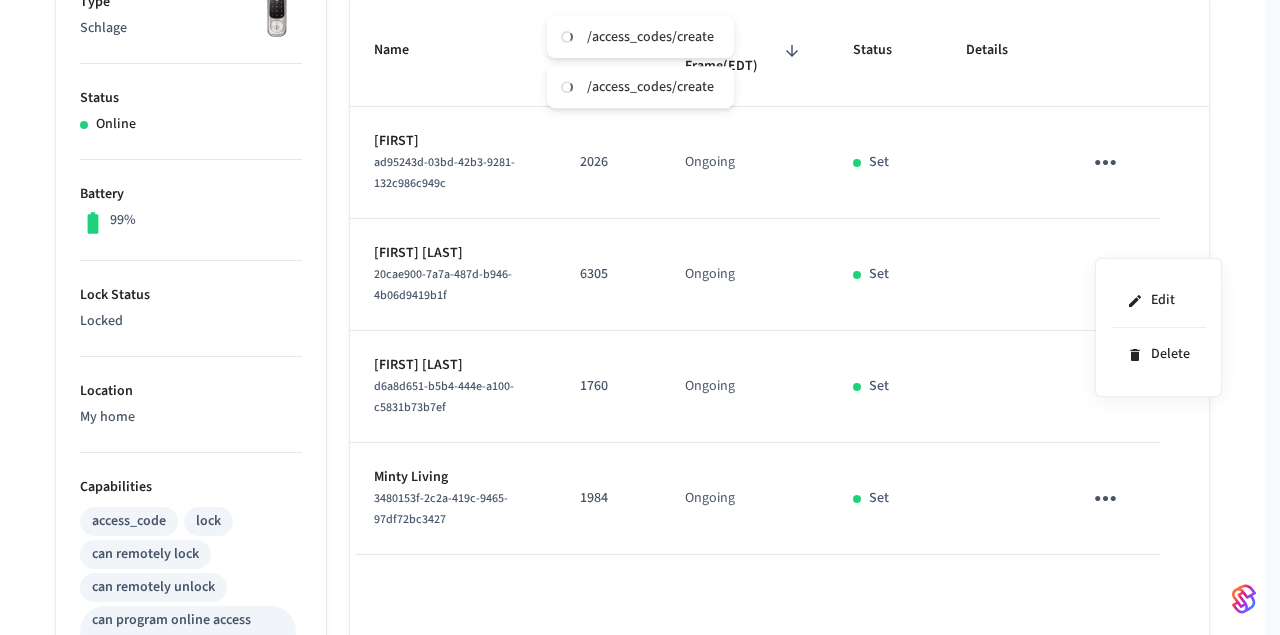 click at bounding box center (640, 317) 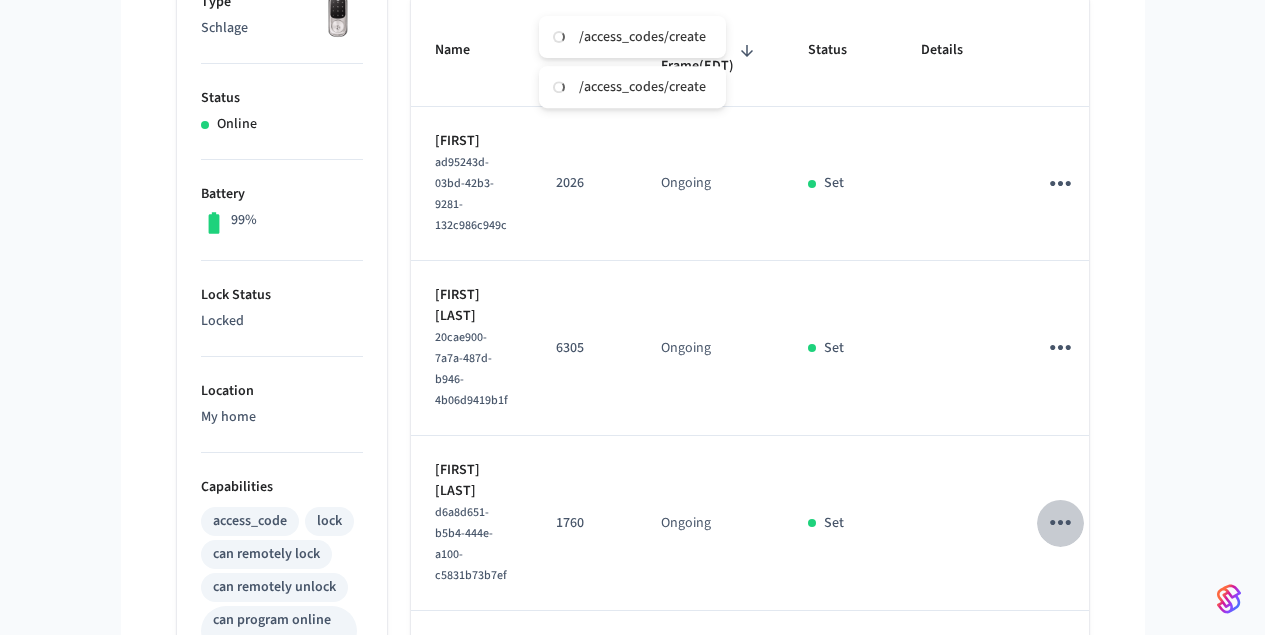 click 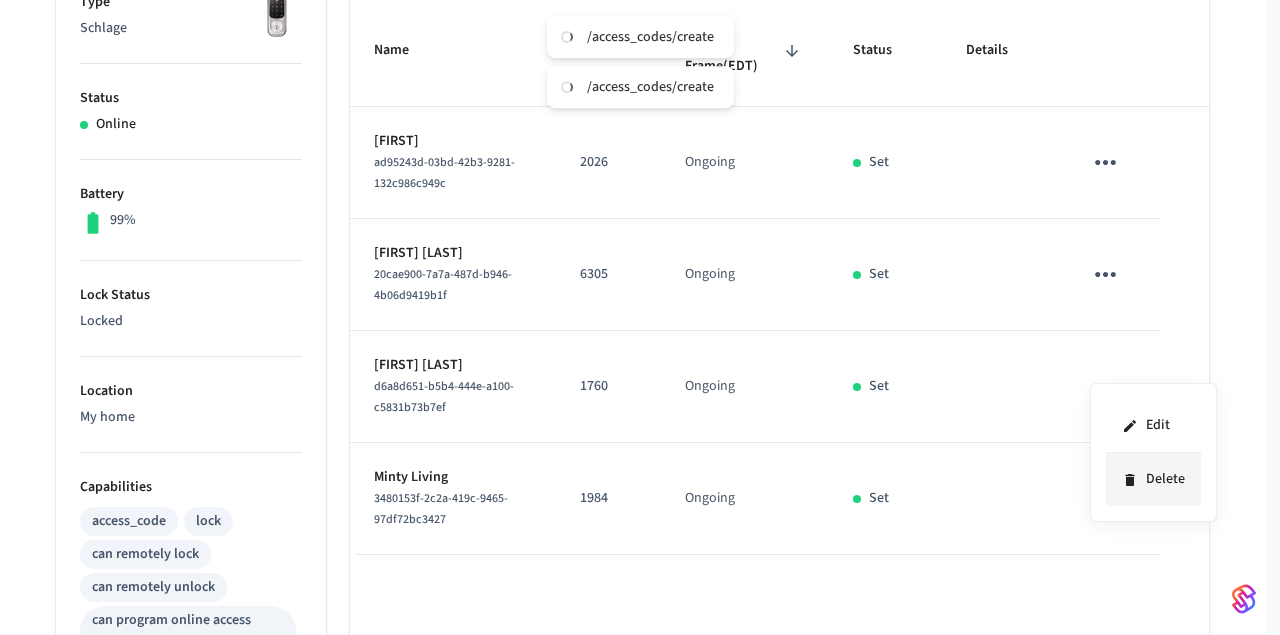 click on "Delete" at bounding box center (1153, 479) 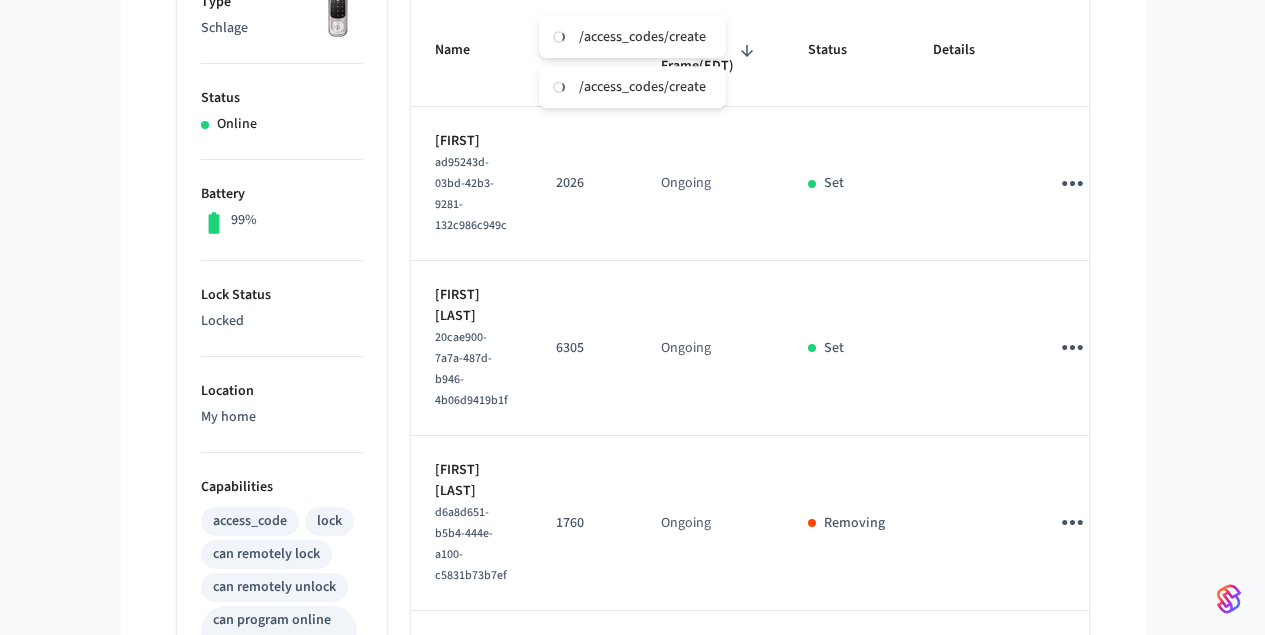 click 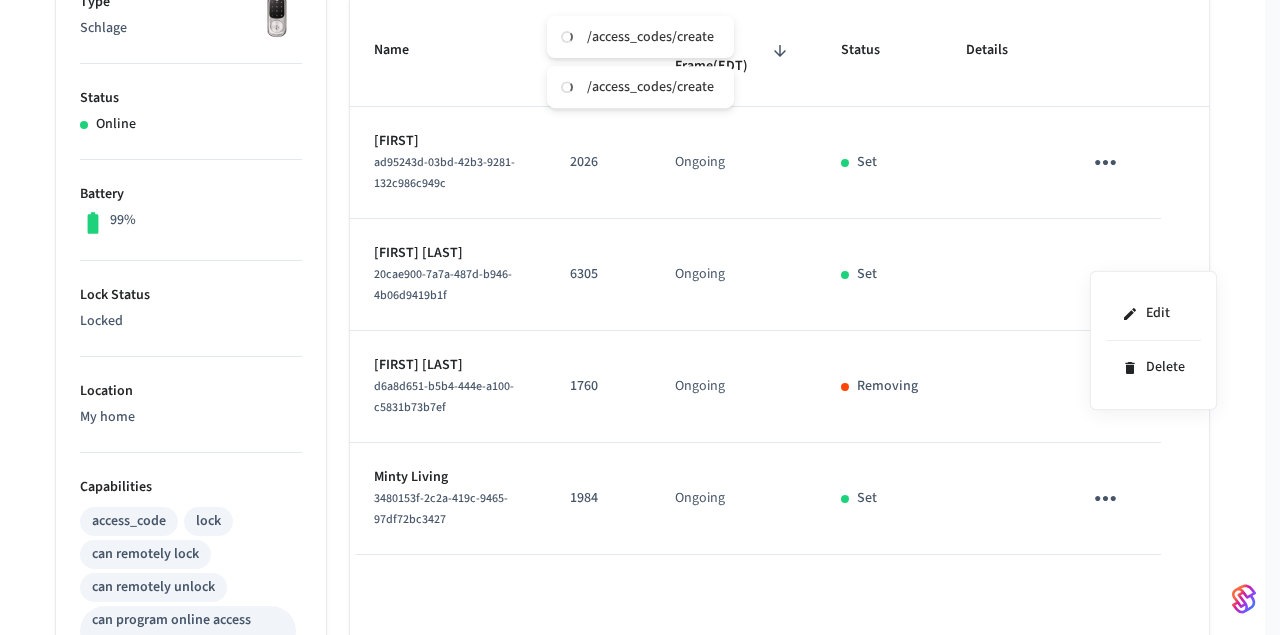 click at bounding box center [640, 317] 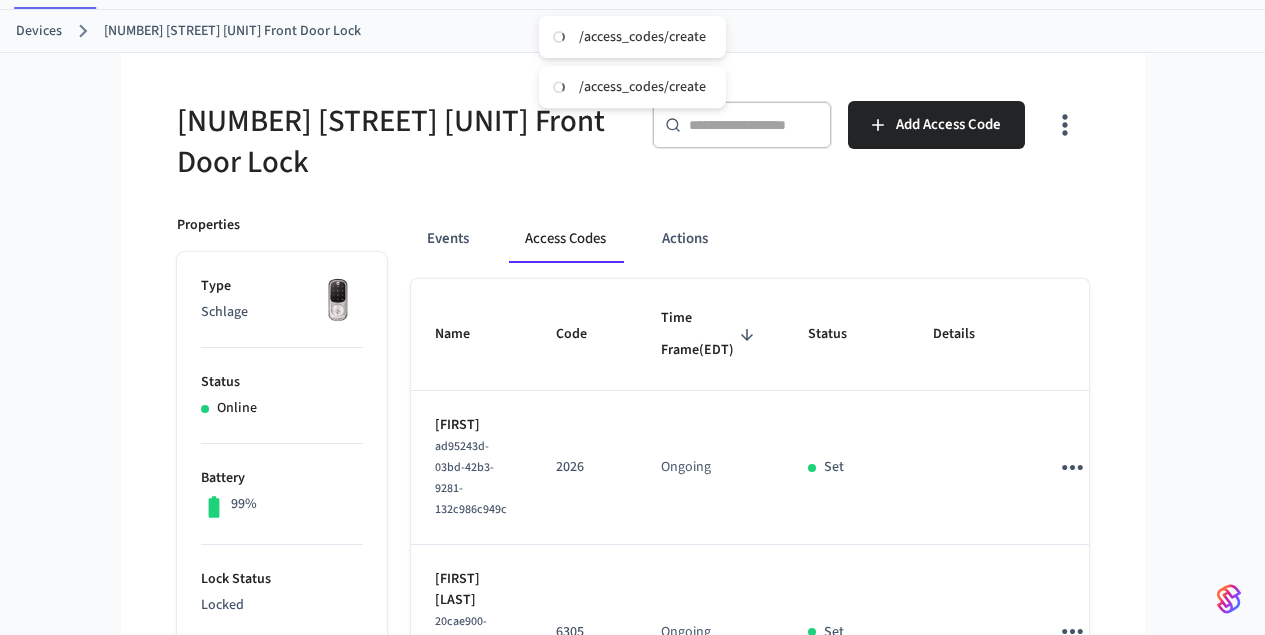 scroll, scrollTop: 0, scrollLeft: 0, axis: both 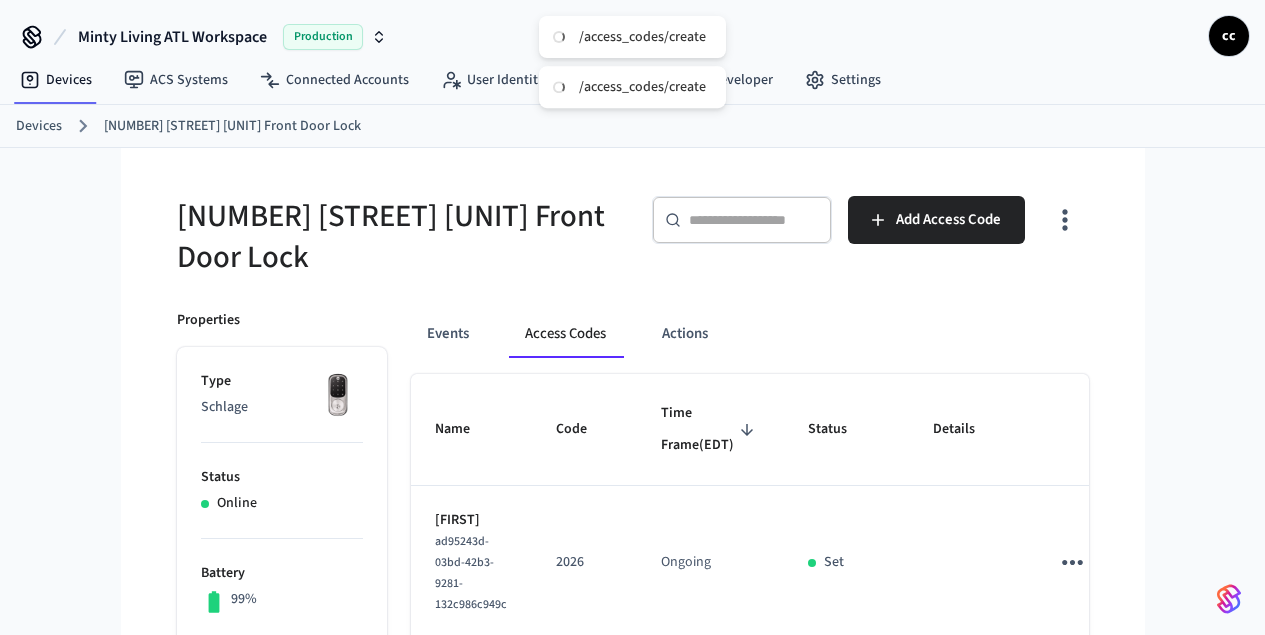 type 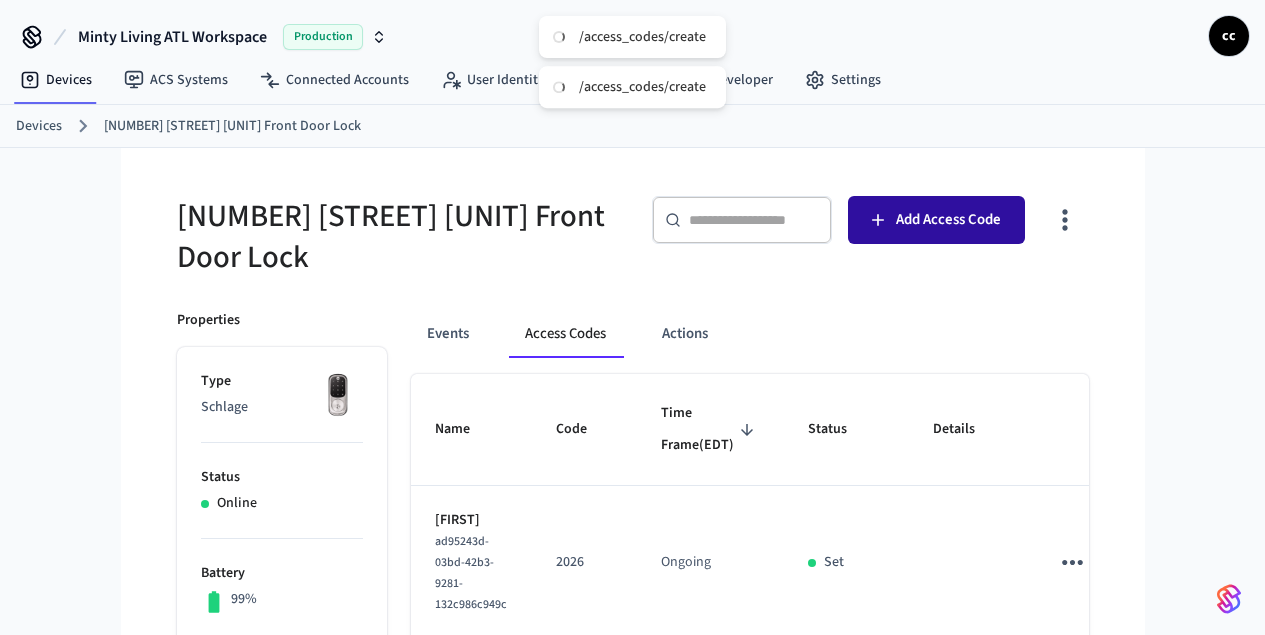 click 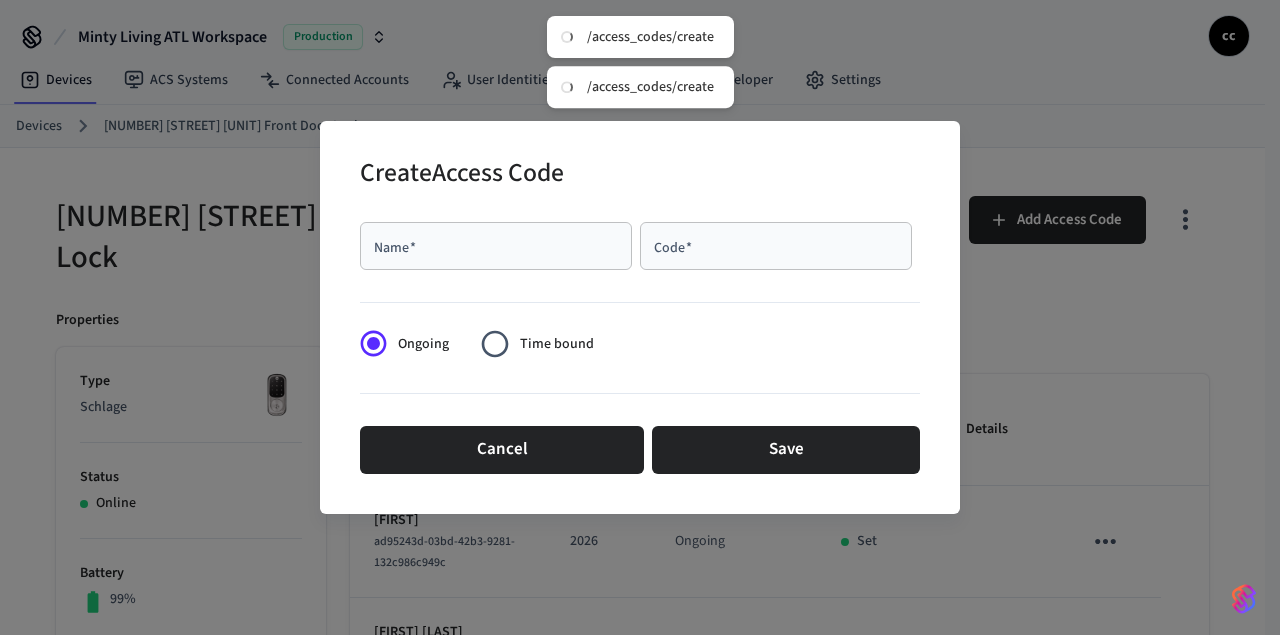 click on "Name   *" at bounding box center (496, 246) 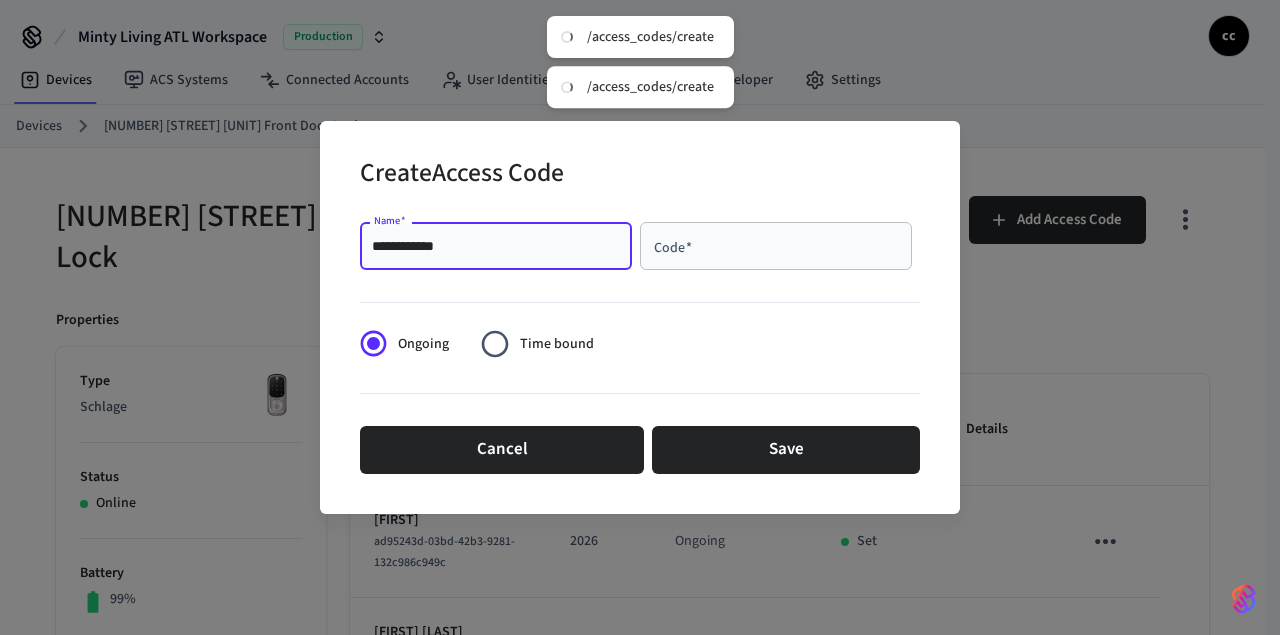 type on "**********" 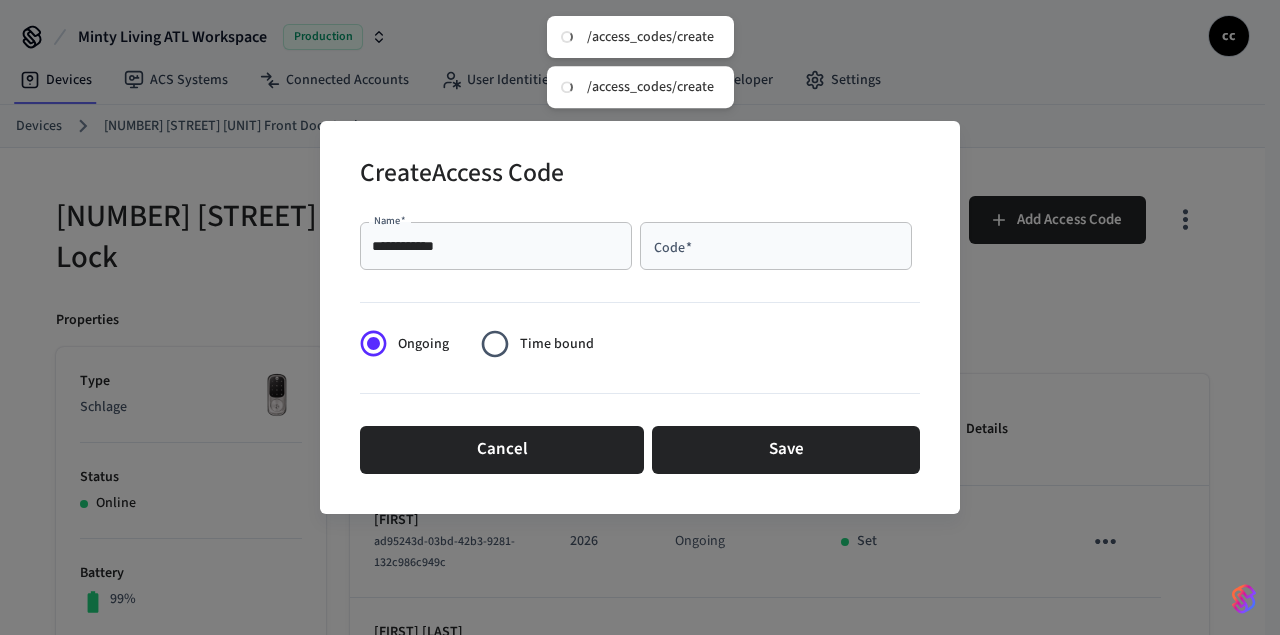 click on "Code   *" at bounding box center (776, 246) 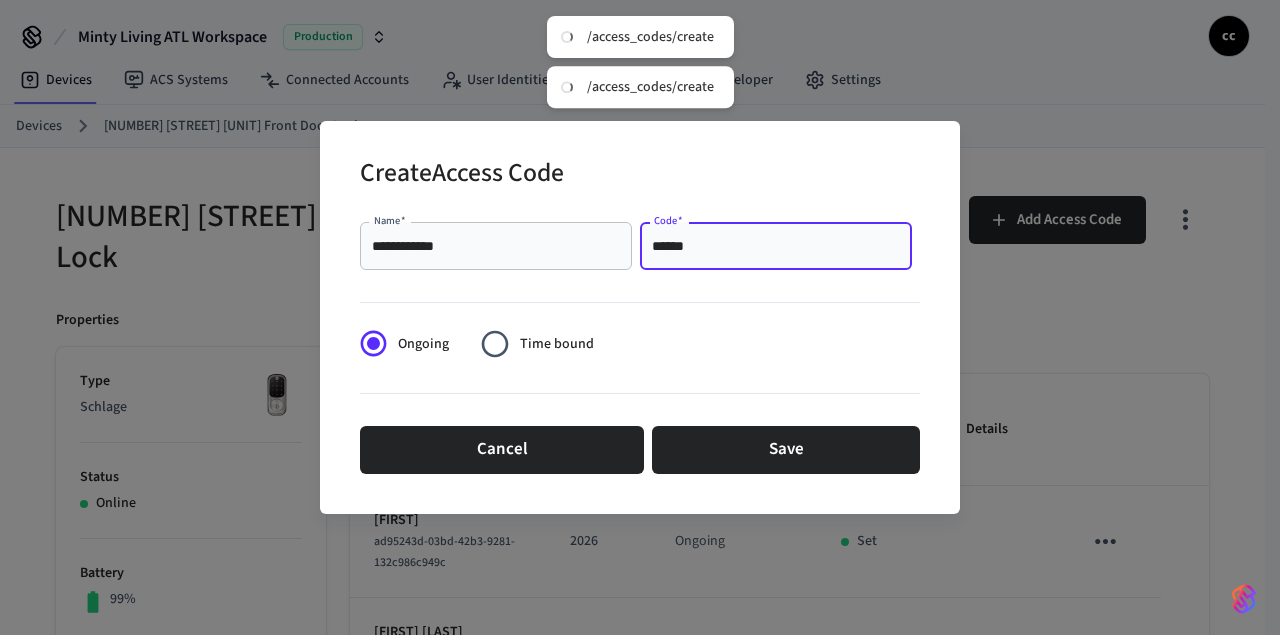 click on "******" at bounding box center (776, 246) 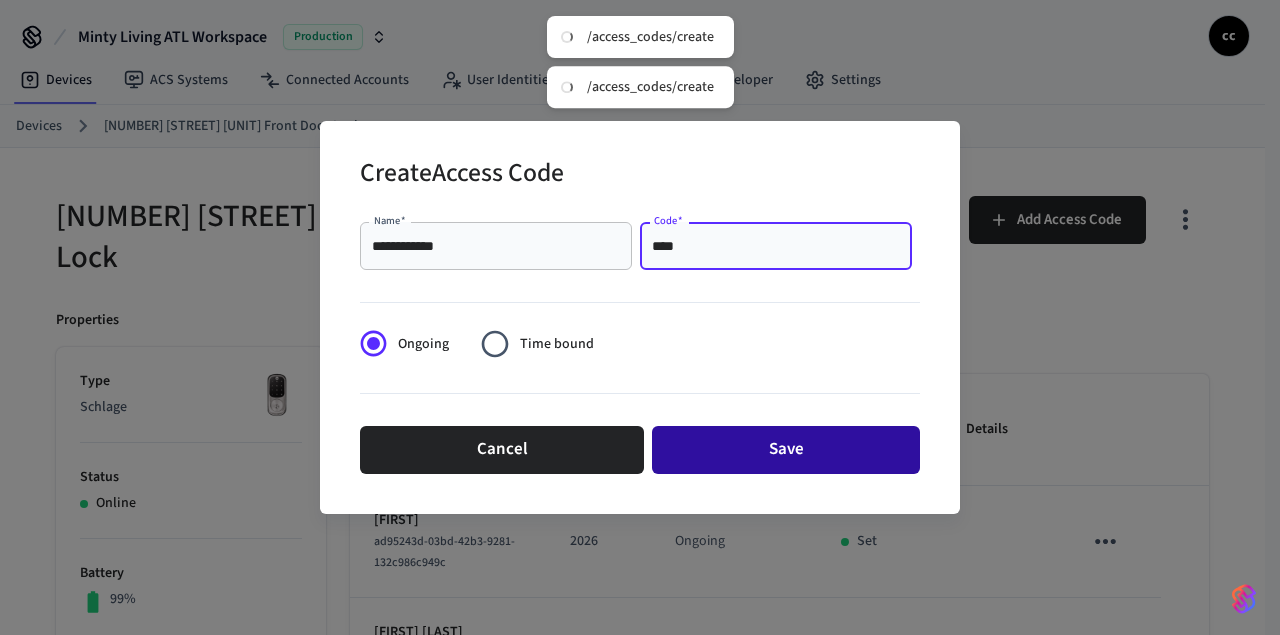 type on "****" 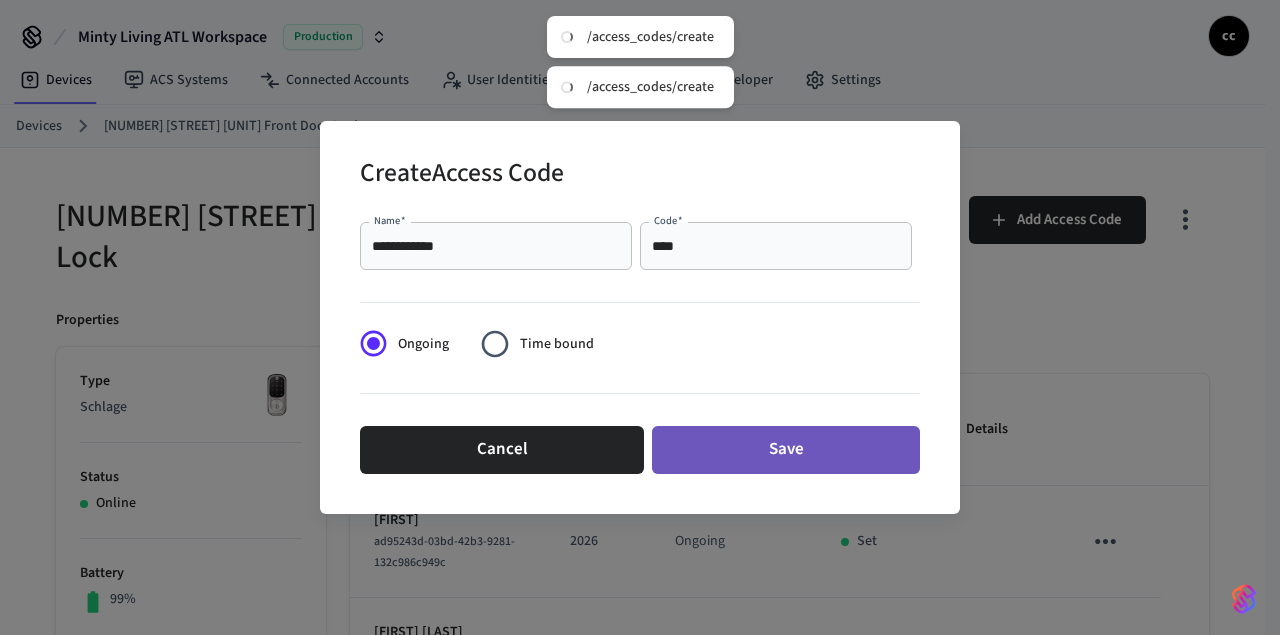 click on "Save" at bounding box center (786, 450) 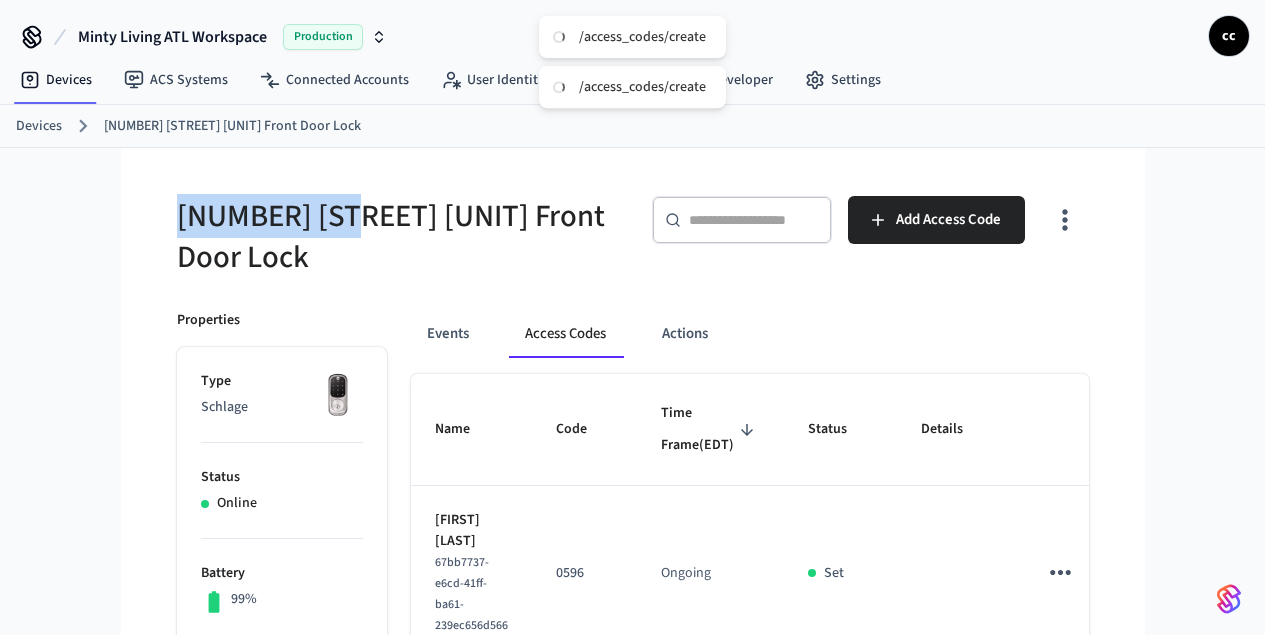 drag, startPoint x: 223, startPoint y: 218, endPoint x: 33, endPoint y: 212, distance: 190.09471 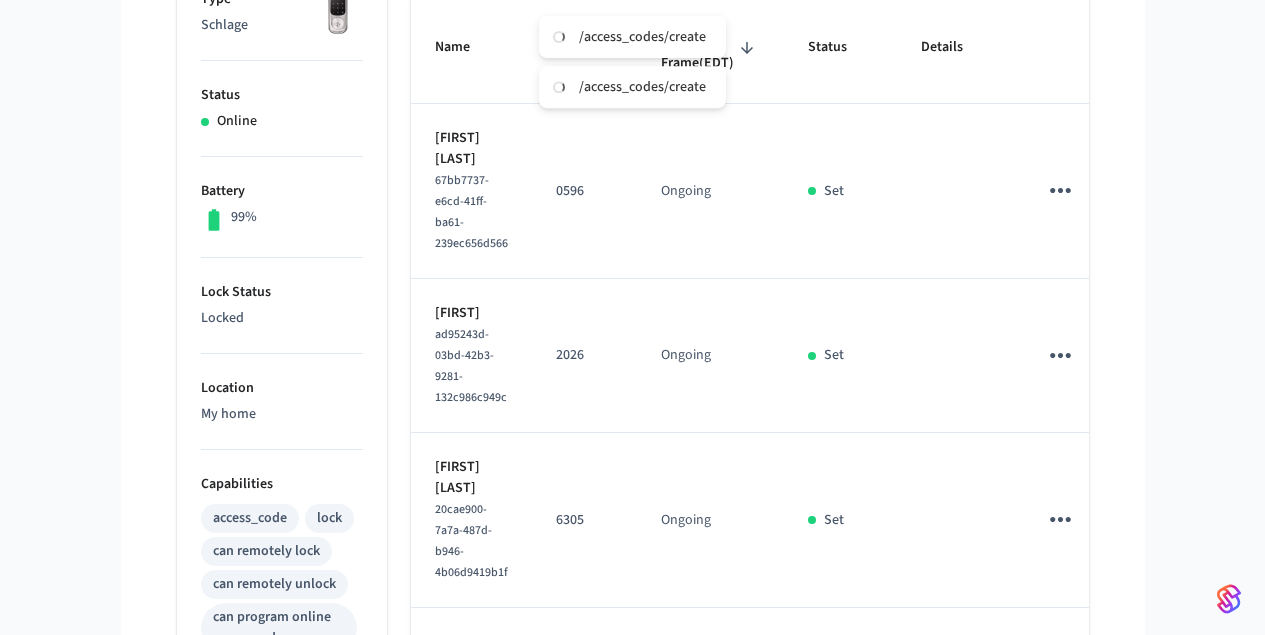 scroll, scrollTop: 0, scrollLeft: 0, axis: both 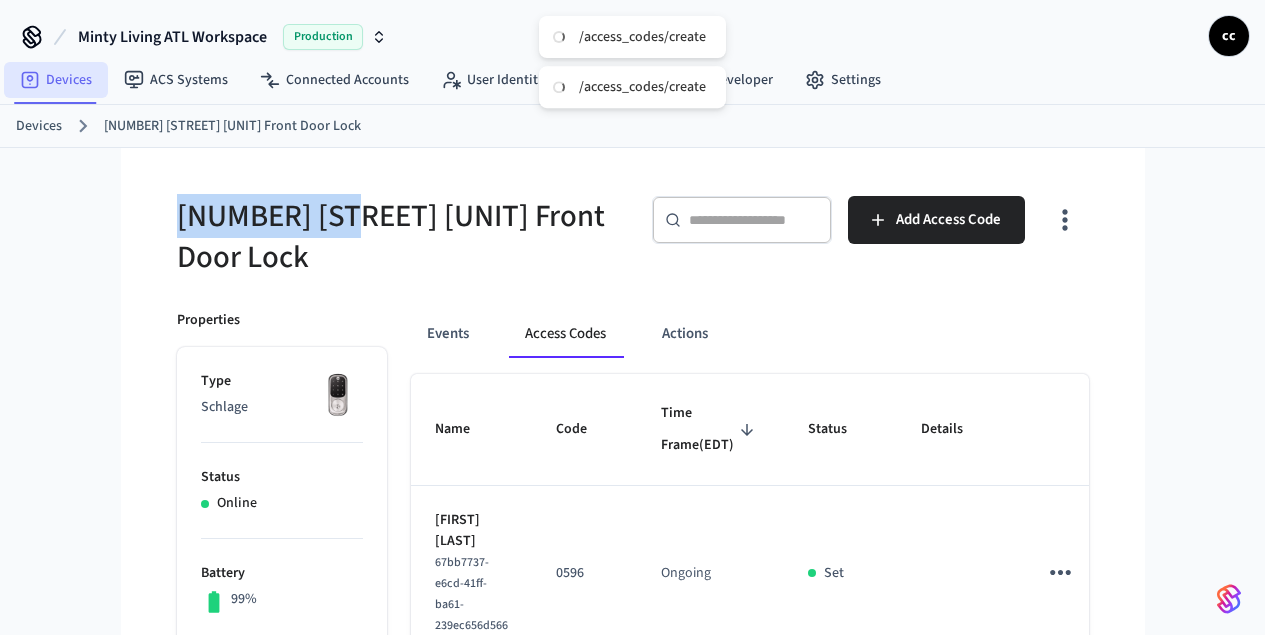click on "Devices" at bounding box center (56, 80) 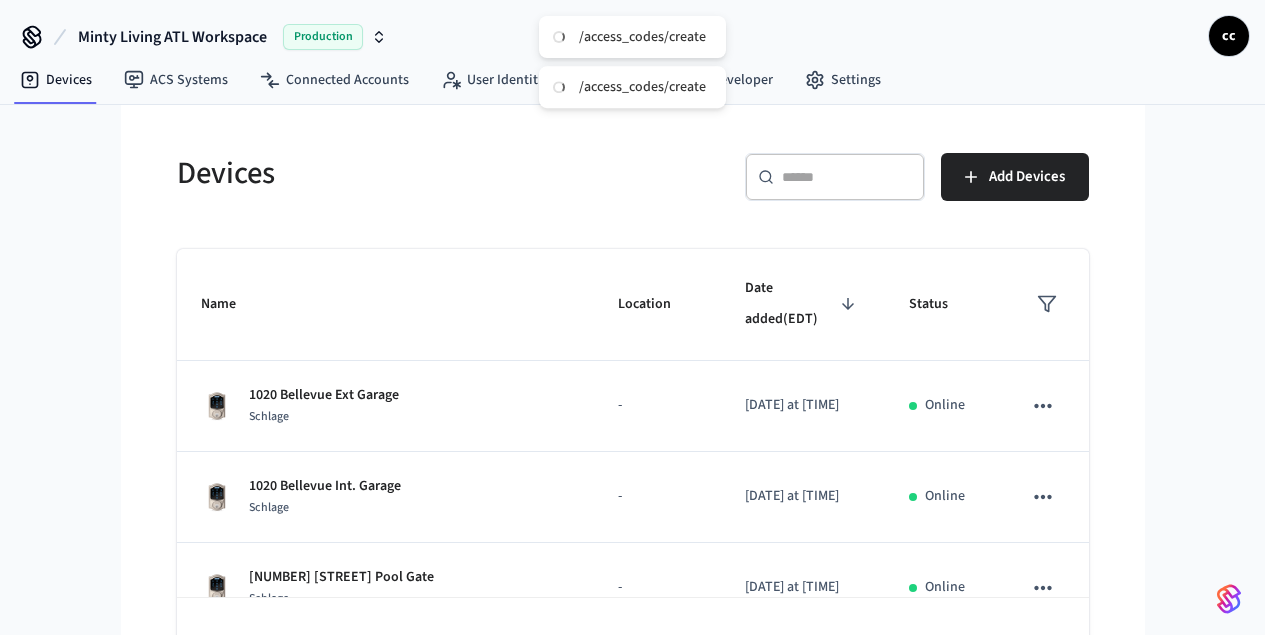 click at bounding box center (847, 177) 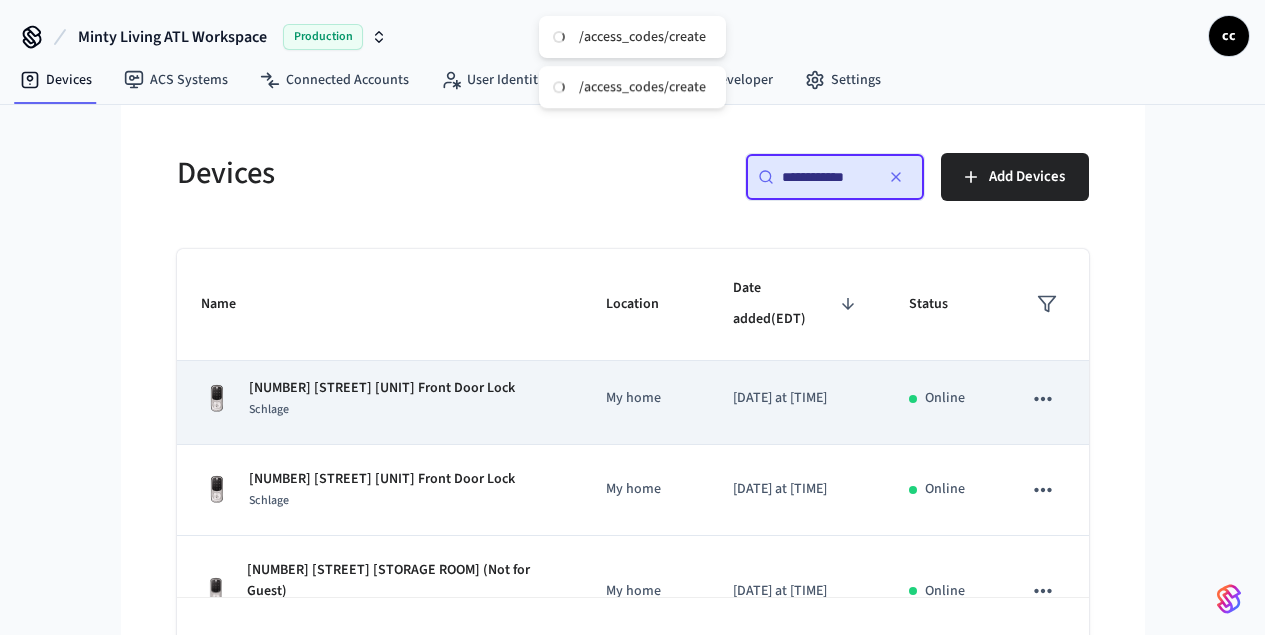 scroll, scrollTop: 11, scrollLeft: 0, axis: vertical 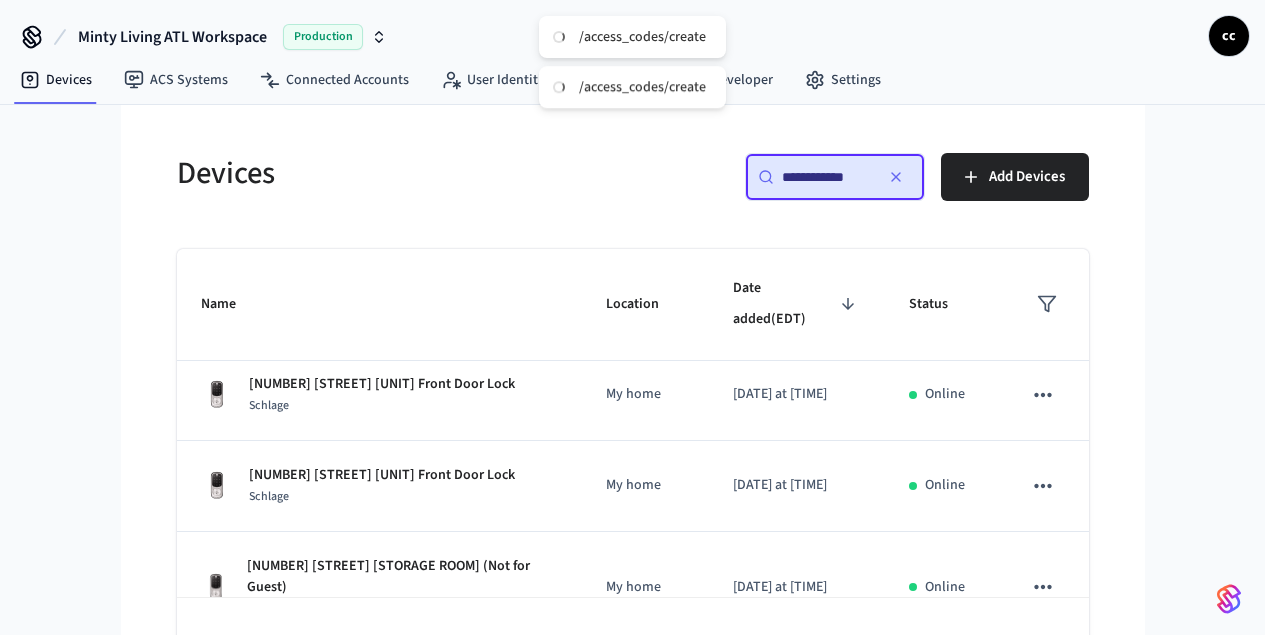 type on "**********" 